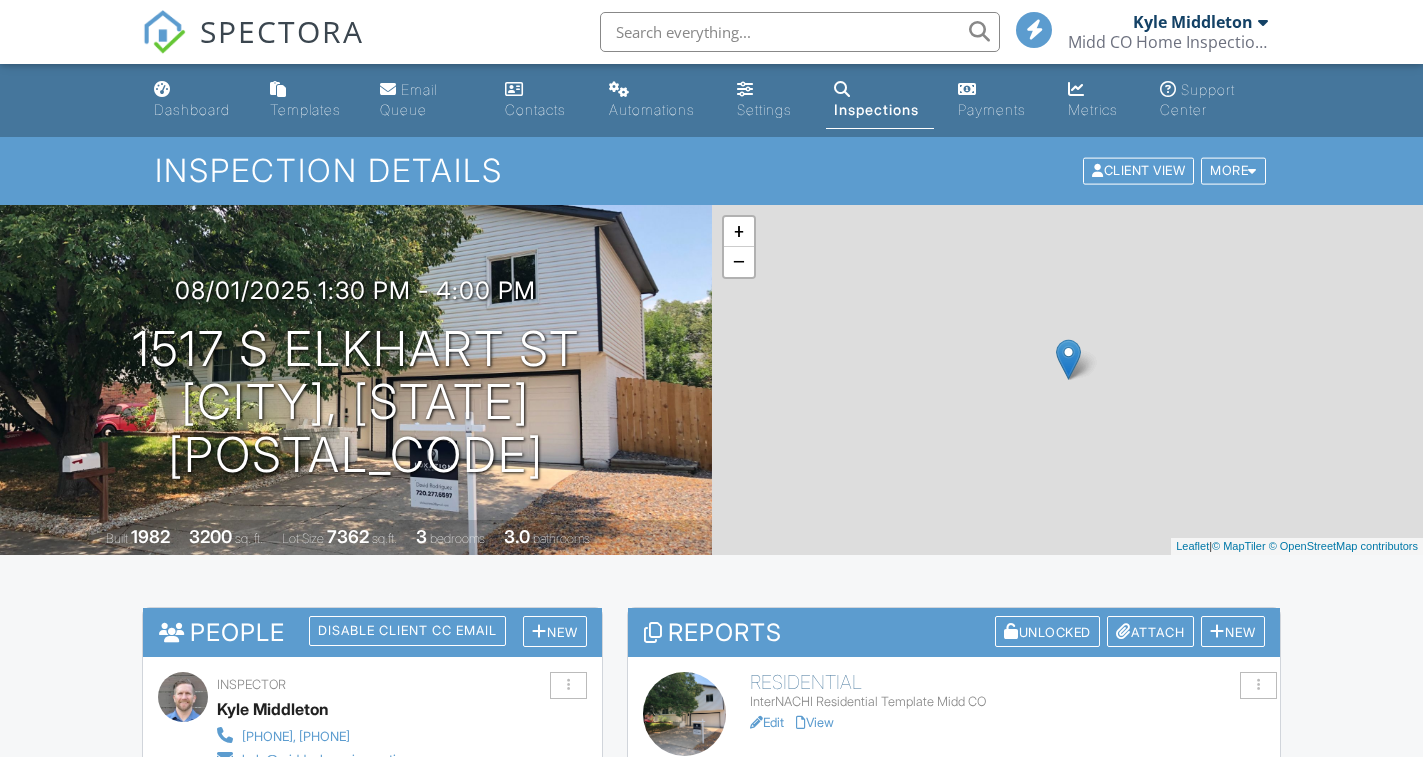 scroll, scrollTop: 0, scrollLeft: 0, axis: both 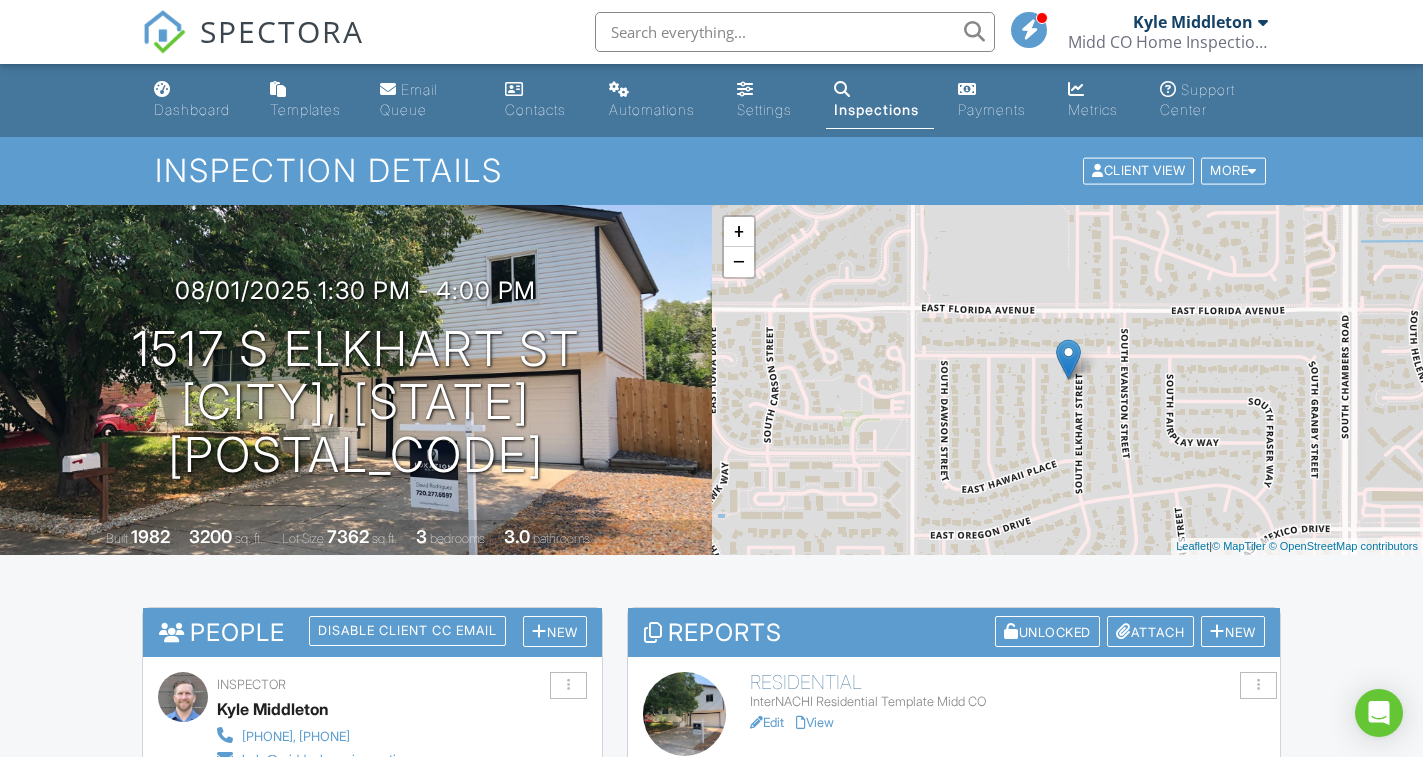 click on "Edit" at bounding box center [767, 722] 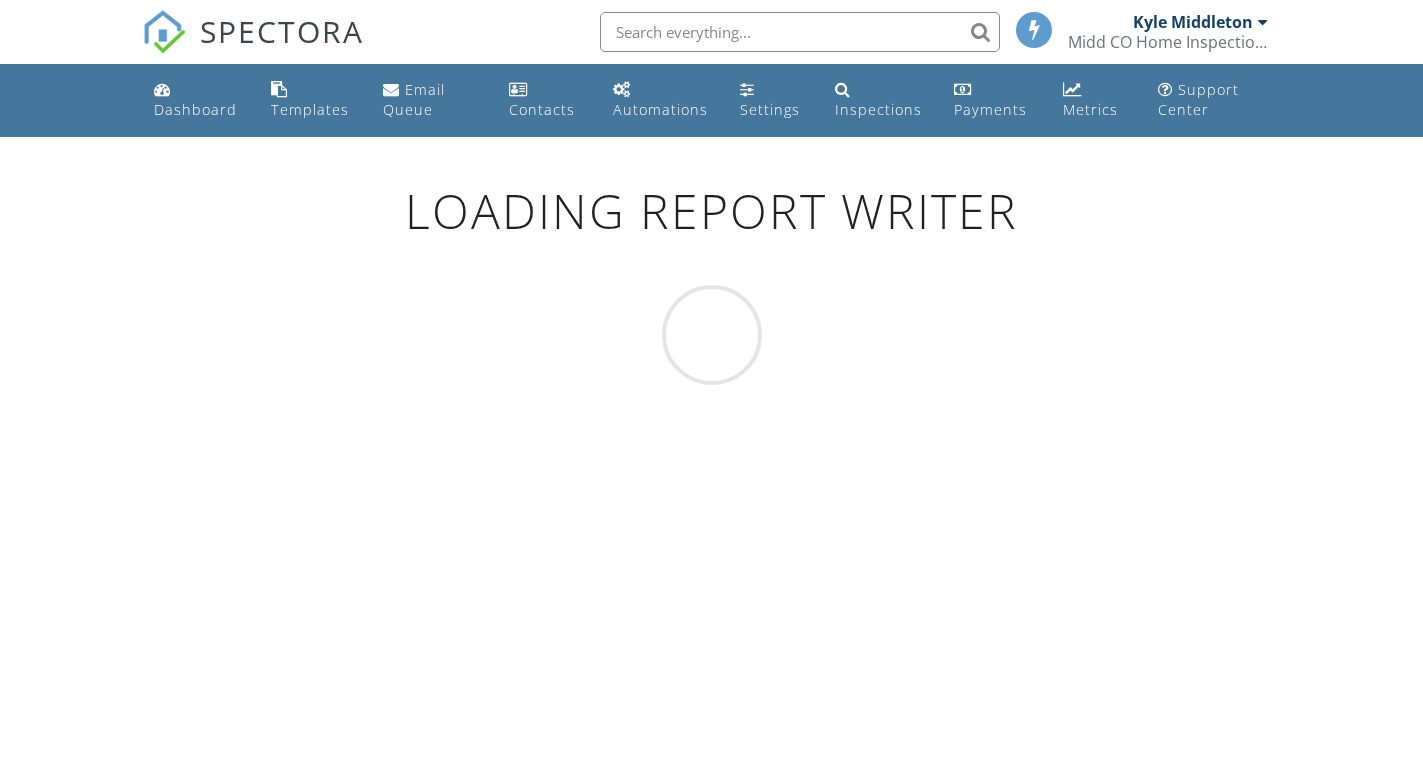 scroll, scrollTop: 0, scrollLeft: 0, axis: both 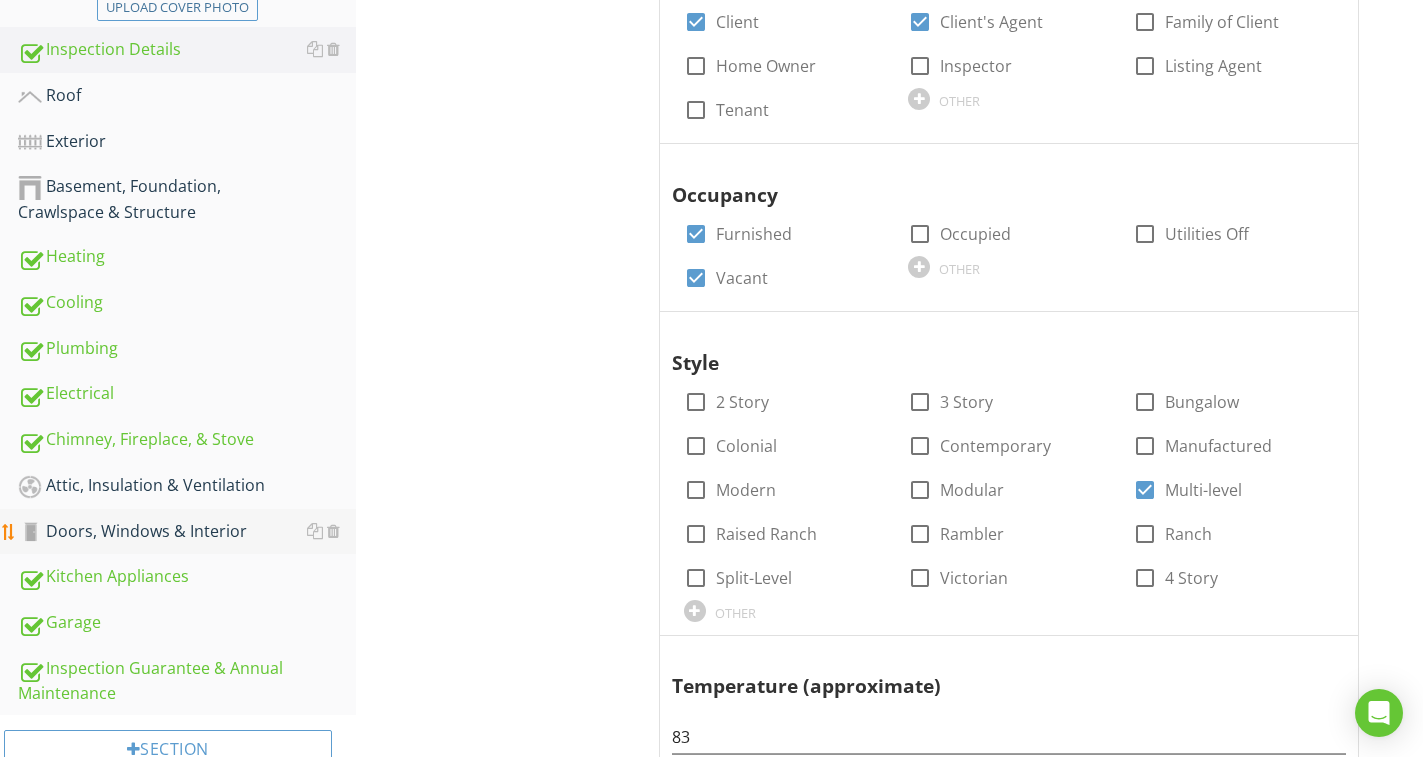 click on "Doors, Windows & Interior" at bounding box center [187, 532] 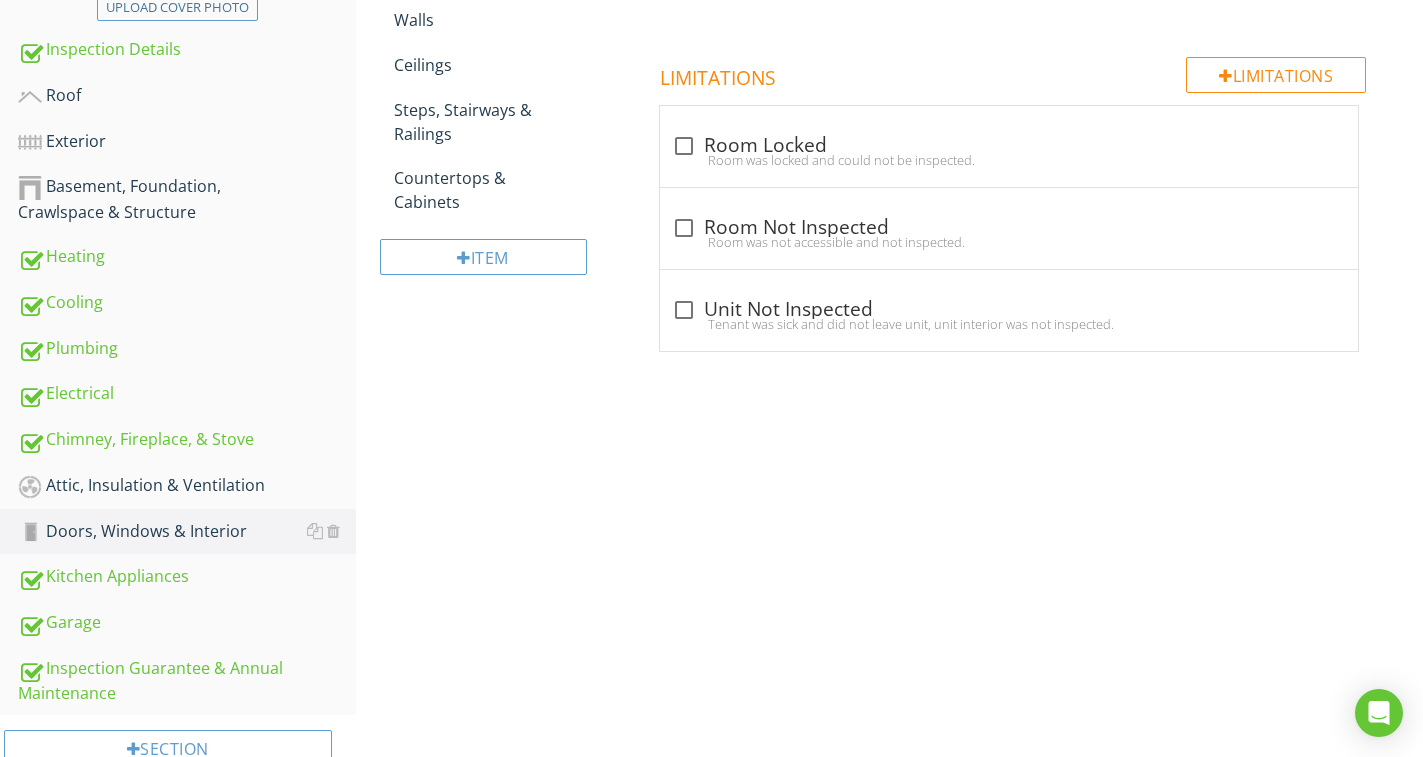 click on "Upload cover photo
Inspection Details
Roof
Exterior
Basement, Foundation, Crawlspace & Structure
Heating
Cooling
Plumbing
Electrical
Chimney, Fireplace, & Stove
Attic, Insulation & Ventilation
Doors, Windows & Interior
Kitchen Appliances
Garage
Inspection Guarantee & Annual Maintenance
Section
Doors, Windows & Interior
General
Doors
Windows
Floors
Walls
Ceilings
Steps, Stairways & Railings
Information" at bounding box center [711, 269] 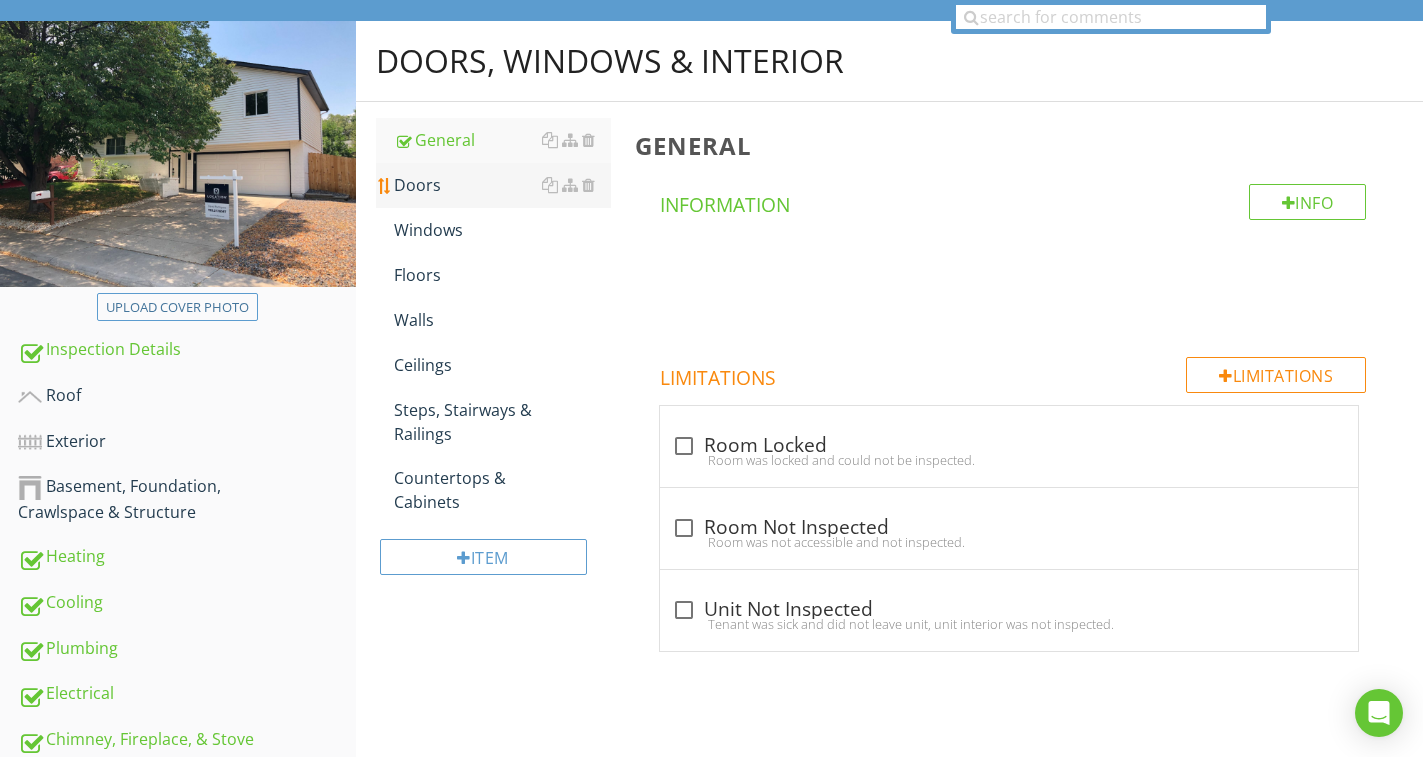 click on "Doors" at bounding box center (502, 185) 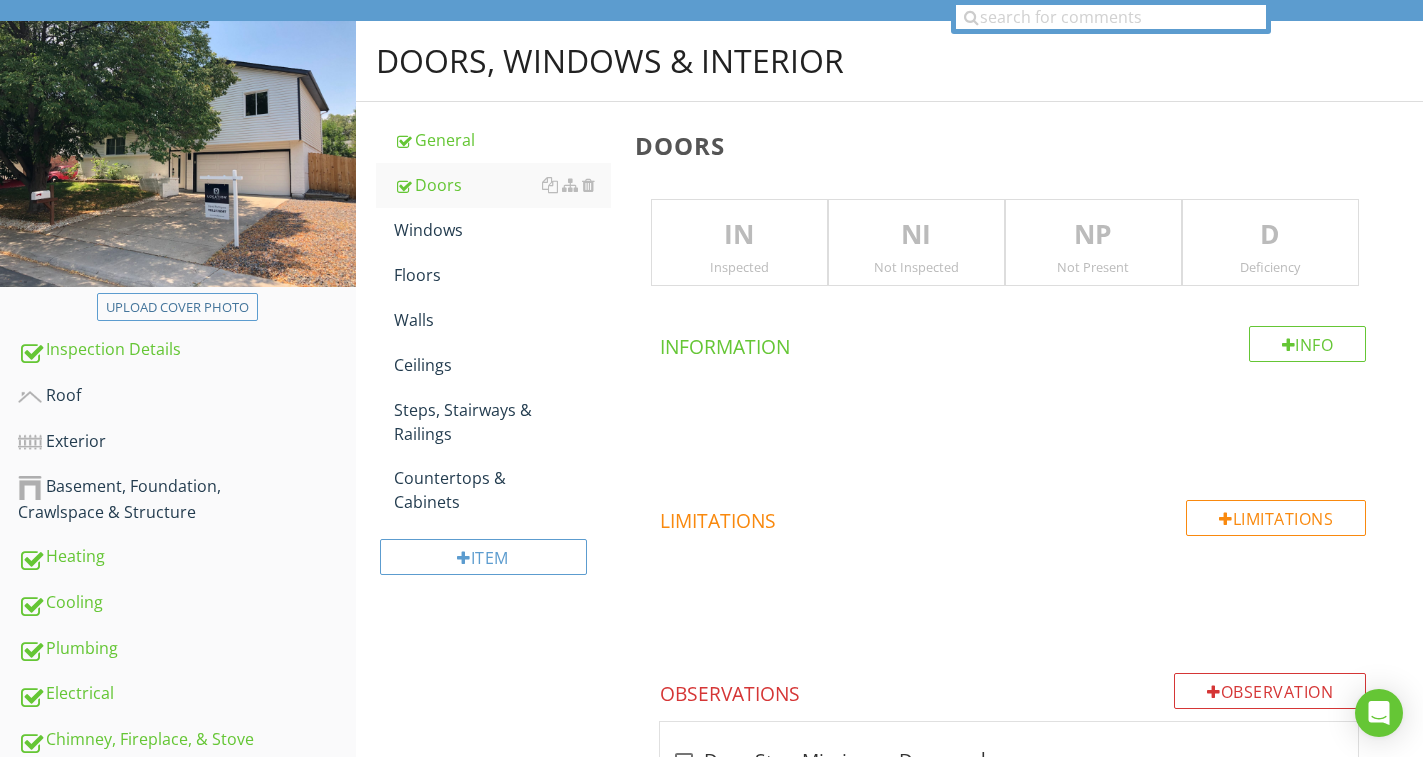 click on "IN" at bounding box center [739, 235] 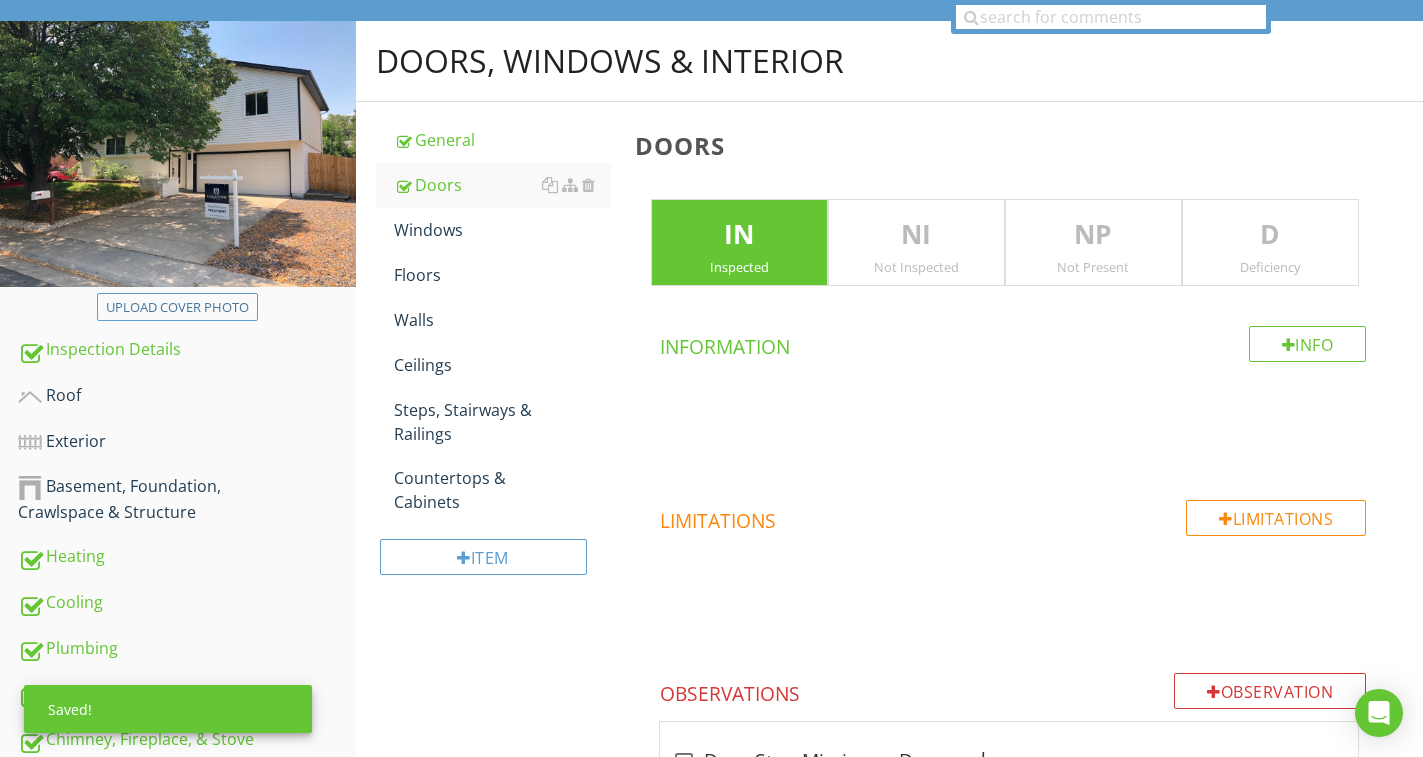 click on "D" at bounding box center (1270, 235) 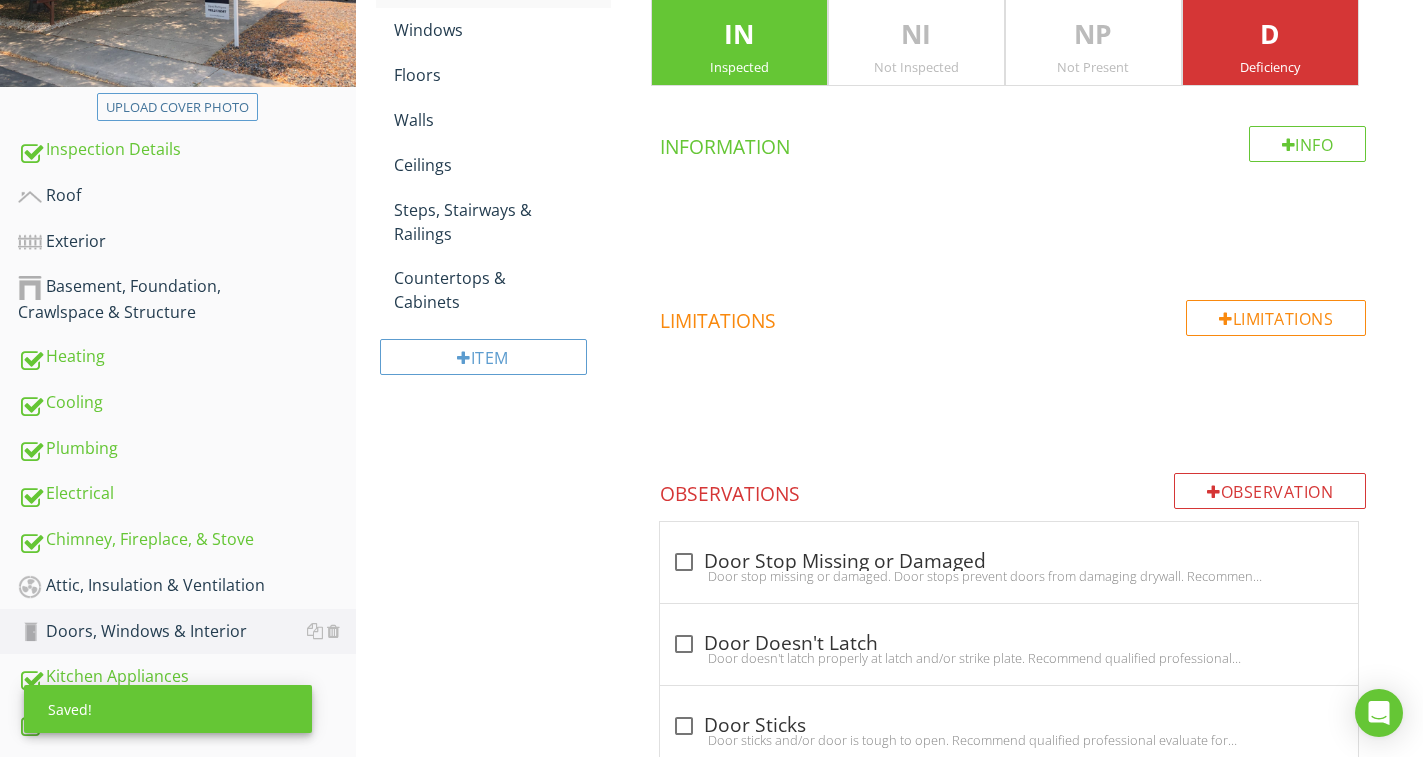 scroll, scrollTop: 500, scrollLeft: 0, axis: vertical 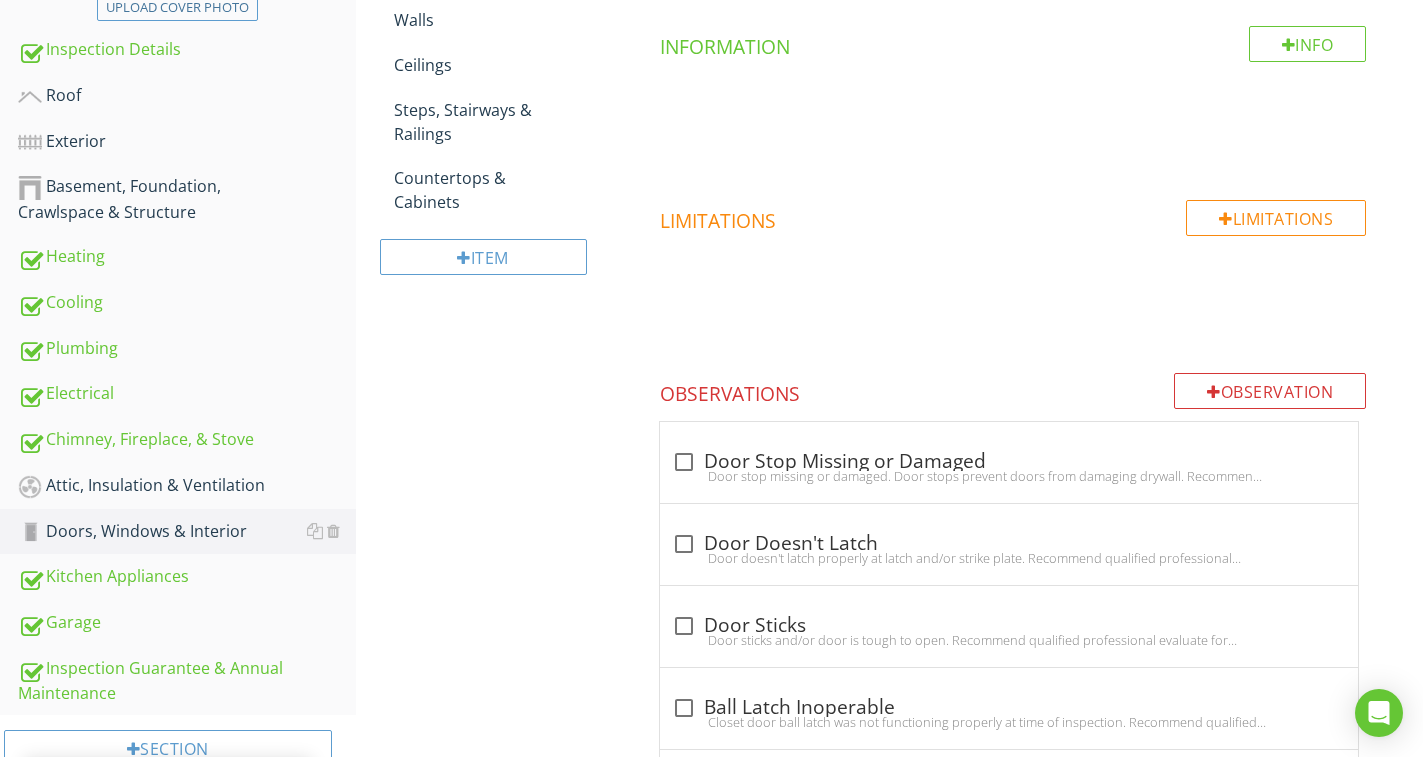 drag, startPoint x: 793, startPoint y: 533, endPoint x: 652, endPoint y: 507, distance: 143.37712 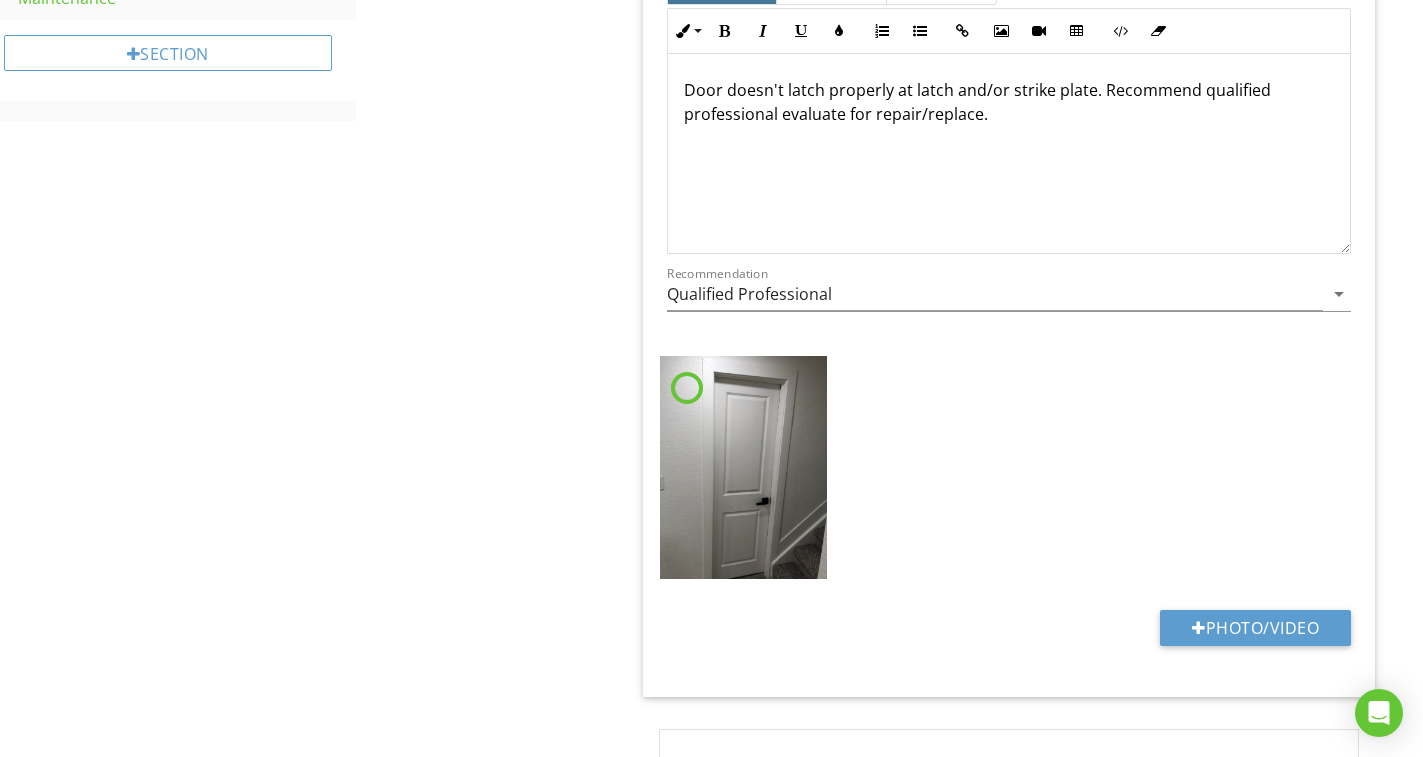 scroll, scrollTop: 1200, scrollLeft: 0, axis: vertical 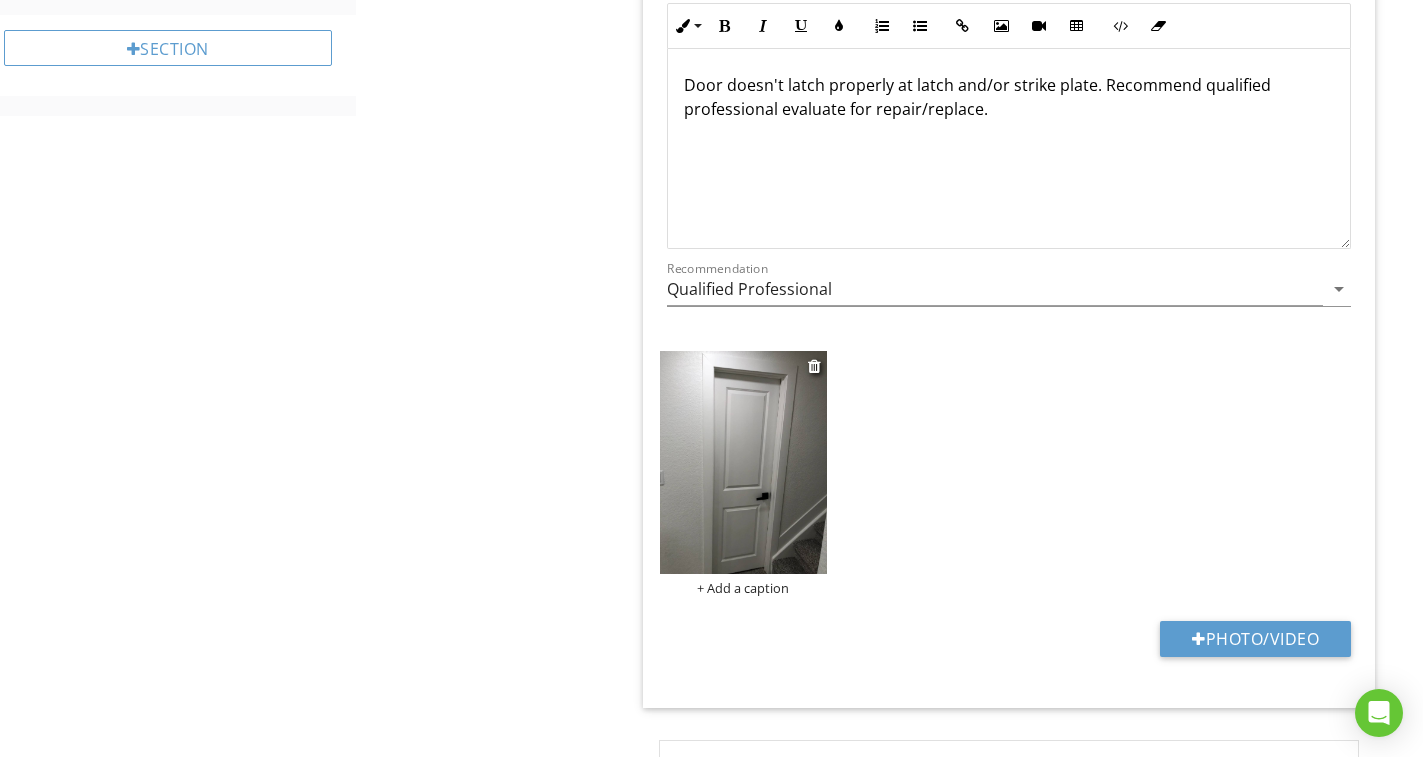 click at bounding box center [743, 462] 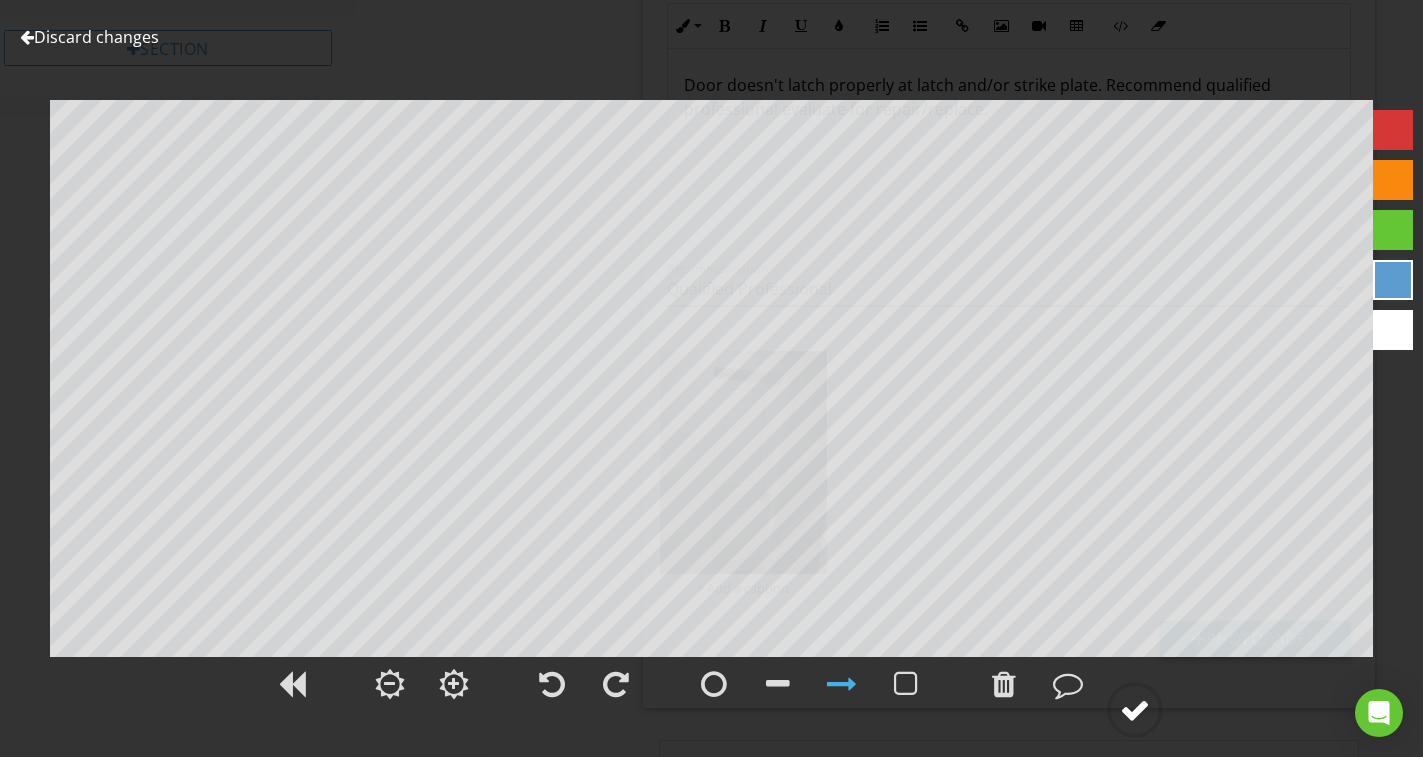 drag, startPoint x: 1141, startPoint y: 707, endPoint x: 1124, endPoint y: 697, distance: 19.723083 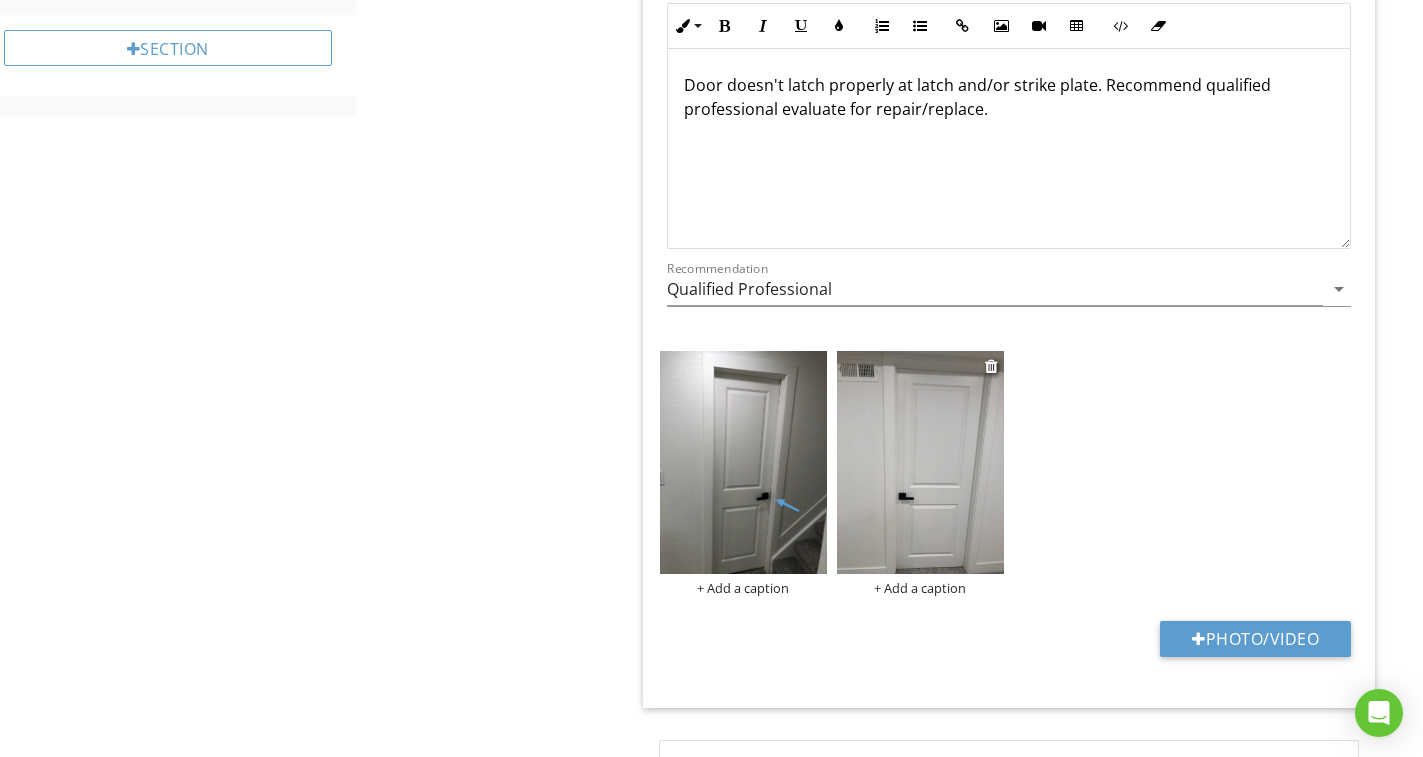 click at bounding box center (920, 462) 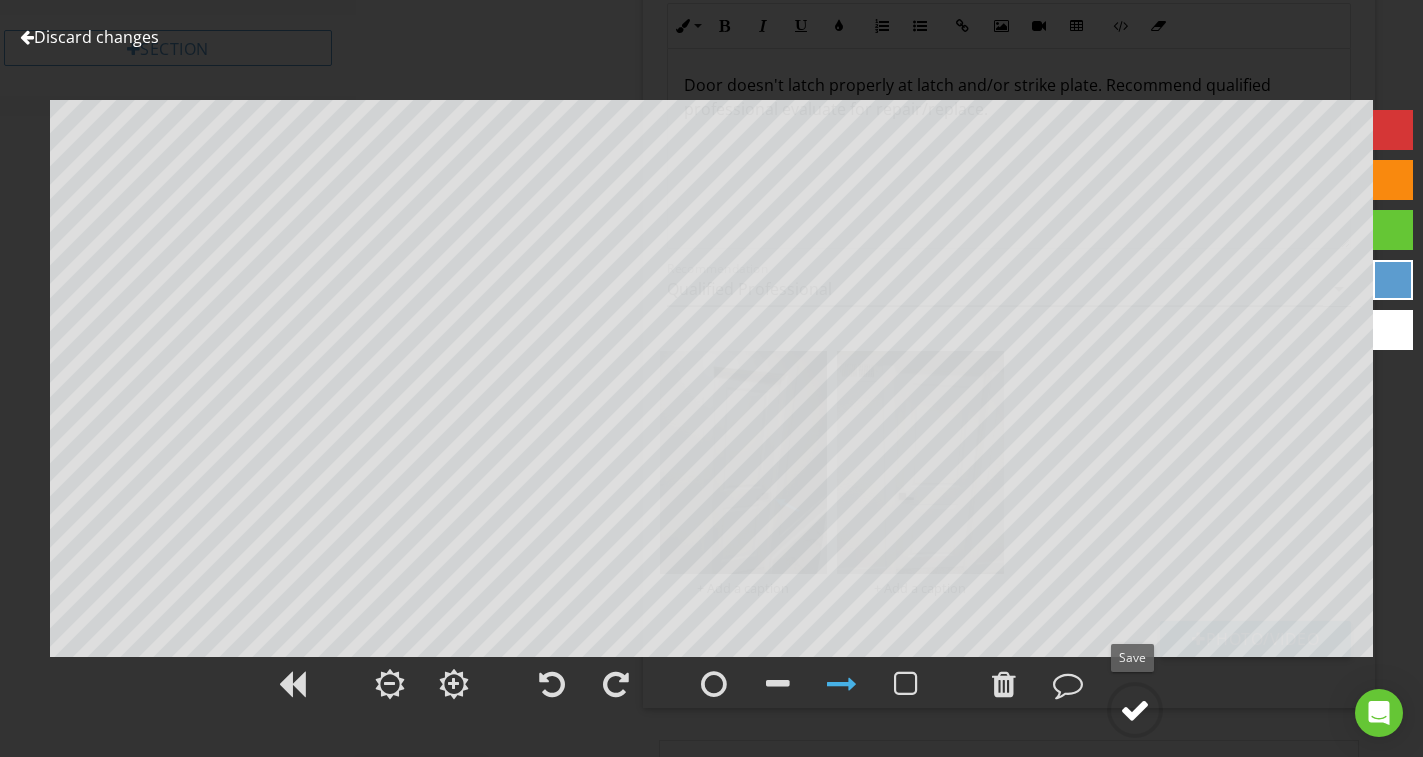 click at bounding box center (1135, 710) 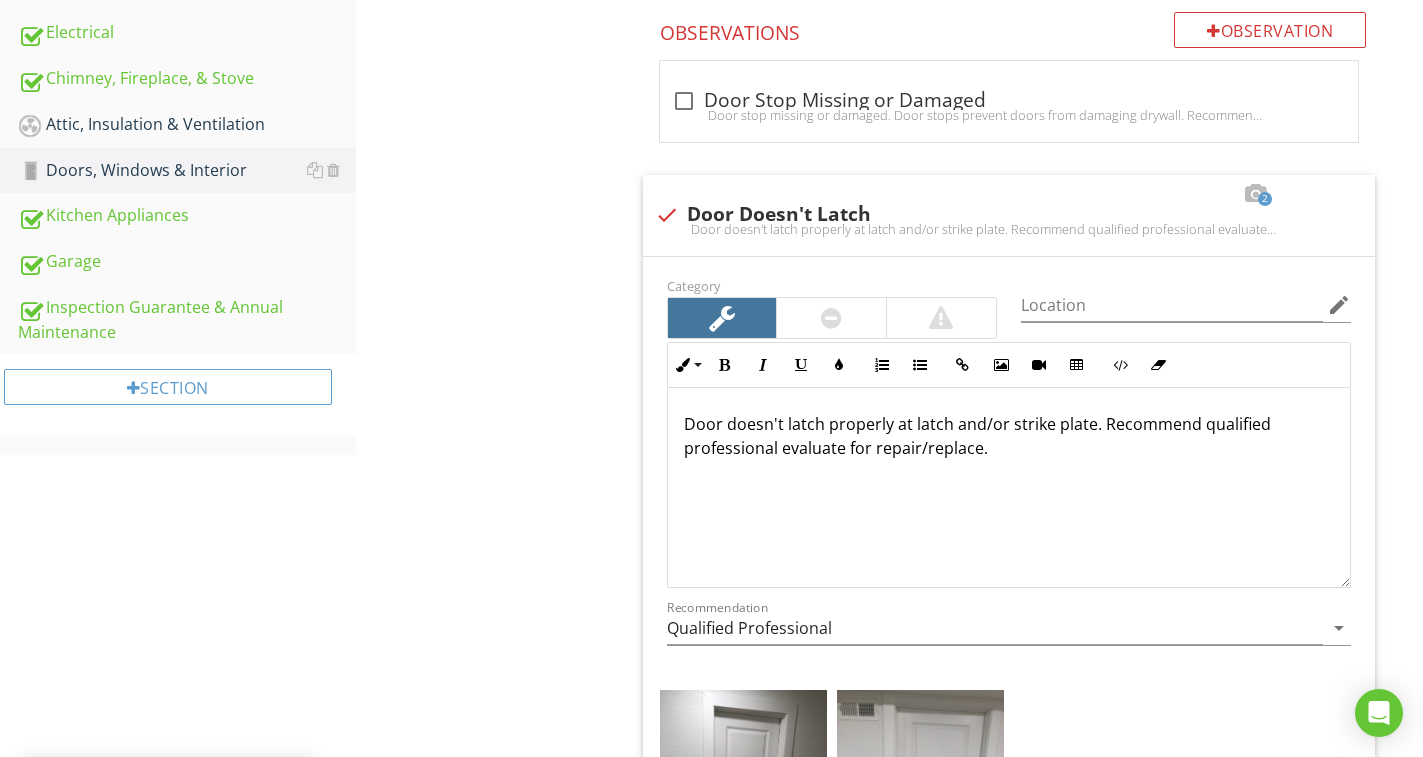 scroll, scrollTop: 811, scrollLeft: 0, axis: vertical 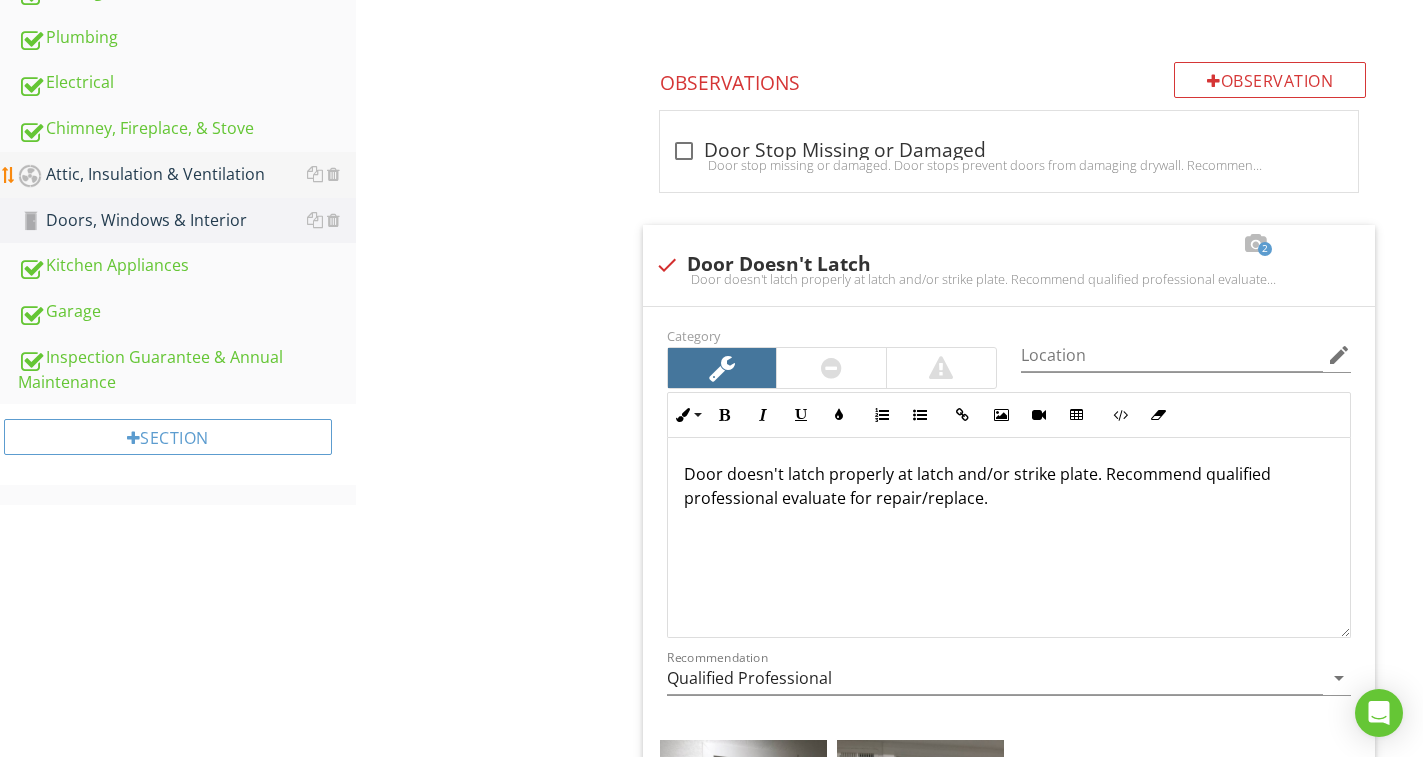 drag, startPoint x: 880, startPoint y: 167, endPoint x: 130, endPoint y: 181, distance: 750.1307 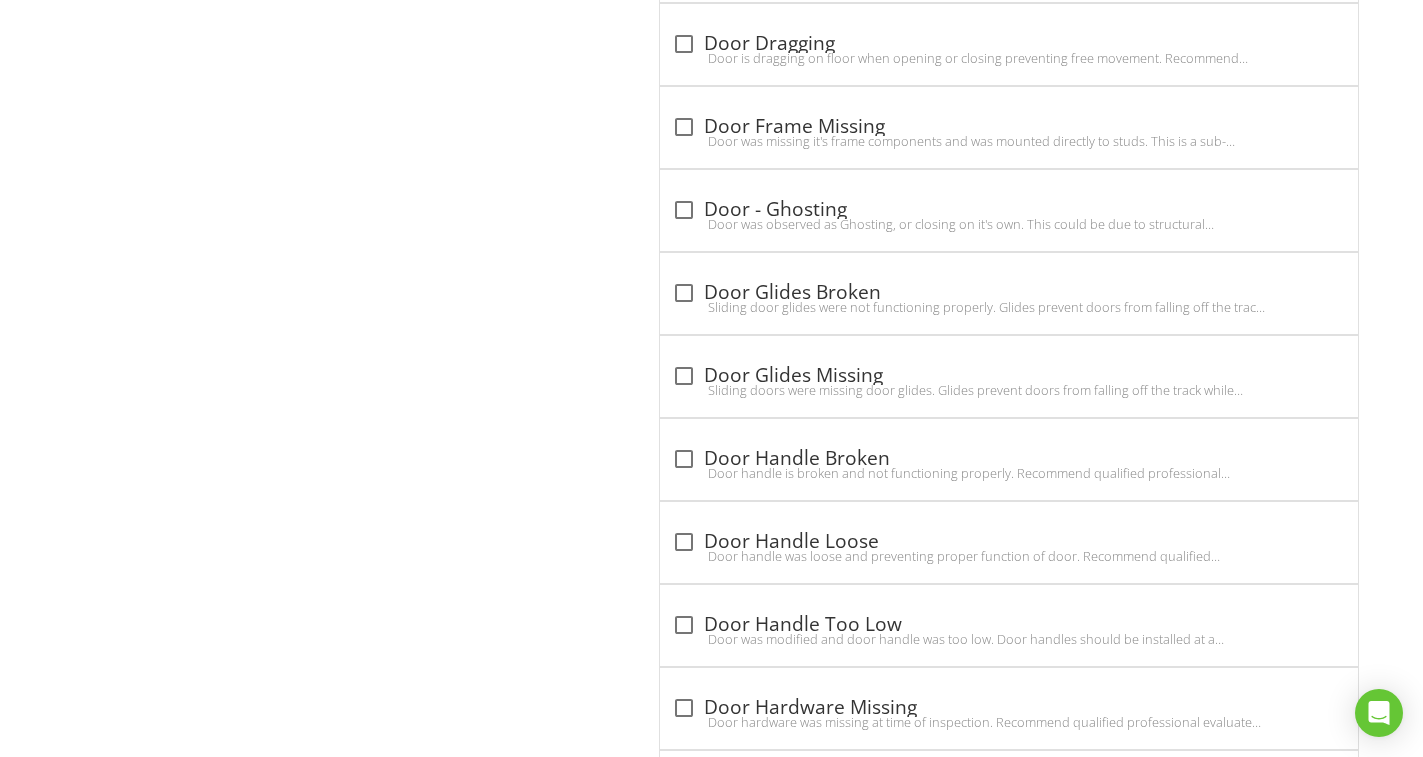 scroll, scrollTop: 3411, scrollLeft: 0, axis: vertical 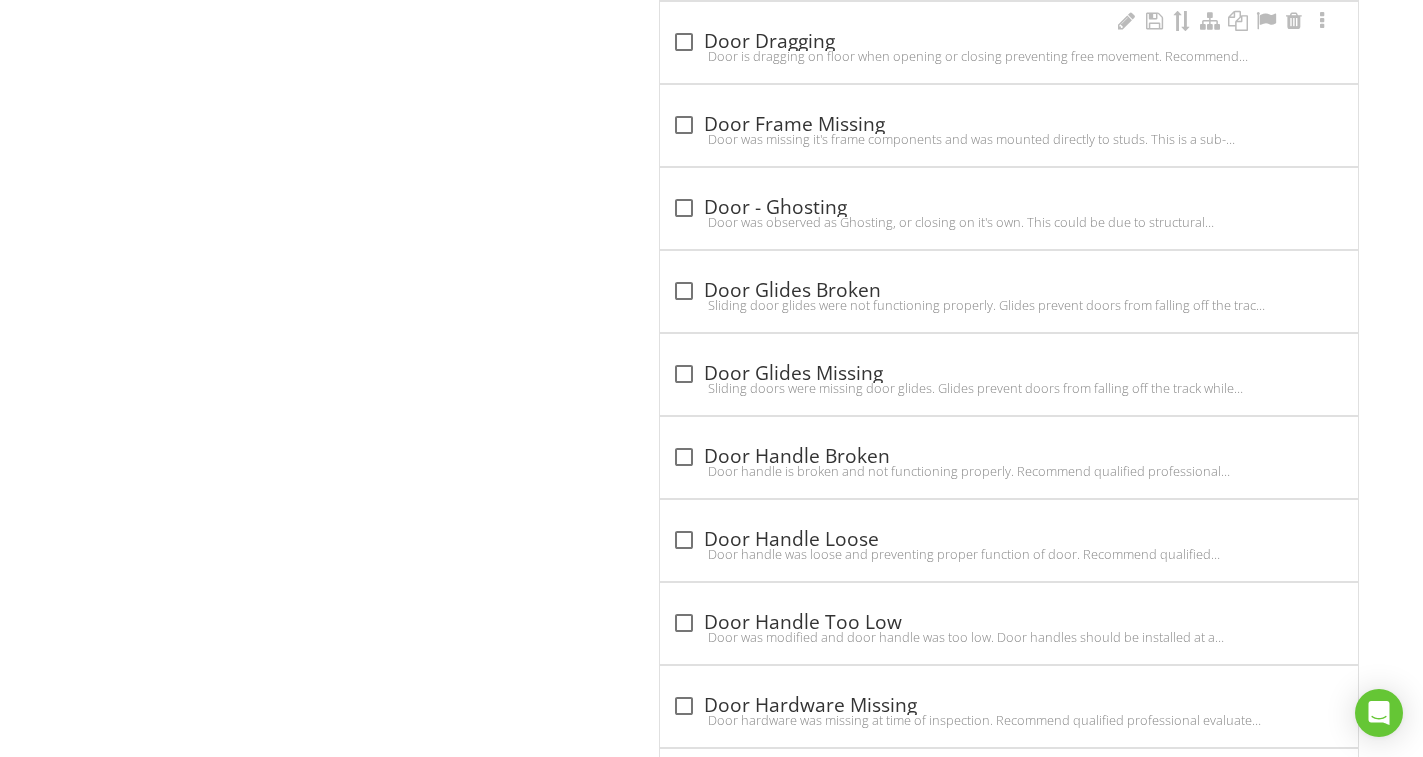 click on "check_box_outline_blank
Door Dragging" at bounding box center [1009, 42] 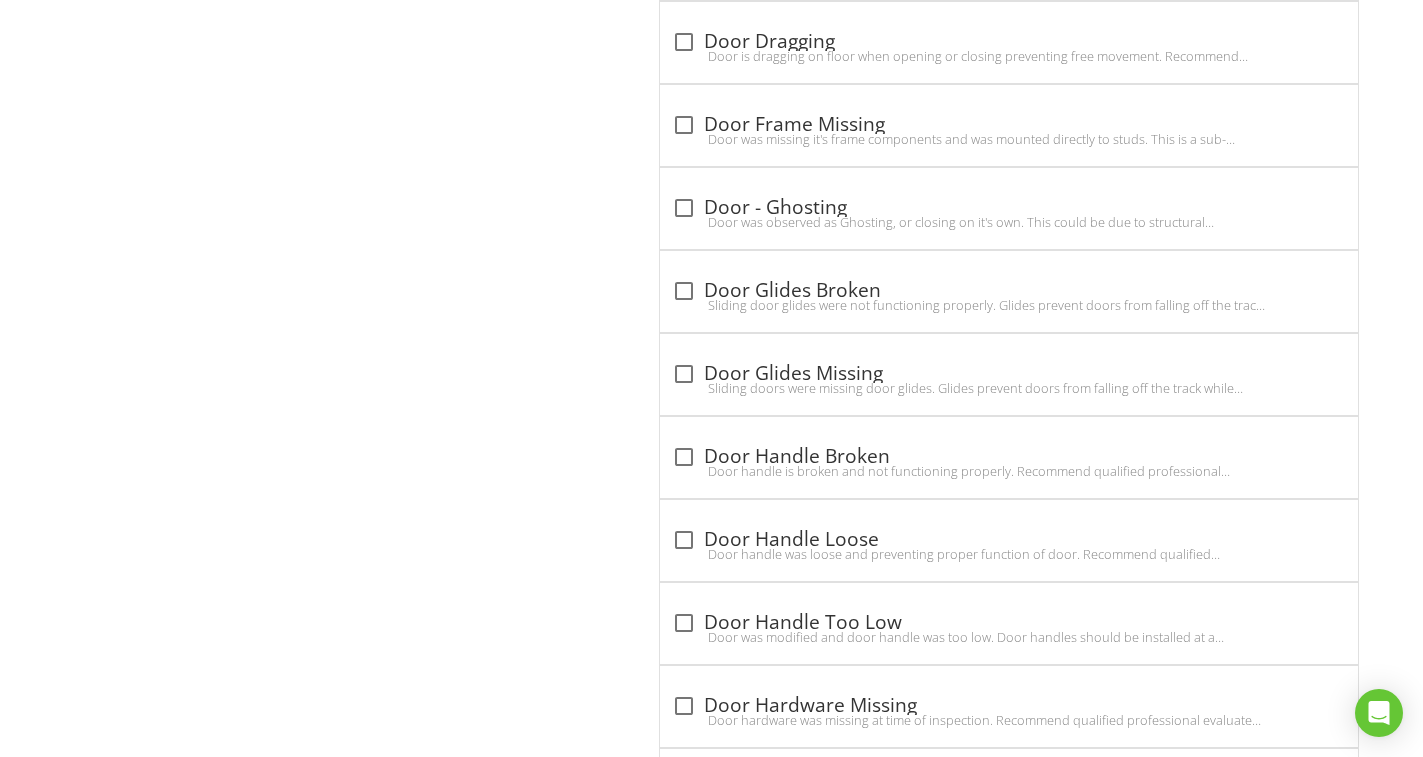 checkbox on "true" 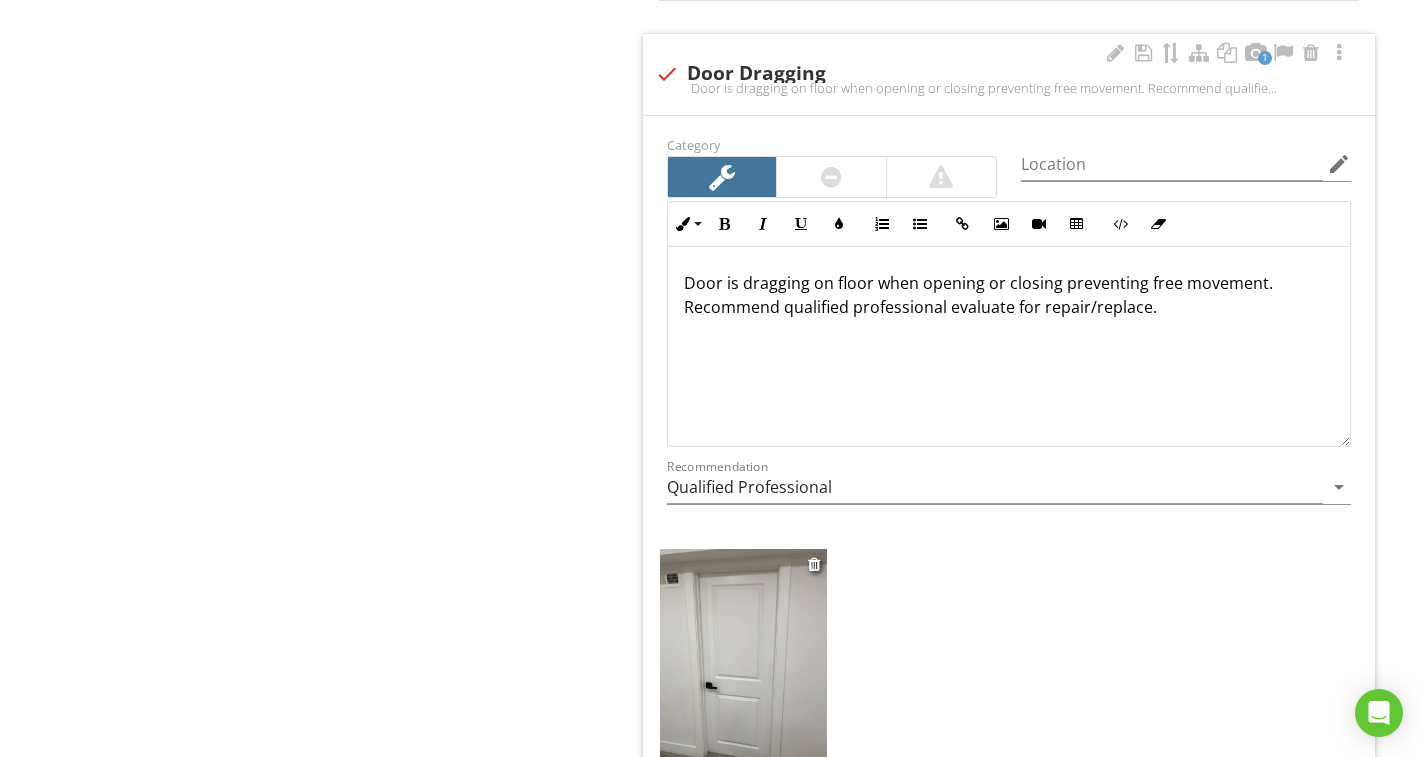 click at bounding box center [743, 660] 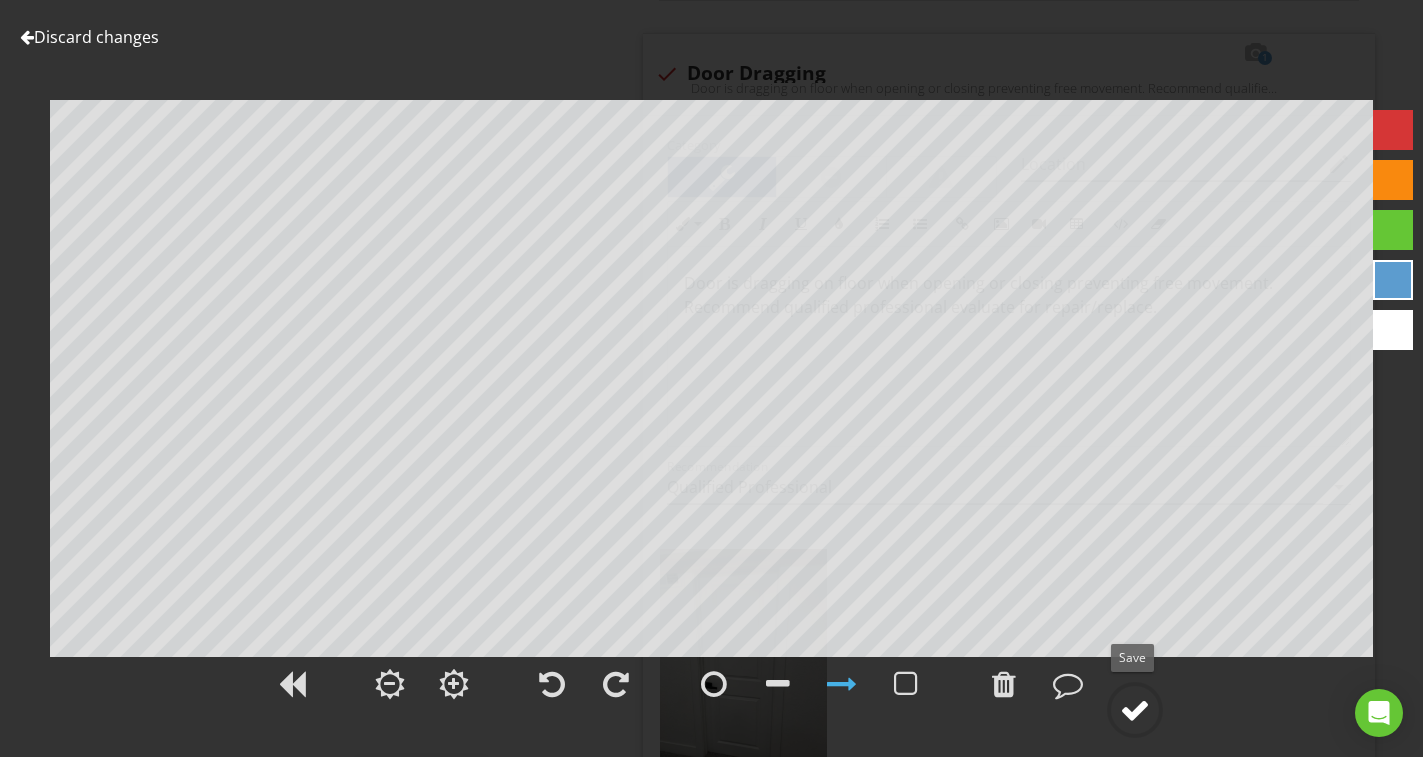 click at bounding box center [1135, 710] 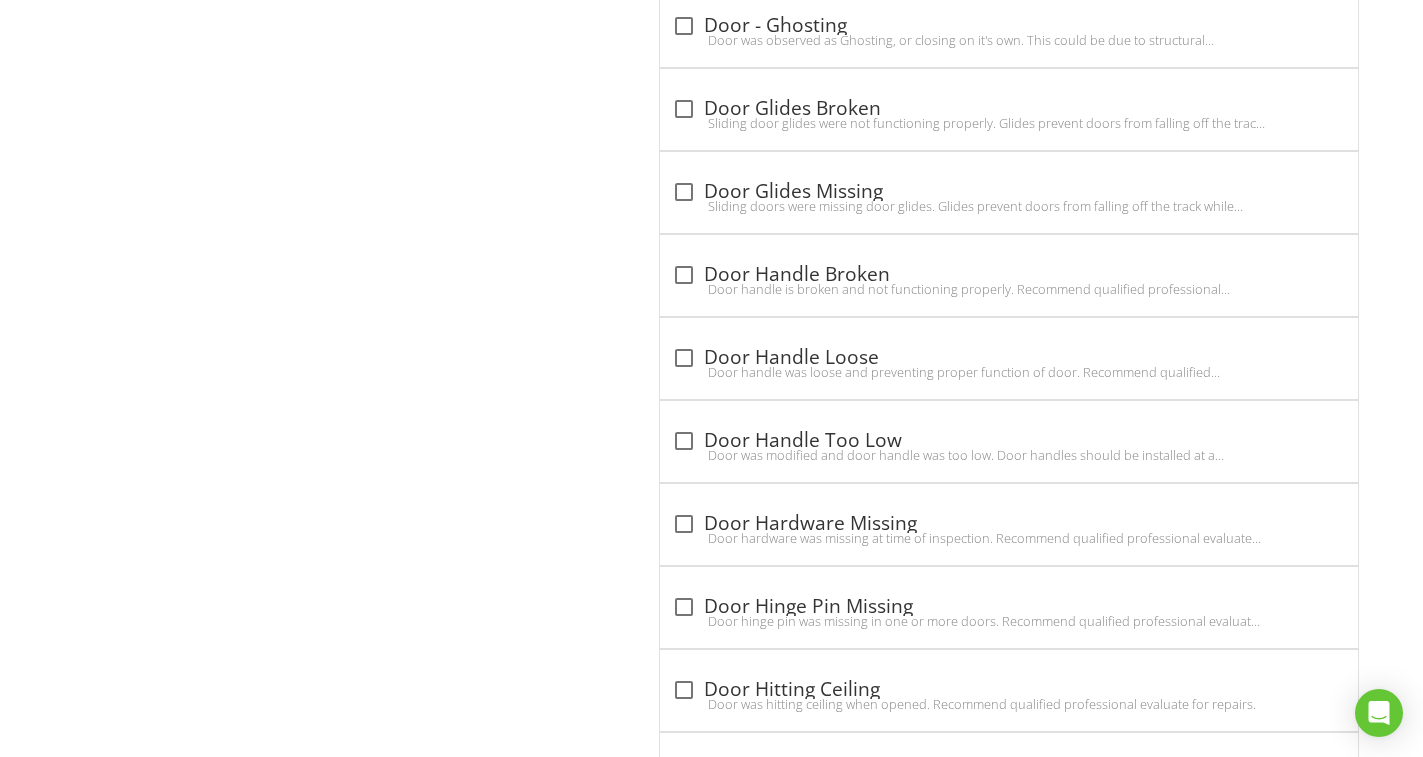 scroll, scrollTop: 4479, scrollLeft: 0, axis: vertical 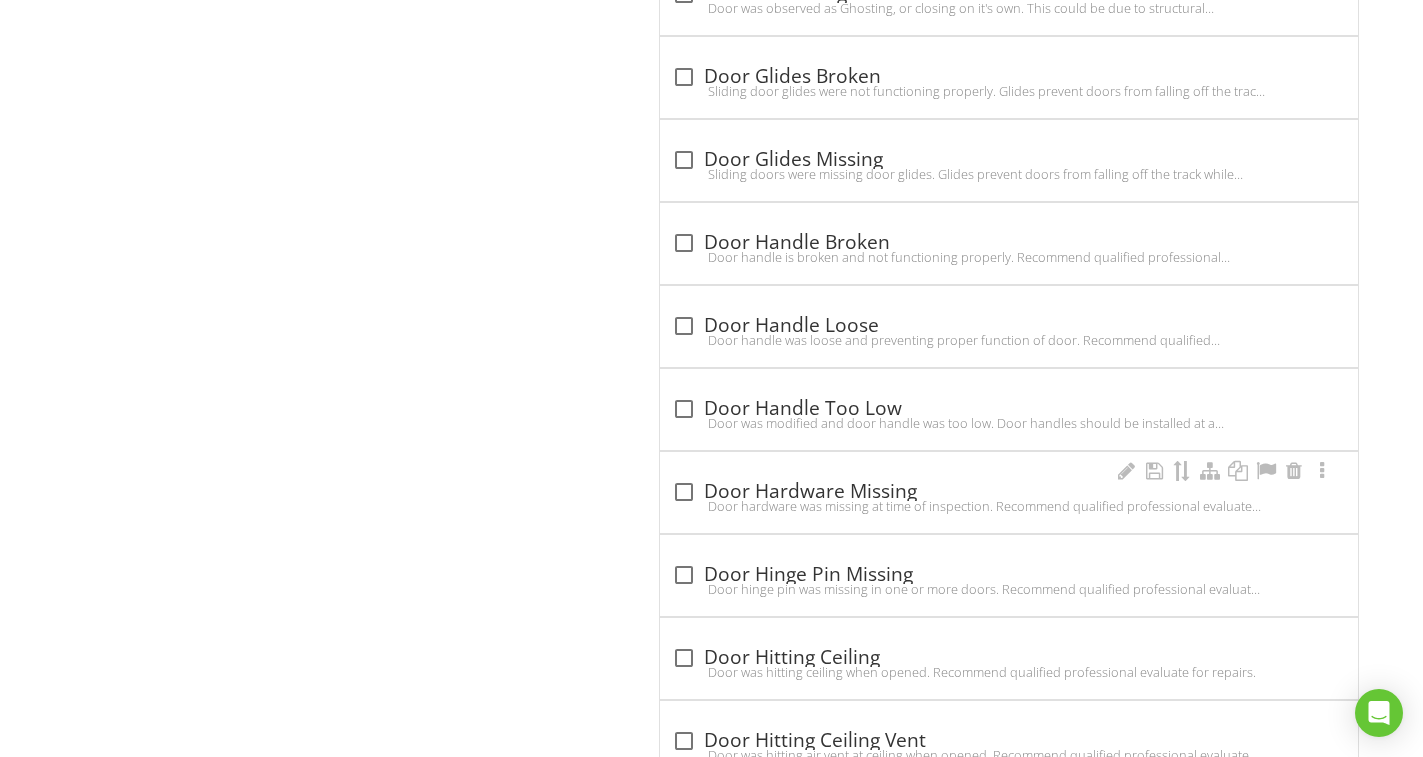 click on "Door hardware was missing at time of inspection. Recommend qualified professional evaluate for repair/replace." at bounding box center (1009, 506) 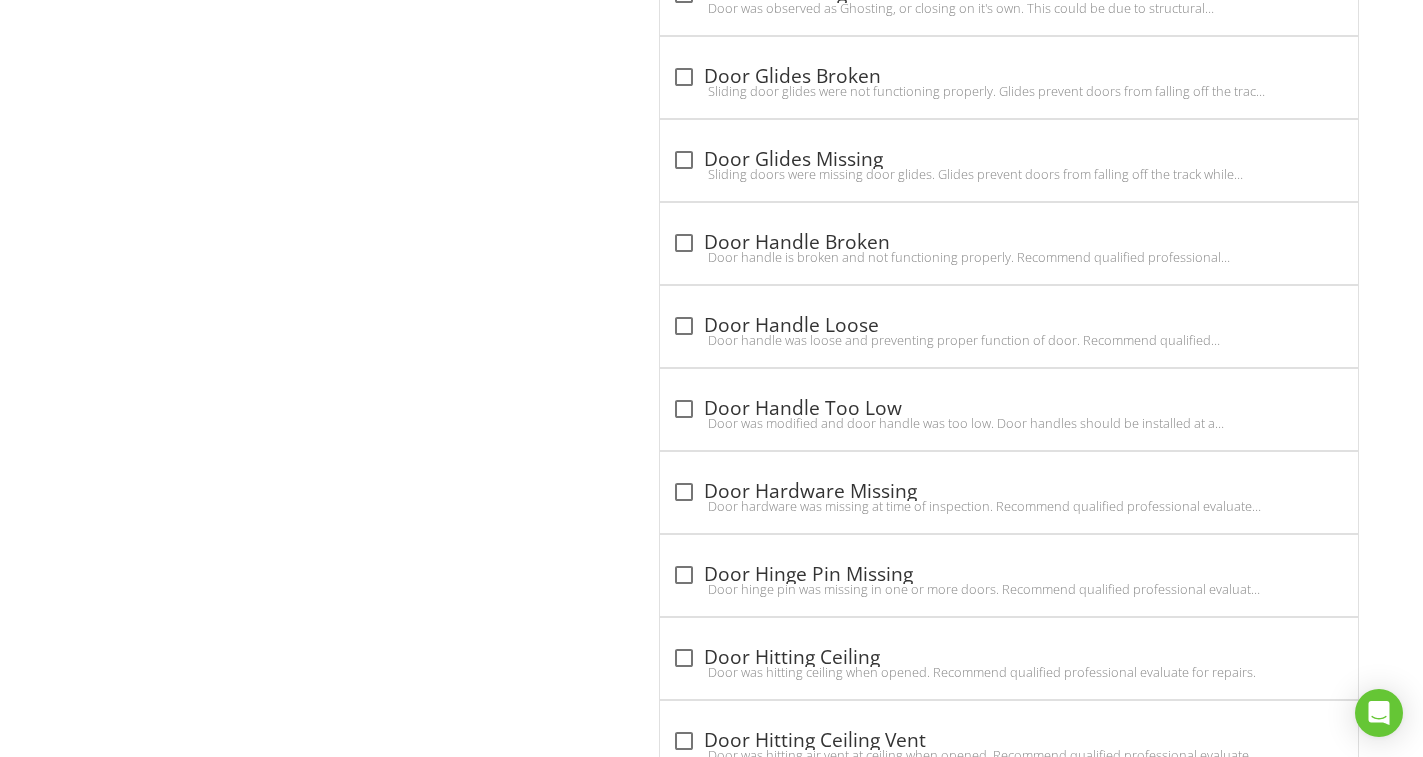 checkbox on "true" 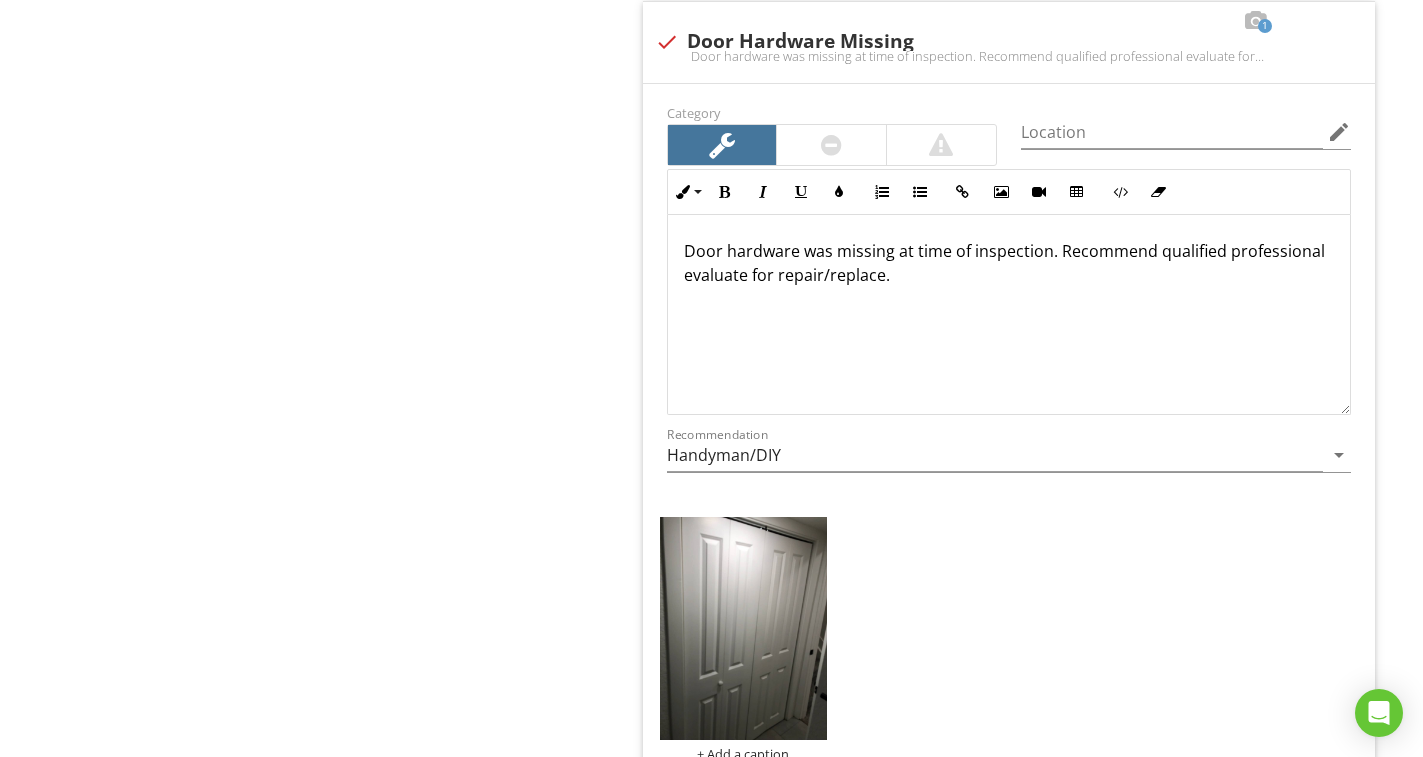 scroll, scrollTop: 4979, scrollLeft: 0, axis: vertical 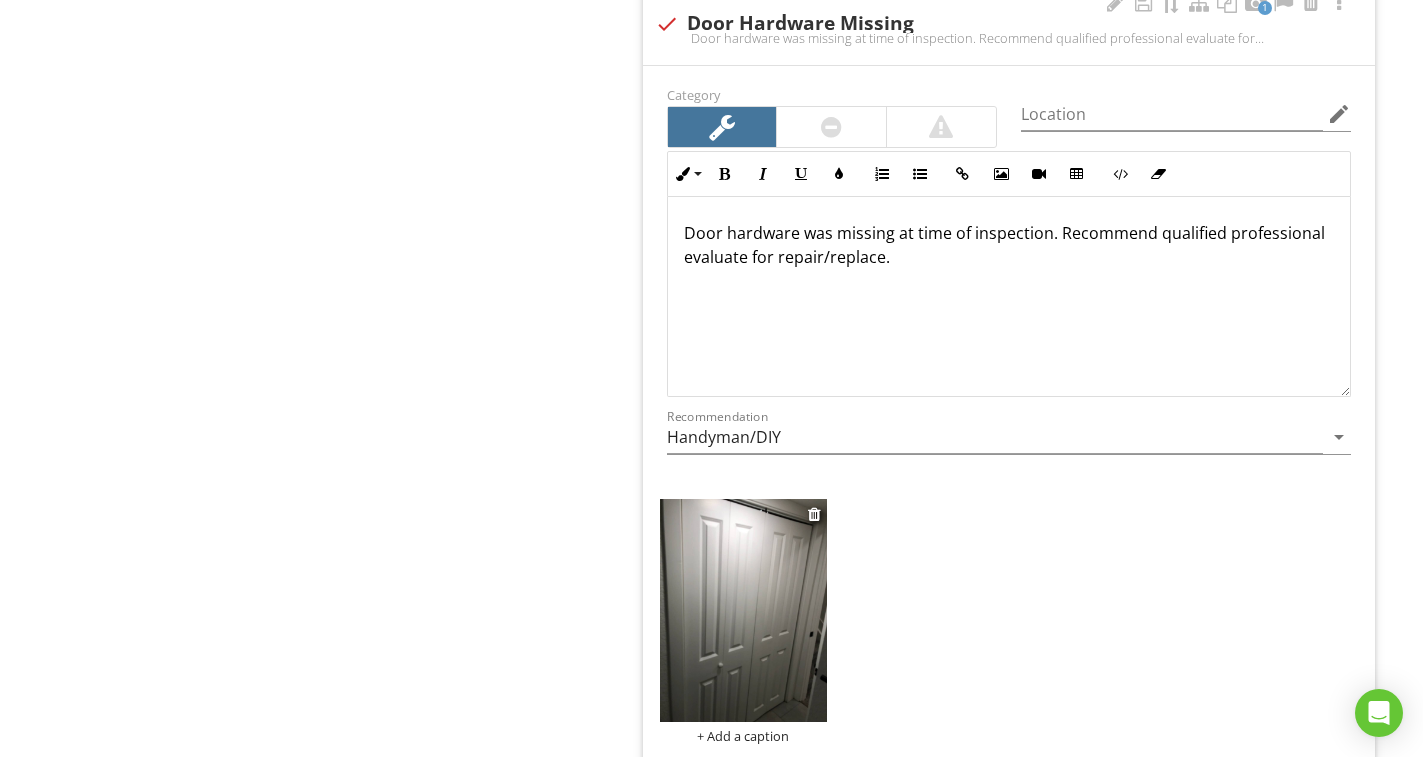 click at bounding box center (743, 610) 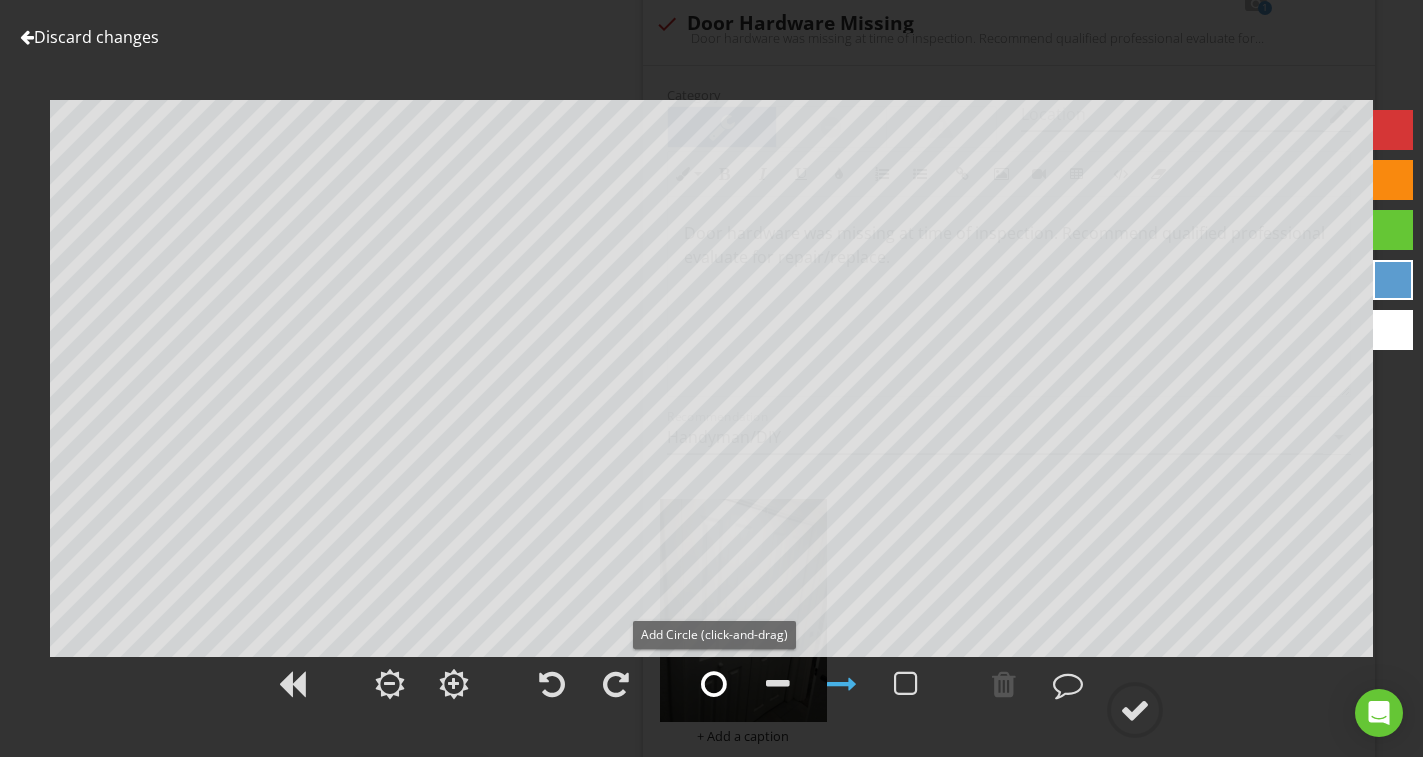 click at bounding box center [714, 684] 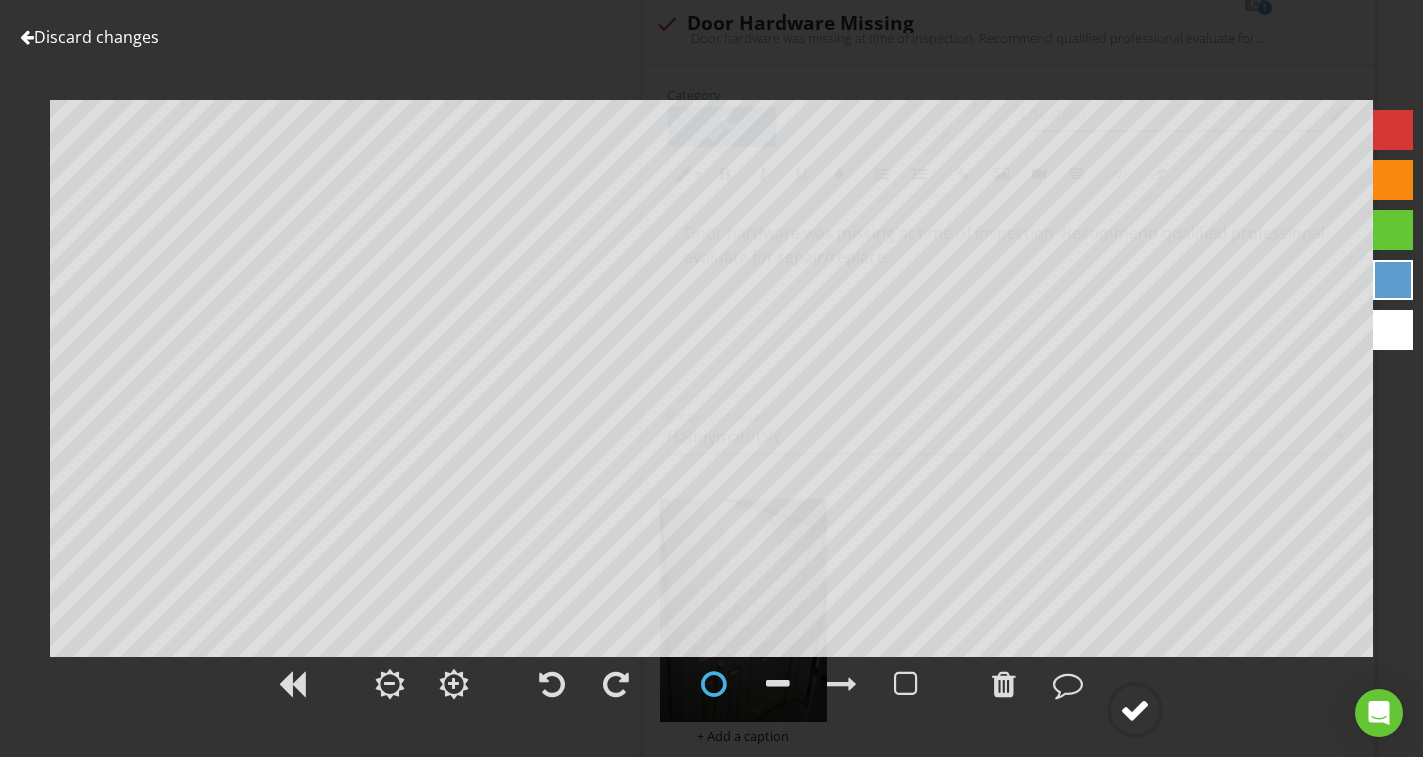 click at bounding box center [1135, 710] 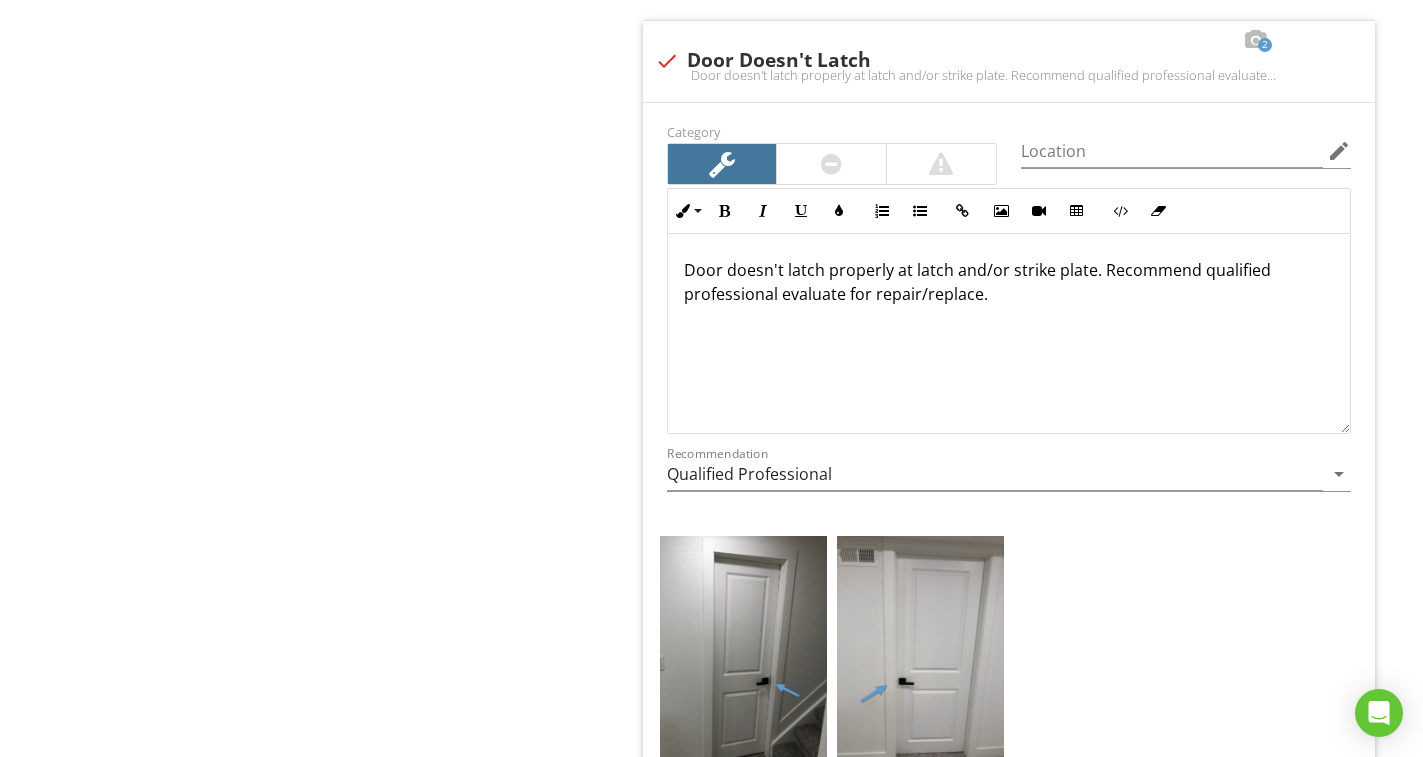 scroll, scrollTop: 1776, scrollLeft: 0, axis: vertical 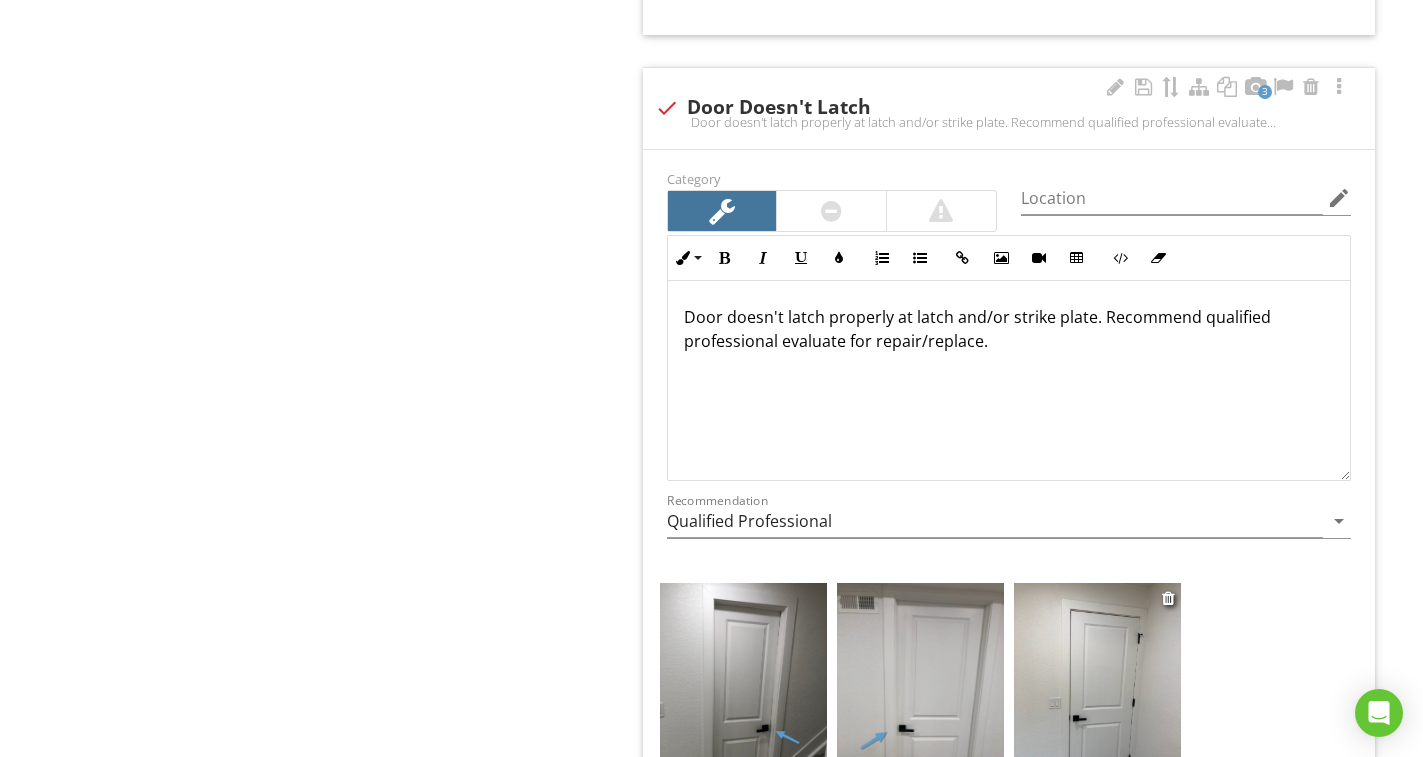 click at bounding box center (1097, 694) 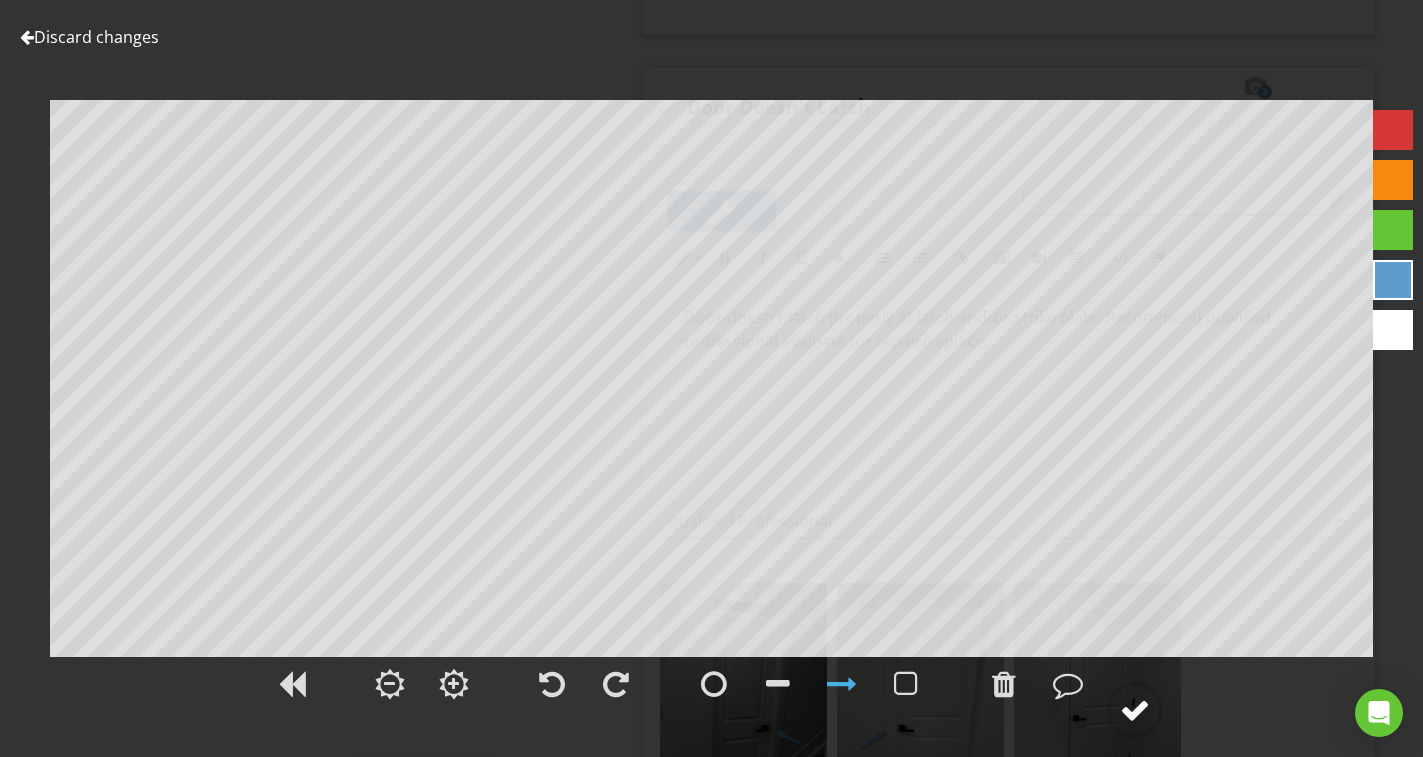 click at bounding box center (1135, 710) 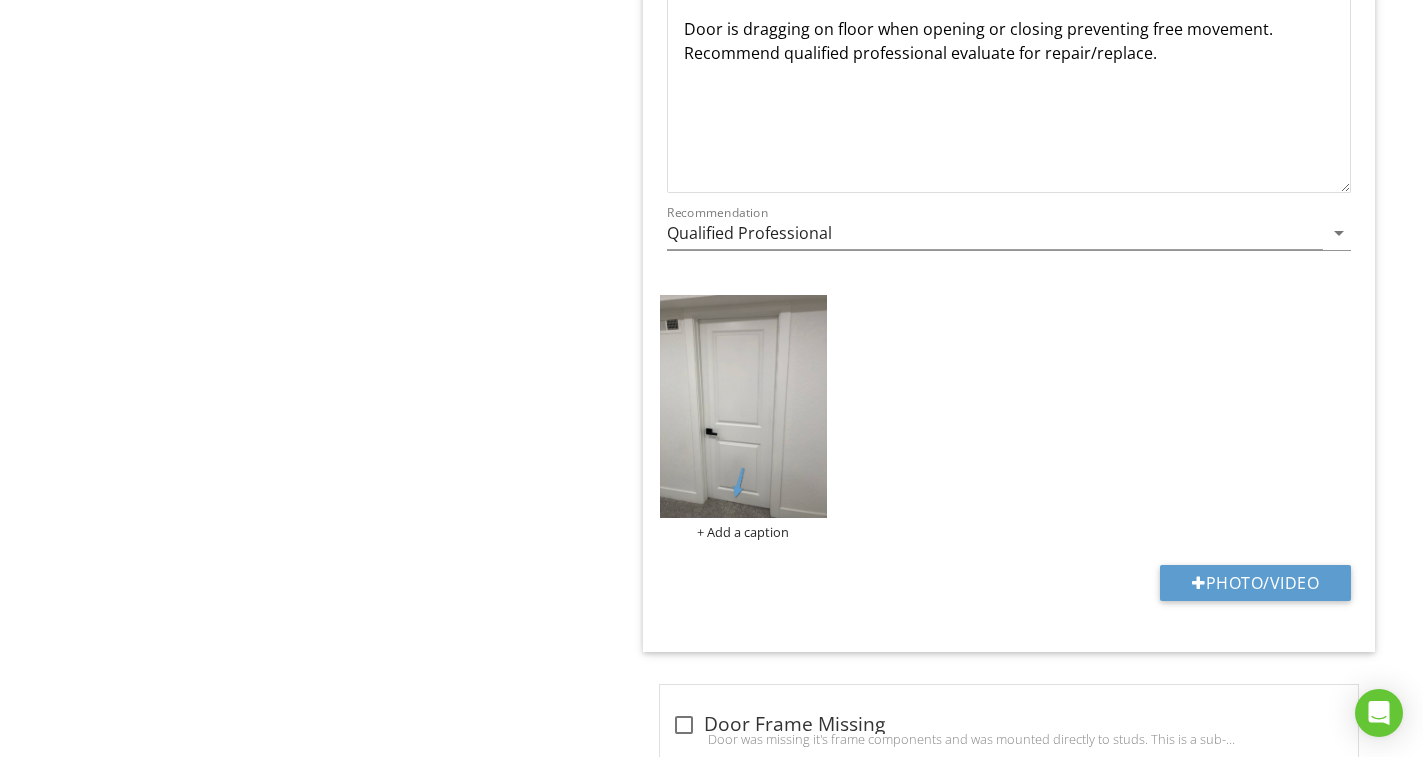 scroll, scrollTop: 3465, scrollLeft: 0, axis: vertical 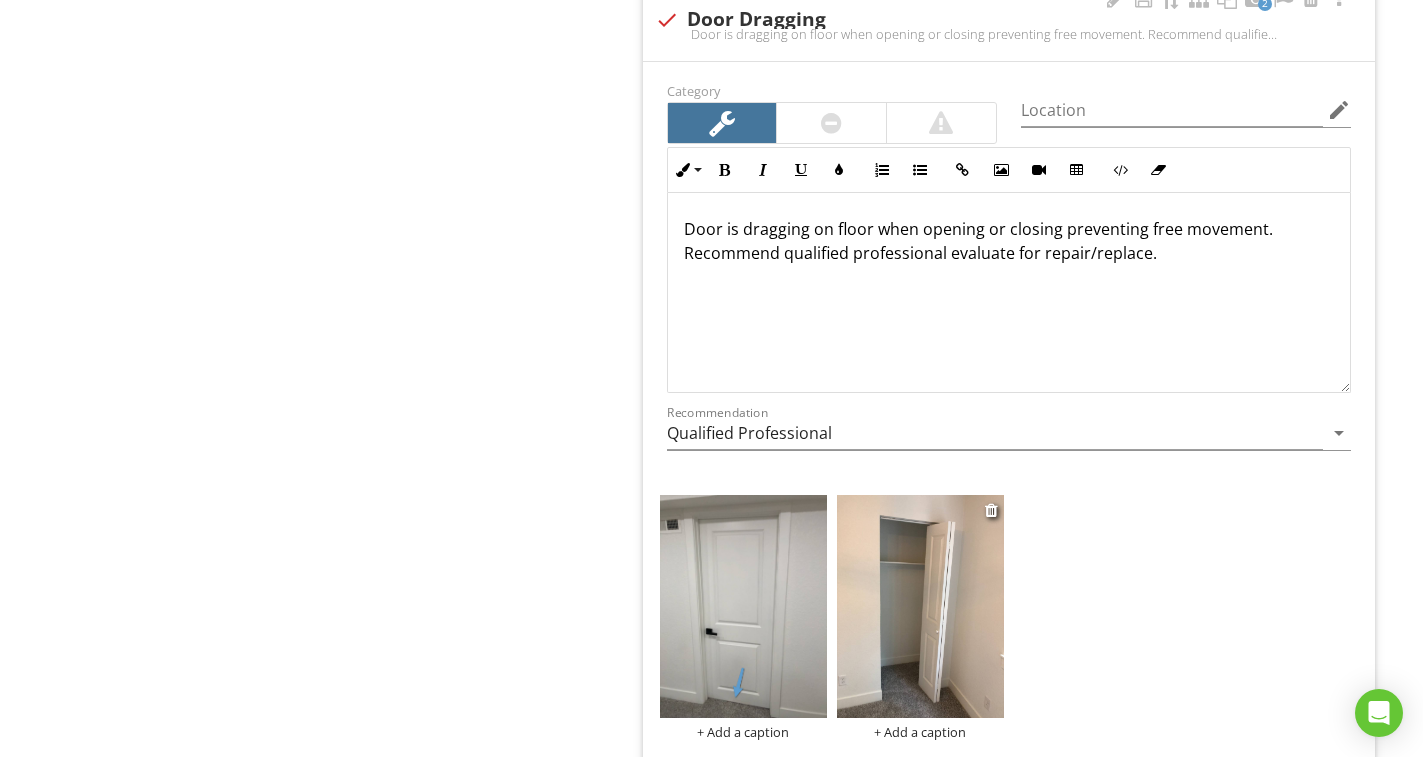 click at bounding box center [920, 606] 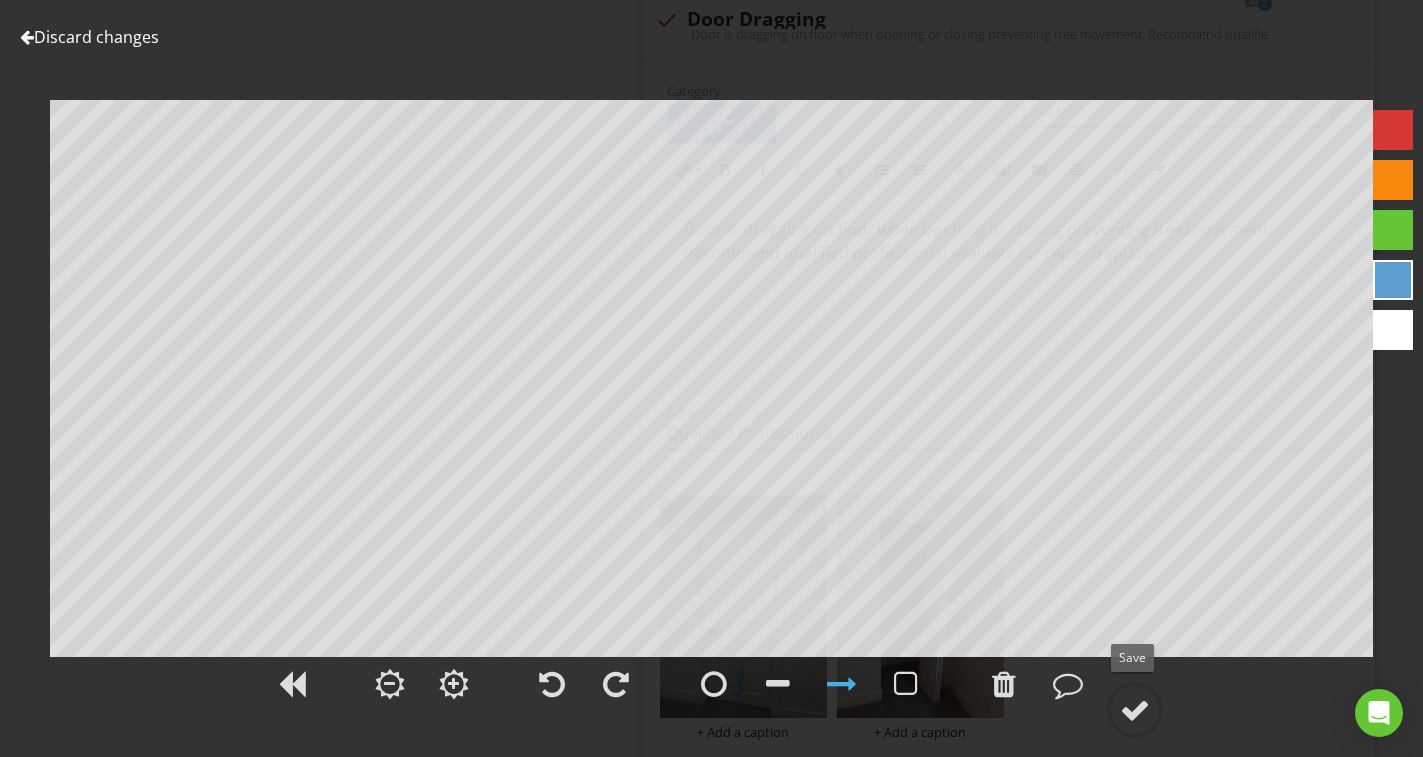click at bounding box center [1135, 710] 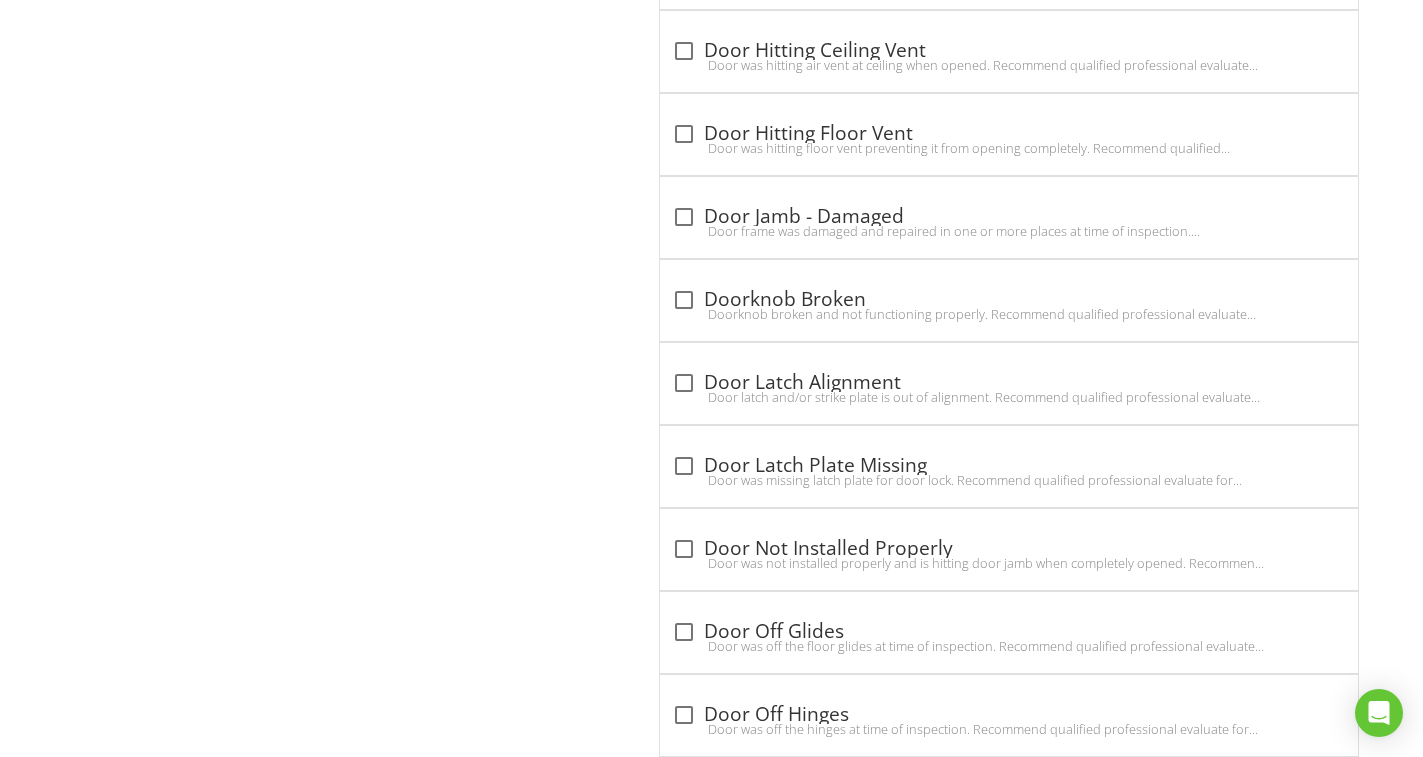 scroll, scrollTop: 6211, scrollLeft: 0, axis: vertical 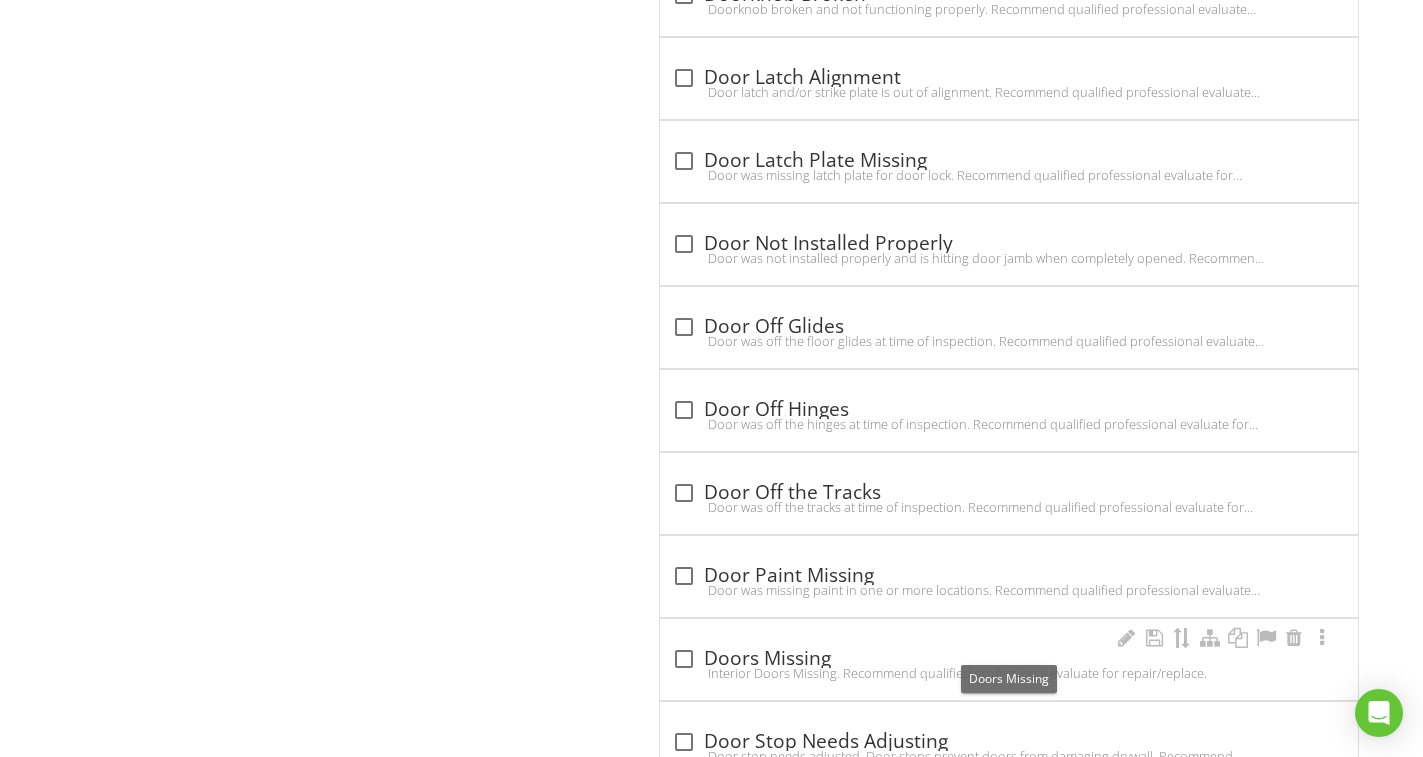 click on "check_box_outline_blank
Doors Missing" at bounding box center [1009, 659] 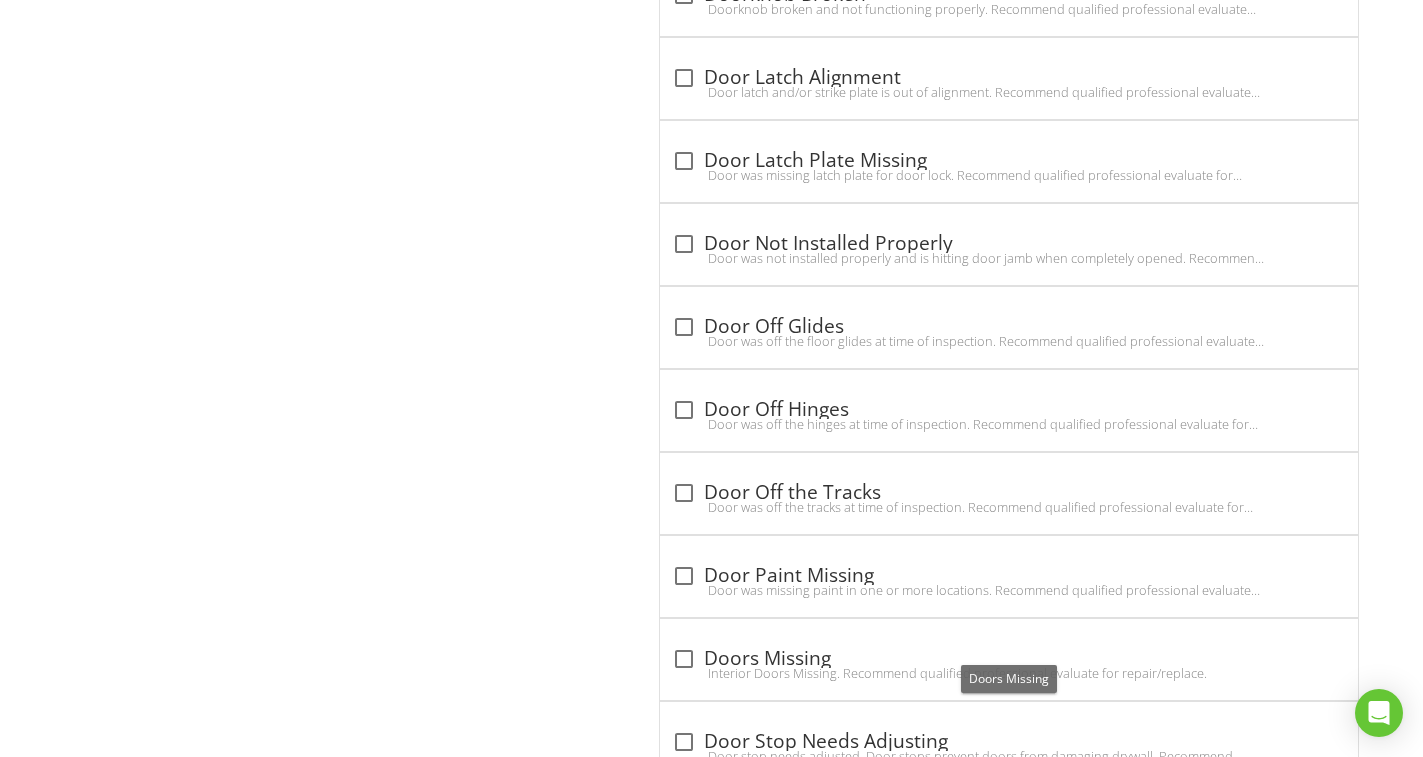 checkbox on "true" 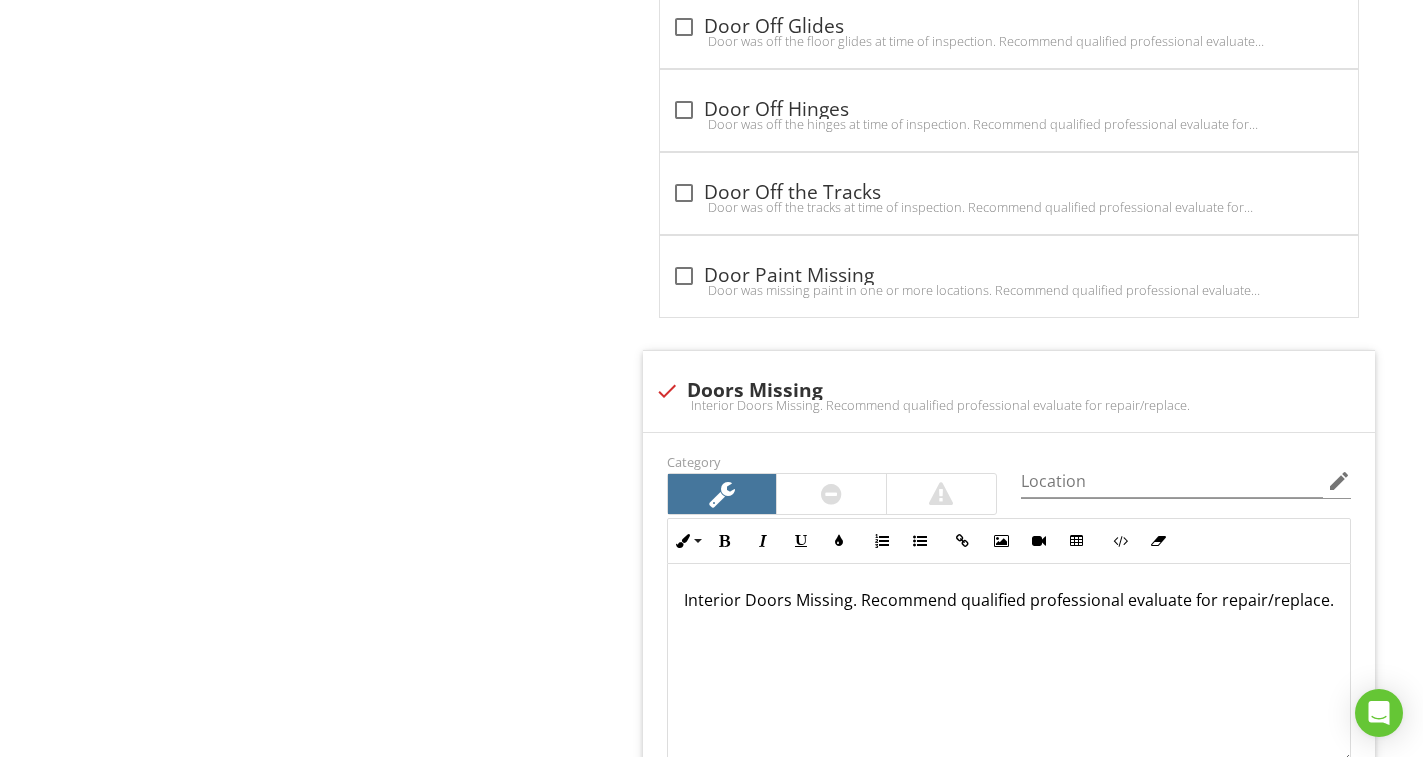 scroll, scrollTop: 7028, scrollLeft: 0, axis: vertical 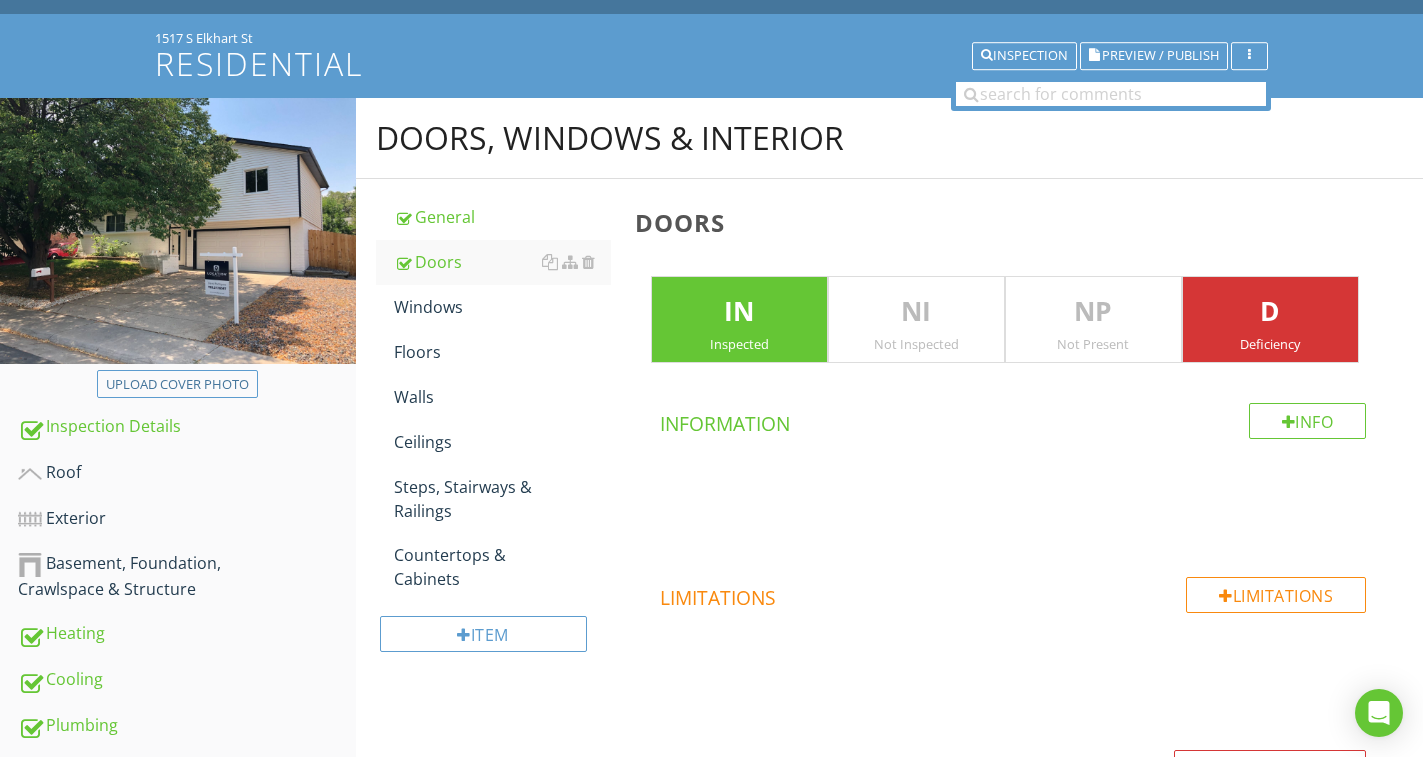 drag, startPoint x: 417, startPoint y: 307, endPoint x: 758, endPoint y: 331, distance: 341.84354 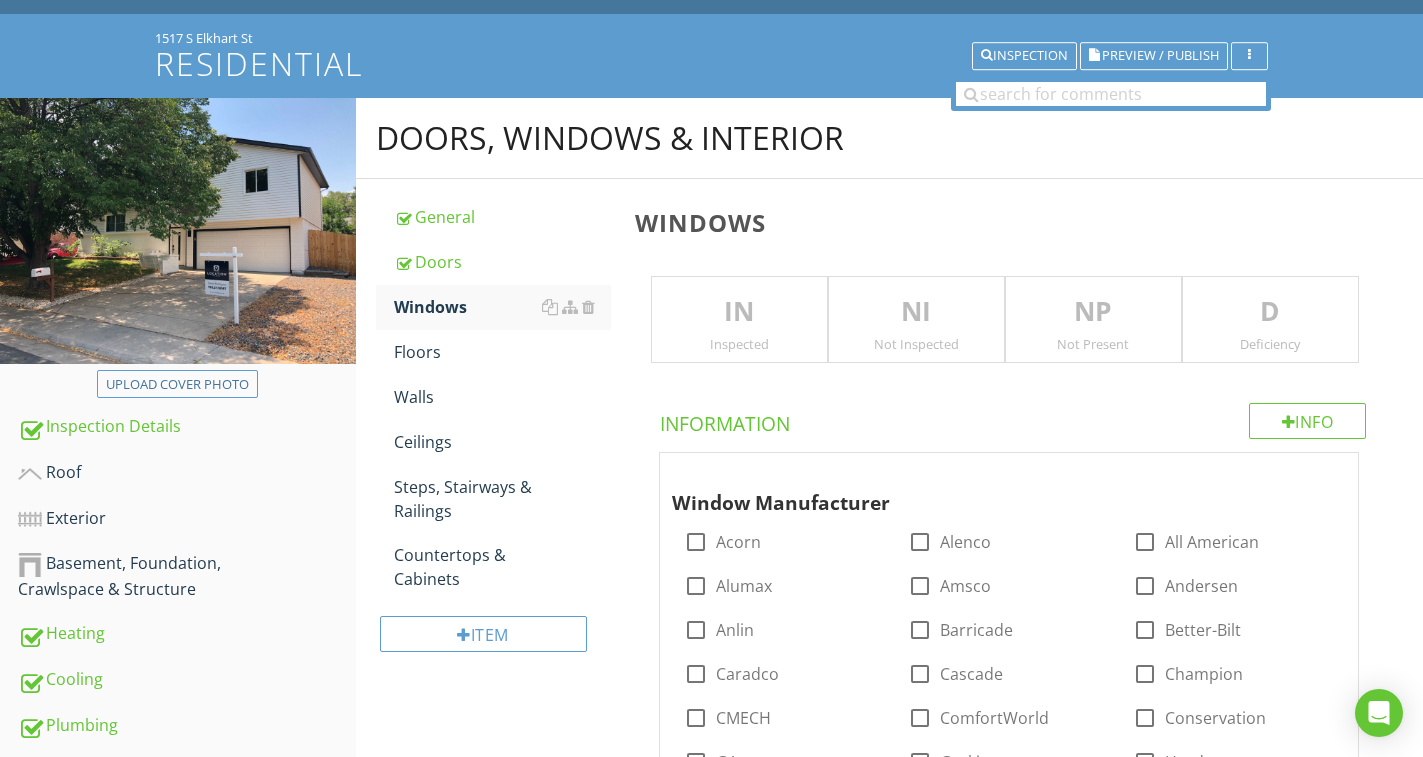 click on "IN" at bounding box center [739, 312] 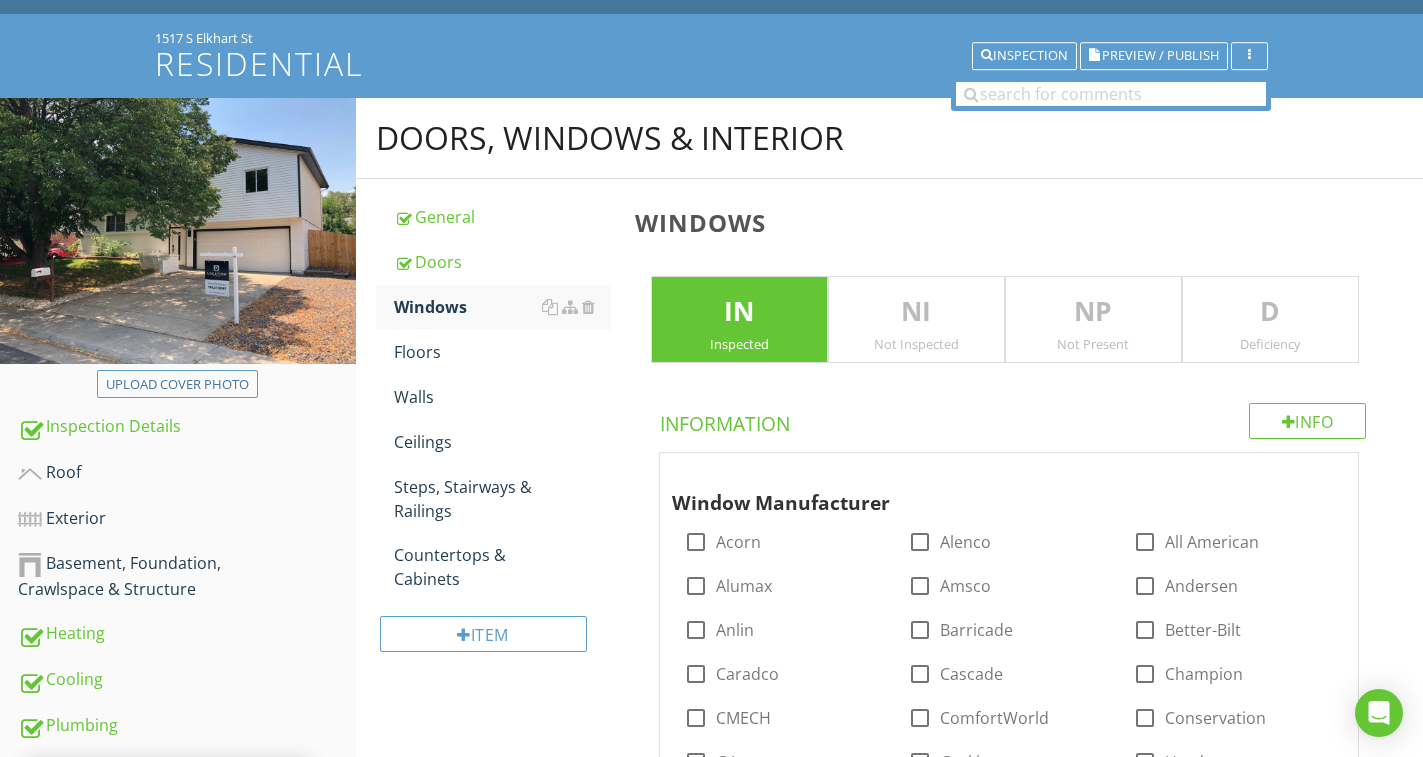 click on "D" at bounding box center (1270, 312) 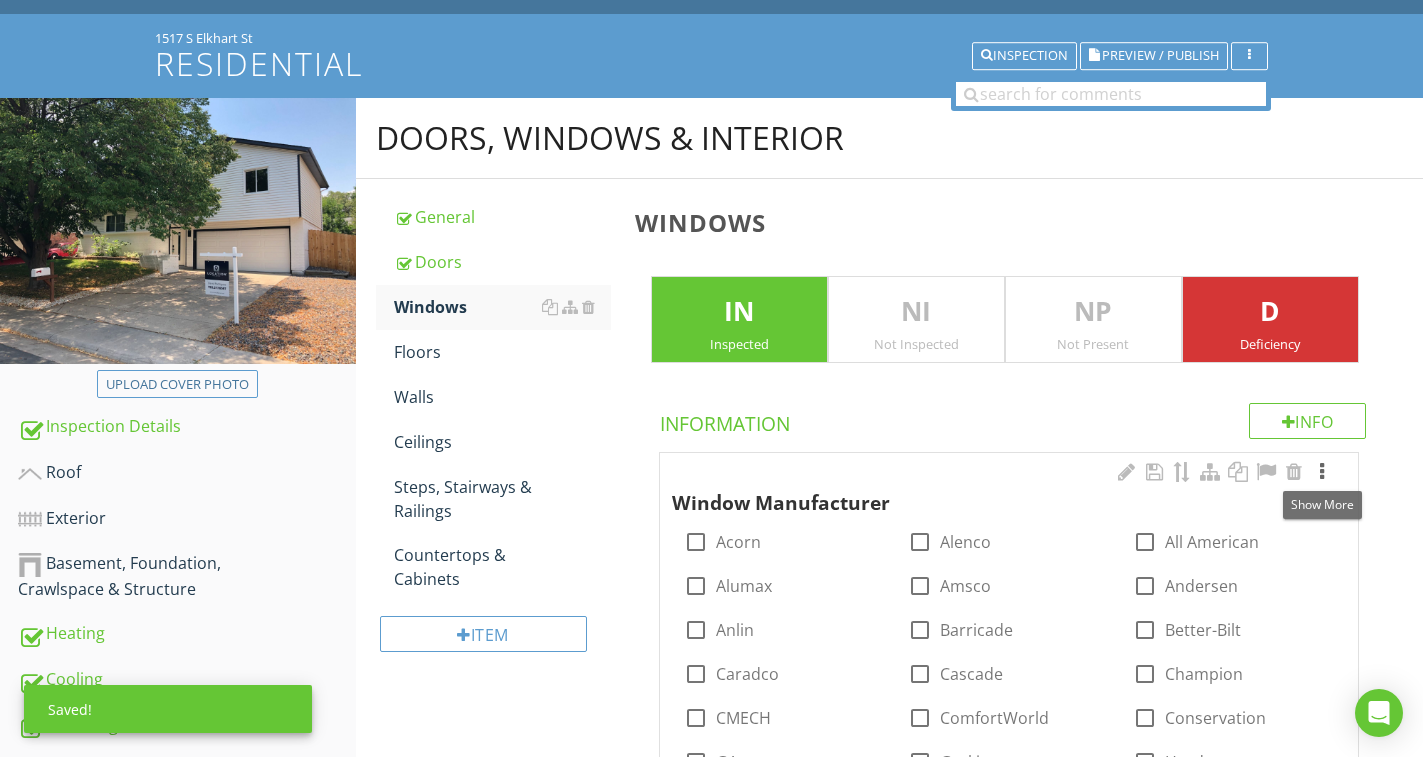 click at bounding box center (1322, 472) 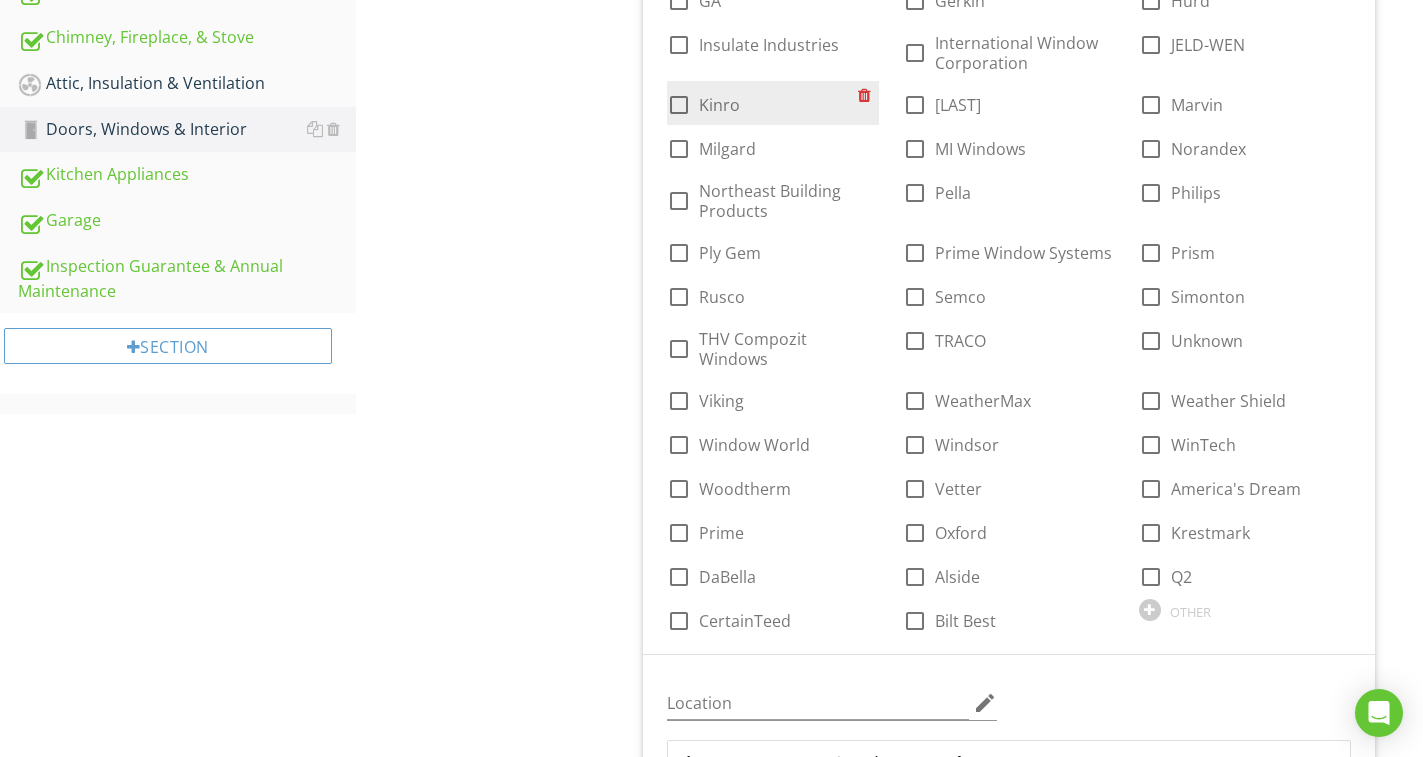 scroll, scrollTop: 923, scrollLeft: 0, axis: vertical 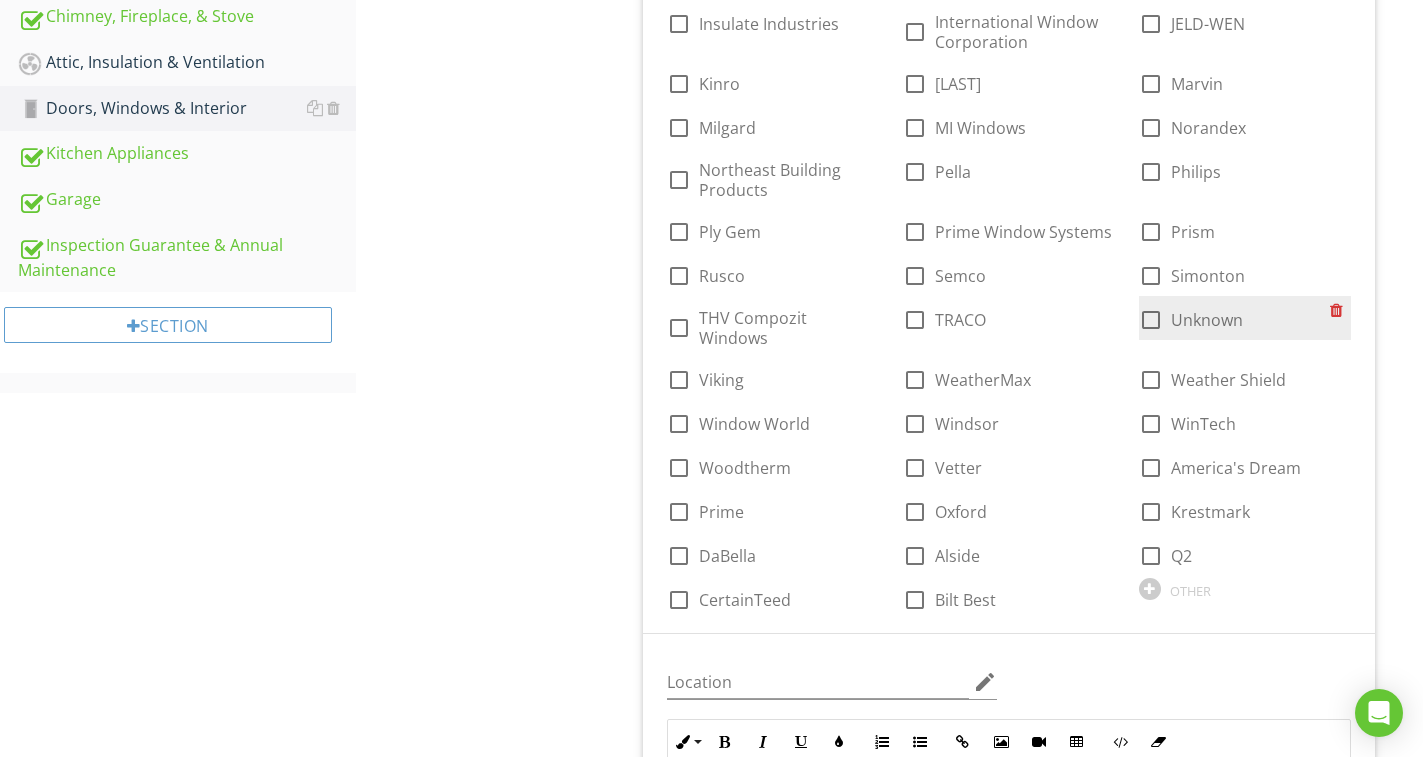 click at bounding box center [1151, 320] 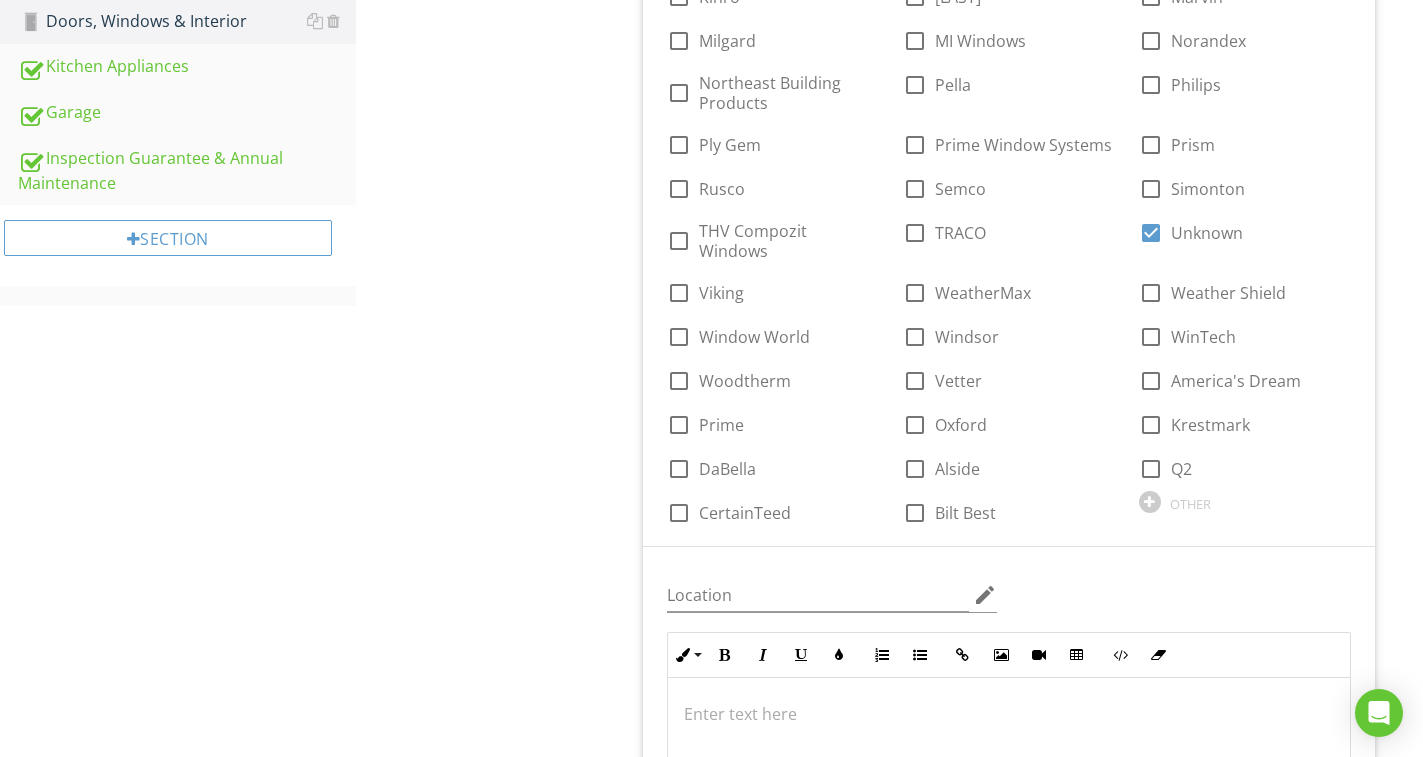 scroll, scrollTop: 1223, scrollLeft: 0, axis: vertical 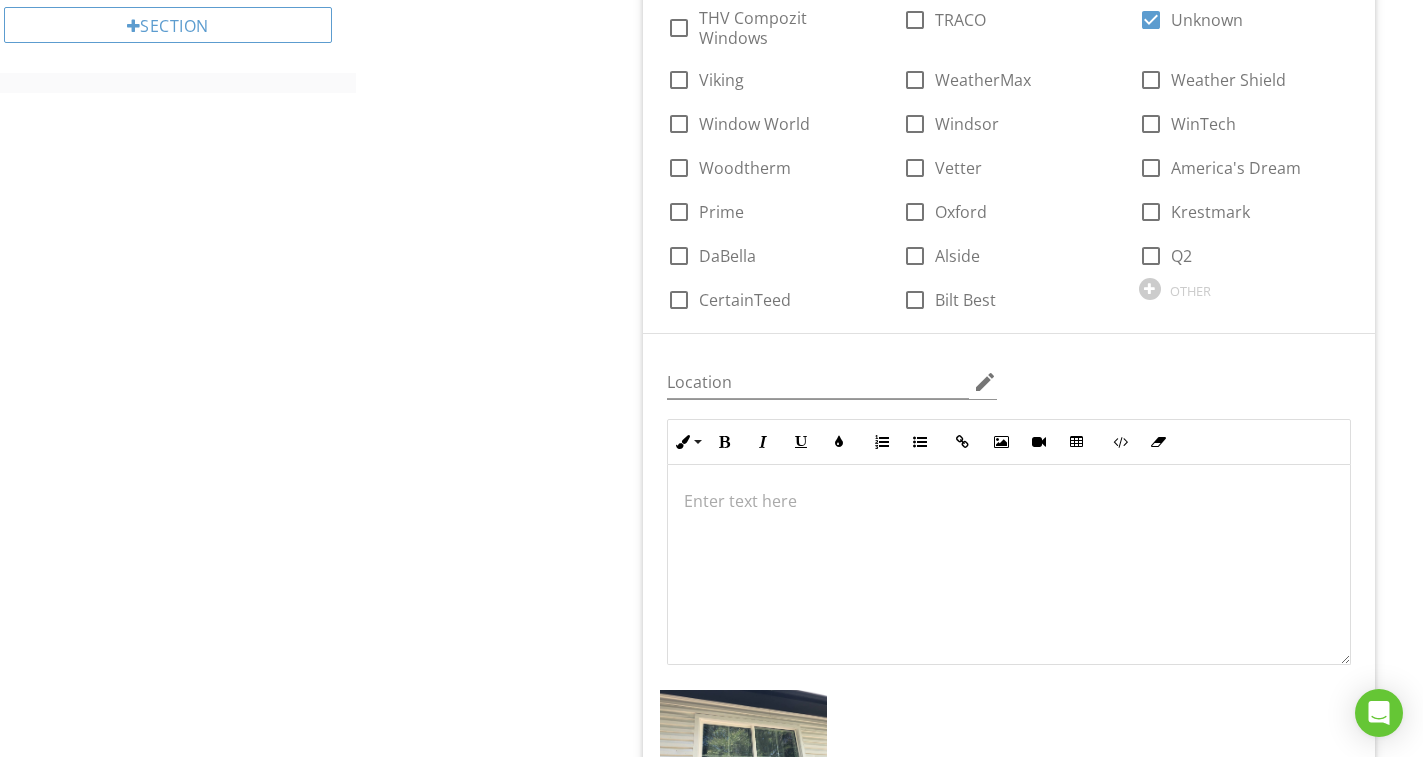 click on "Doors, Windows & Interior
General
Doors
Windows
Floors
Walls
Ceilings
Steps, Stairways & Railings
Countertops & Cabinets
Item
Windows
IN   Inspected NI   Not Inspected NP   Not Present D   Deficiency
Info
Information                 1
Window Manufacturer
check_box_outline_blank Acorn   check_box_outline_blank Alenco   check_box_outline_blank All American   check_box_outline_blank Alumax   check_box_outline_blank Amsco   check_box_outline_blank Andersen   check_box_outline_blank Anlin   check_box_outline_blank Barricade   check_box_outline_blank Better-Bilt   check_box_outline_blank Caradco   Cascade     CMECH" at bounding box center (889, 2511) 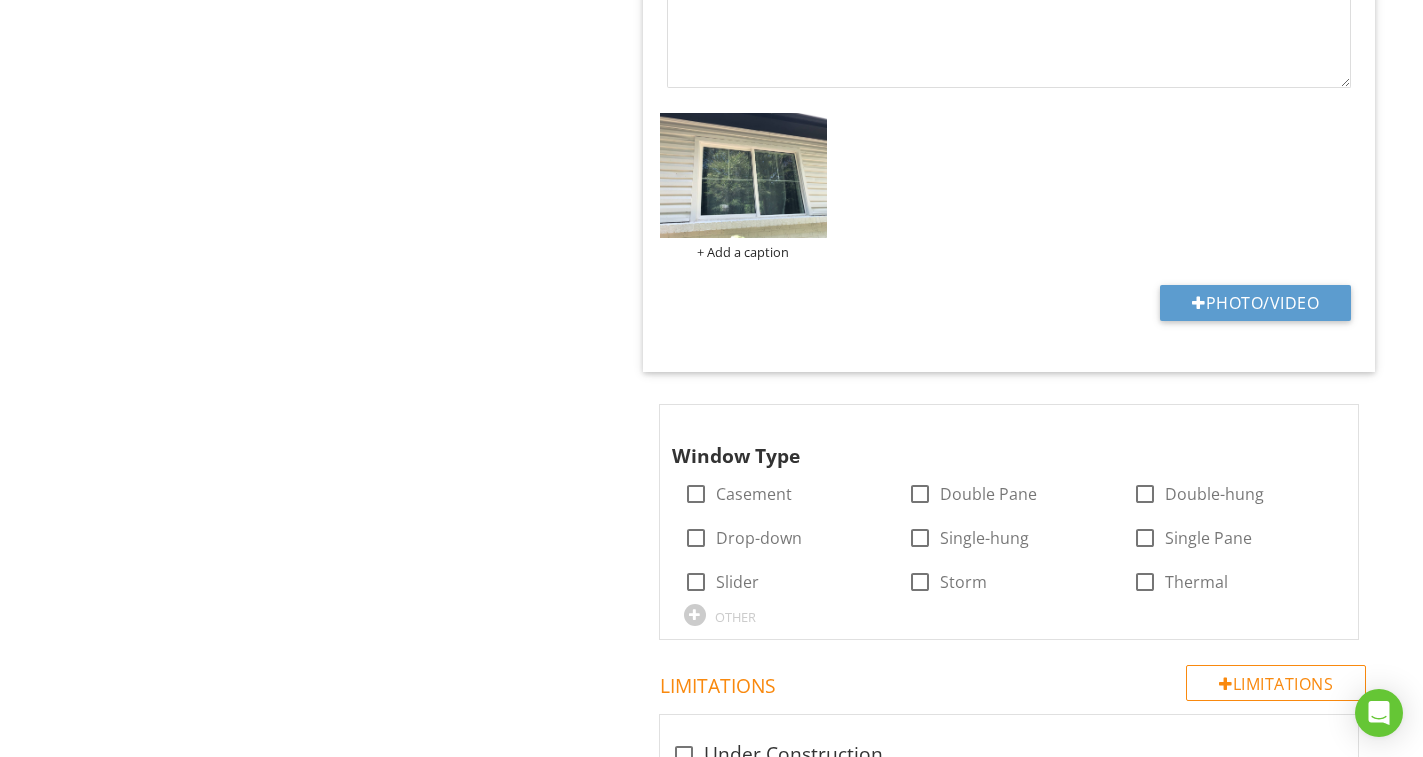 scroll, scrollTop: 1923, scrollLeft: 0, axis: vertical 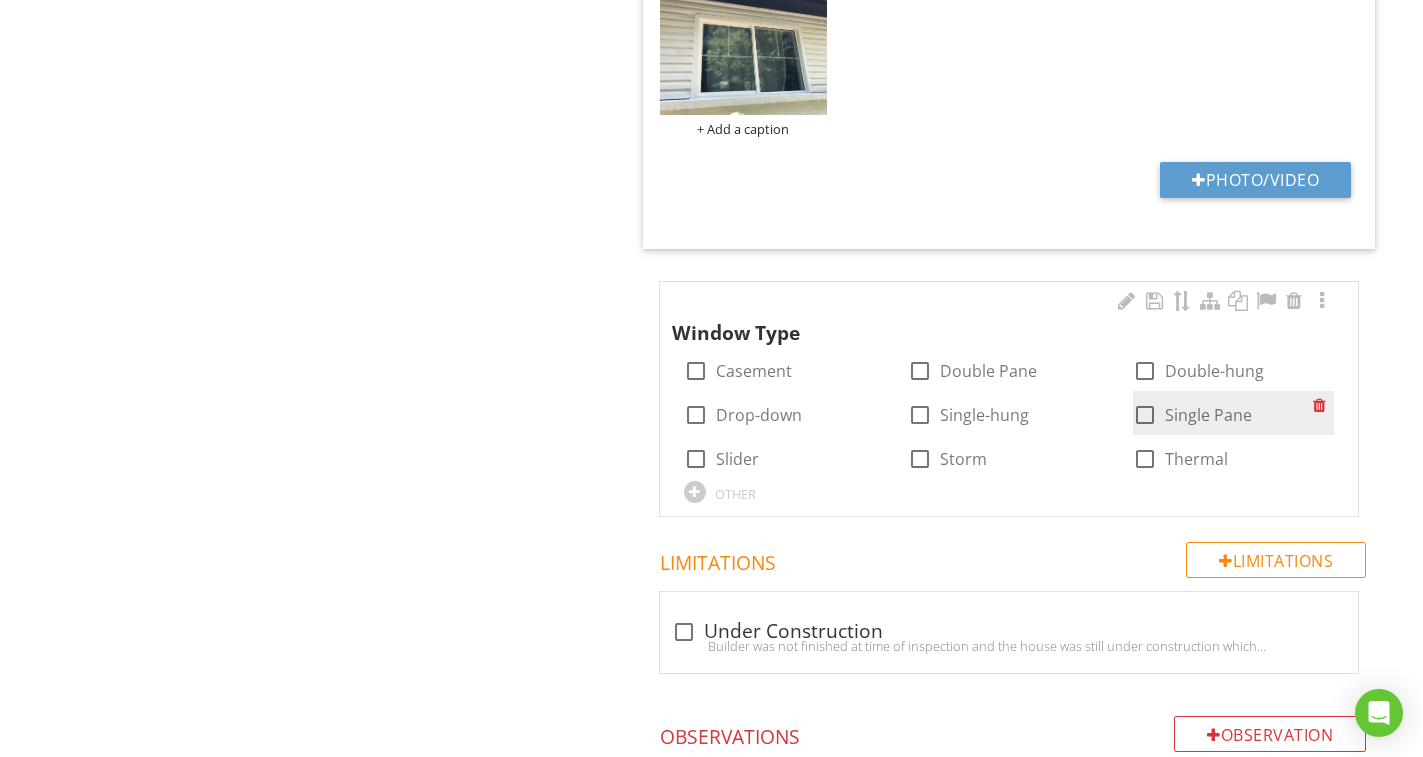 drag, startPoint x: 692, startPoint y: 457, endPoint x: 1156, endPoint y: 405, distance: 466.9047 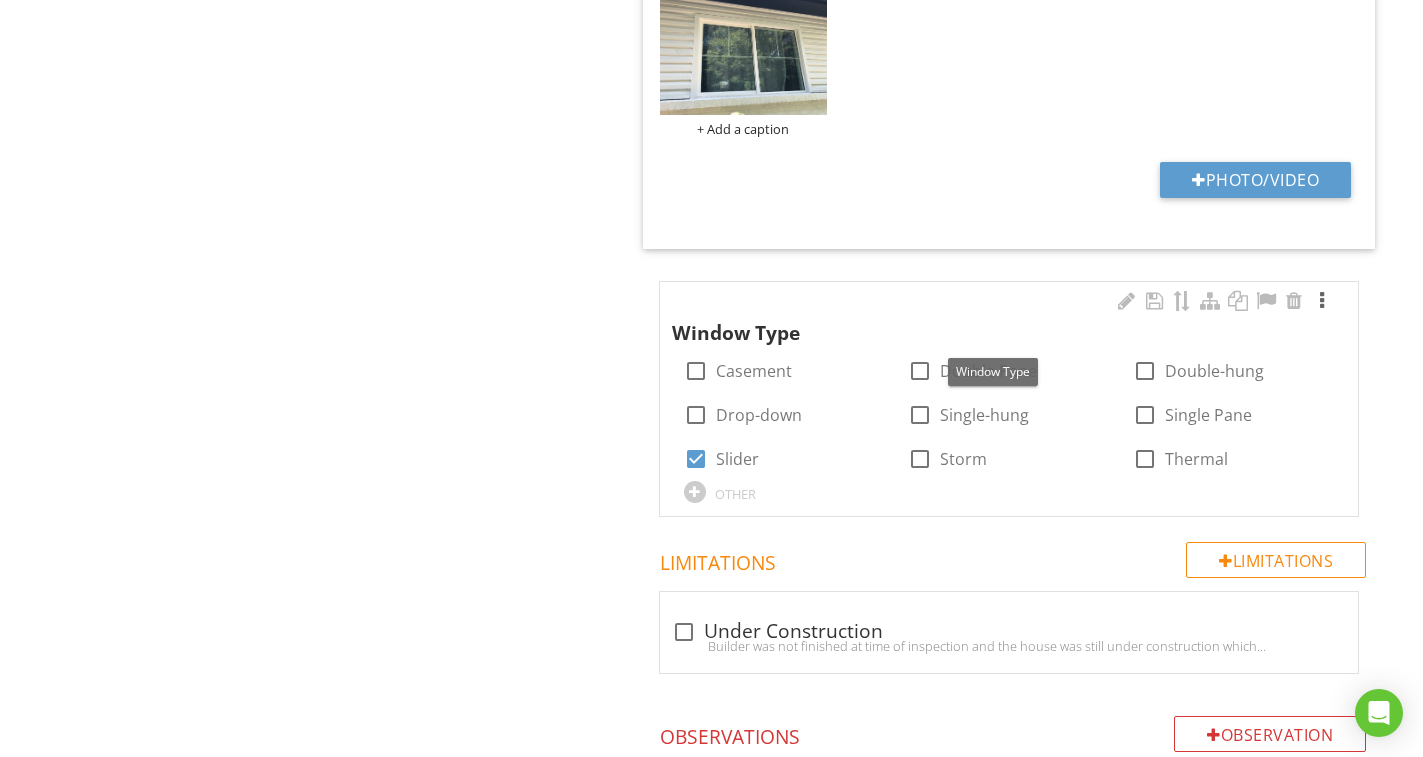 click at bounding box center (1322, 301) 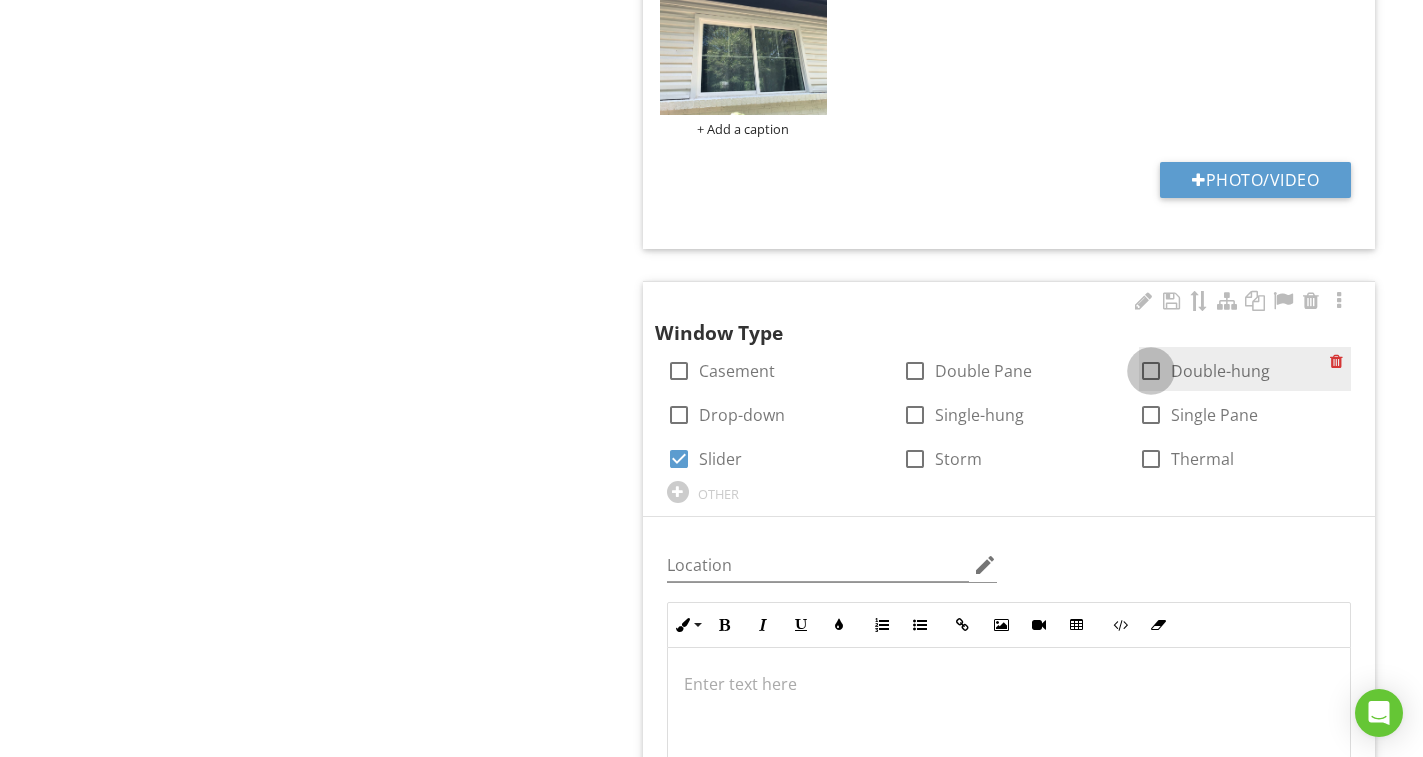 click at bounding box center [1151, 371] 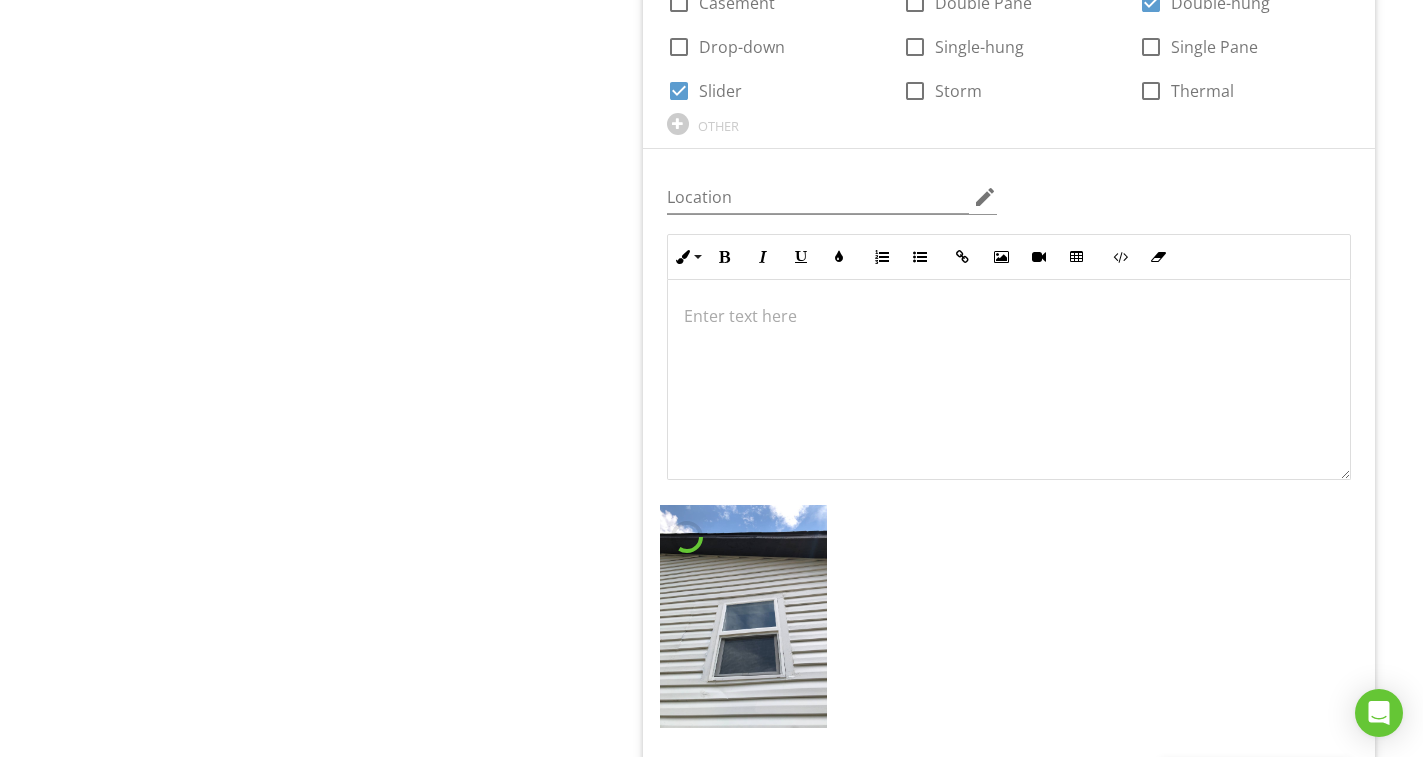 scroll, scrollTop: 2323, scrollLeft: 0, axis: vertical 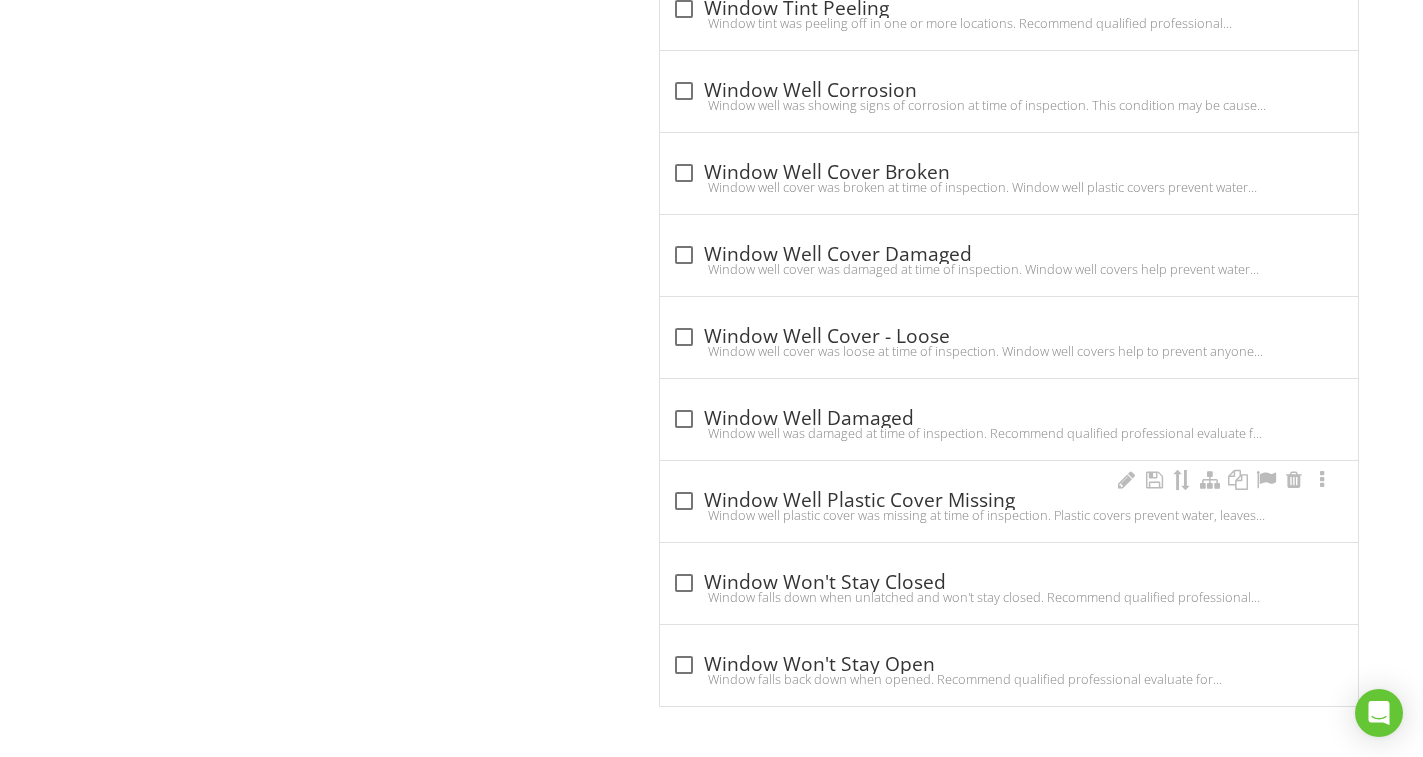 click on "check_box_outline_blank
Window Well Plastic Cover Missing" at bounding box center [1009, 501] 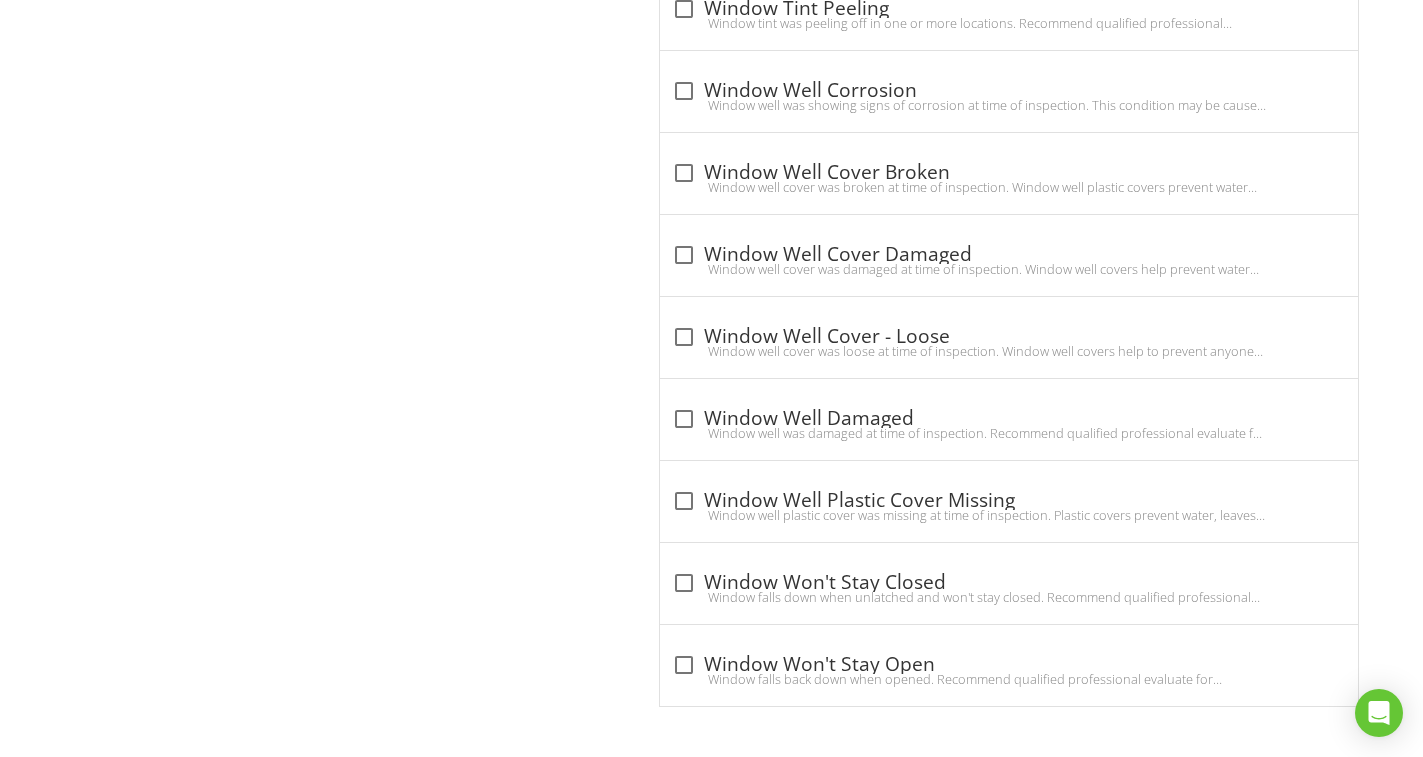 checkbox on "true" 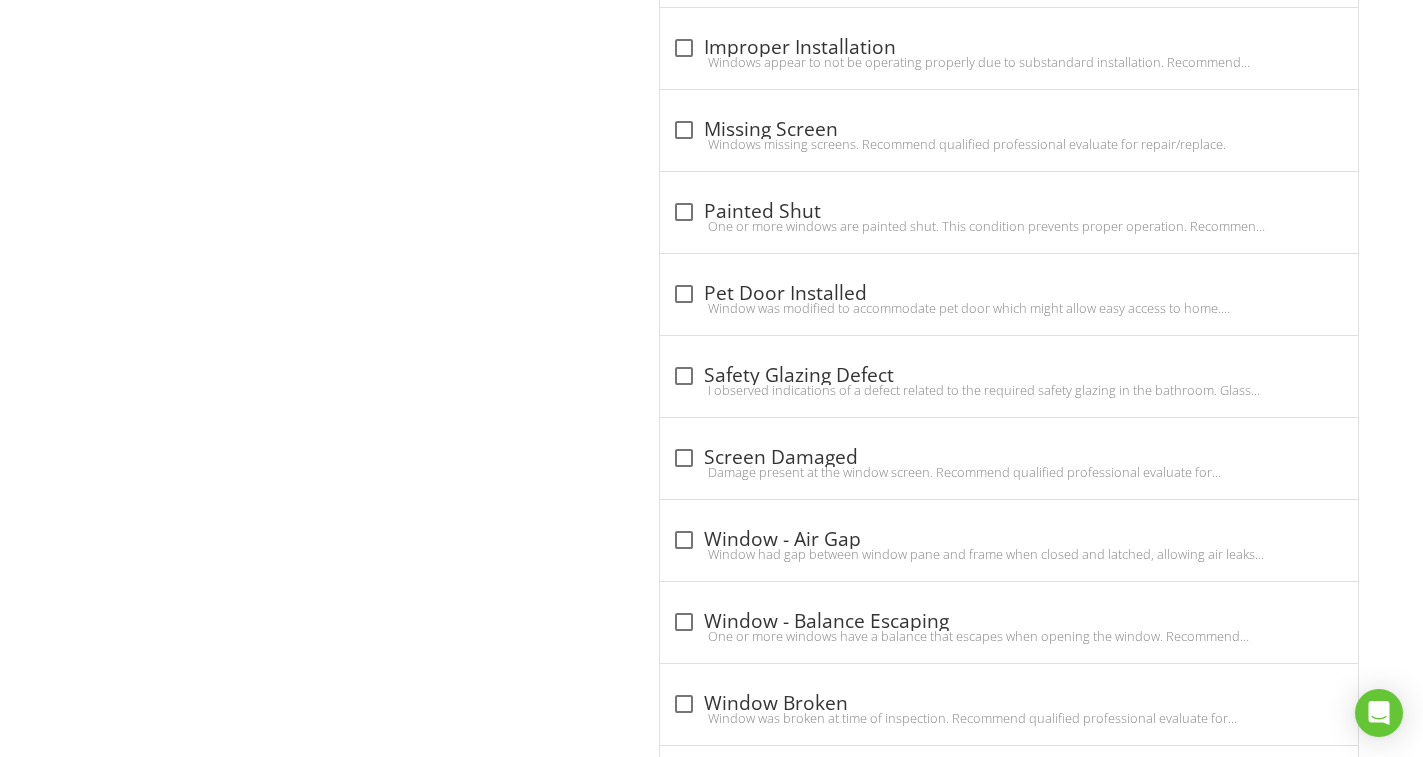 scroll, scrollTop: 4591, scrollLeft: 0, axis: vertical 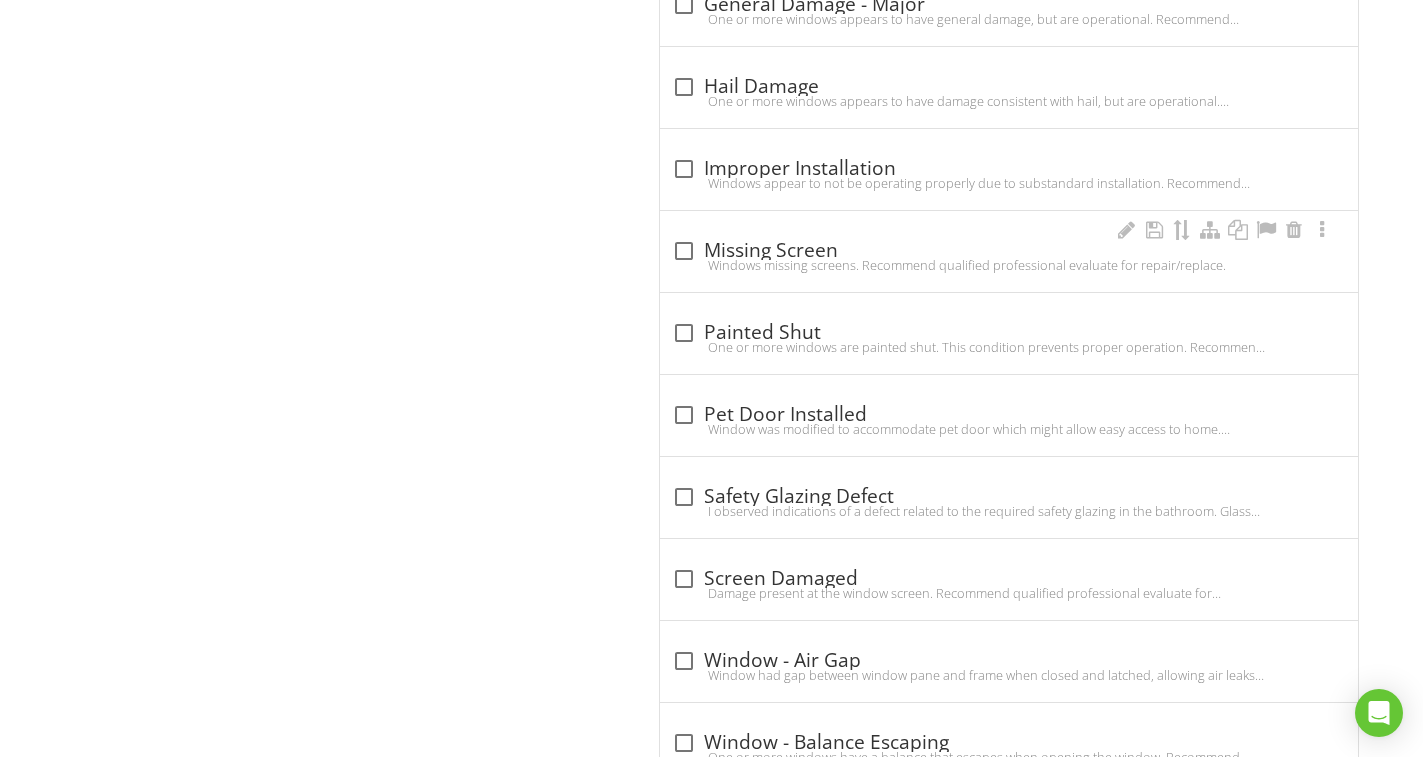 click on "Windows missing screens. Recommend qualified professional evaluate for repair/replace." at bounding box center (1009, 265) 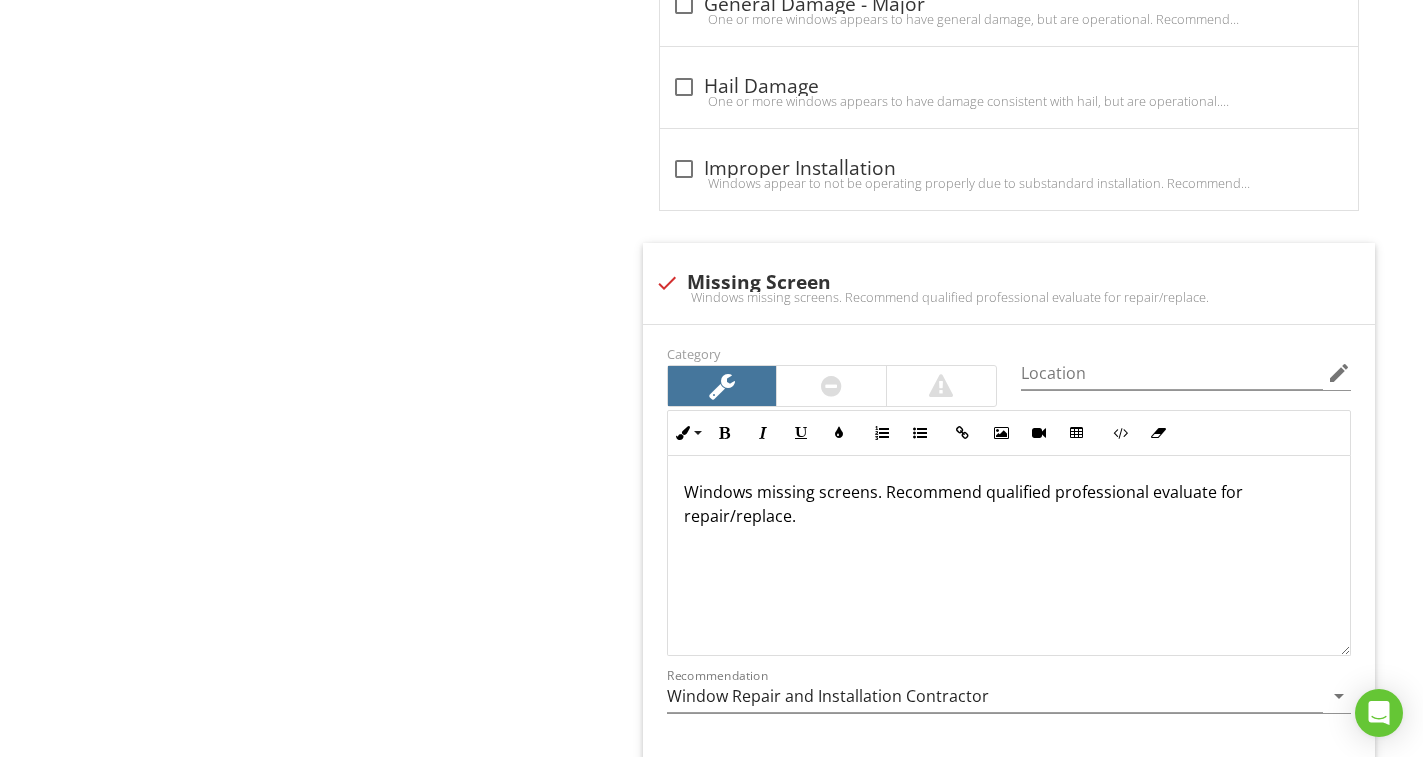 scroll, scrollTop: 4891, scrollLeft: 0, axis: vertical 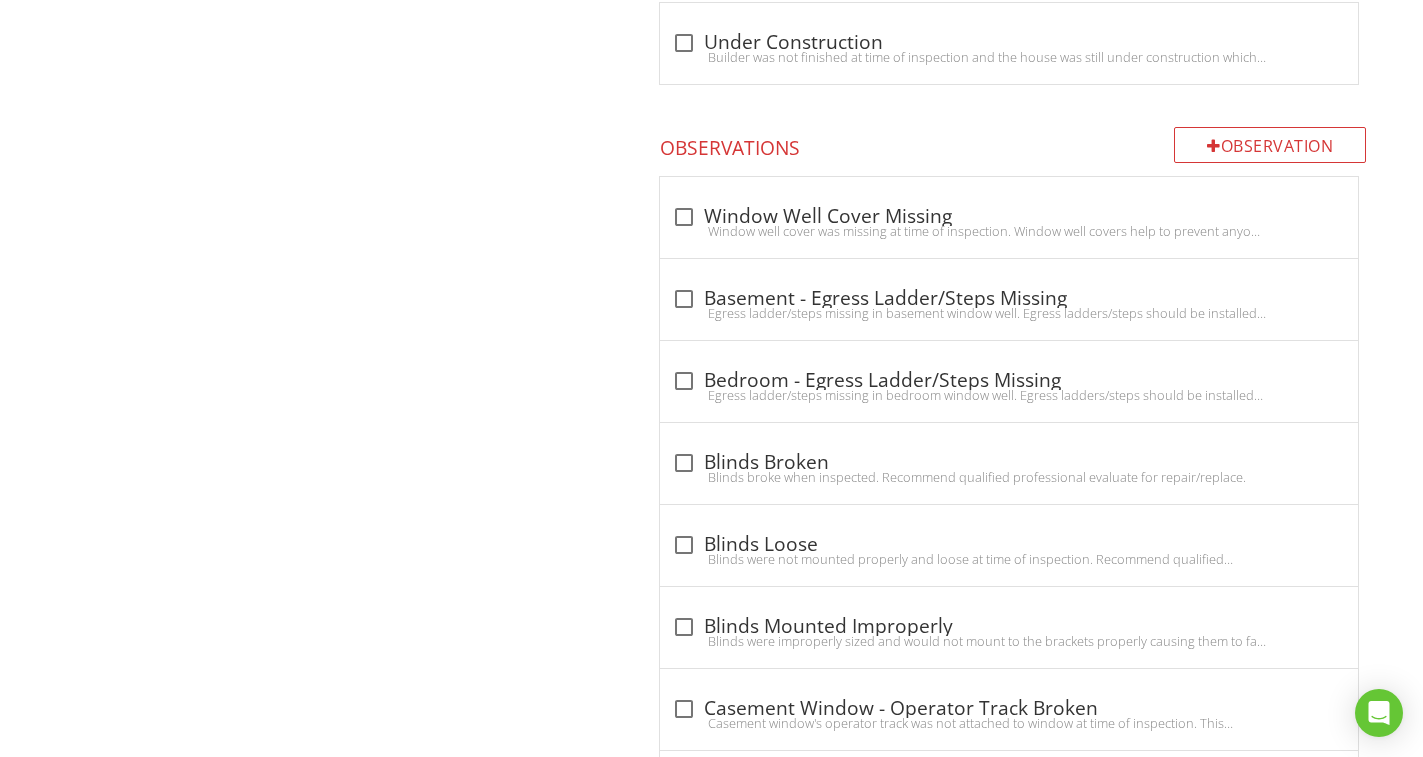 click on "Egress ladder/steps missing in bedroom window well. Egress ladders/steps should be installed at every window well serving a basement bedroom to allow proper escape from fire. Recommend qualified professional evaluate for repair/replace." at bounding box center (1009, 395) 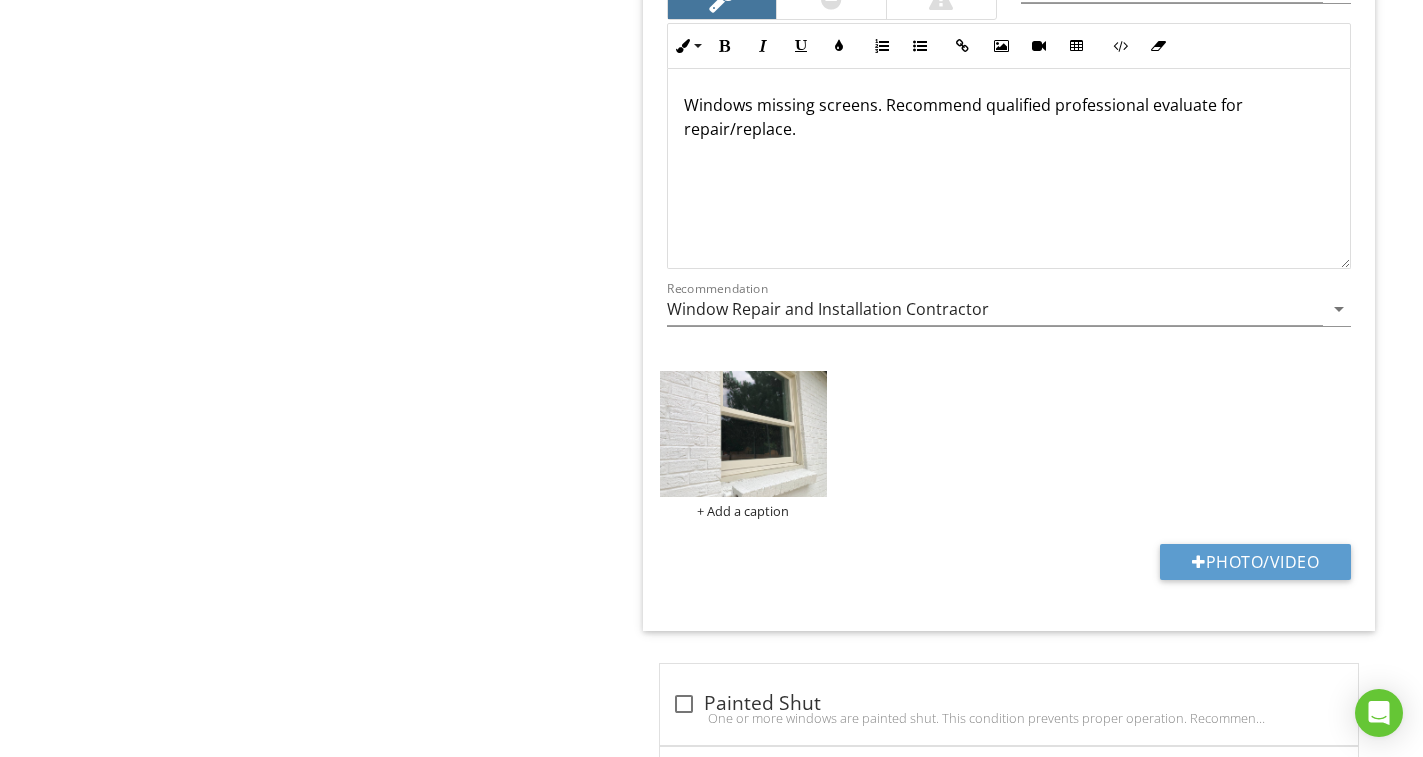 scroll, scrollTop: 5847, scrollLeft: 0, axis: vertical 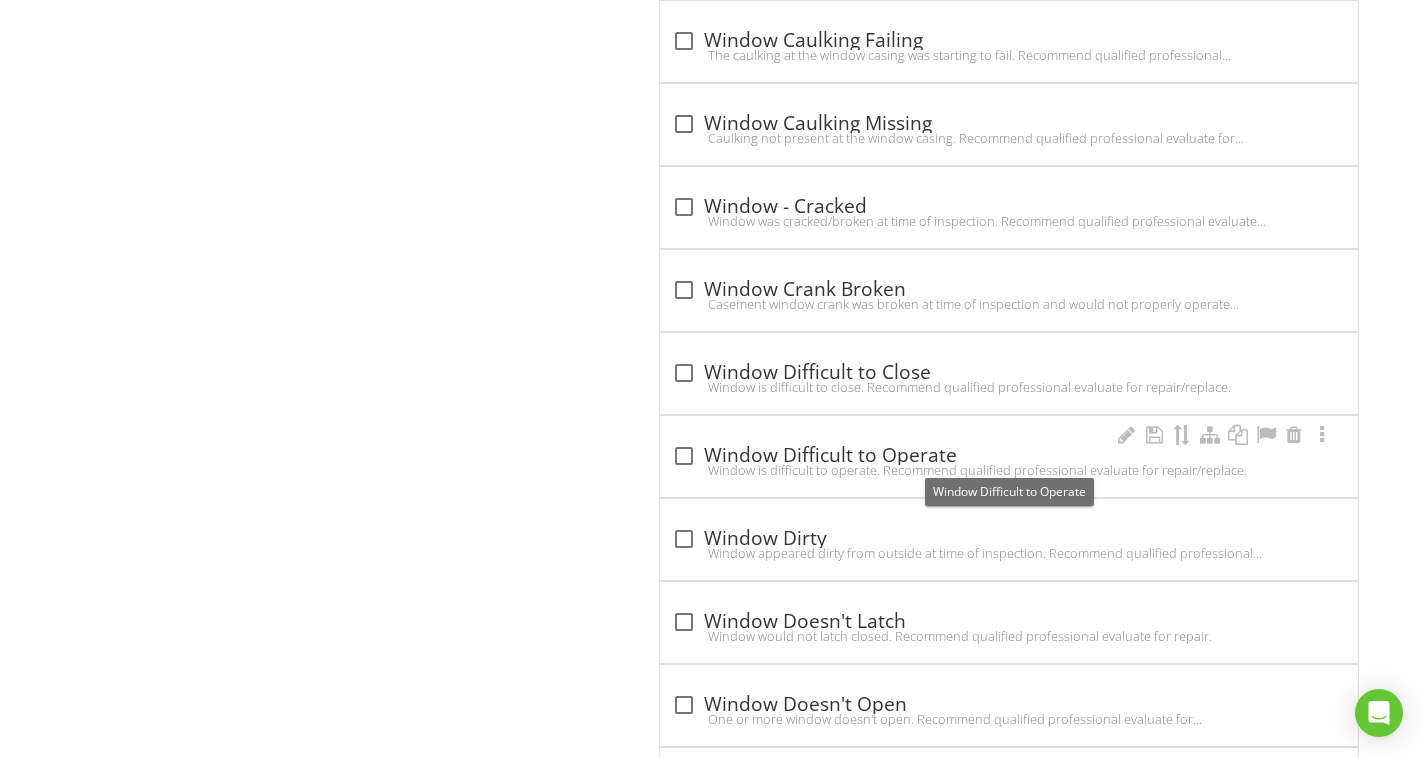 click on "check_box_outline_blank
Window Difficult to Operate" at bounding box center [1009, 456] 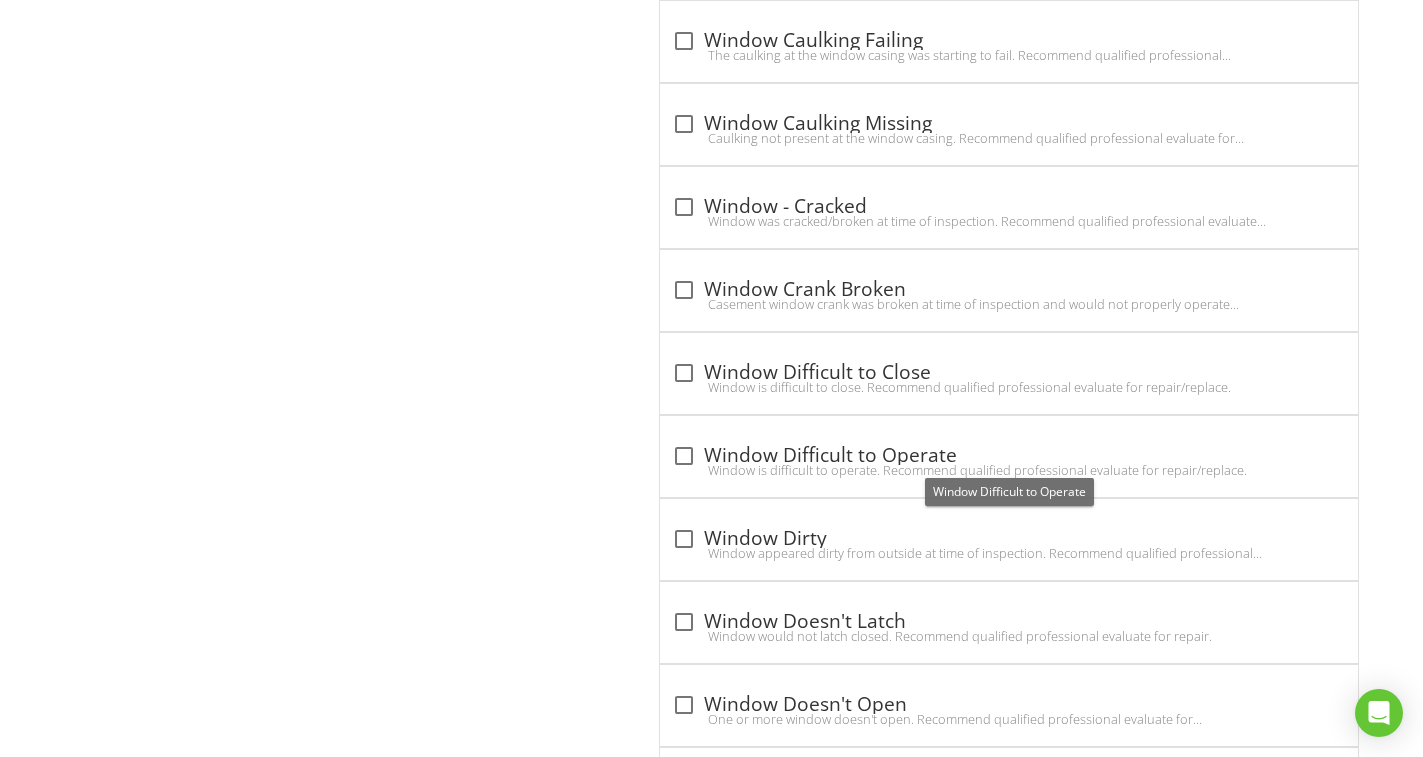 checkbox on "true" 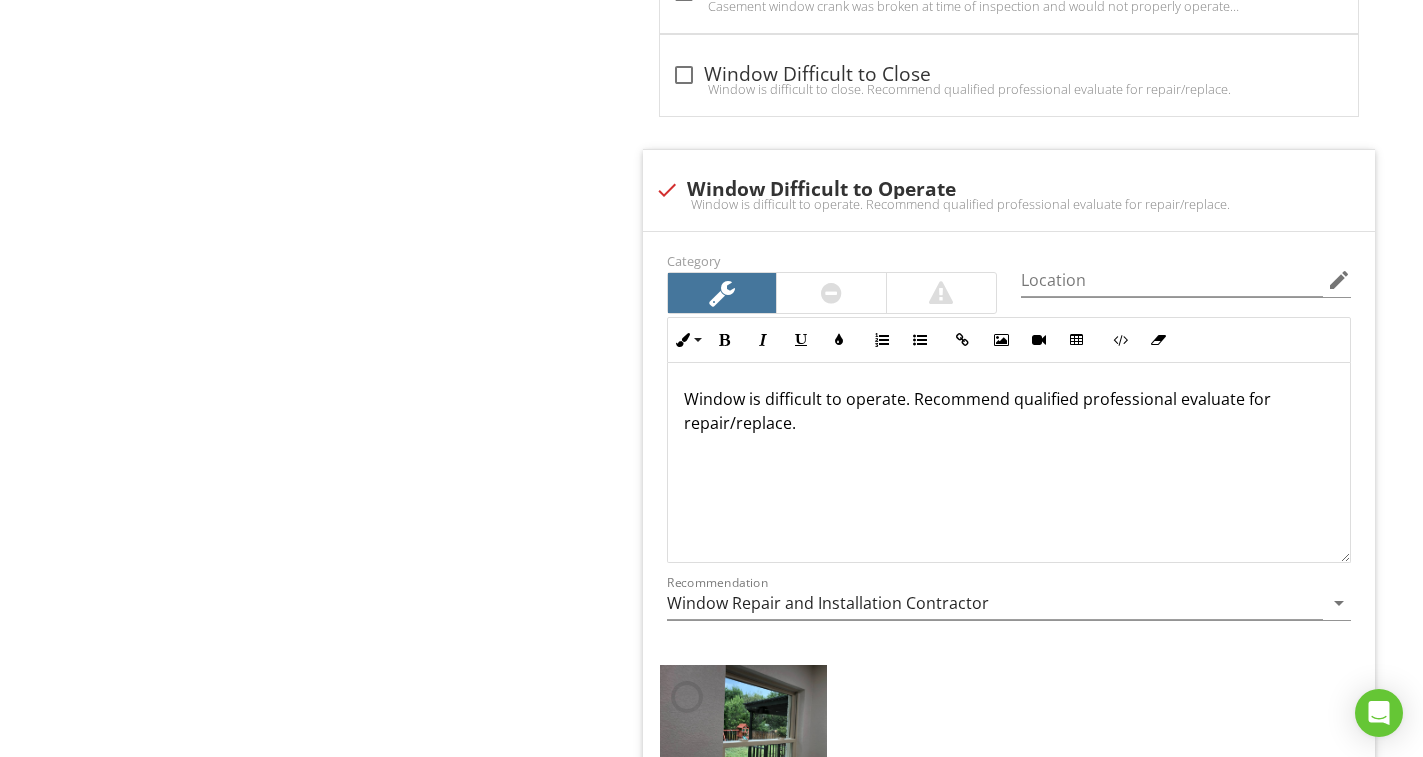 scroll, scrollTop: 7747, scrollLeft: 0, axis: vertical 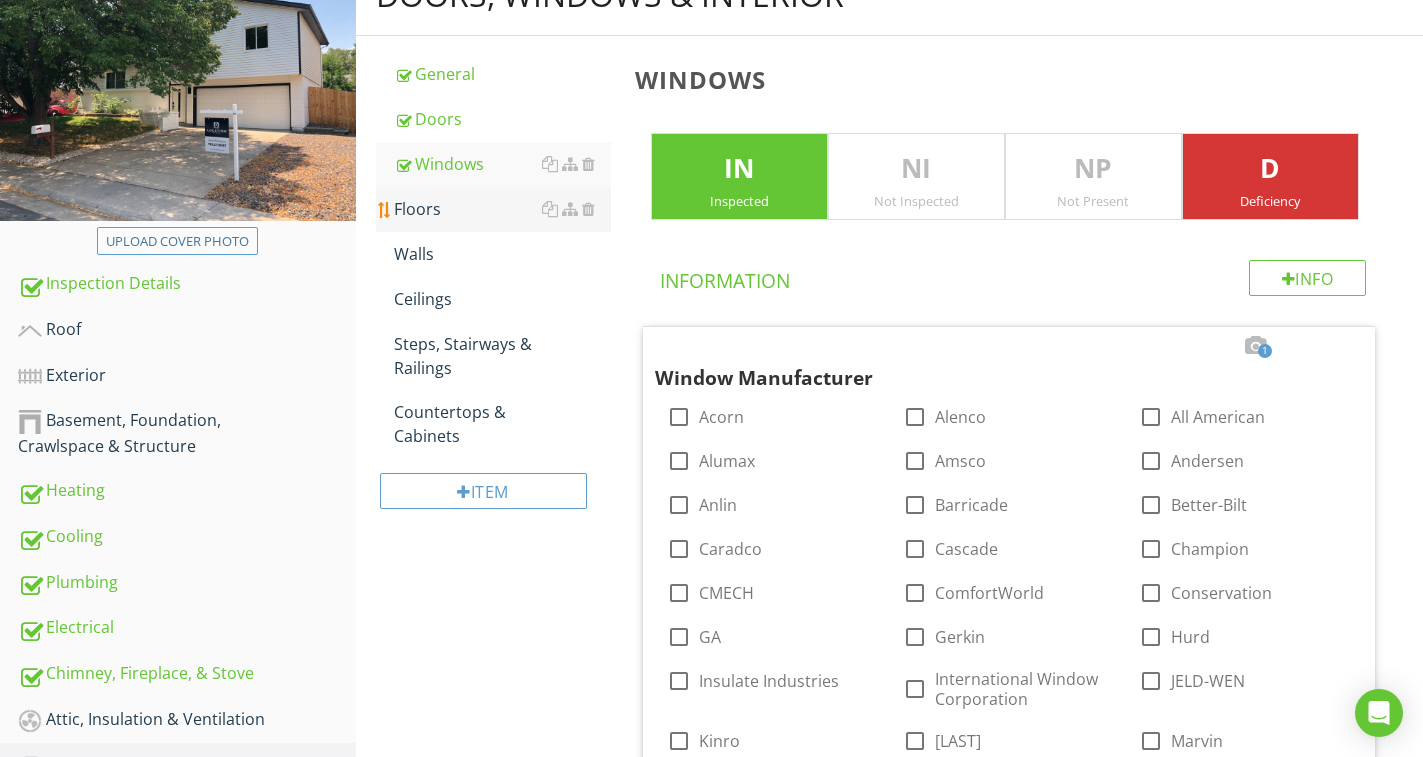 click on "Floors" at bounding box center [502, 209] 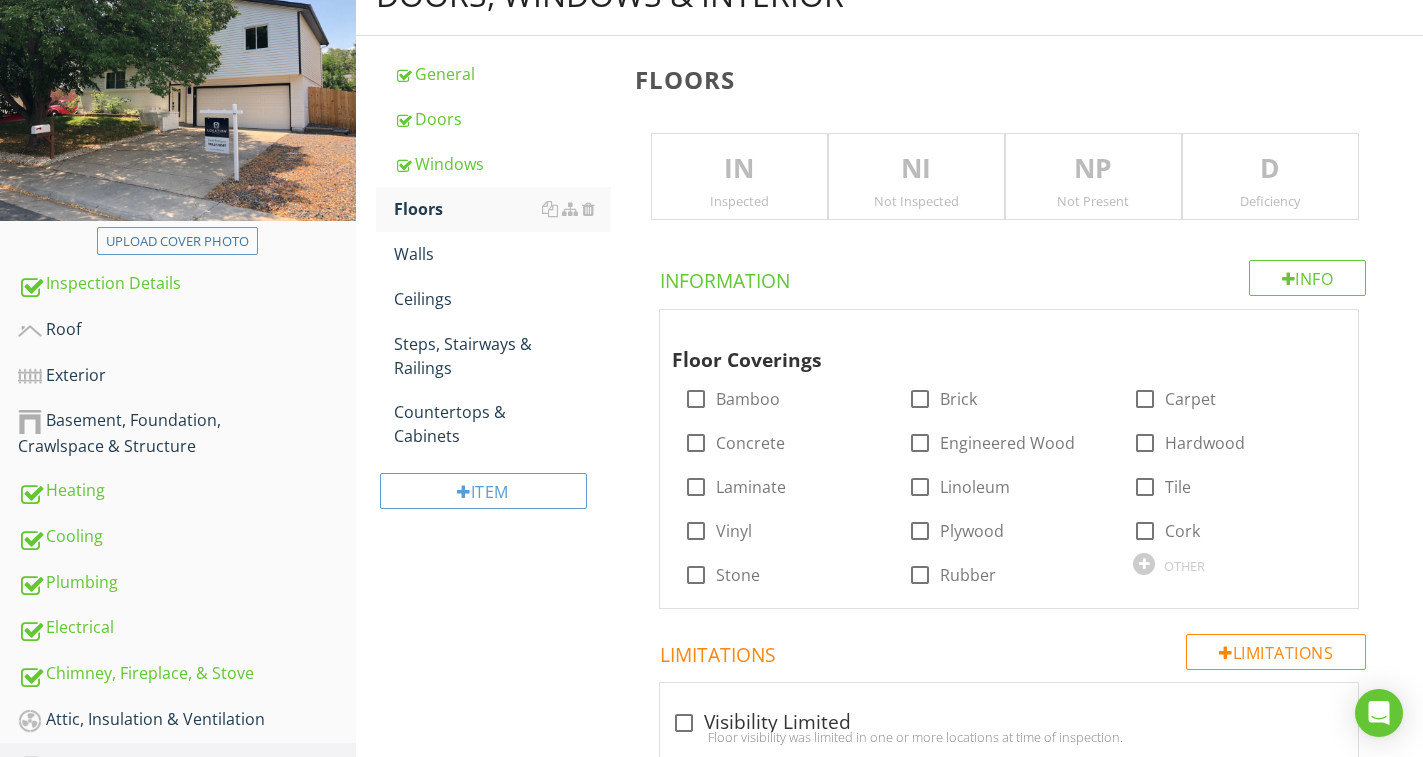 click on "IN" at bounding box center (739, 169) 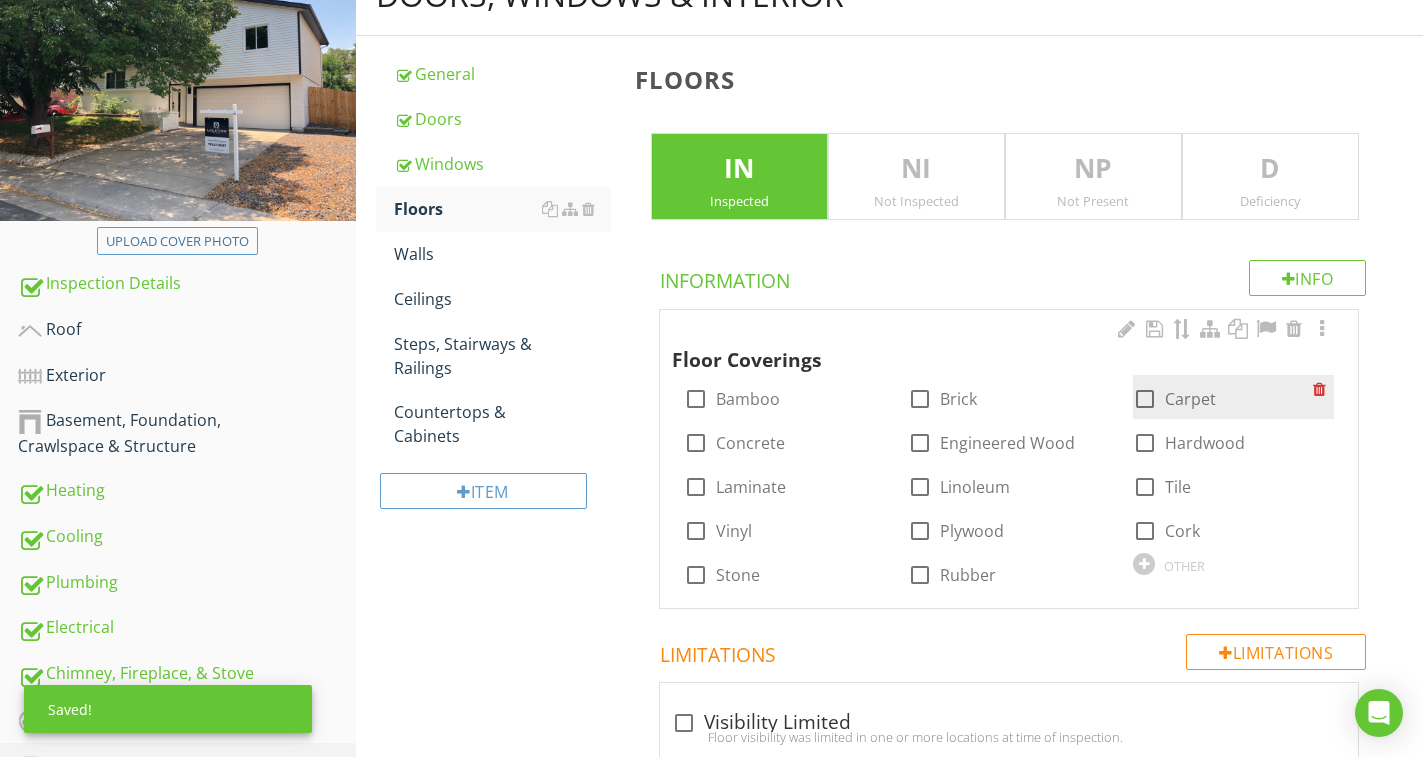 drag, startPoint x: 1146, startPoint y: 396, endPoint x: 1238, endPoint y: 389, distance: 92.26592 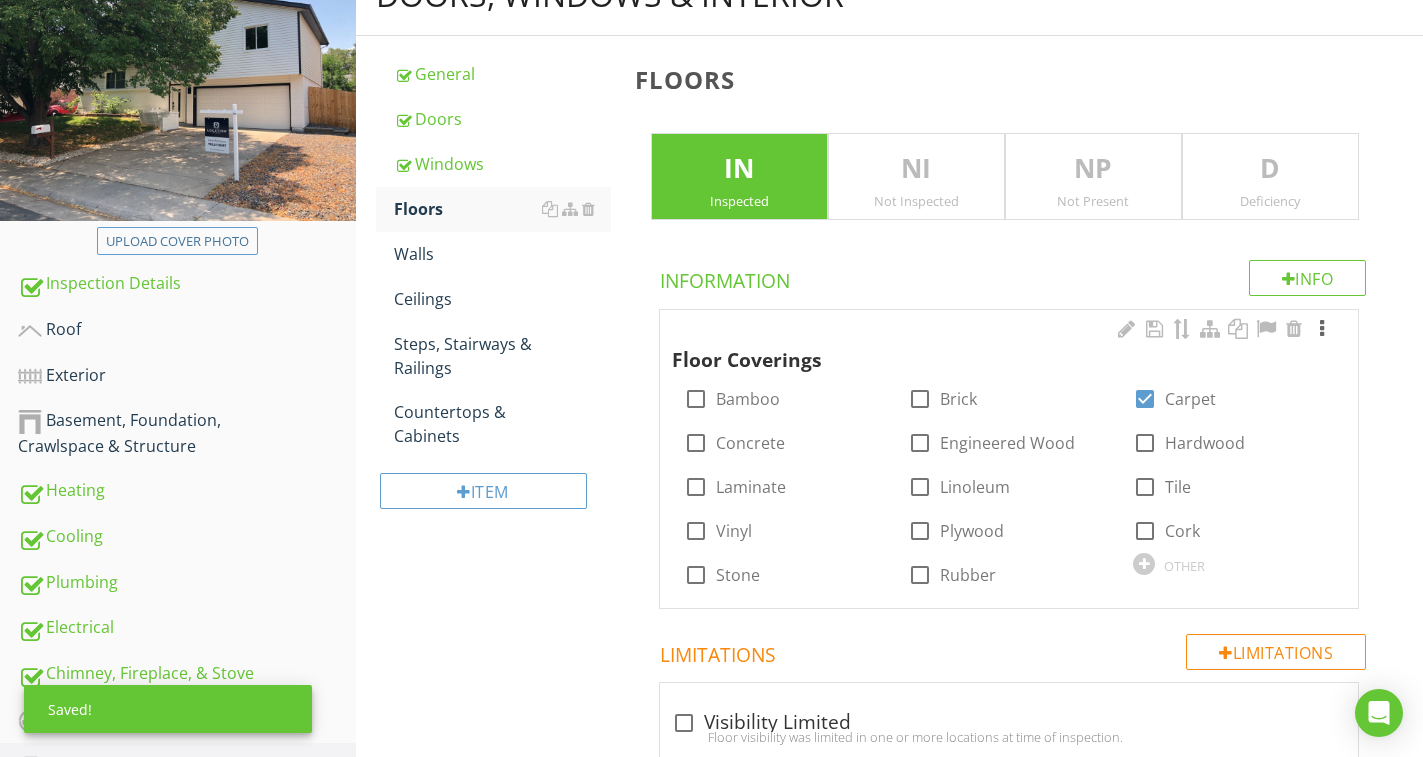 click at bounding box center [1322, 329] 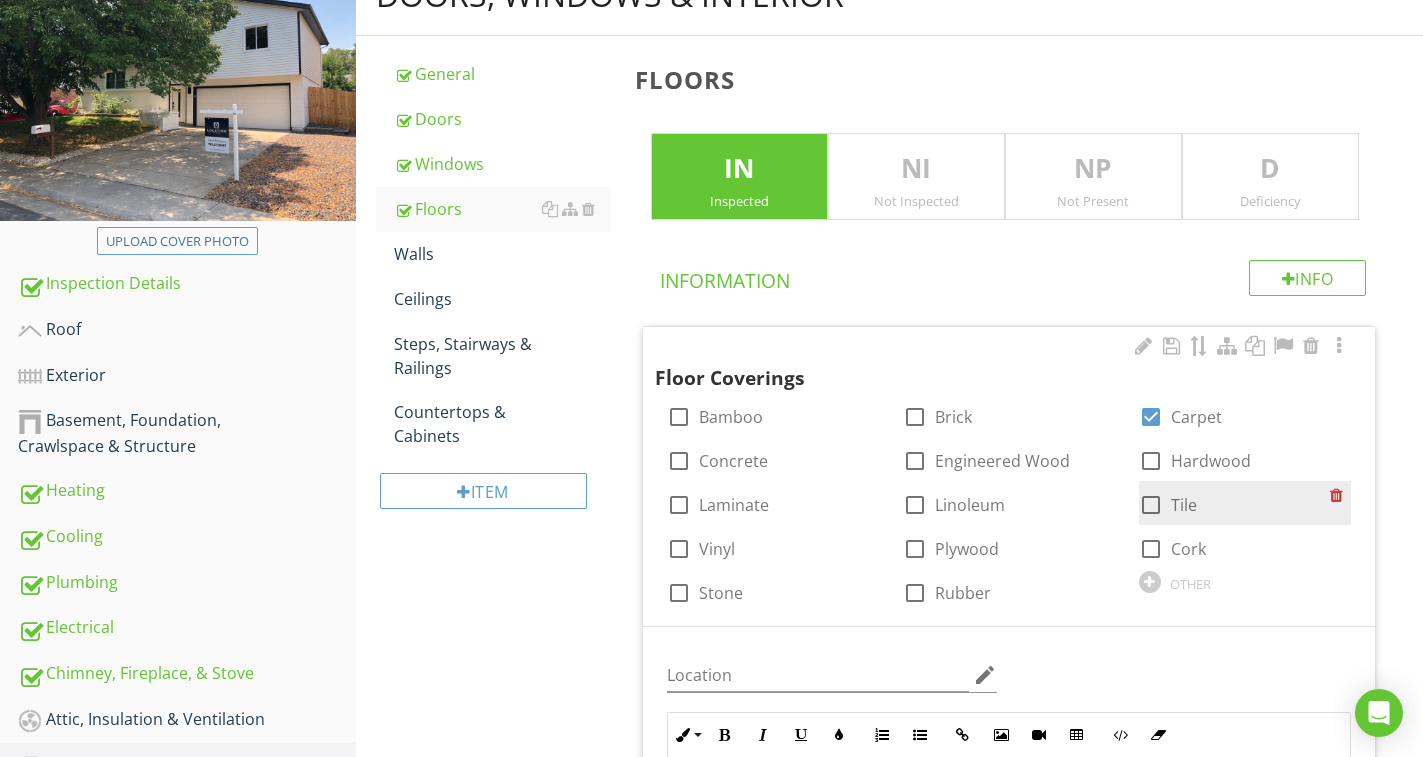 click at bounding box center [1151, 505] 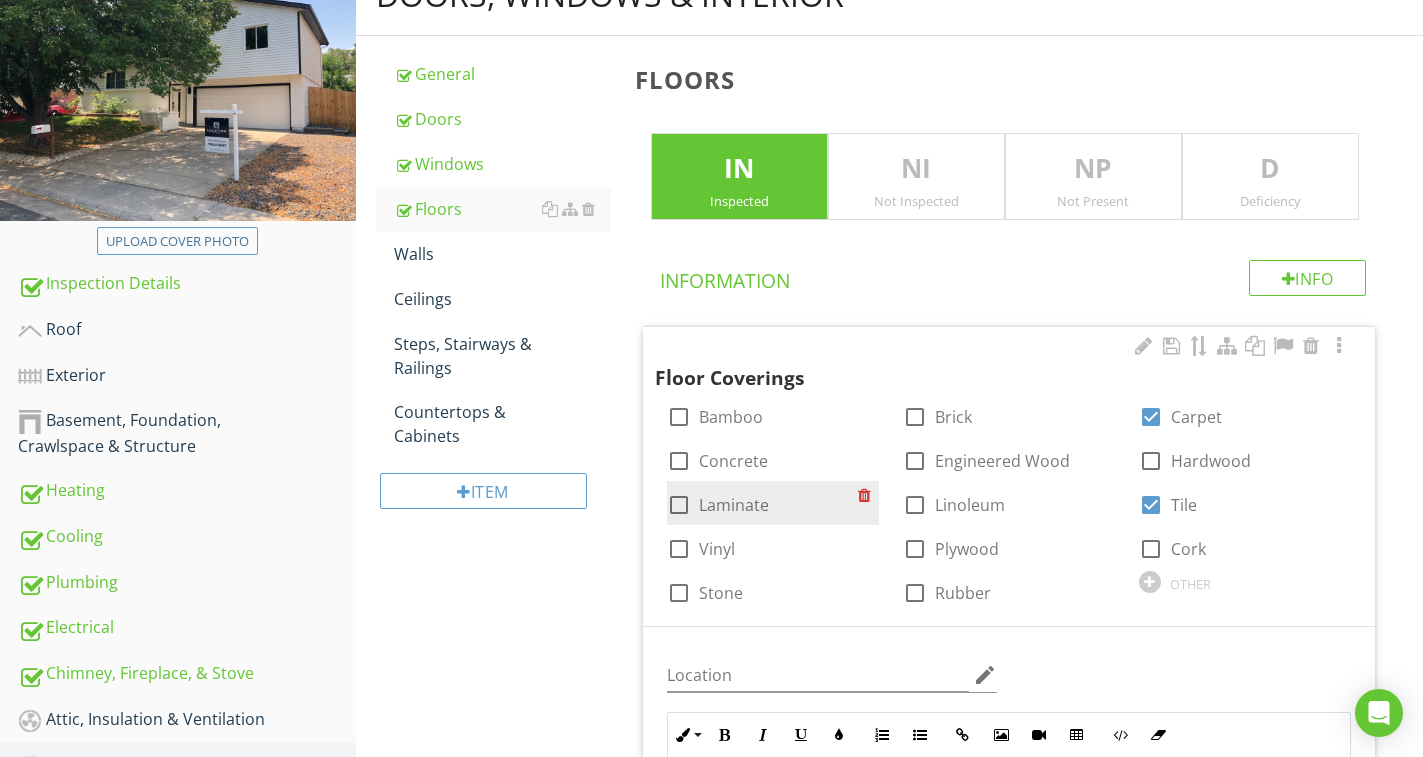 click on "Laminate" at bounding box center [734, 505] 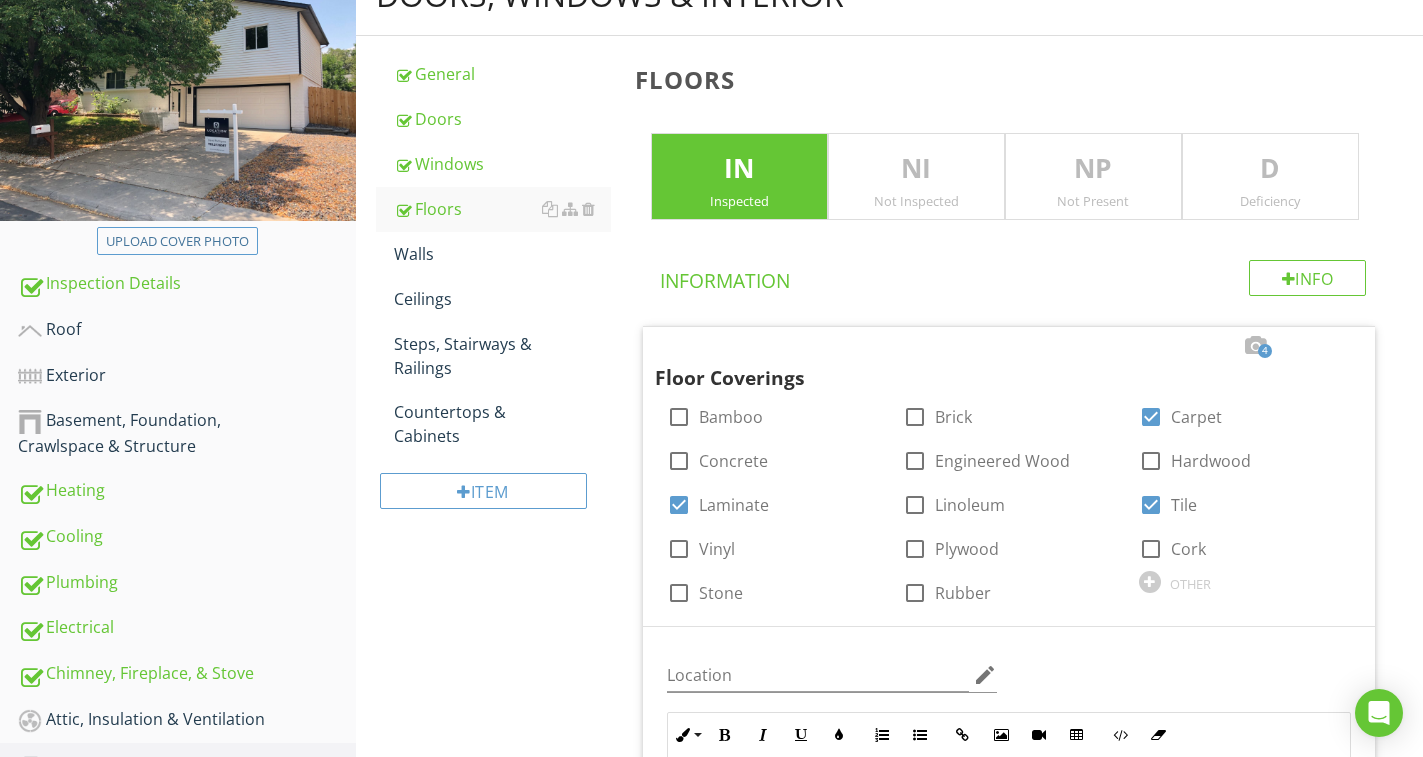 scroll, scrollTop: 666, scrollLeft: 0, axis: vertical 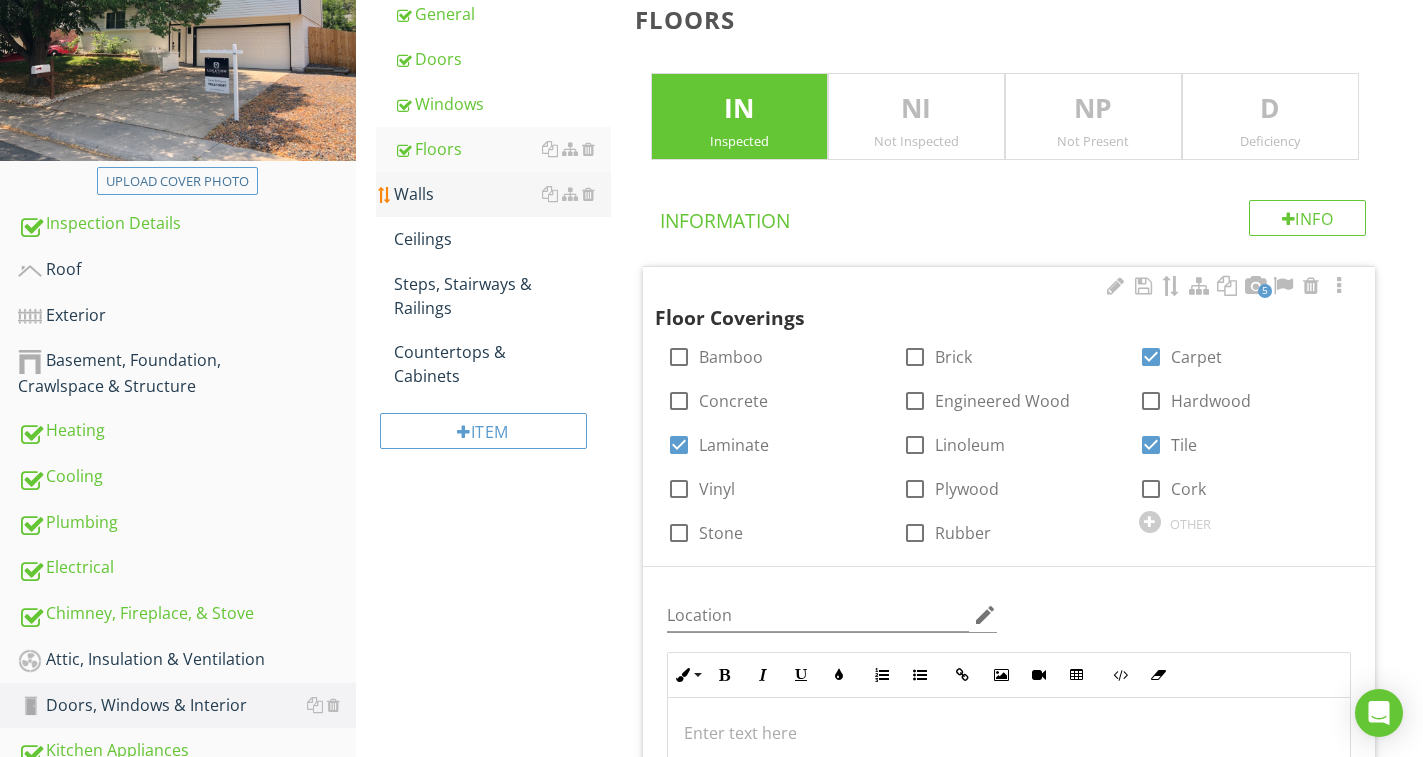 drag, startPoint x: 414, startPoint y: 194, endPoint x: 423, endPoint y: 200, distance: 10.816654 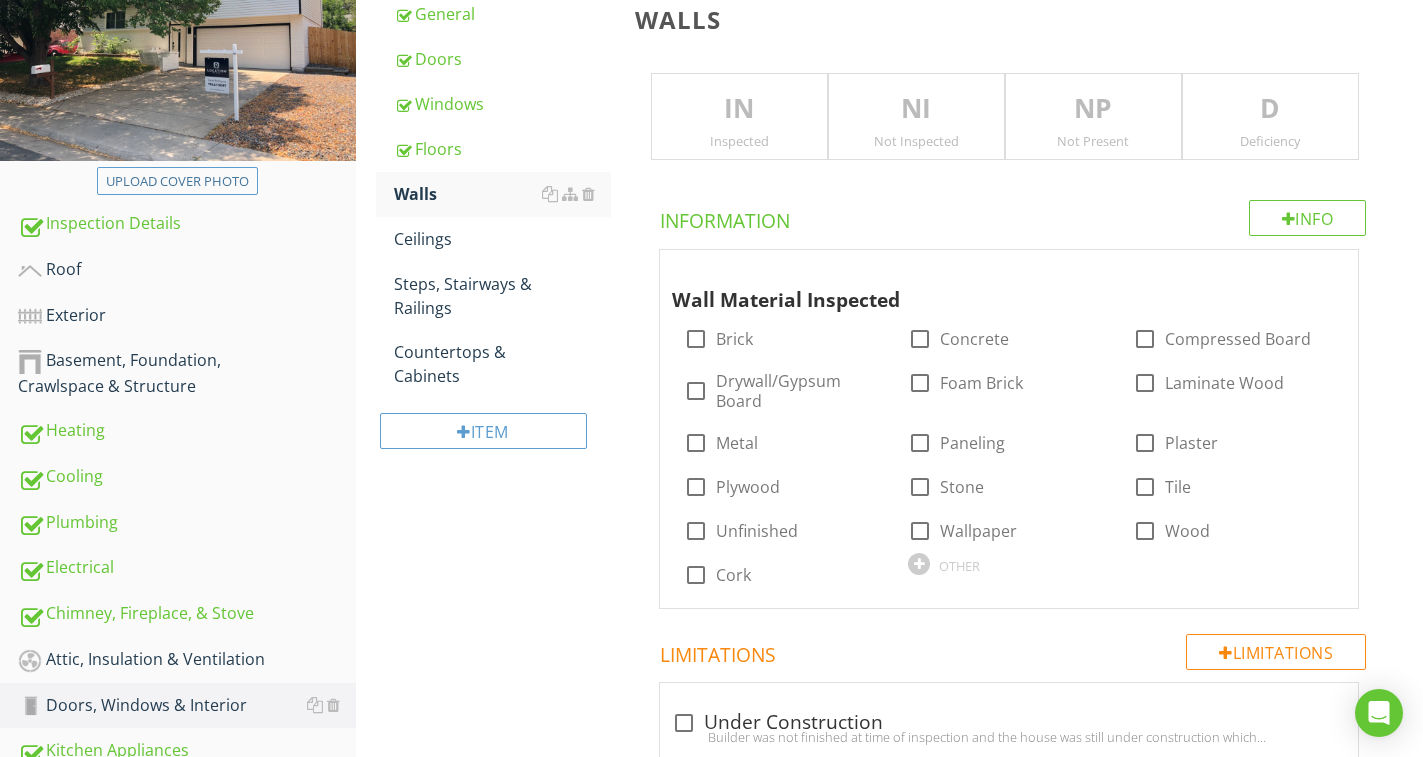 click on "IN" at bounding box center [739, 109] 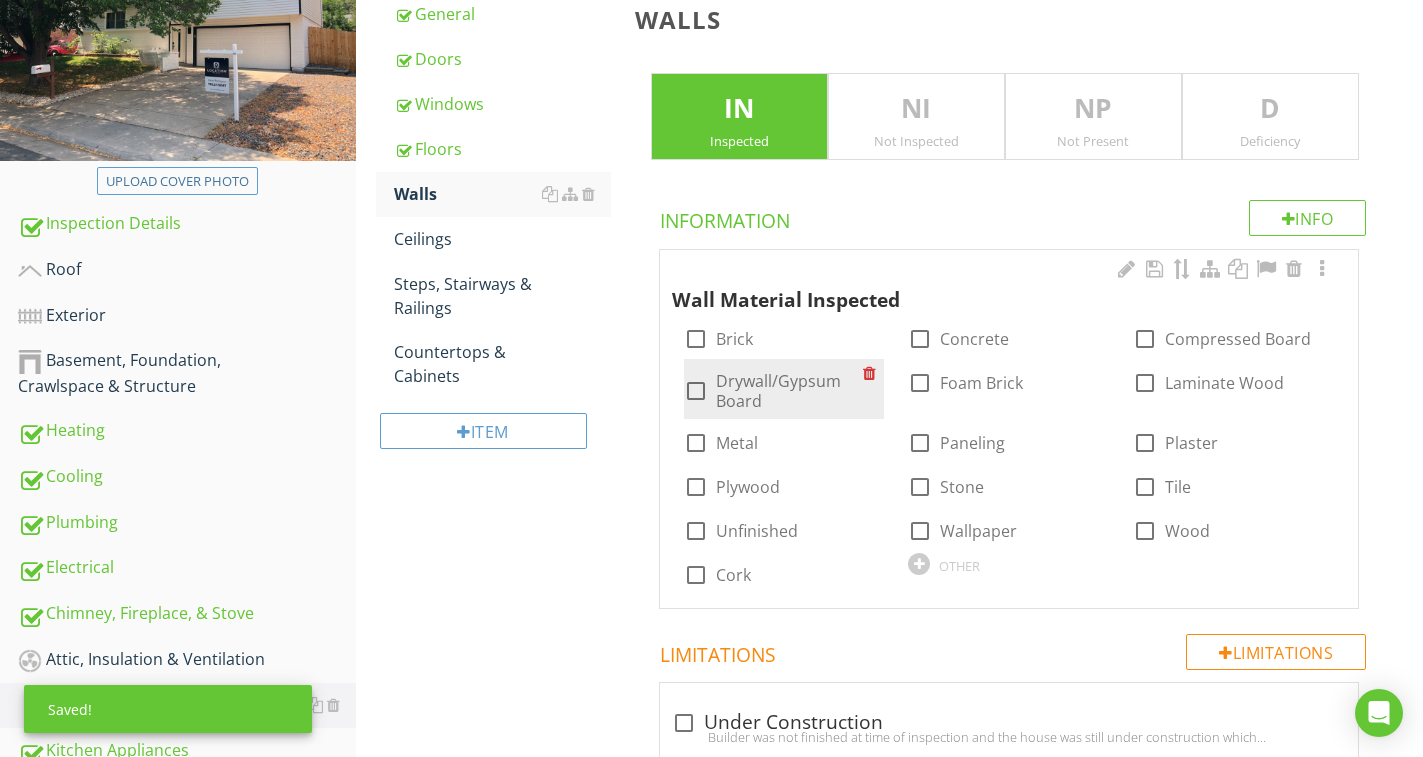 click on "Drywall/Gypsum Board" at bounding box center [790, 391] 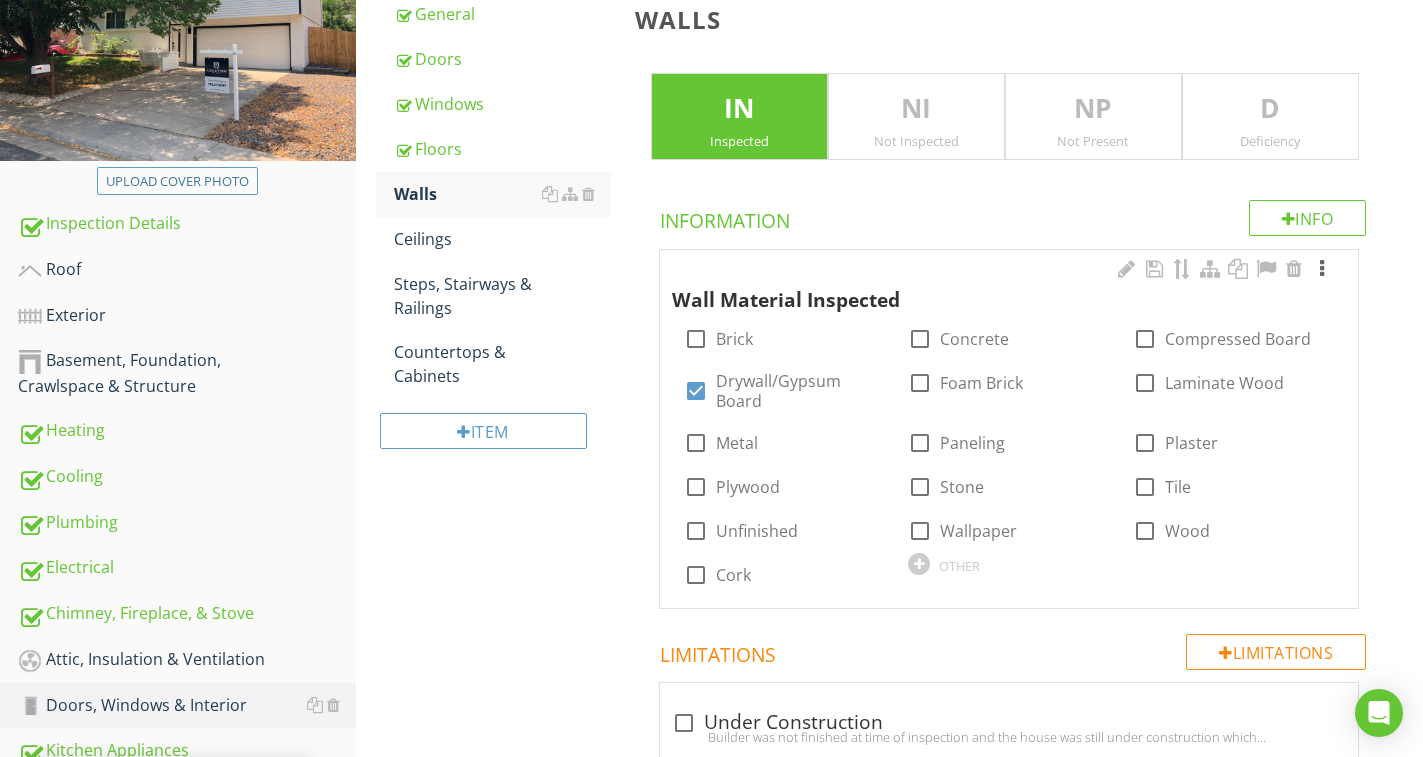 click at bounding box center (1322, 269) 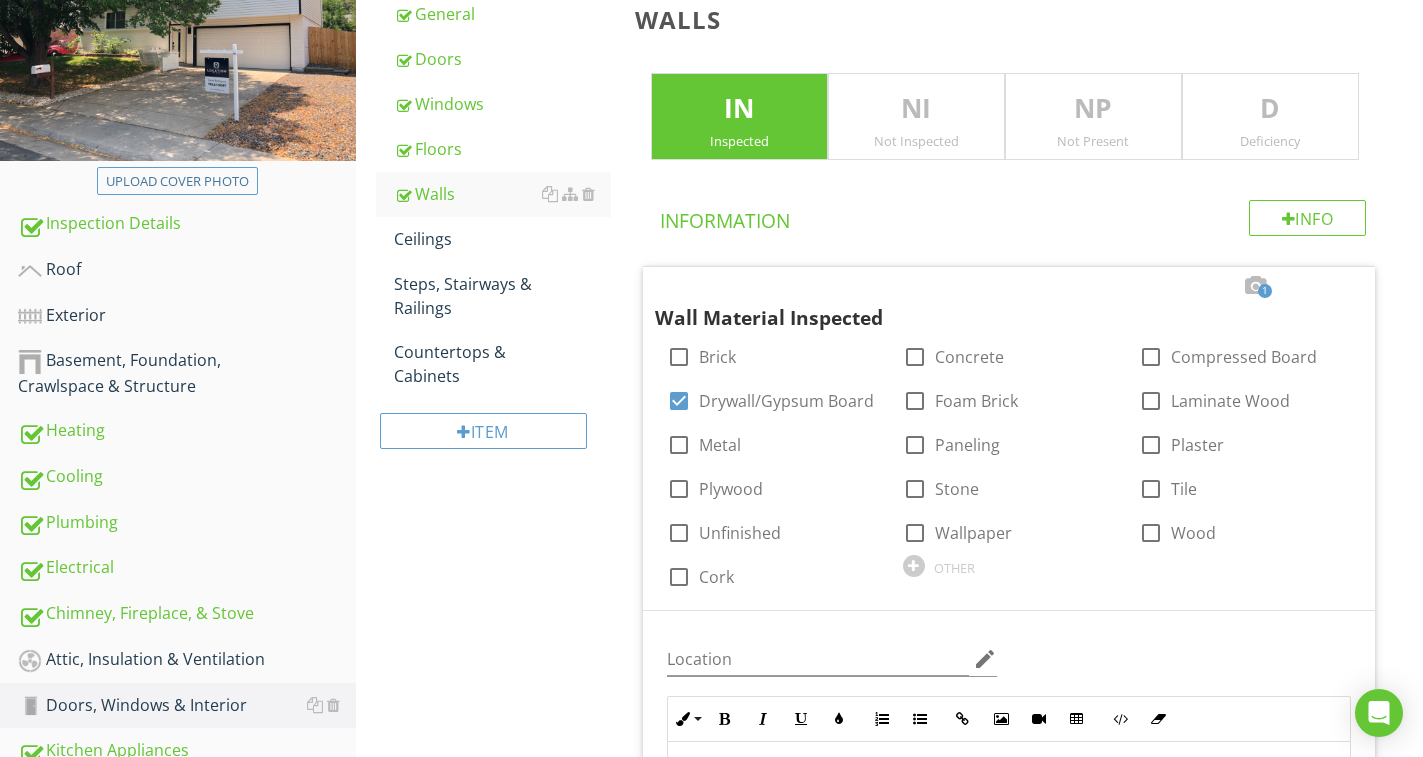 click on "Doors, Windows & Interior
General
Doors
Windows
Floors
Walls
Ceilings
Steps, Stairways & Railings
Countertops & Cabinets
Item
Walls
IN   Inspected NI   Not Inspected NP   Not Present D   Deficiency
Info
Information                 1
Wall Material Inspected
check_box_outline_blank Brick   check_box_outline_blank Concrete   check_box_outline_blank Compressed Board   check_box Drywall/Gypsum Board   check_box_outline_blank Foam Brick   check_box_outline_blank Laminate Wood   check_box_outline_blank Metal   check_box_outline_blank Paneling   check_box_outline_blank Plaster   check_box_outline_blank Plywood" at bounding box center (889, 2558) 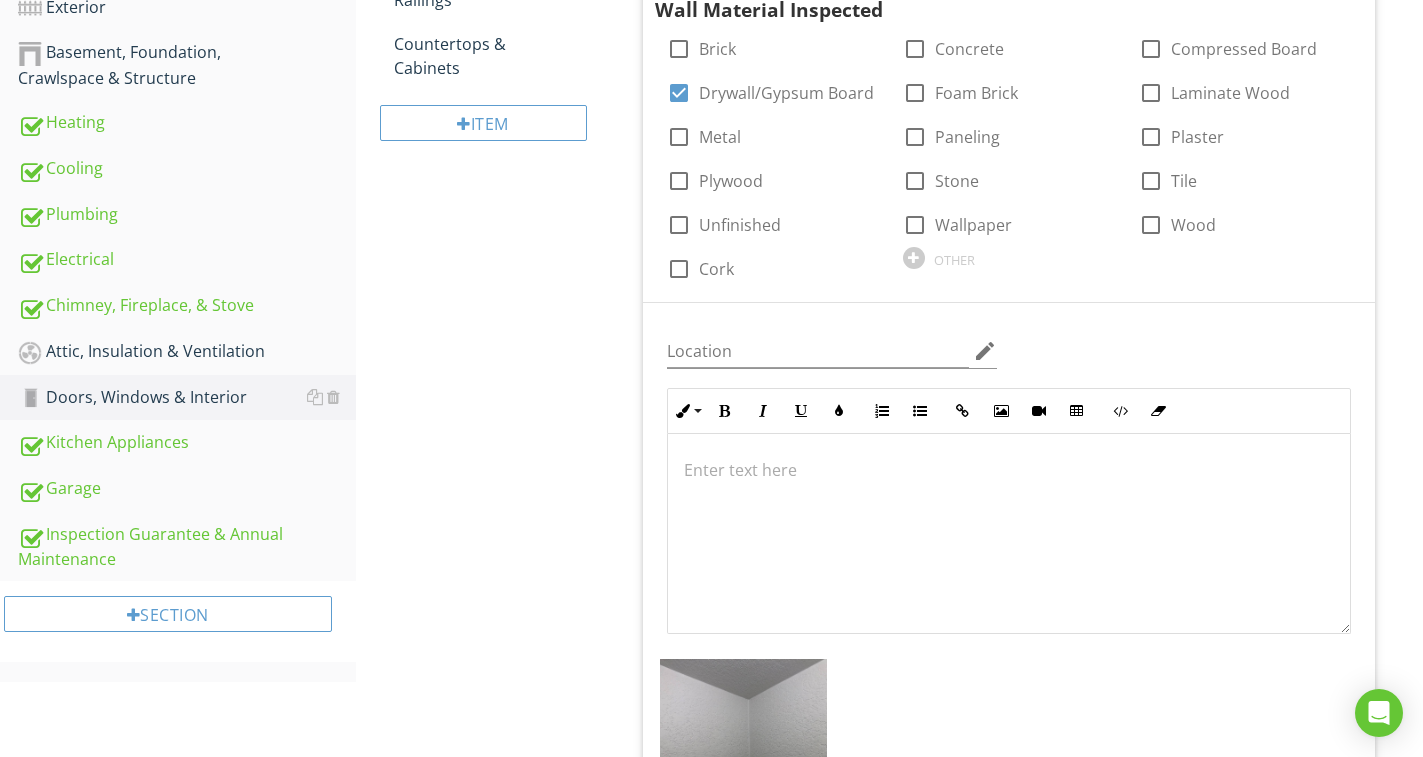 scroll, scrollTop: 326, scrollLeft: 0, axis: vertical 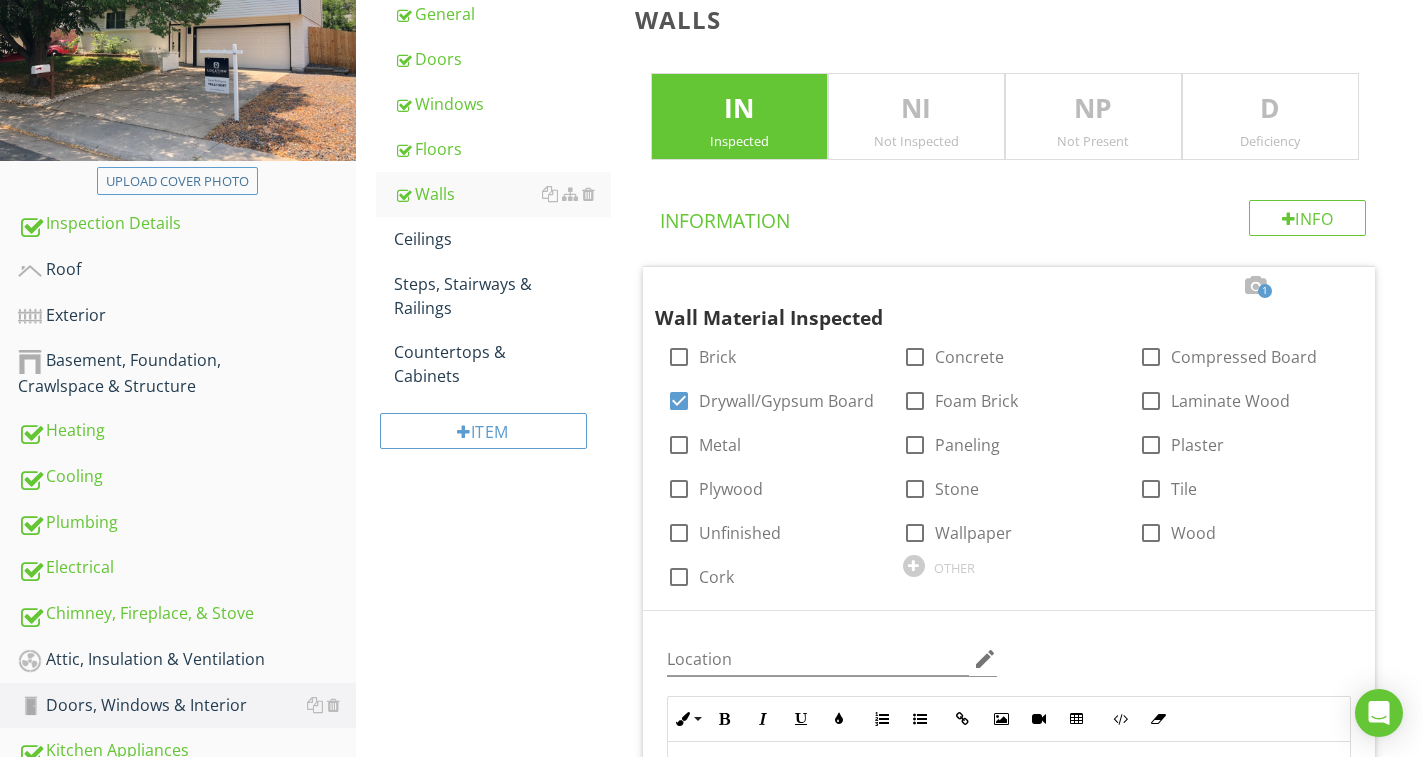 drag, startPoint x: 418, startPoint y: 236, endPoint x: 365, endPoint y: 244, distance: 53.600372 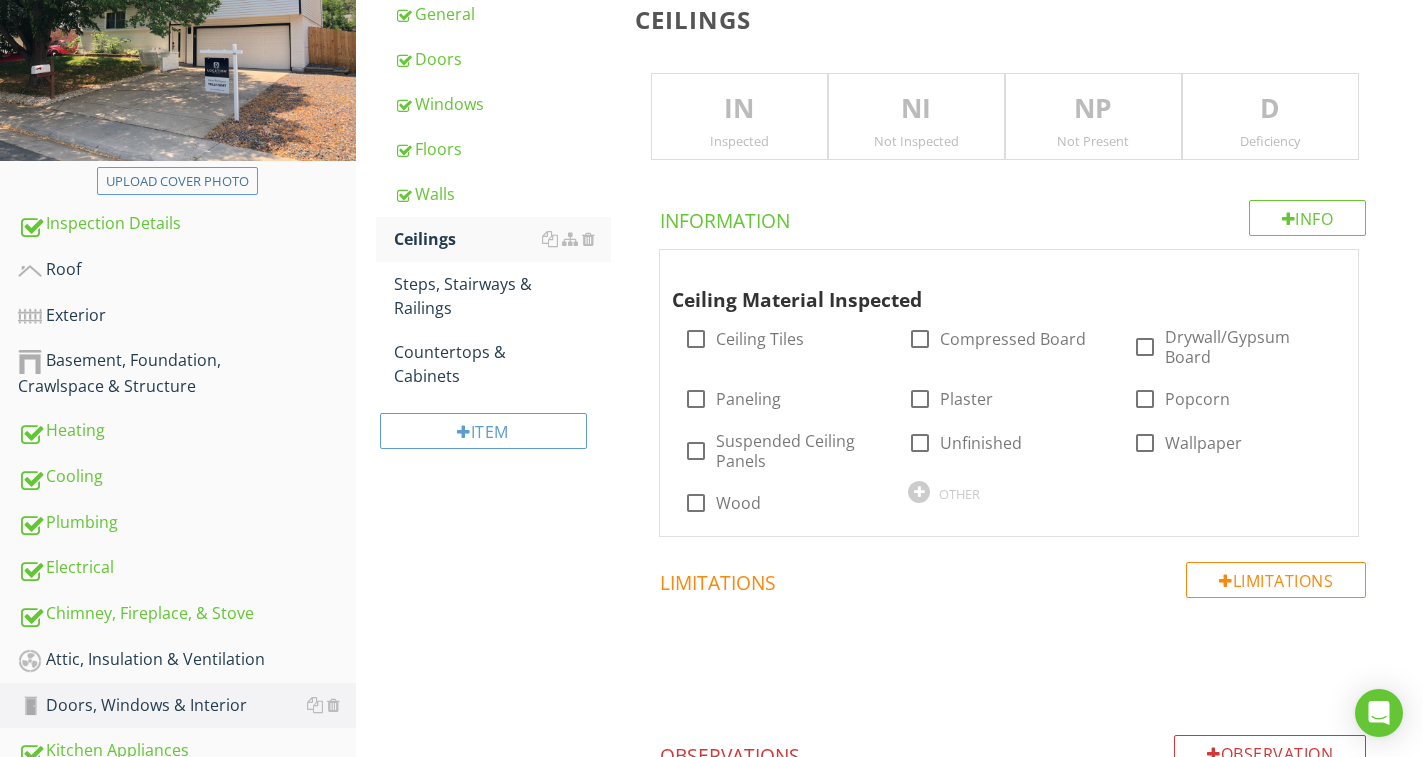 click on "IN" at bounding box center [739, 109] 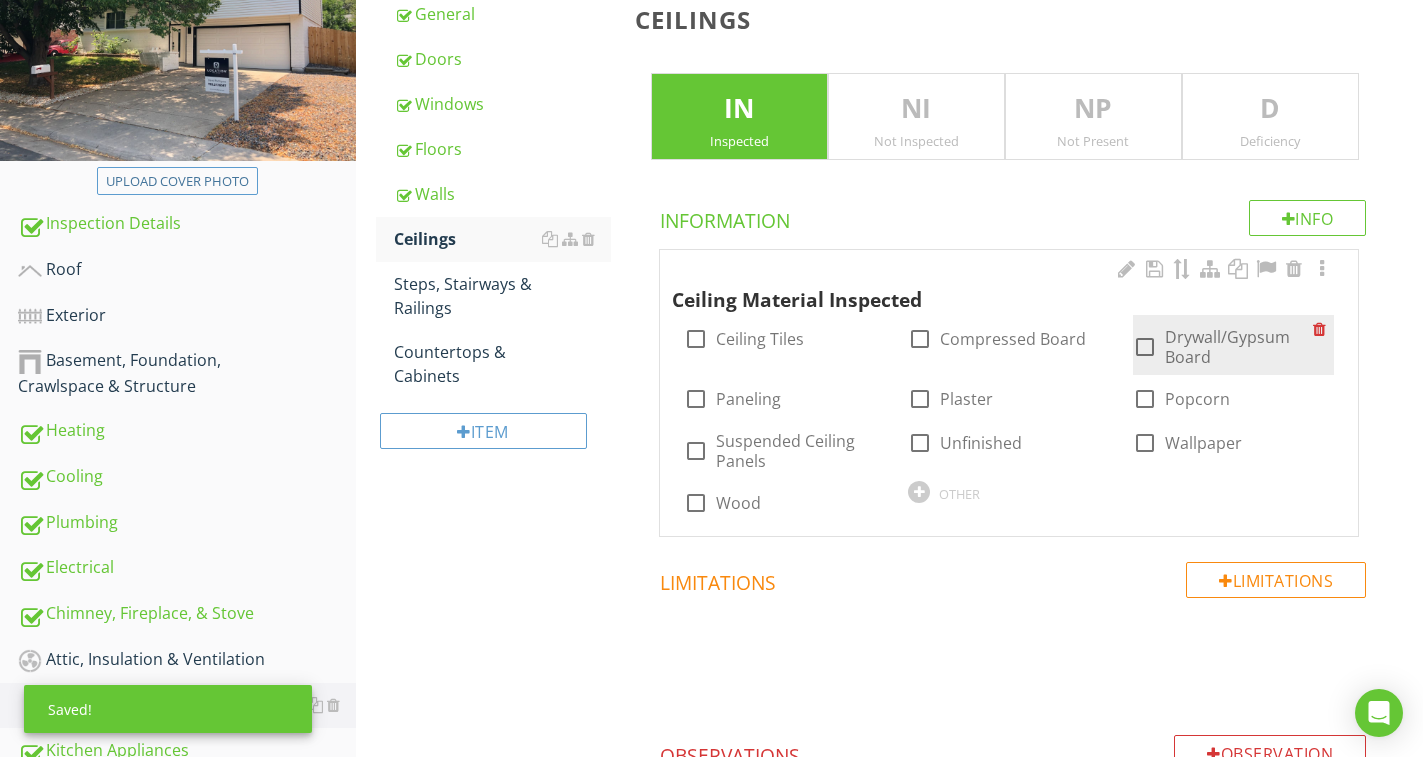 click on "Drywall/Gypsum Board" at bounding box center [1239, 347] 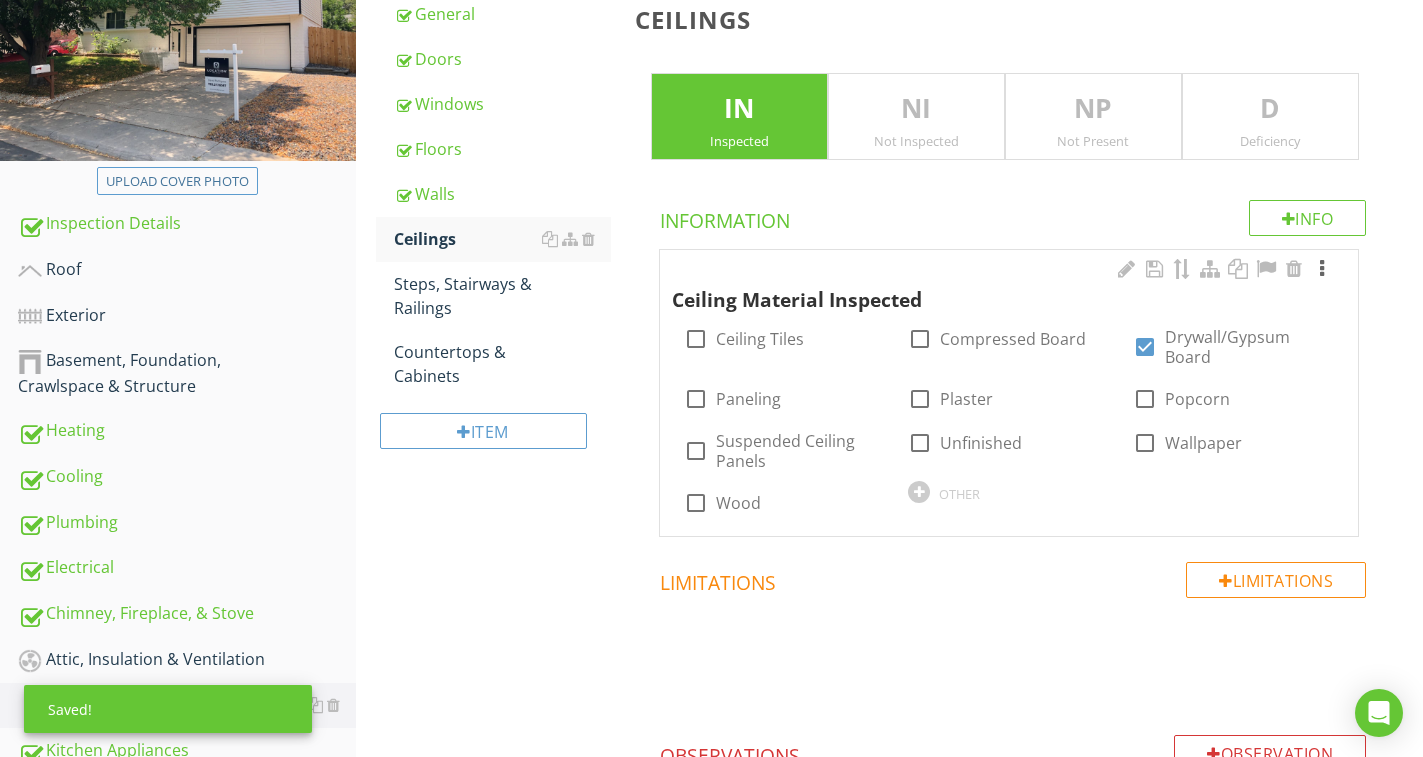 click at bounding box center [1322, 269] 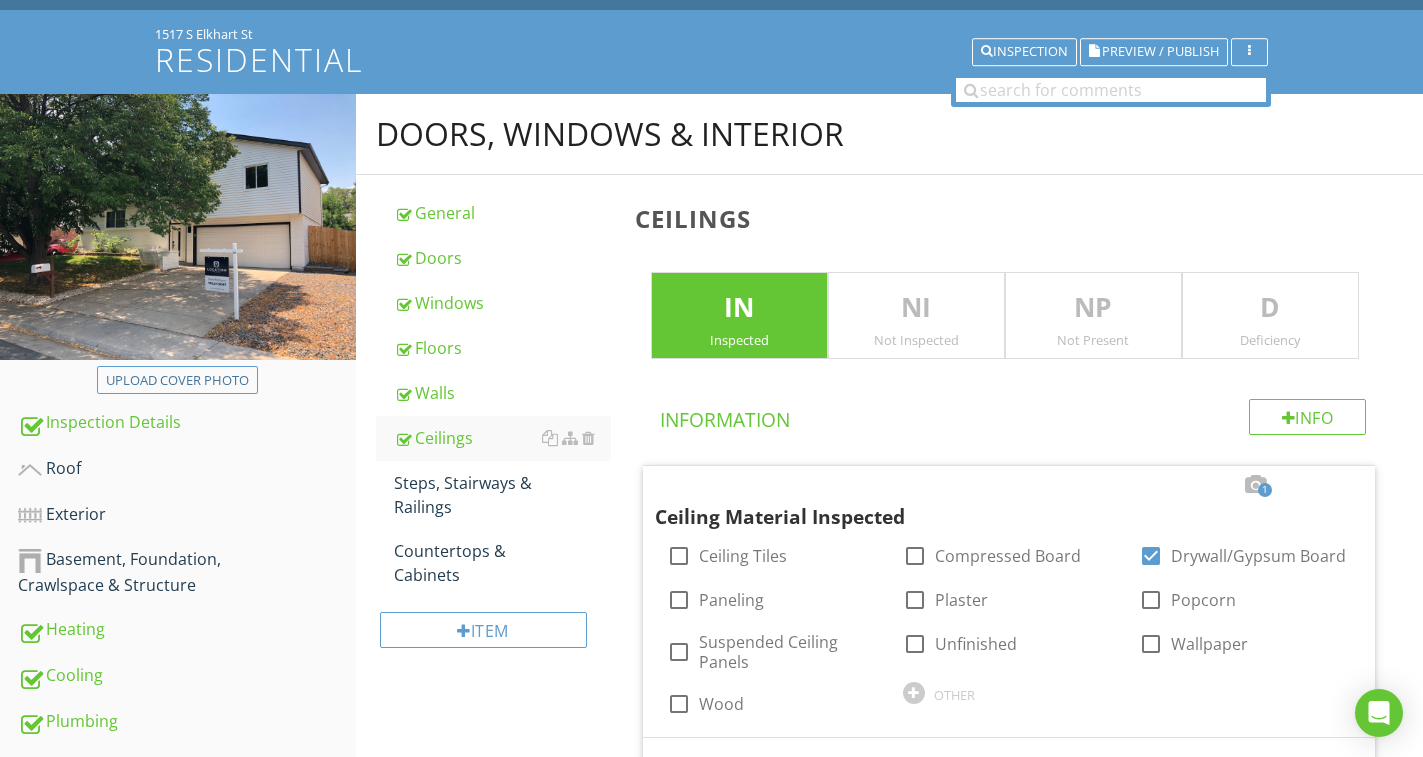 scroll, scrollTop: 126, scrollLeft: 0, axis: vertical 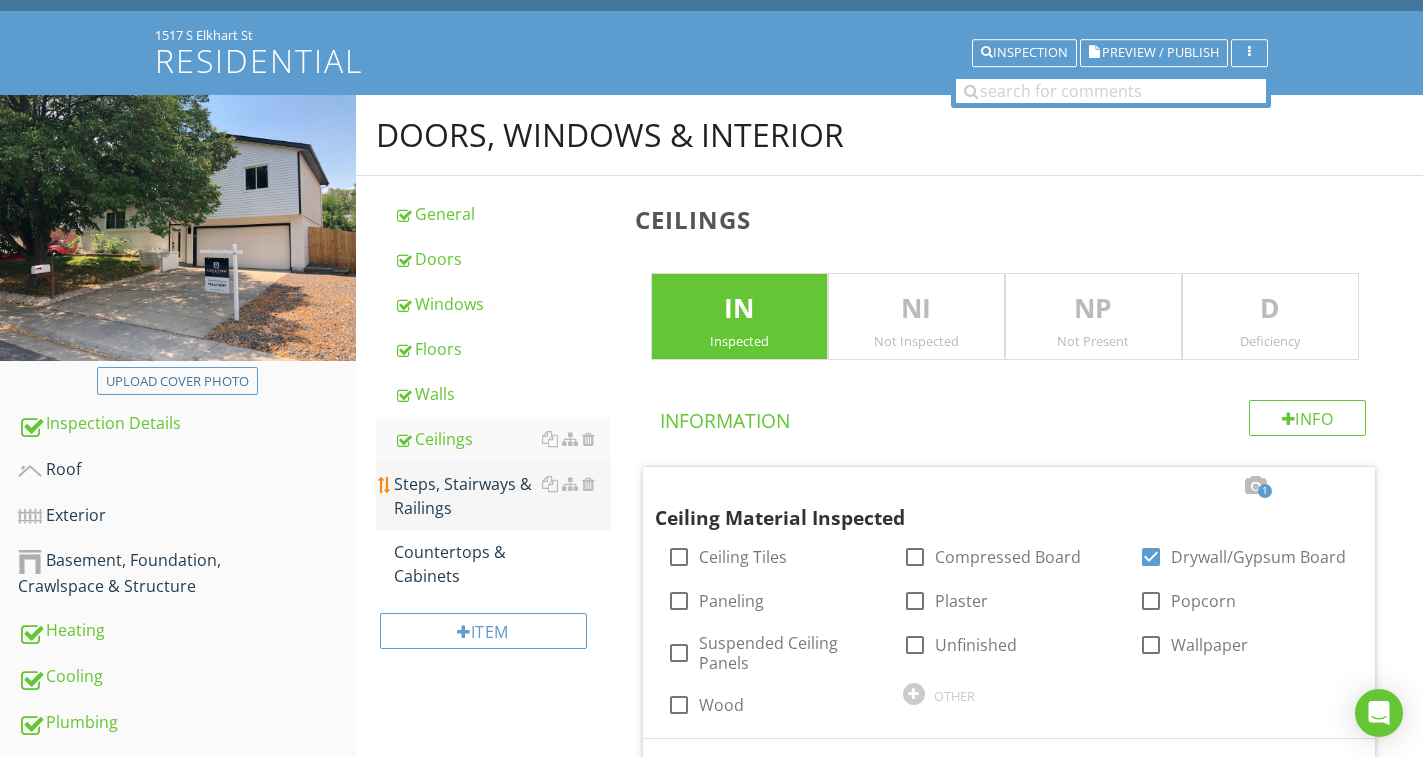 click on "Steps, Stairways & Railings" at bounding box center (502, 496) 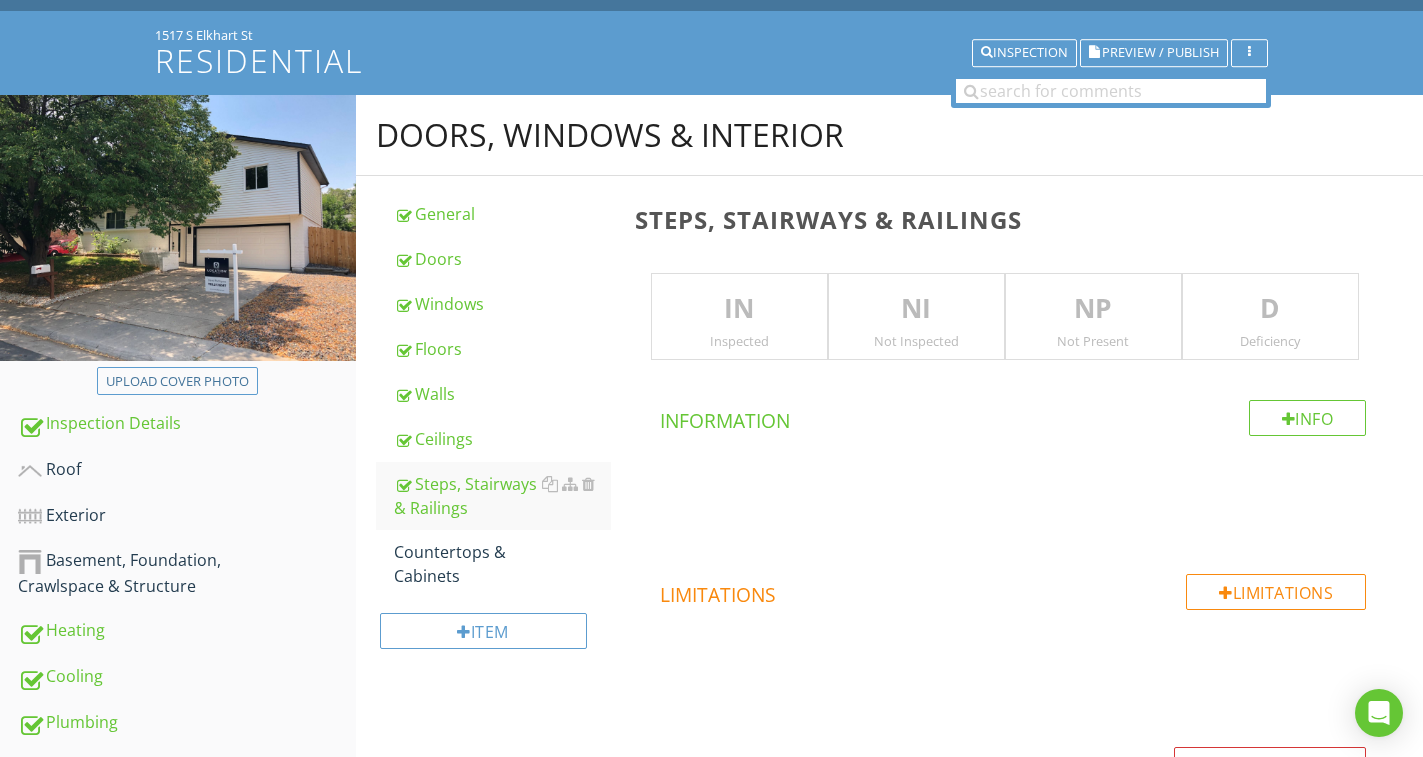 drag, startPoint x: 748, startPoint y: 324, endPoint x: 938, endPoint y: 348, distance: 191.5098 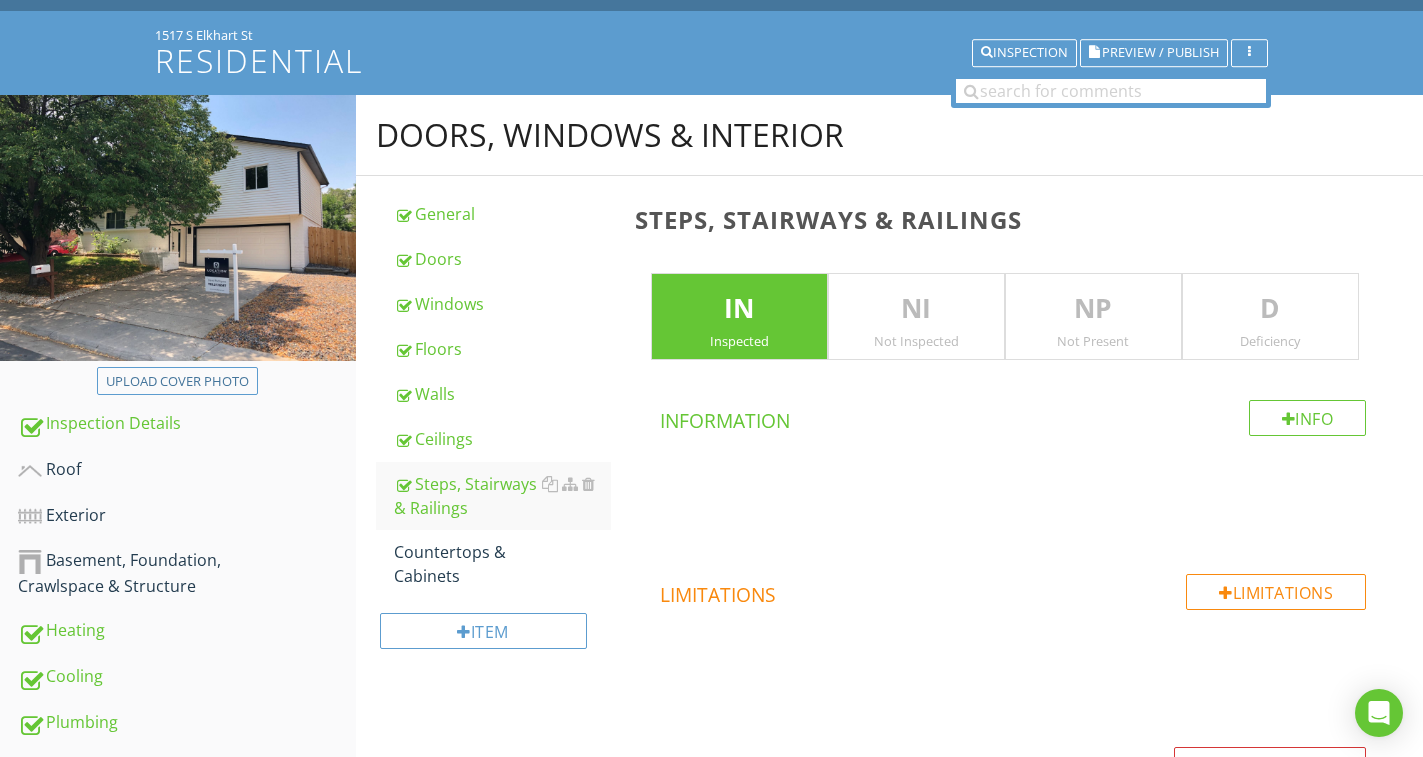 click on "D" at bounding box center [1270, 309] 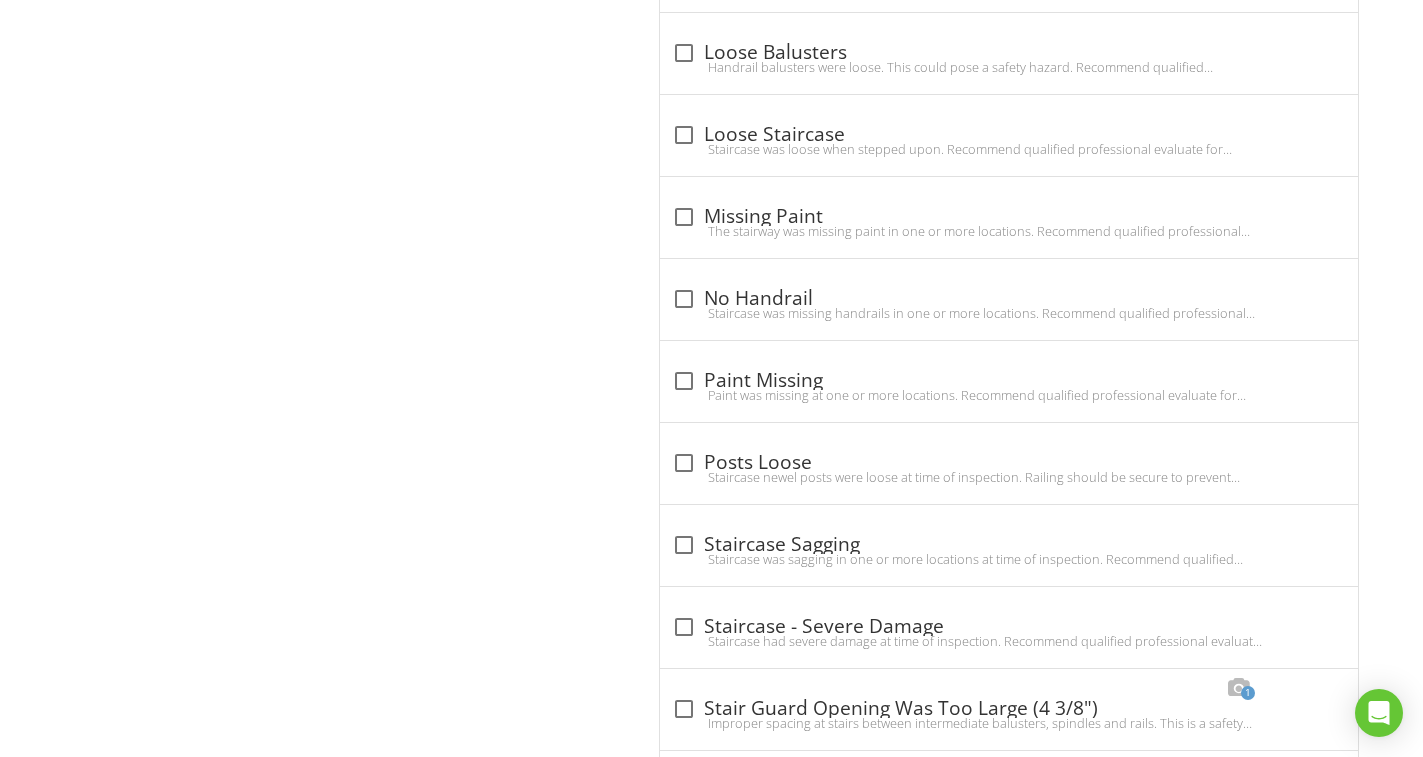 scroll, scrollTop: 1465, scrollLeft: 0, axis: vertical 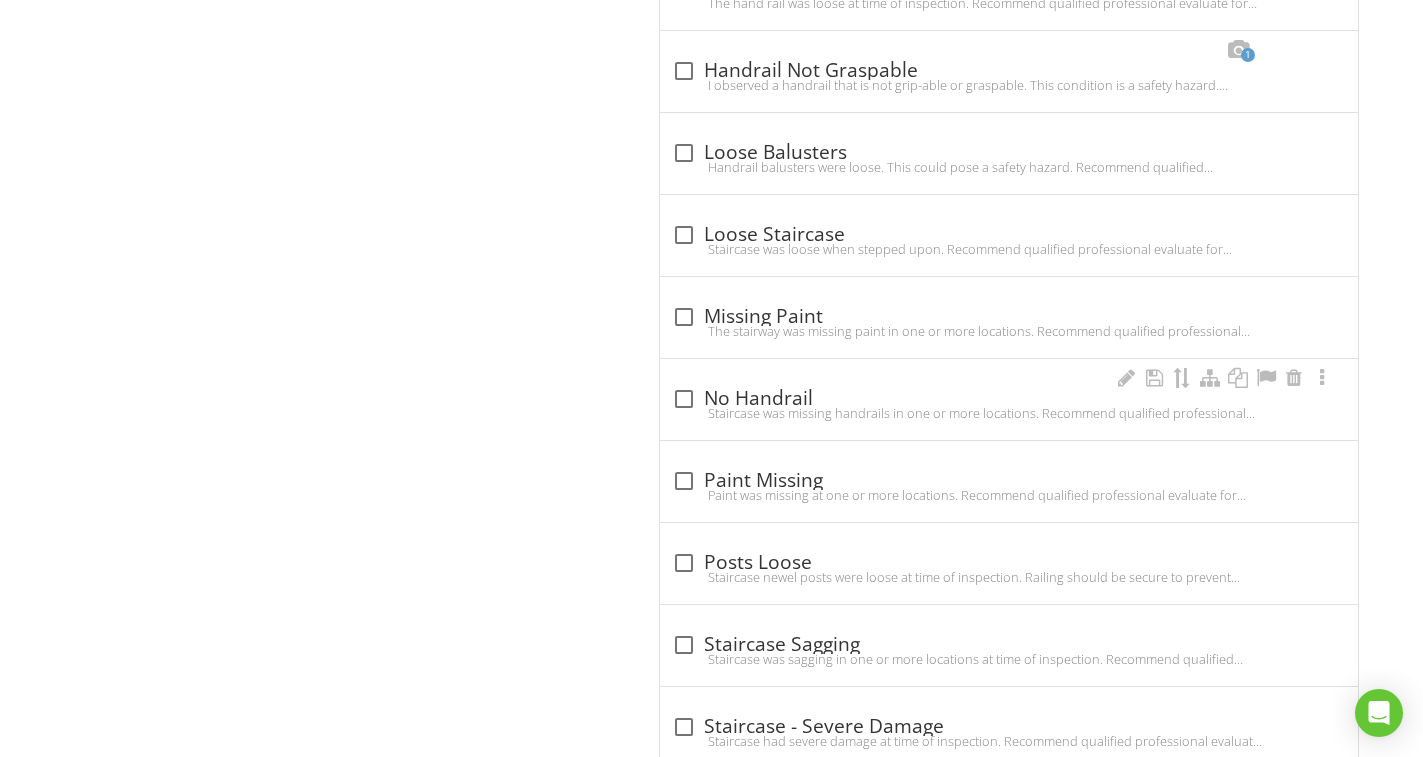 click on "check_box_outline_blank
No Handrail" at bounding box center (1009, 399) 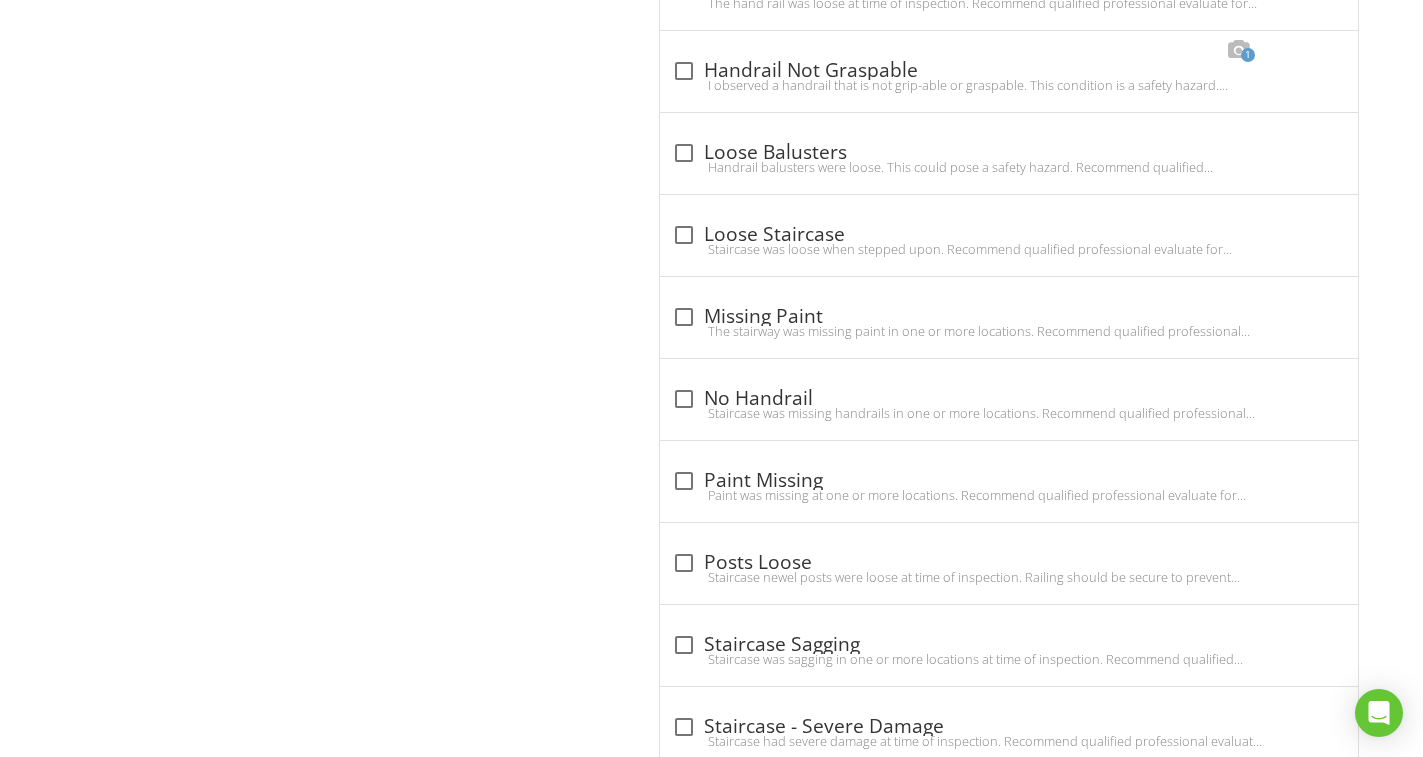 checkbox on "true" 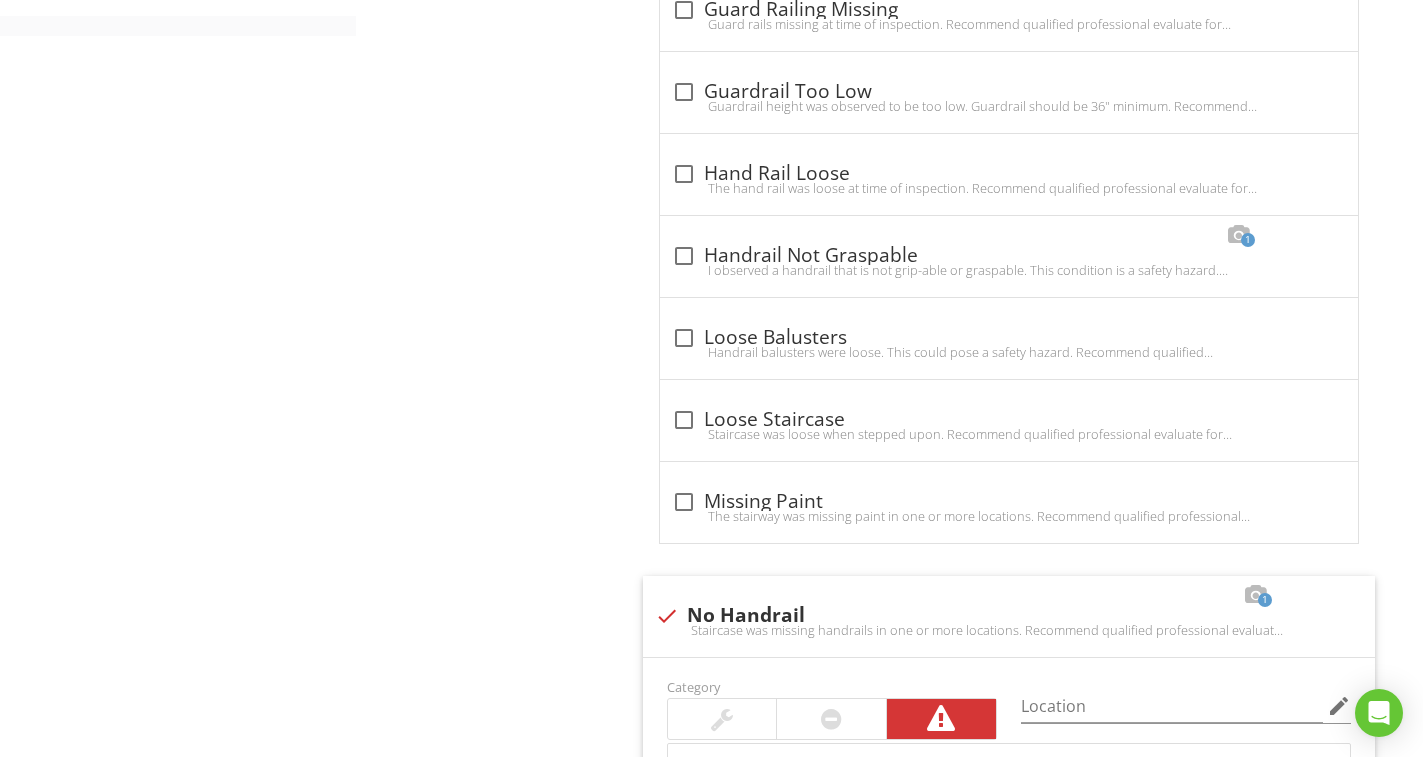 scroll, scrollTop: 865, scrollLeft: 0, axis: vertical 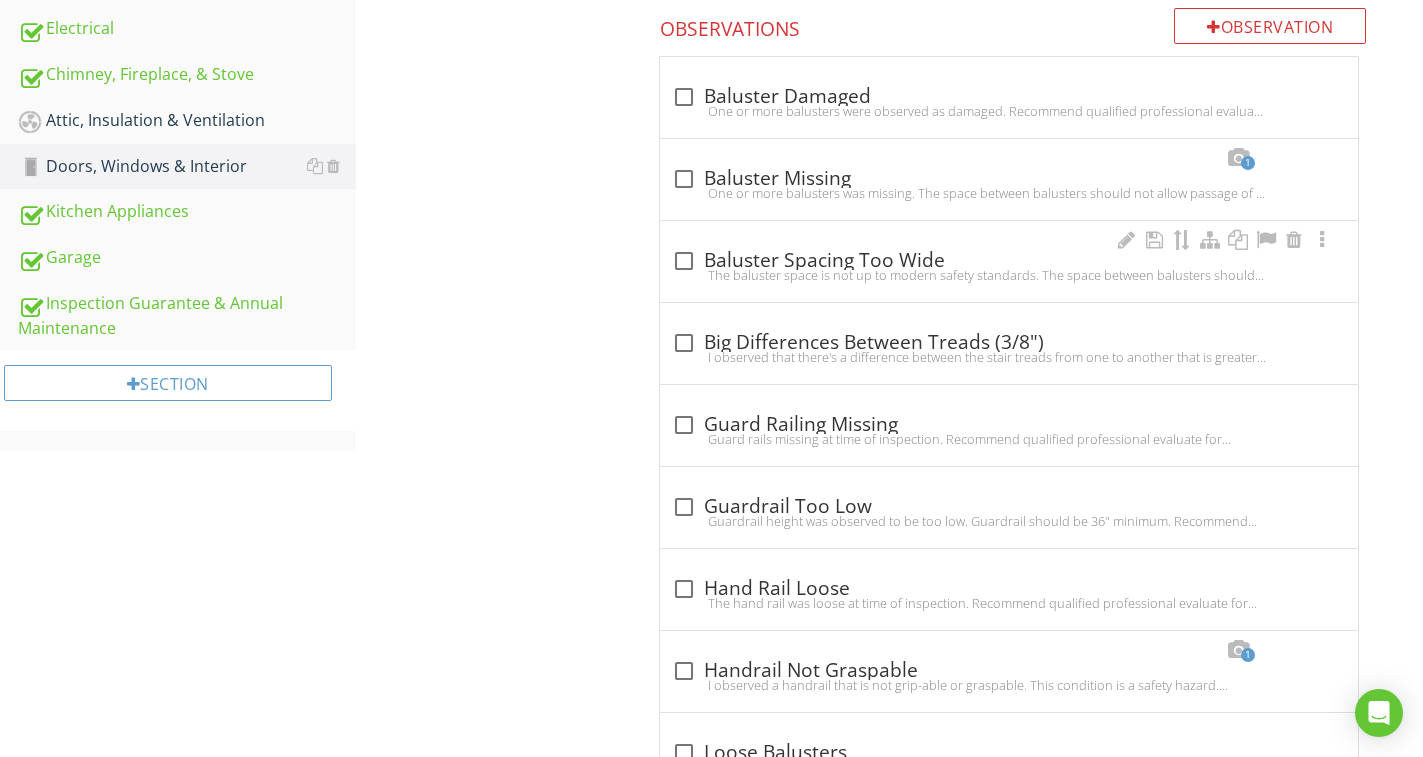 click on "The baluster space is not up to modern safety standards. The space between balusters should not allow passage of a 4 inch sphere for child safety. Recommend qualifiedprofessional evaluate for repair/replace." at bounding box center (1009, 275) 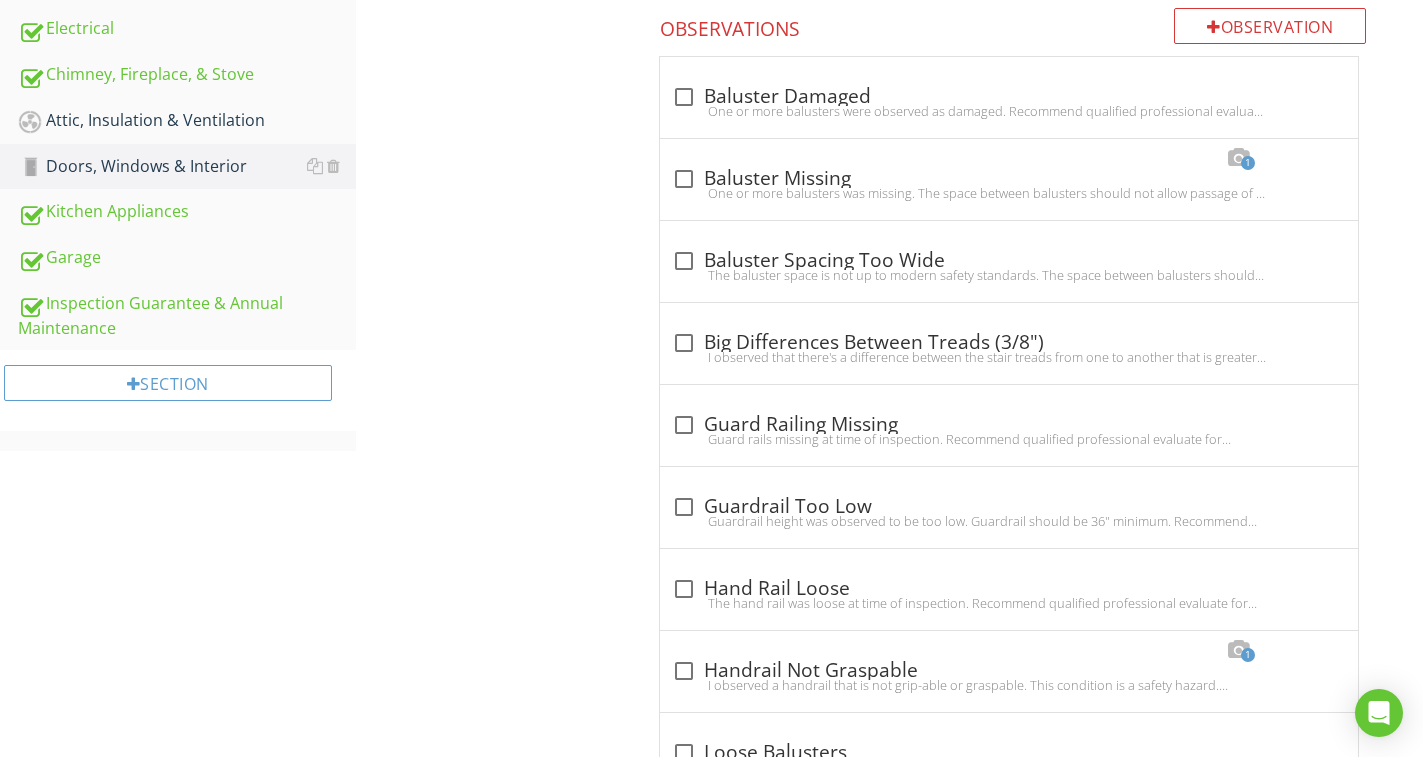 checkbox on "true" 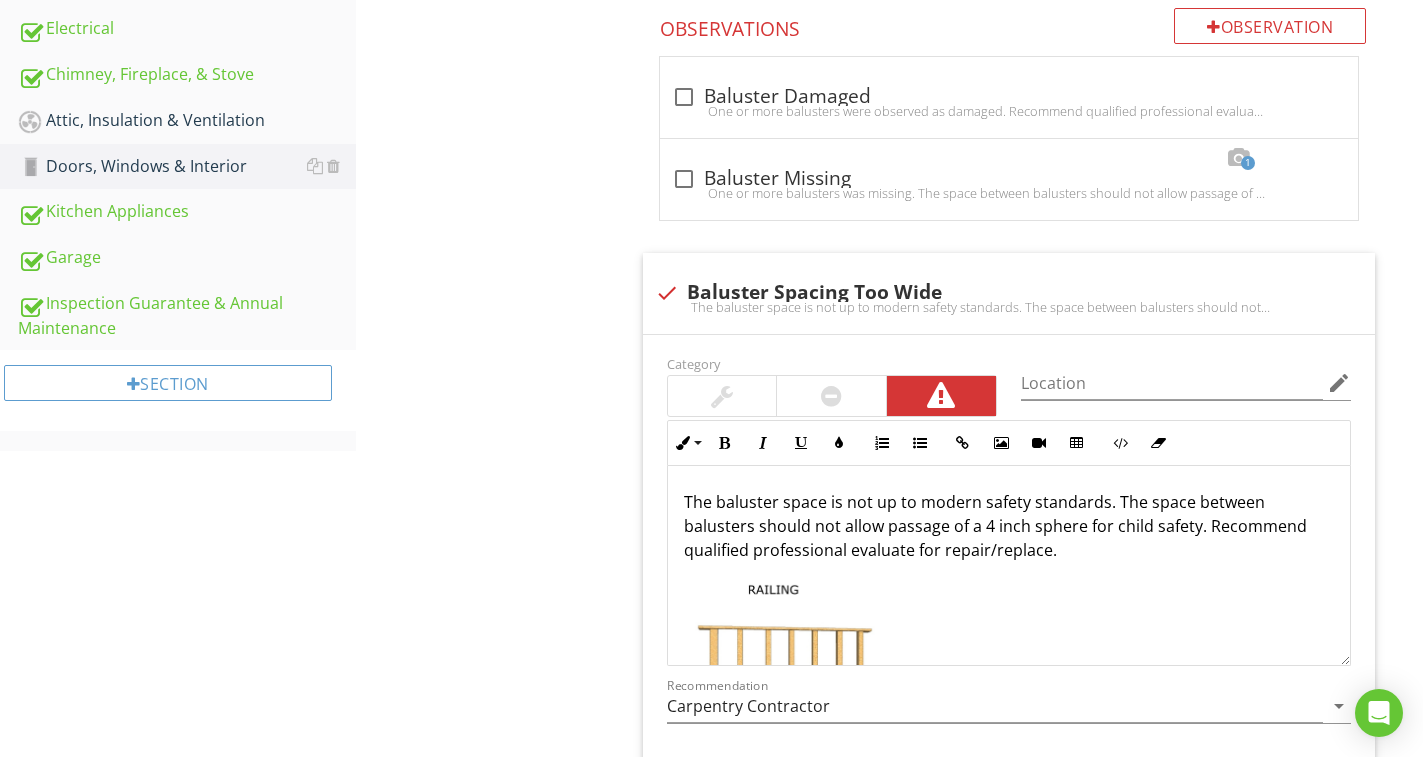scroll, scrollTop: 1165, scrollLeft: 0, axis: vertical 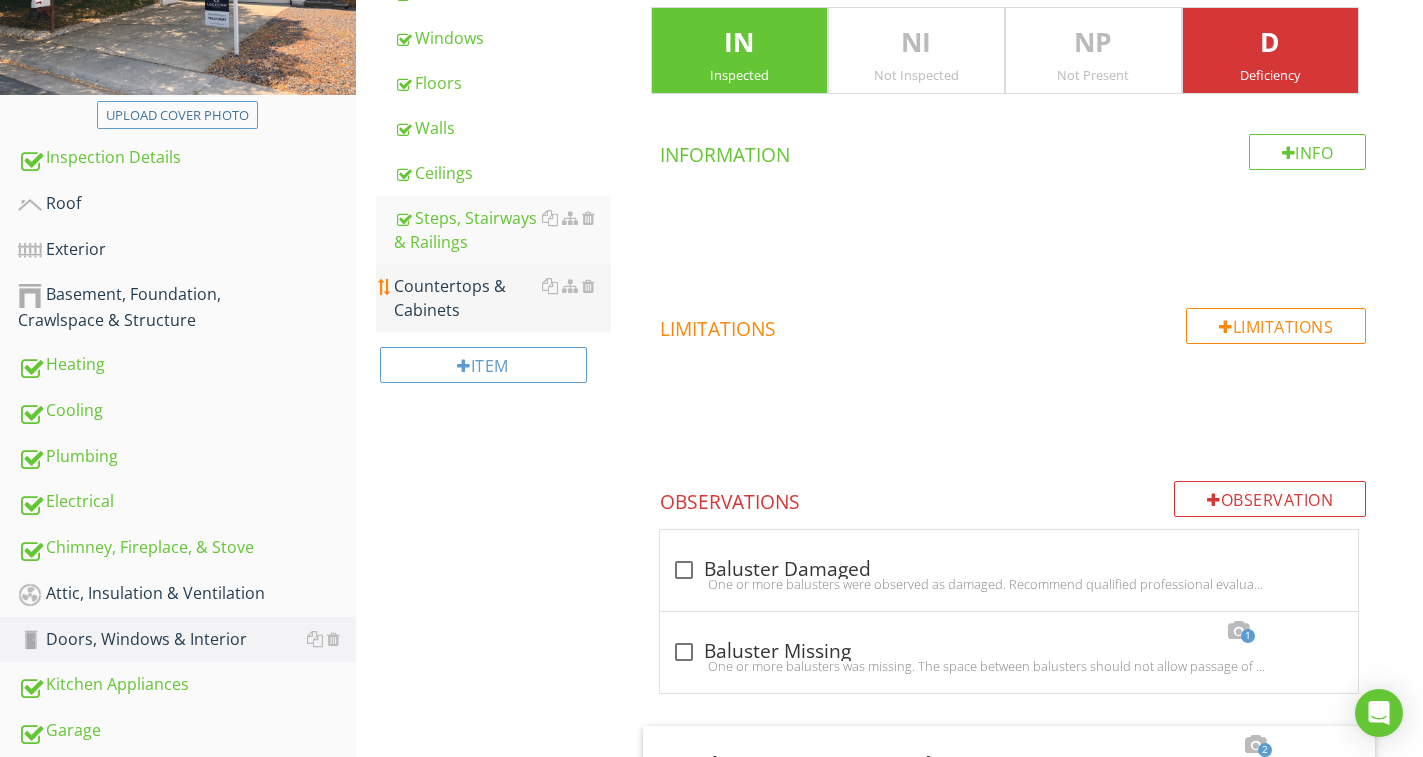 click on "Countertops & Cabinets" at bounding box center (502, 298) 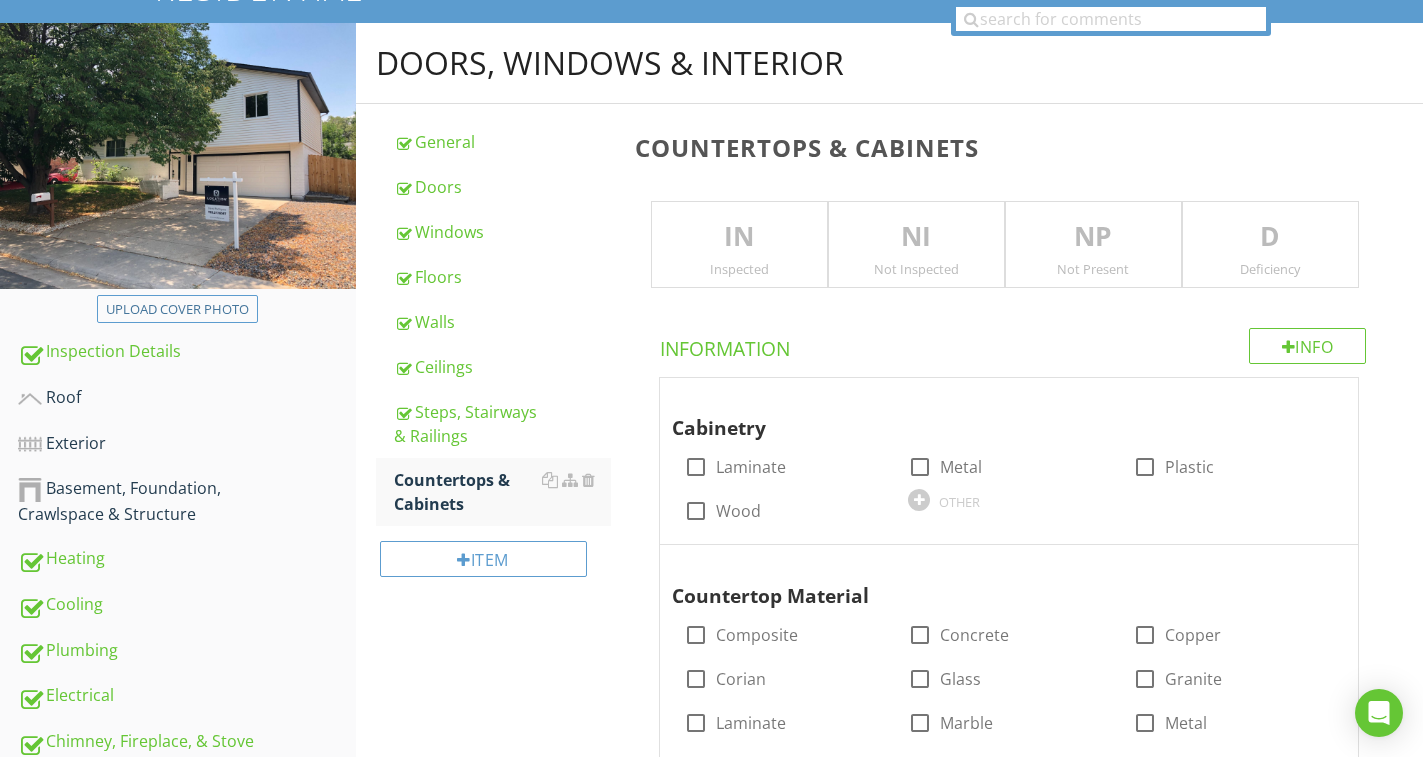 scroll, scrollTop: 192, scrollLeft: 0, axis: vertical 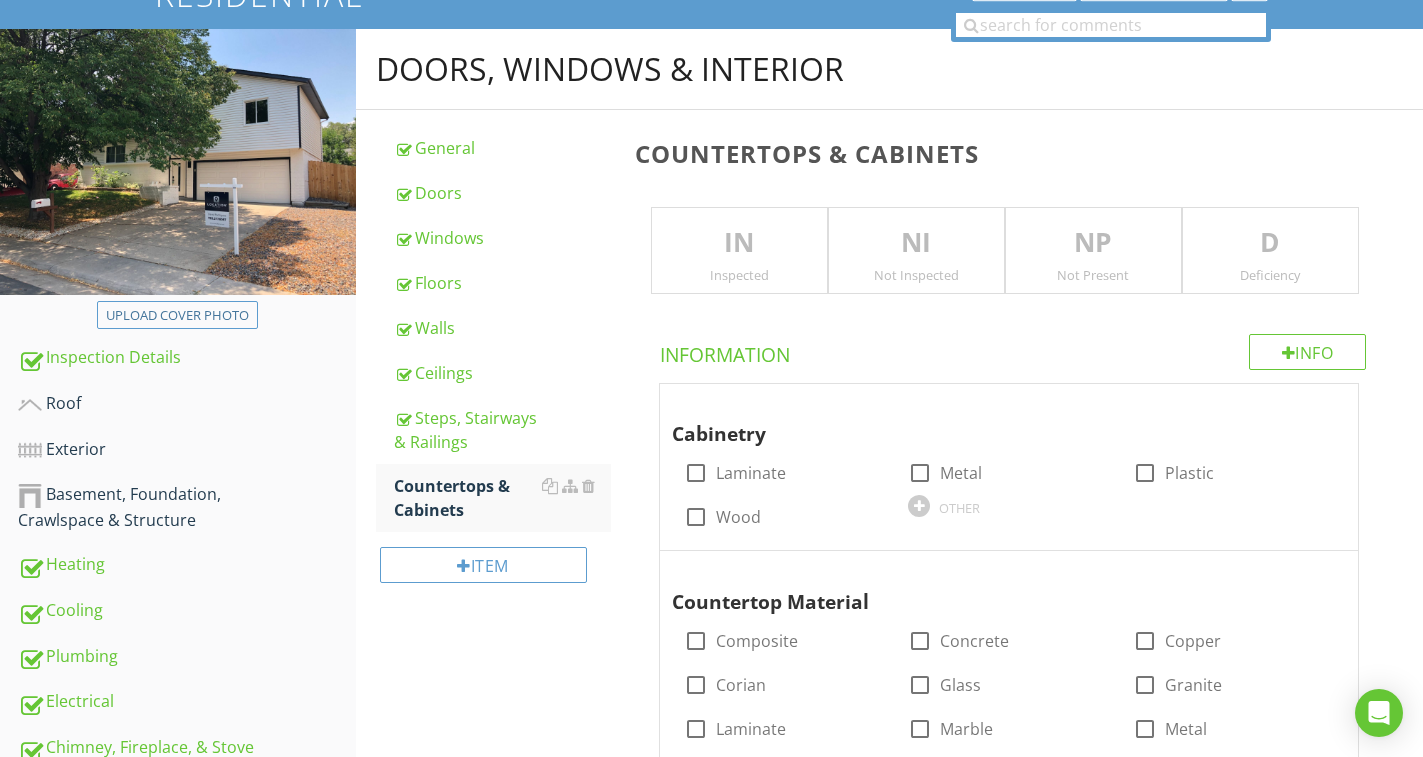 click on "IN" at bounding box center (739, 243) 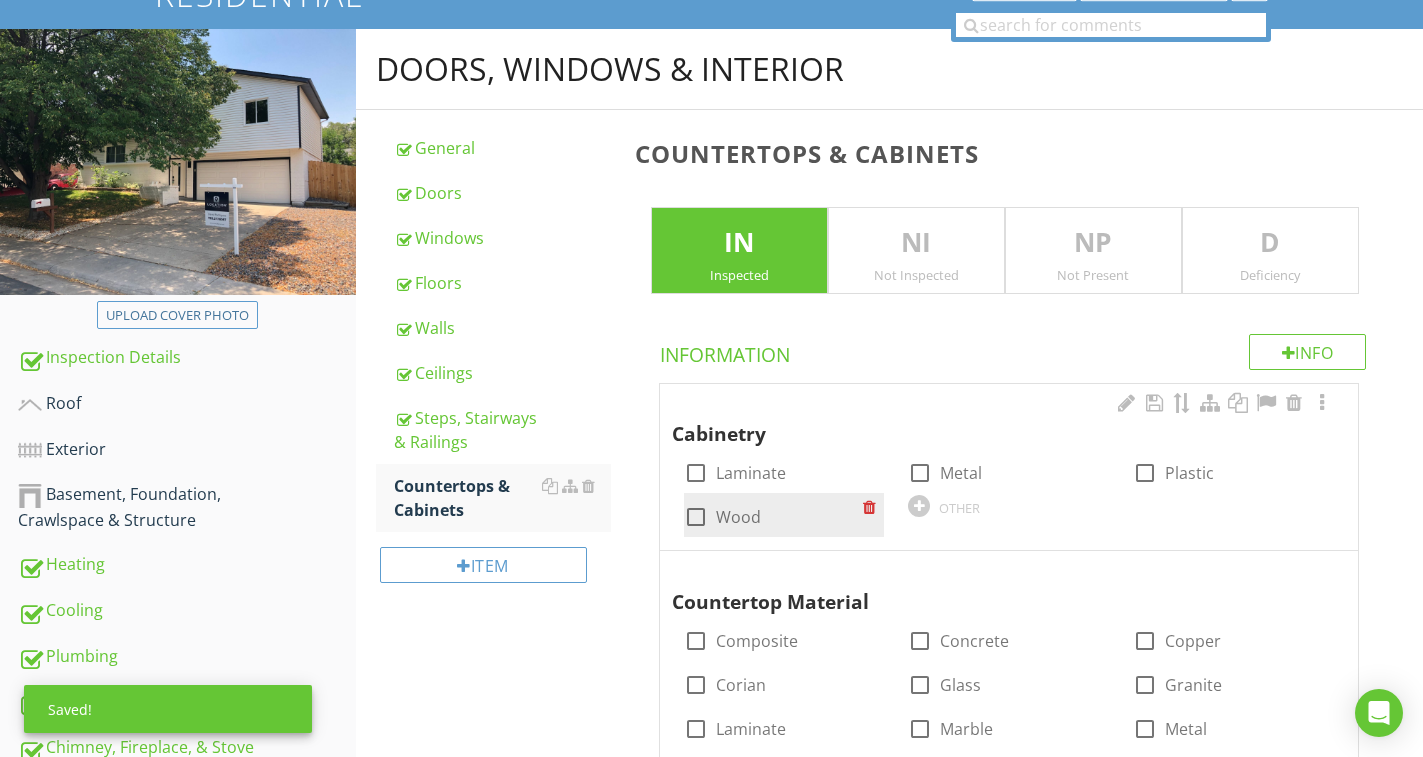 click on "Wood" at bounding box center (738, 517) 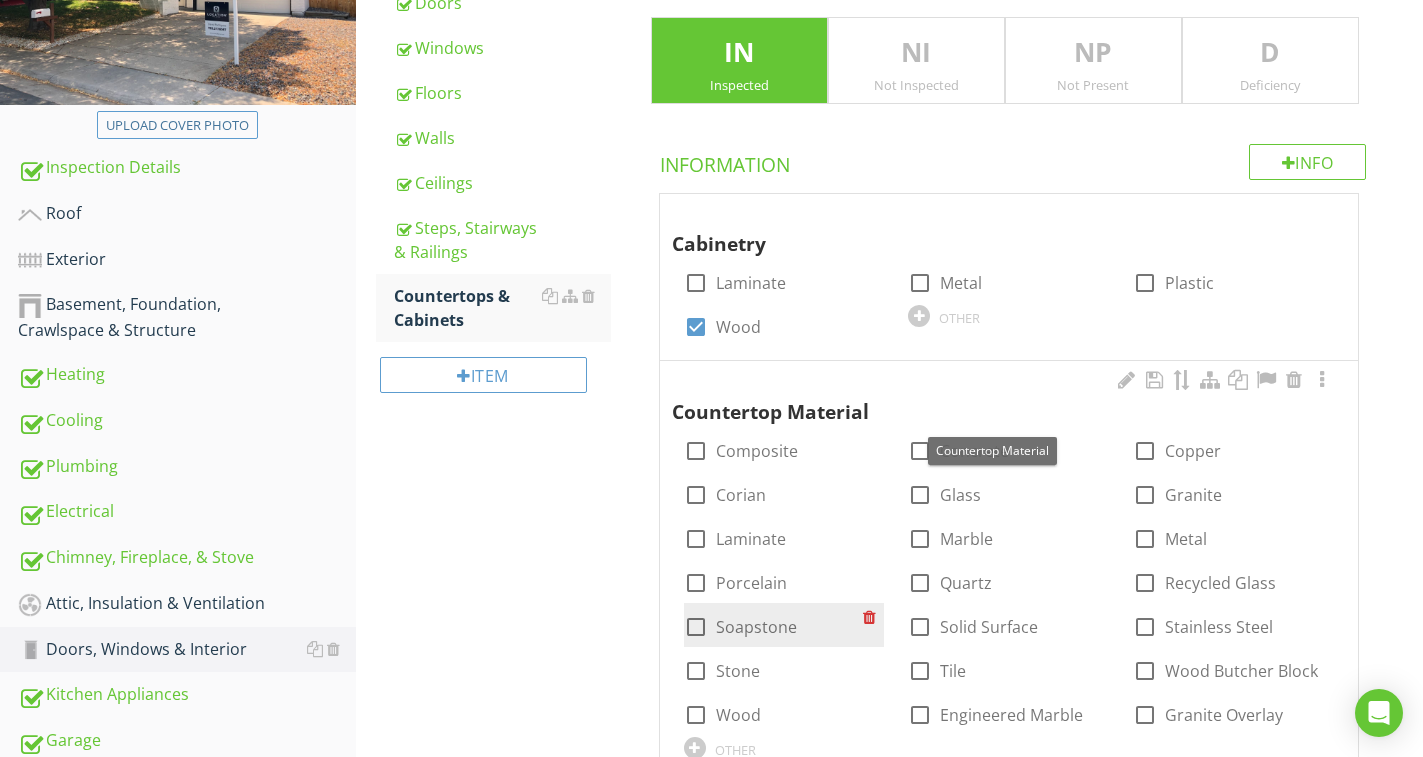 scroll, scrollTop: 392, scrollLeft: 0, axis: vertical 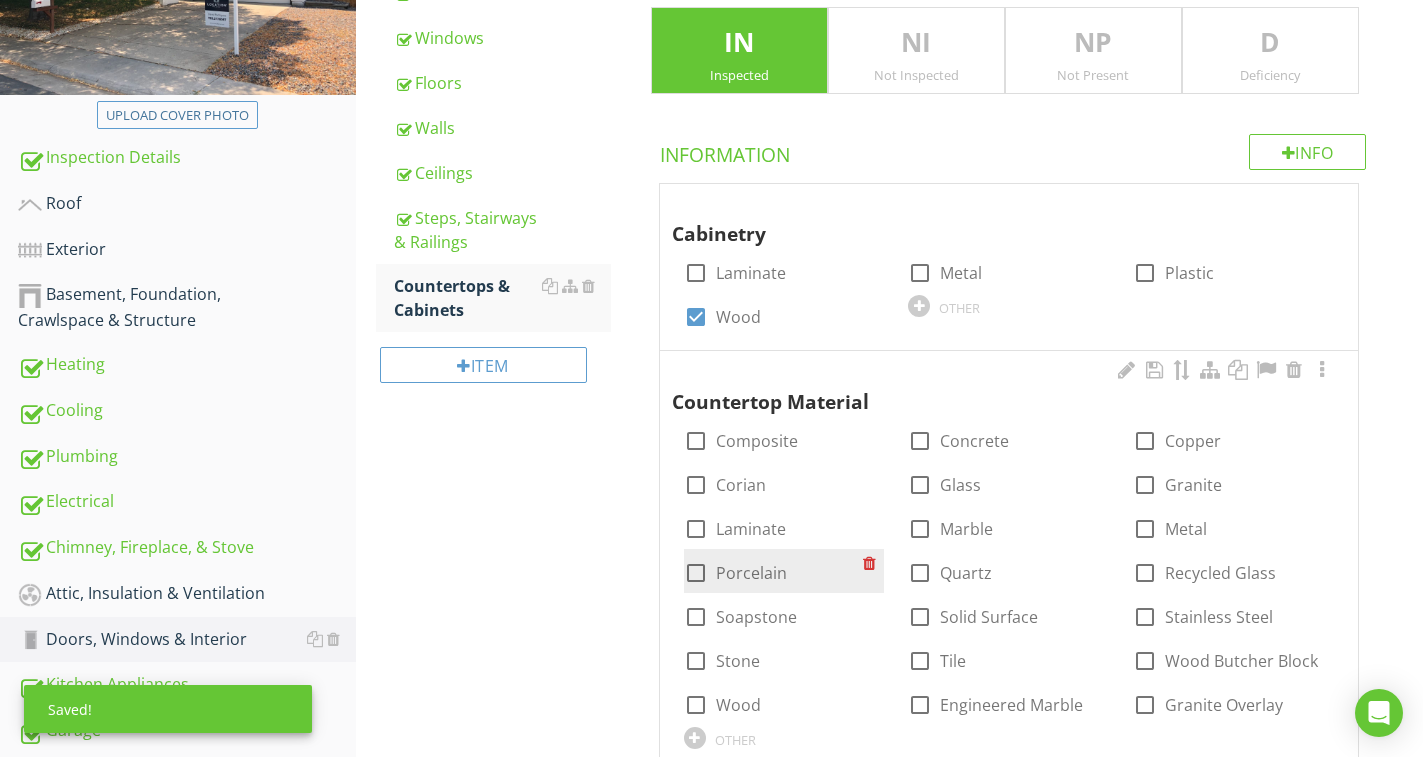 click on "Porcelain" at bounding box center (751, 573) 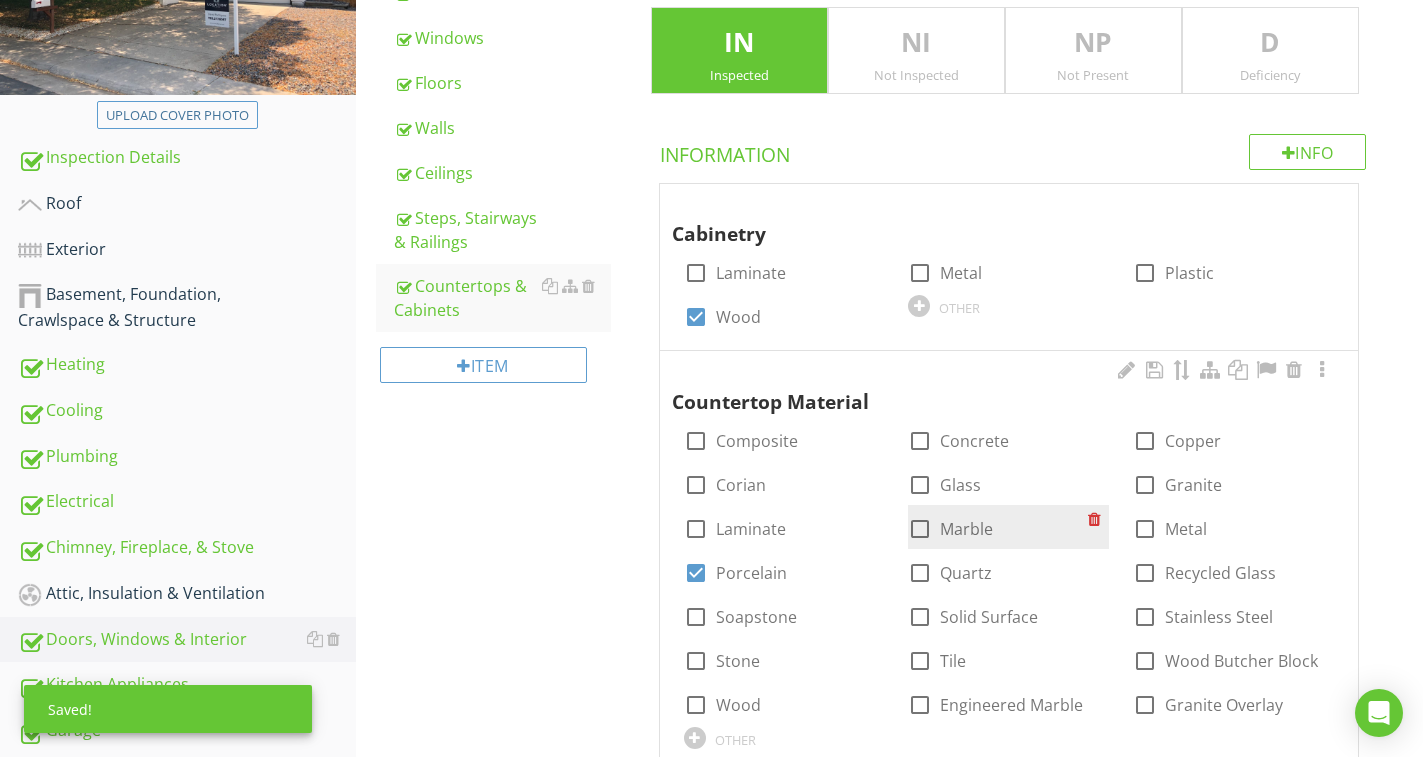 click on "Marble" at bounding box center (966, 529) 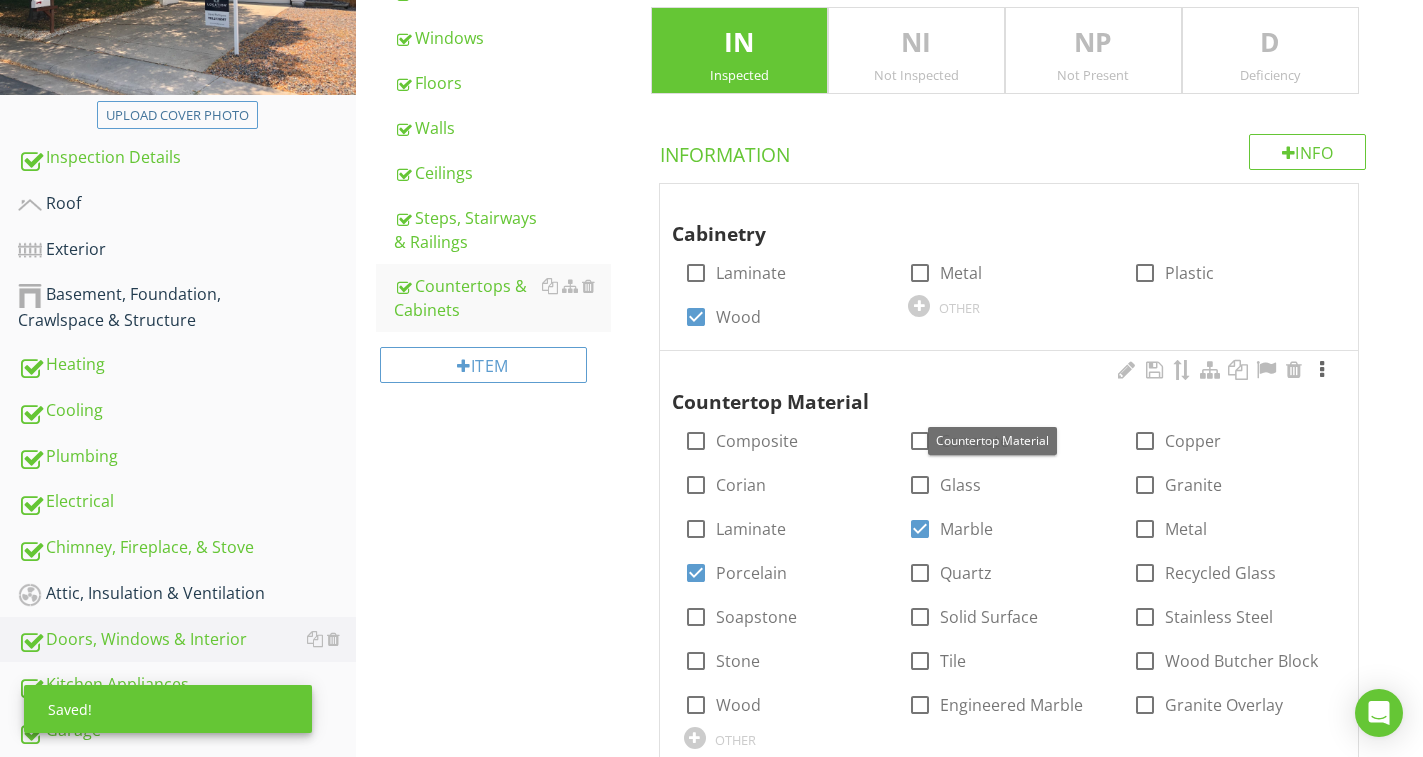 click at bounding box center (1322, 370) 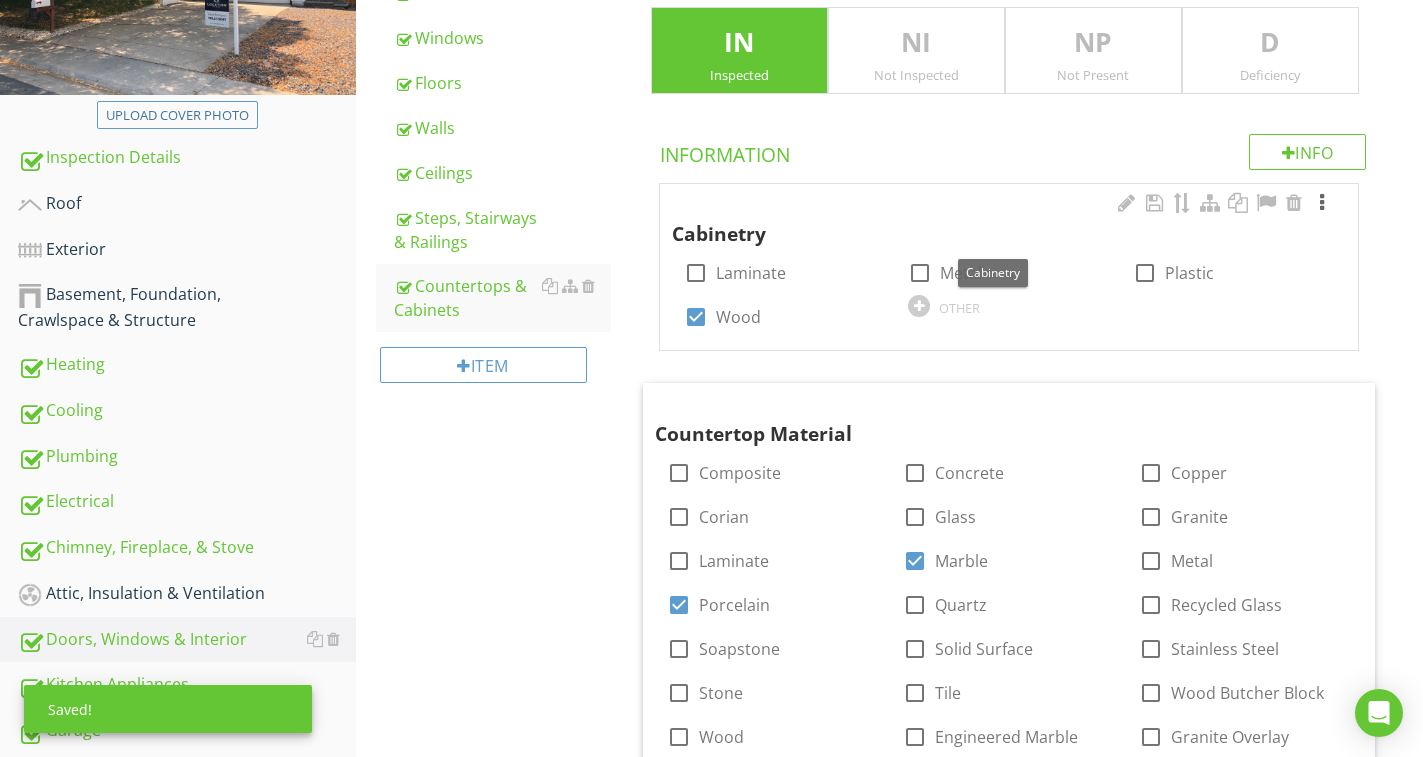 click at bounding box center [1322, 203] 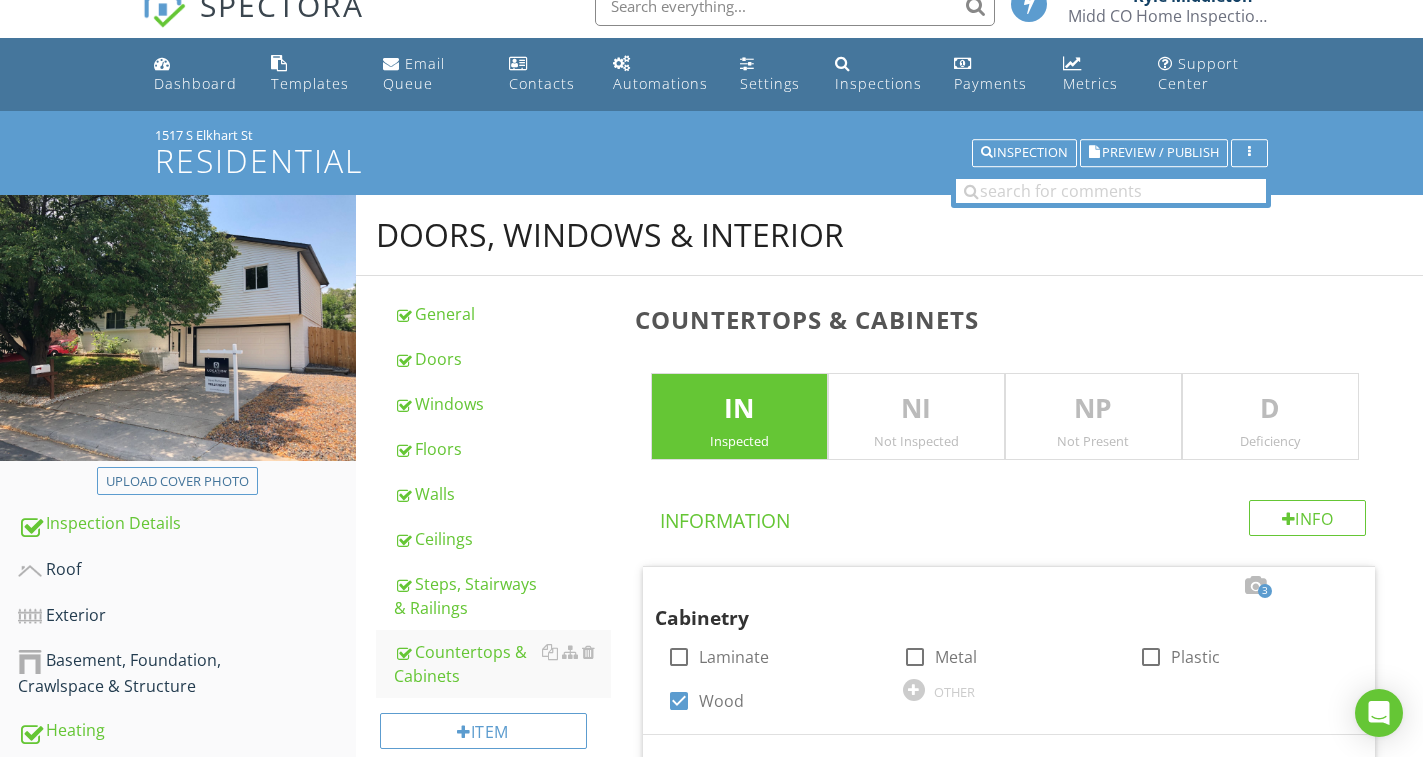 scroll, scrollTop: 0, scrollLeft: 0, axis: both 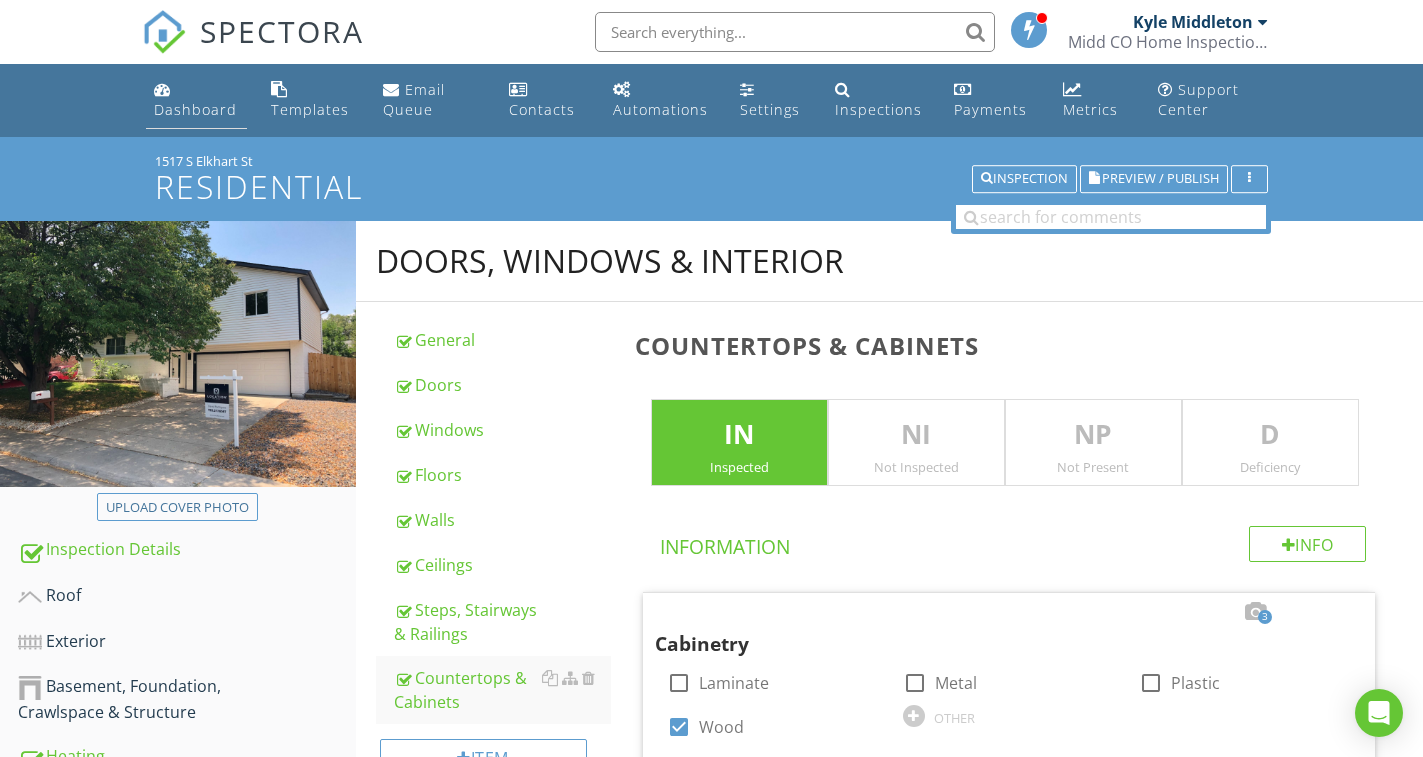 click on "Dashboard" at bounding box center [195, 109] 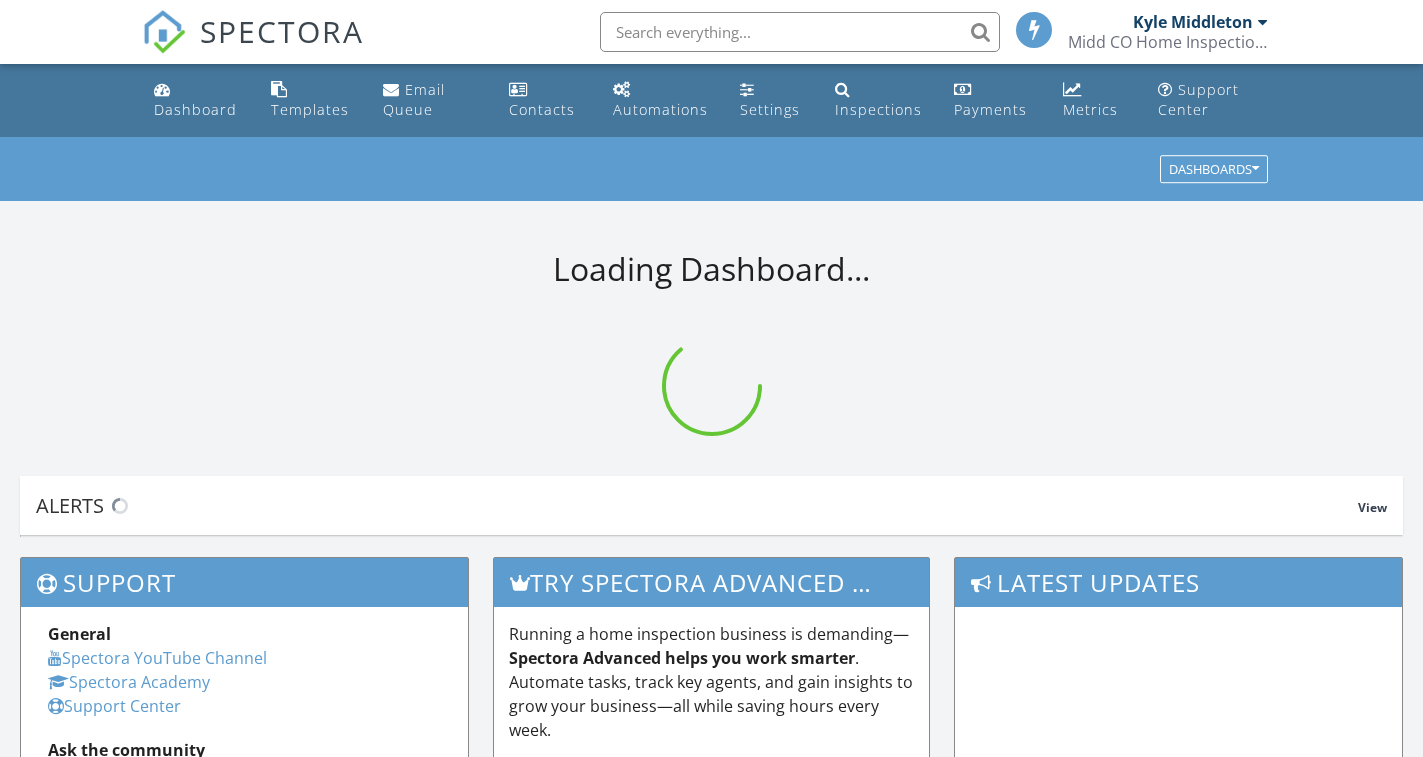 scroll, scrollTop: 0, scrollLeft: 0, axis: both 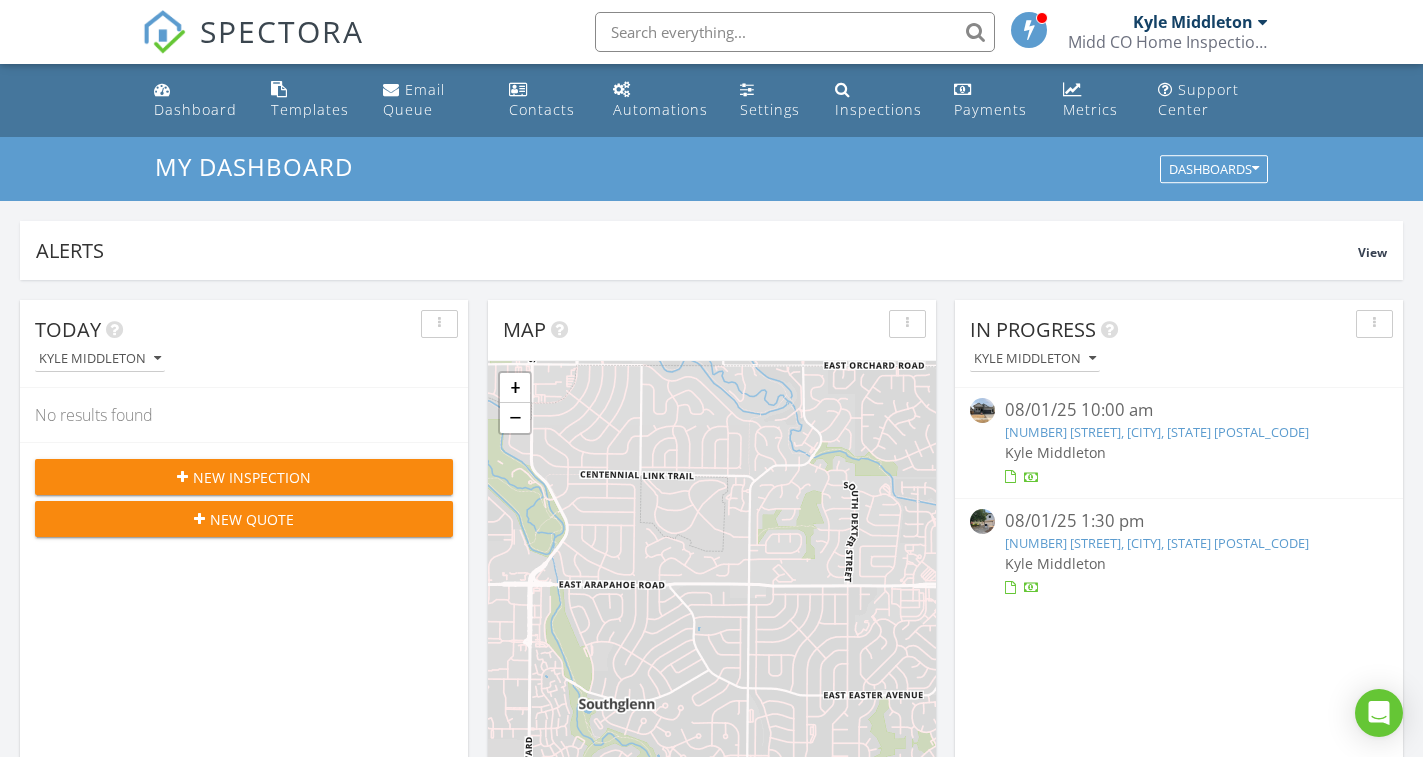 click on "[NUMBER] [STREET], [CITY], [STATE] [POSTAL_CODE]" at bounding box center (1157, 432) 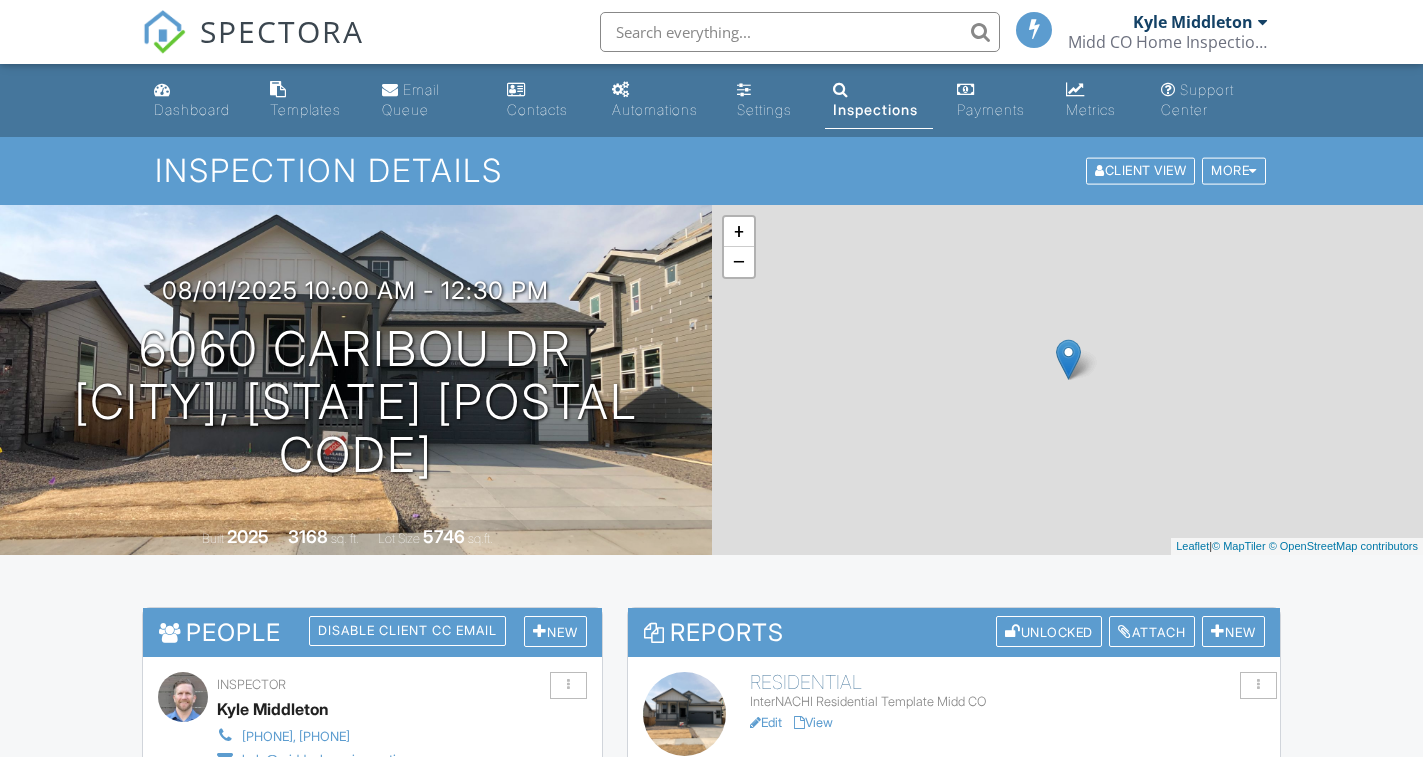 scroll, scrollTop: 0, scrollLeft: 0, axis: both 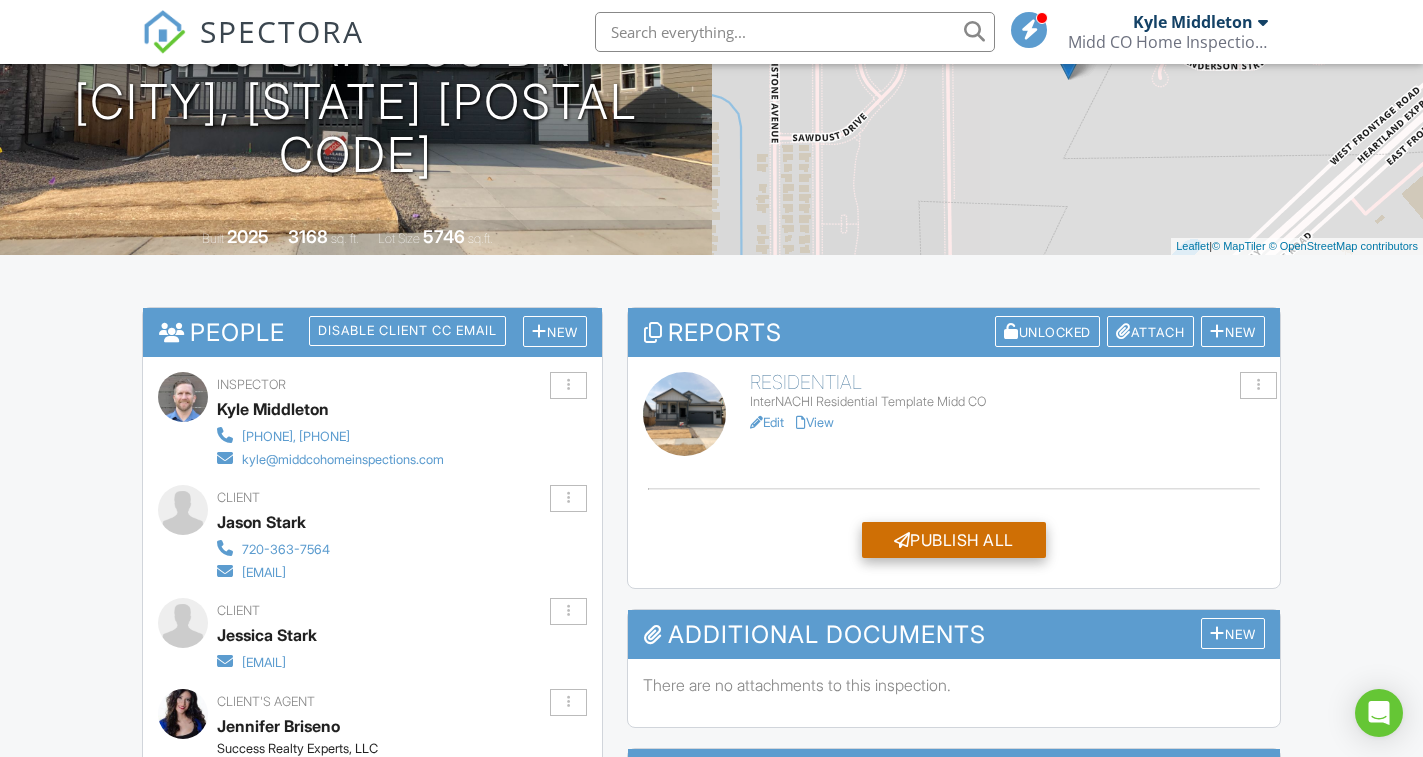 click on "Publish All" at bounding box center (954, 540) 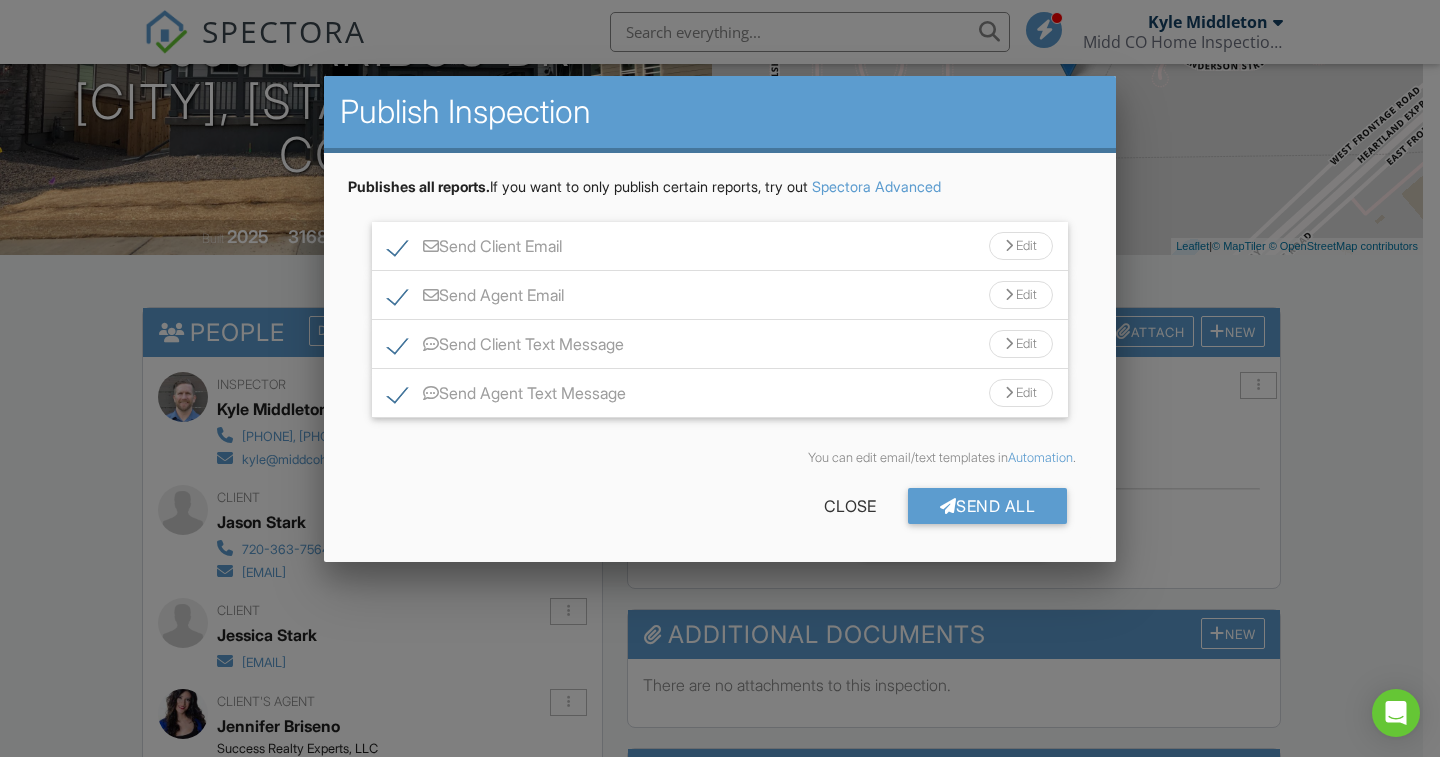 click on "Send Agent Text Message" at bounding box center [507, 396] 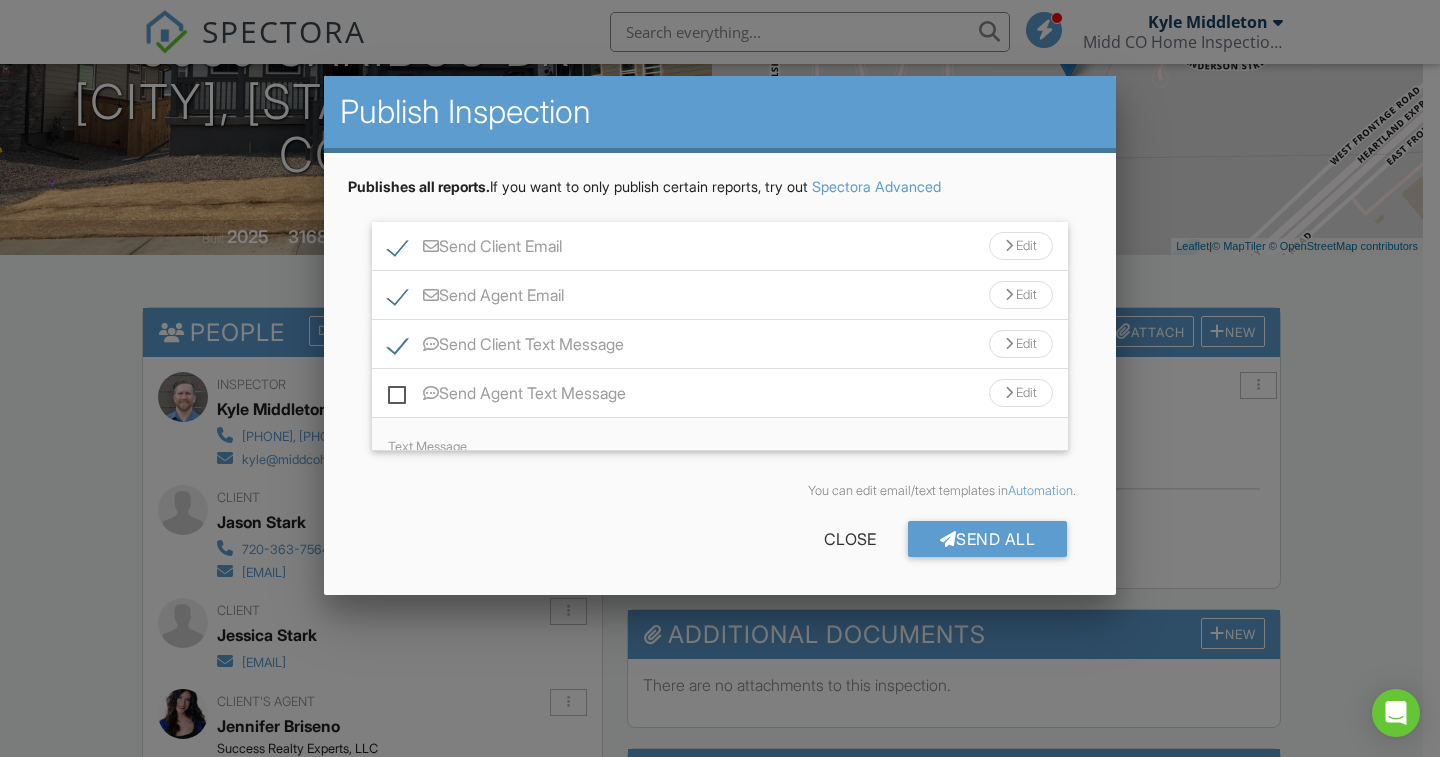 click on "Send Client Text Message" at bounding box center (506, 347) 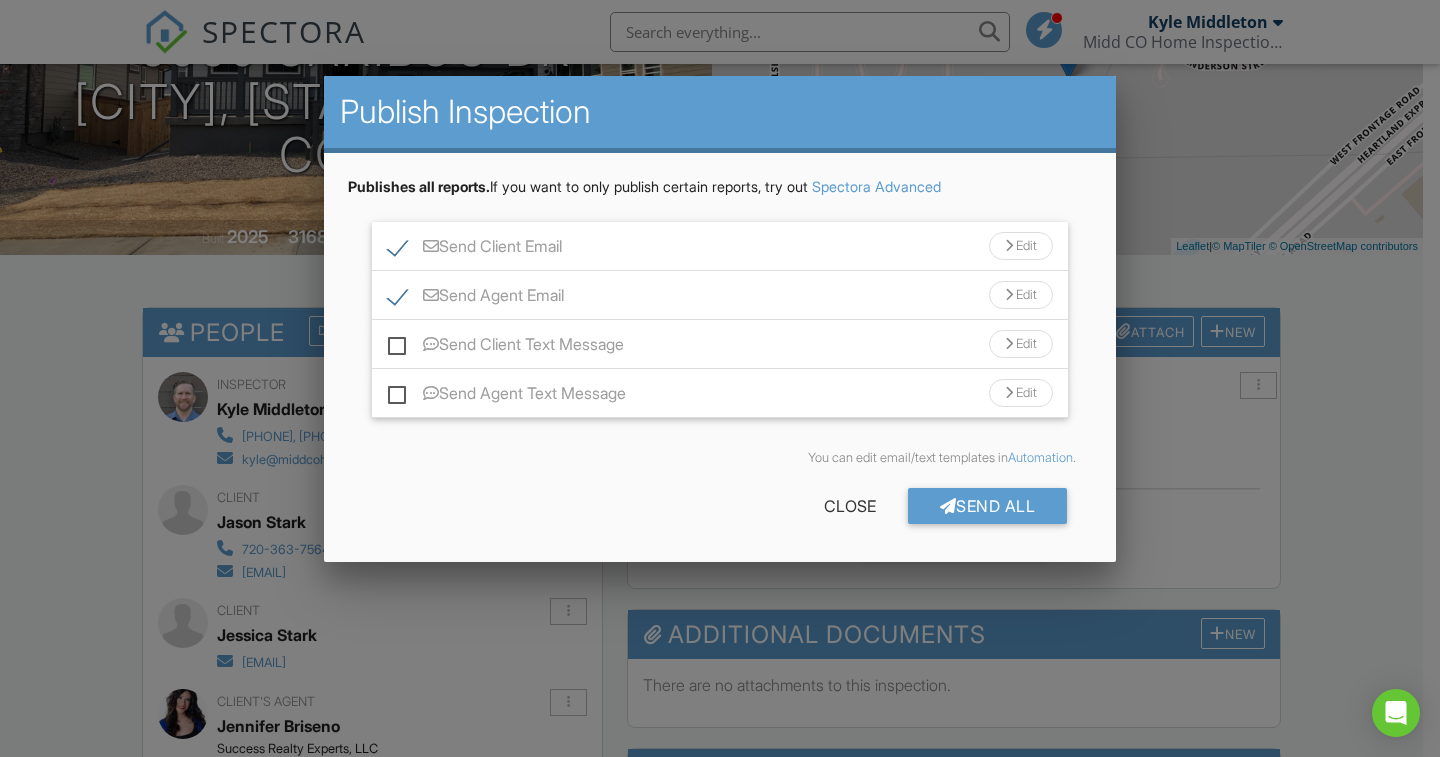 click on "Edit" at bounding box center [1021, 246] 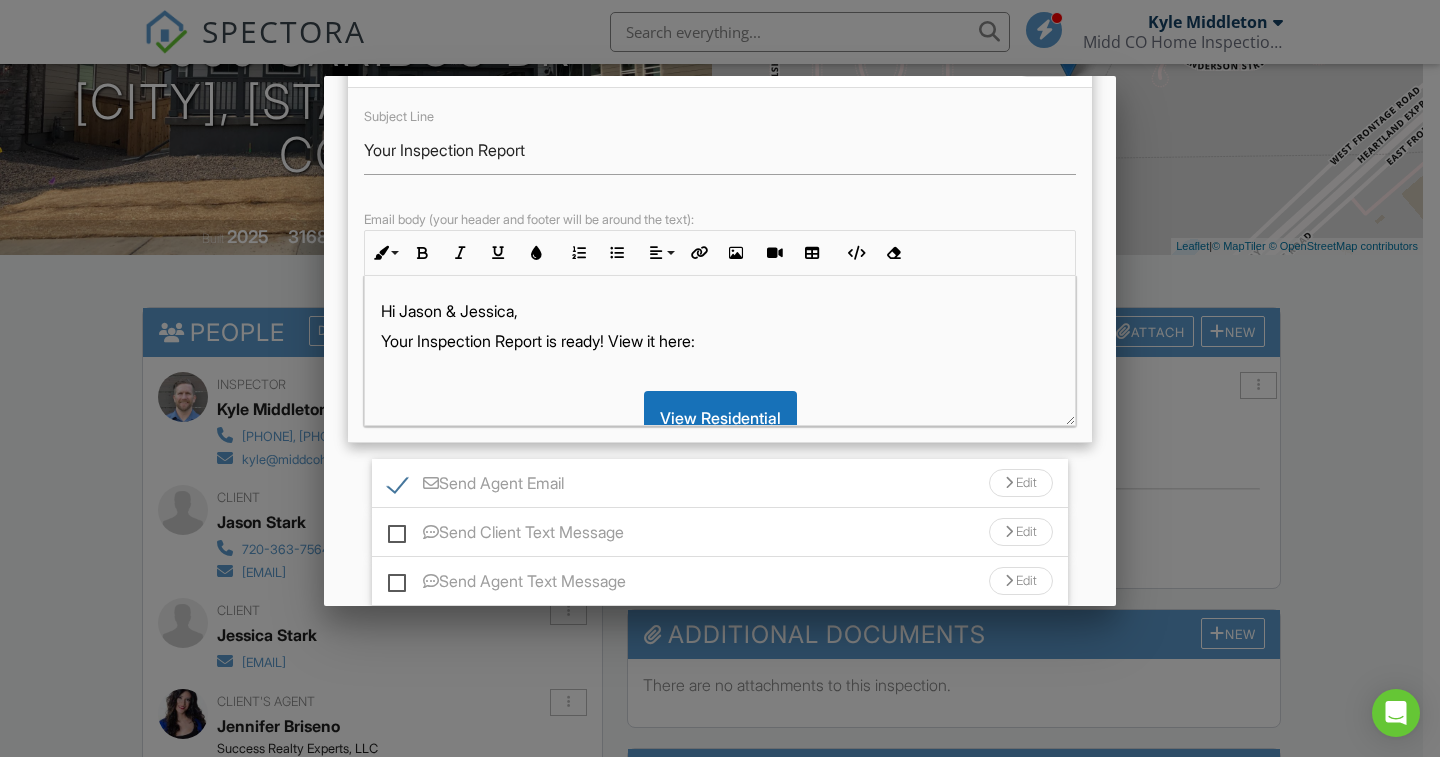 scroll, scrollTop: 200, scrollLeft: 0, axis: vertical 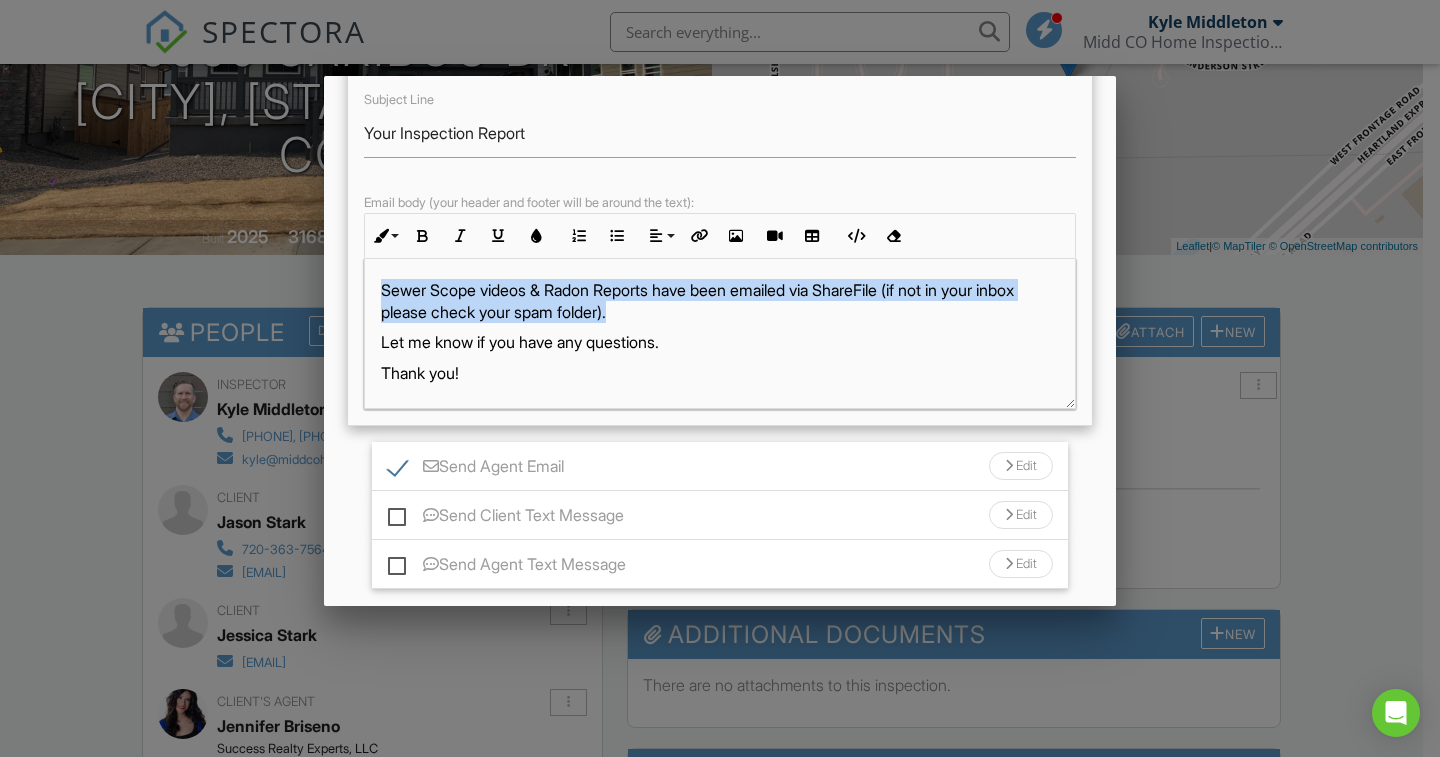 drag, startPoint x: 647, startPoint y: 314, endPoint x: 384, endPoint y: 296, distance: 263.61526 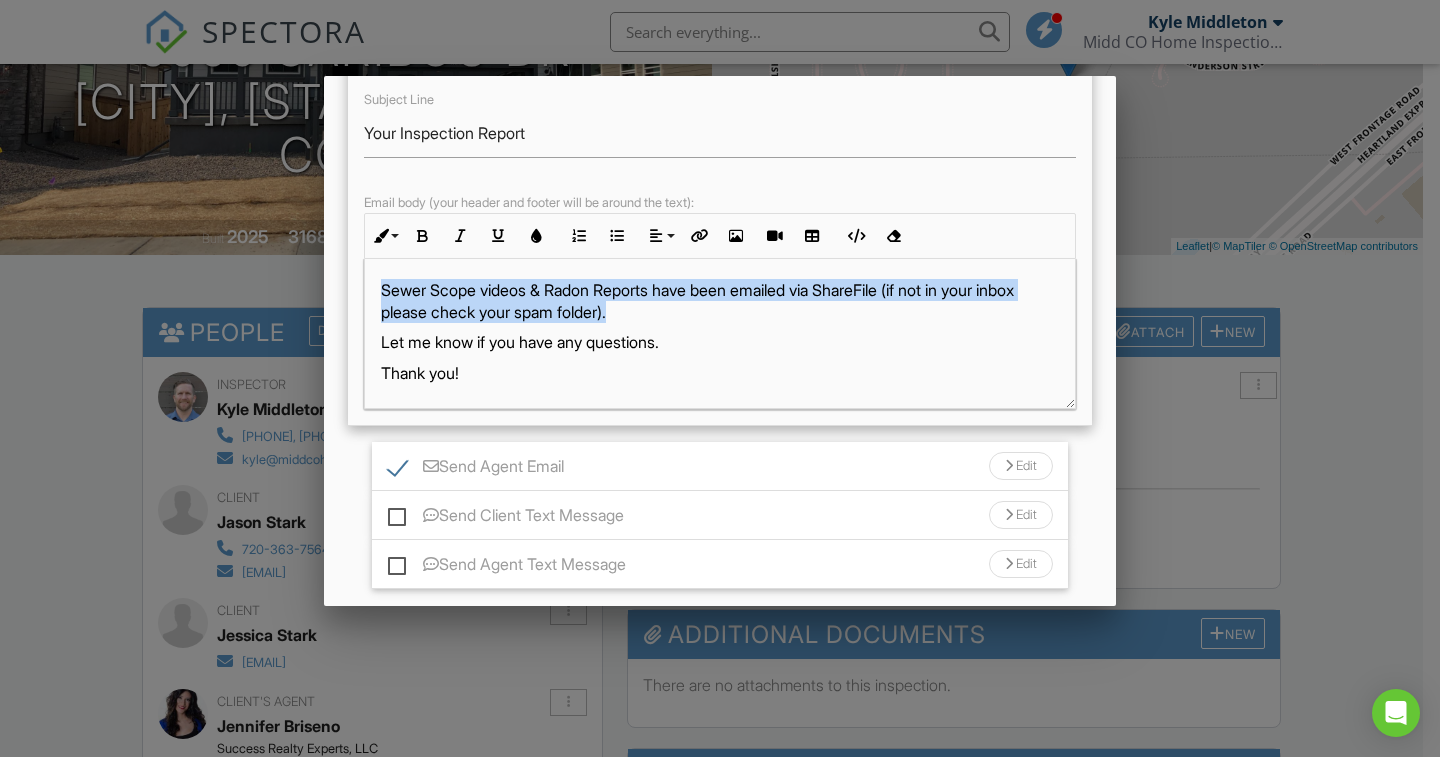 click on "Sewer Scope videos & Radon Reports have been emailed via ShareFile (if not in your inbox please check your spam folder)." at bounding box center [720, 301] 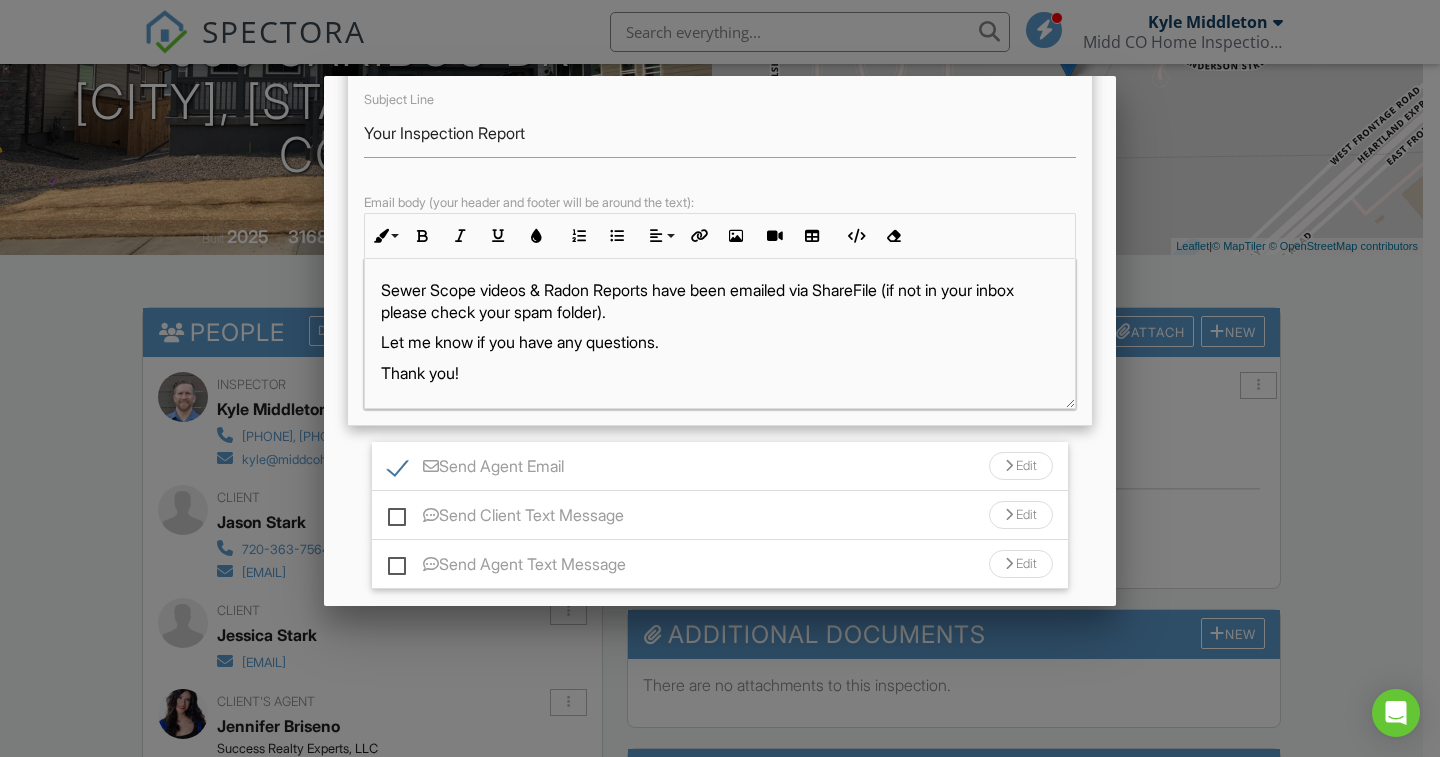 scroll, scrollTop: 166, scrollLeft: 0, axis: vertical 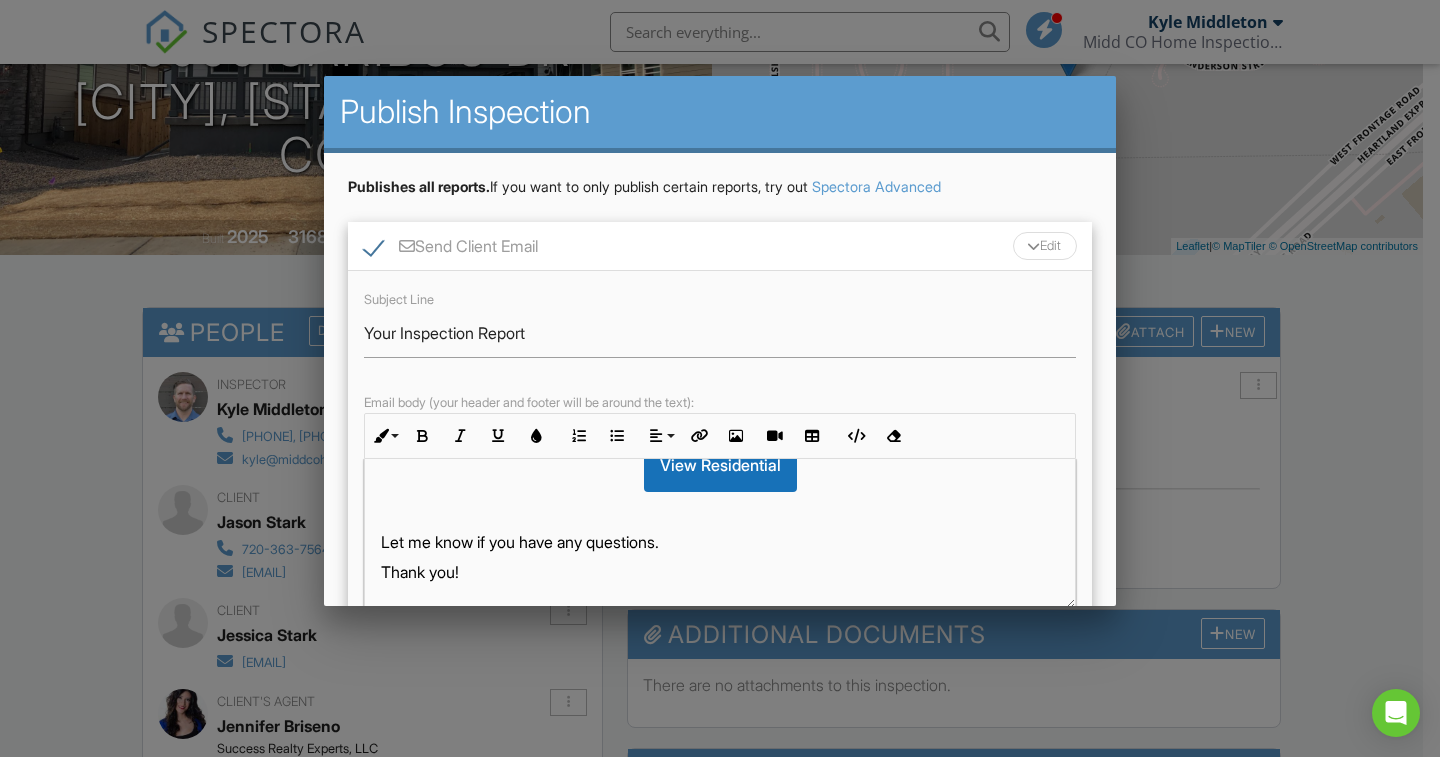 click on "Edit" at bounding box center [1045, 246] 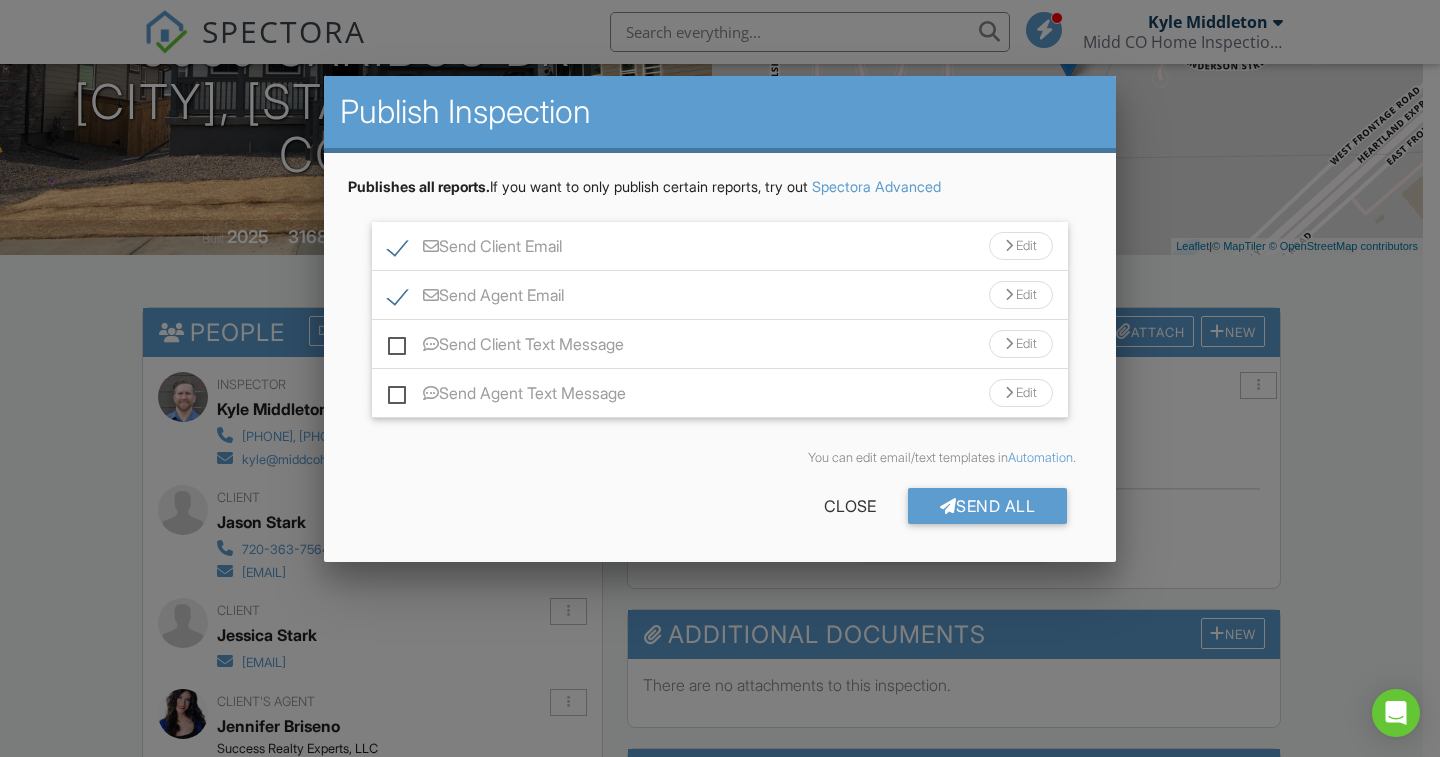 click on "Edit" at bounding box center (1021, 295) 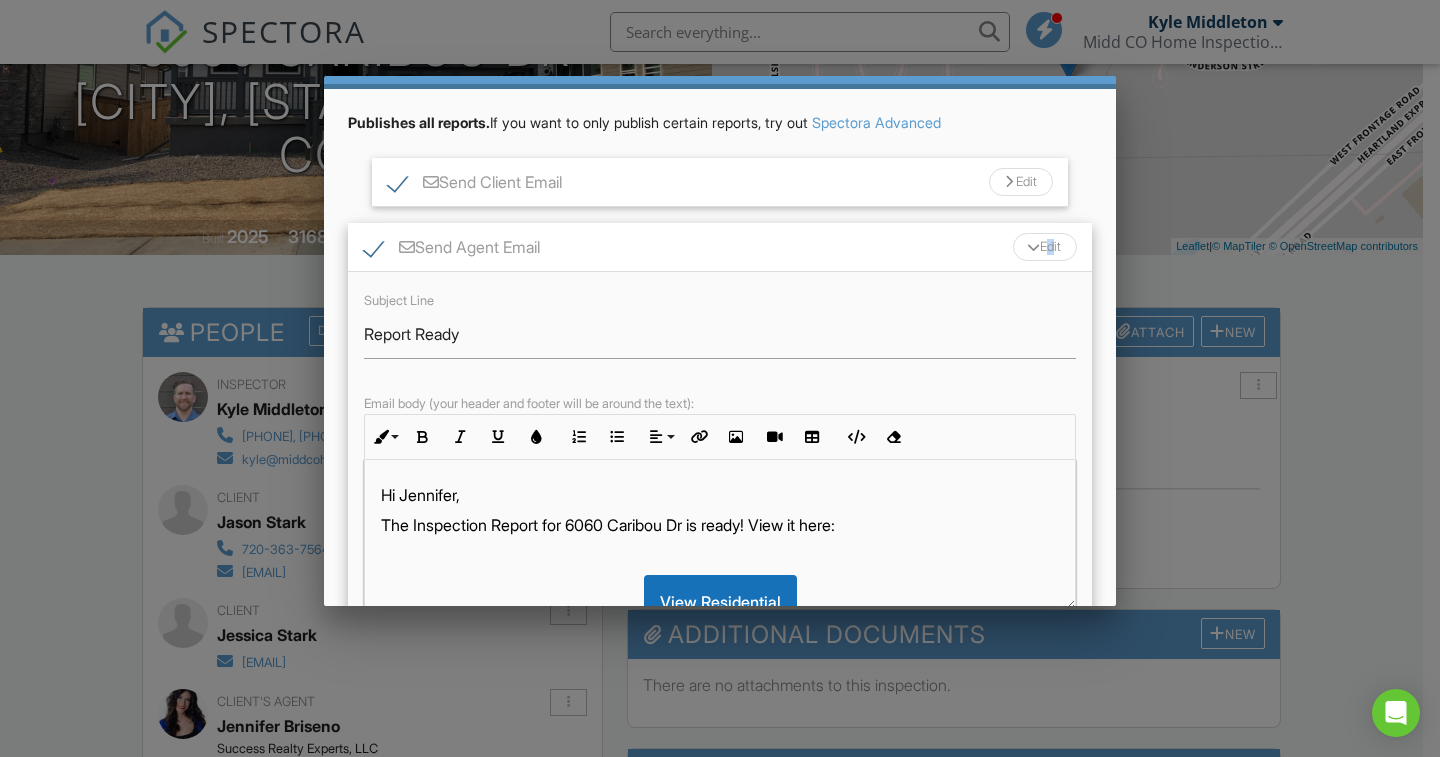 scroll, scrollTop: 100, scrollLeft: 0, axis: vertical 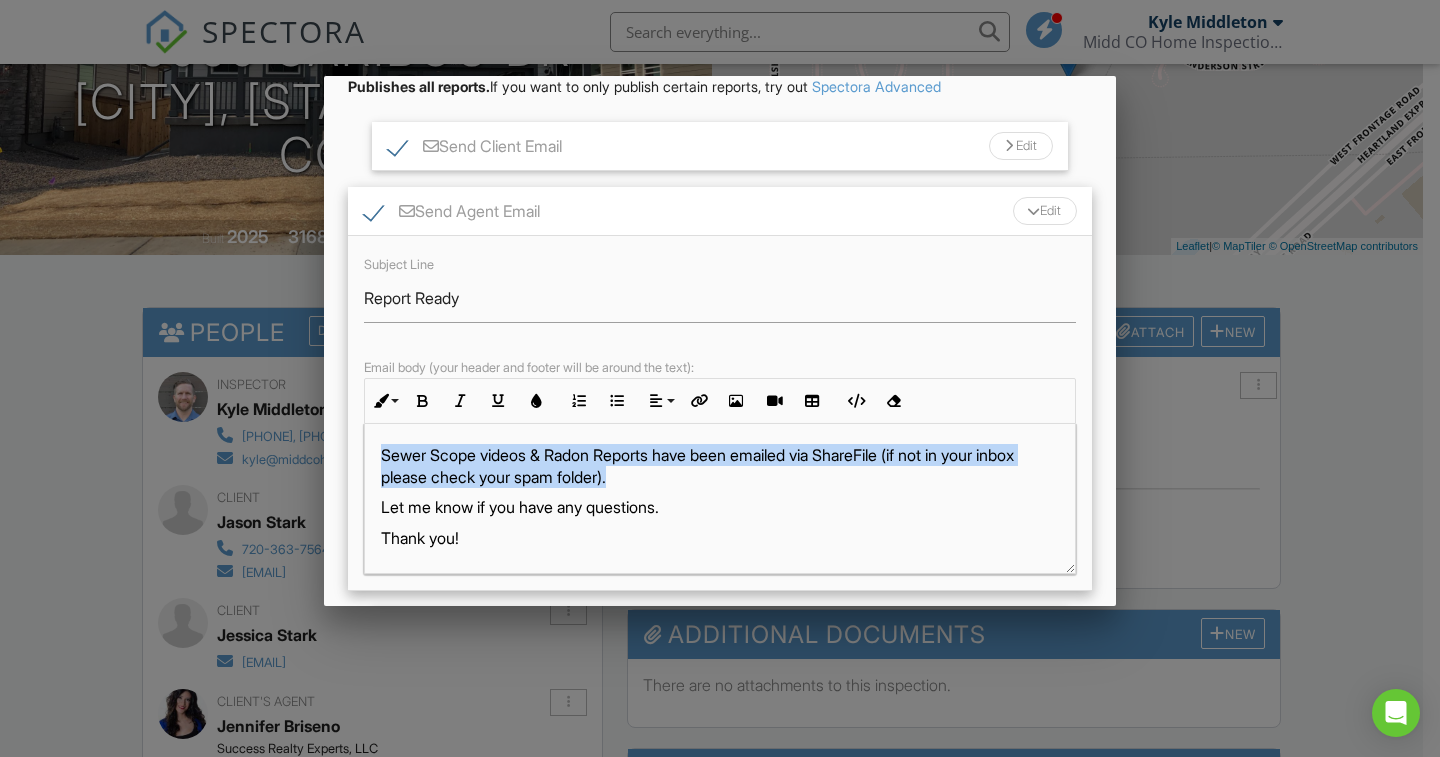 drag, startPoint x: 667, startPoint y: 480, endPoint x: 384, endPoint y: 457, distance: 283.9331 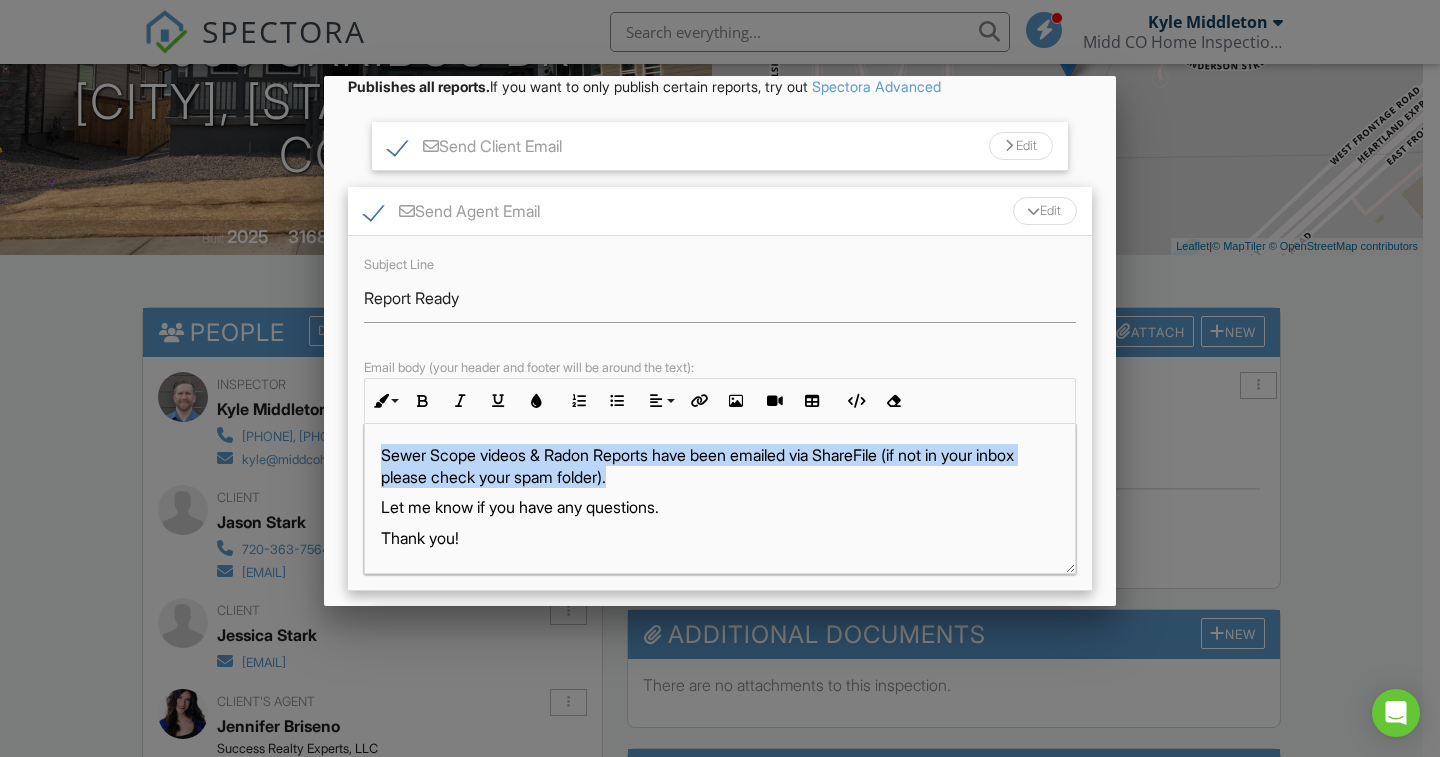 click on "Sewer Scope videos & Radon Reports have been emailed via ShareFile (if not in your inbox please check your spam folder)." at bounding box center (720, 466) 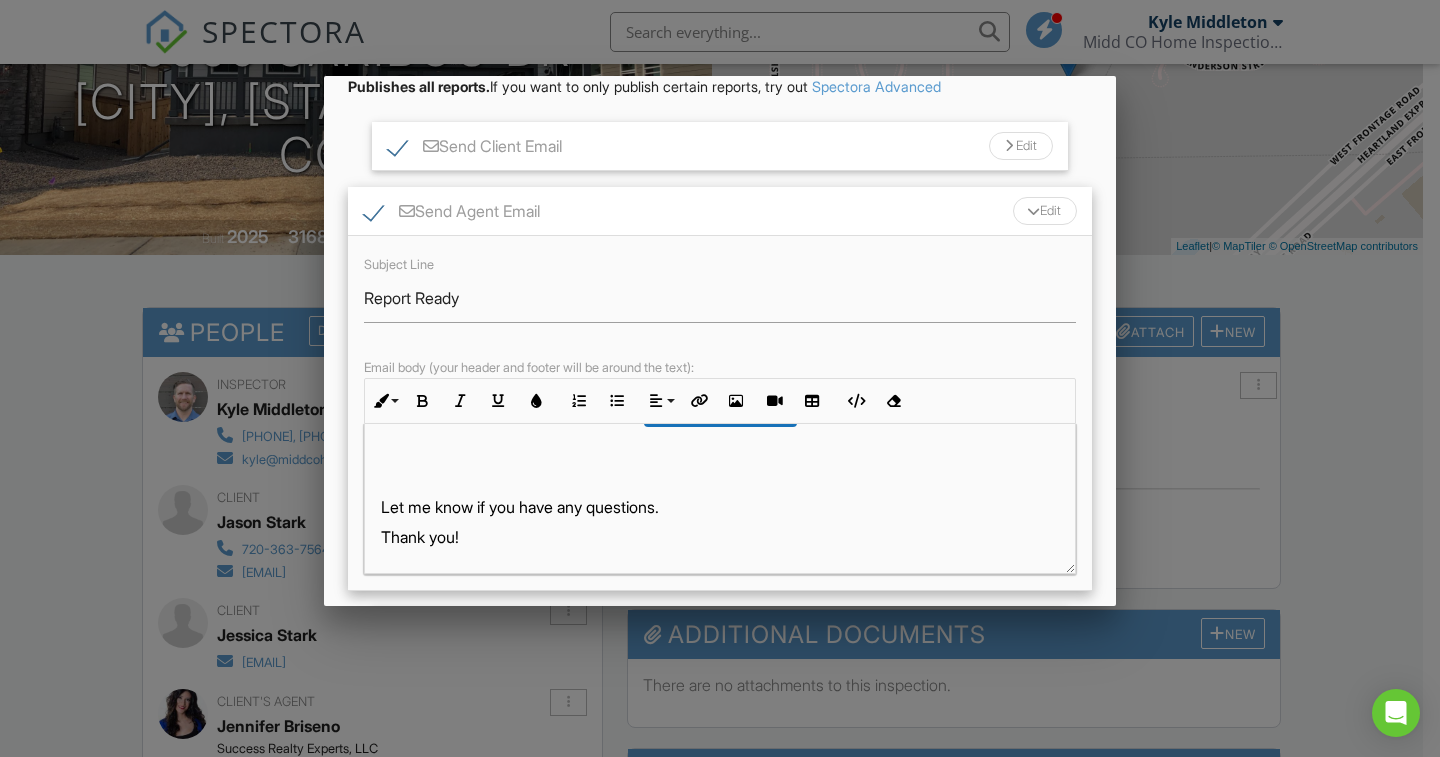 scroll, scrollTop: 166, scrollLeft: 0, axis: vertical 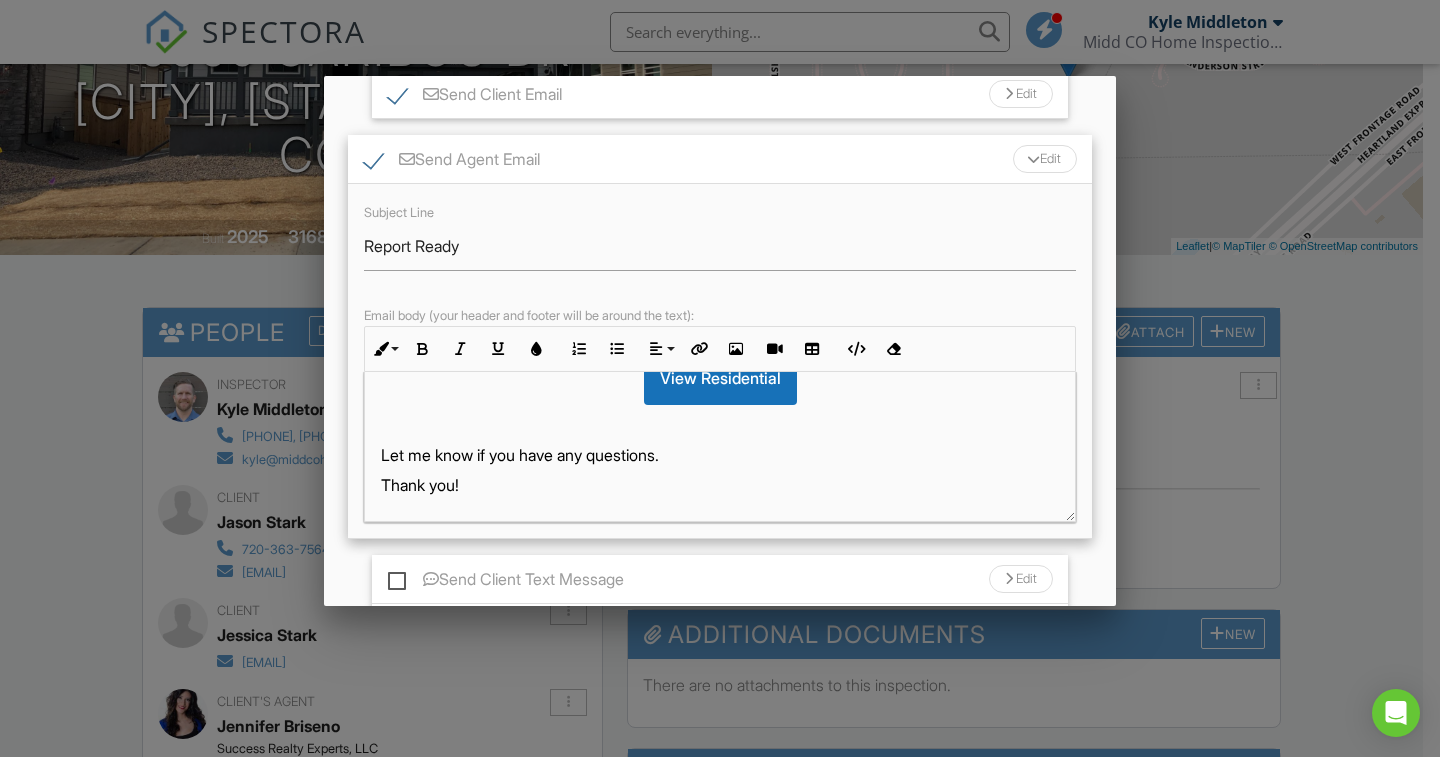 click on "Edit" at bounding box center [1045, 159] 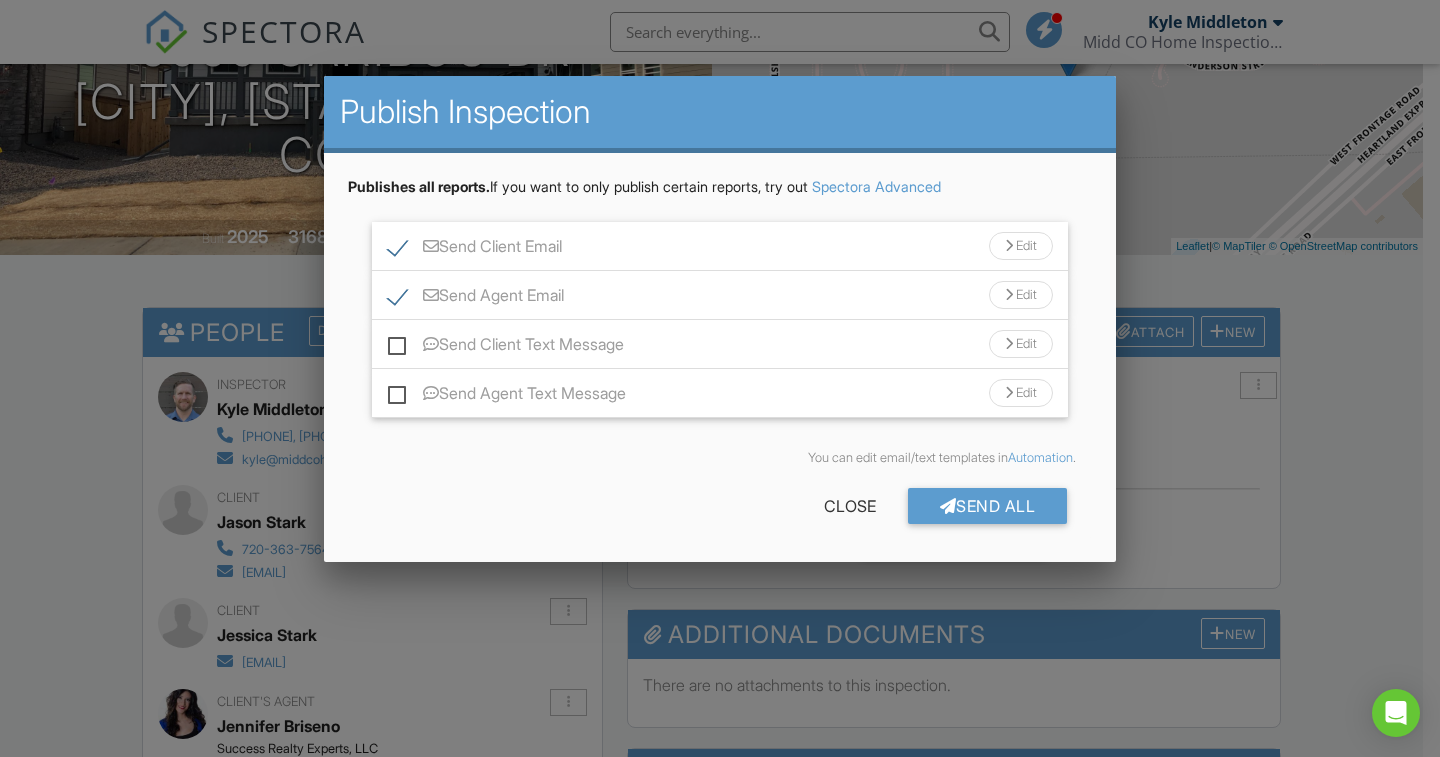 click on "Edit" at bounding box center (1021, 344) 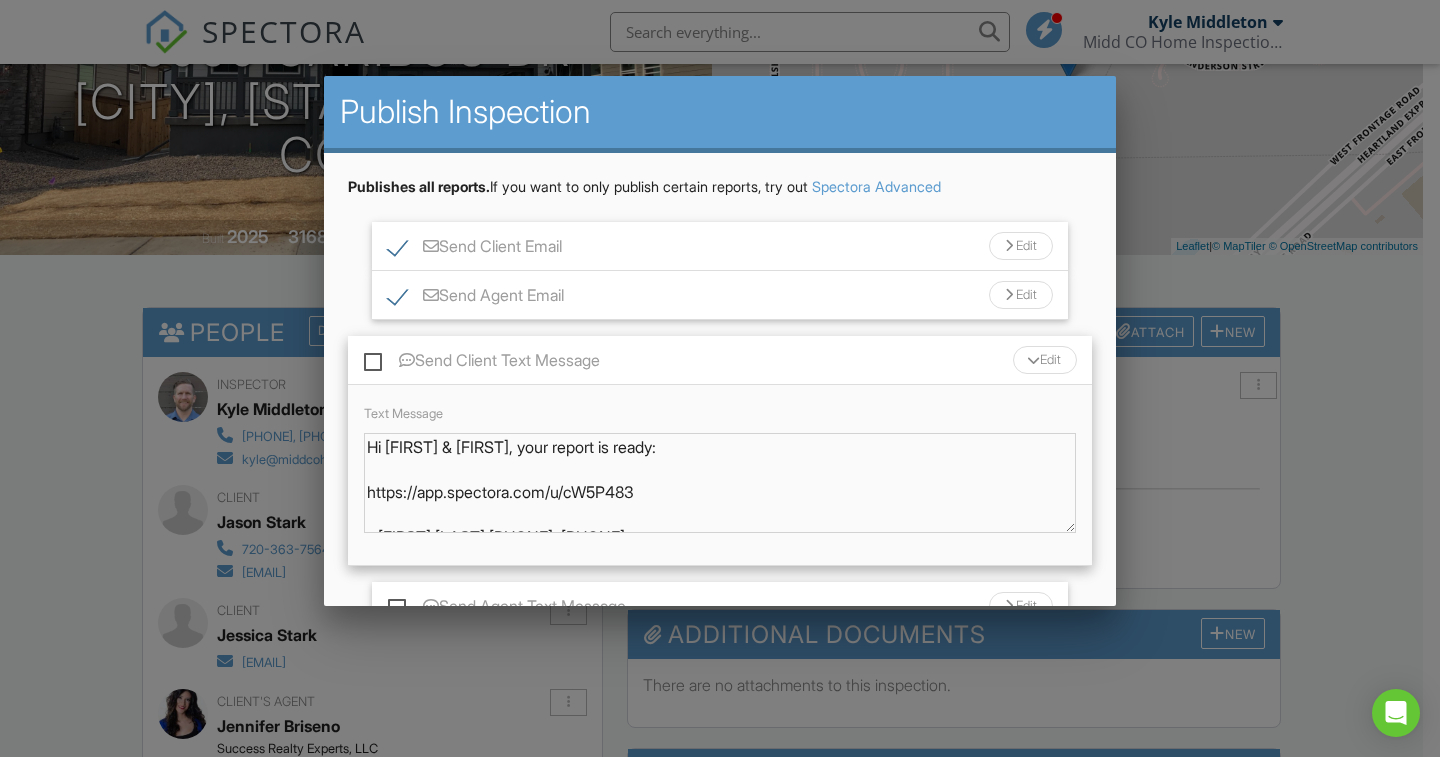 click on "Hi Jason & Jessica, your report is ready:
https://app.spectora.com/u/cW5P483
- Kyle Middleton 303-947-4582, 719-650-9457" at bounding box center [720, 483] 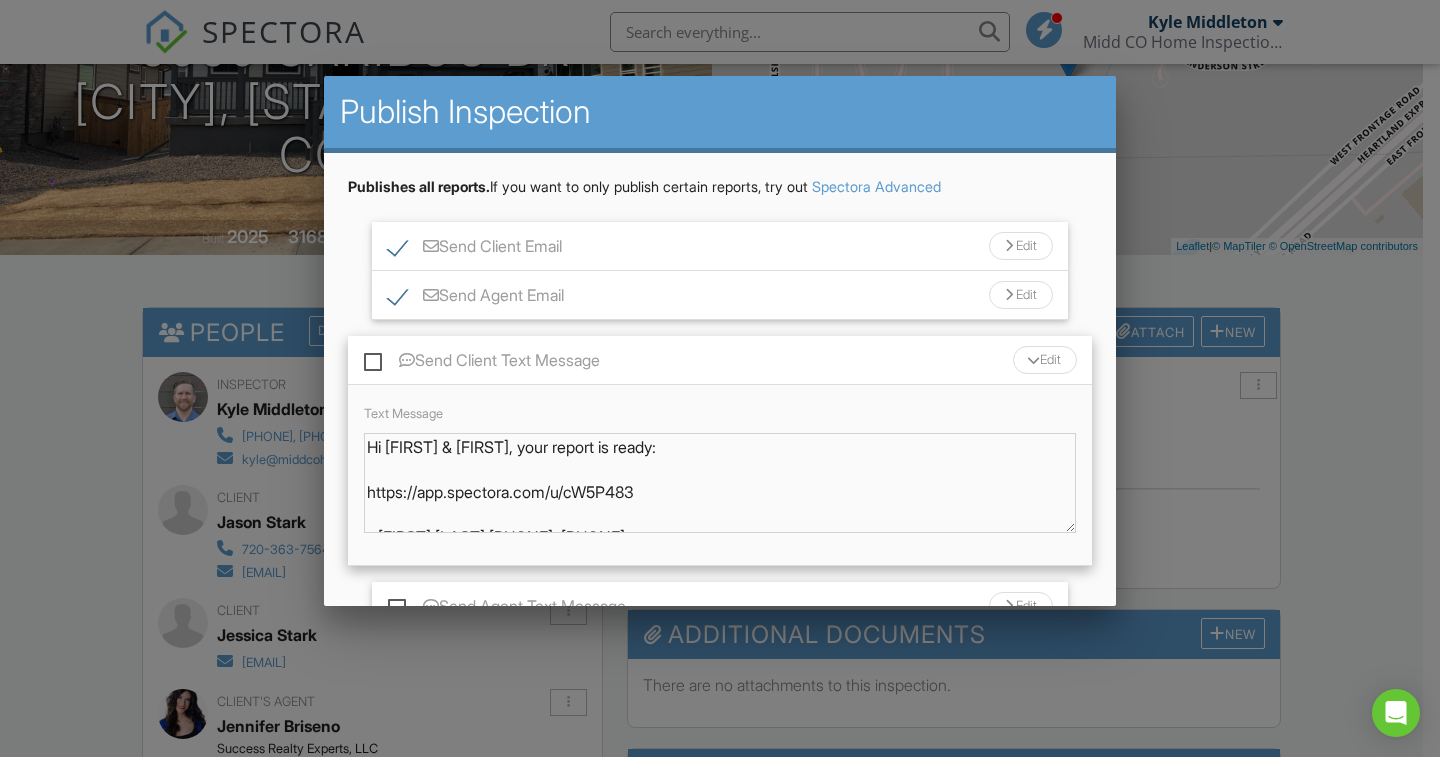 click on "Edit" at bounding box center (1045, 360) 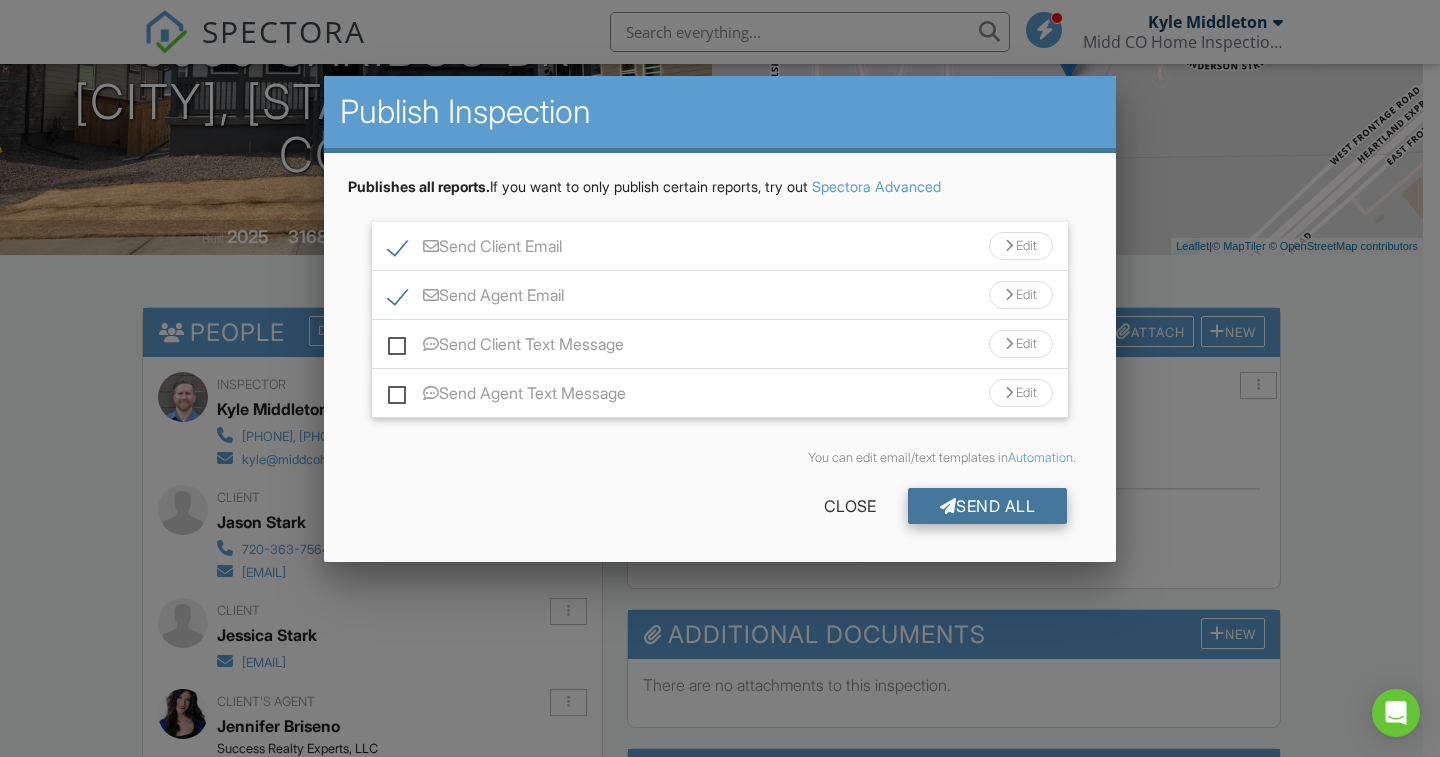 click on "Send All" at bounding box center (988, 506) 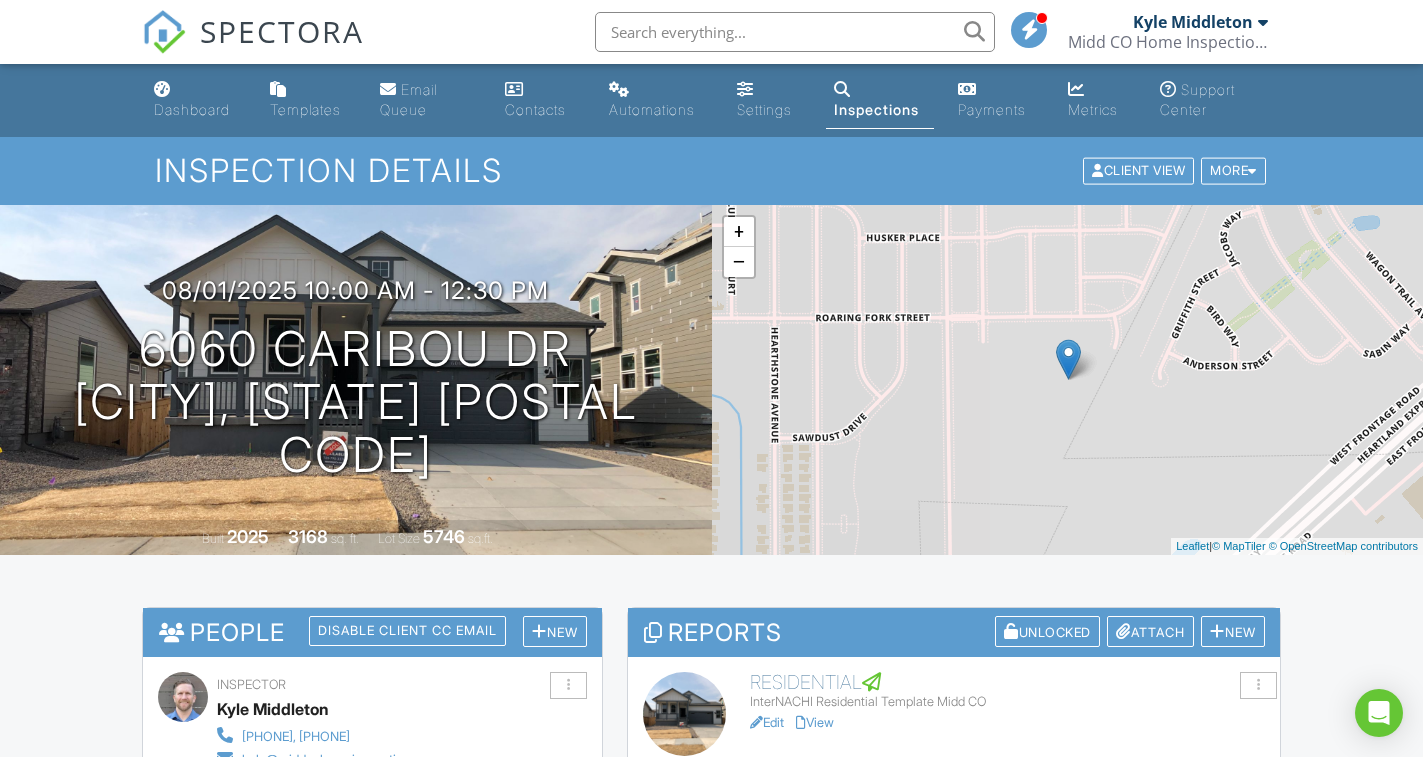scroll, scrollTop: 300, scrollLeft: 0, axis: vertical 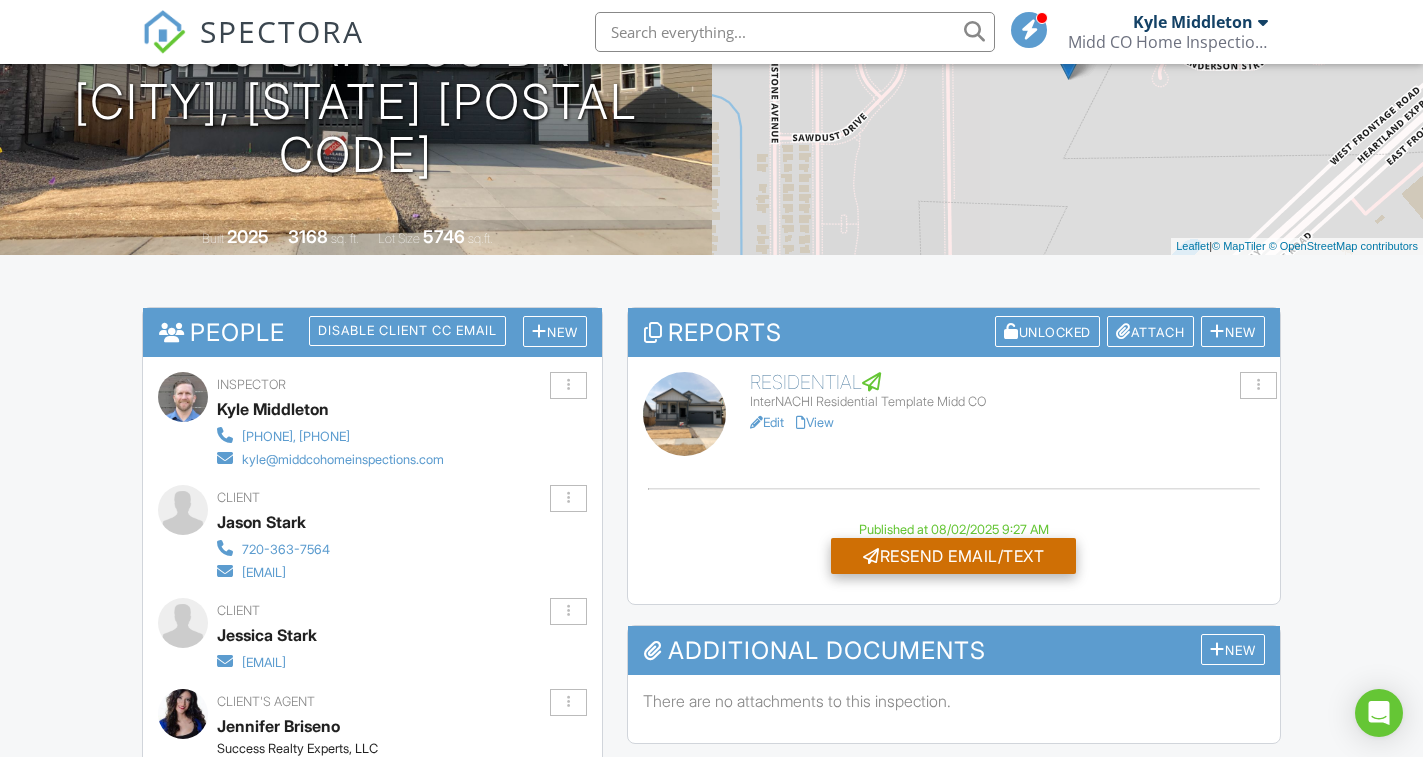 click on "Resend Email/Text" at bounding box center [953, 556] 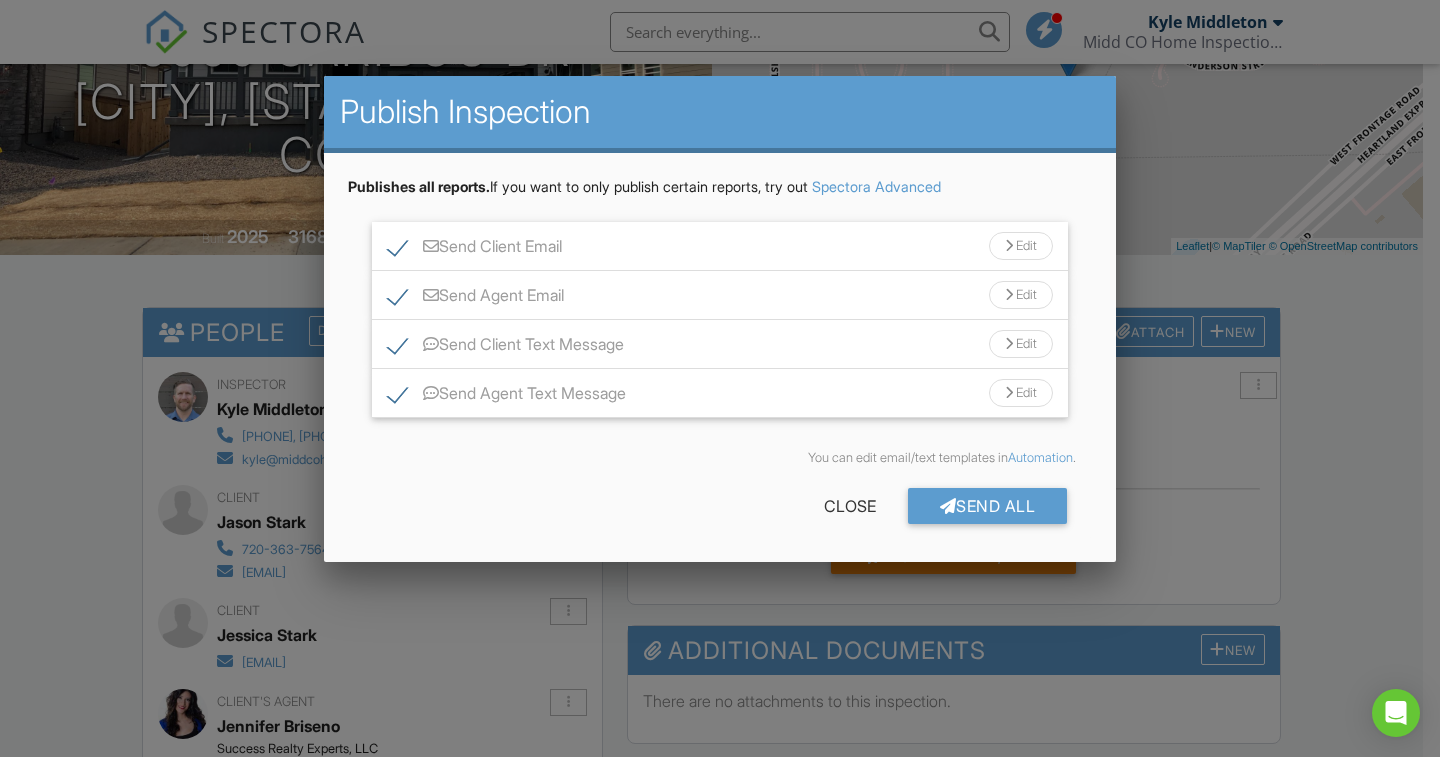 click on "Edit" at bounding box center (1021, 393) 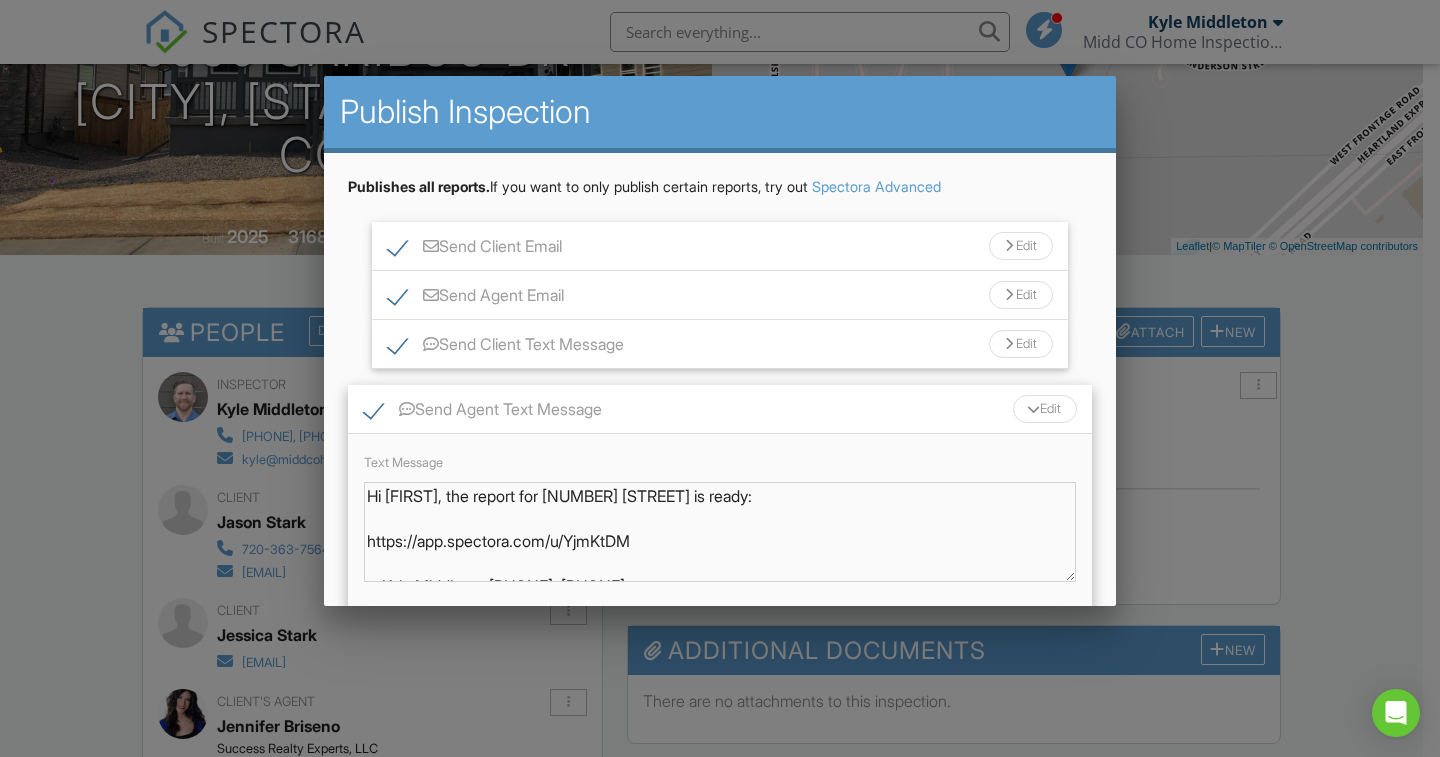 click on "Hi [FIRST], the report for [NUMBER] [STREET] is ready:
https://app.spectora.com/u/YjmKtDM
- Kyle Middleton [PHONE], [PHONE]" at bounding box center (720, 532) 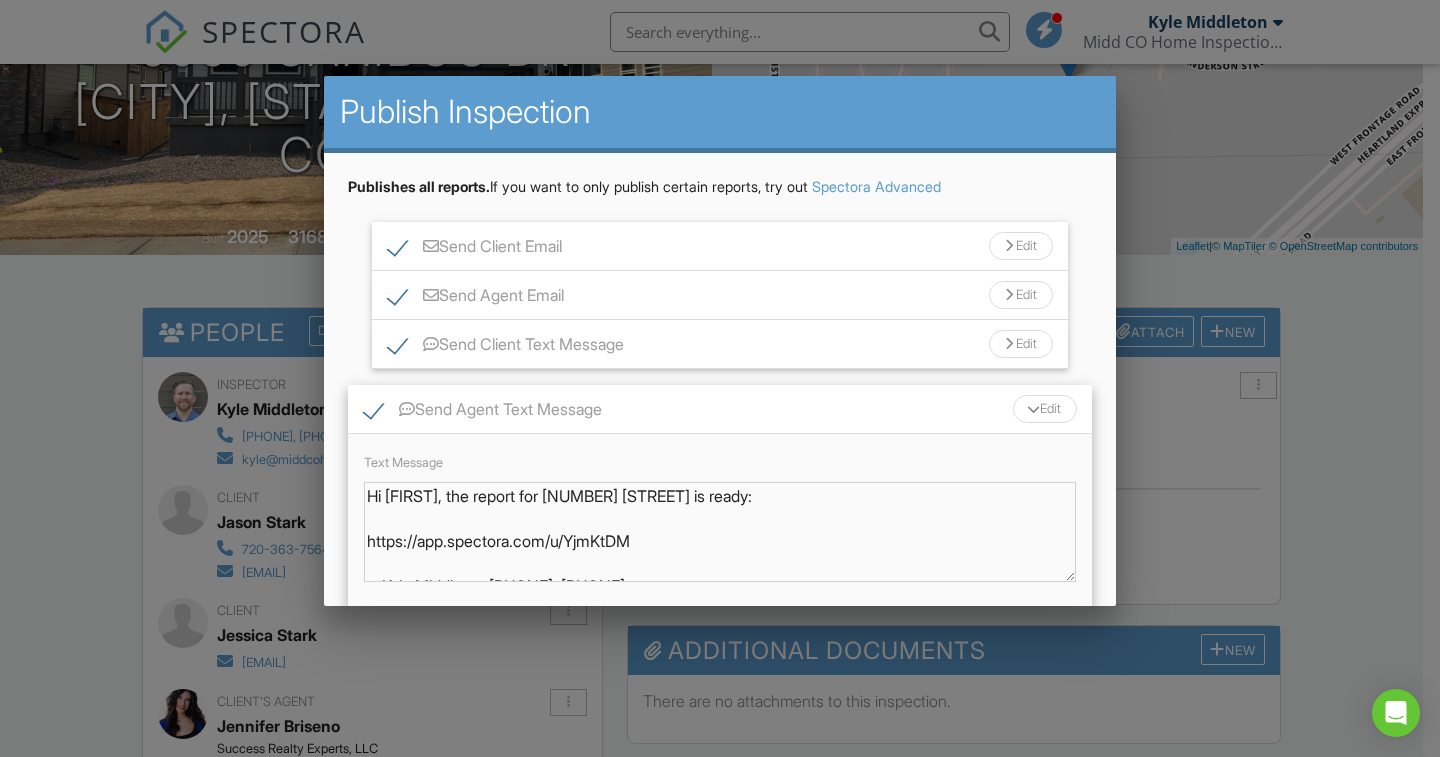 click on "Edit" at bounding box center [1045, 409] 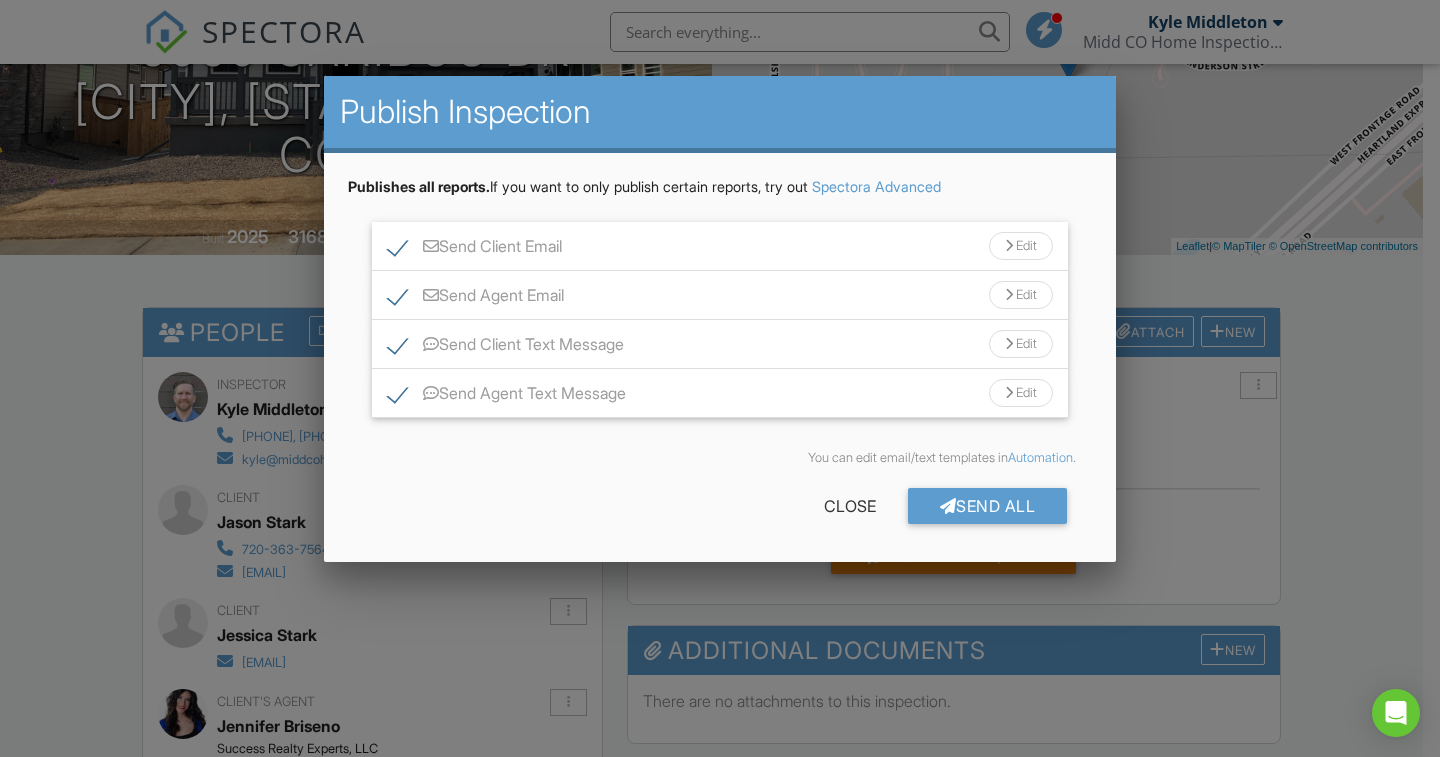 drag, startPoint x: 847, startPoint y: 508, endPoint x: 725, endPoint y: 388, distance: 171.12569 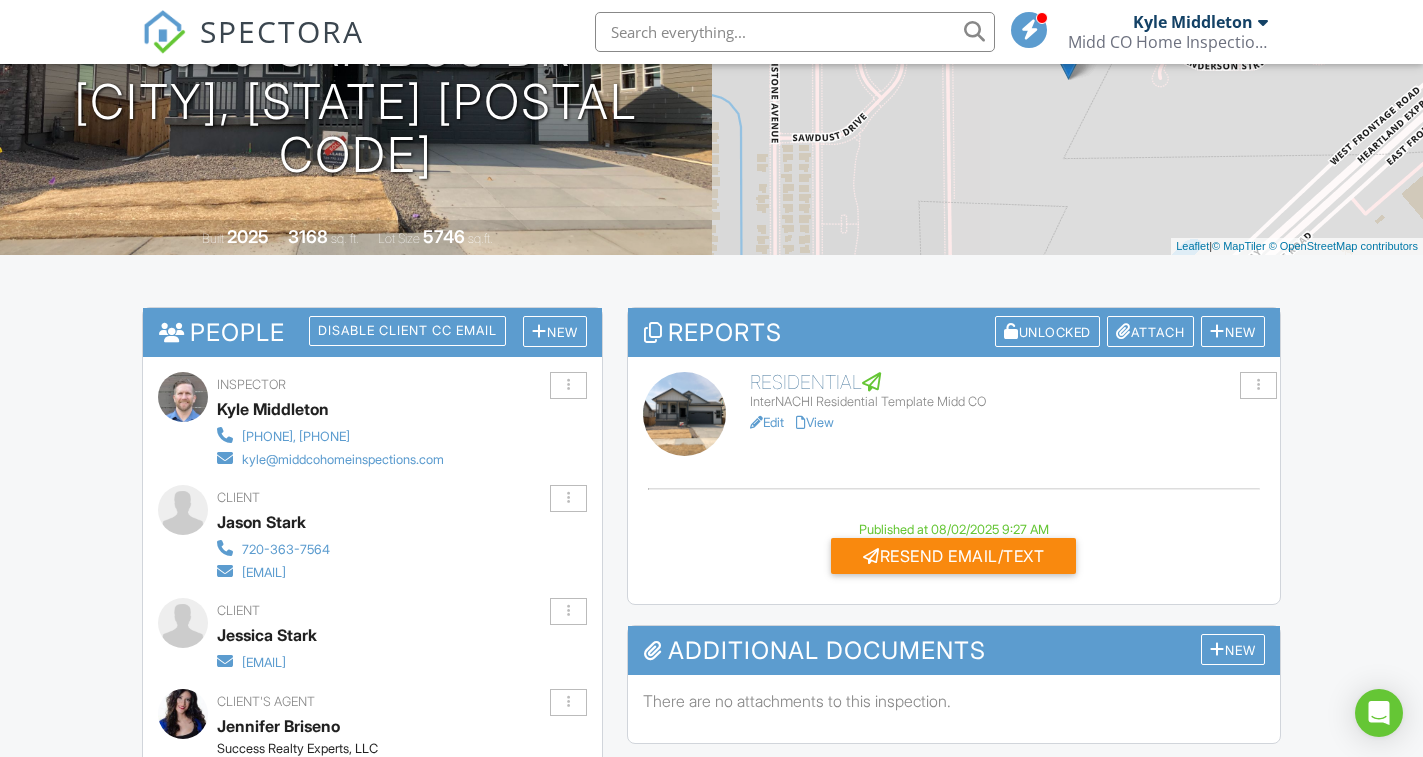 click on "Dashboard
Templates
Email Queue
Contacts
Automations
Settings
Inspections
Payments
Metrics
Support Center
Inspection Details
Client View
More
Property Details
Reschedule
Reorder / Copy
Share
Cancel
Delete
Print Order
Convert to V10
View Change Log
08/01/2025 10:00 am
- 12:30 pm
6060 Caribou Dr
Brighton, CO 80601
Built
2025
3168
sq. ft.
Lot Size
5746
sq.ft.
+ − Leaflet  |  © MapTiler   © OpenStreetMap contributors
All emails and texts are disabled for this inspection!
Turn on emails and texts
Turn on and Requeue Notifications
Reports
Unlocked
Attach
New
Residential
InterNACHI Residential Template Midd CO
Edit" at bounding box center [711, 1821] 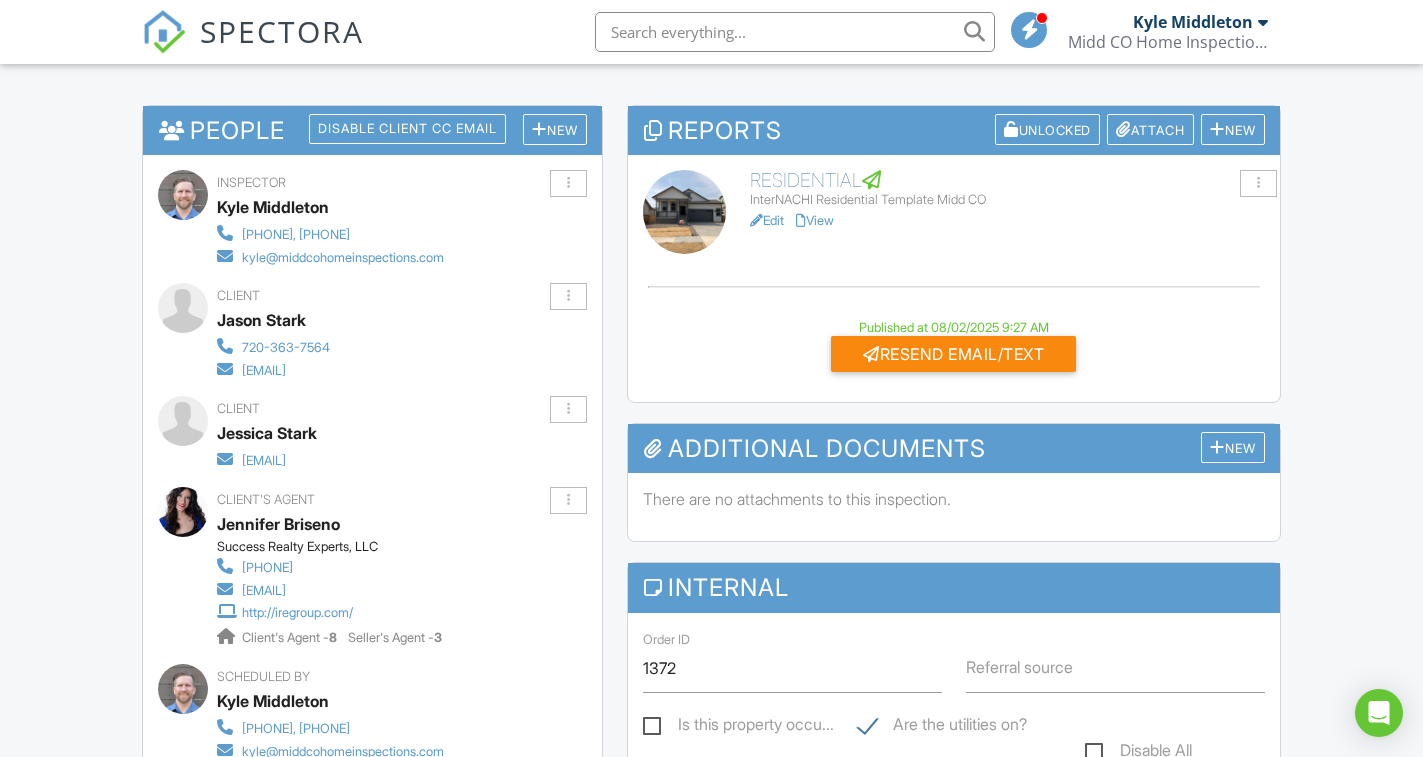 scroll, scrollTop: 600, scrollLeft: 0, axis: vertical 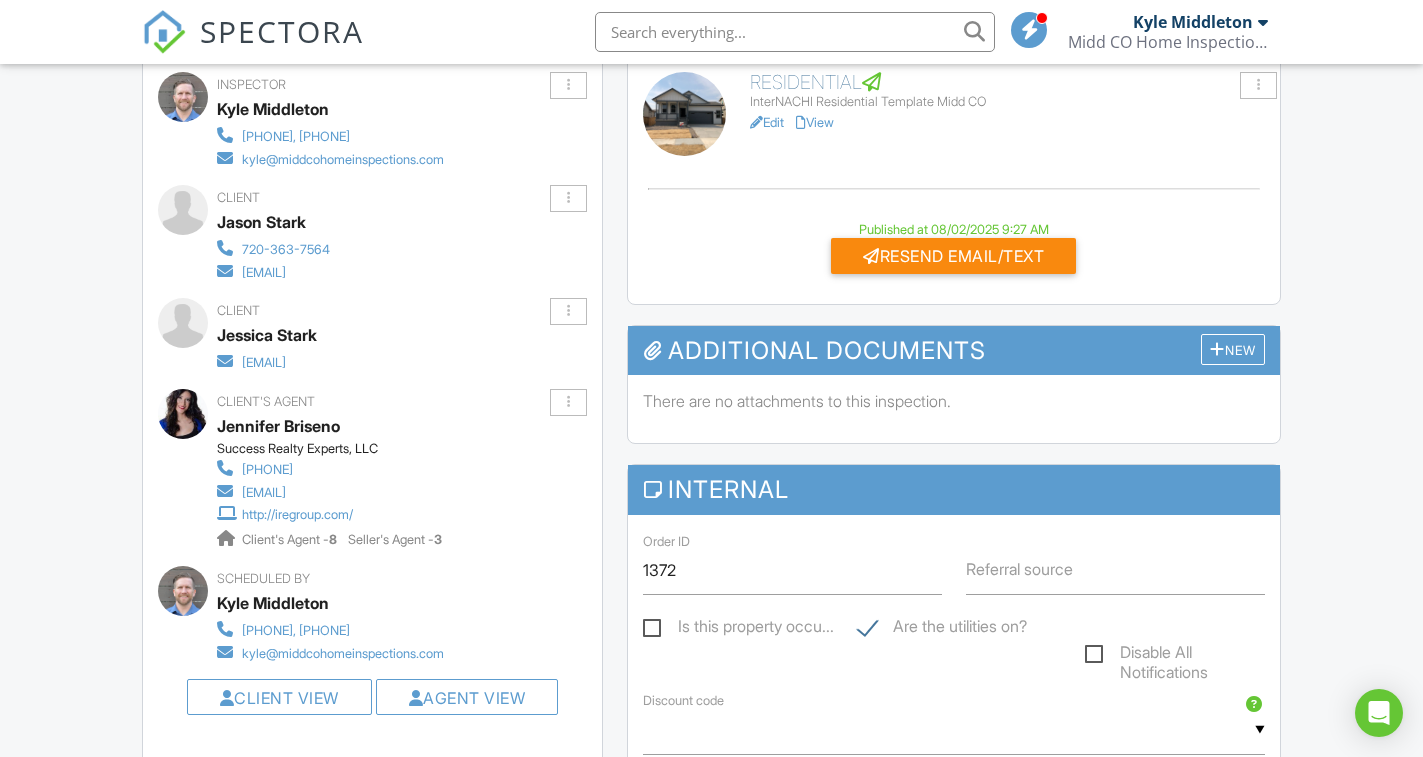 click at bounding box center (164, 32) 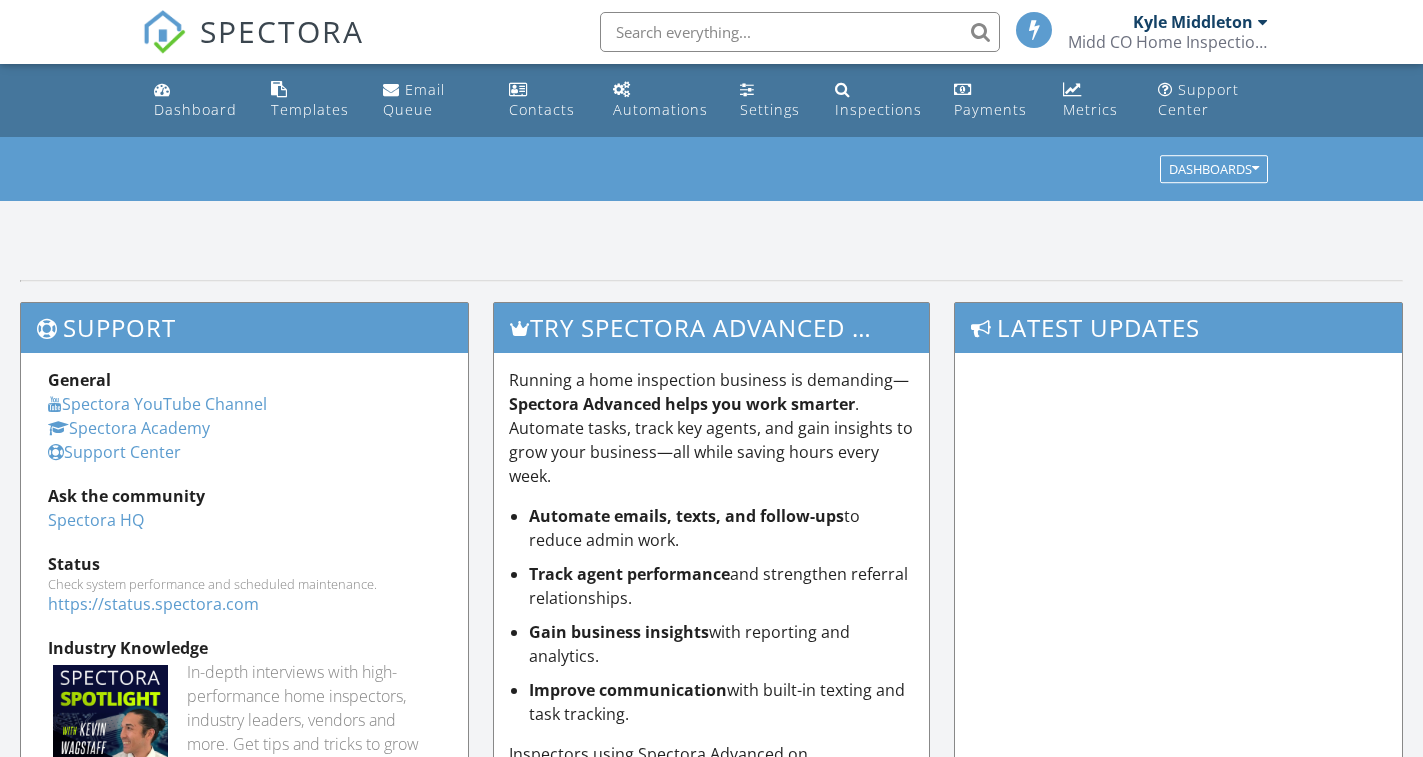 scroll, scrollTop: 0, scrollLeft: 0, axis: both 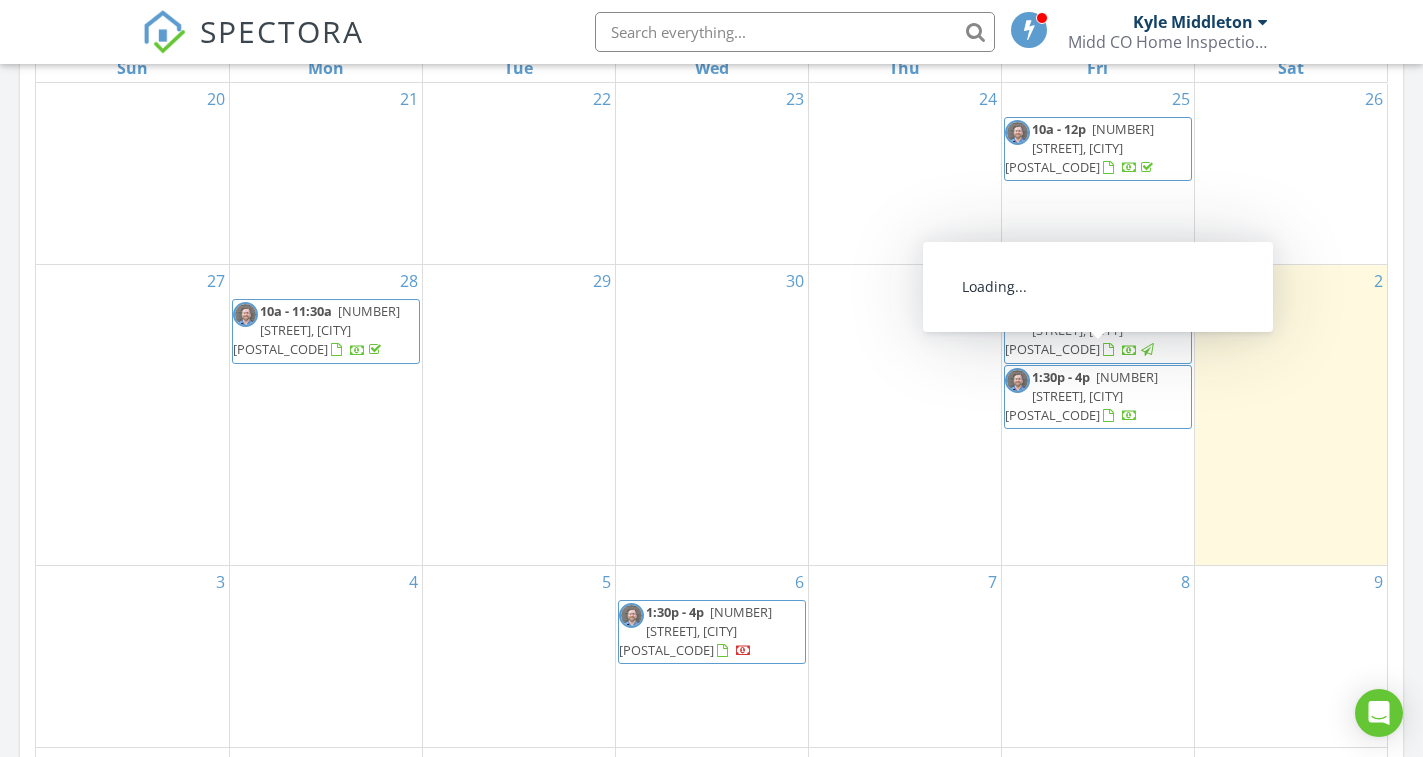 click on "[NUMBER] [STREET], [CITY] [POSTAL_CODE]" at bounding box center (1081, 396) 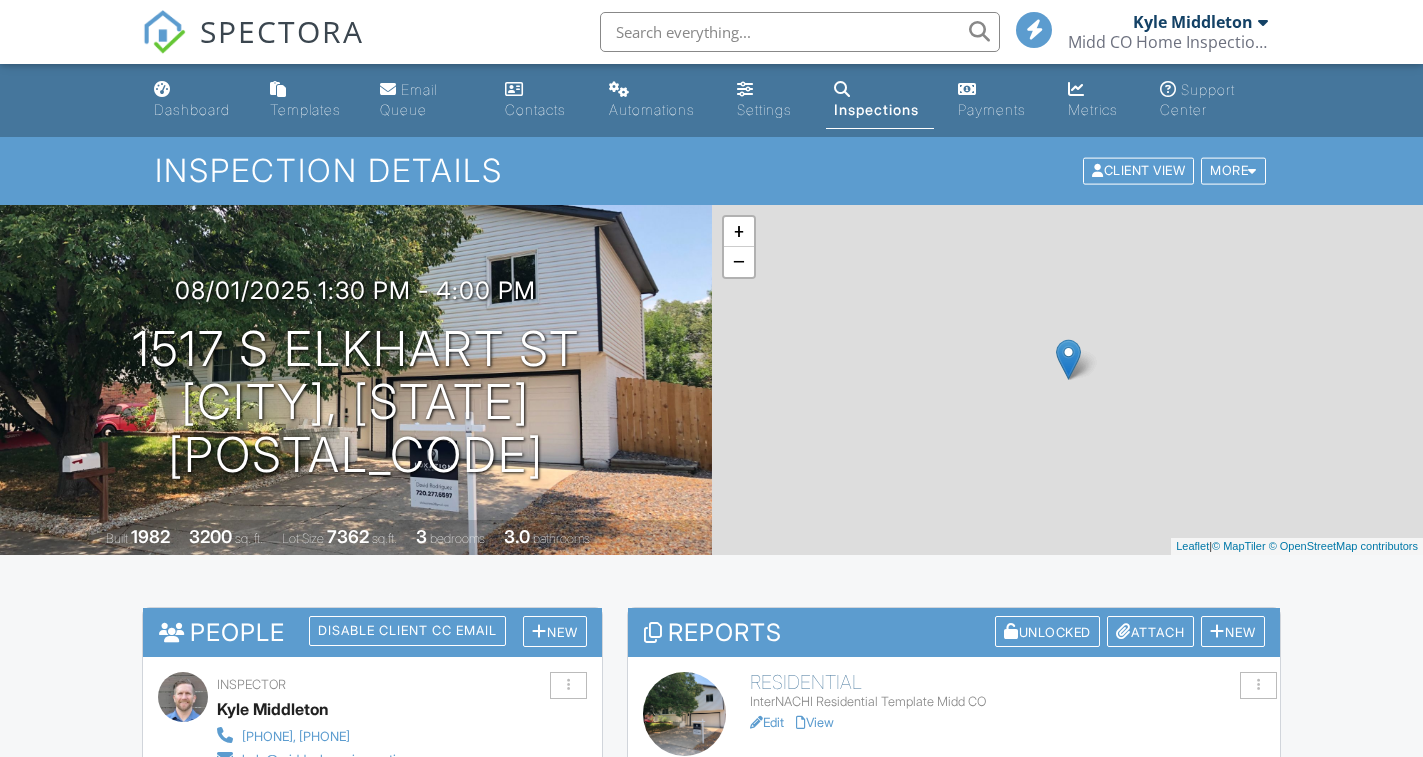 scroll, scrollTop: 0, scrollLeft: 0, axis: both 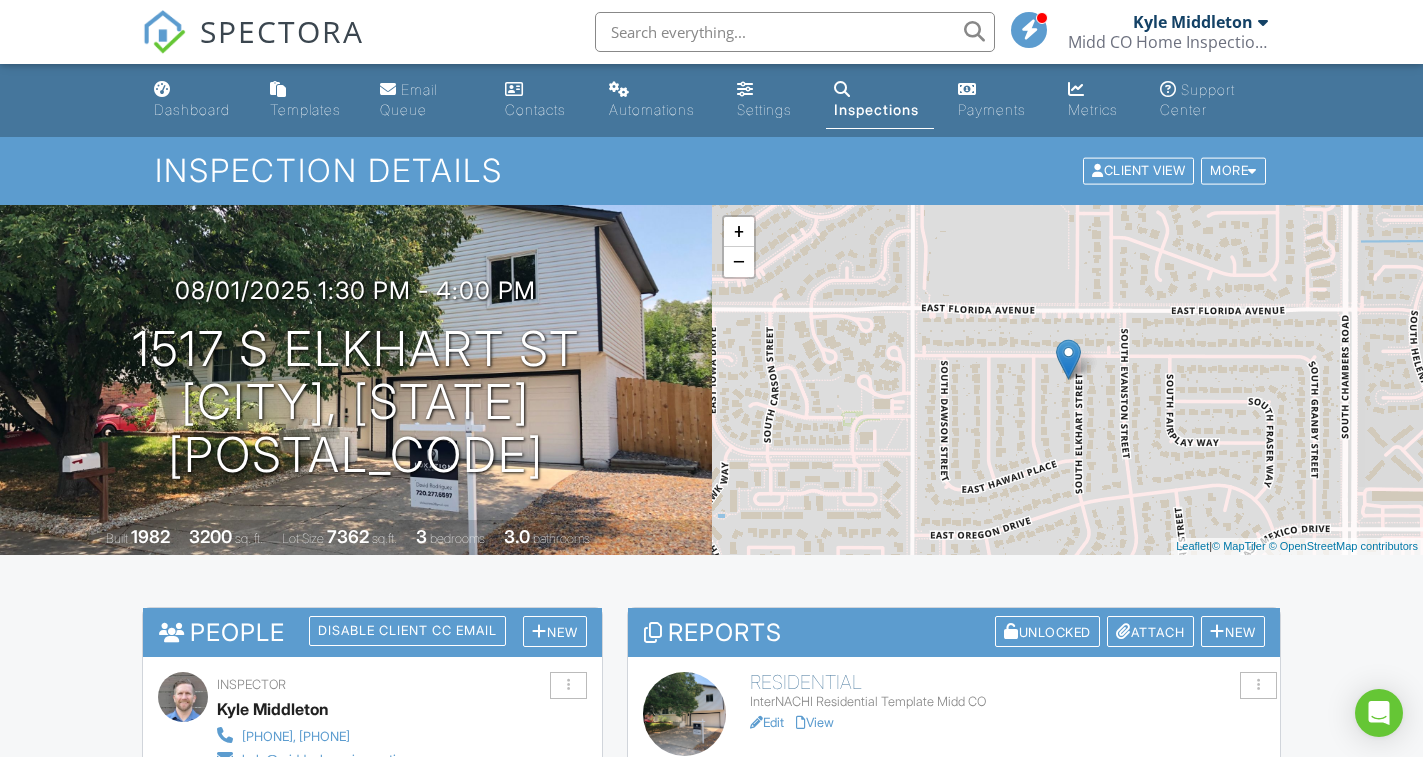 click on "Edit" at bounding box center [767, 722] 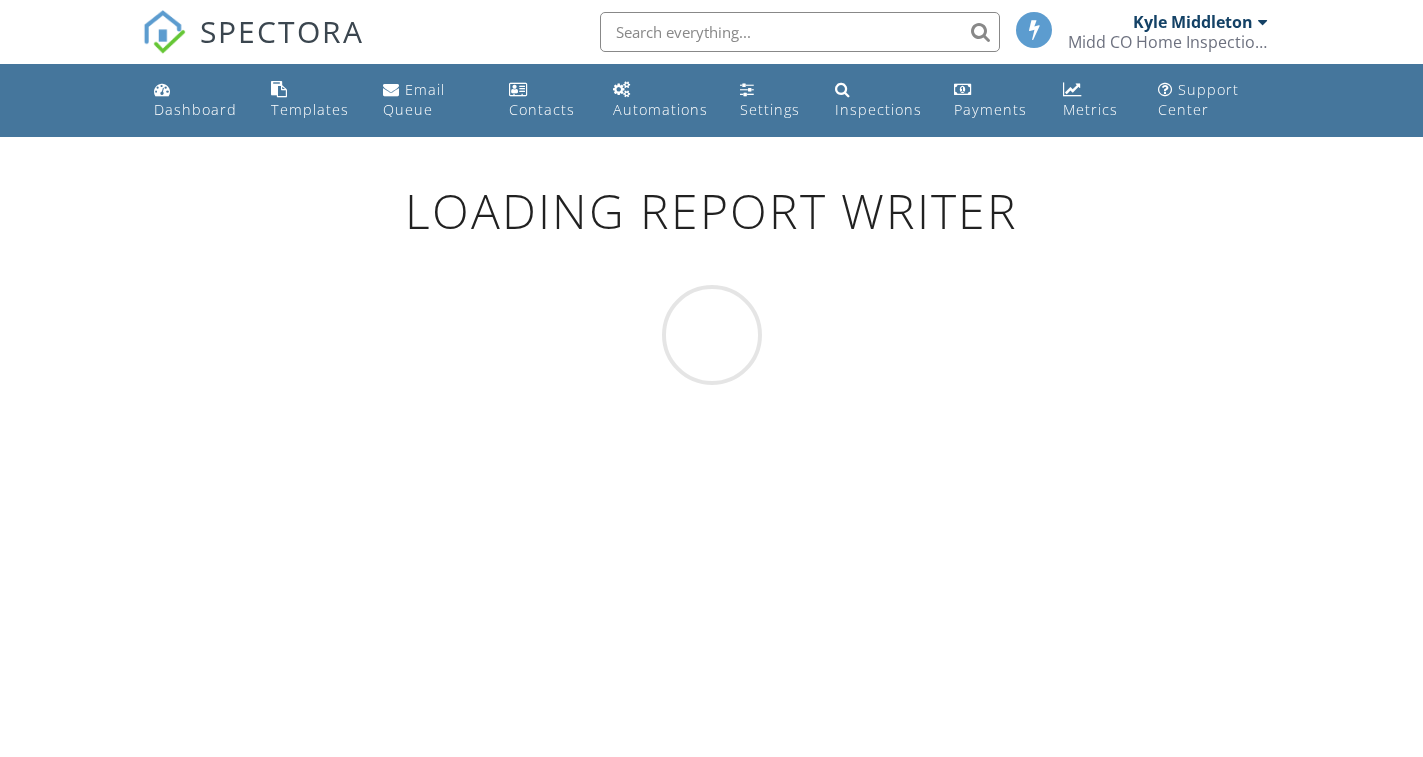 scroll, scrollTop: 0, scrollLeft: 0, axis: both 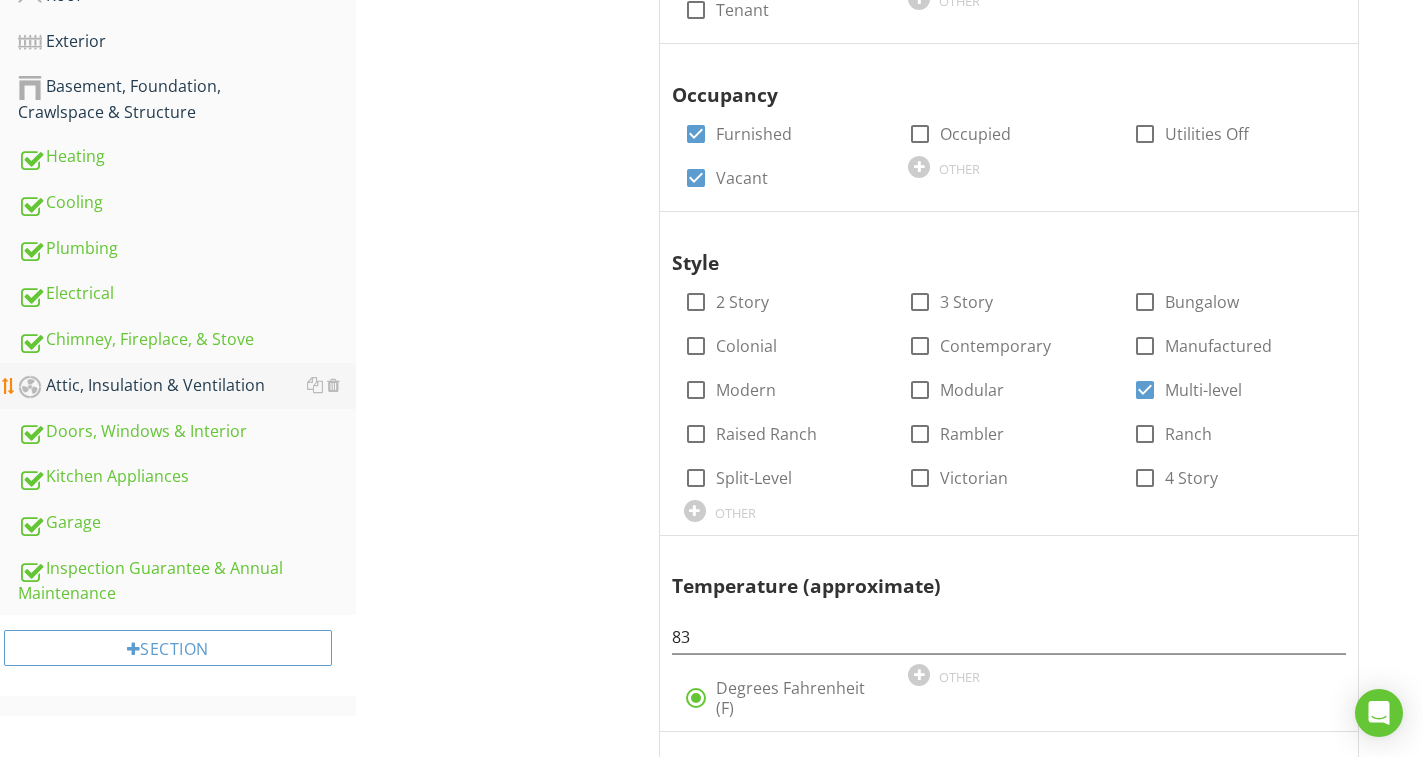click on "Attic, Insulation & Ventilation" at bounding box center (187, 386) 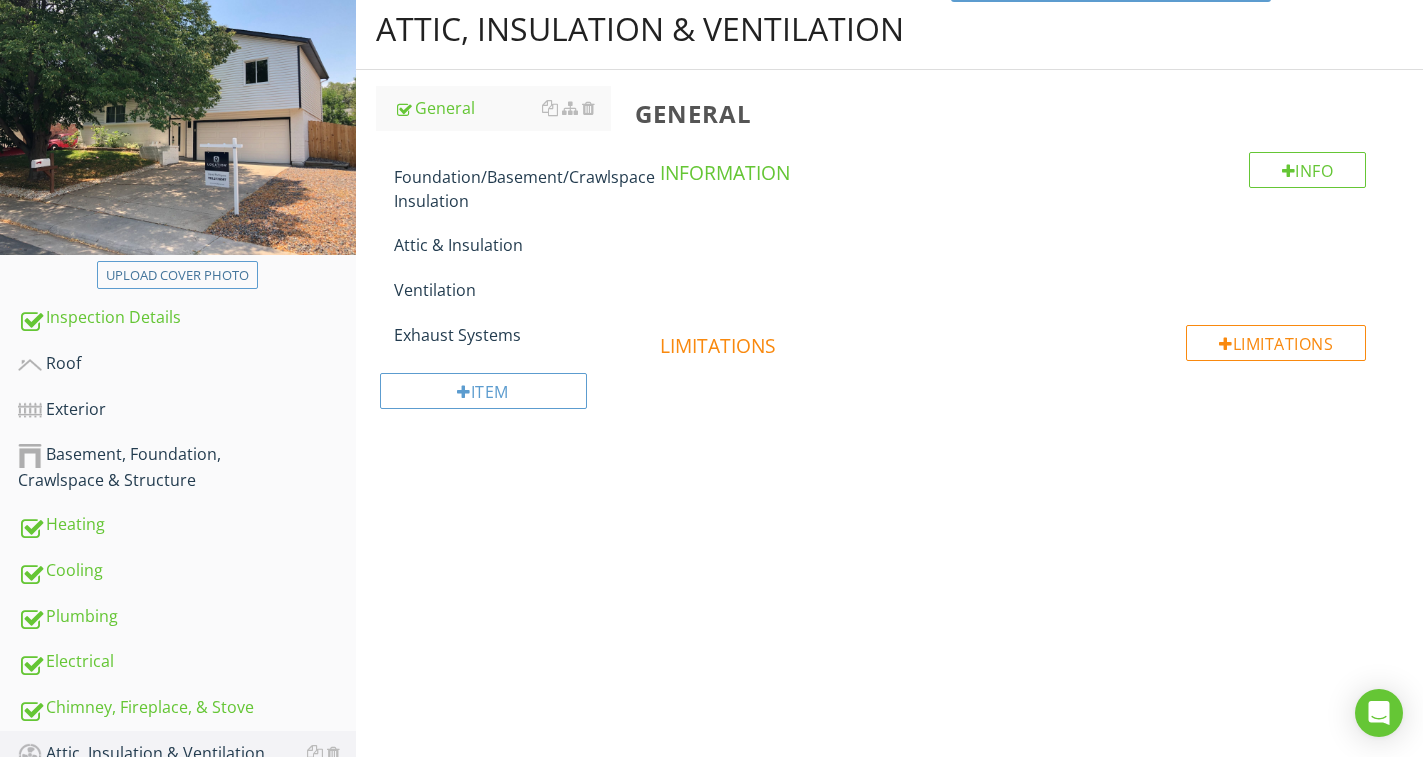 scroll, scrollTop: 159, scrollLeft: 0, axis: vertical 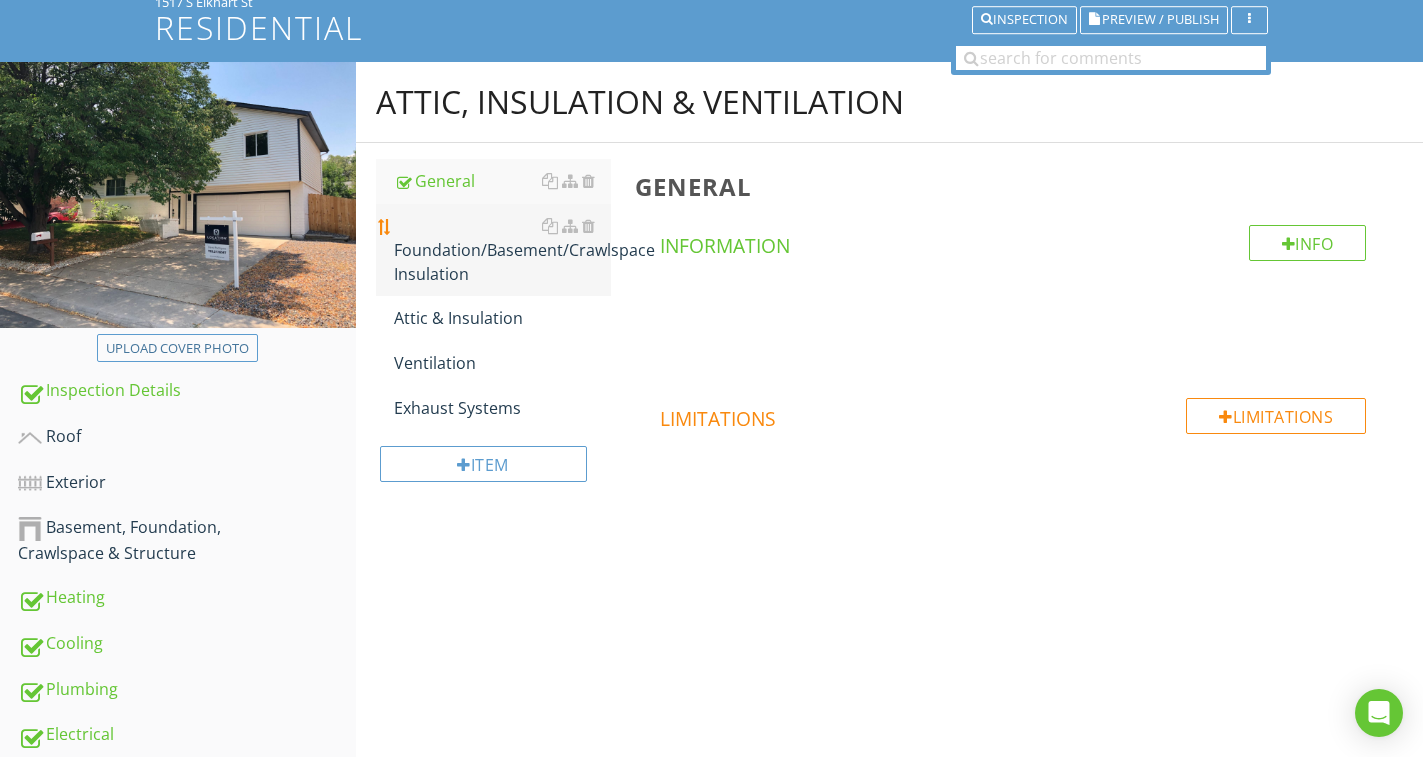 click on "Foundation/Basement/Crawlspace Insulation" at bounding box center (502, 250) 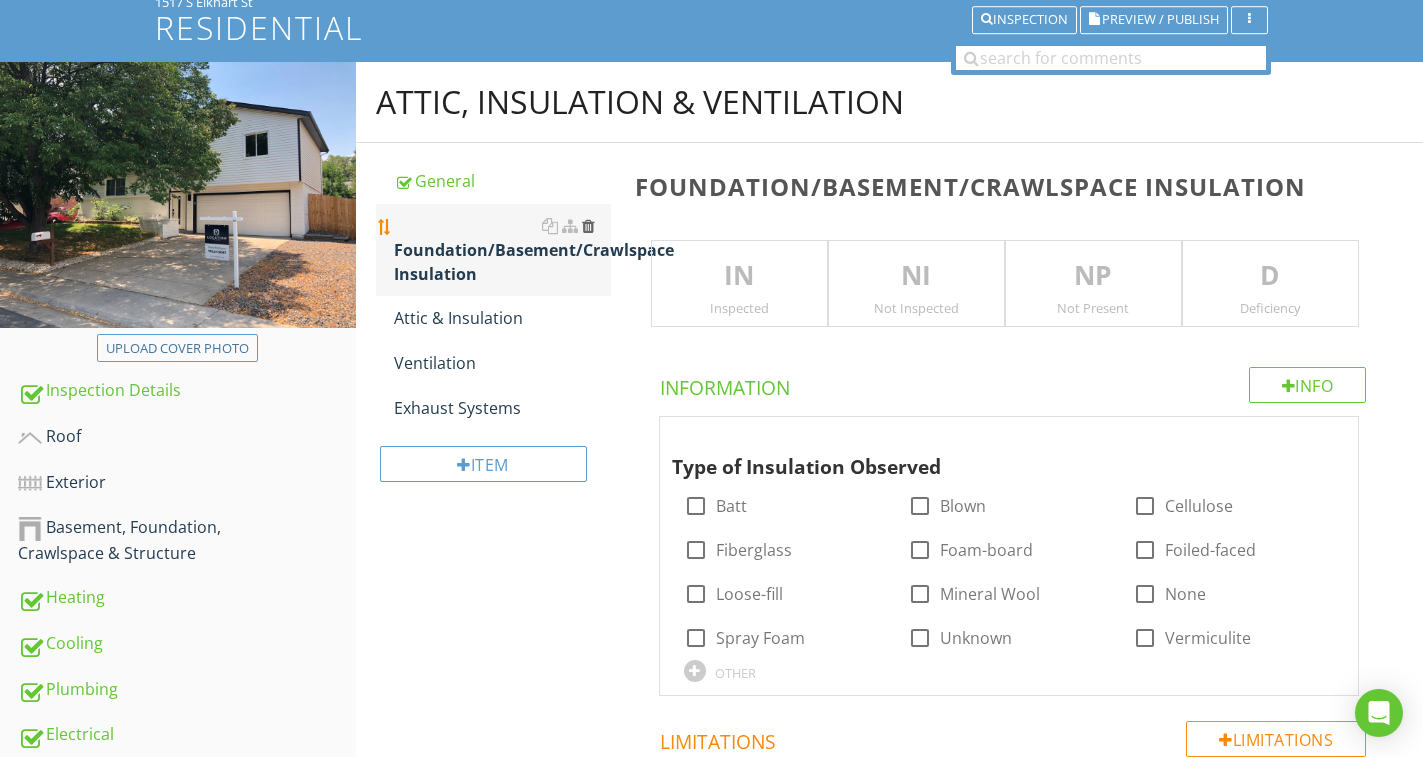 click at bounding box center [588, 226] 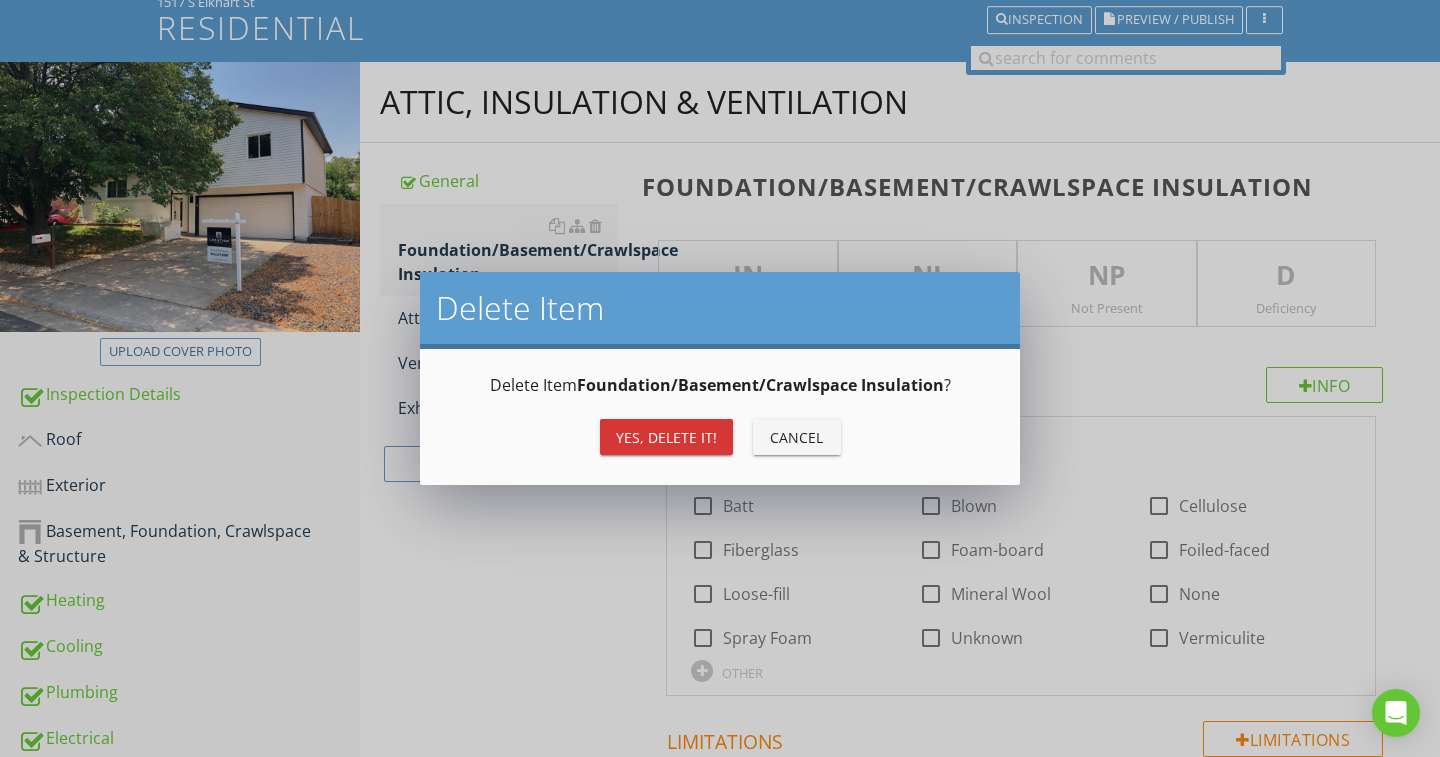 click on "Yes, Delete it!" at bounding box center [666, 437] 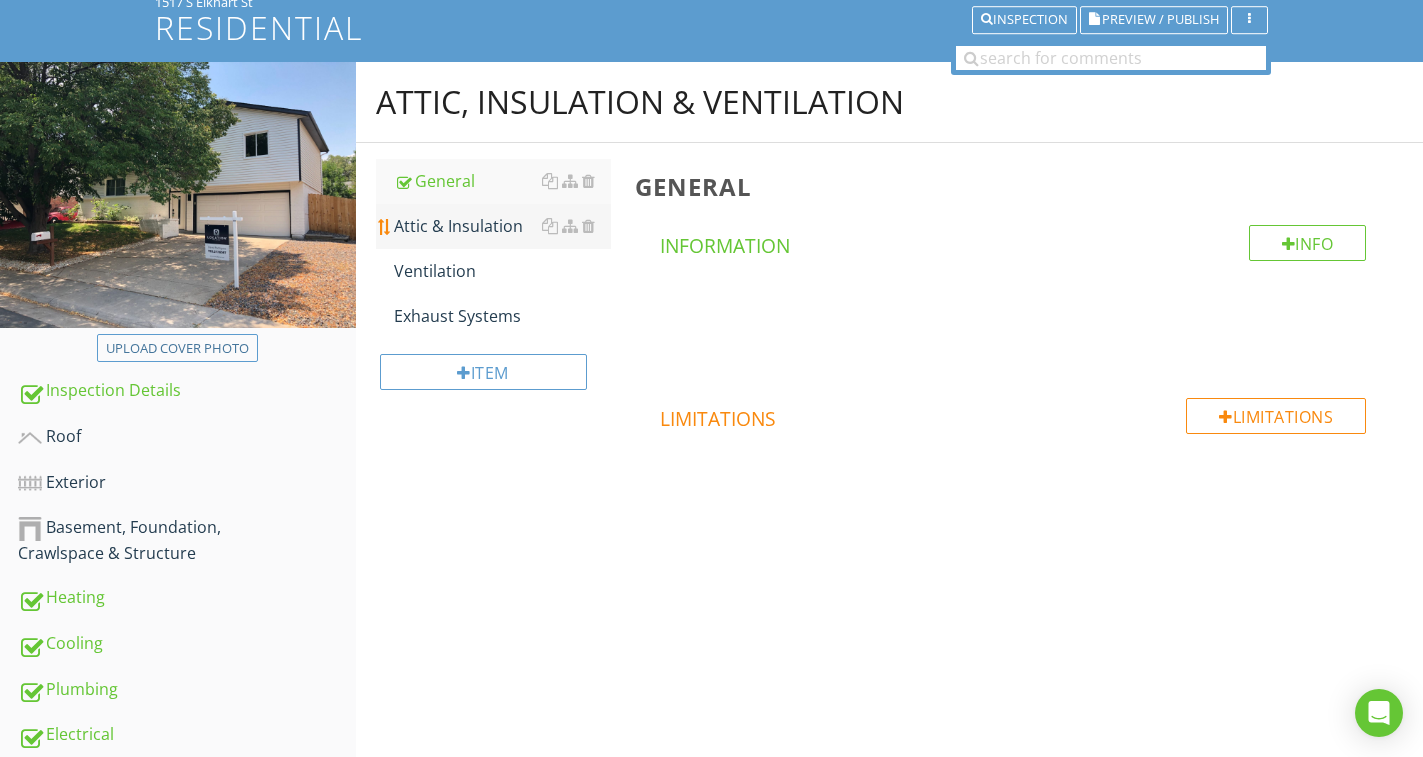 click on "Attic & Insulation" at bounding box center [502, 226] 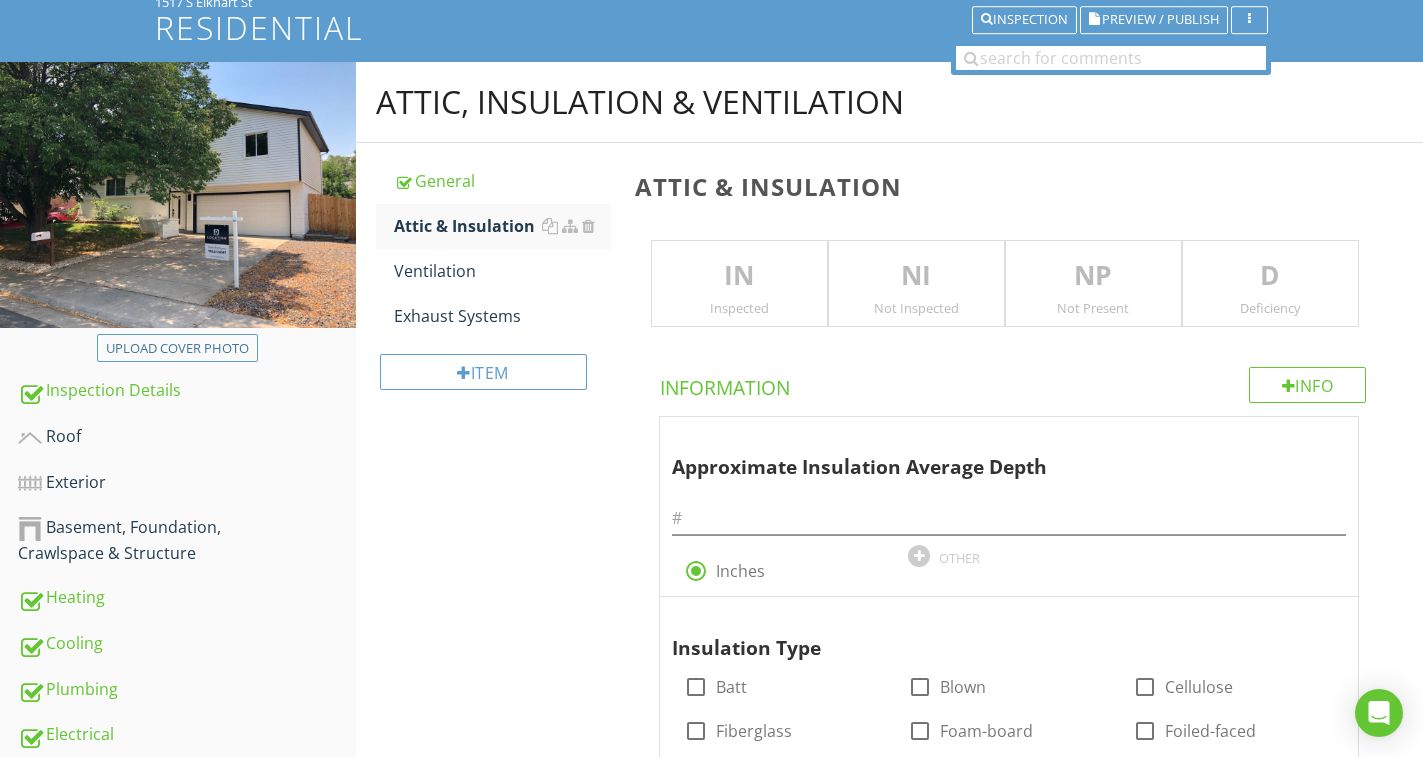 click on "IN" at bounding box center (739, 276) 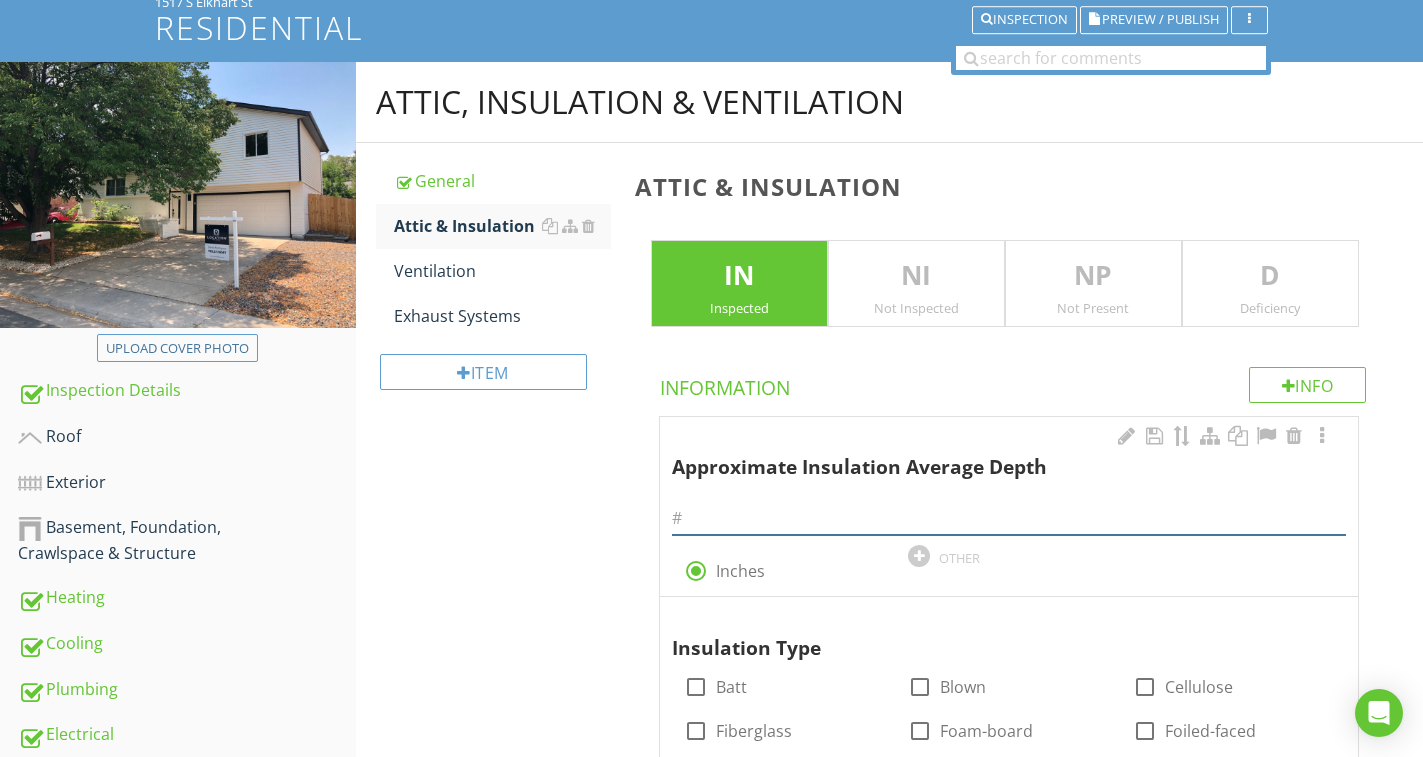 click at bounding box center [1009, 518] 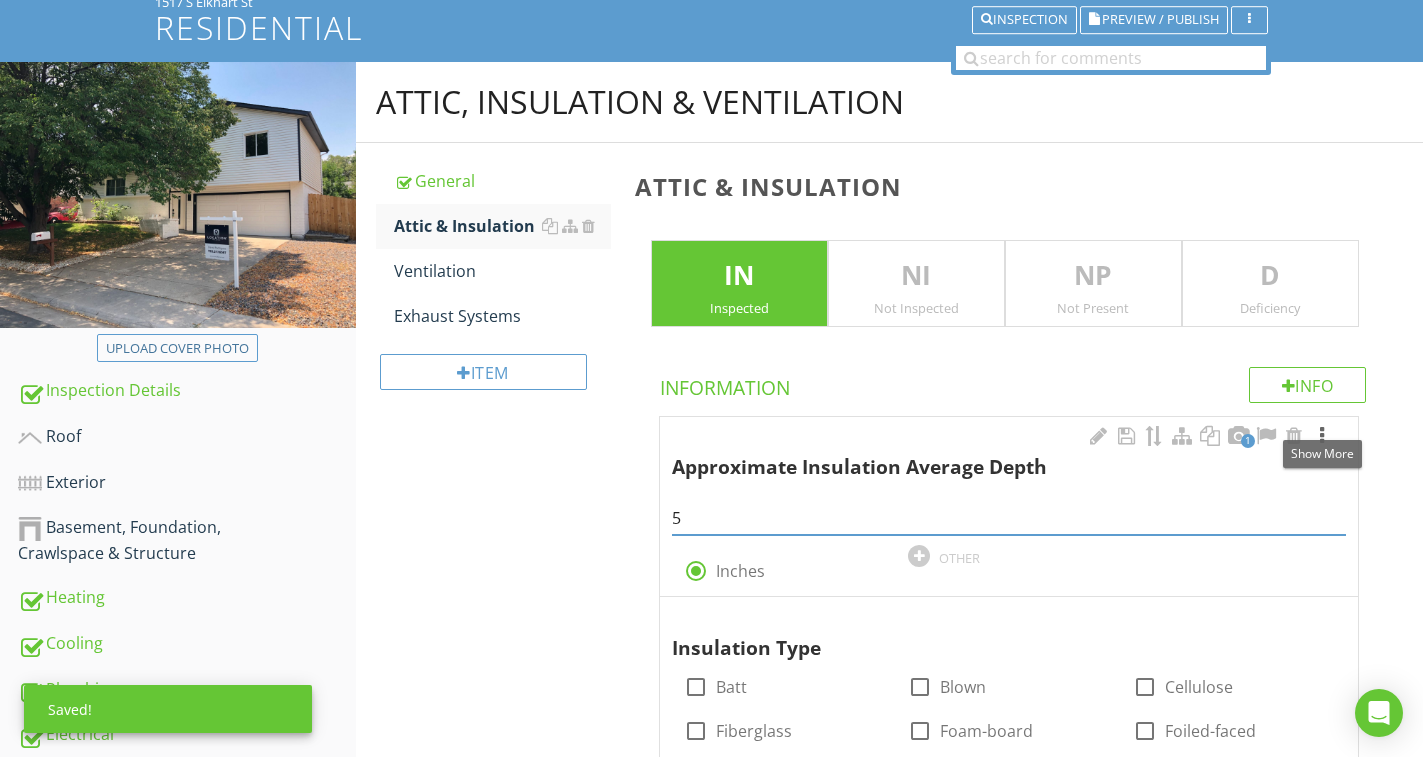 type on "5" 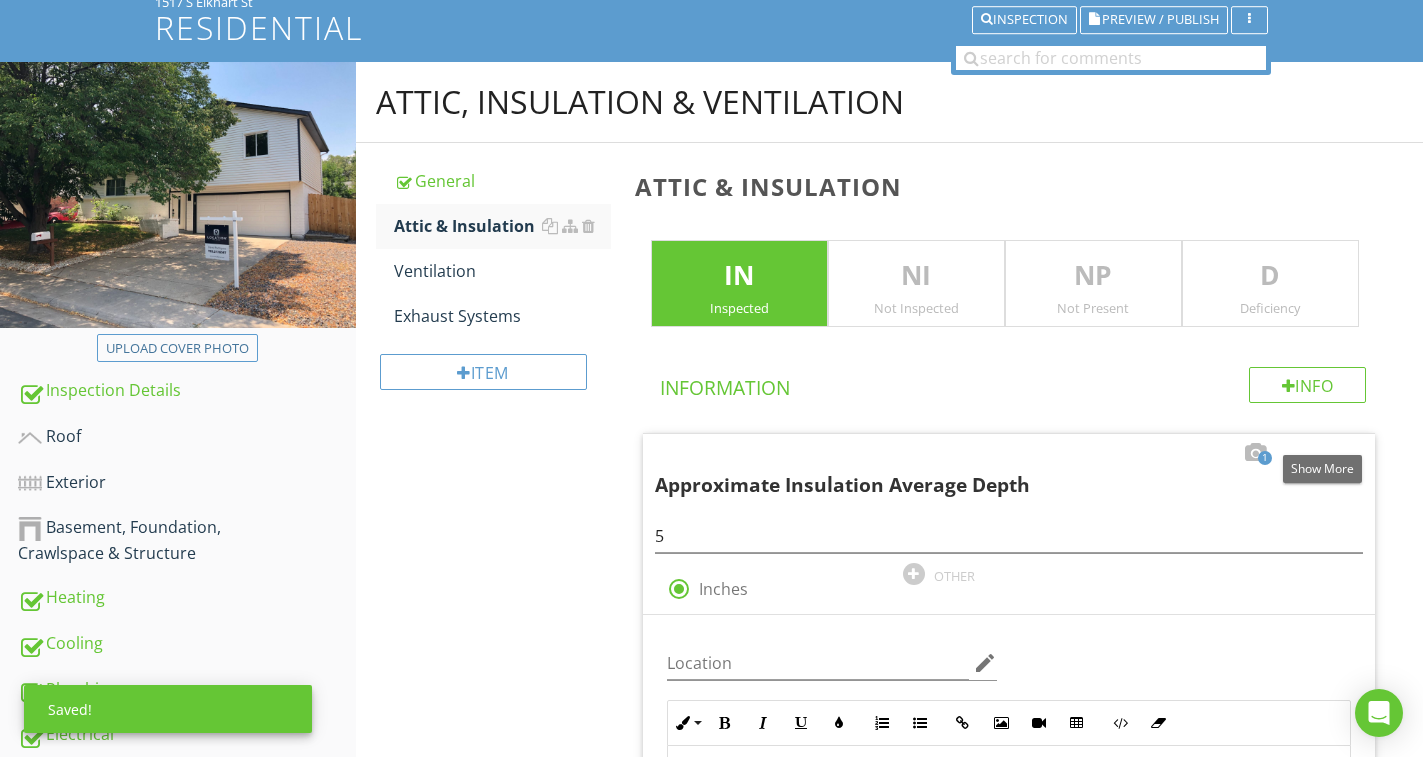 click on "D" at bounding box center [1270, 276] 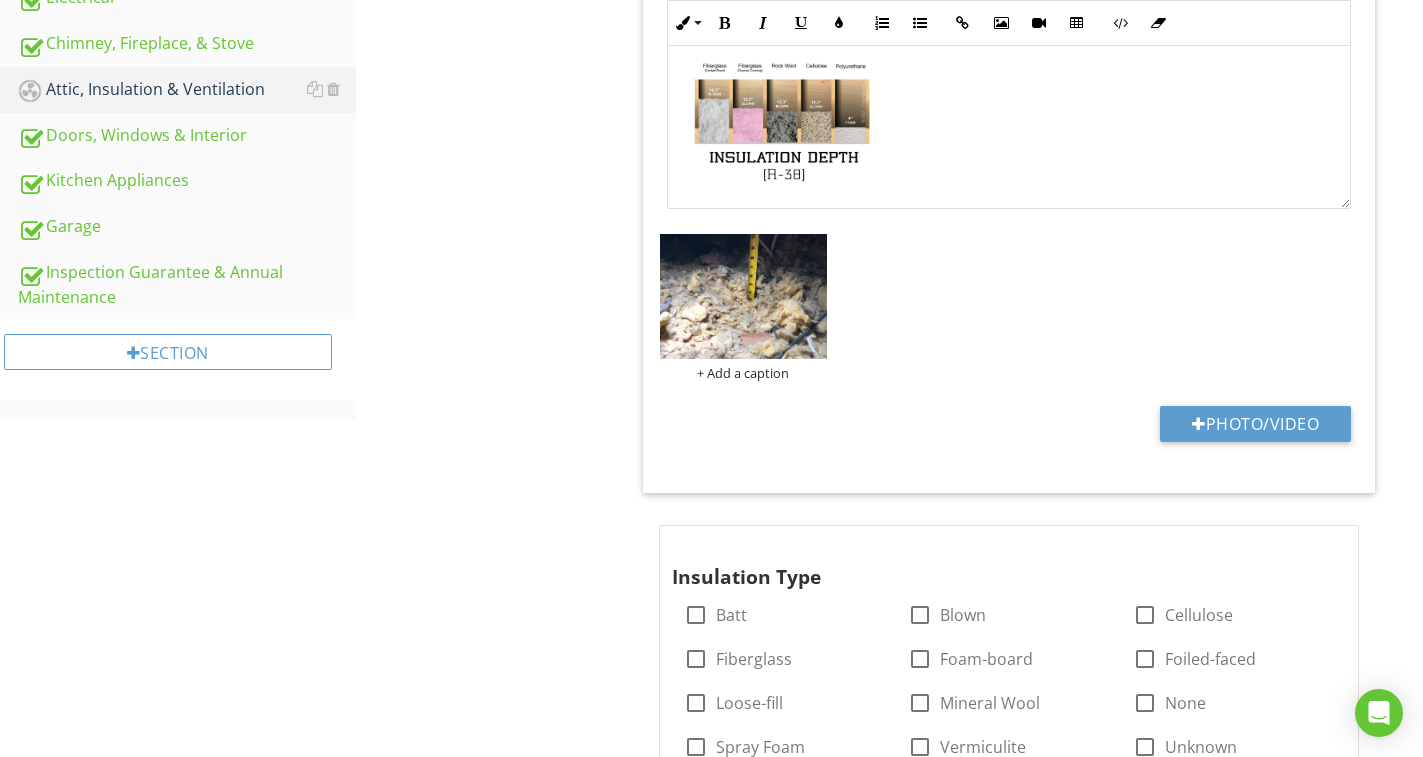 scroll, scrollTop: 959, scrollLeft: 0, axis: vertical 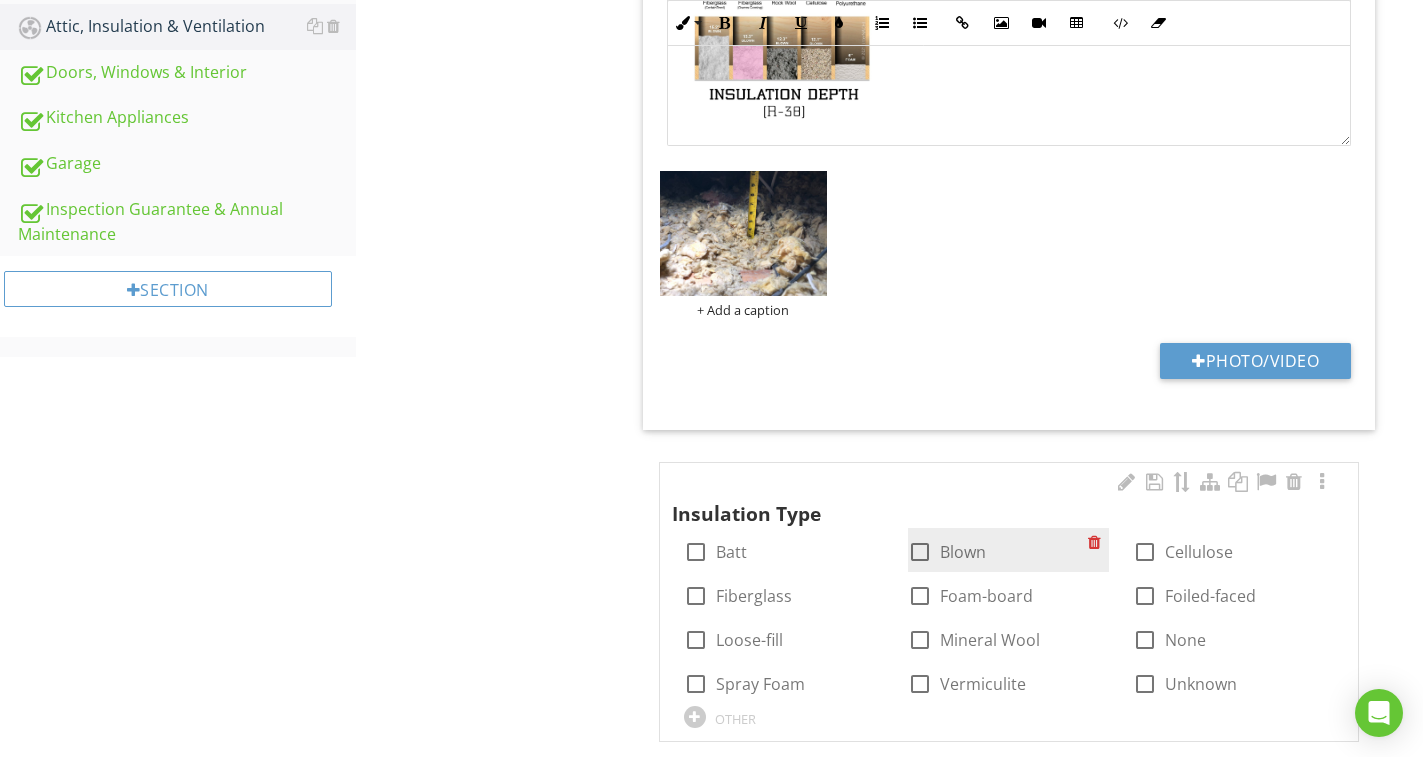 click at bounding box center [920, 552] 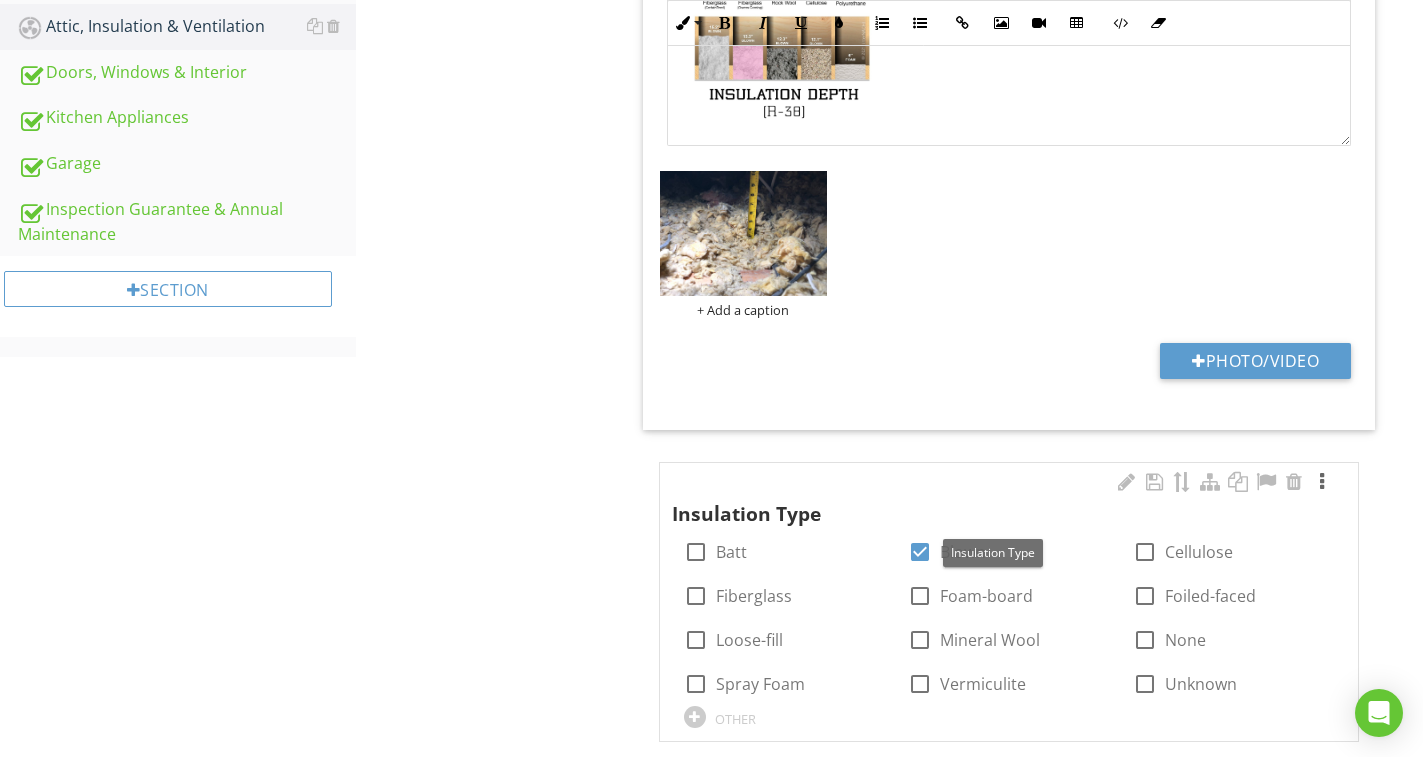 click at bounding box center (1322, 482) 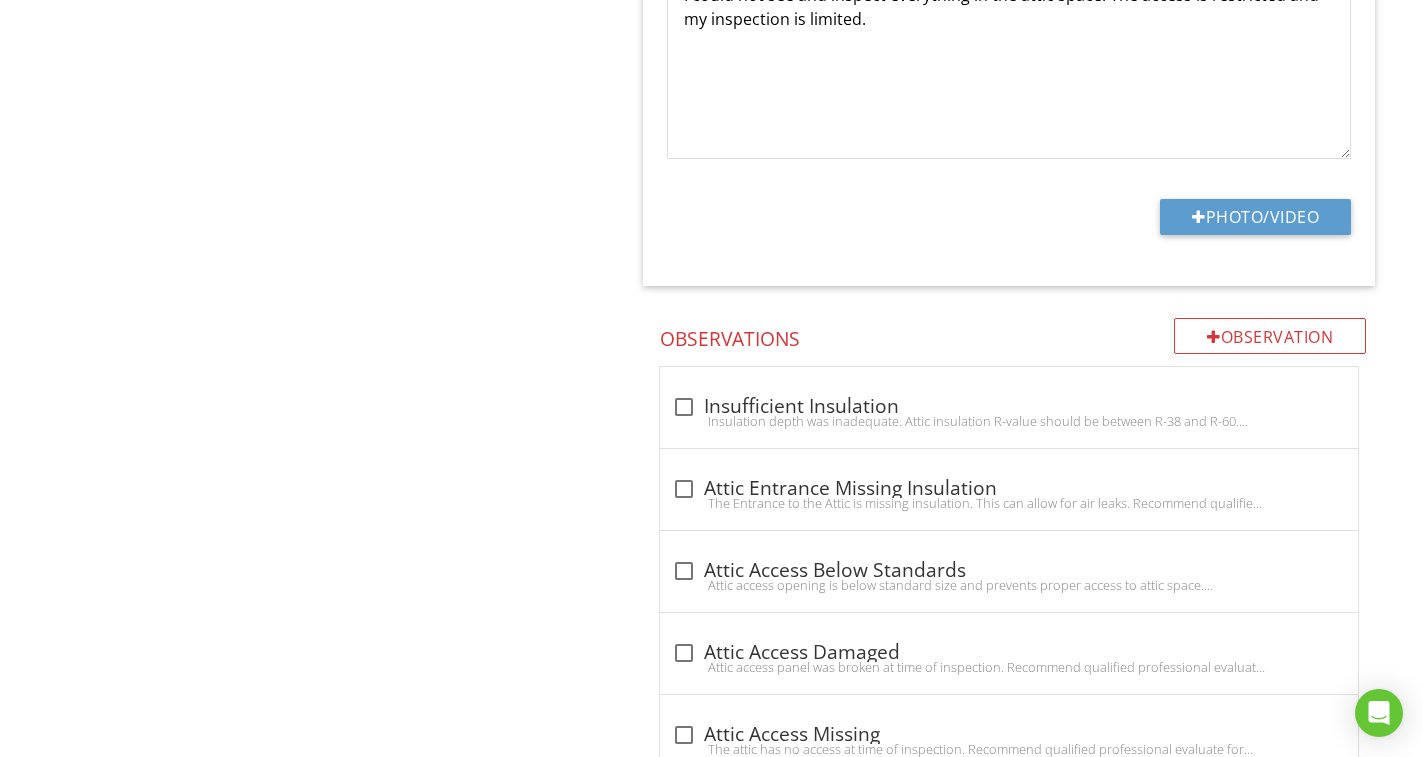 scroll, scrollTop: 3067, scrollLeft: 0, axis: vertical 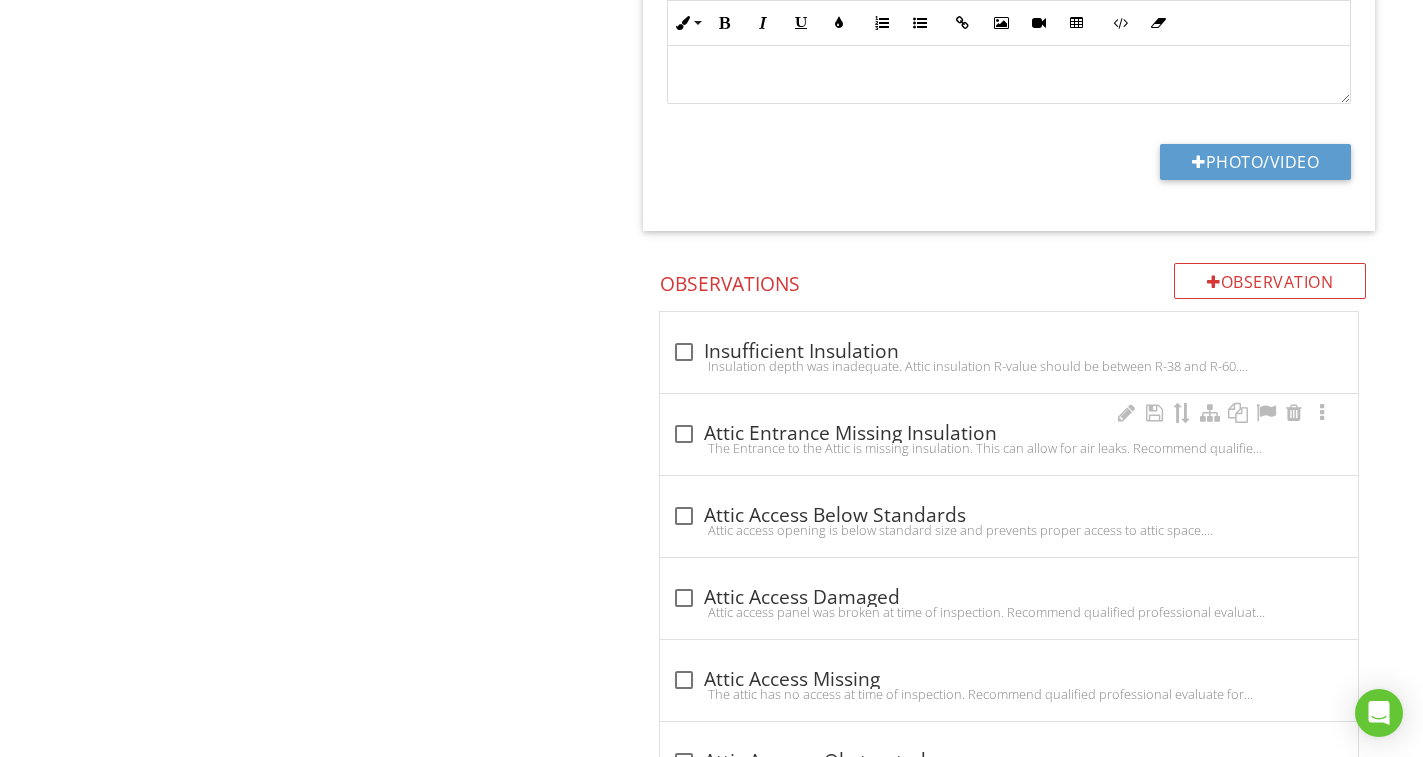 click on "The Entrance to the Attic is missing insulation. This can allow for air leaks. Recommend qualified professional evaluate for repair/replace." at bounding box center (1009, 448) 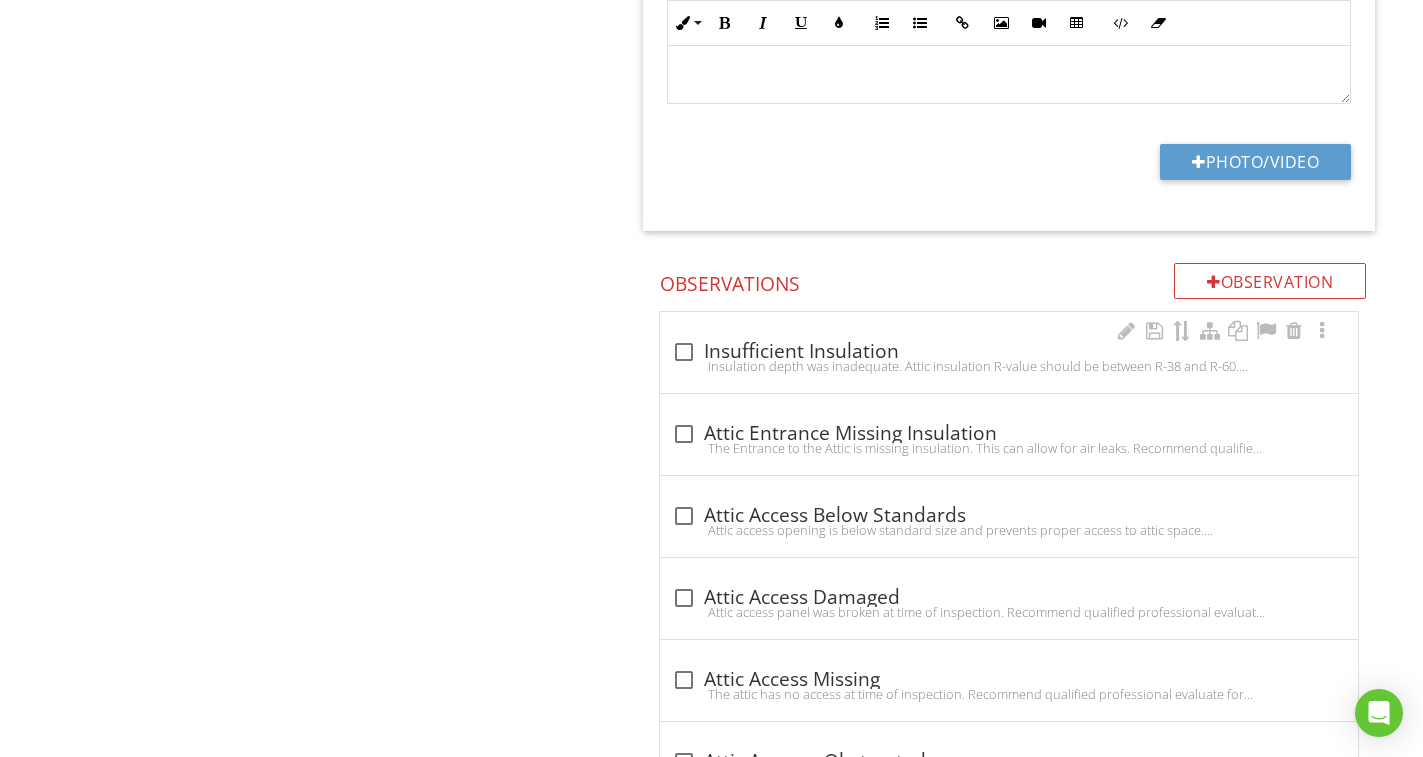 checkbox on "true" 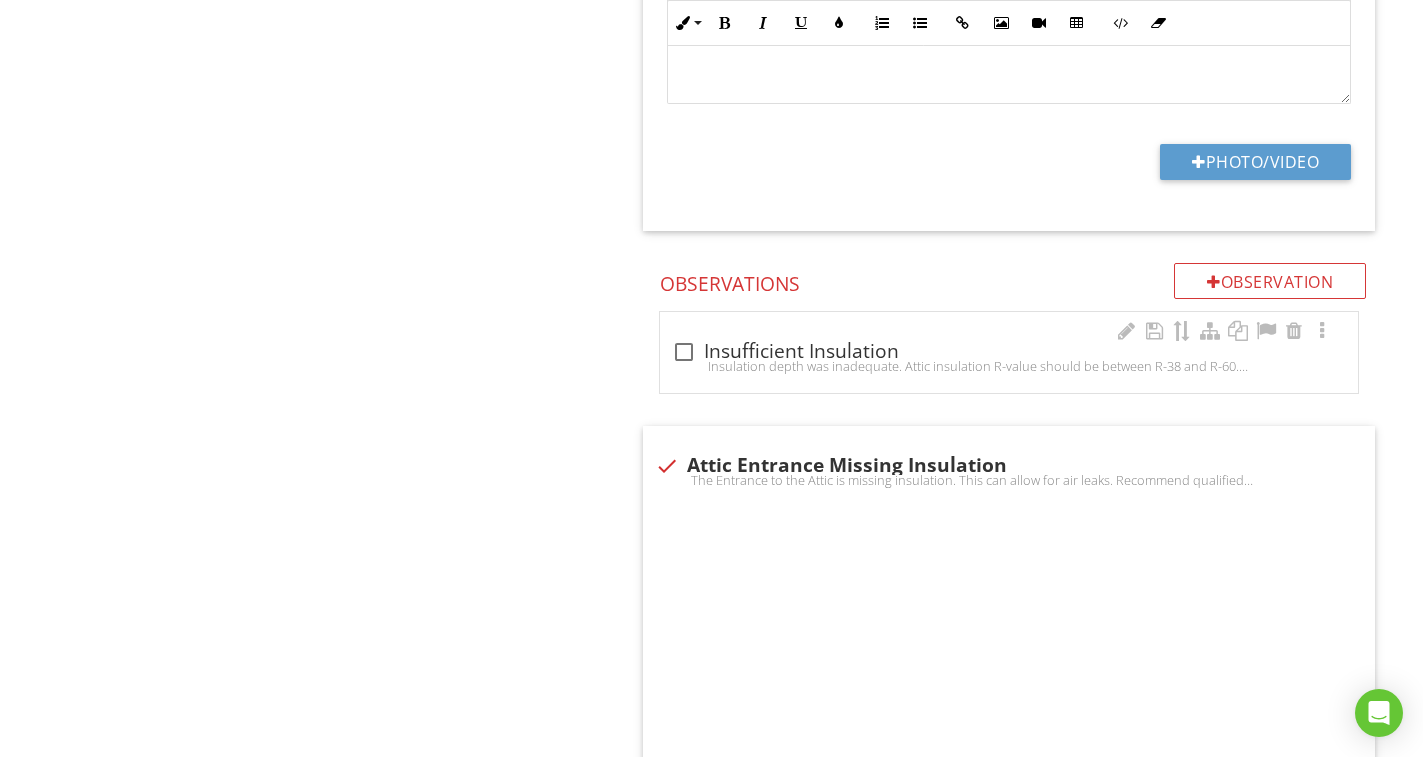 click on "check_box_outline_blank
Insufficient Insulation" at bounding box center [1009, 352] 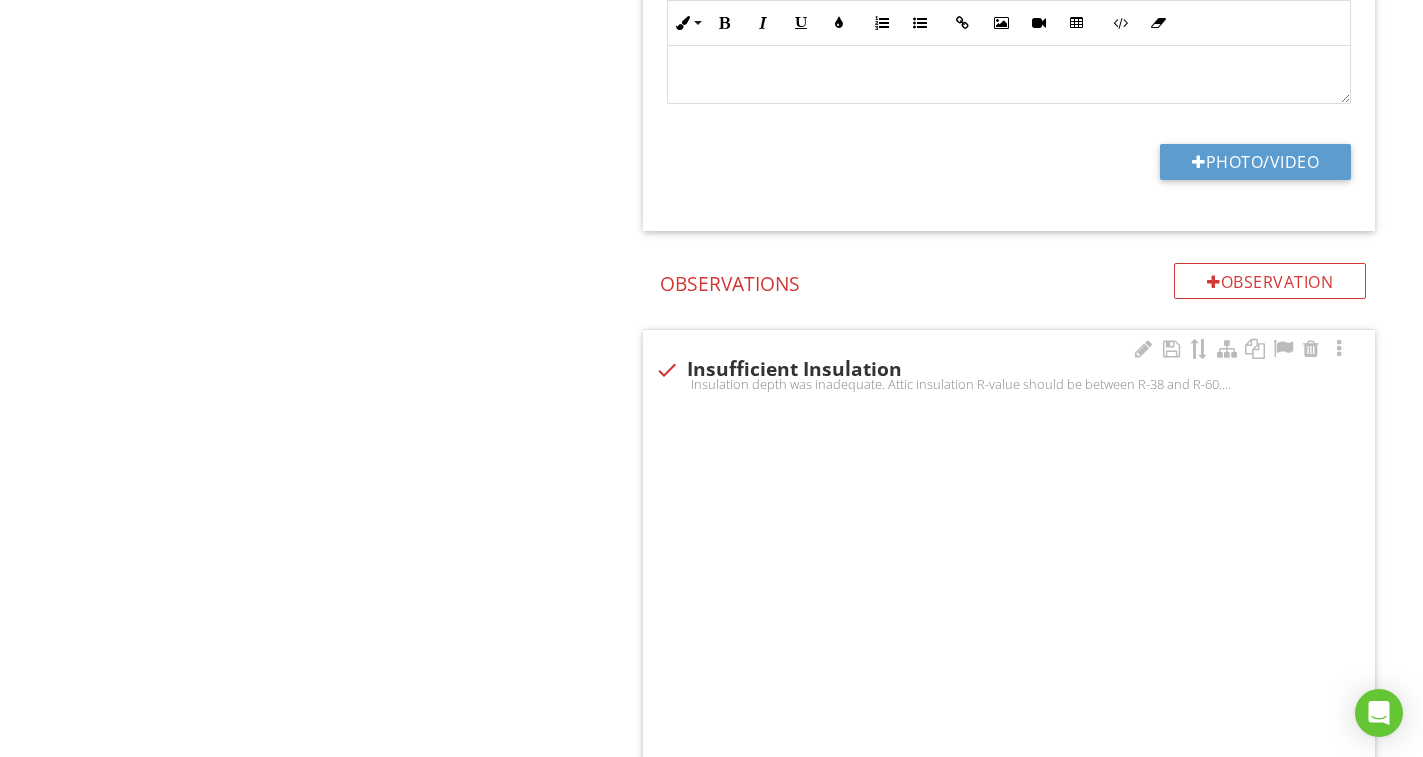 checkbox on "true" 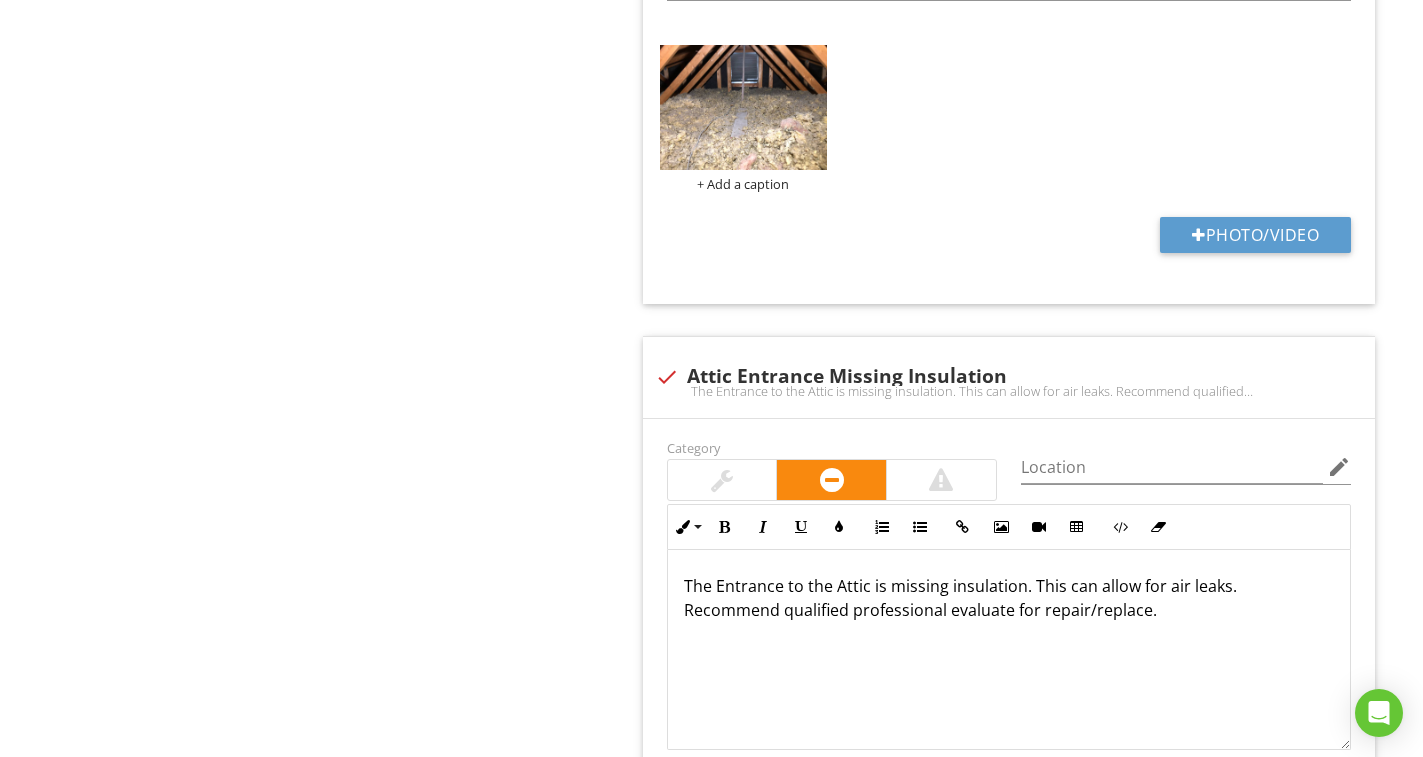 scroll, scrollTop: 3967, scrollLeft: 0, axis: vertical 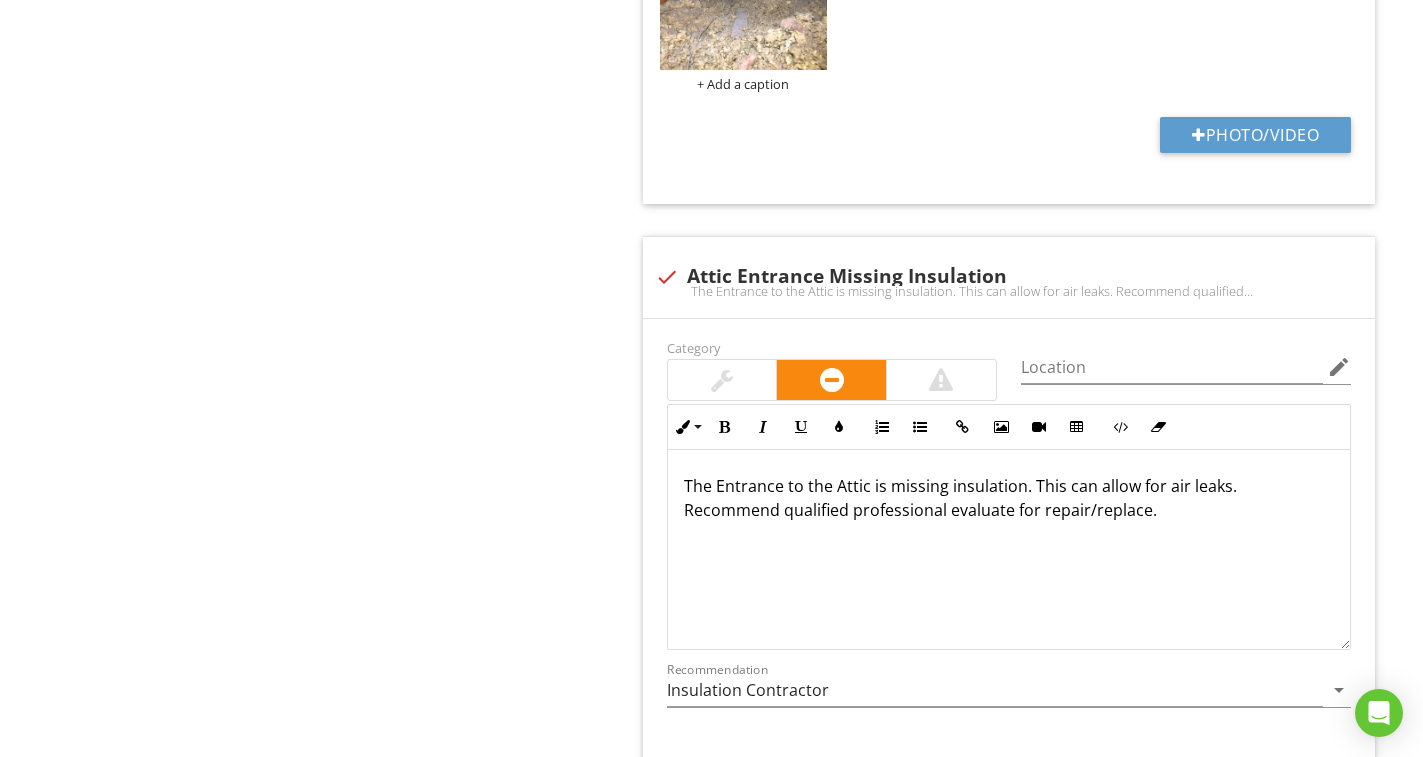 click on "Attic, Insulation & Ventilation
General
Attic & Insulation
Ventilation
Exhaust Systems
Item
Attic & Insulation
IN   Inspected NI   Not Inspected NP   Not Present D   Deficiency
Info
Information                 1
Approximate Insulation Average Depth
5   radio_button_checked Inches         OTHER         Location edit       Inline Style XLarge Large Normal Small Light Small/Light Bold Italic Underline Colors Ordered List Unordered List Insert Link Insert Image Insert Video Insert Table Code View Clear Formatting Enter text here               + Add a caption
Photo/Video
1
Insulation Type
Batt   check_box" at bounding box center (889, -658) 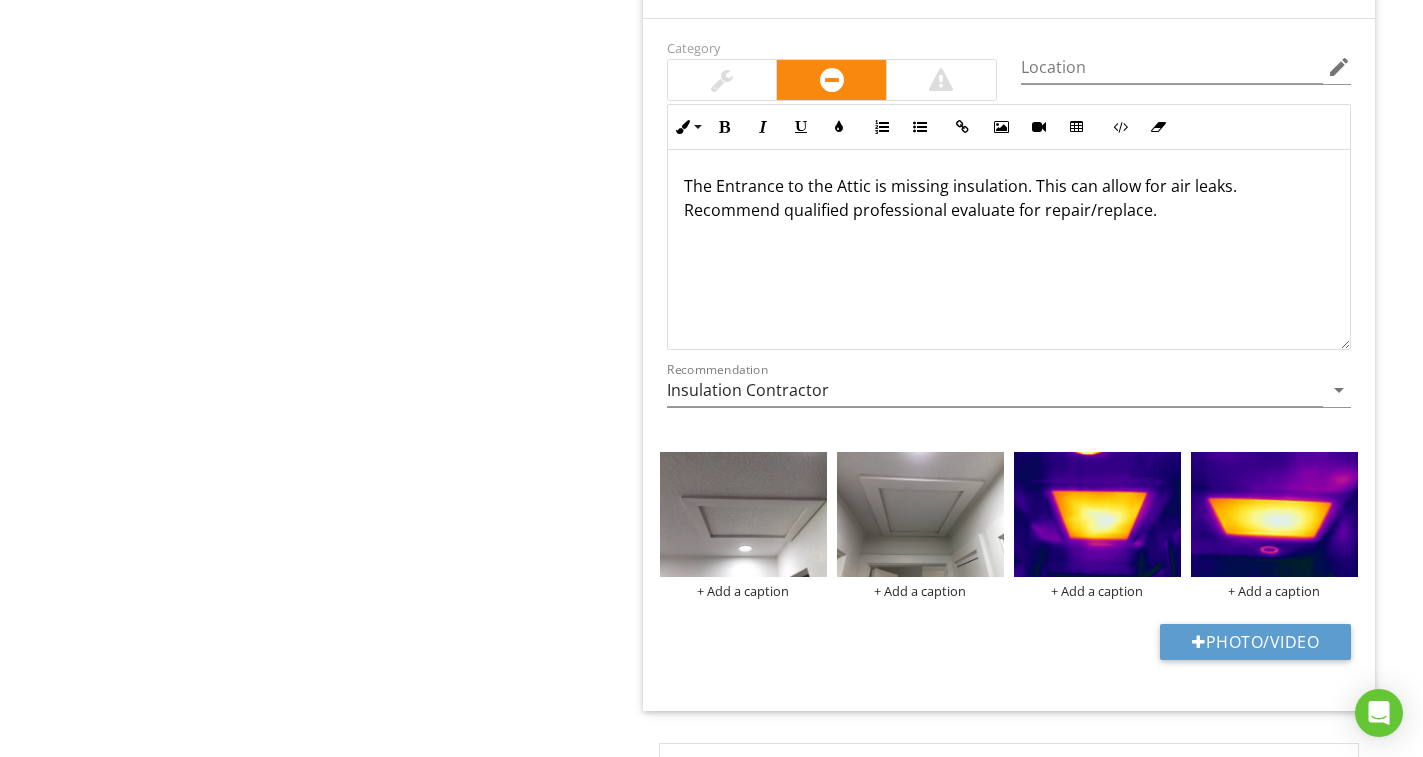 scroll, scrollTop: 4367, scrollLeft: 0, axis: vertical 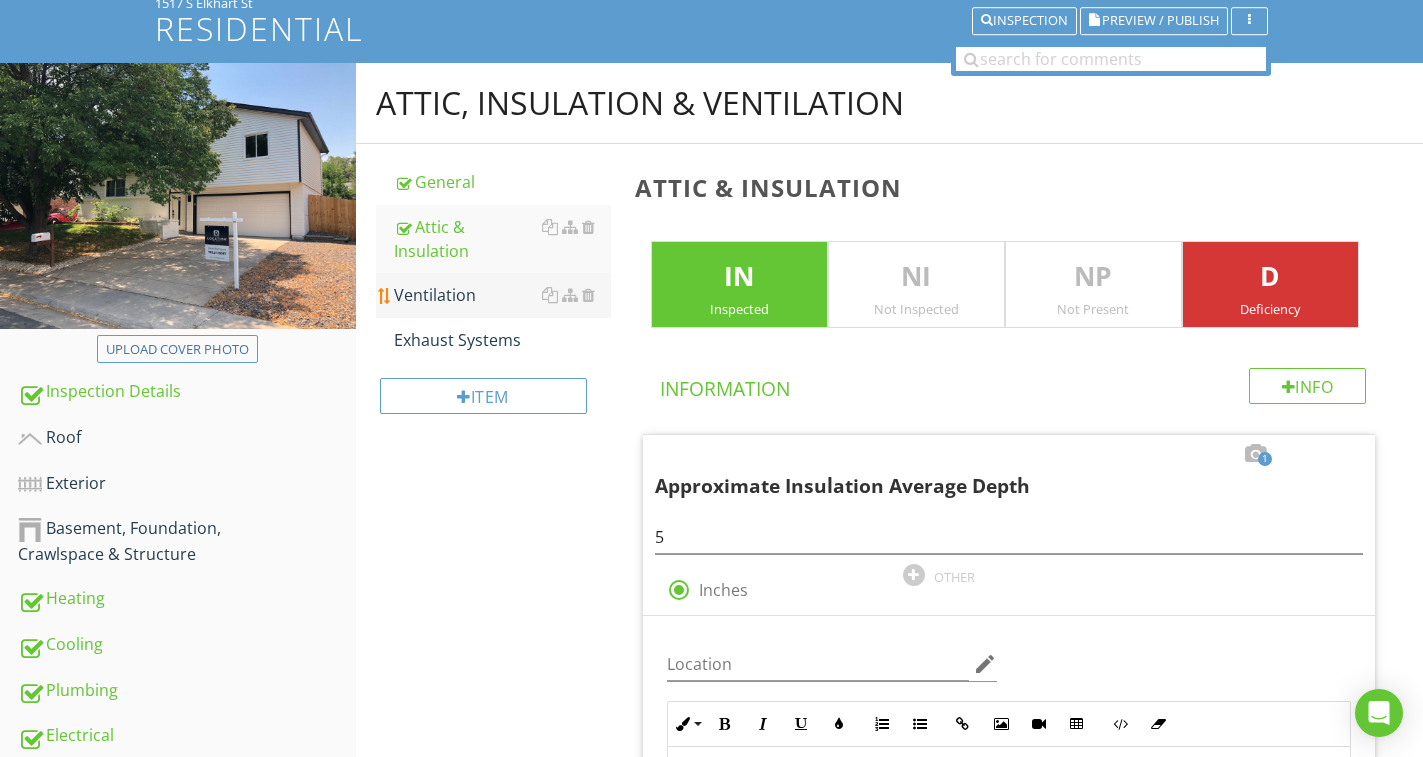 click on "Ventilation" at bounding box center [502, 295] 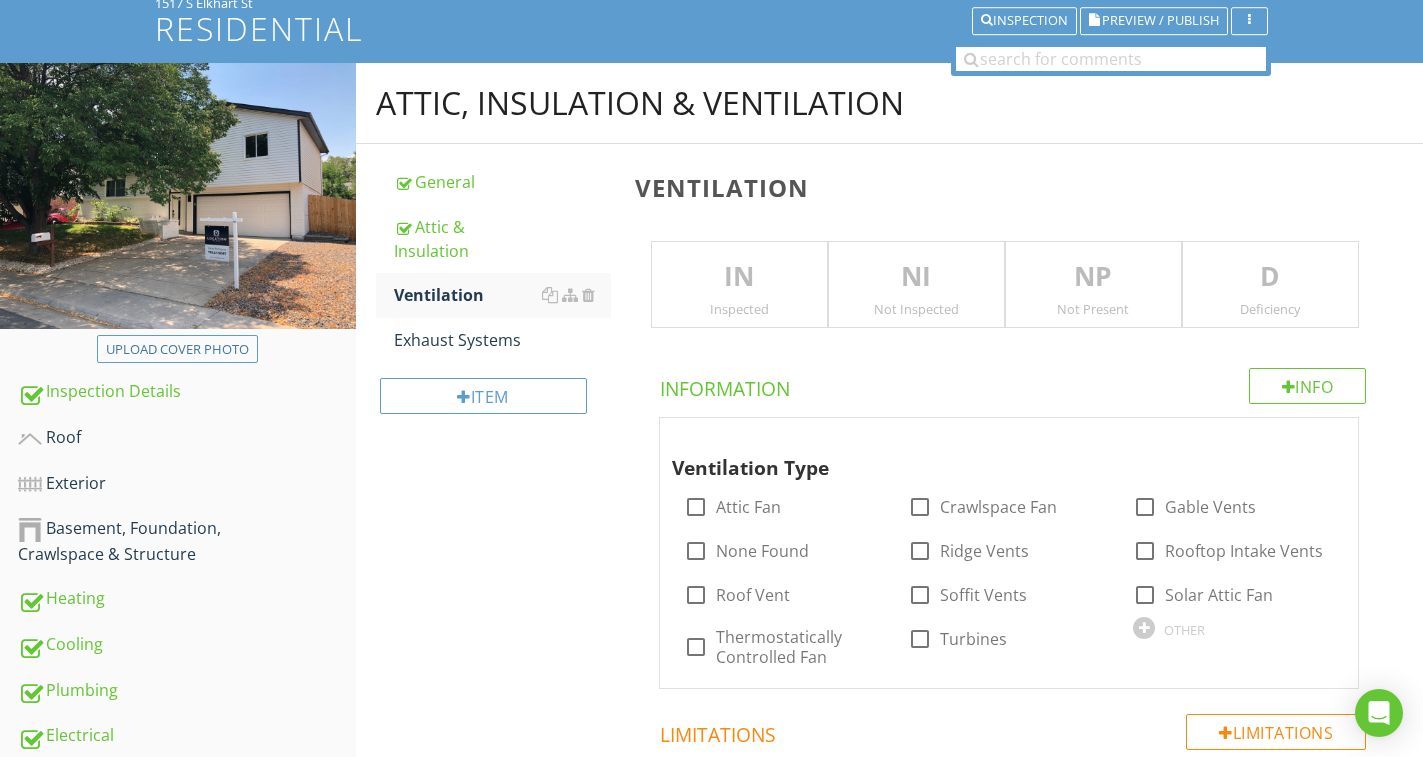 click on "IN" at bounding box center (739, 277) 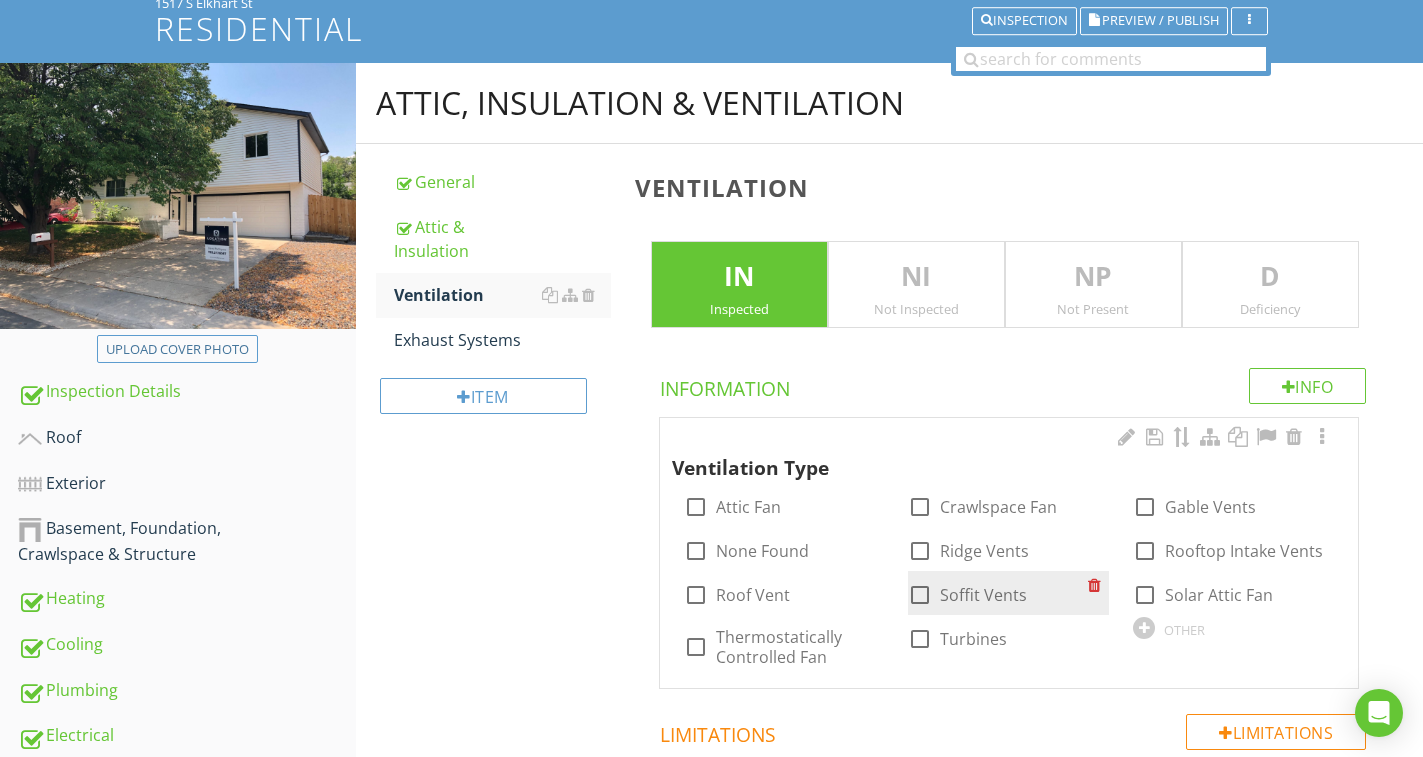 click on "Soffit Vents" at bounding box center (983, 595) 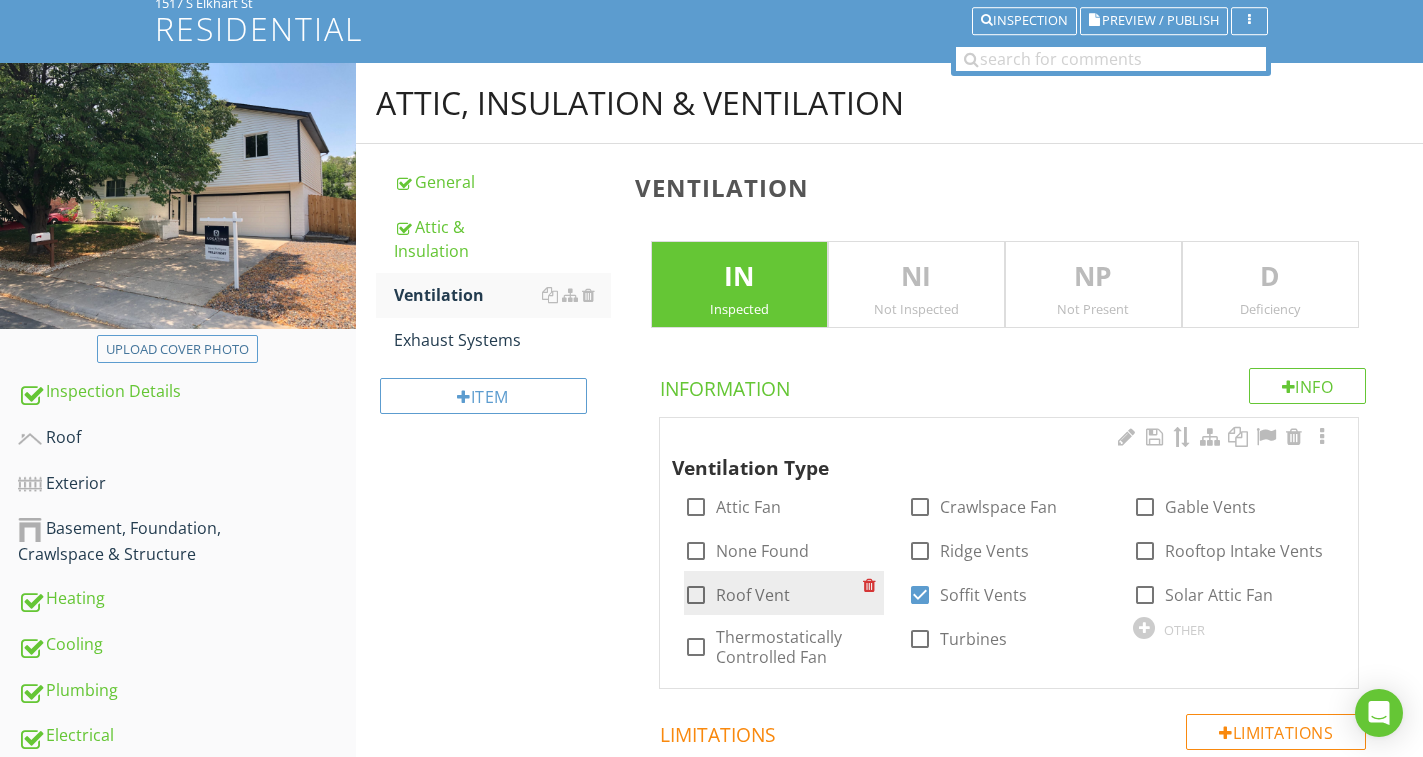 click on "Roof Vent" at bounding box center [753, 595] 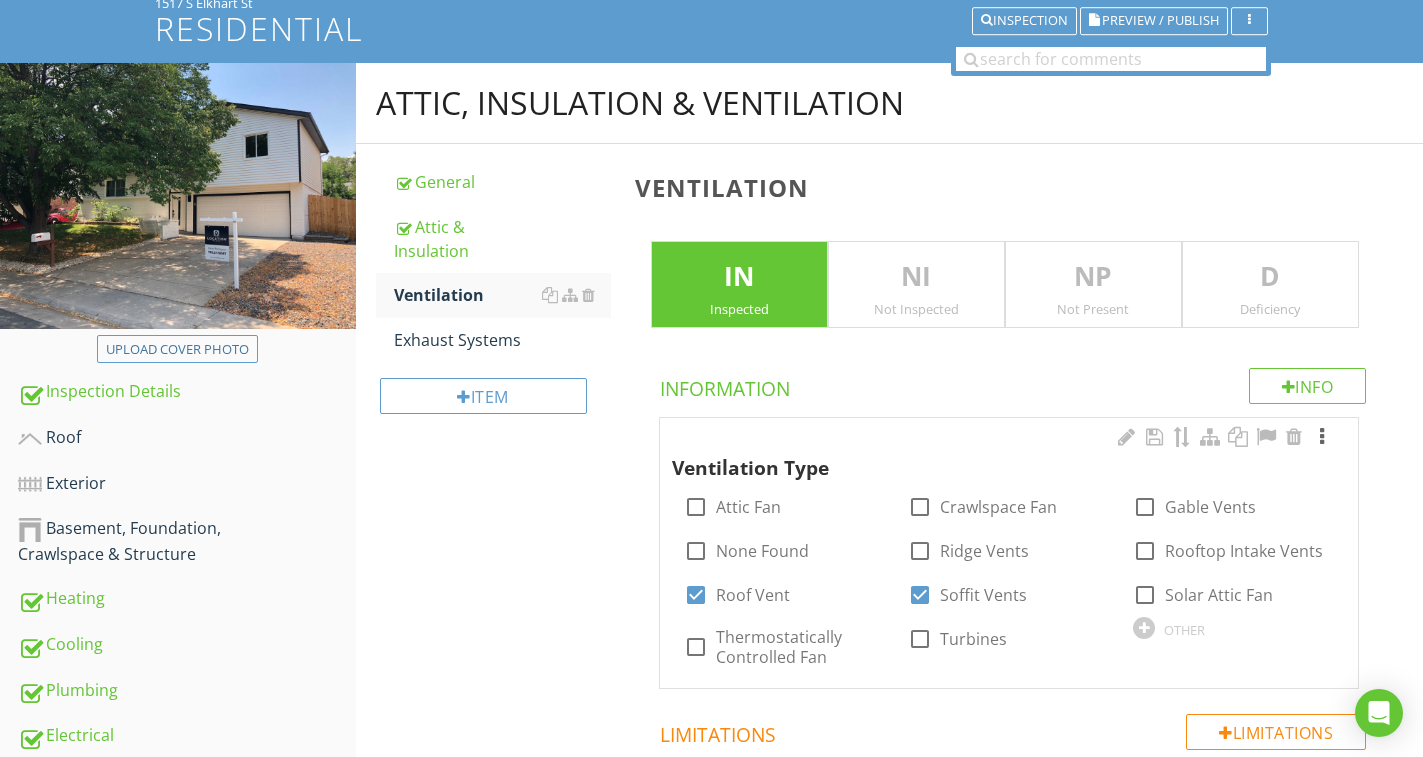 click at bounding box center (1322, 437) 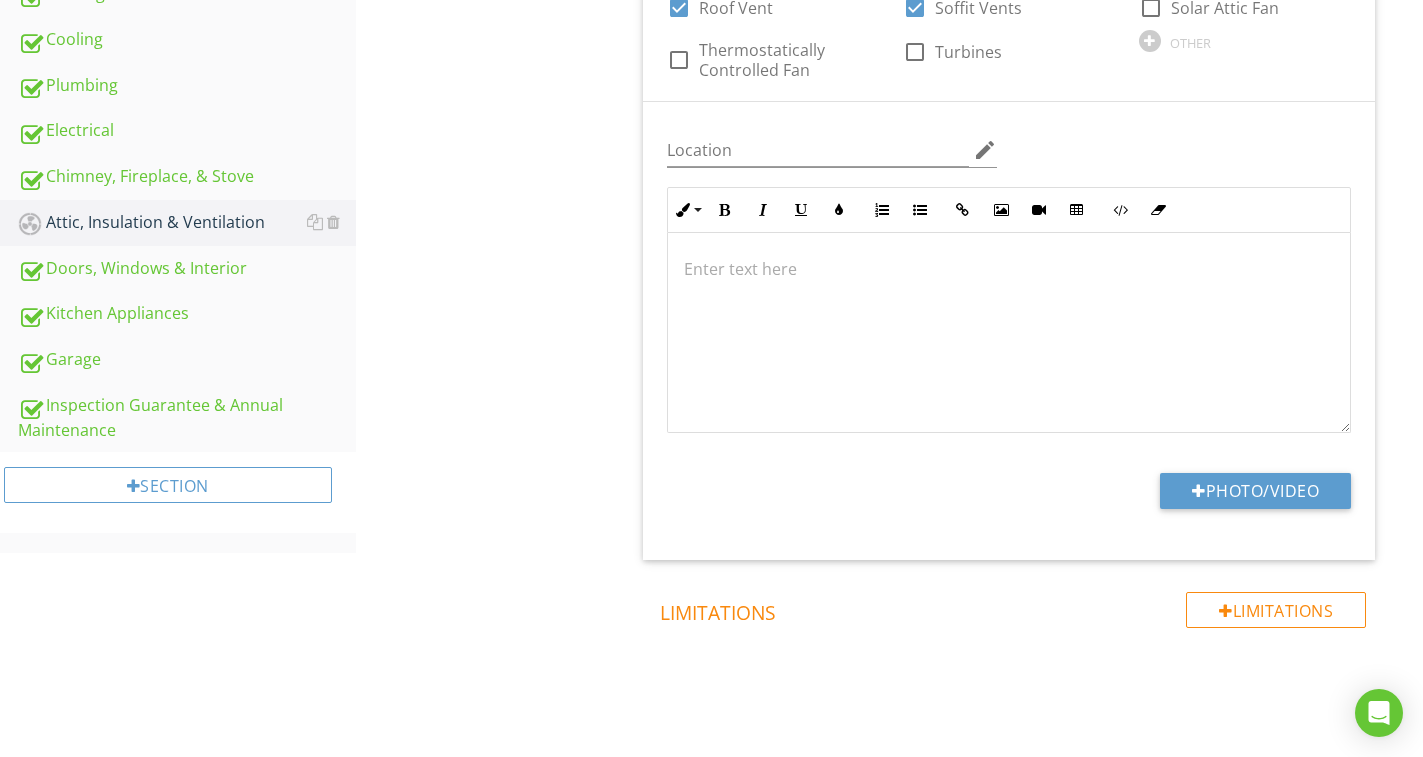 scroll, scrollTop: 858, scrollLeft: 0, axis: vertical 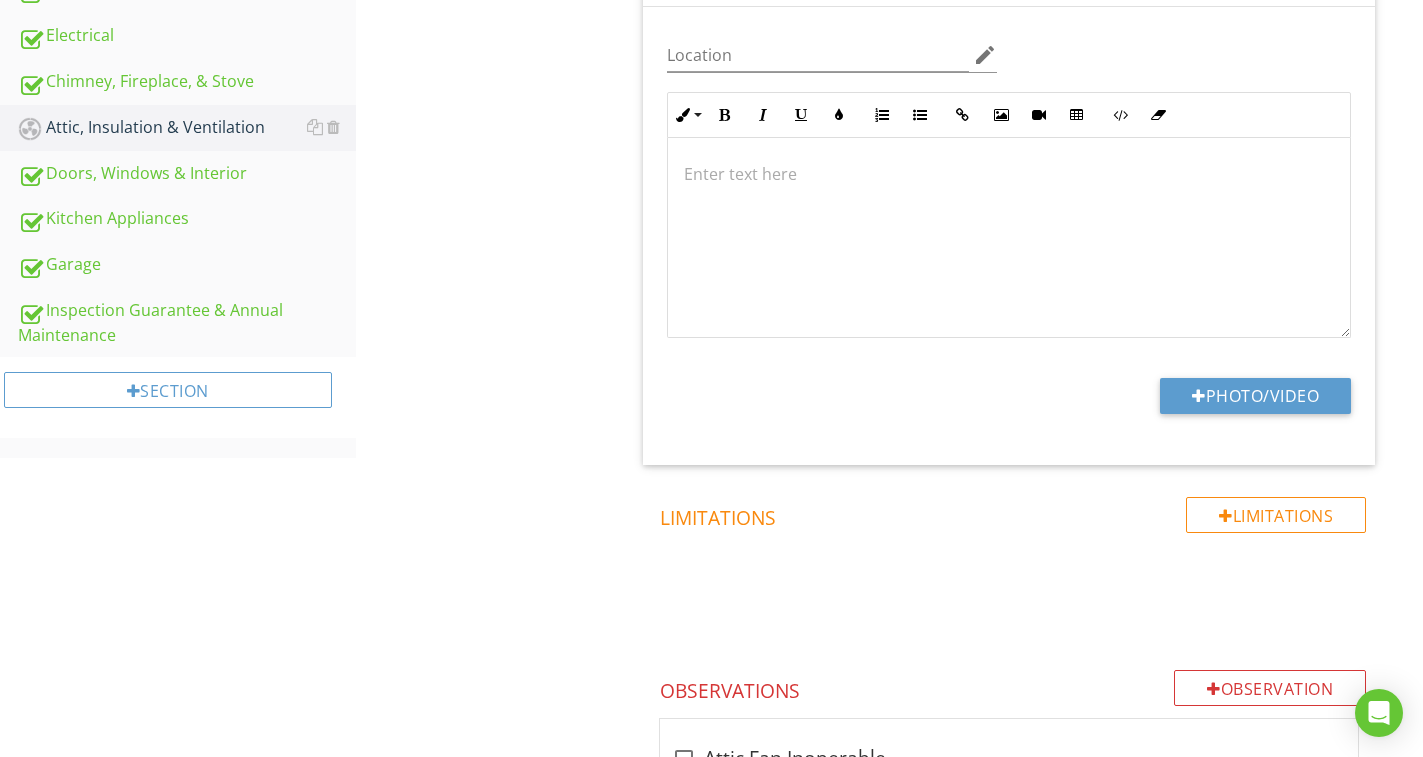 click on "Attic, Insulation & Ventilation
General
Attic & Insulation
Ventilation
Exhaust Systems
Item
Ventilation
IN   Inspected NI   Not Inspected NP   Not Present D   Deficiency
Info
Information
Ventilation Type
check_box_outline_blank Attic Fan   check_box_outline_blank Crawlspace Fan   check_box_outline_blank Gable Vents   check_box_outline_blank None Found   check_box_outline_blank Ridge Vents   check_box_outline_blank Rooftop Intake Vents   check_box Roof Vent   check_box Soffit Vents   check_box_outline_blank Solar Attic Fan   check_box_outline_blank Thermostatically Controlled Fan   check_box_outline_blank Turbines         OTHER                   Location edit       Inline Style Bold" at bounding box center [889, 558] 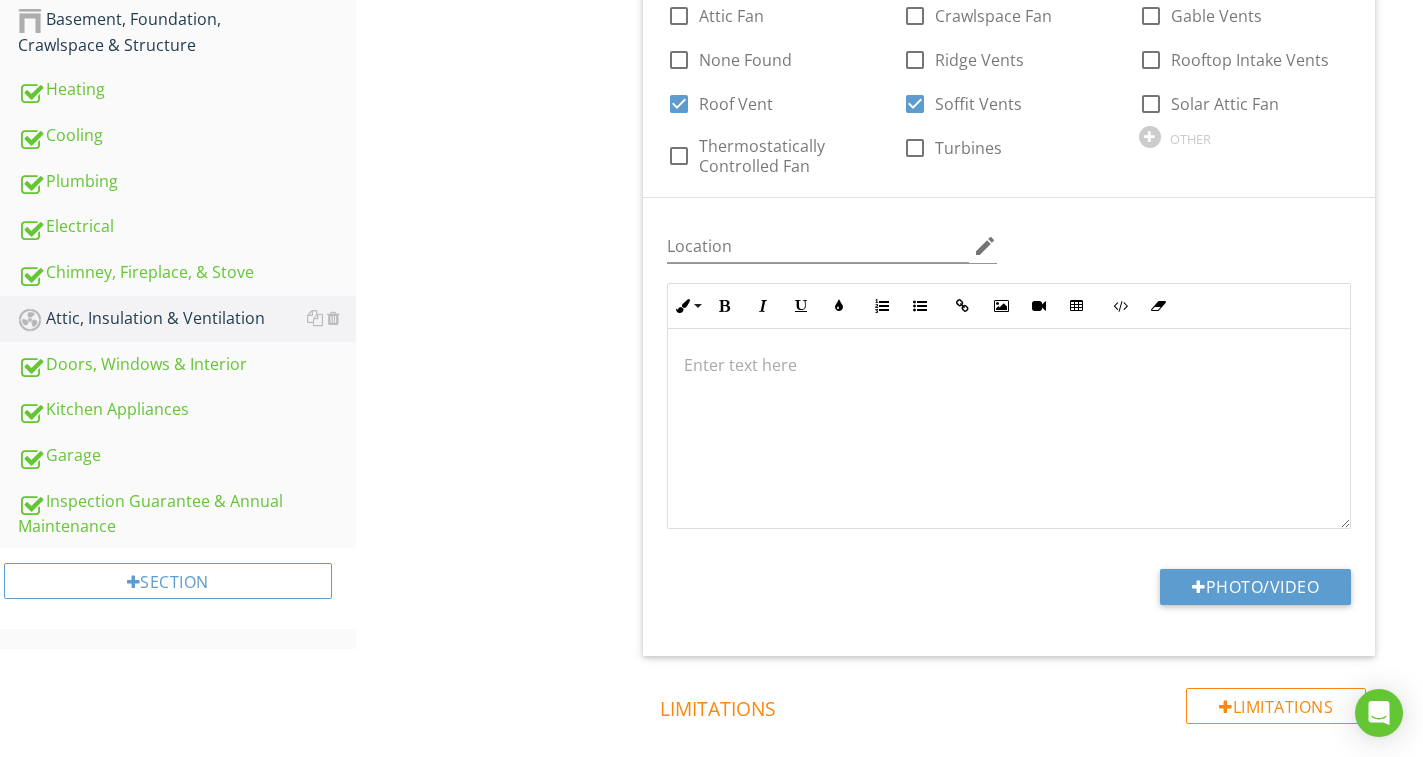 scroll, scrollTop: 358, scrollLeft: 0, axis: vertical 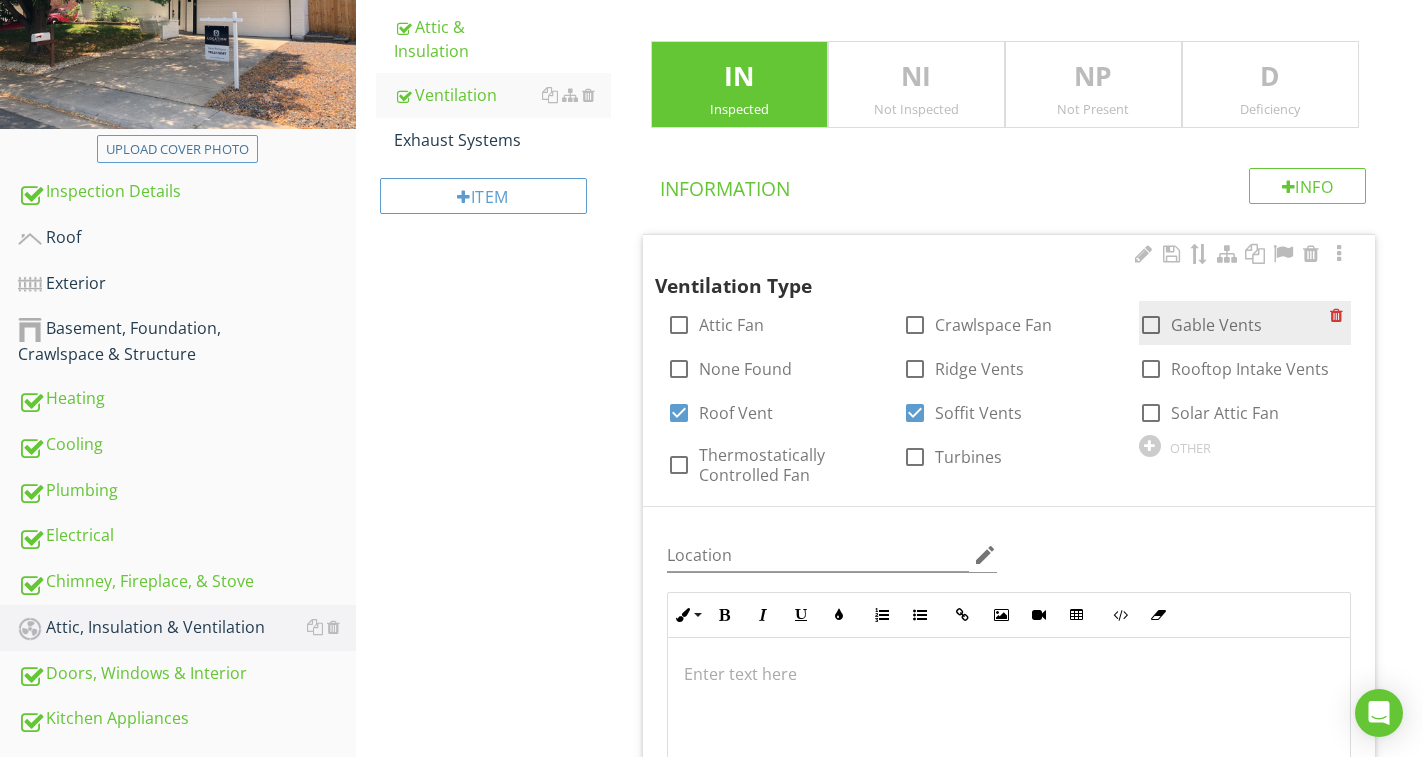click at bounding box center (1151, 325) 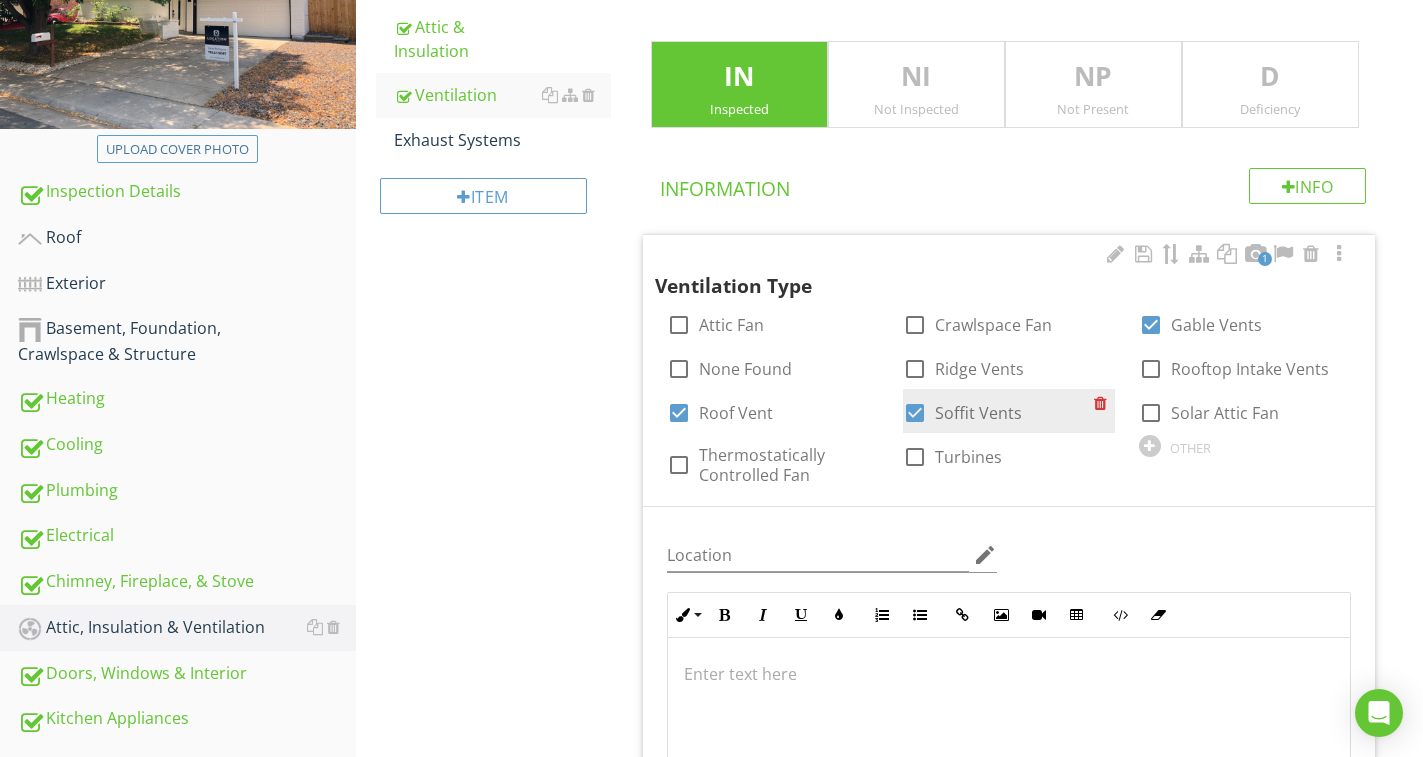 click at bounding box center [915, 413] 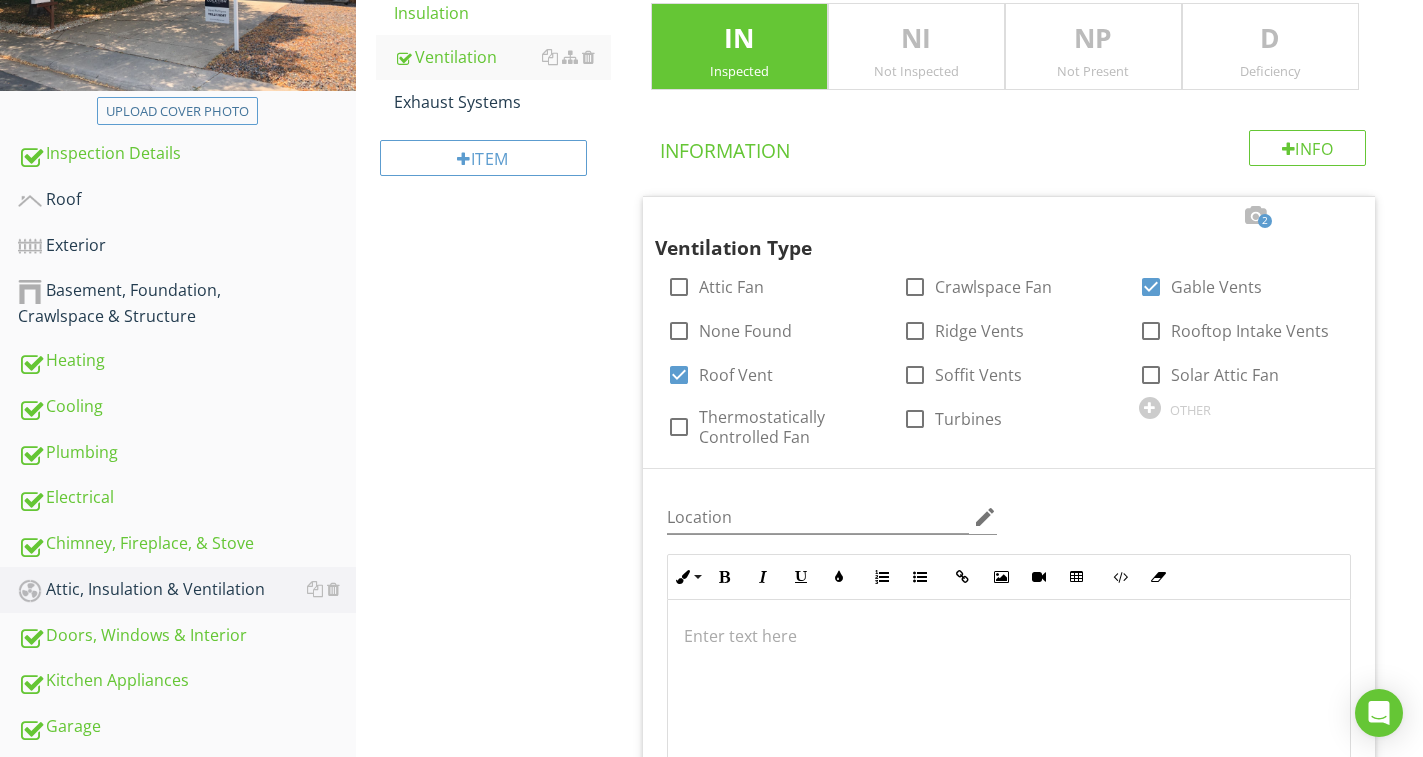 scroll, scrollTop: 258, scrollLeft: 0, axis: vertical 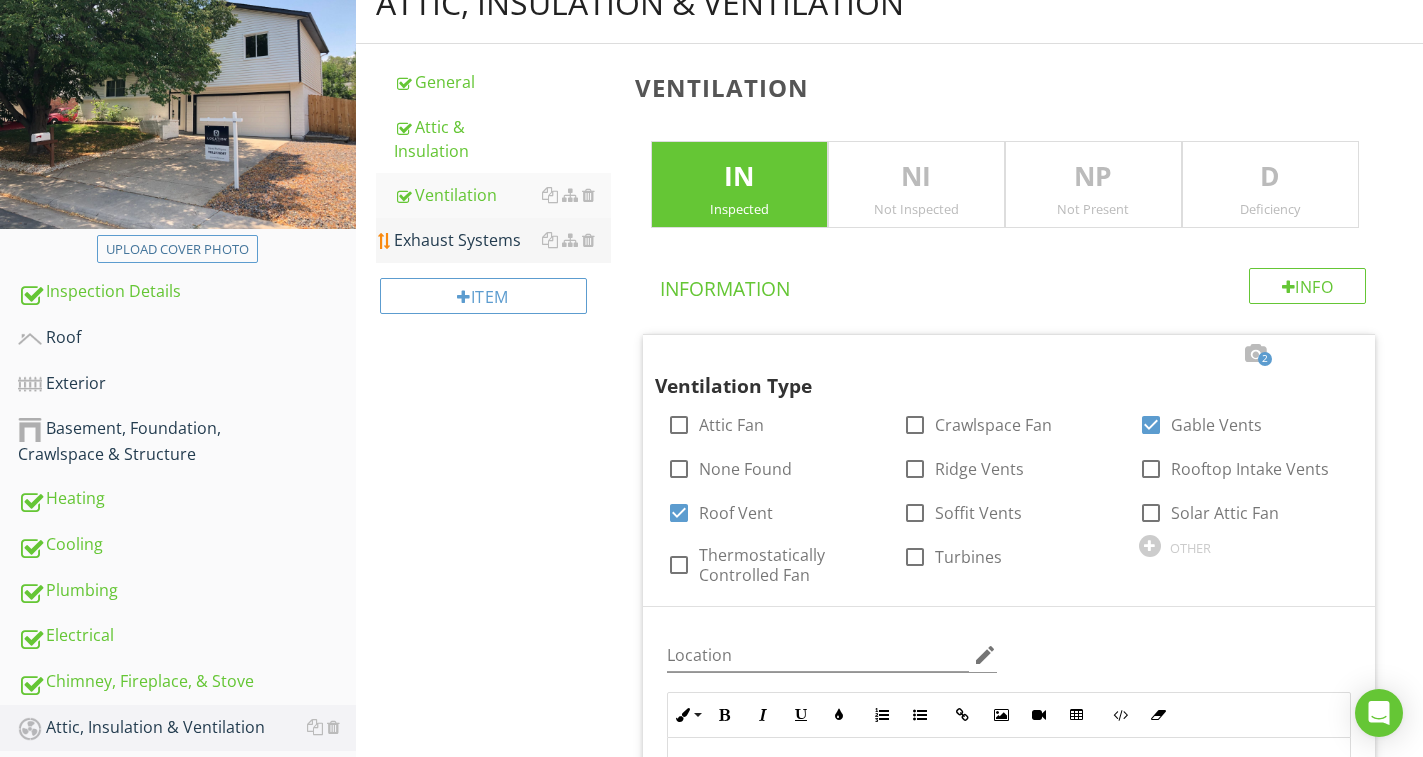 click on "Exhaust Systems" at bounding box center (502, 240) 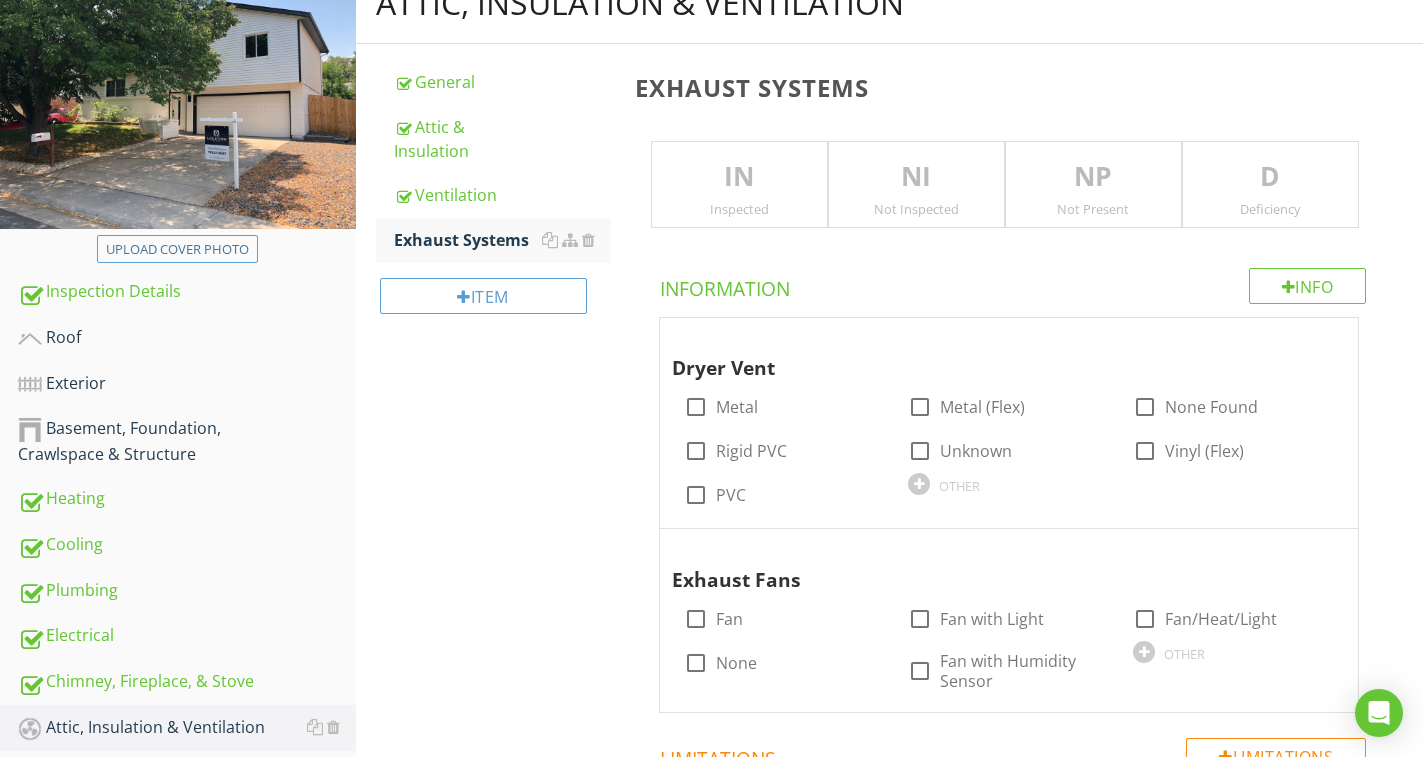 click on "IN" at bounding box center [739, 177] 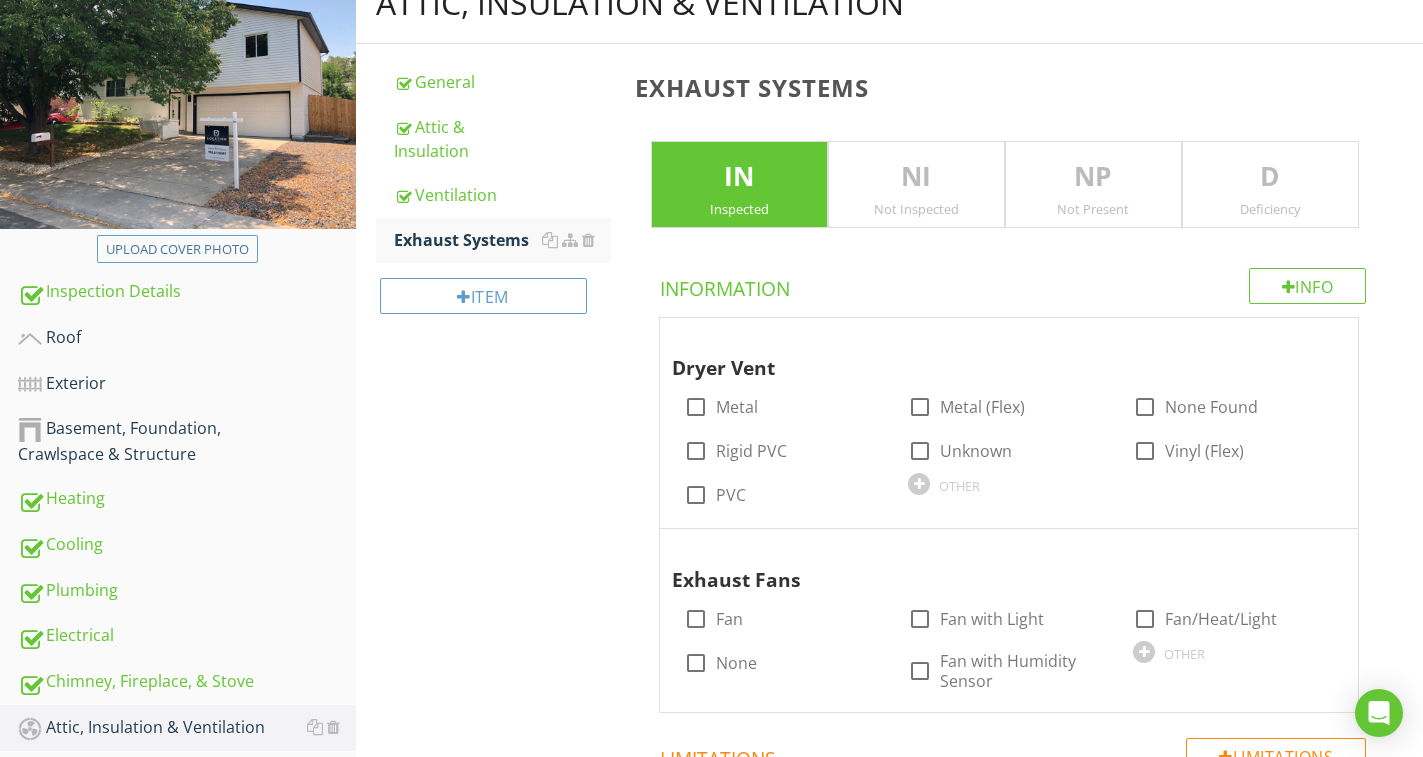 click on "D" at bounding box center [1270, 177] 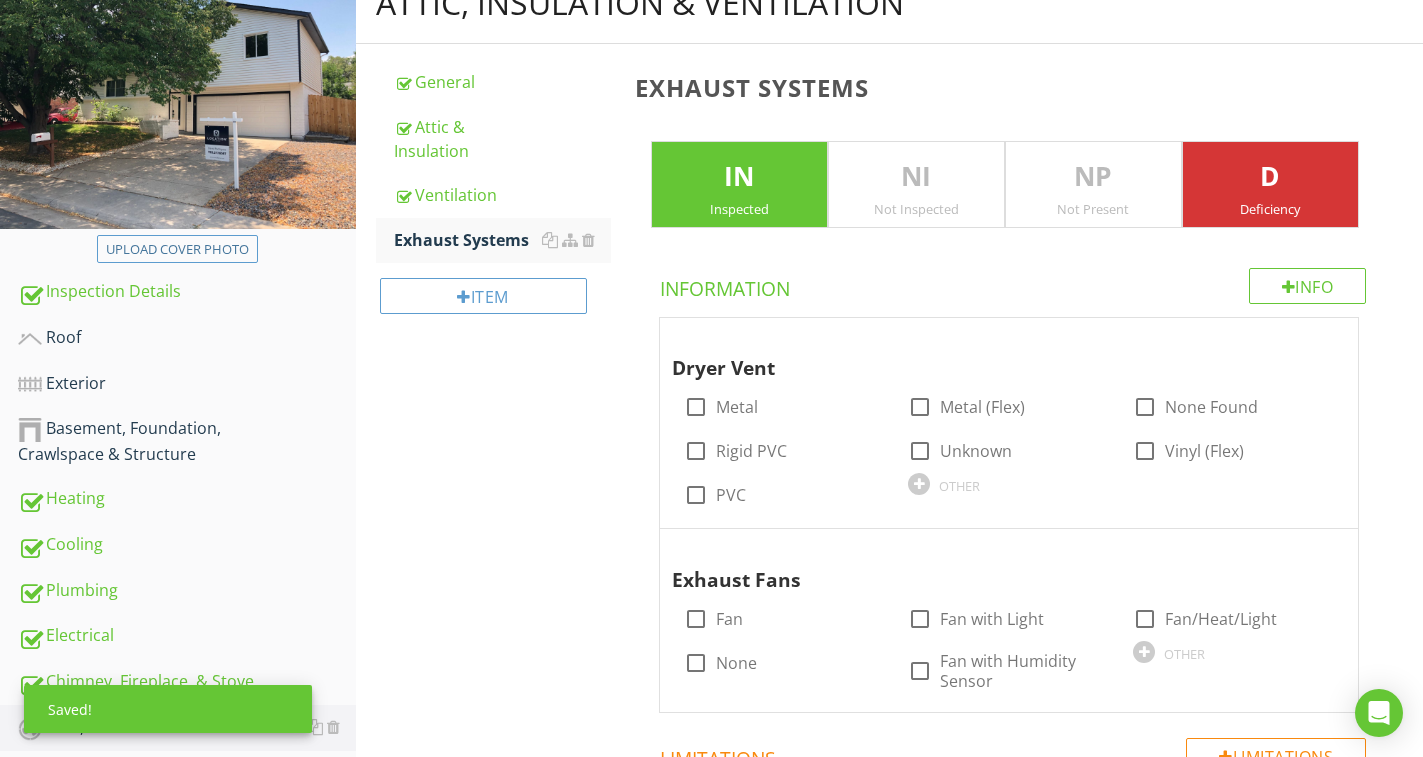 scroll, scrollTop: 358, scrollLeft: 0, axis: vertical 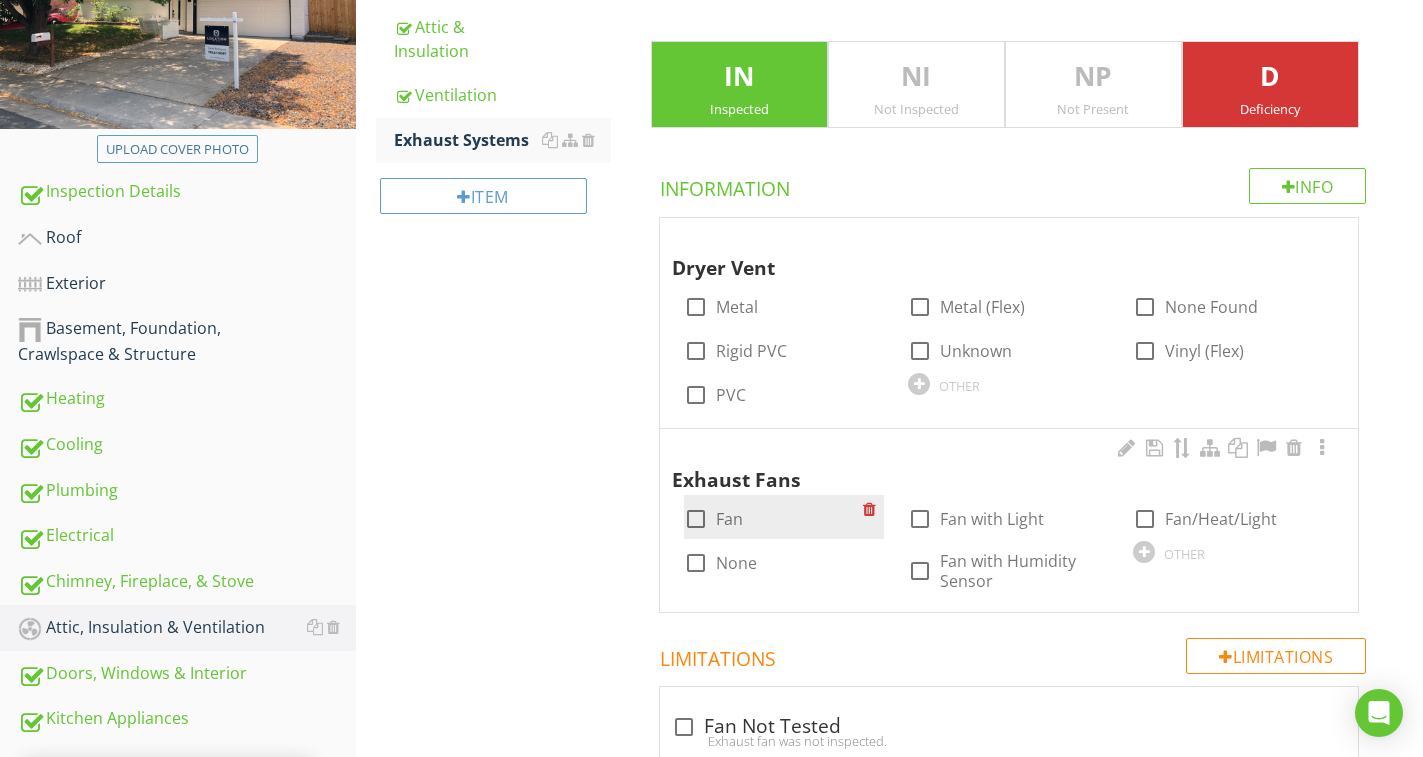 click on "Fan" at bounding box center [729, 519] 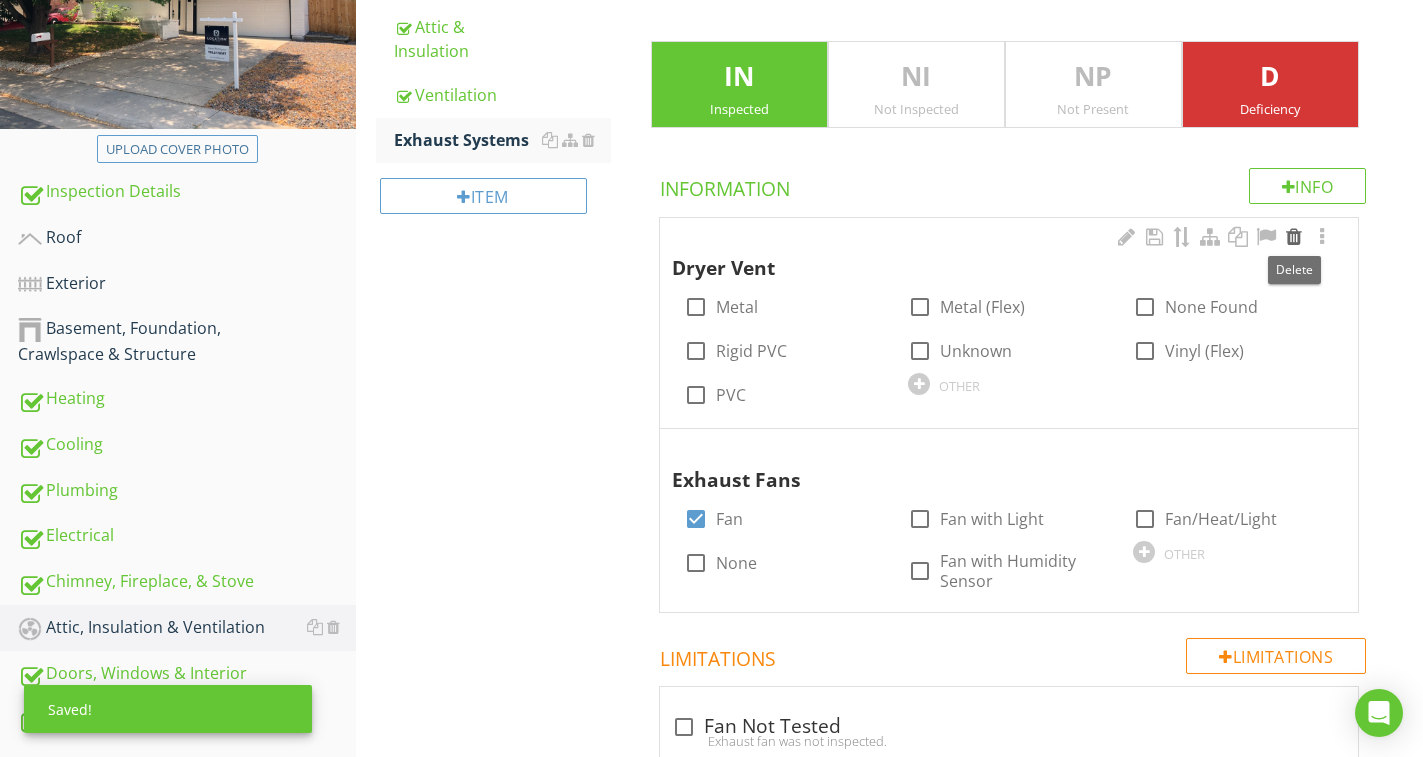 click at bounding box center (1294, 237) 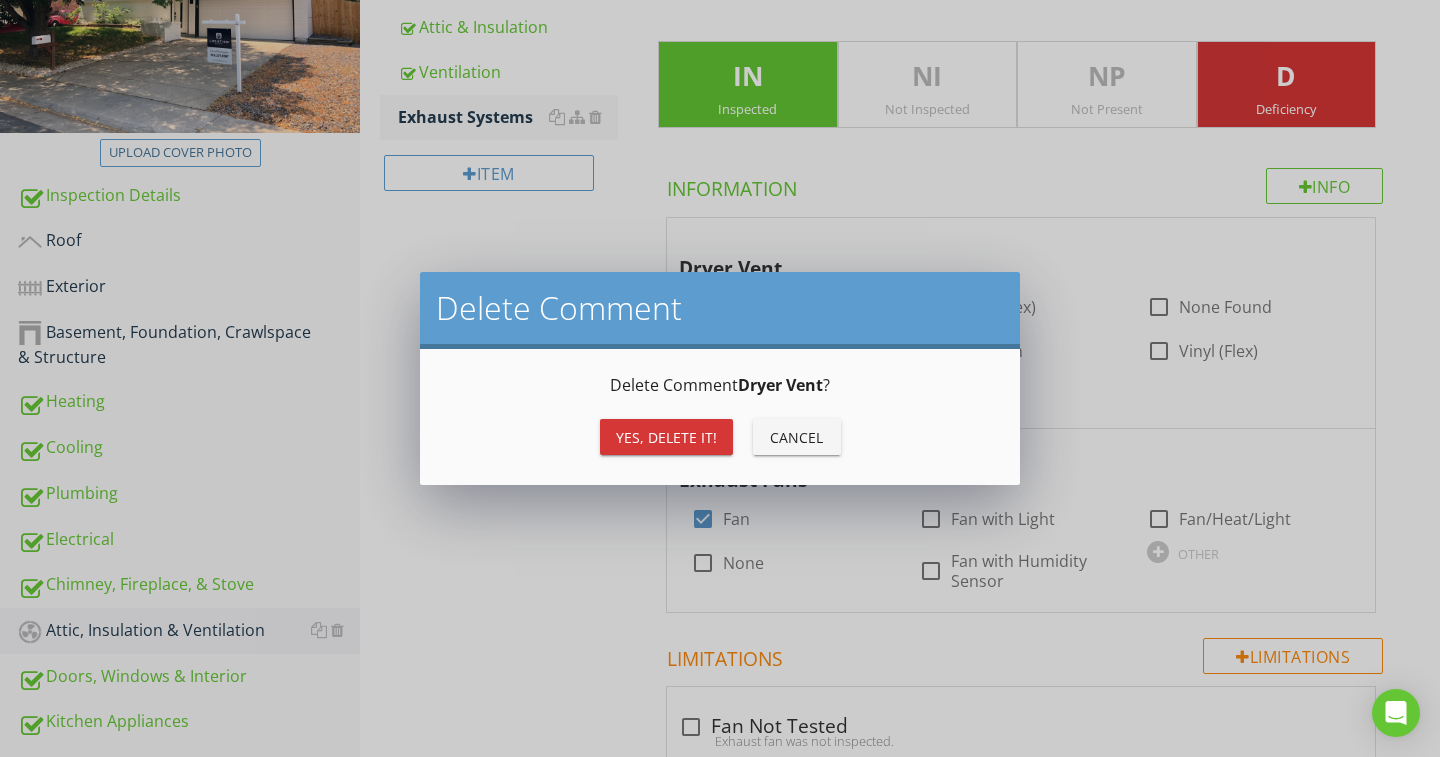 click on "Yes, Delete it!" at bounding box center (666, 437) 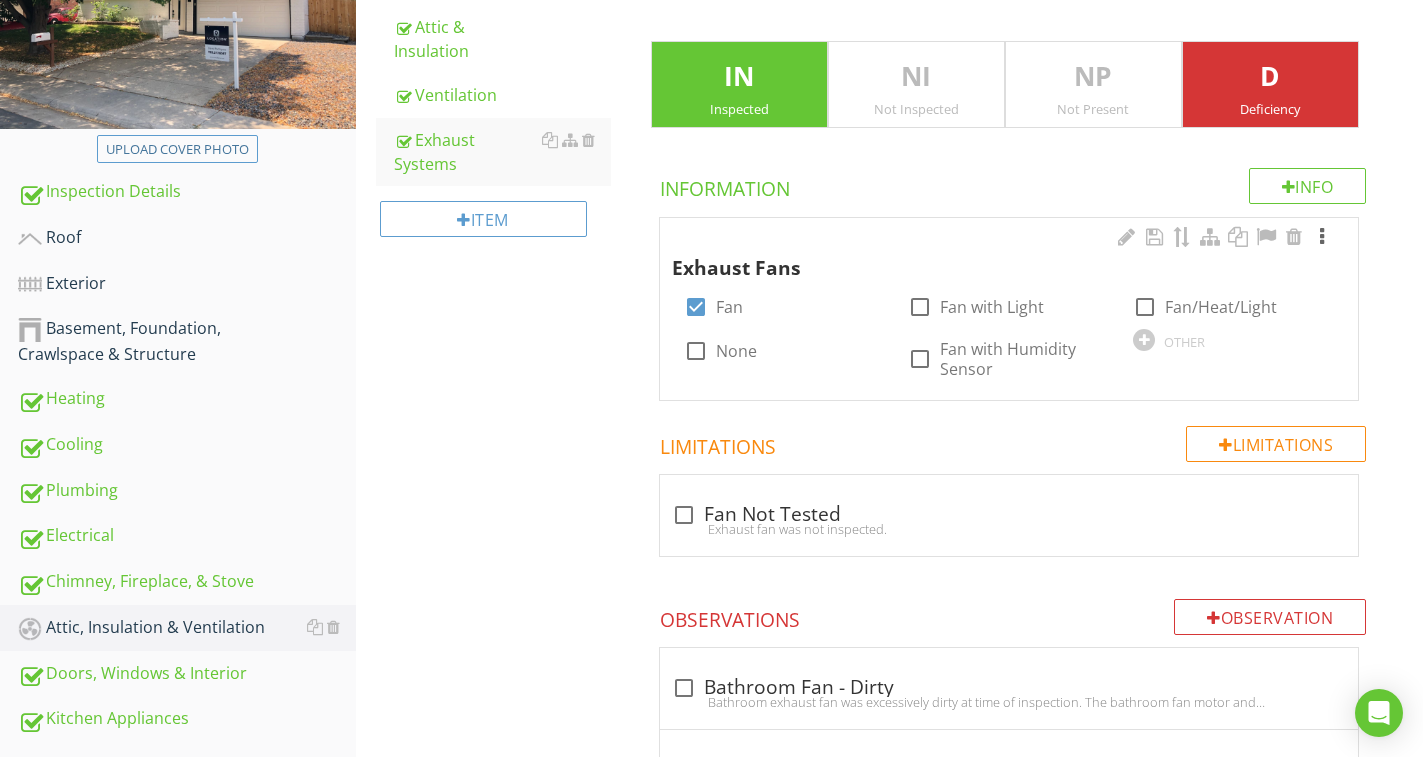 click at bounding box center (1322, 237) 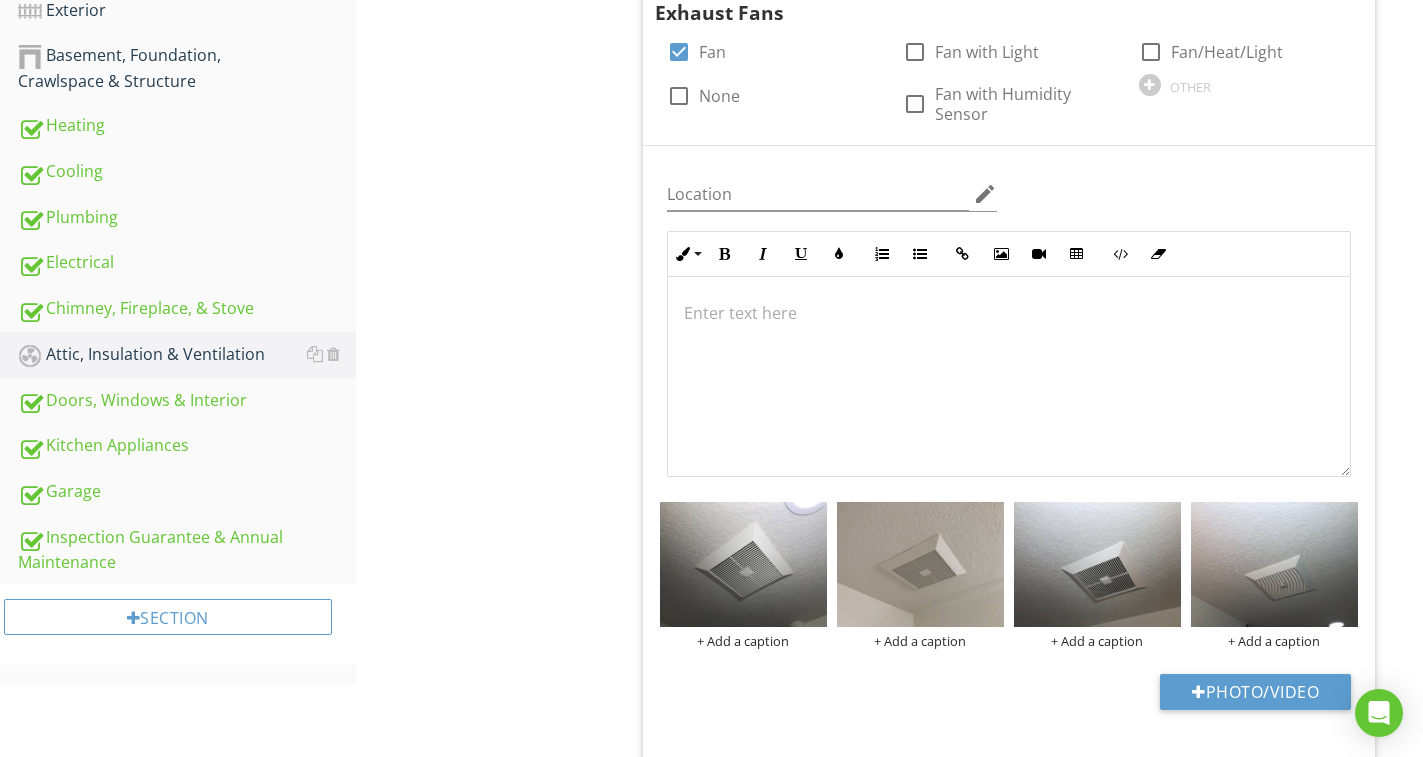 scroll, scrollTop: 658, scrollLeft: 0, axis: vertical 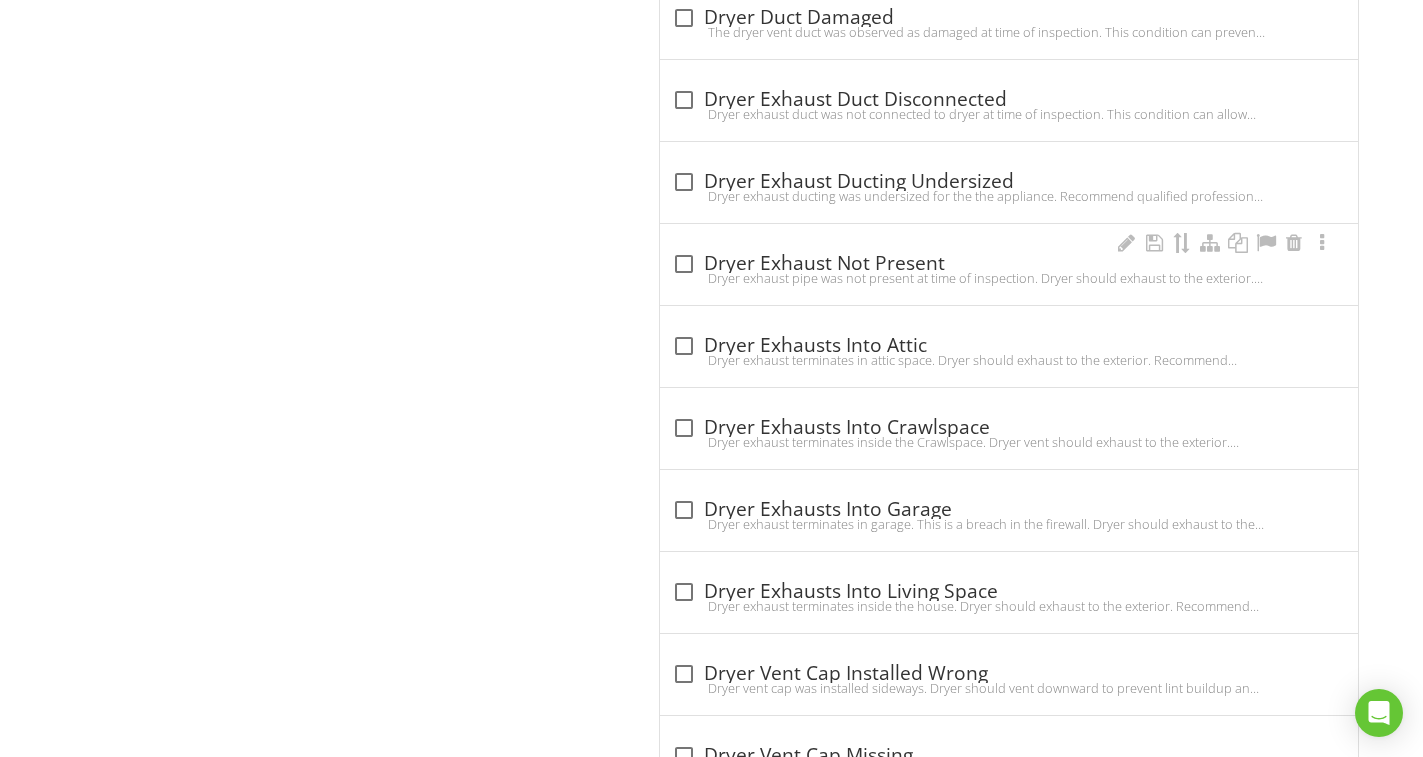 click on "check_box_outline_blank
Dryer Exhaust Not Present" at bounding box center (1009, 264) 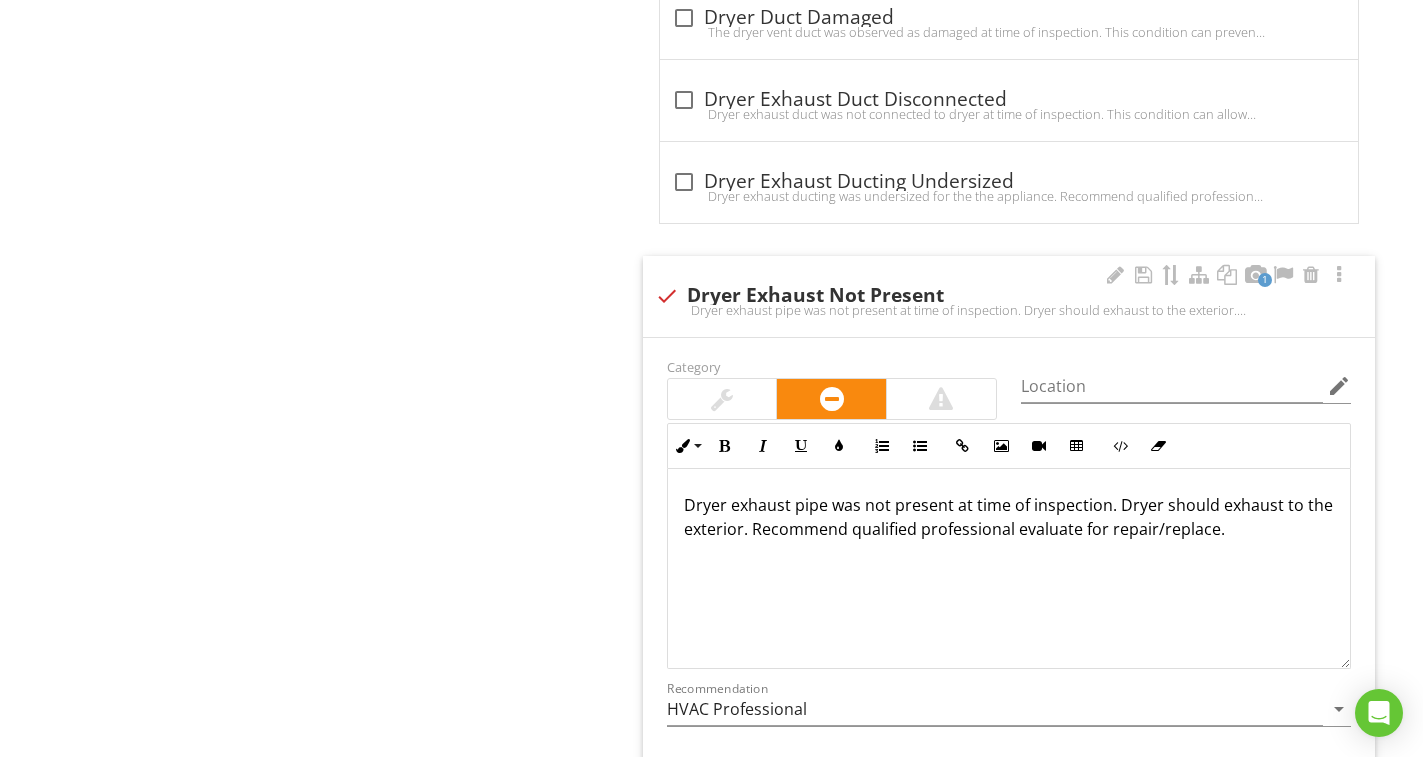 click on "Dryer exhaust pipe was not present at time of inspection. Dryer should exhaust to the exterior. Recommend qualified professional evaluate for repair/replace." at bounding box center [1009, 517] 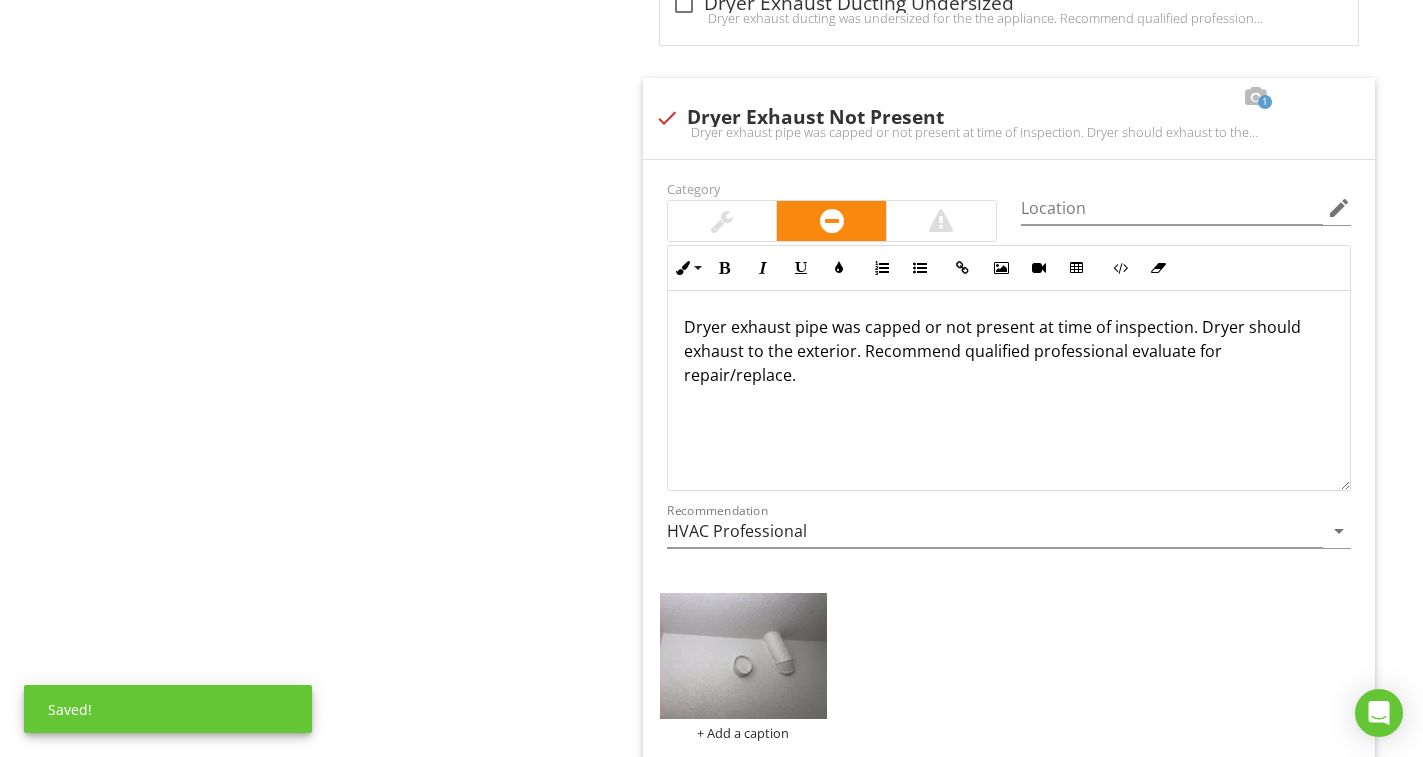 scroll, scrollTop: 3344, scrollLeft: 0, axis: vertical 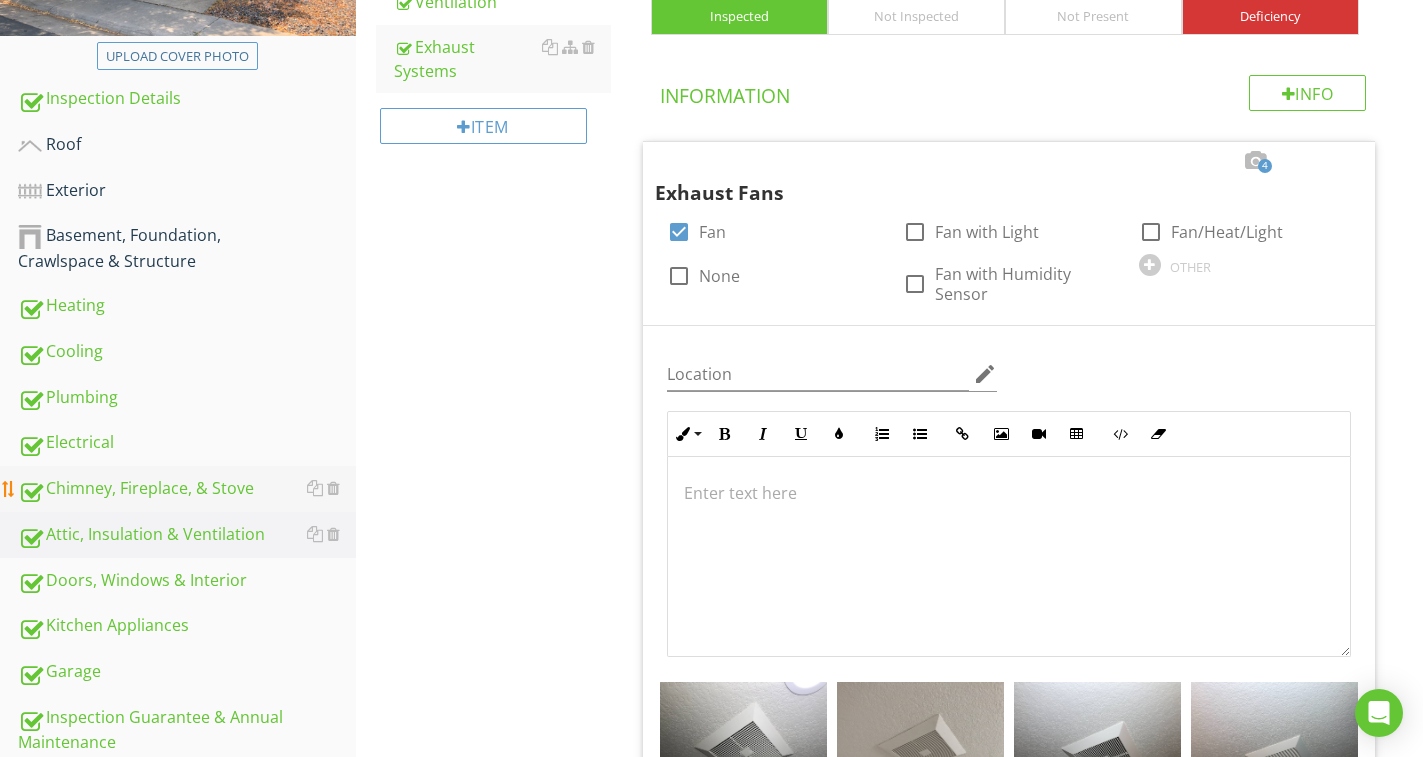 drag, startPoint x: 85, startPoint y: 437, endPoint x: 24, endPoint y: 468, distance: 68.42514 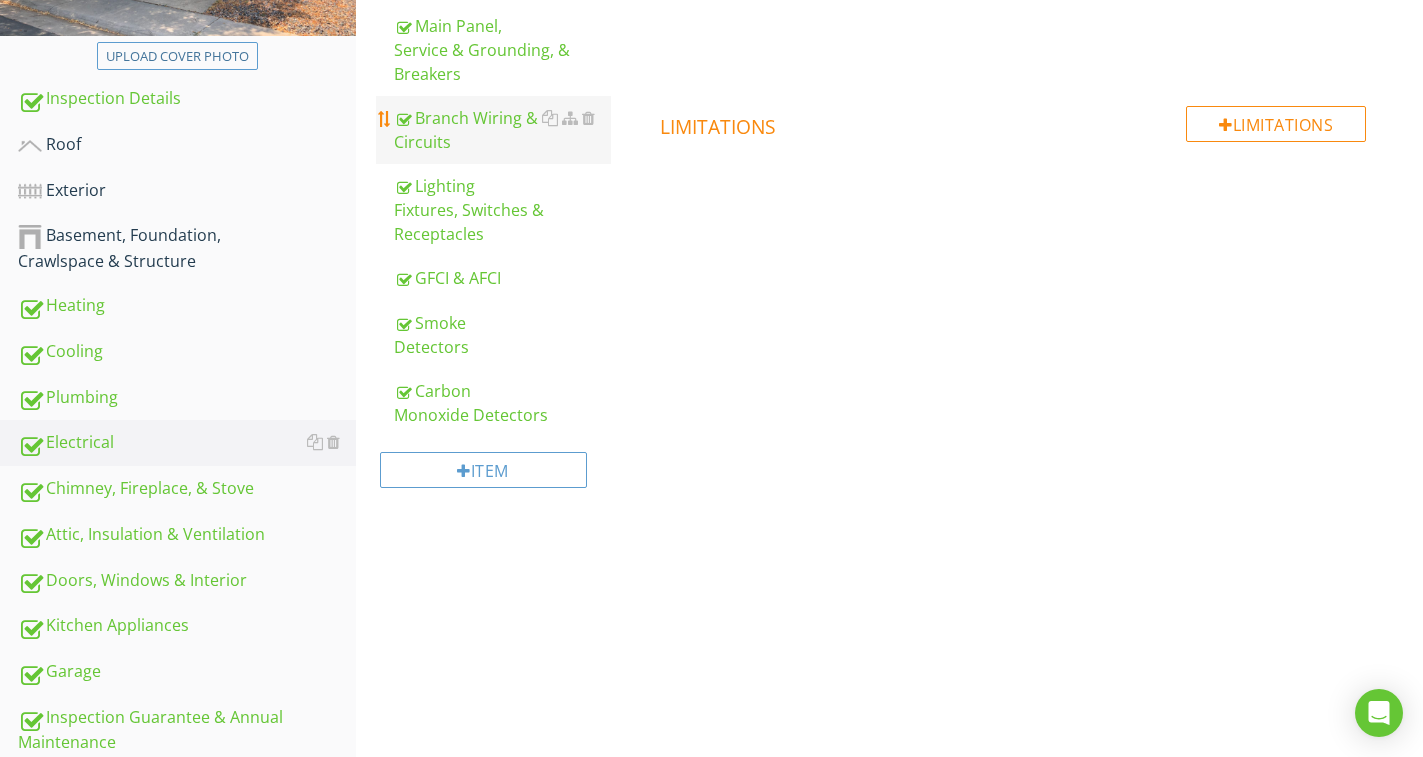 click on "Branch Wiring & Circuits" at bounding box center (502, 130) 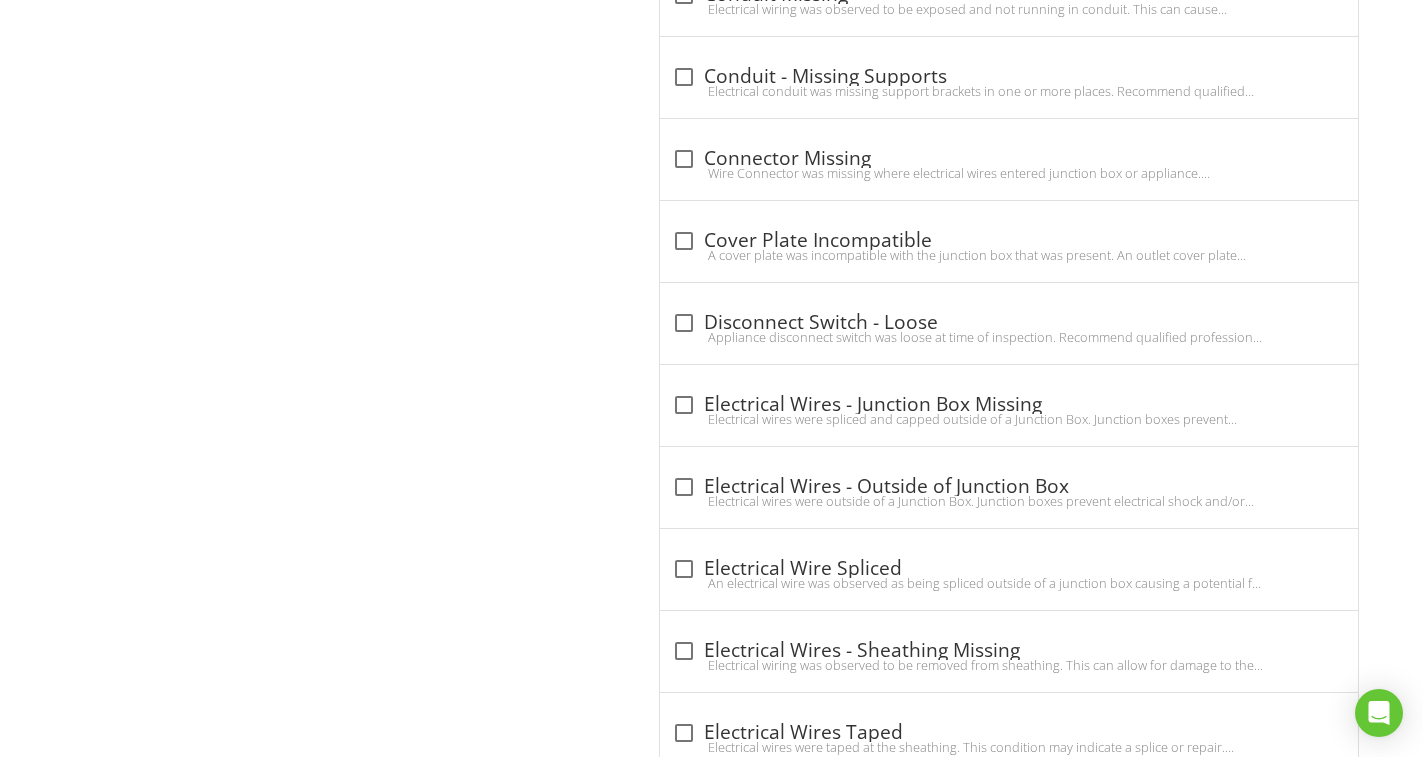 scroll, scrollTop: 2379, scrollLeft: 0, axis: vertical 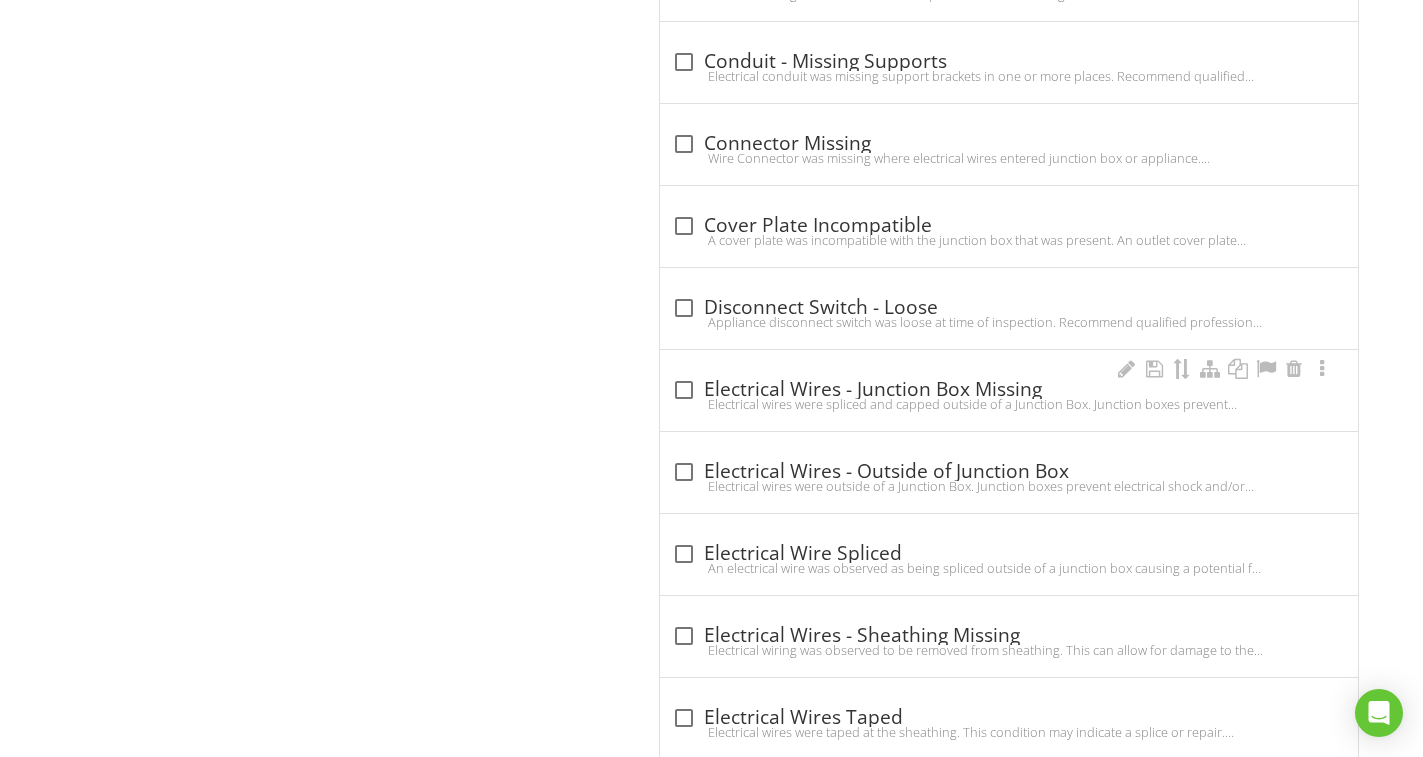 click on "check_box_outline_blank
Electrical Wires - Junction Box Missing
Electrical wires were spliced and capped outside of a Junction Box. Junction boxes prevent electrical shock and/or fire. Recommend qualified professional evaluate for repair/replace." at bounding box center [1009, 396] 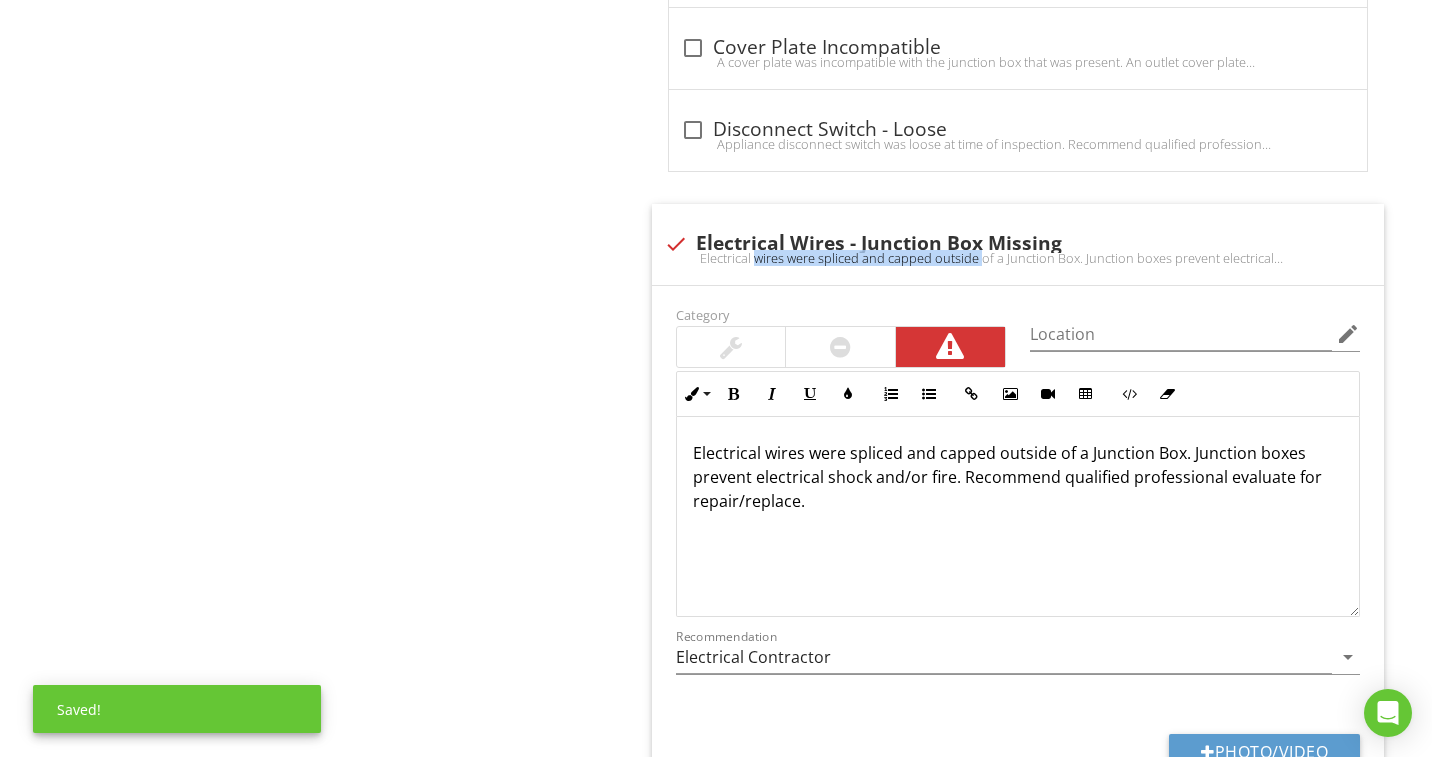 scroll, scrollTop: 2579, scrollLeft: 0, axis: vertical 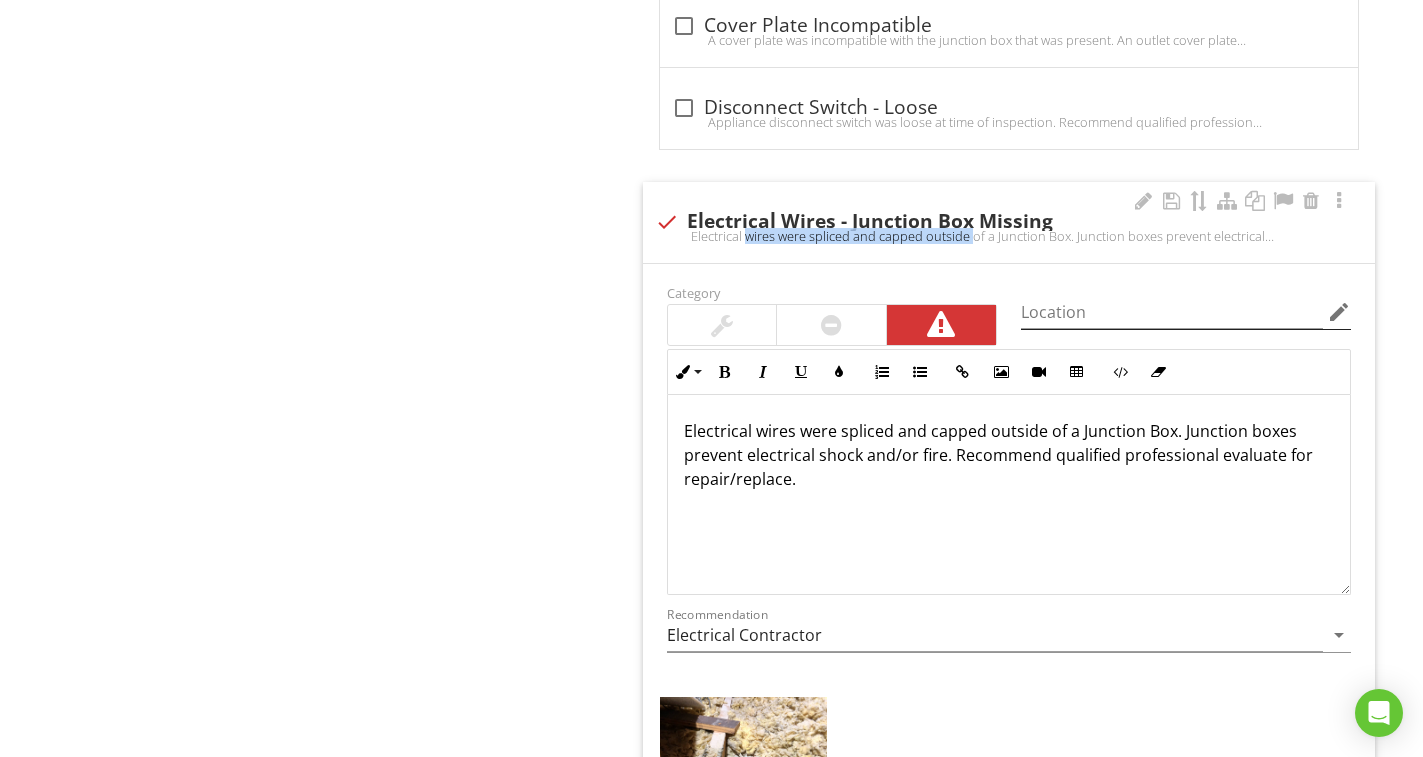 click on "edit" at bounding box center (1339, 312) 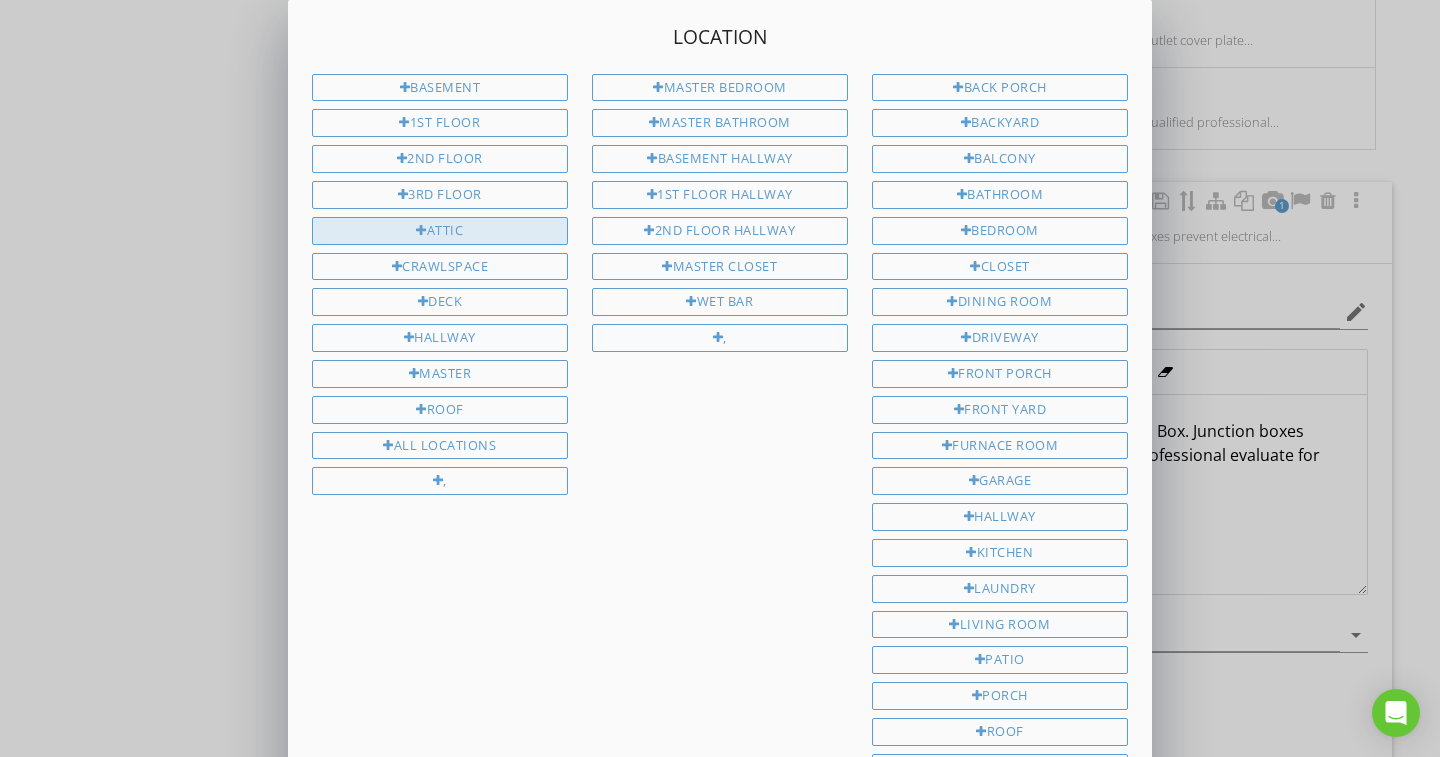 click on "Attic" at bounding box center [440, 231] 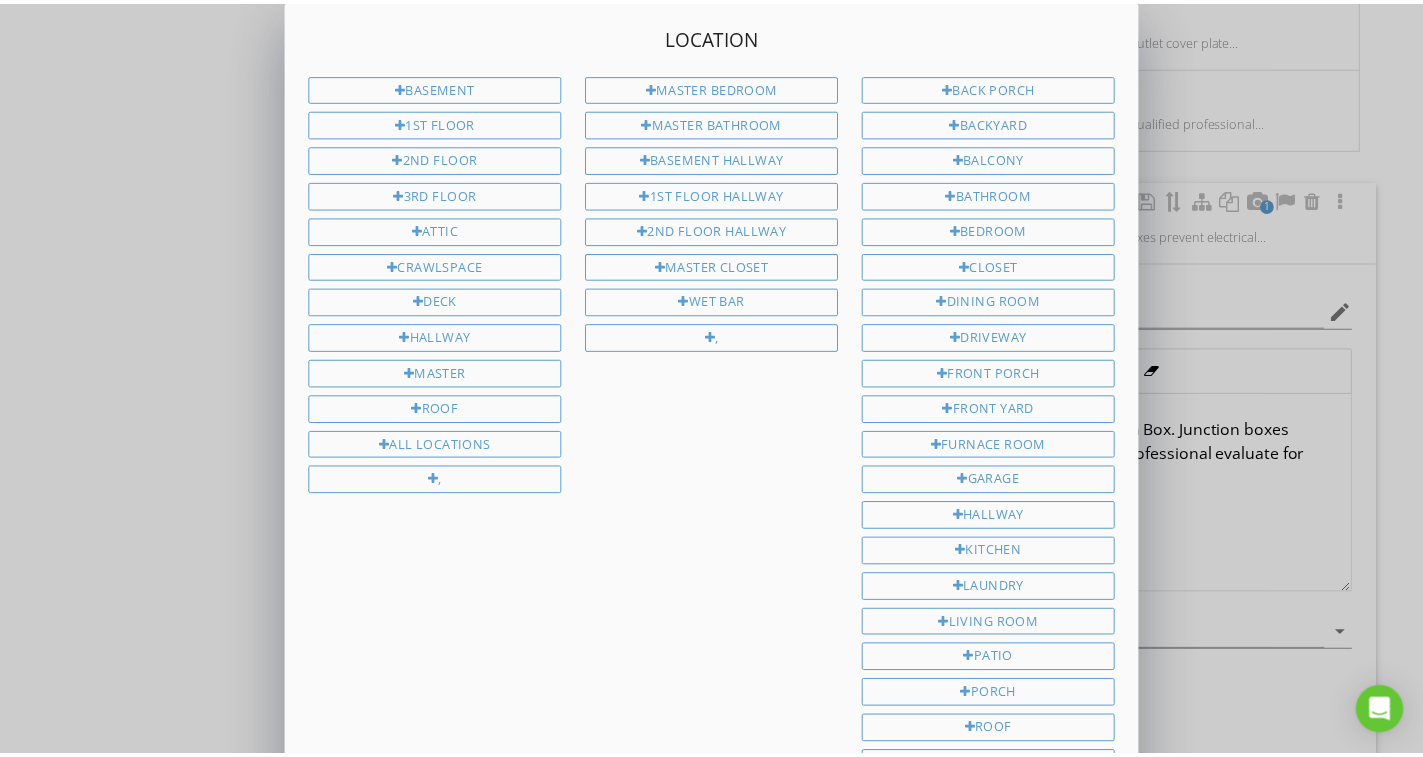 scroll, scrollTop: 353, scrollLeft: 0, axis: vertical 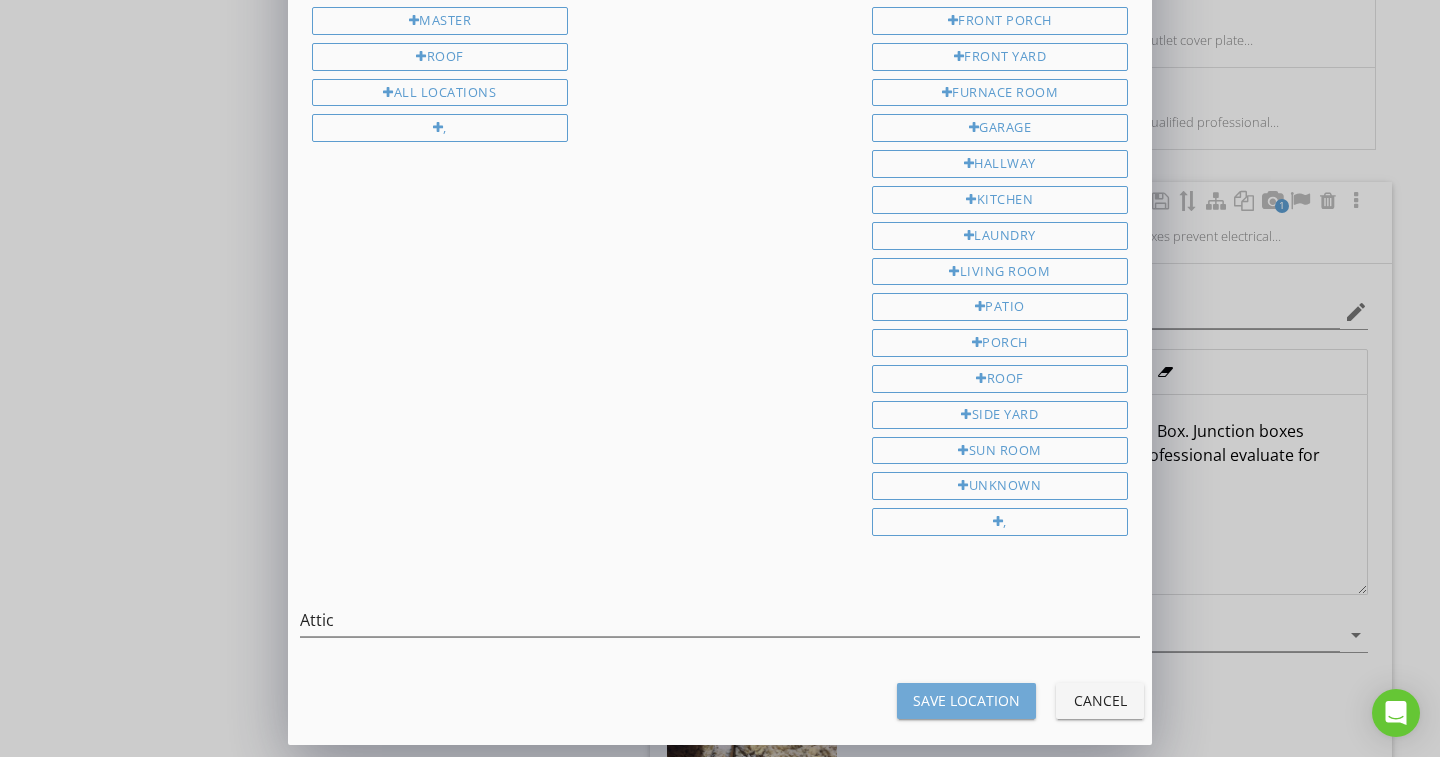 click on "Save Location" at bounding box center [966, 700] 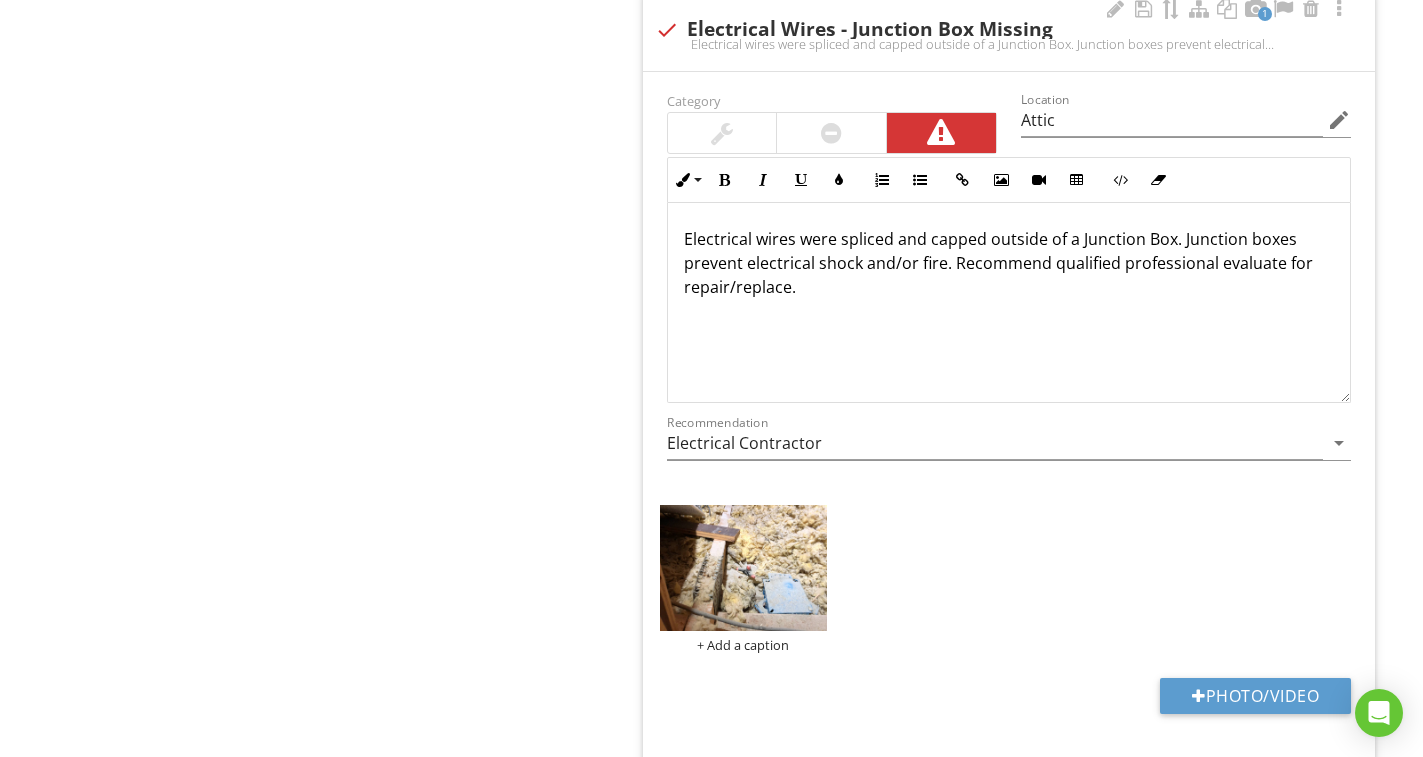 scroll, scrollTop: 2779, scrollLeft: 0, axis: vertical 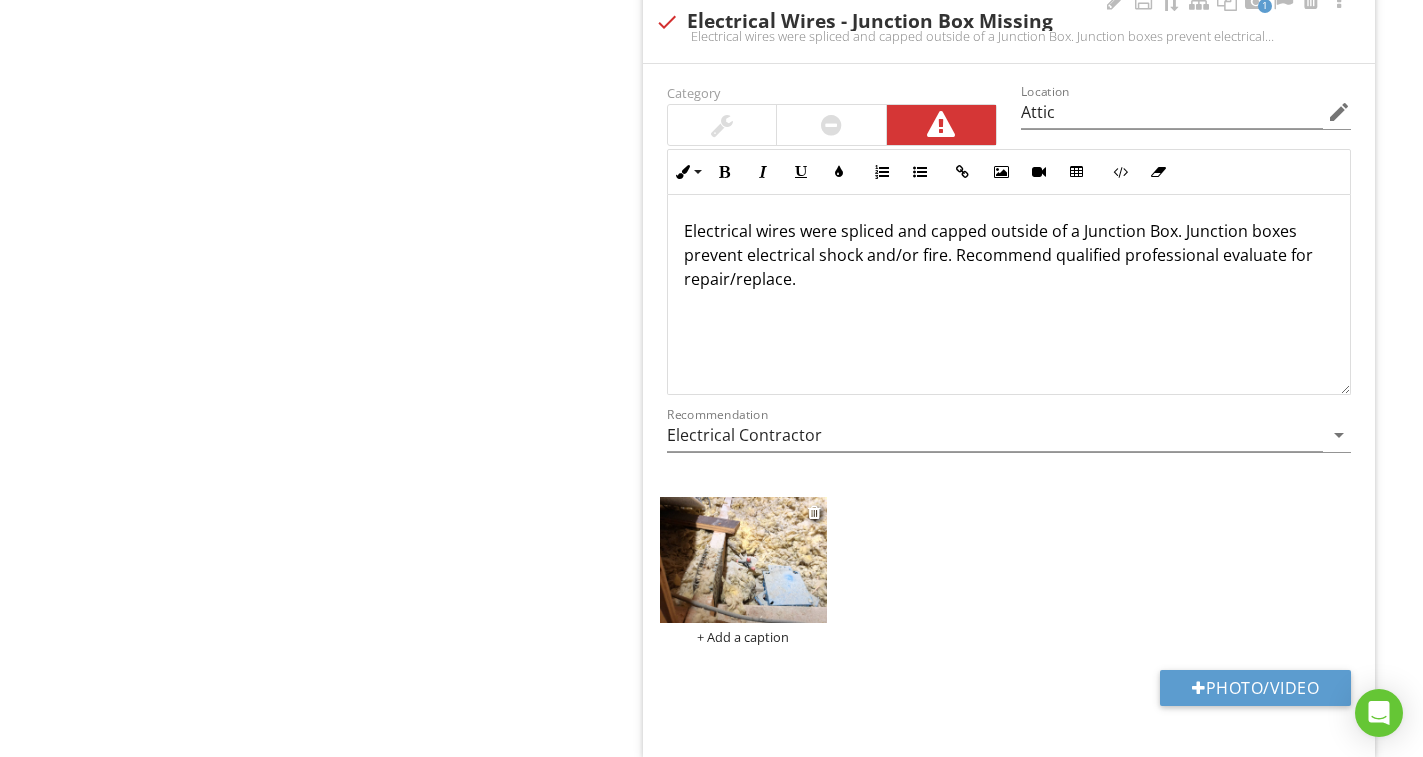 click at bounding box center (743, 559) 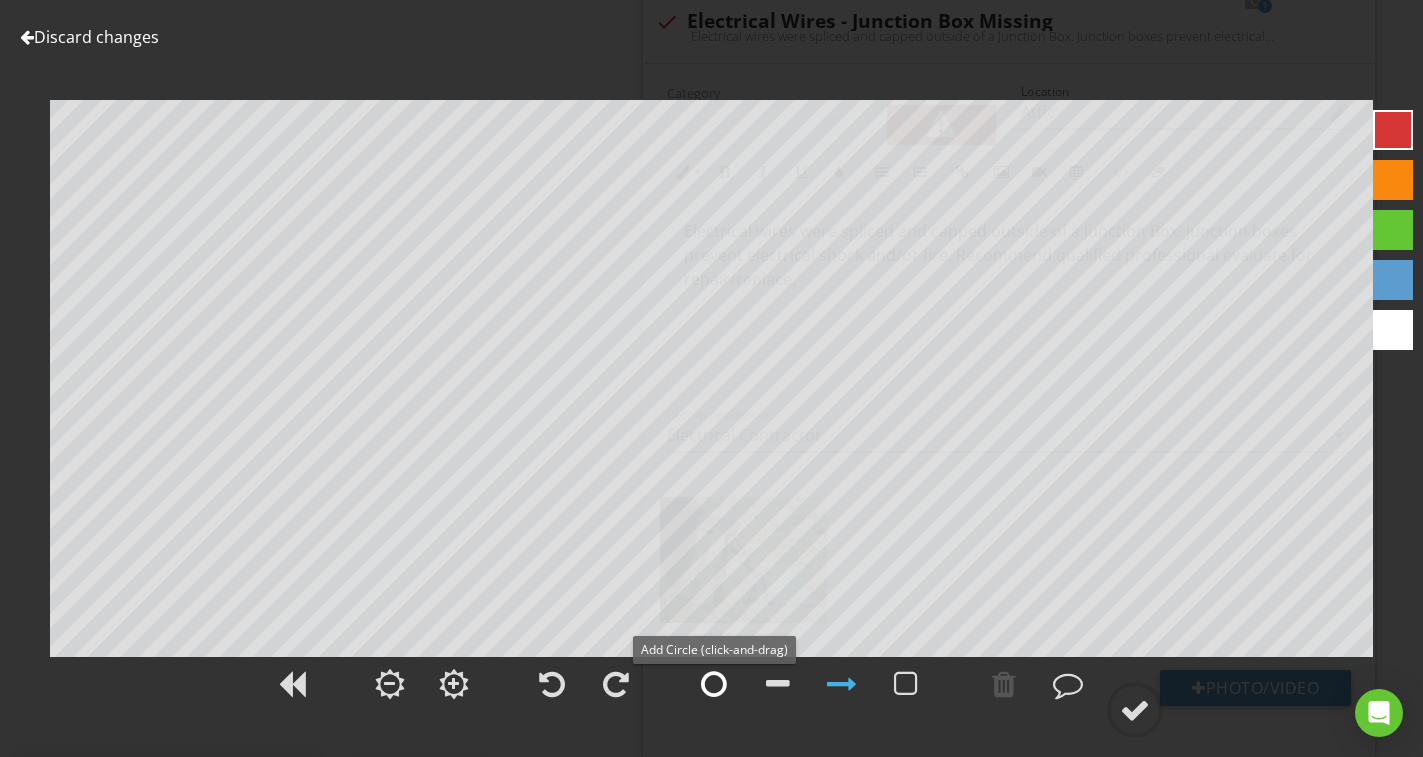 click at bounding box center (714, 684) 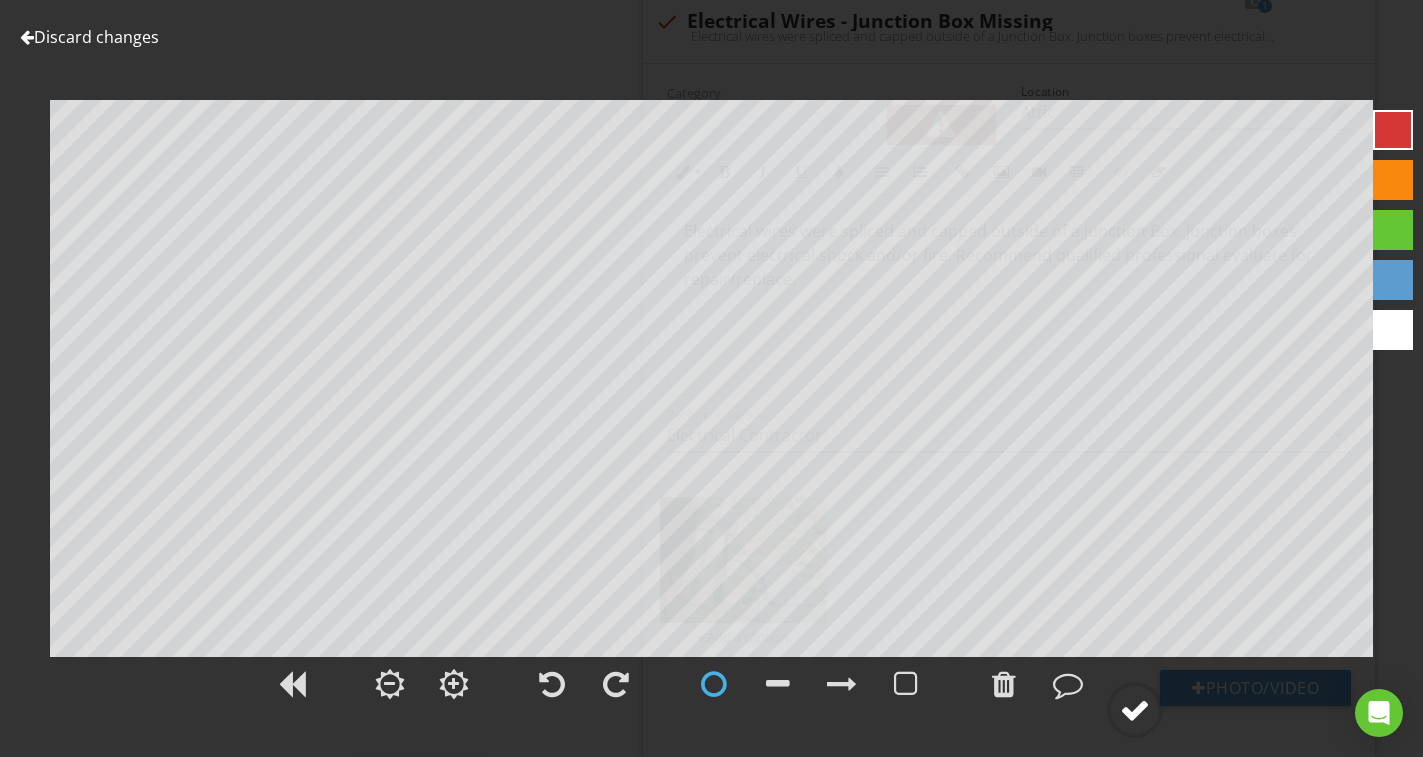 click at bounding box center (1135, 710) 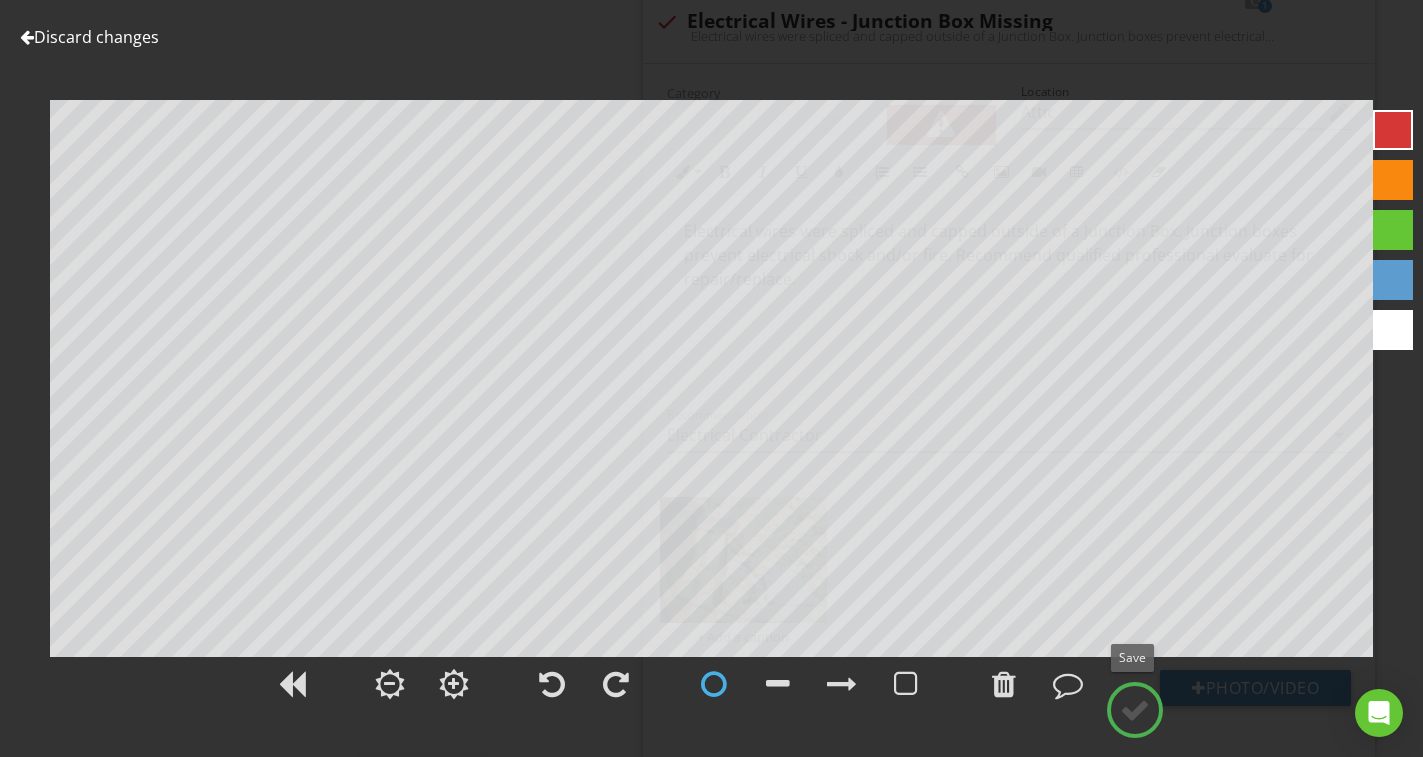type on "Attic" 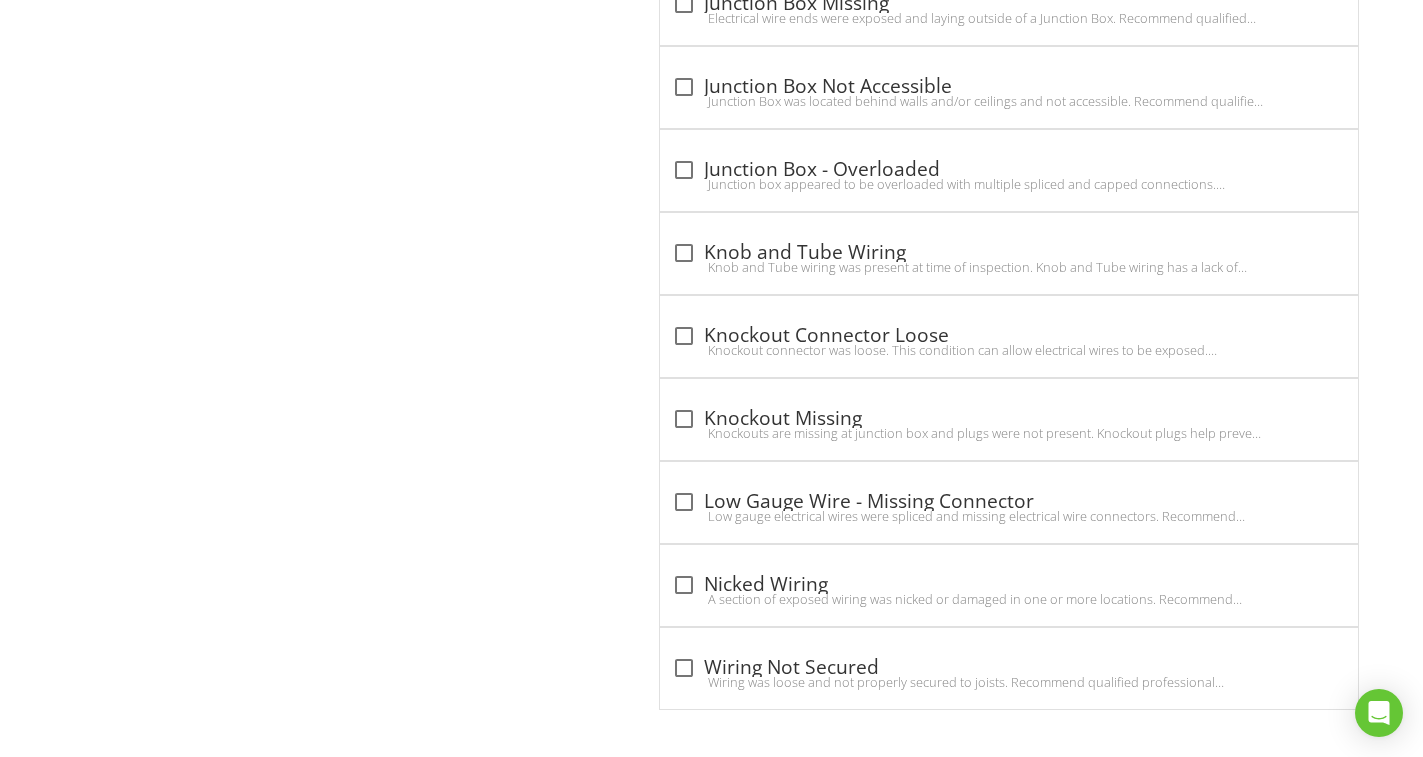 scroll, scrollTop: 5609, scrollLeft: 0, axis: vertical 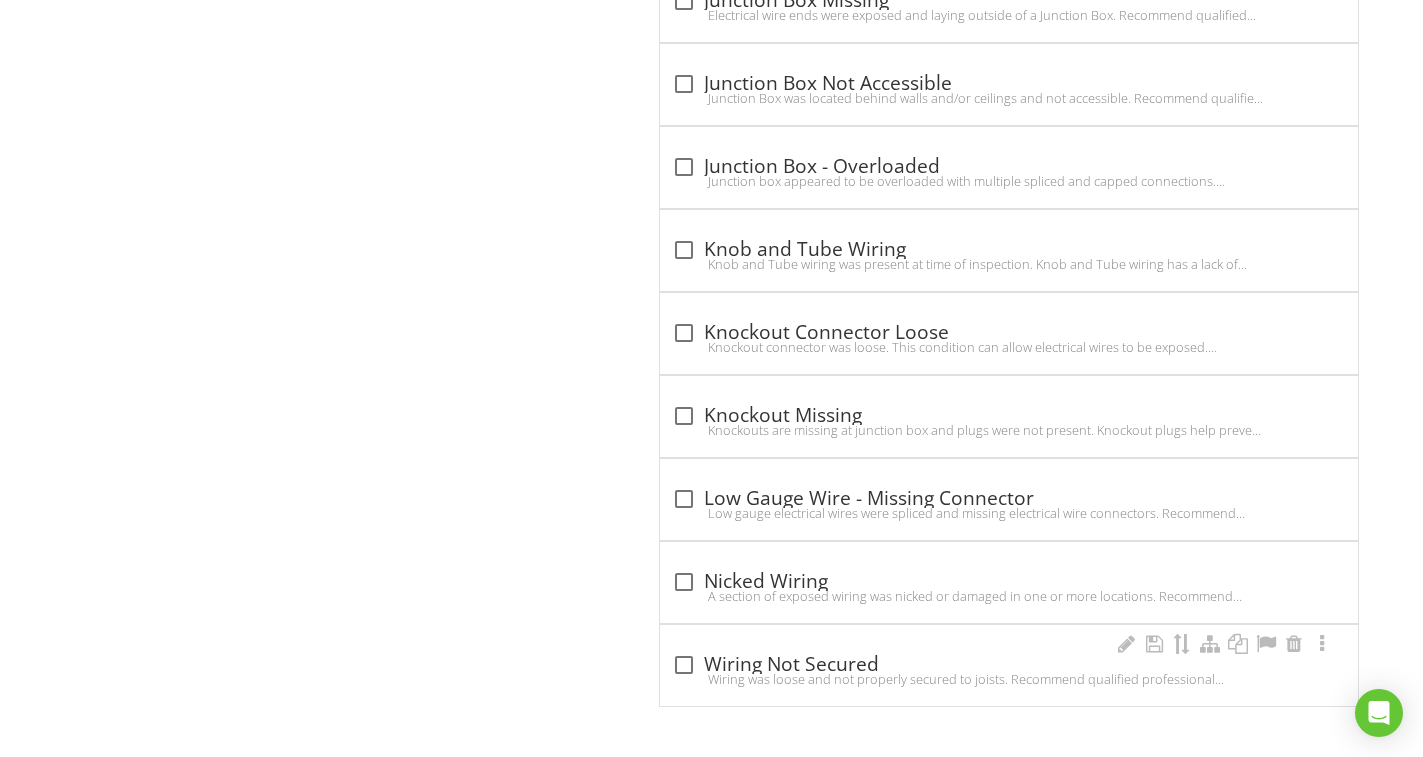 click on "Wiring was loose and not properly secured to joists. Recommend qualified professional evaluate for repairs." at bounding box center (1009, 679) 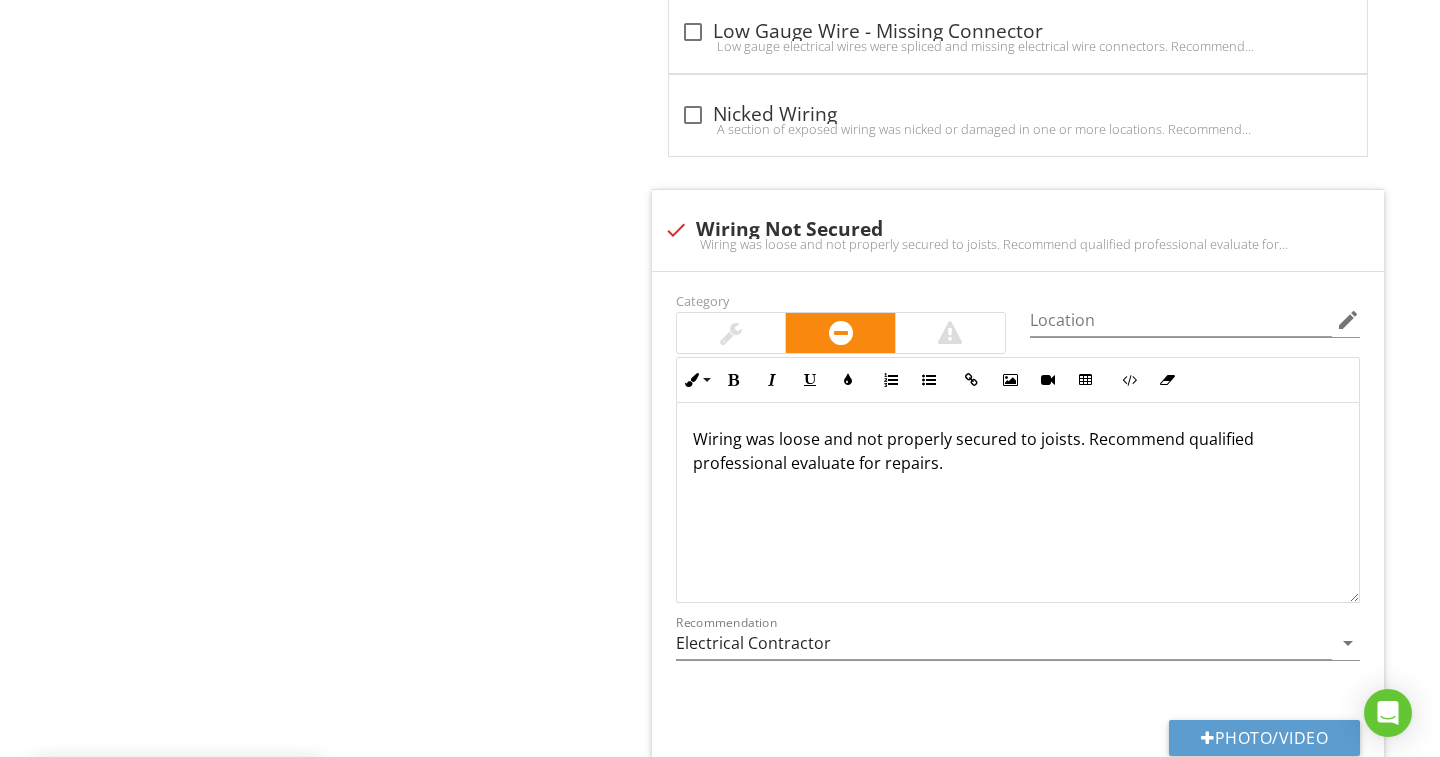 scroll, scrollTop: 6109, scrollLeft: 0, axis: vertical 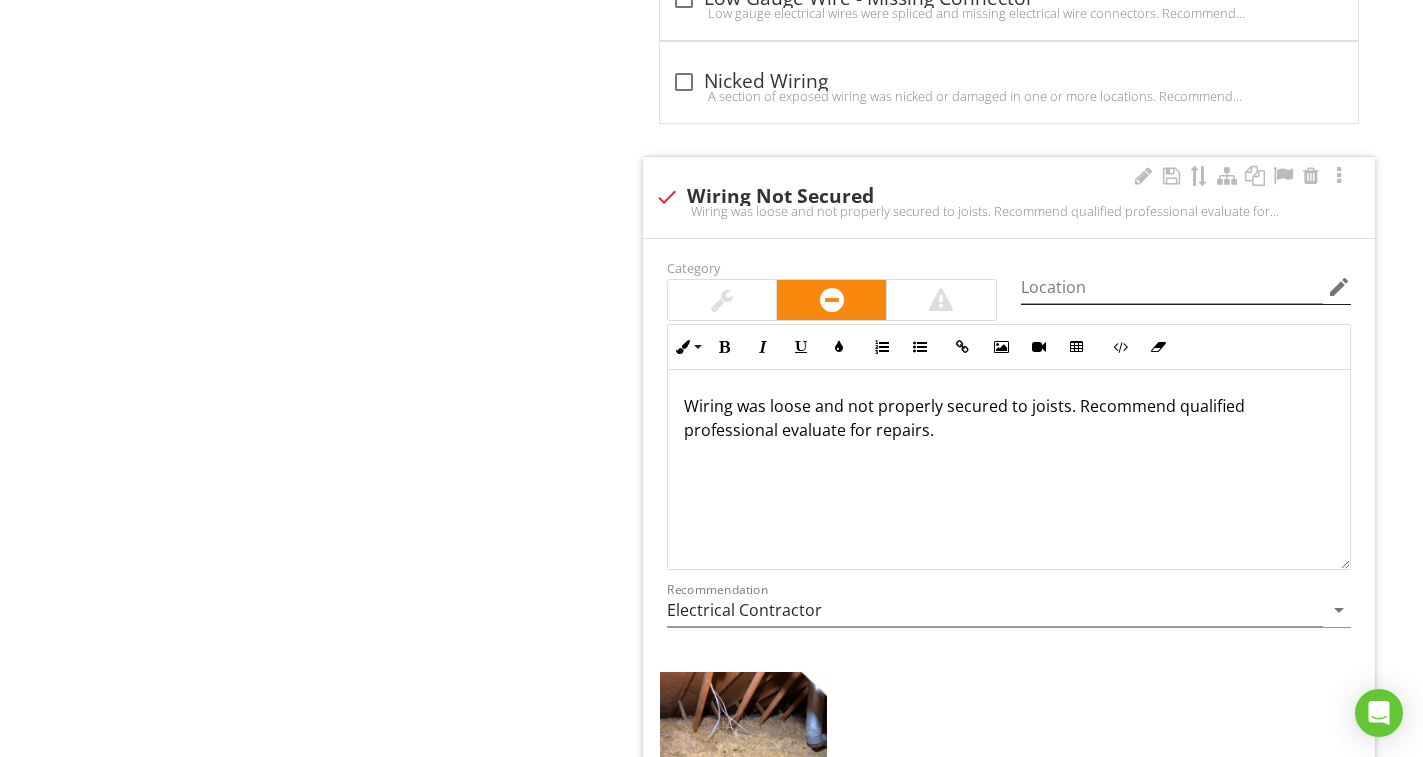 click on "edit" at bounding box center [1339, 287] 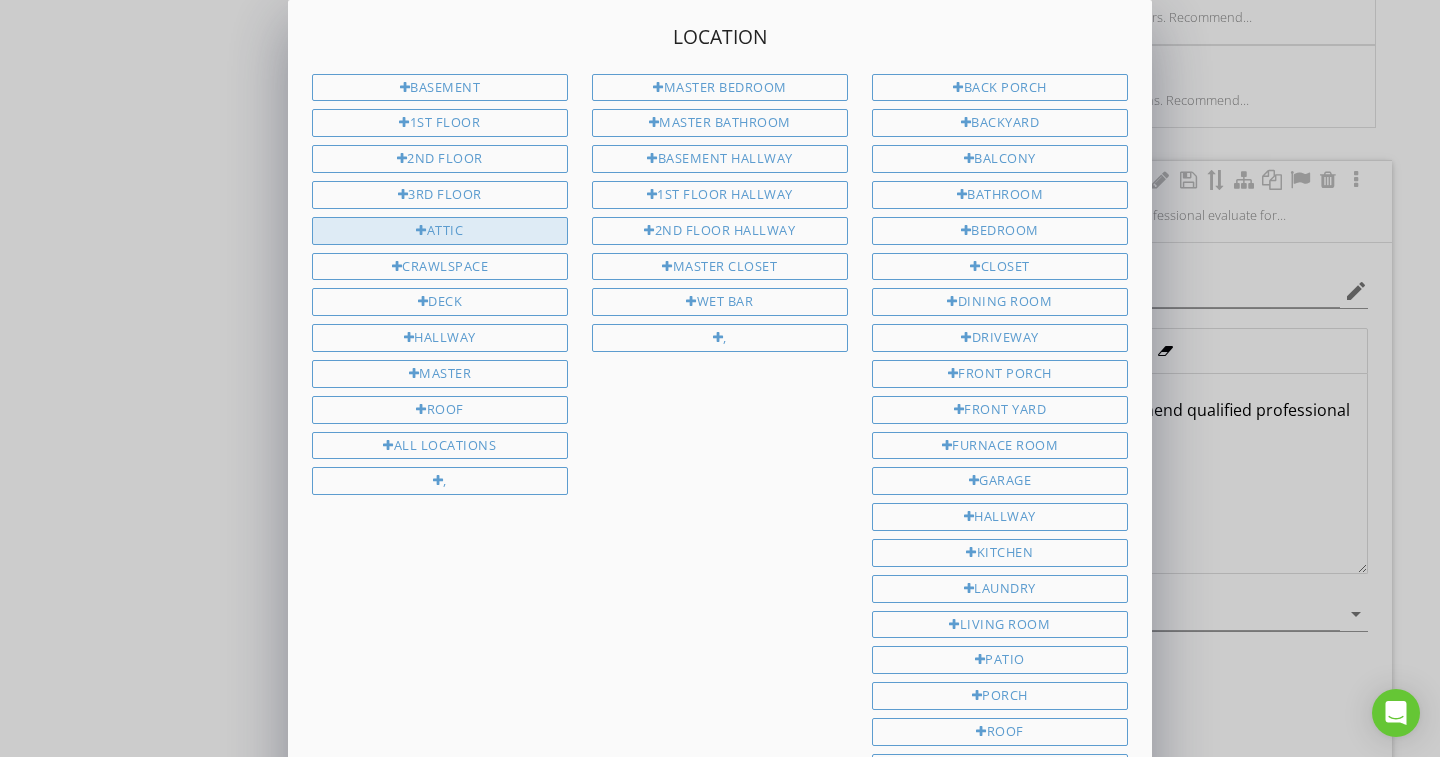 type on "Attic" 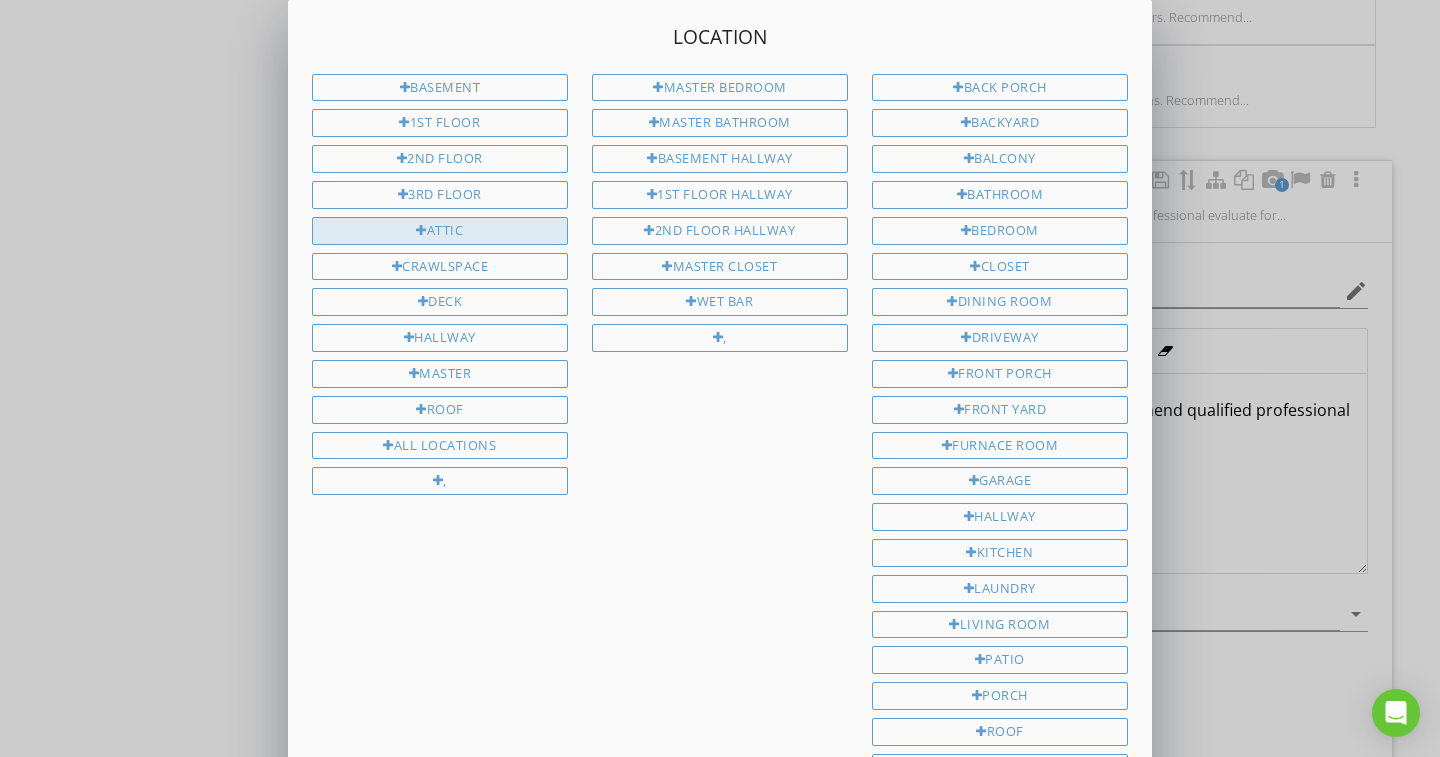 click on "Attic" at bounding box center [440, 231] 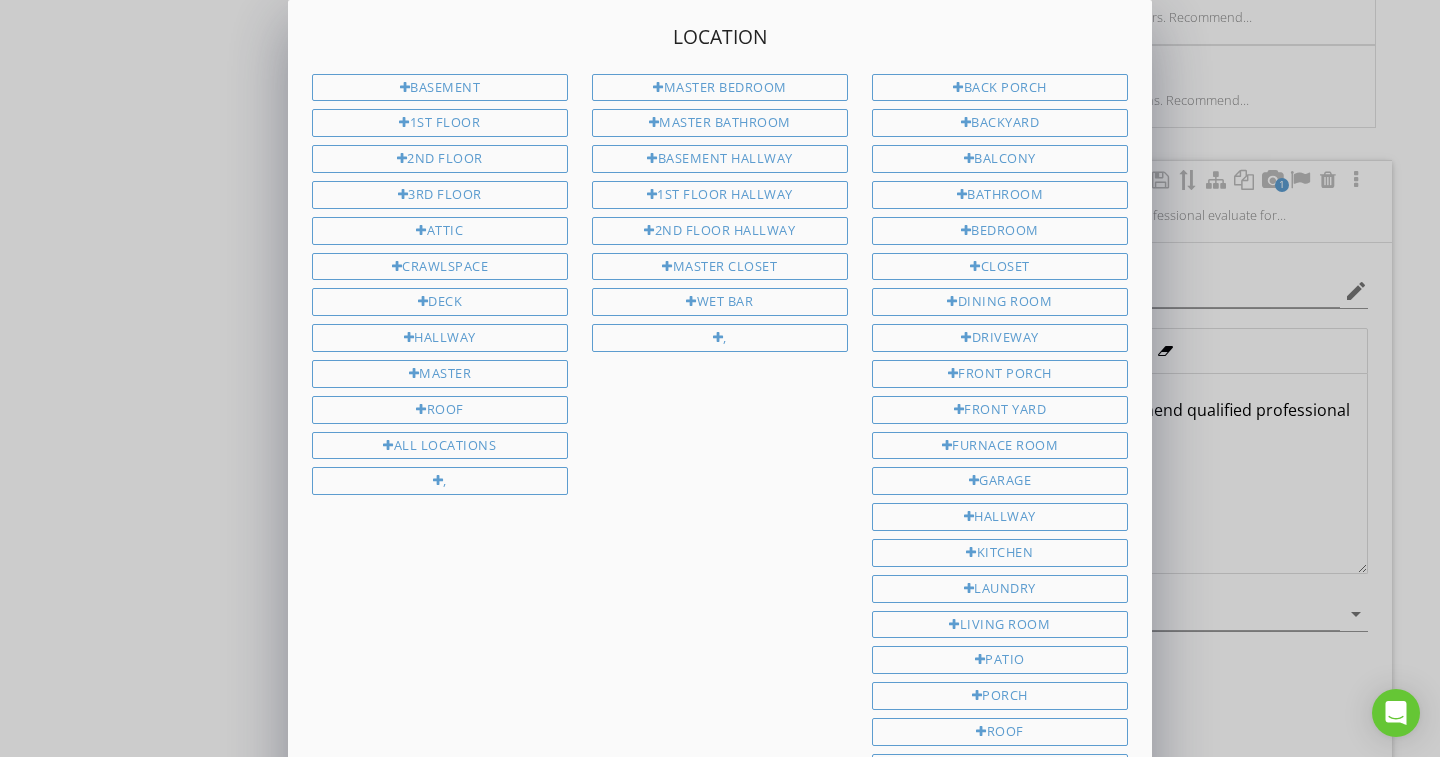type on "Attic" 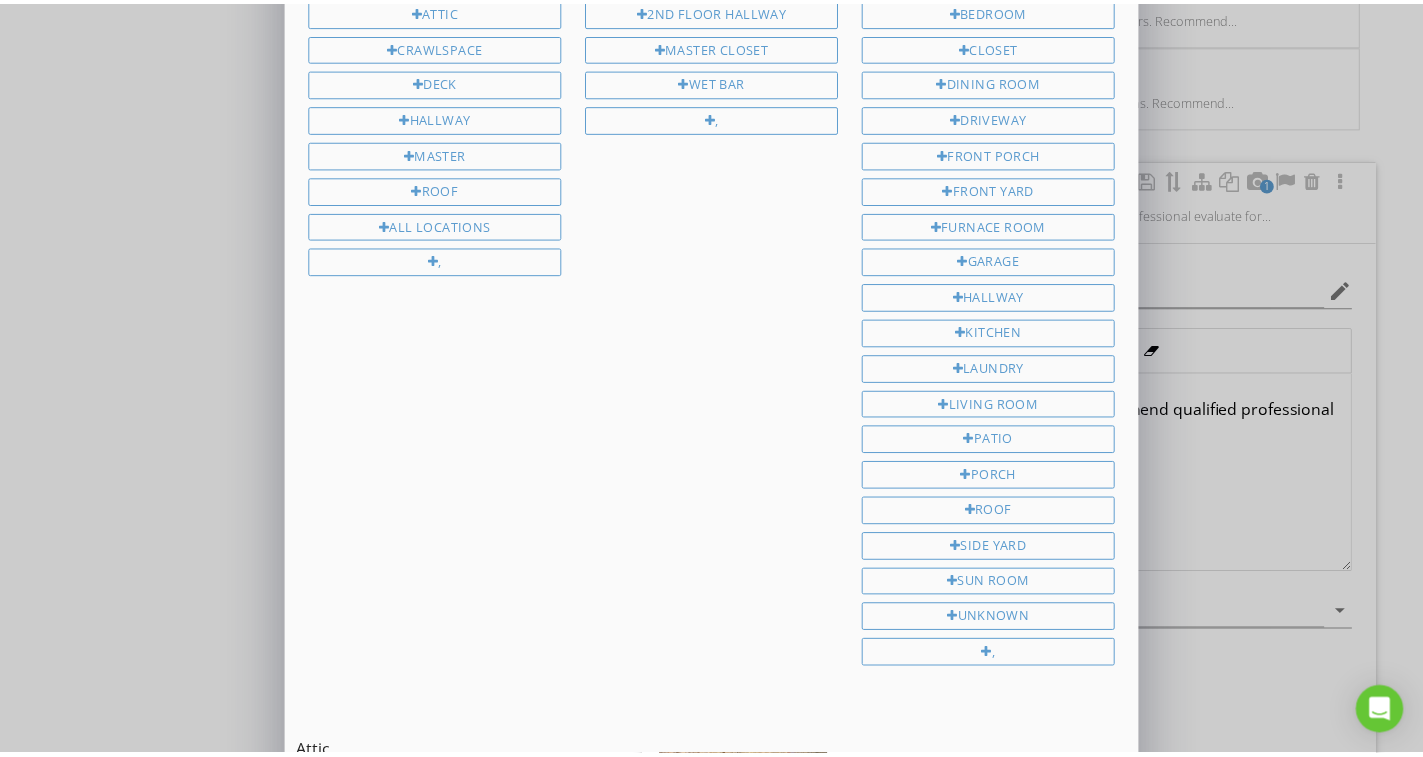scroll, scrollTop: 353, scrollLeft: 0, axis: vertical 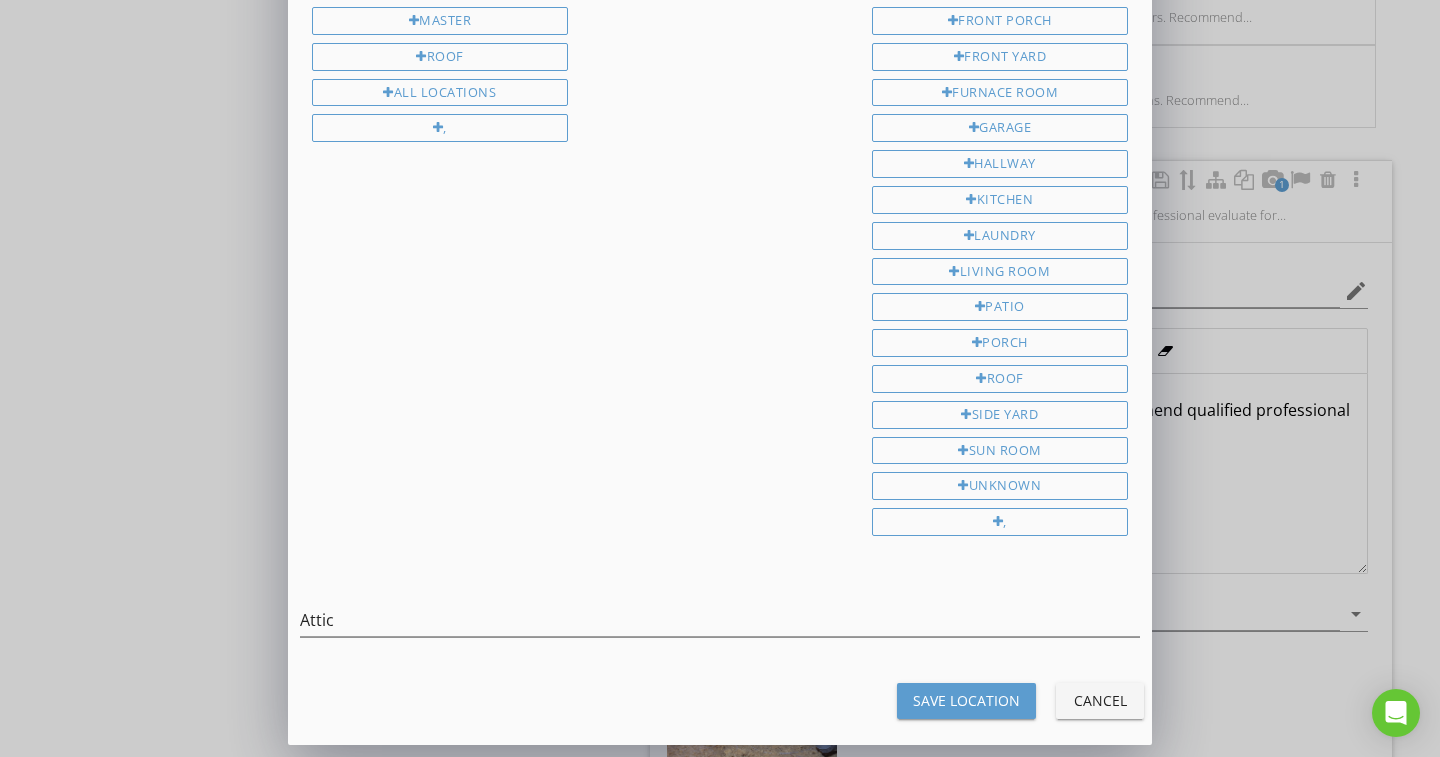 click on "Save Location" at bounding box center [966, 700] 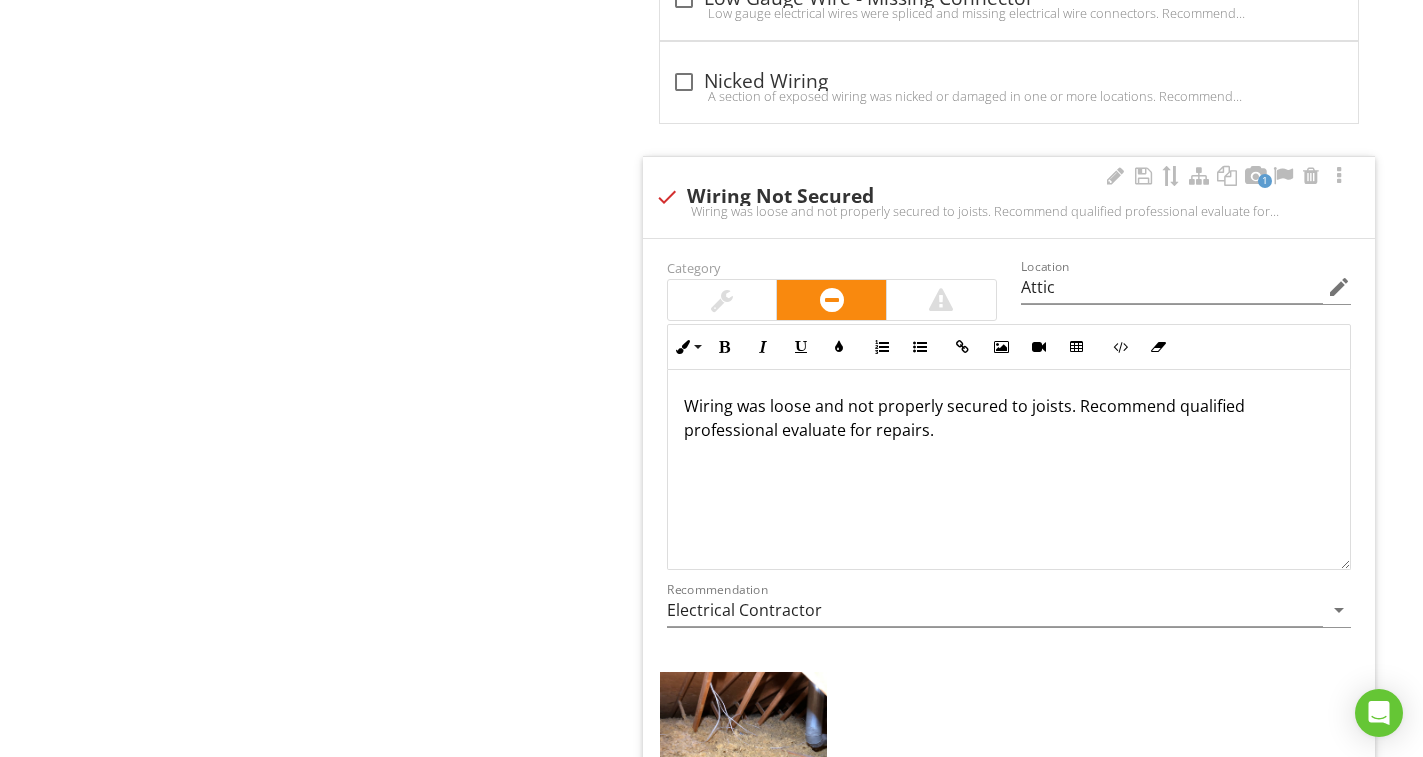 type on "Attic" 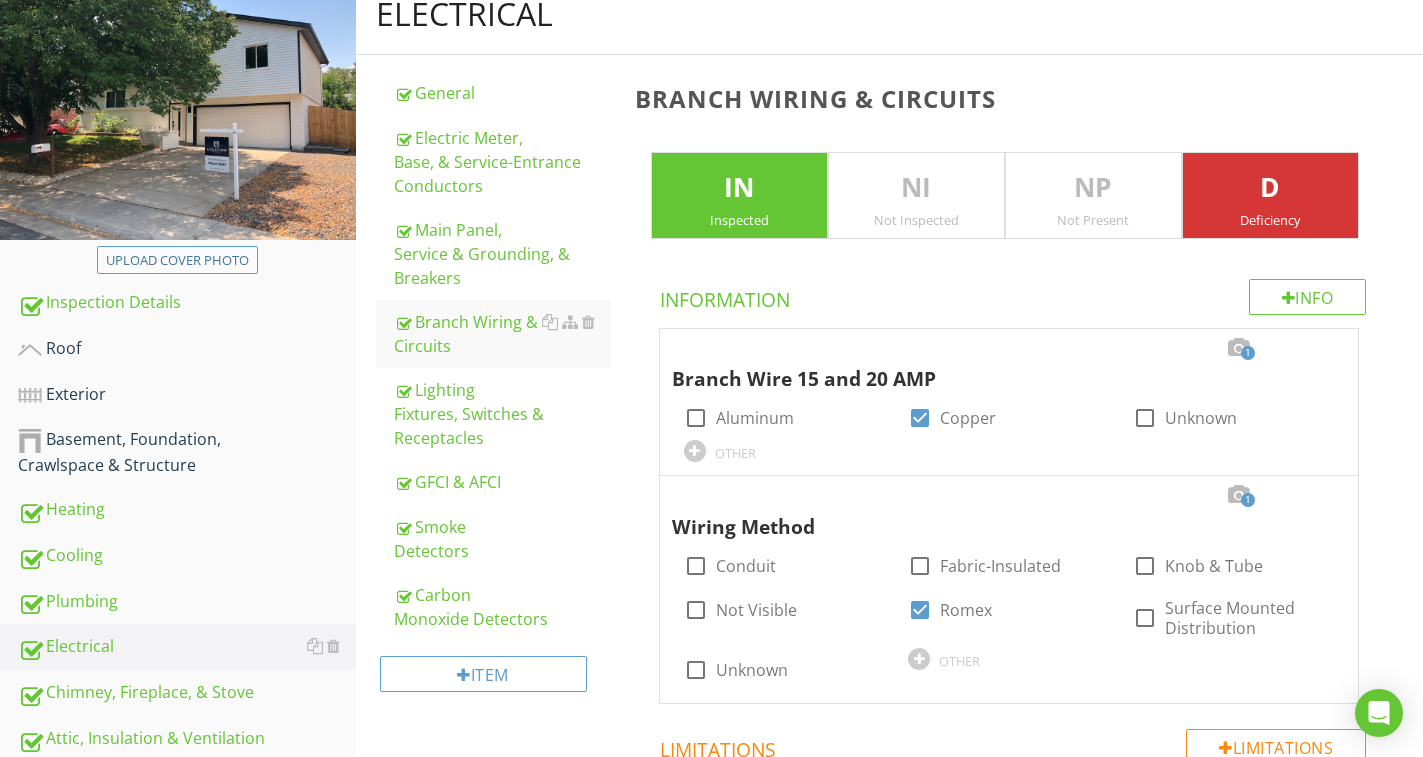 scroll, scrollTop: 237, scrollLeft: 0, axis: vertical 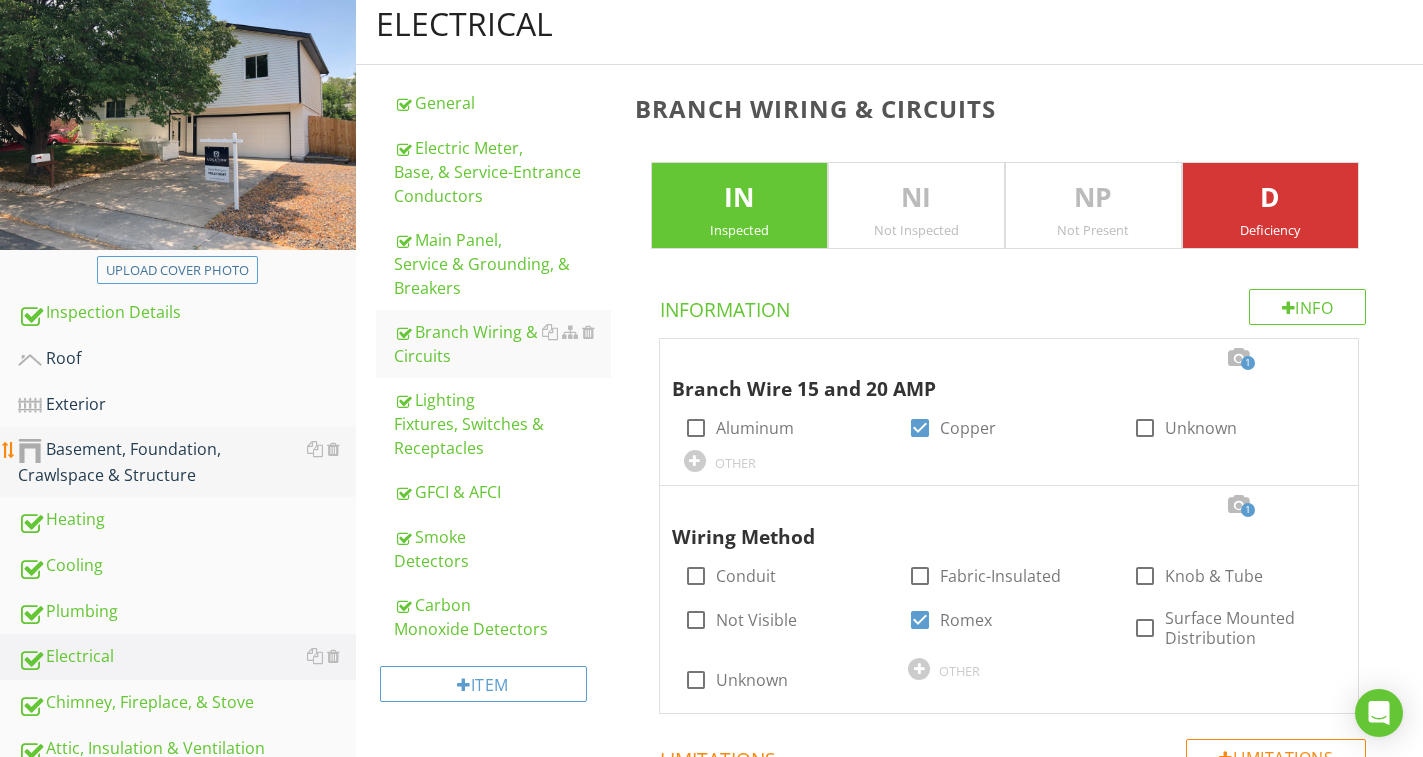 click on "Basement, Foundation, Crawlspace & Structure" at bounding box center [187, 462] 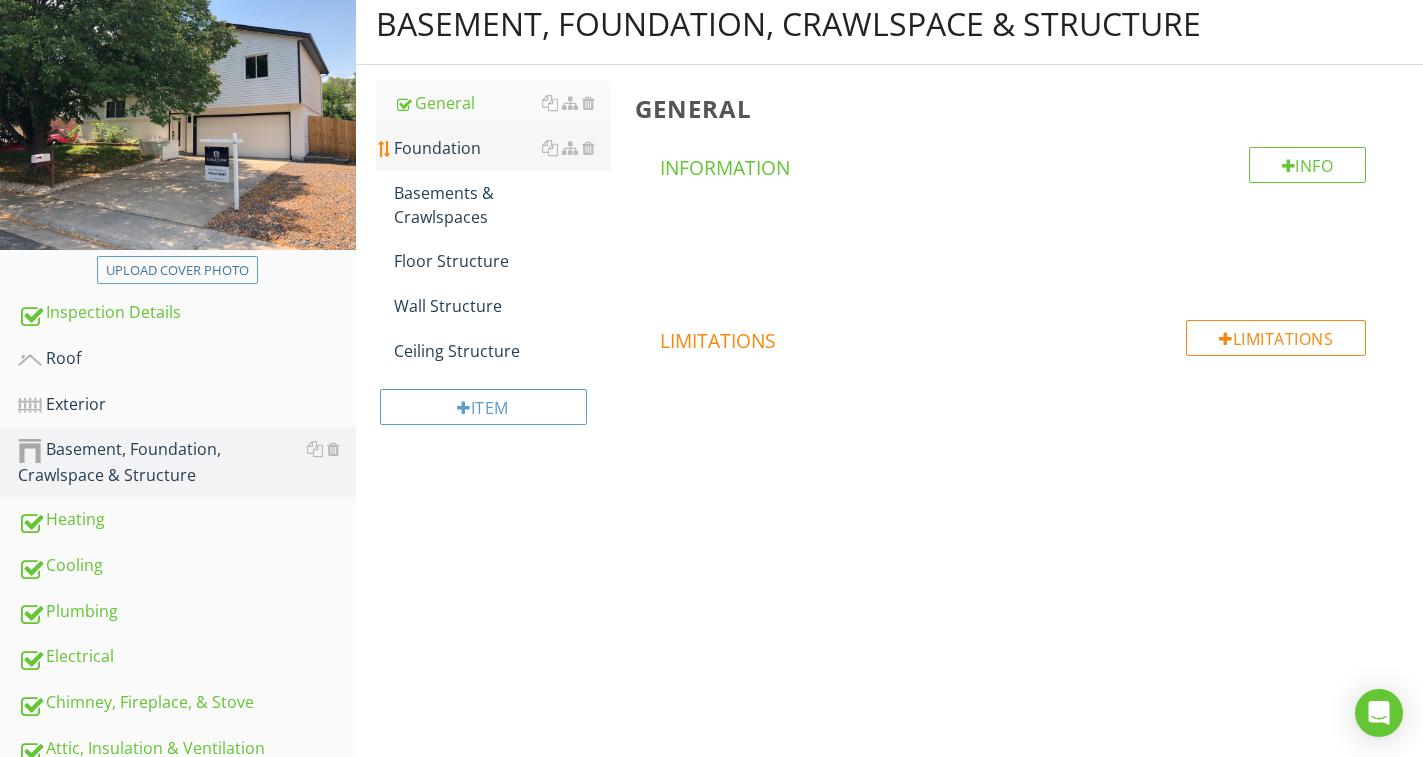 click on "Foundation" at bounding box center [502, 148] 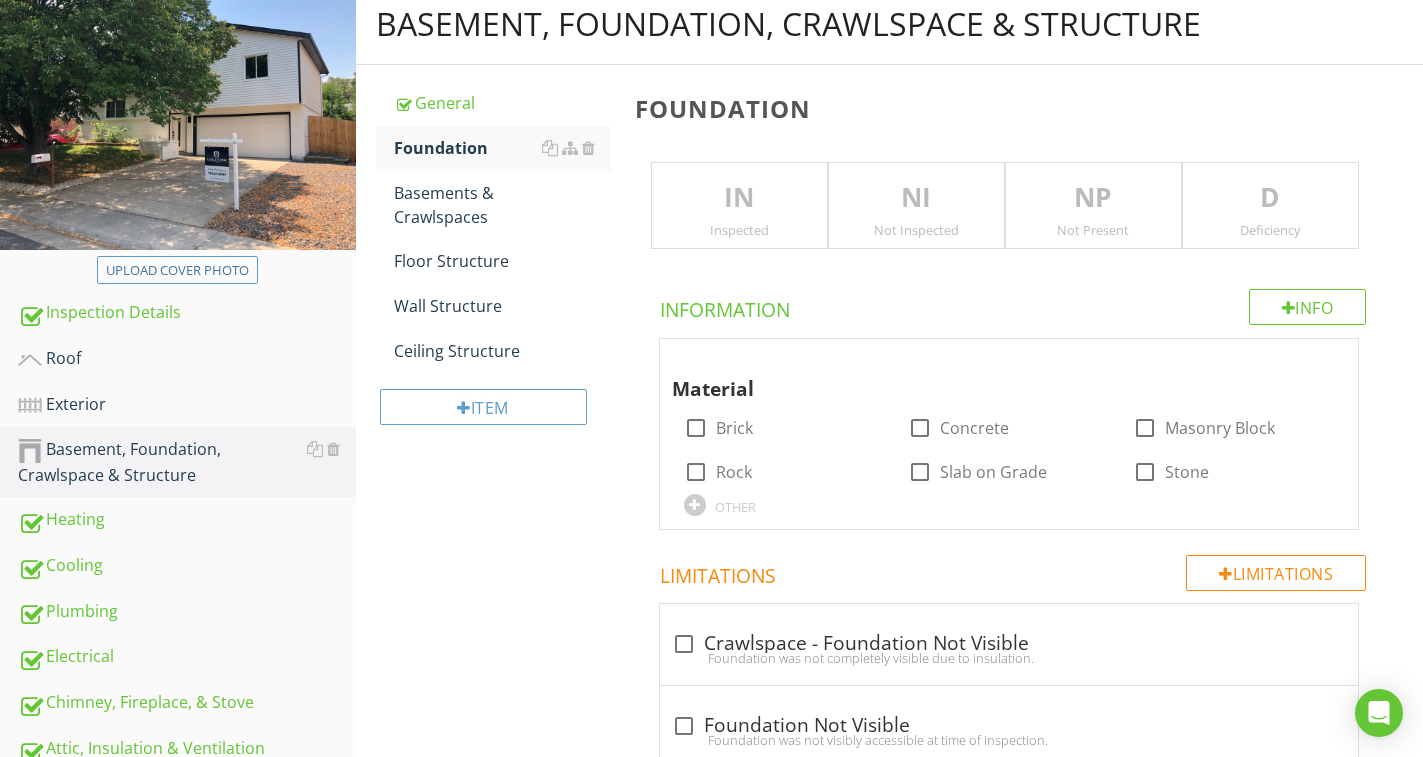 click on "IN" at bounding box center (739, 198) 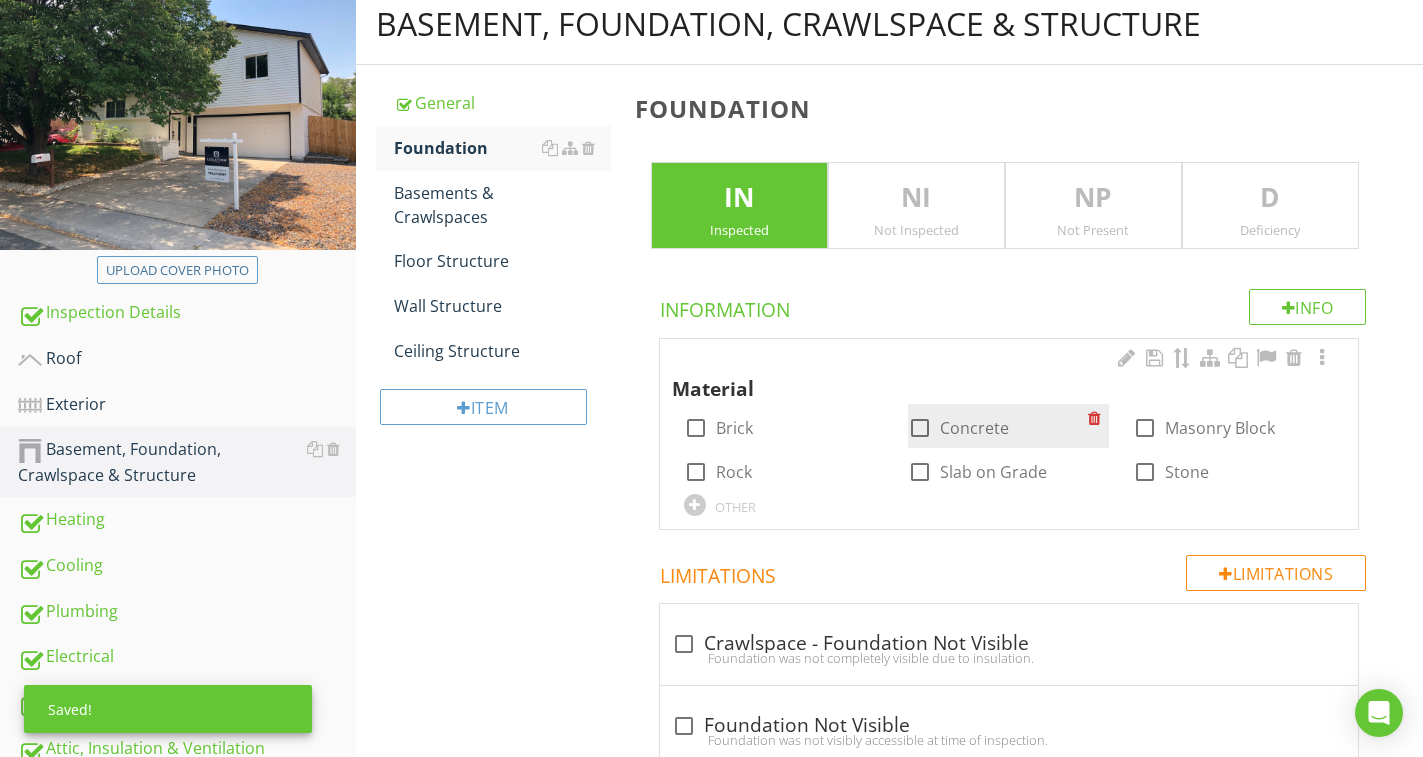 click at bounding box center (920, 428) 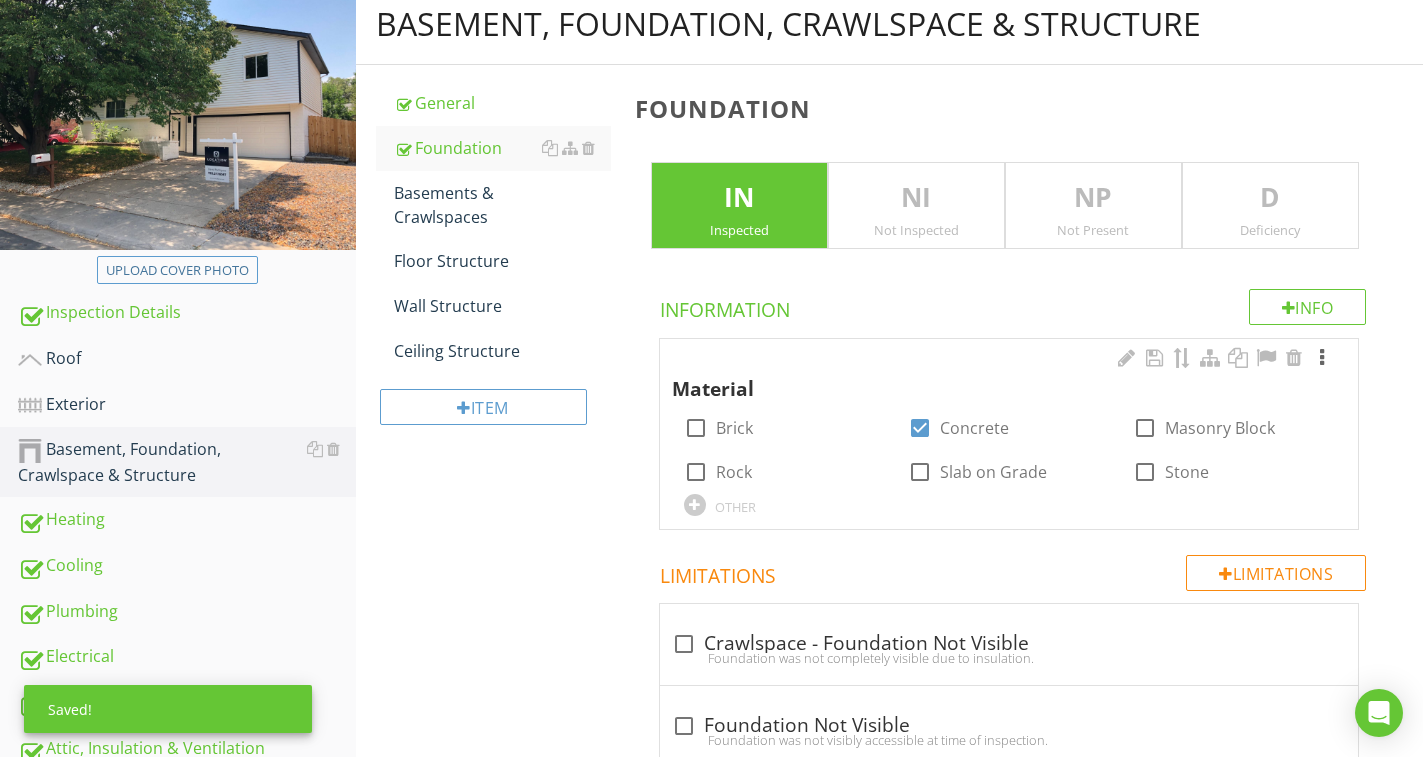 click at bounding box center [1322, 358] 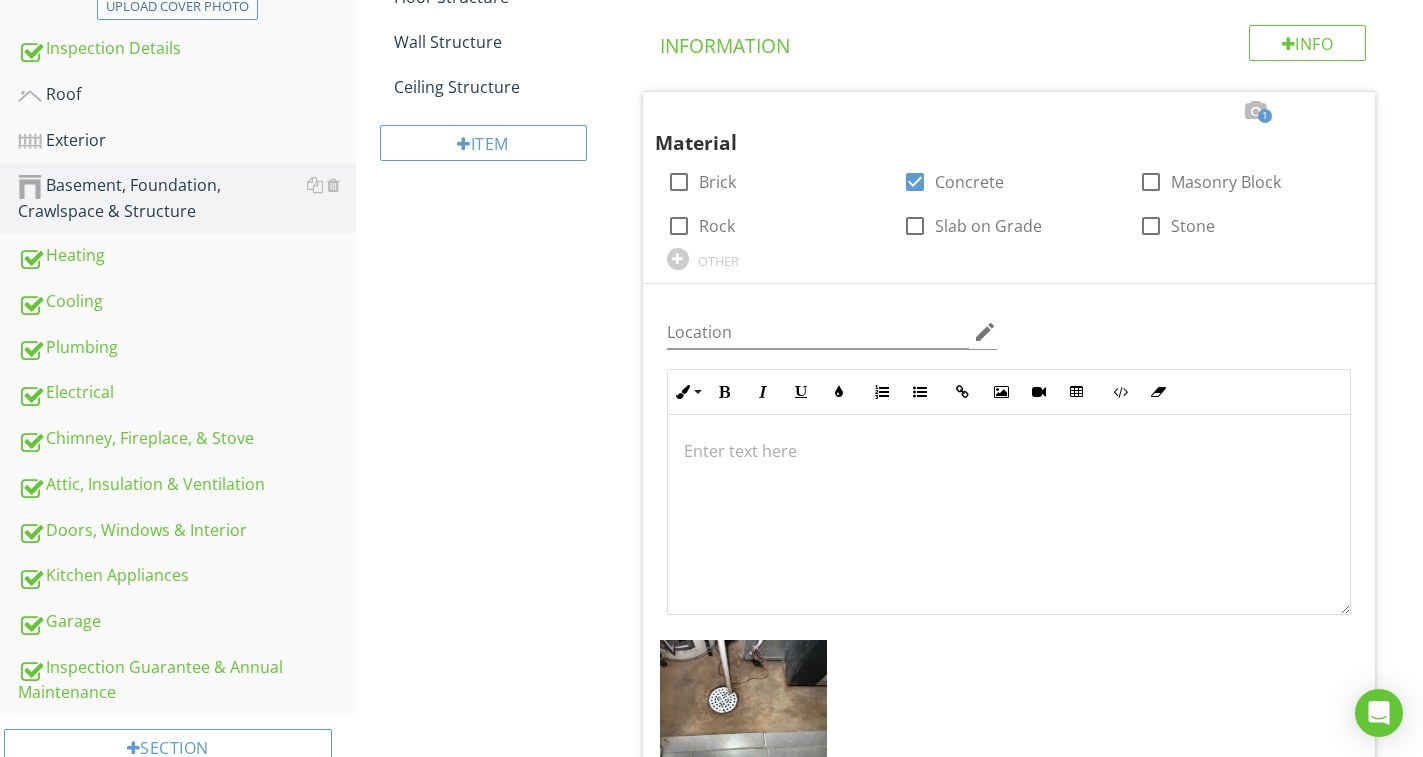 scroll, scrollTop: 537, scrollLeft: 0, axis: vertical 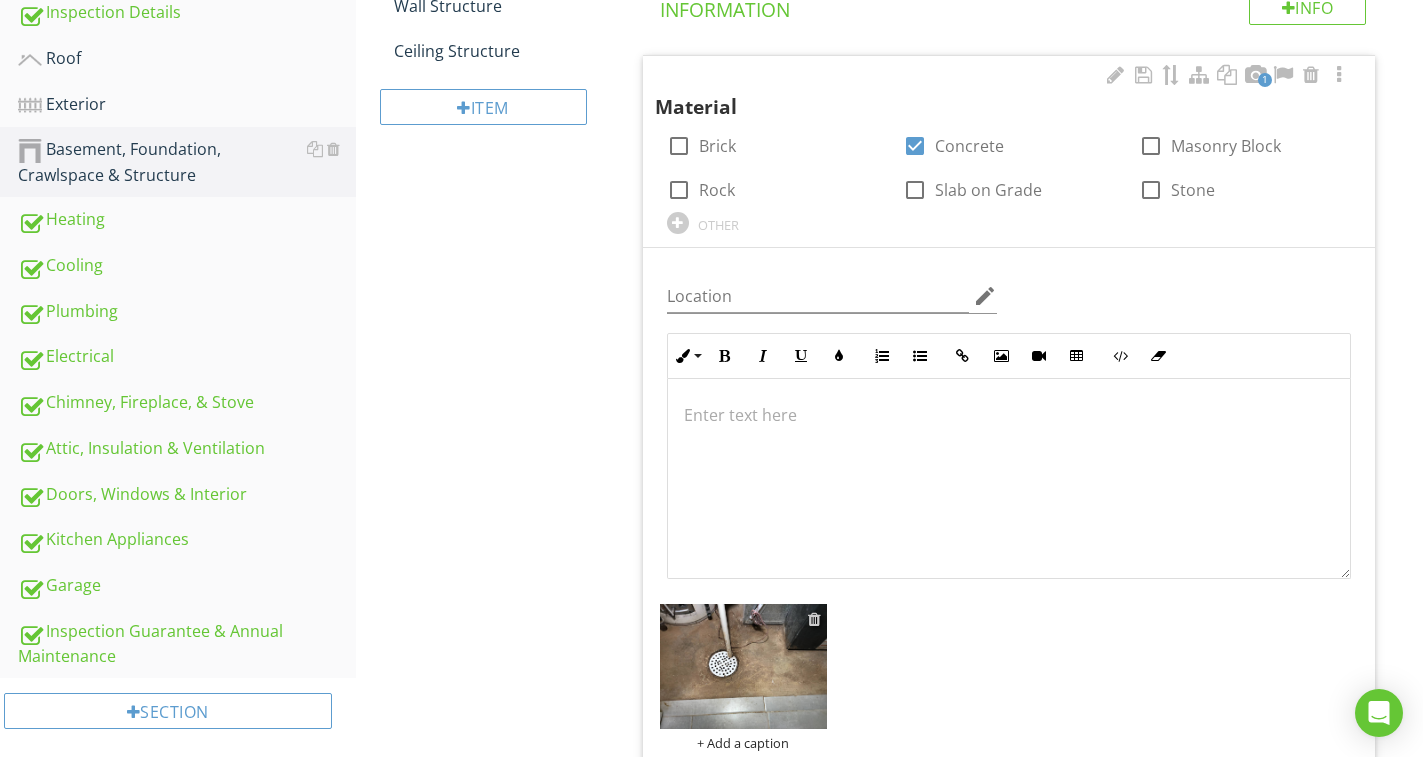 click at bounding box center [814, 619] 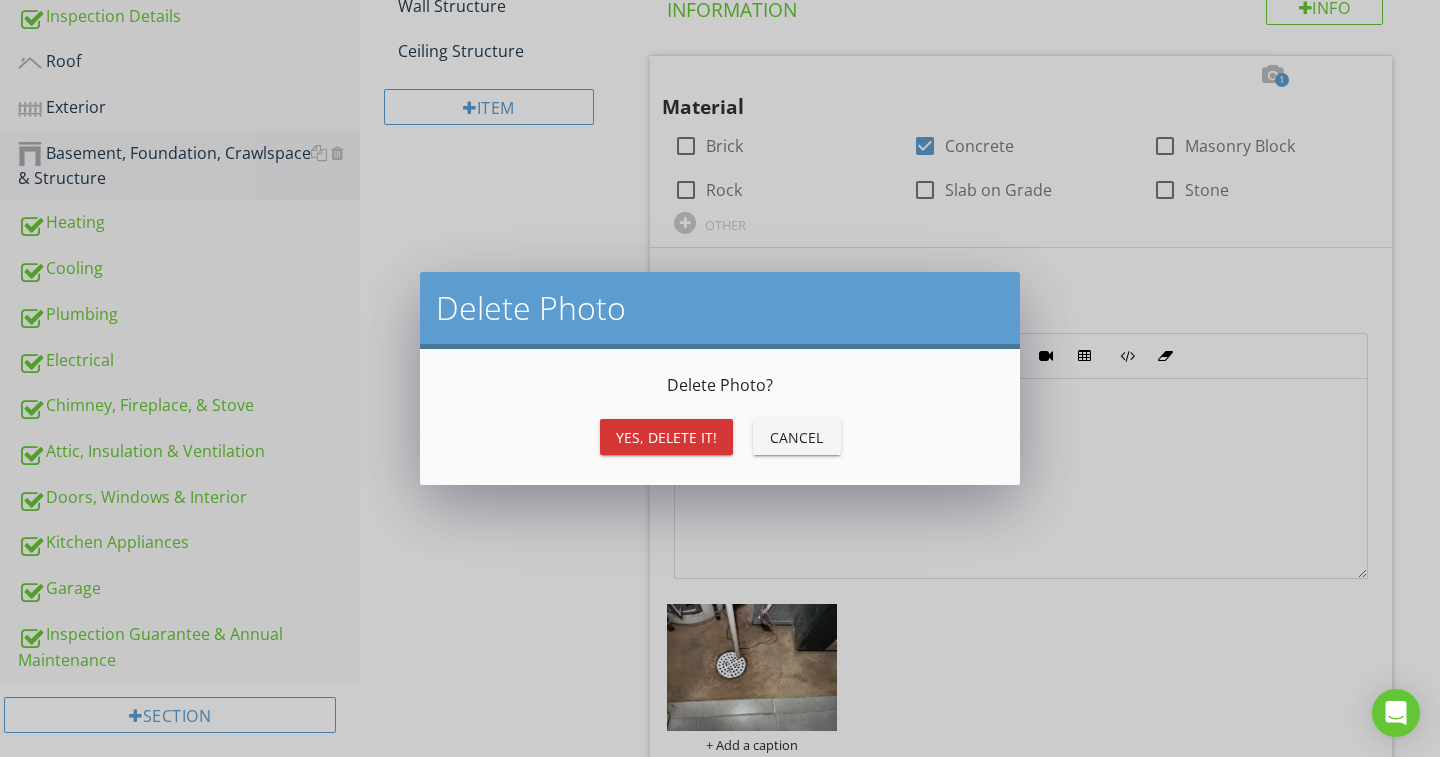 click on "Yes, Delete it!" at bounding box center (666, 437) 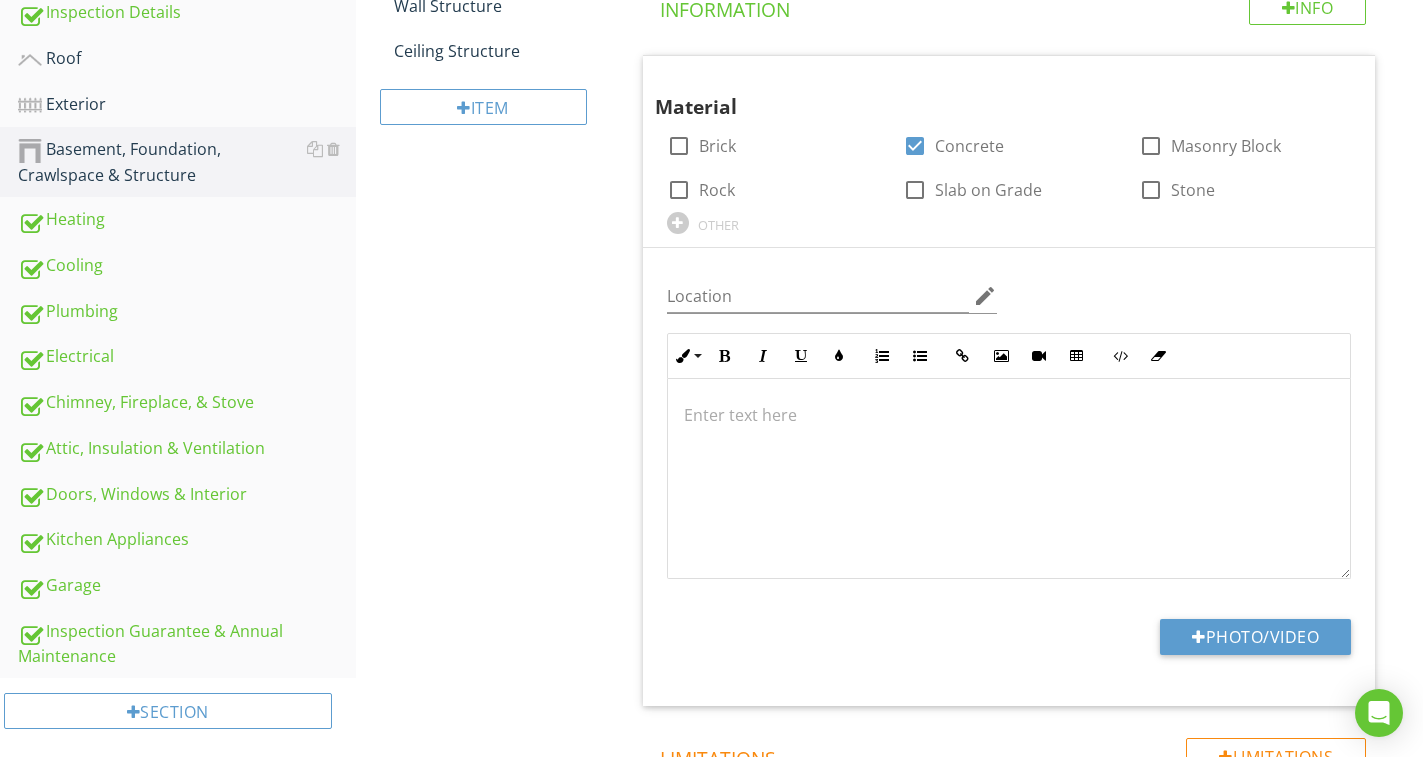 scroll, scrollTop: 254, scrollLeft: 0, axis: vertical 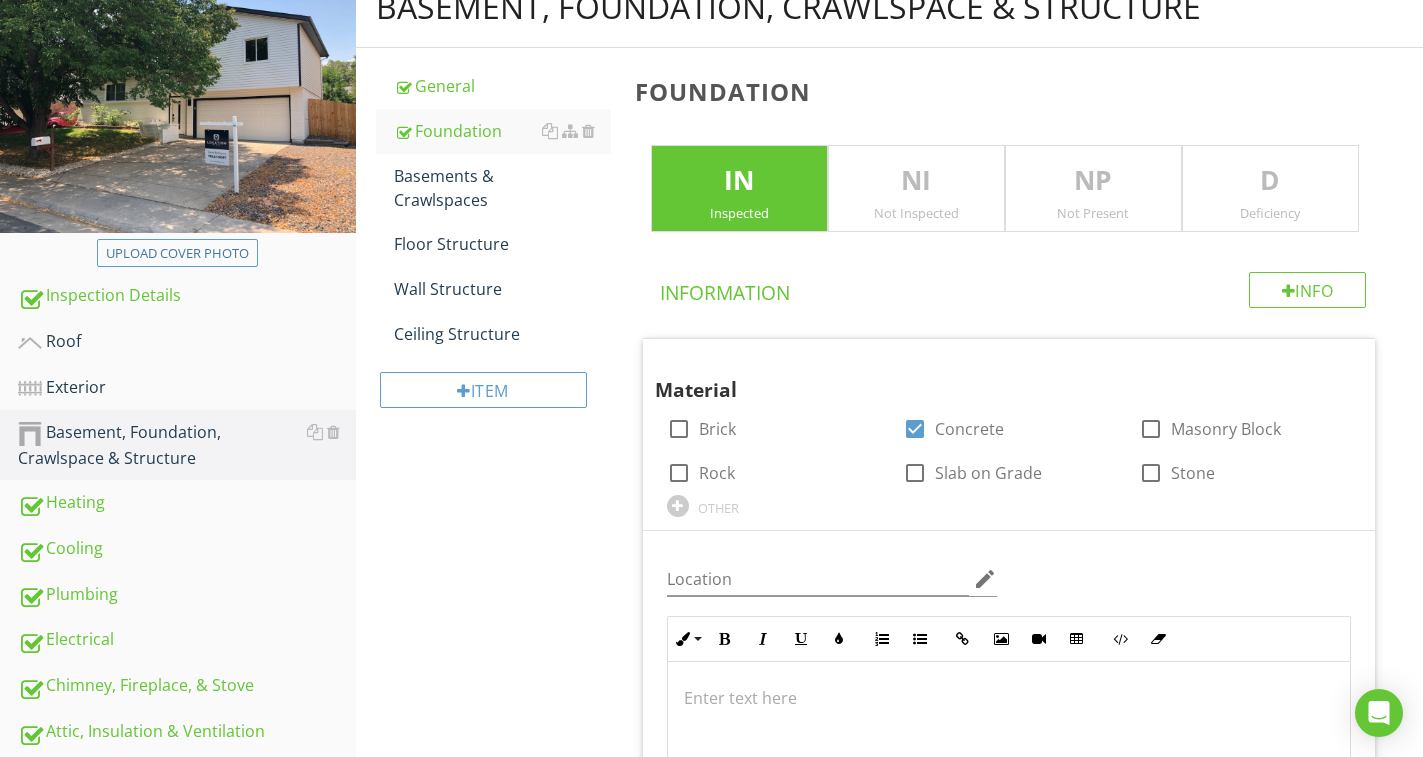 click on "D" at bounding box center [1270, 181] 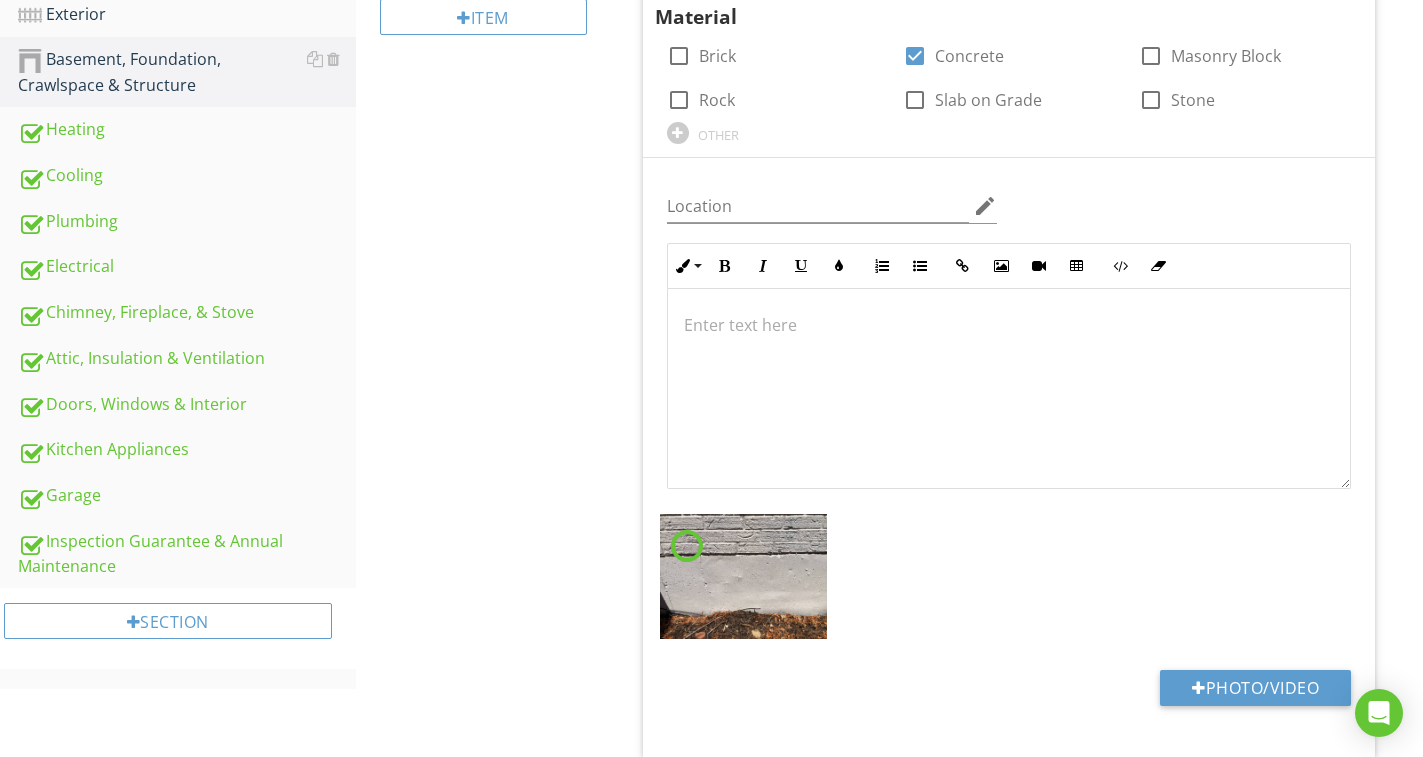 scroll, scrollTop: 654, scrollLeft: 0, axis: vertical 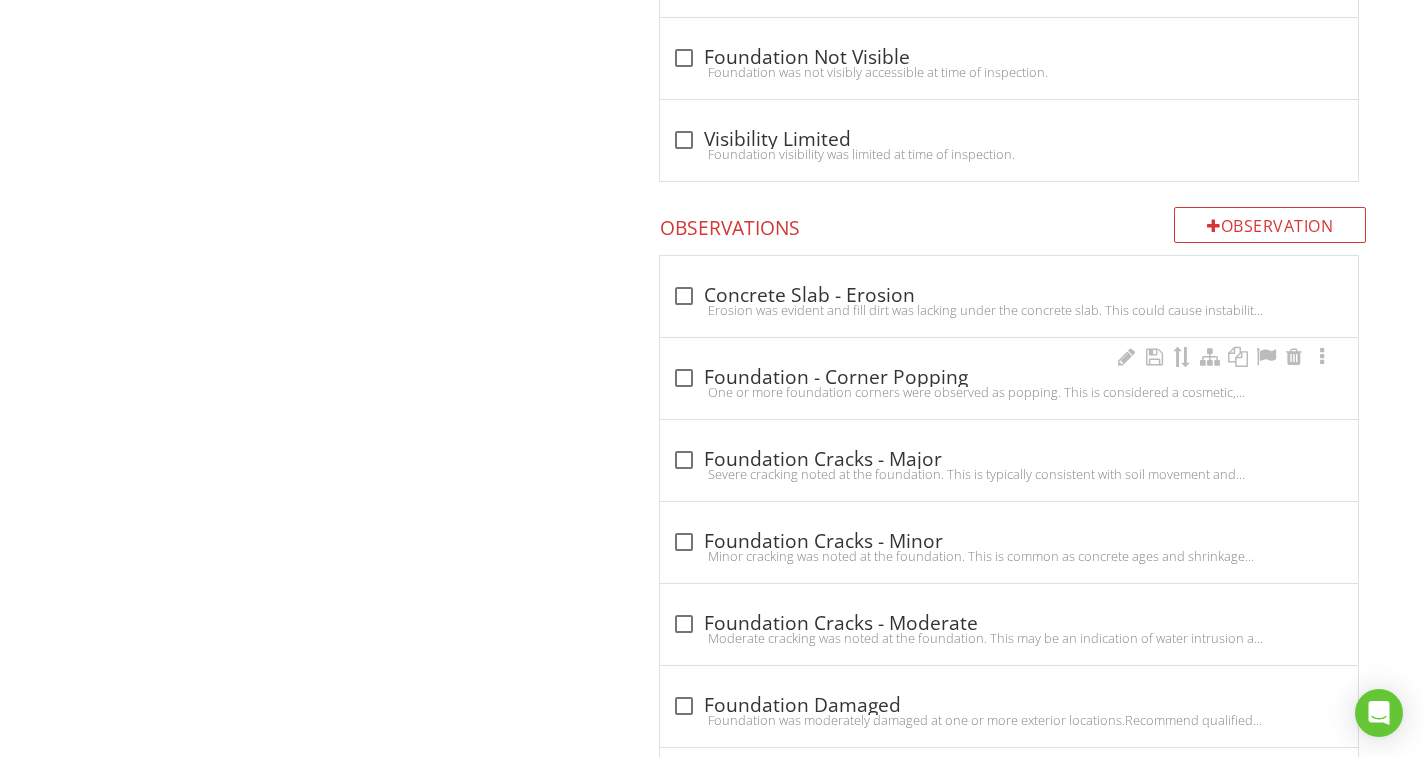 click on "check_box_outline_blank
Foundation - Corner Popping" at bounding box center (1009, 378) 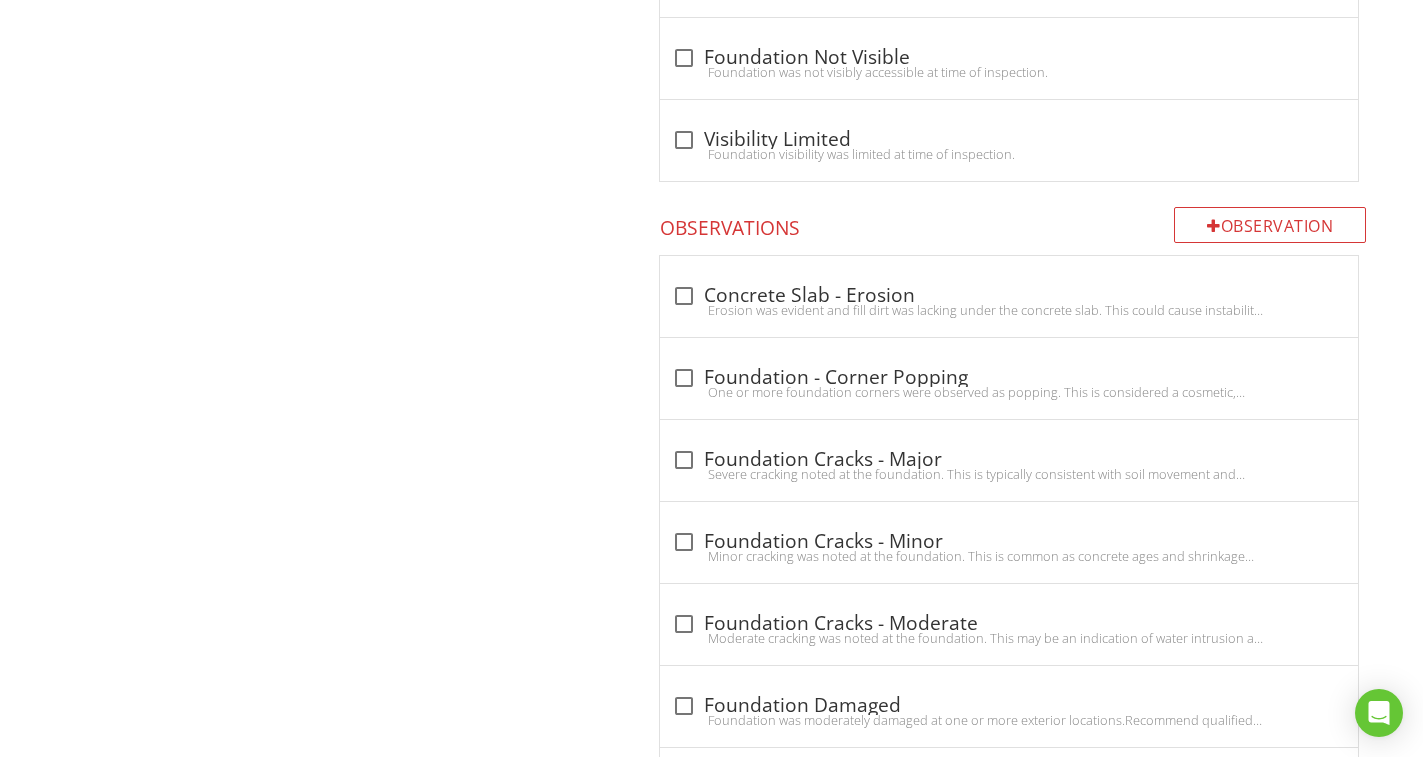 checkbox on "true" 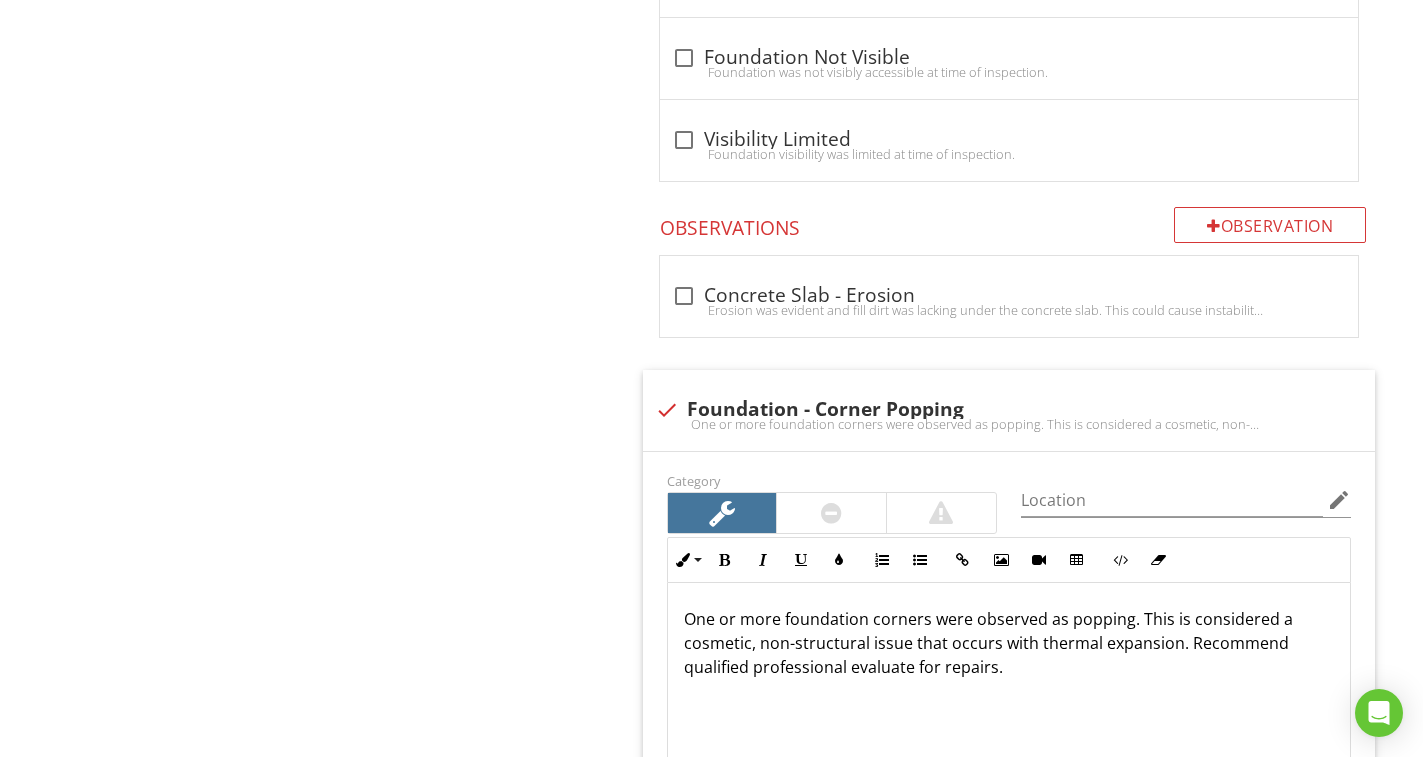 scroll, scrollTop: 2045, scrollLeft: 0, axis: vertical 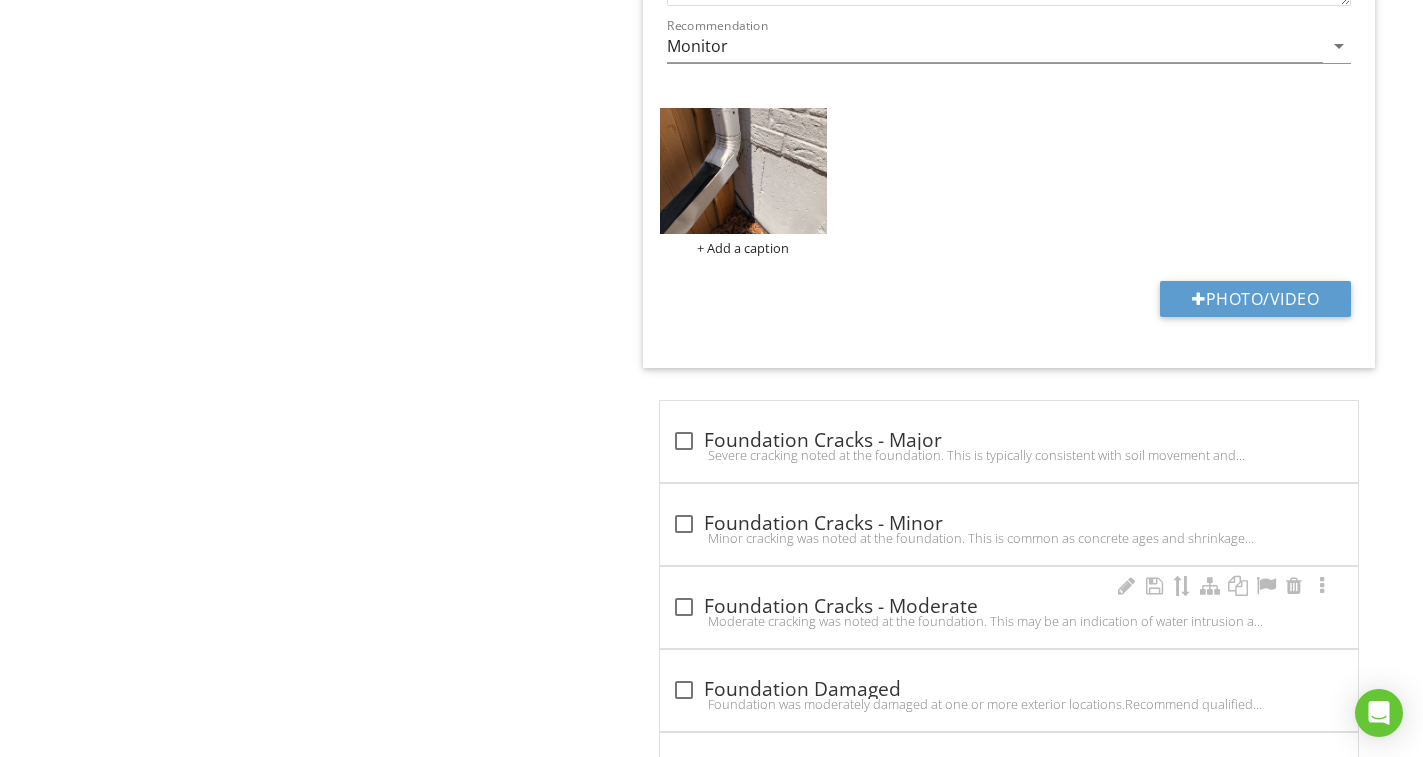 click on "check_box_outline_blank
Foundation Cracks - Moderate" at bounding box center (1009, 607) 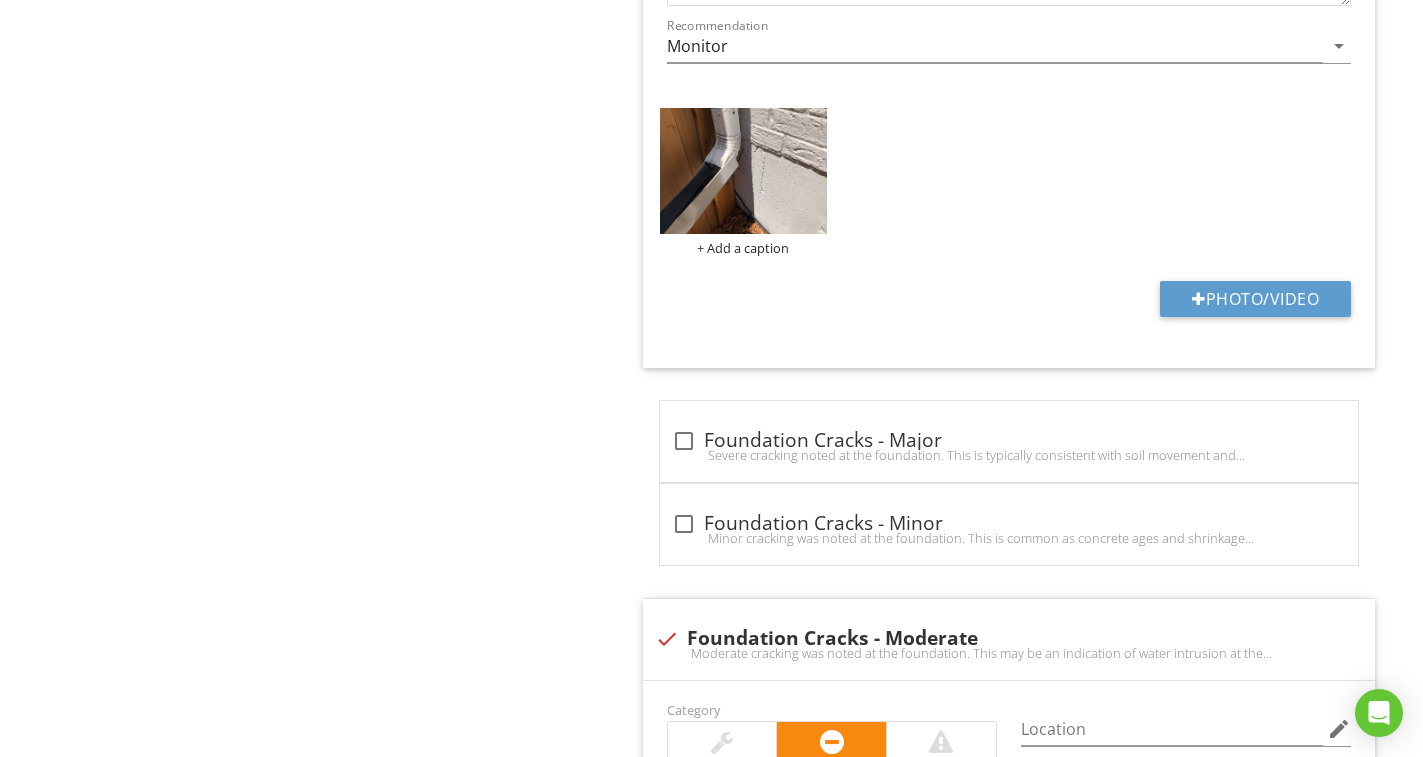 click on "Basement, Foundation, Crawlspace & Structure
General
Foundation
Basements & Crawlspaces
Floor Structure
Wall Structure
Ceiling Structure
Item
Foundation
IN   Inspected NI   Not Inspected NP   Not Present D   Deficiency
Info
Information                 1
Material
check_box_outline_blank Brick   check_box Concrete   check_box_outline_blank Masonry Block   check_box_outline_blank Rock   check_box_outline_blank Slab on Grade   check_box_outline_blank Stone         OTHER                   Location edit       Inline Style XLarge Large Normal Small Light Small/Light Bold Italic Underline Colors Ordered List Unordered List Insert Link Insert Image Insert Video" at bounding box center (889, 55) 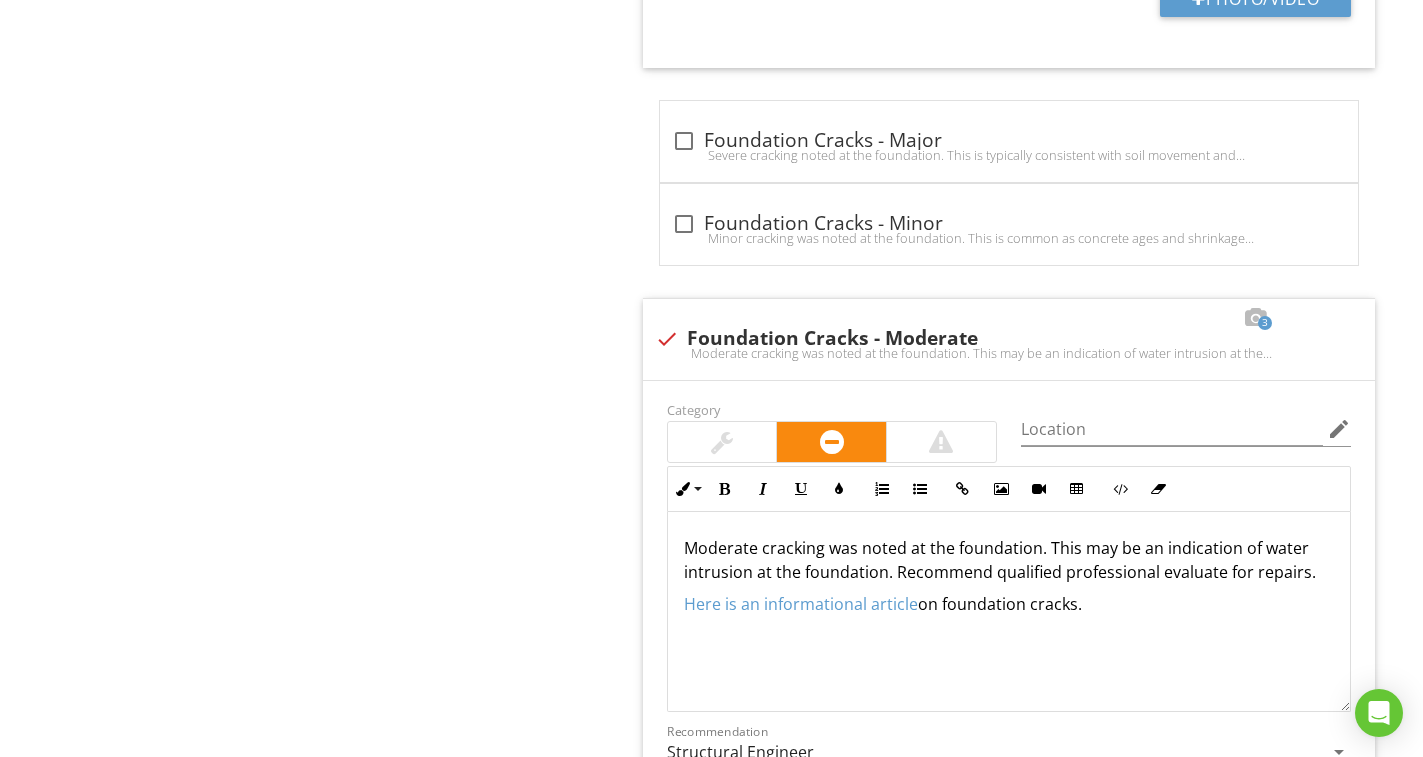 scroll, scrollTop: 3022, scrollLeft: 0, axis: vertical 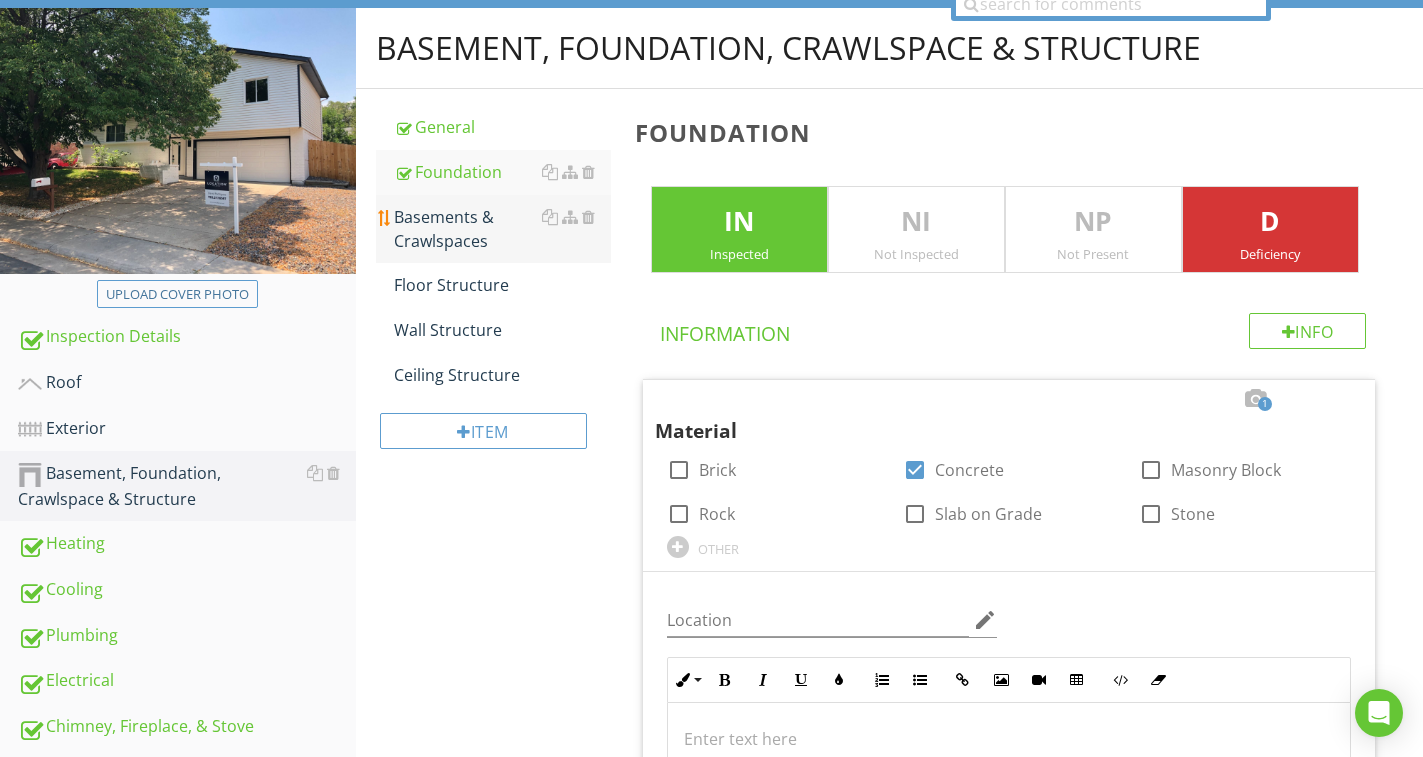 click on "Basements & Crawlspaces" at bounding box center [502, 229] 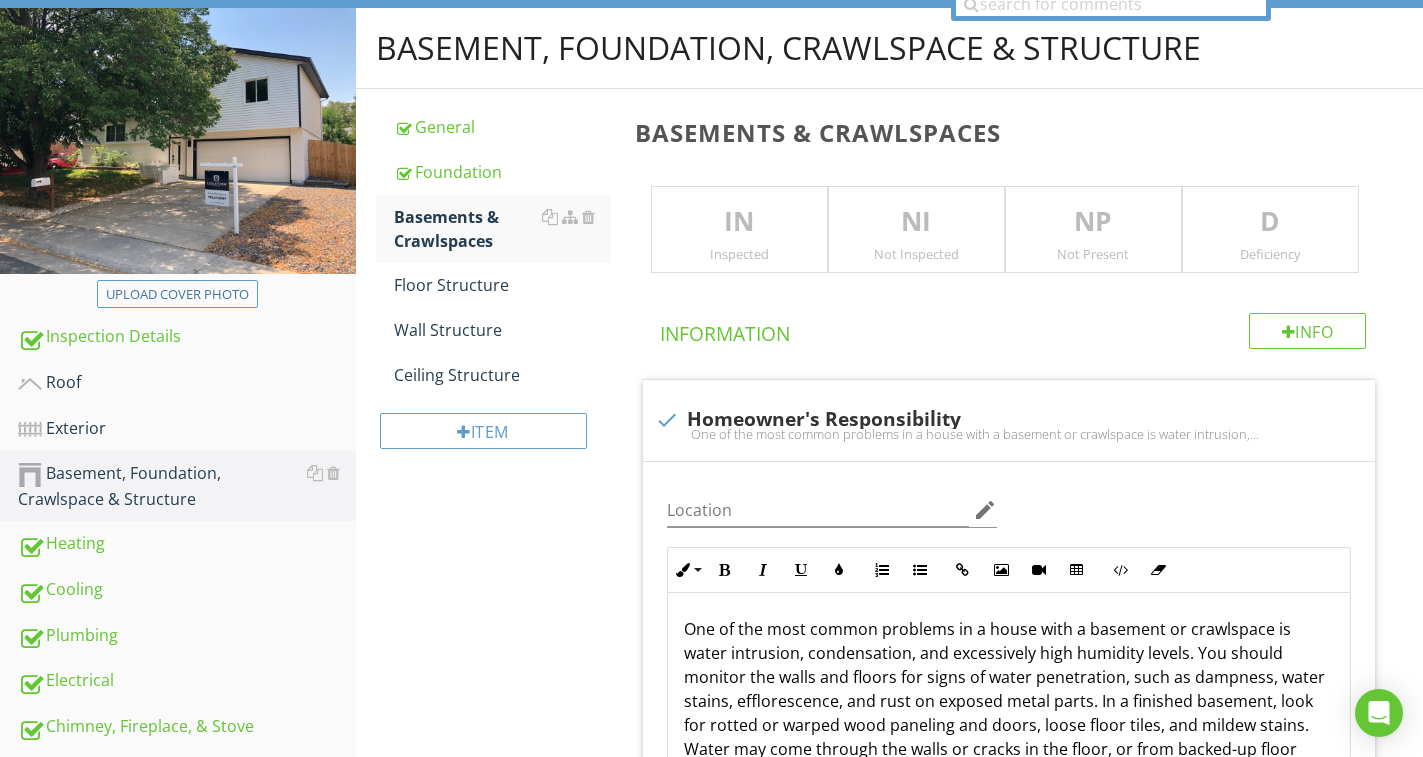 click on "IN" at bounding box center [739, 222] 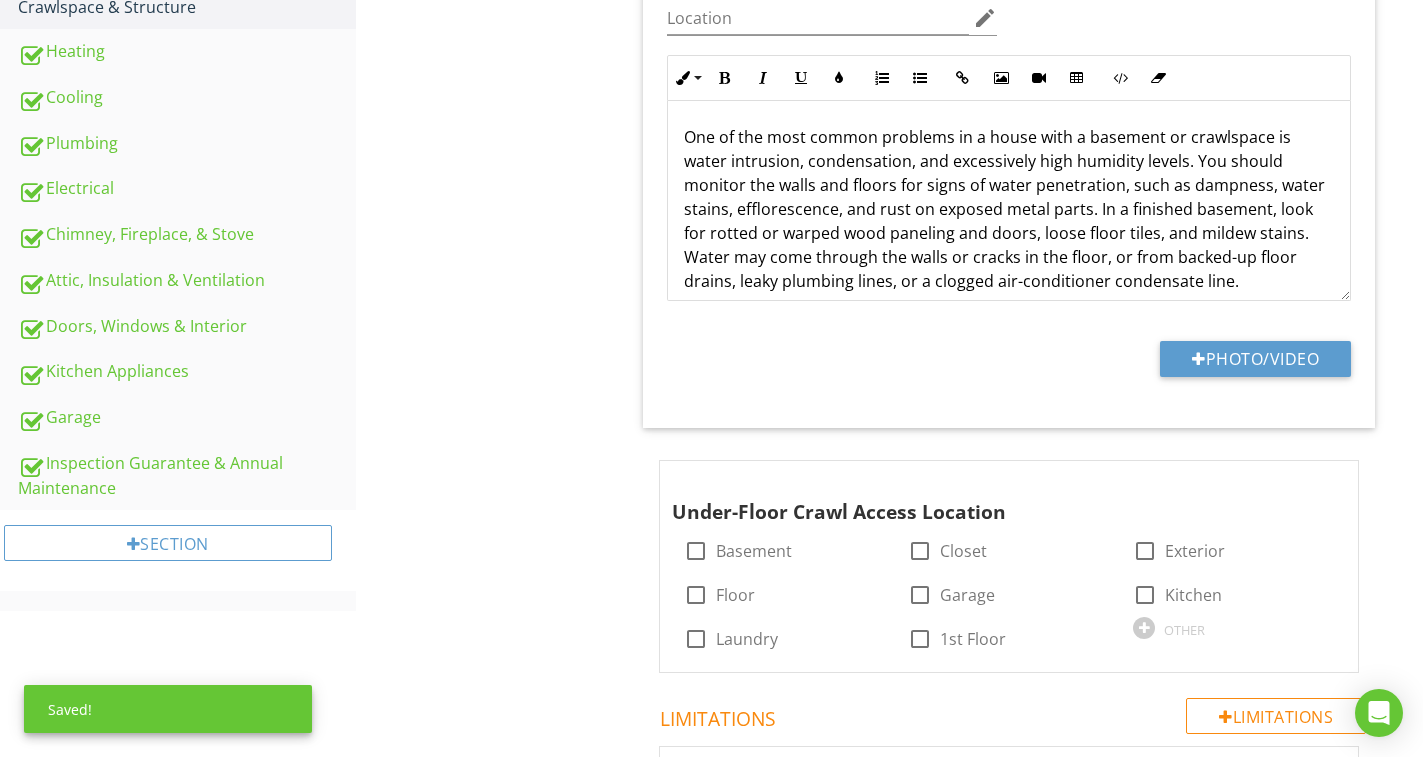scroll, scrollTop: 713, scrollLeft: 0, axis: vertical 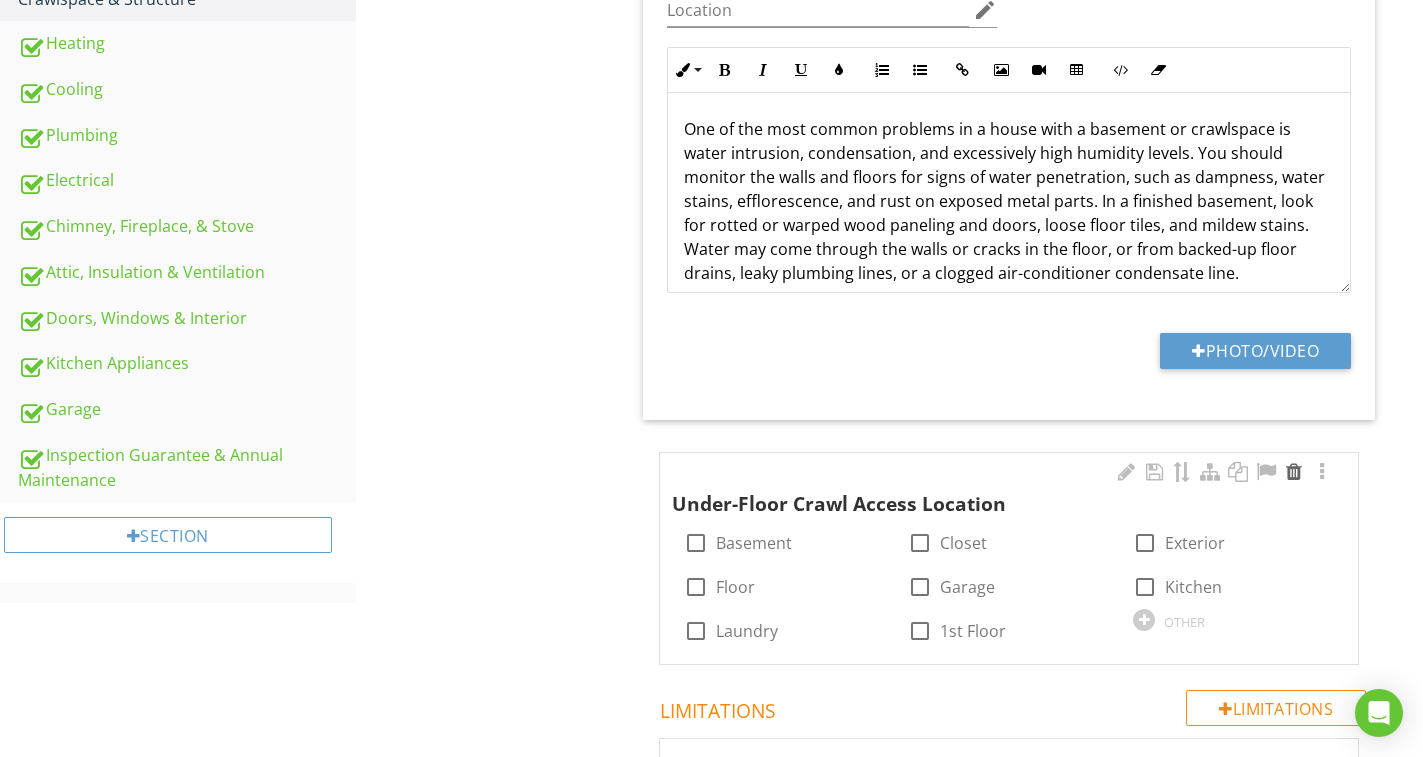 click at bounding box center (1294, 472) 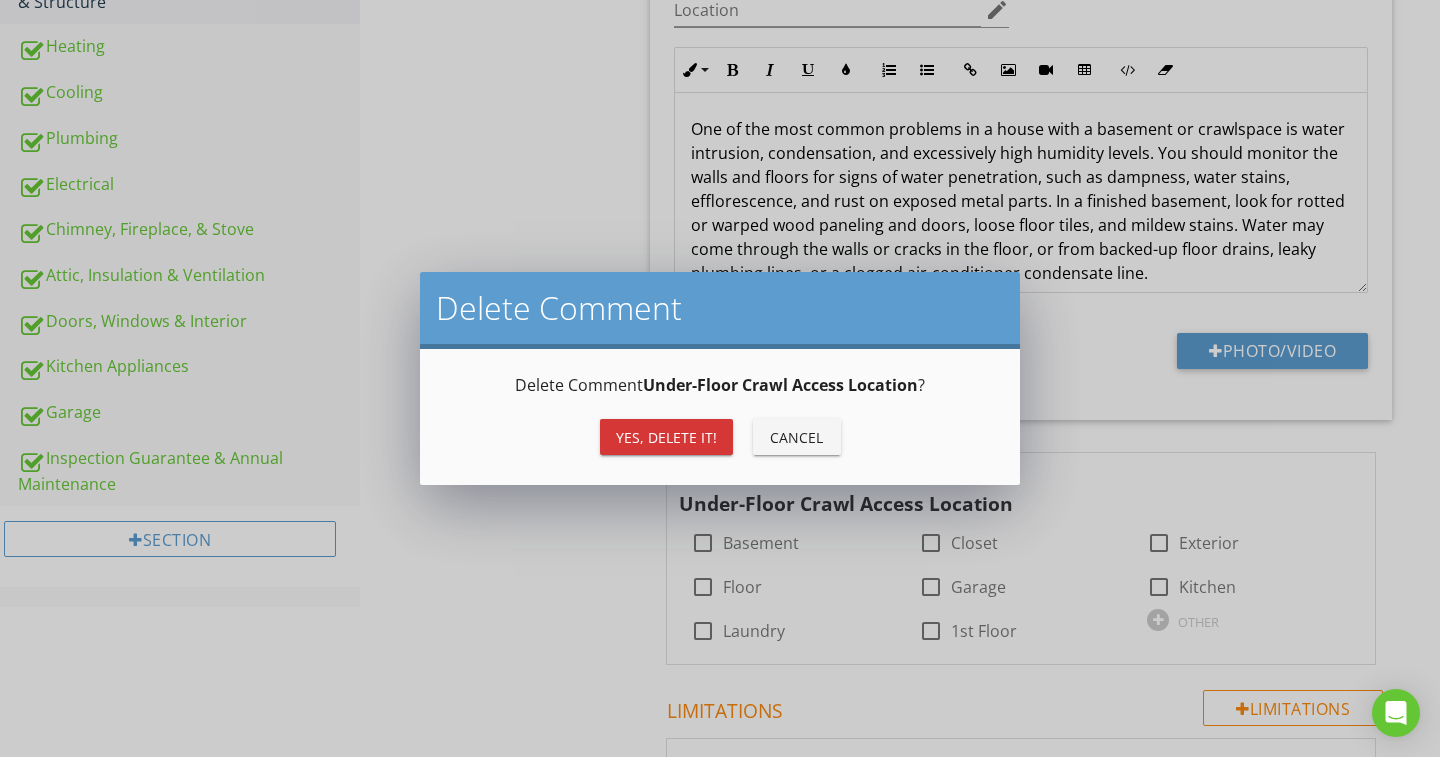 click on "Yes, Delete it!" at bounding box center [666, 437] 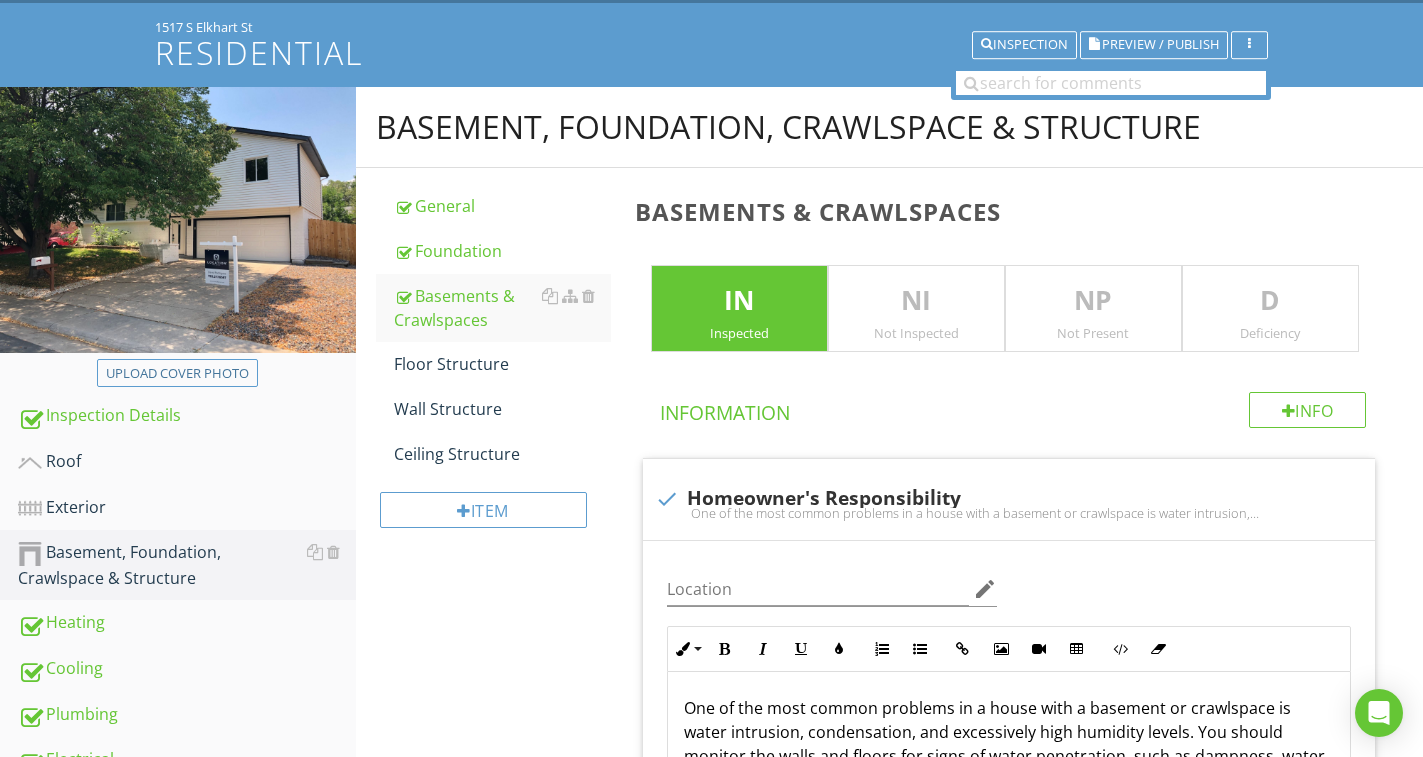 scroll, scrollTop: 113, scrollLeft: 0, axis: vertical 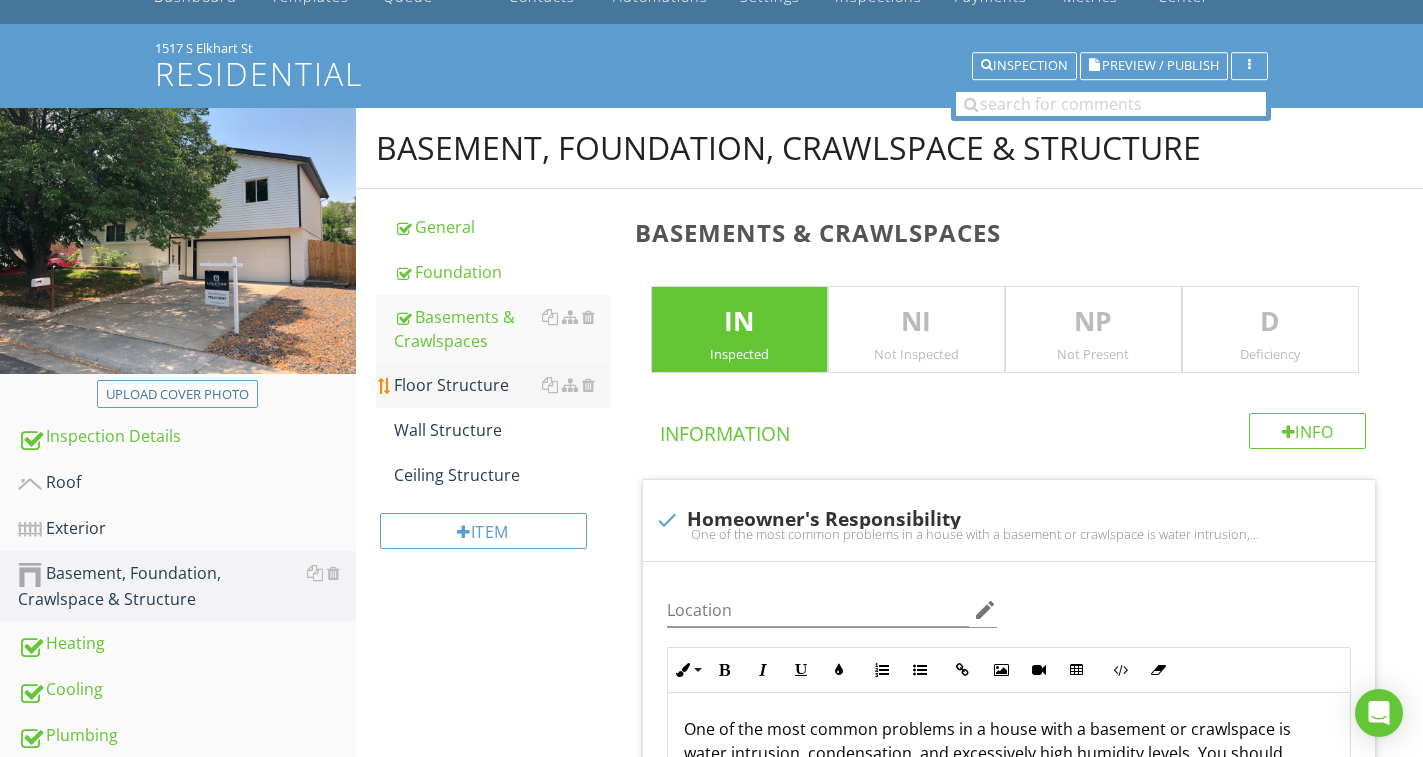 click on "Floor Structure" at bounding box center (502, 385) 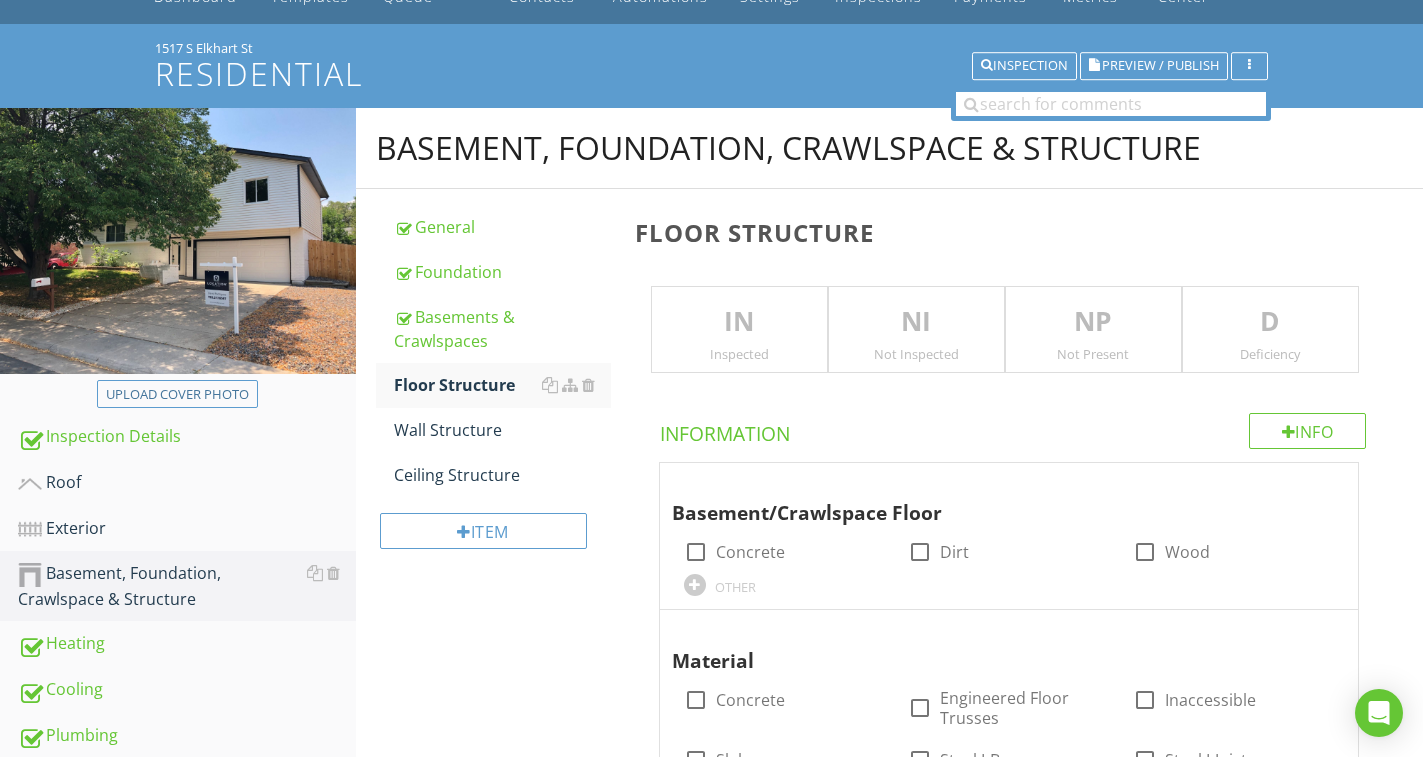click on "IN" at bounding box center [739, 322] 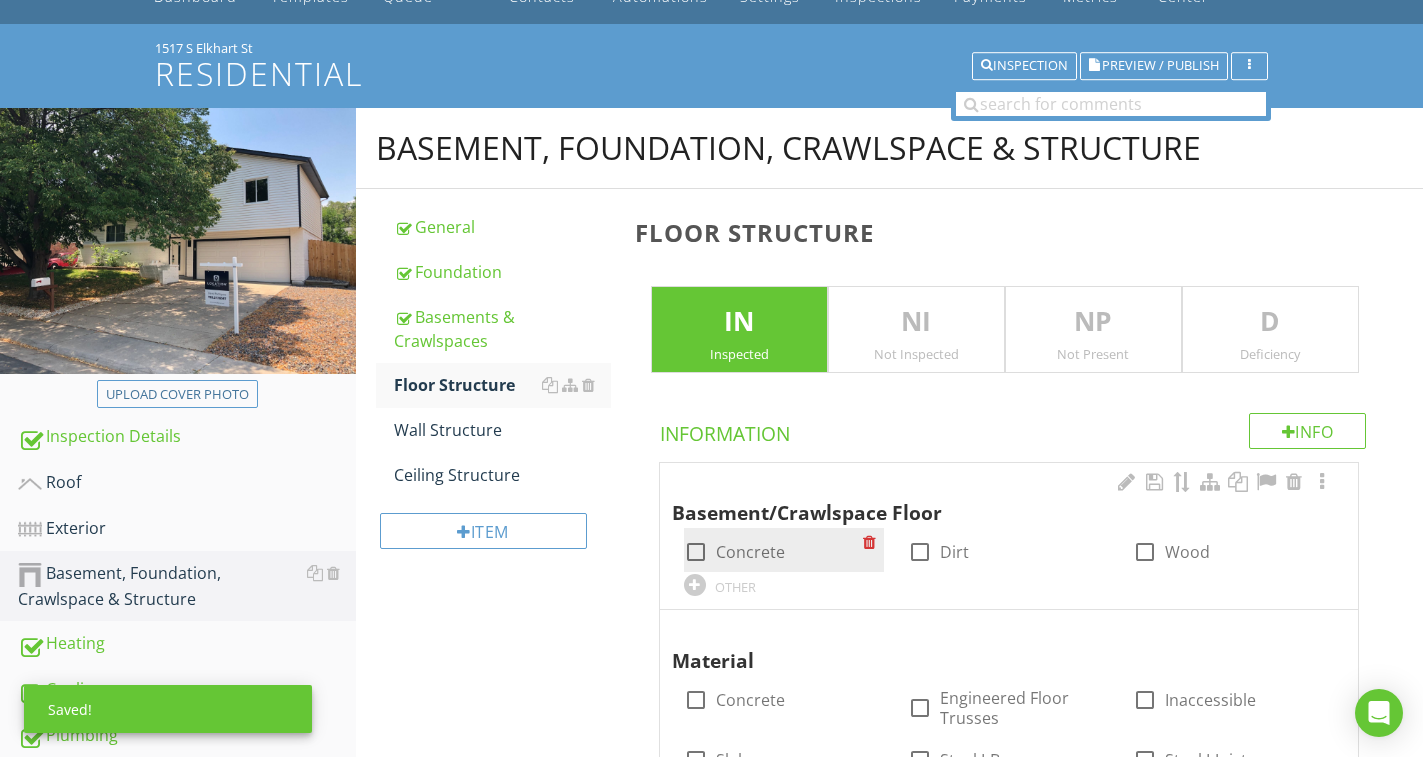 click on "Concrete" at bounding box center [750, 552] 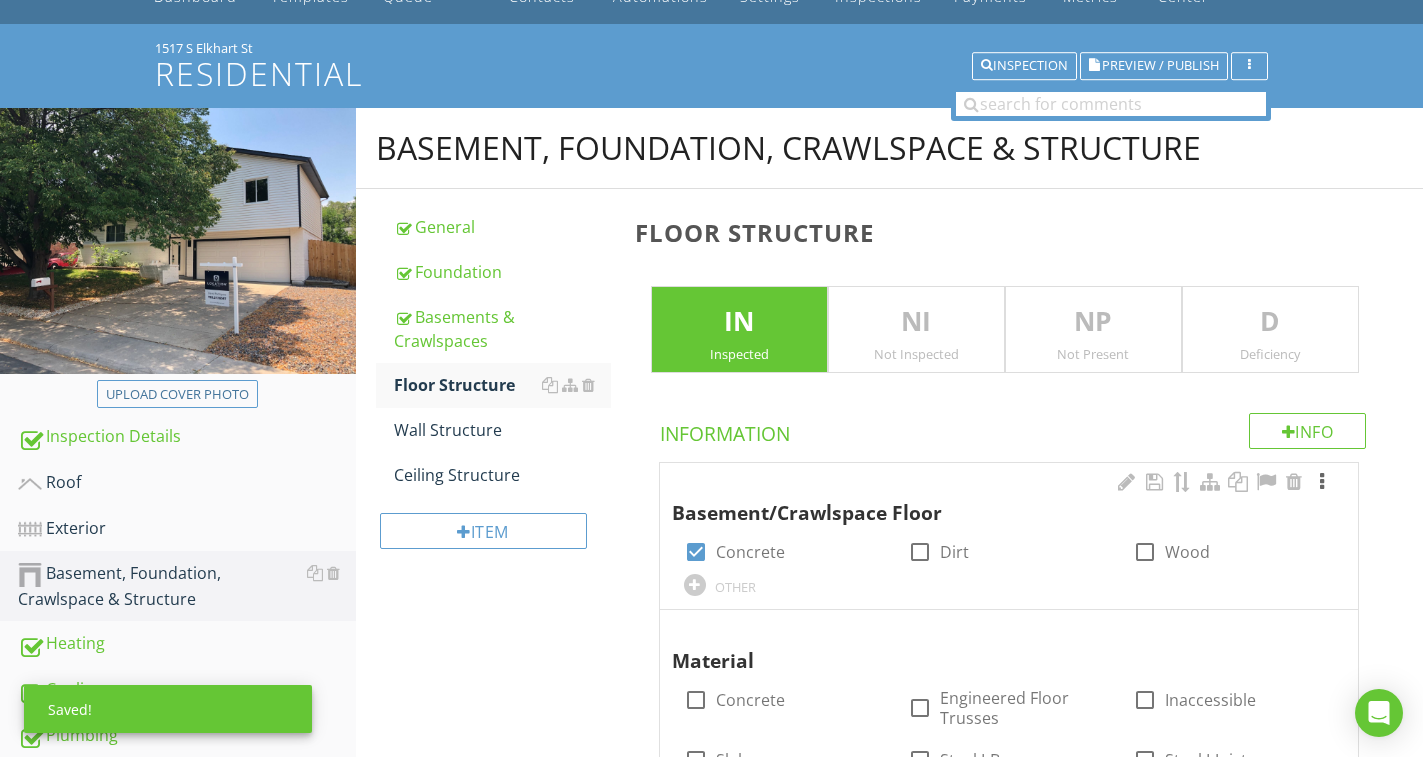 click at bounding box center [1322, 482] 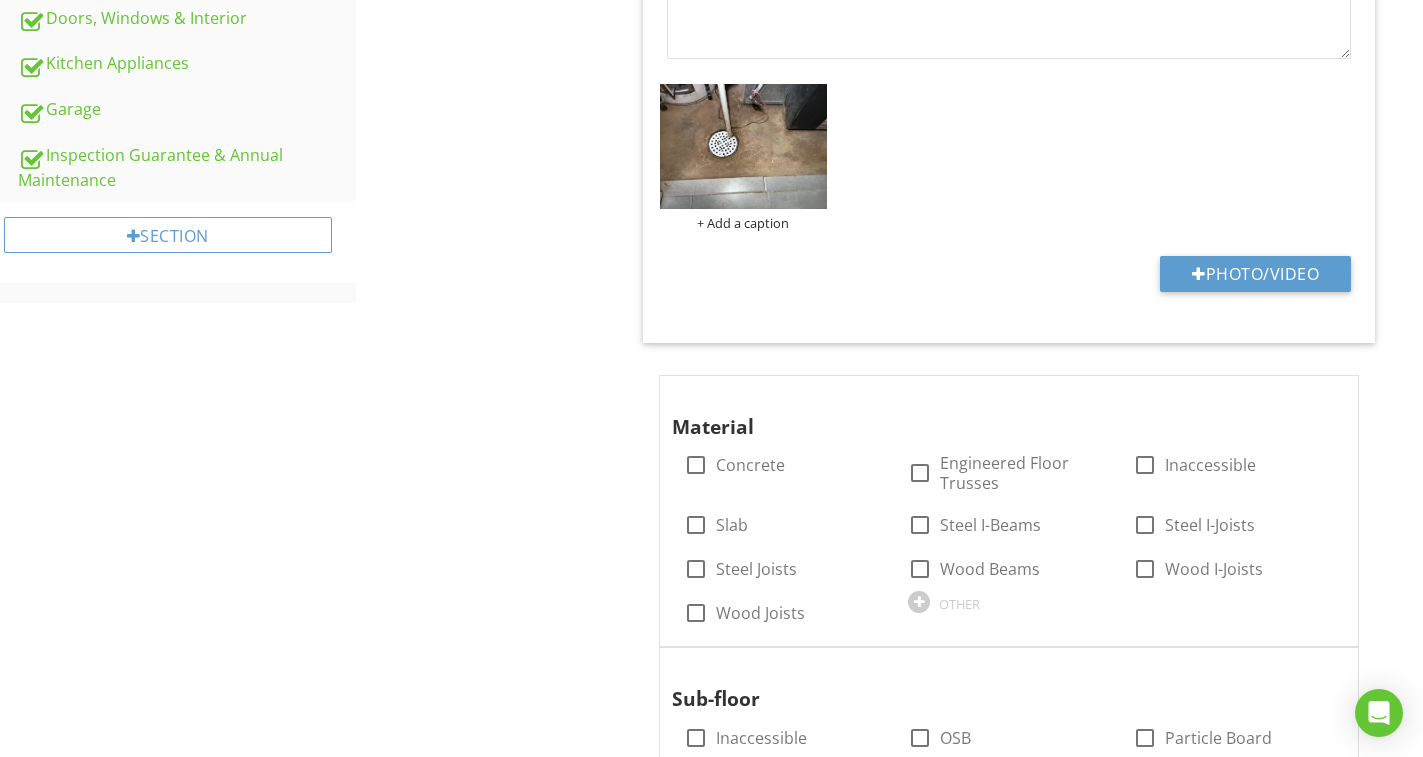 scroll, scrollTop: 1113, scrollLeft: 0, axis: vertical 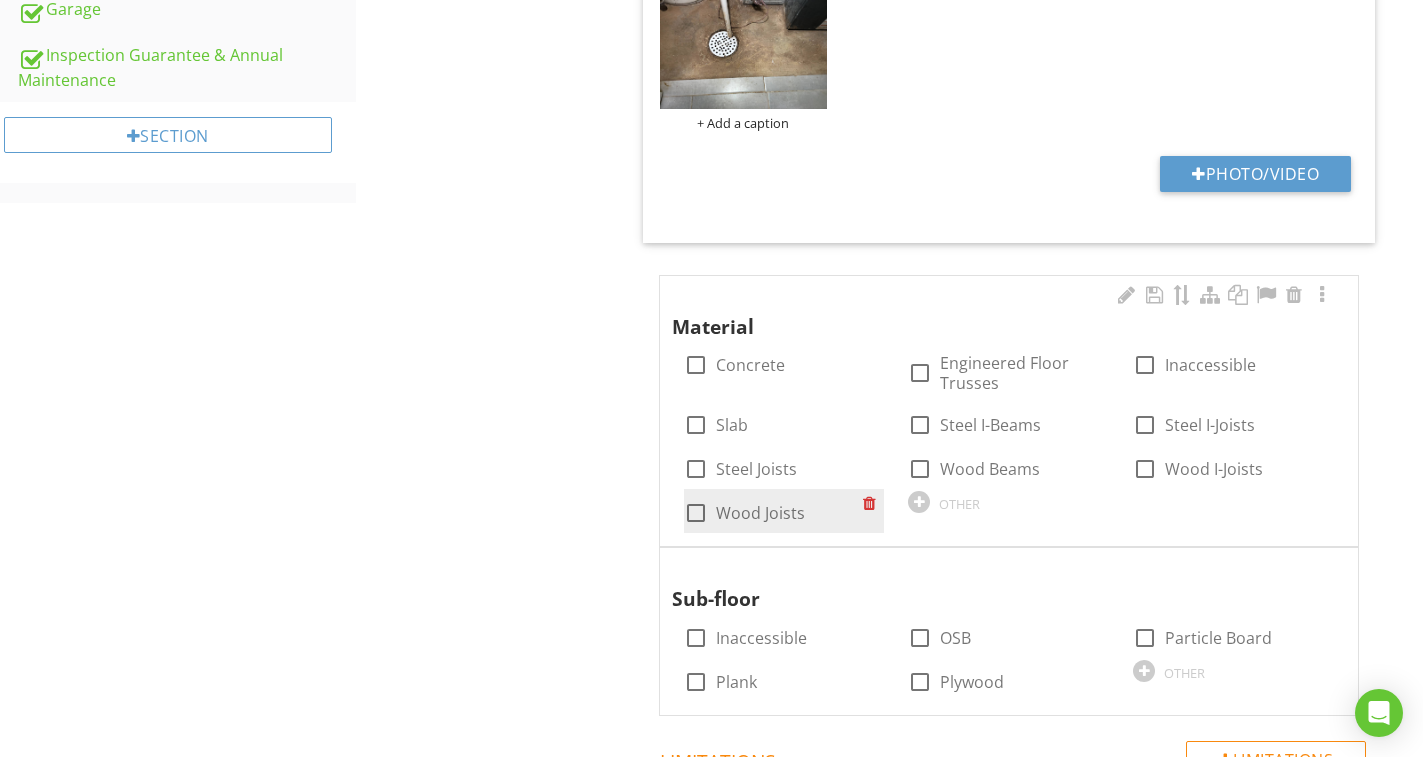 click on "Wood Joists" at bounding box center [760, 513] 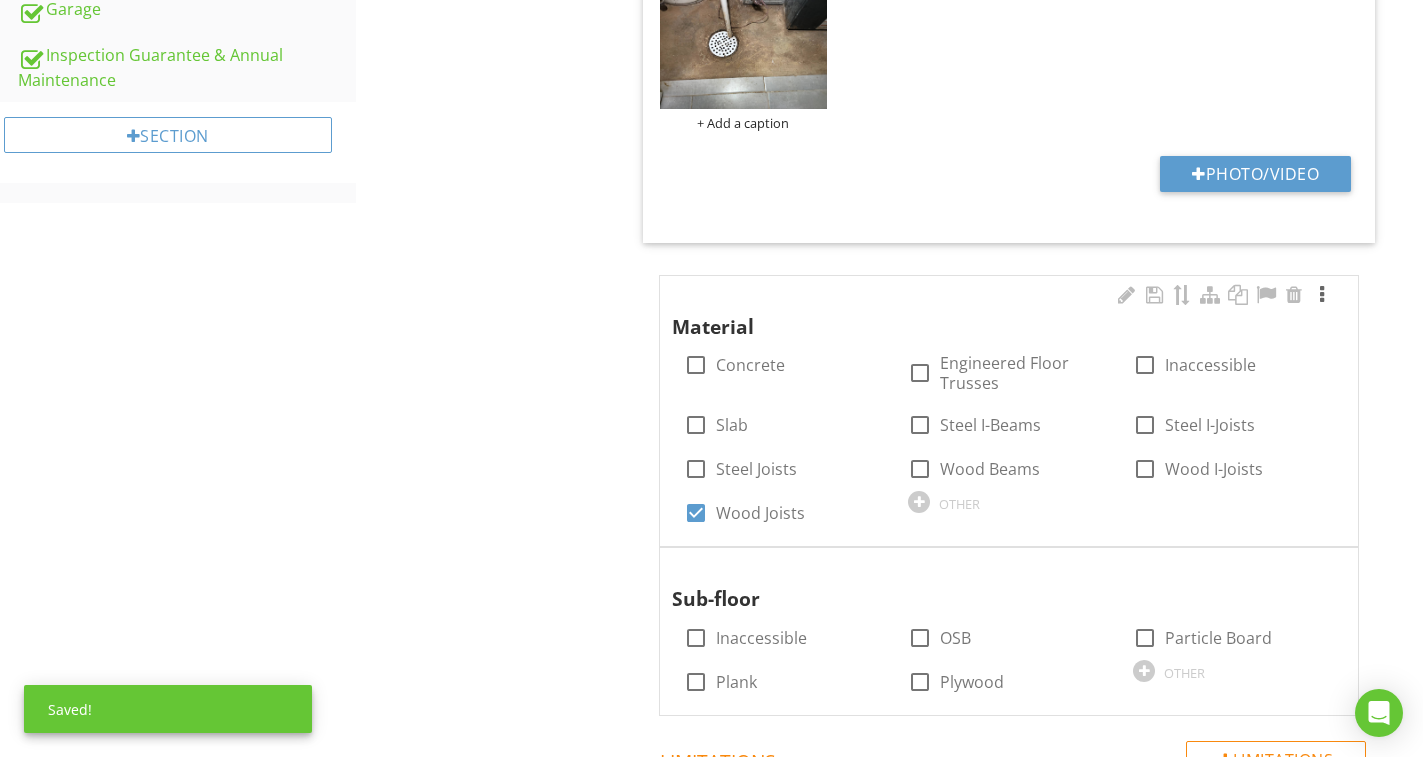 click at bounding box center (1322, 295) 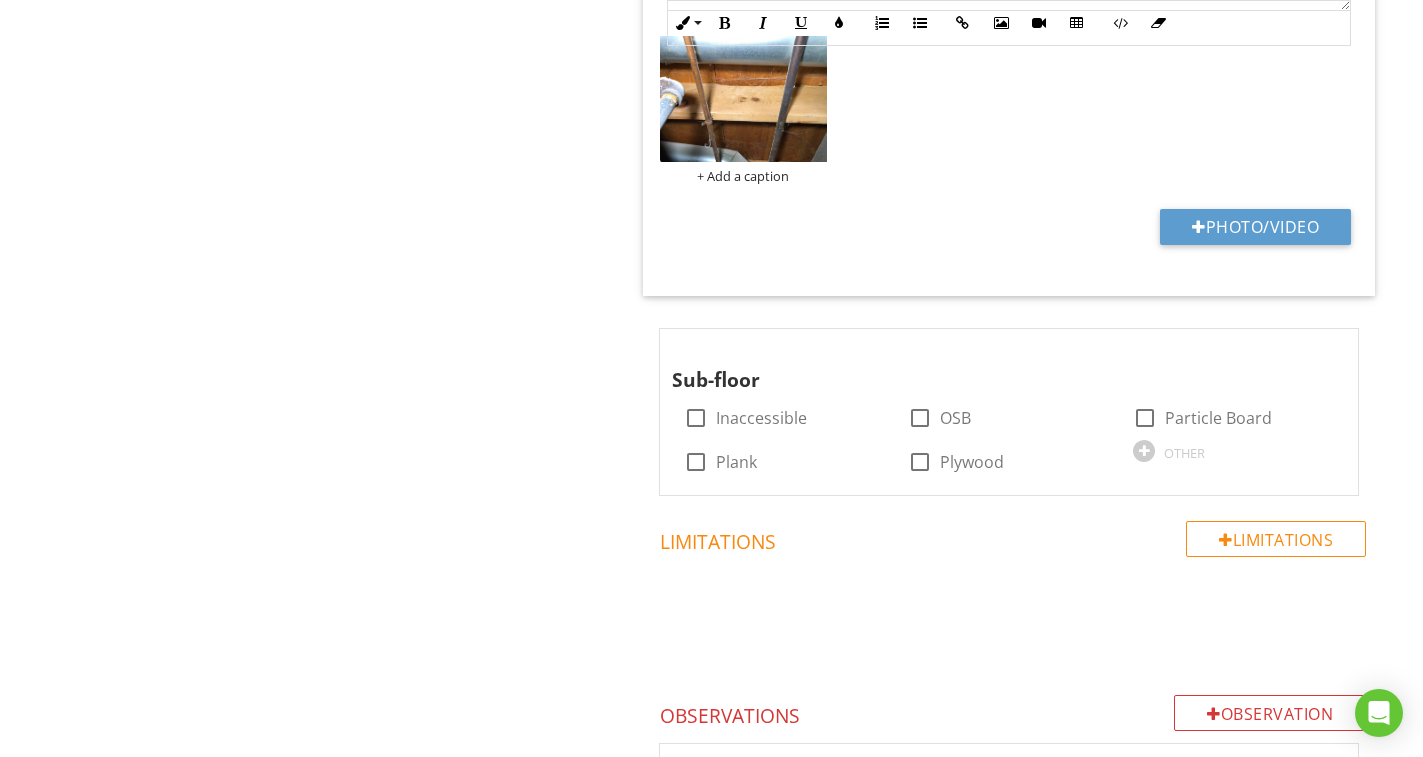 scroll, scrollTop: 2013, scrollLeft: 0, axis: vertical 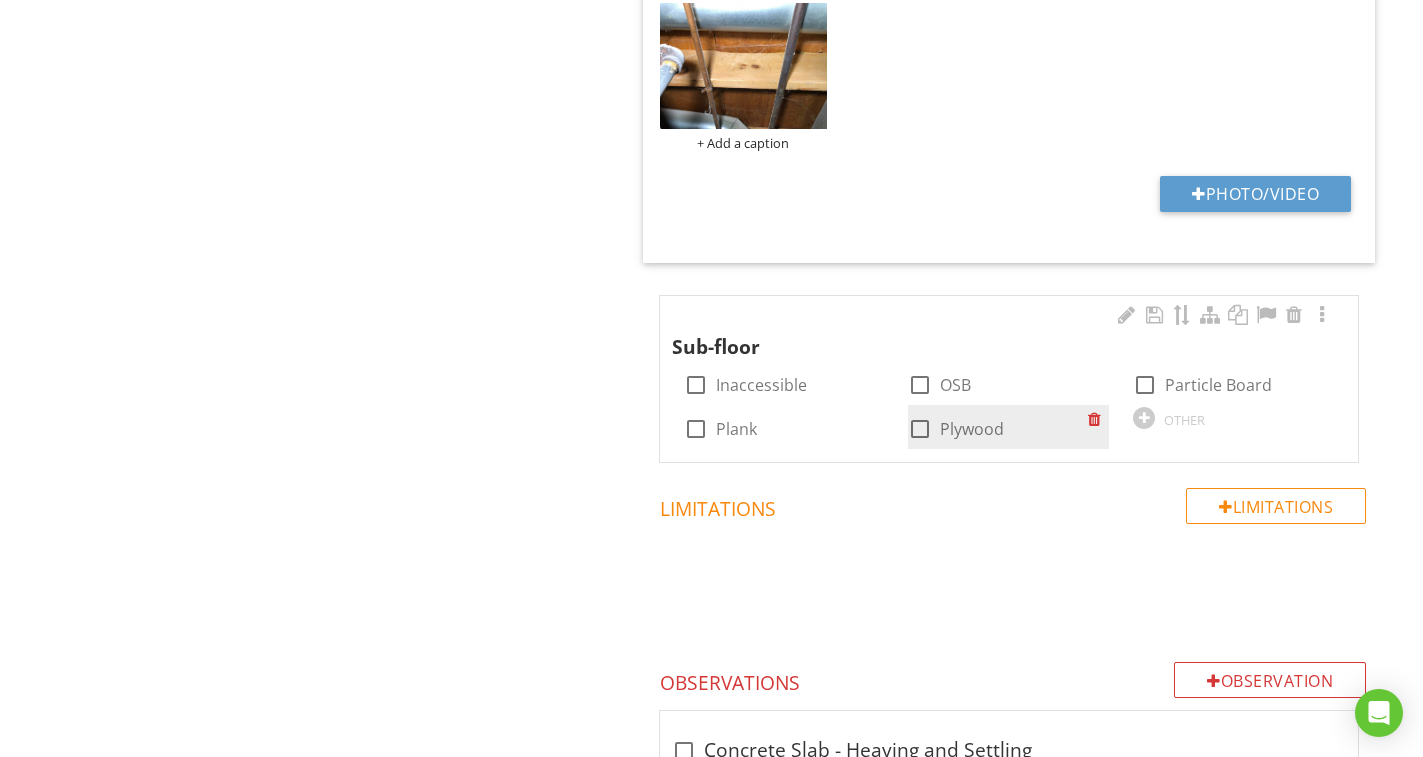click on "Plywood" at bounding box center (972, 429) 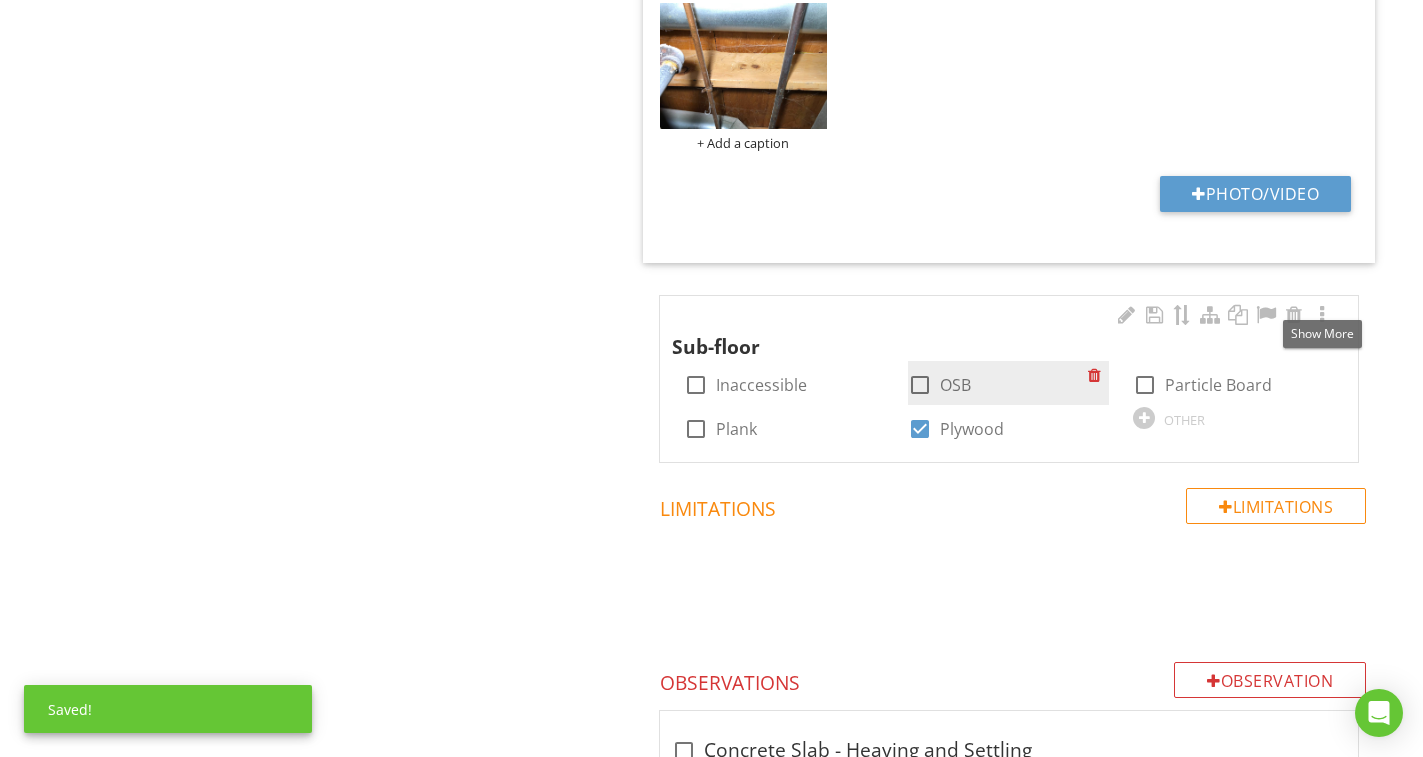 click at bounding box center (1322, 315) 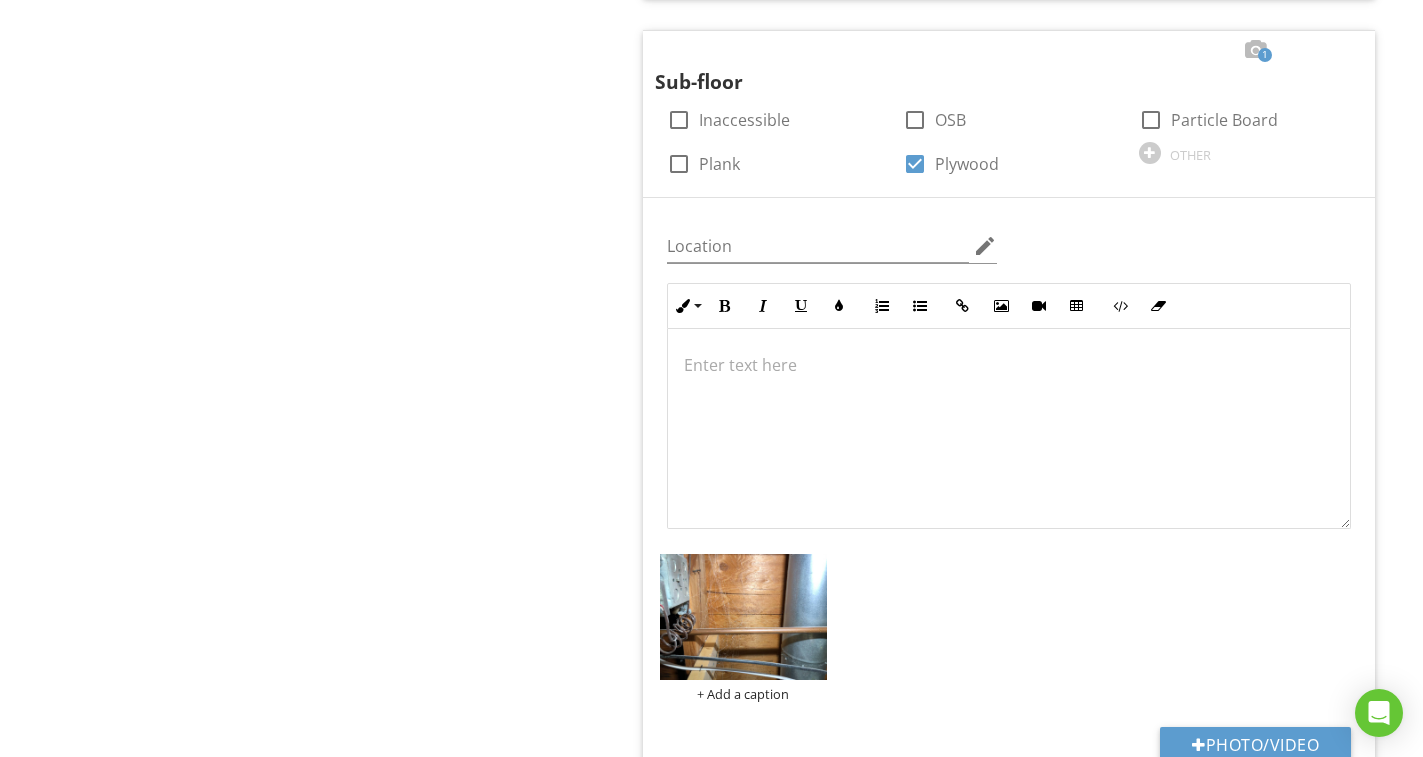 scroll, scrollTop: 2313, scrollLeft: 0, axis: vertical 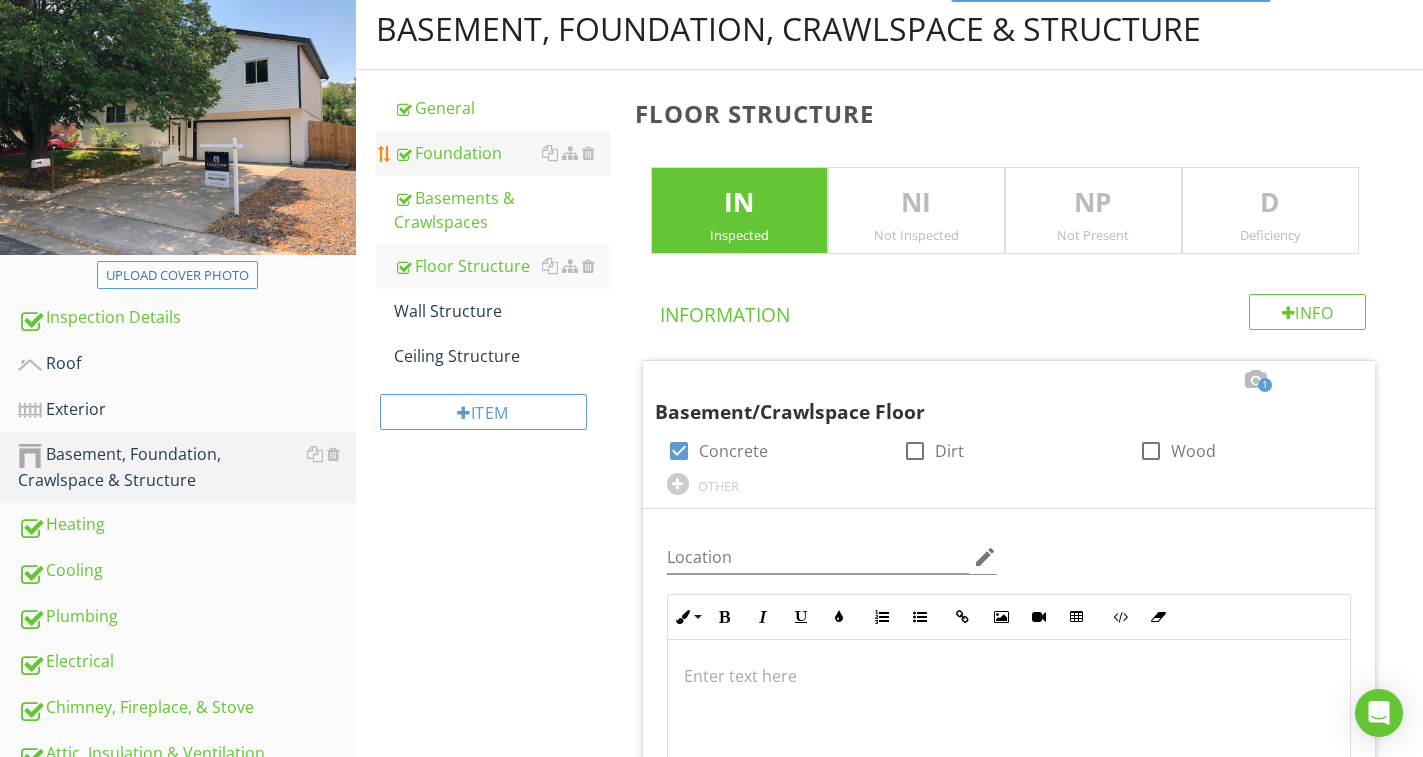 click on "Foundation" at bounding box center [502, 153] 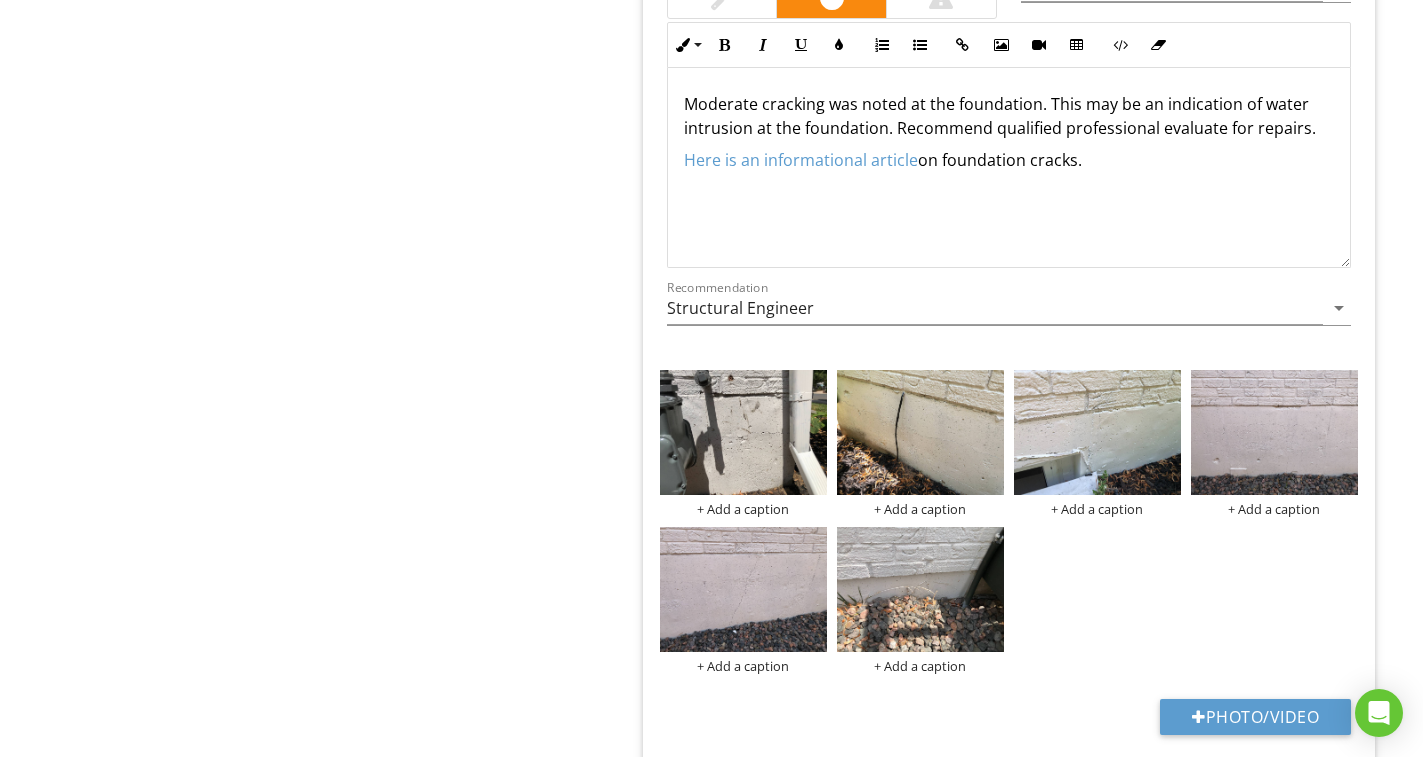 scroll, scrollTop: 2507, scrollLeft: 0, axis: vertical 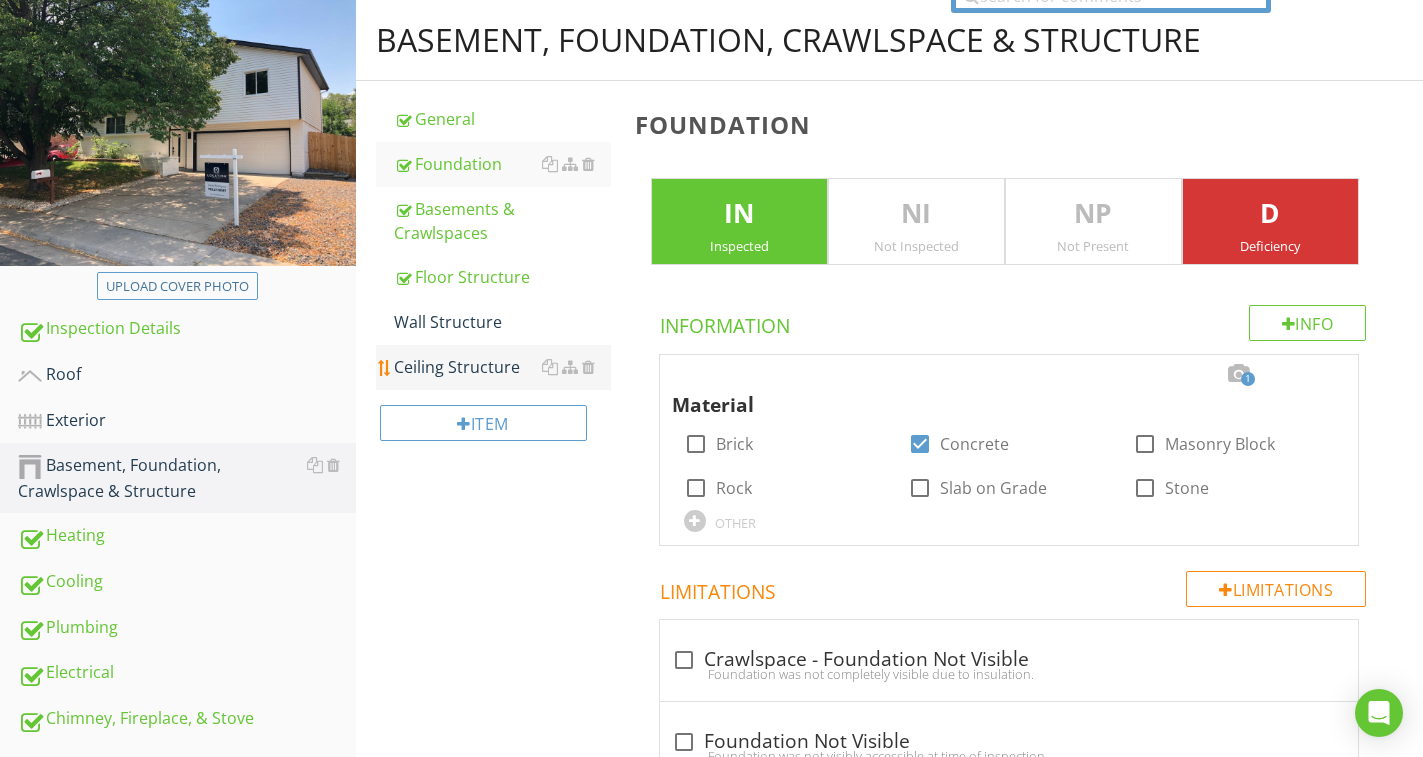 click on "Ceiling Structure" at bounding box center (502, 367) 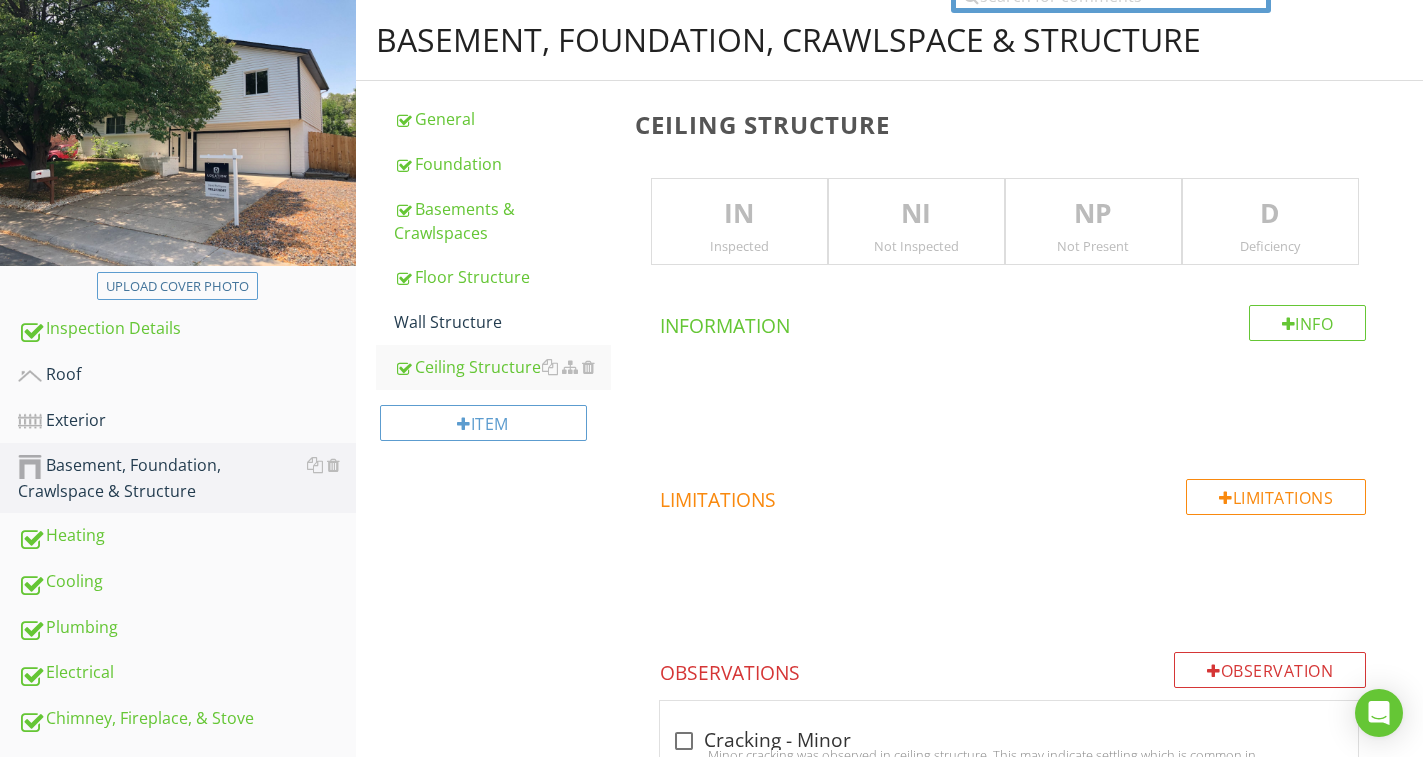 click on "IN" at bounding box center (739, 214) 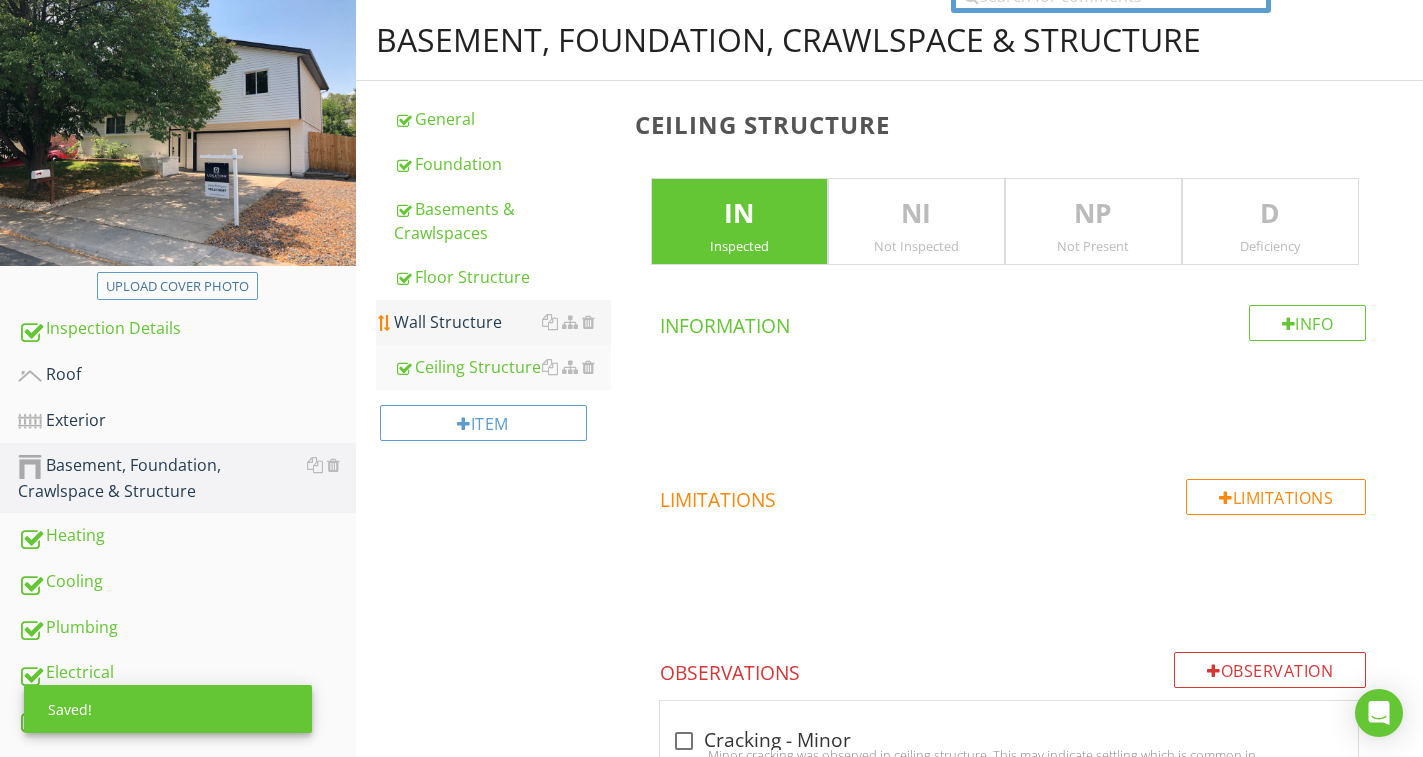 click on "Wall Structure" at bounding box center [502, 322] 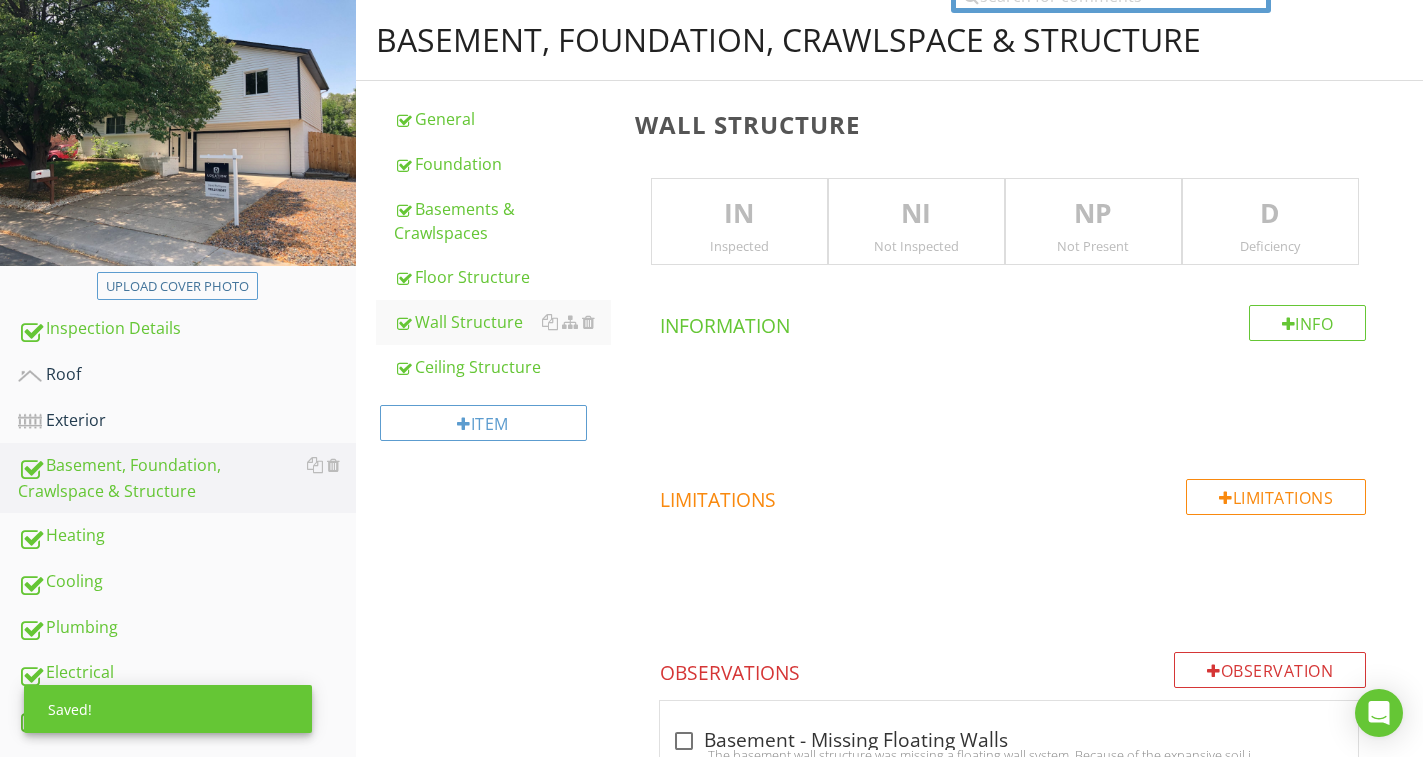 click on "IN" at bounding box center [739, 214] 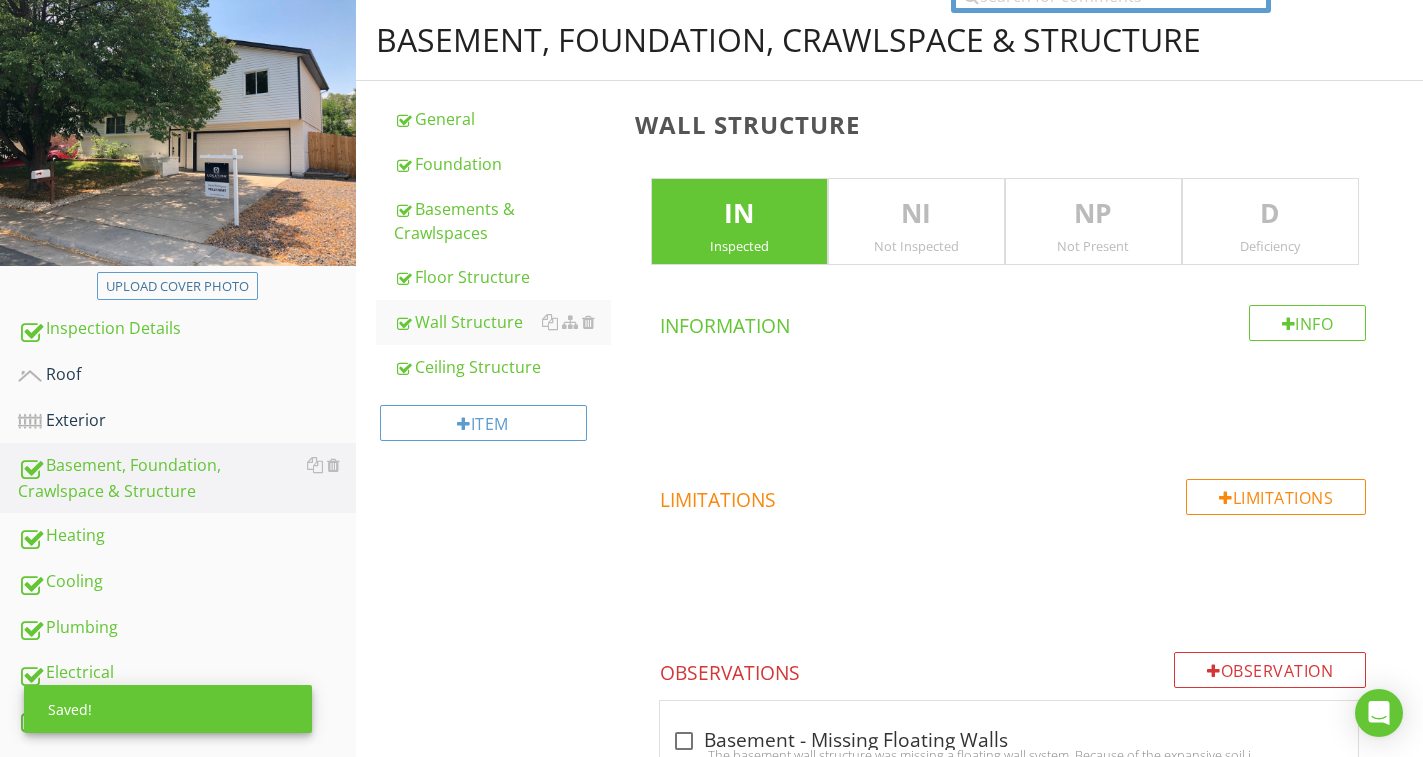 click on "D" at bounding box center [1270, 214] 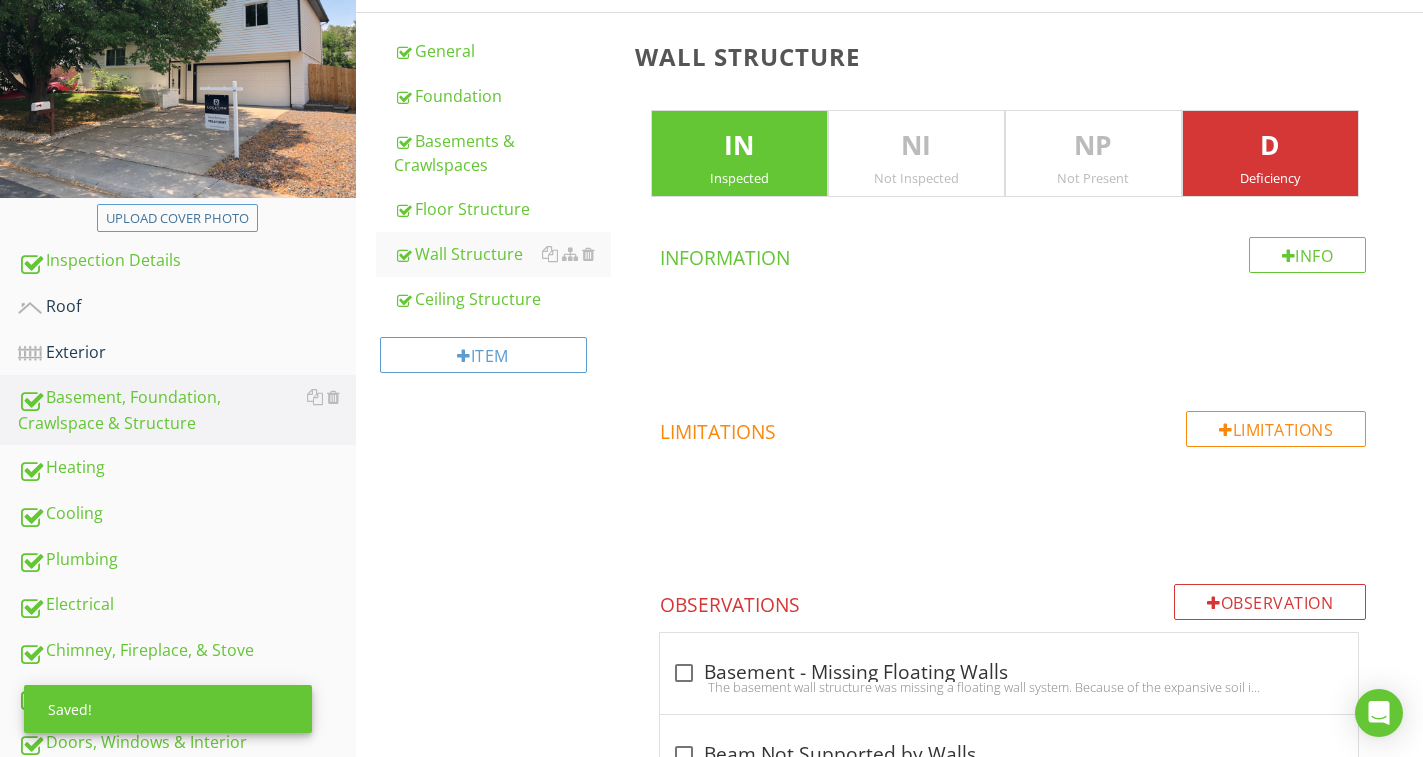 scroll, scrollTop: 421, scrollLeft: 0, axis: vertical 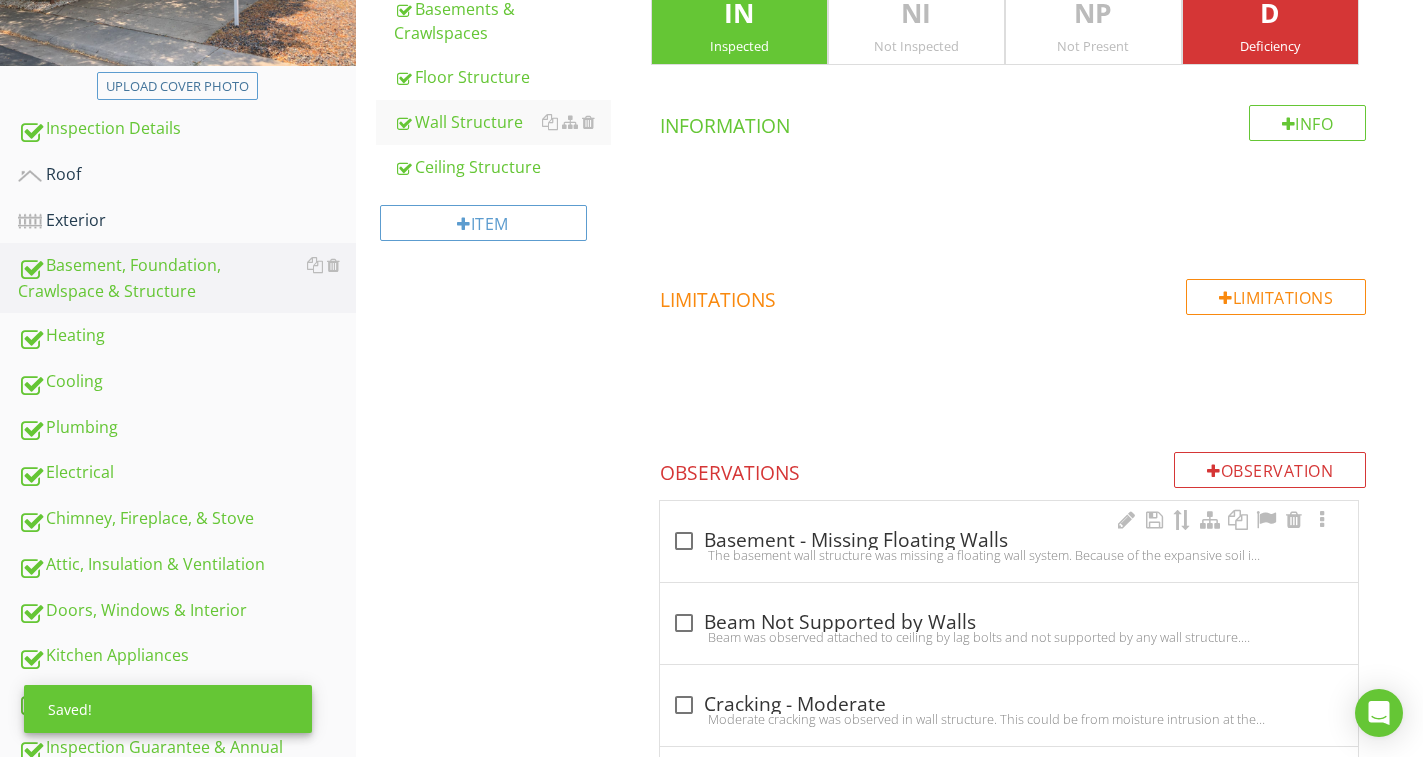 click on "check_box_outline_blank
Basement - Missing Floating Walls" at bounding box center [1009, 541] 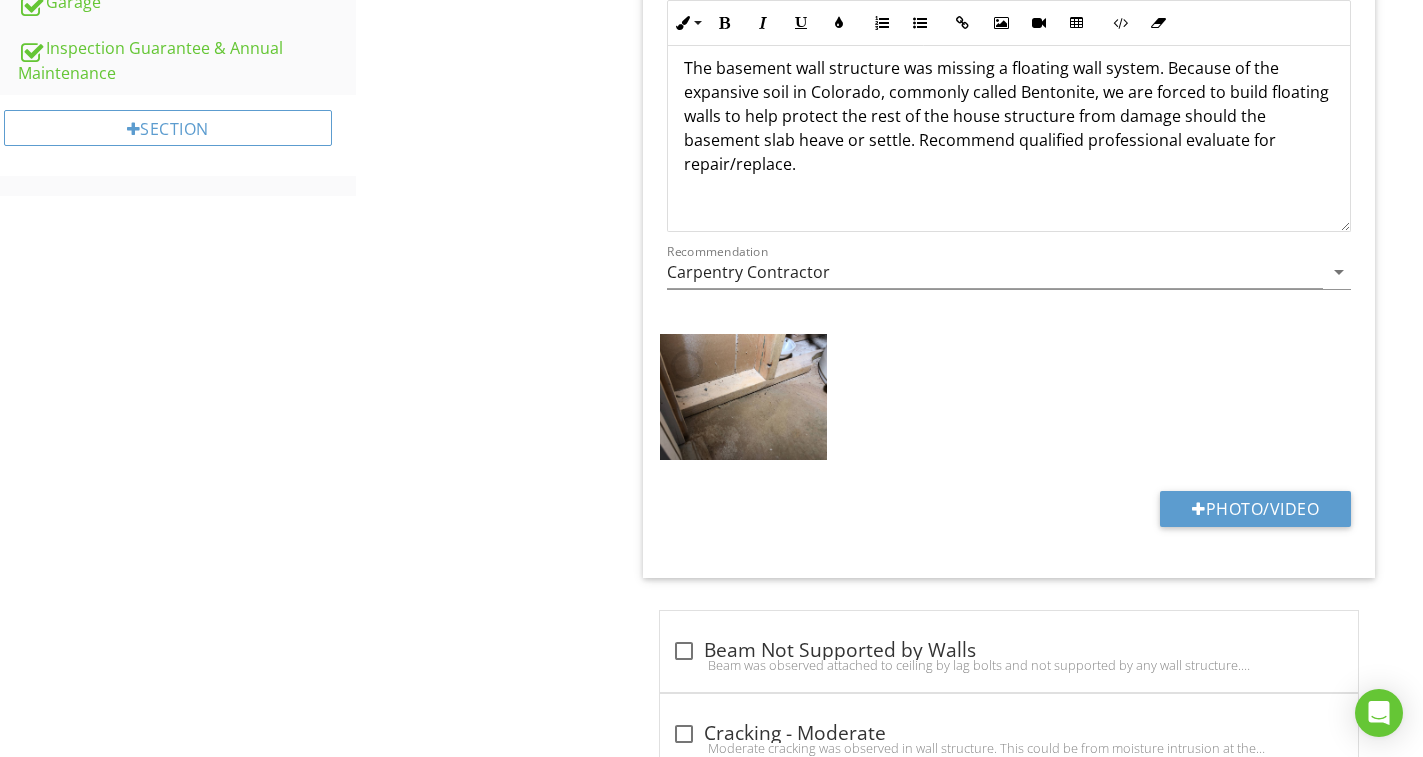 scroll, scrollTop: 1121, scrollLeft: 0, axis: vertical 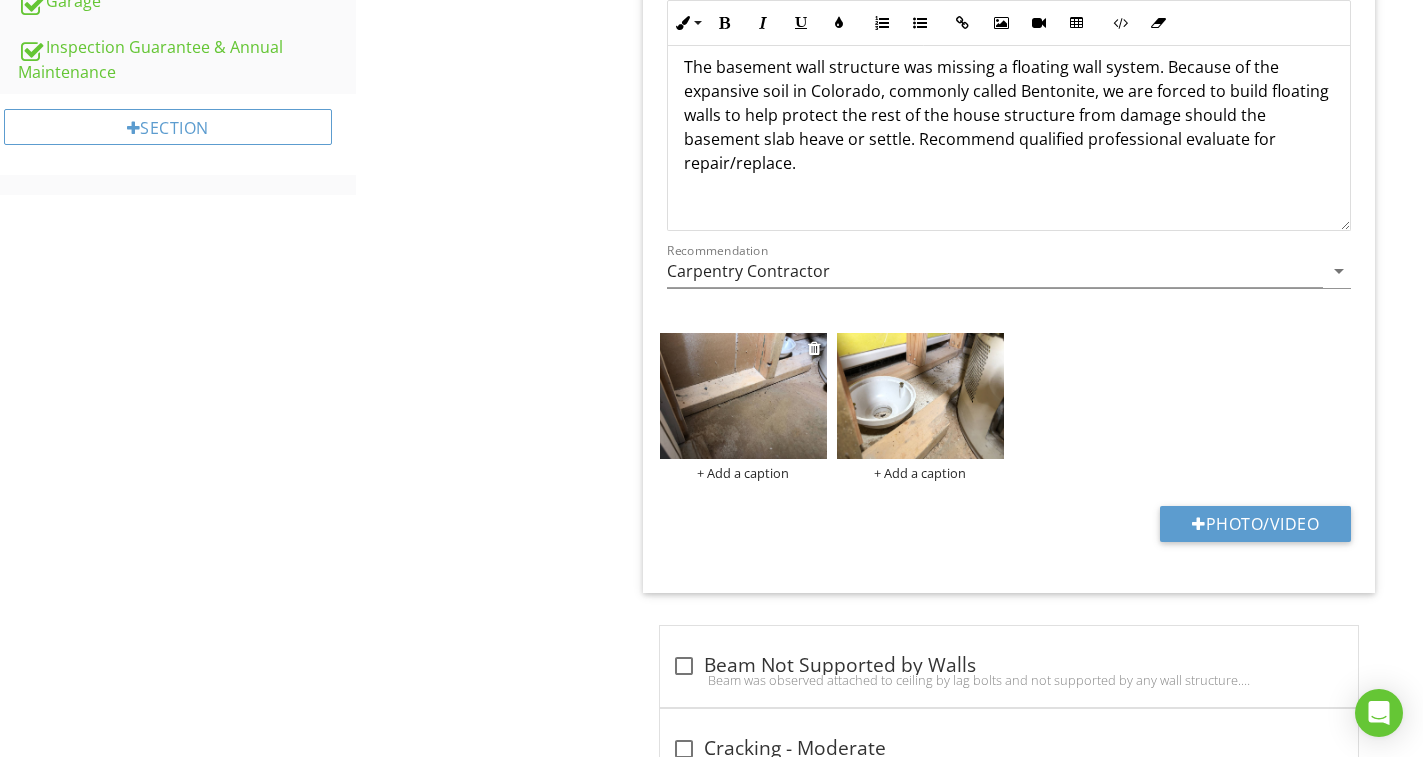 click at bounding box center (743, 395) 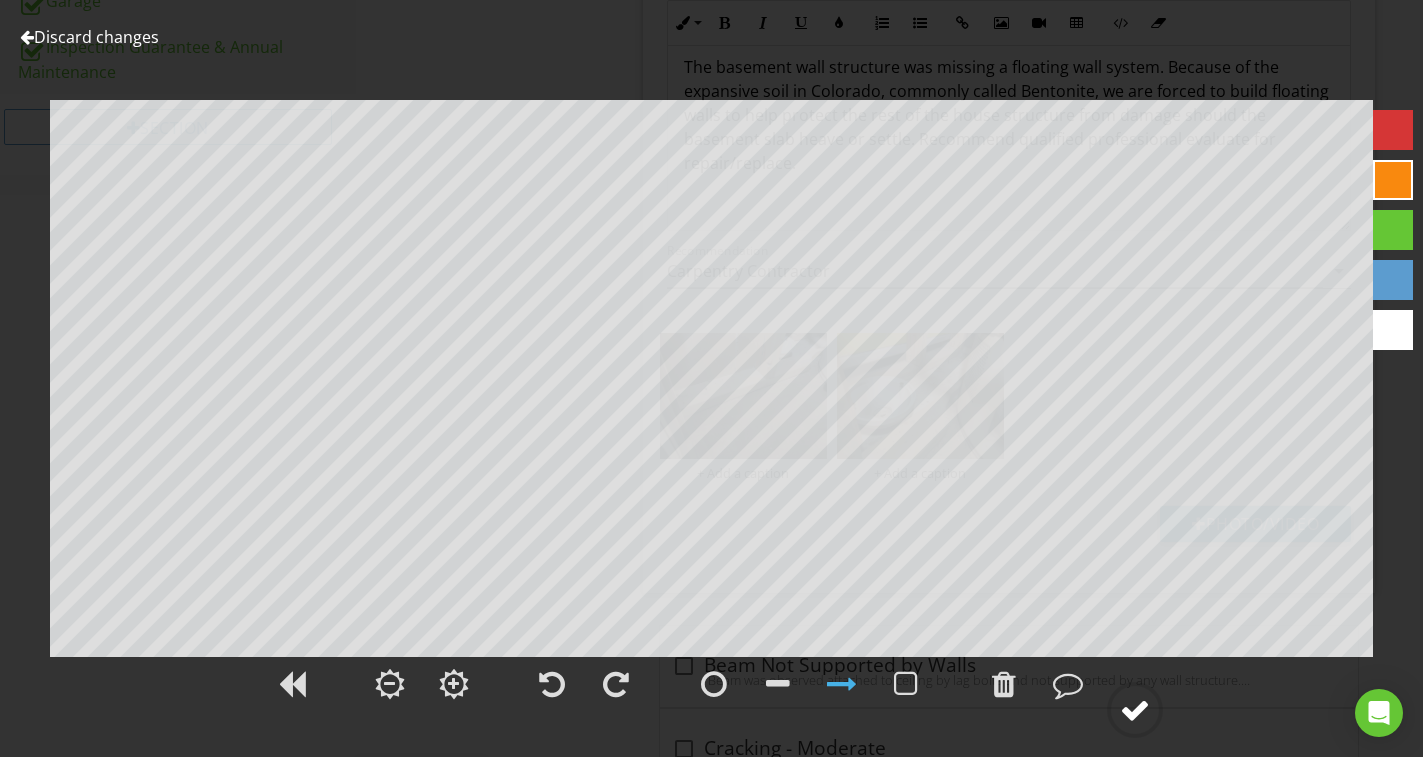 click at bounding box center (1135, 710) 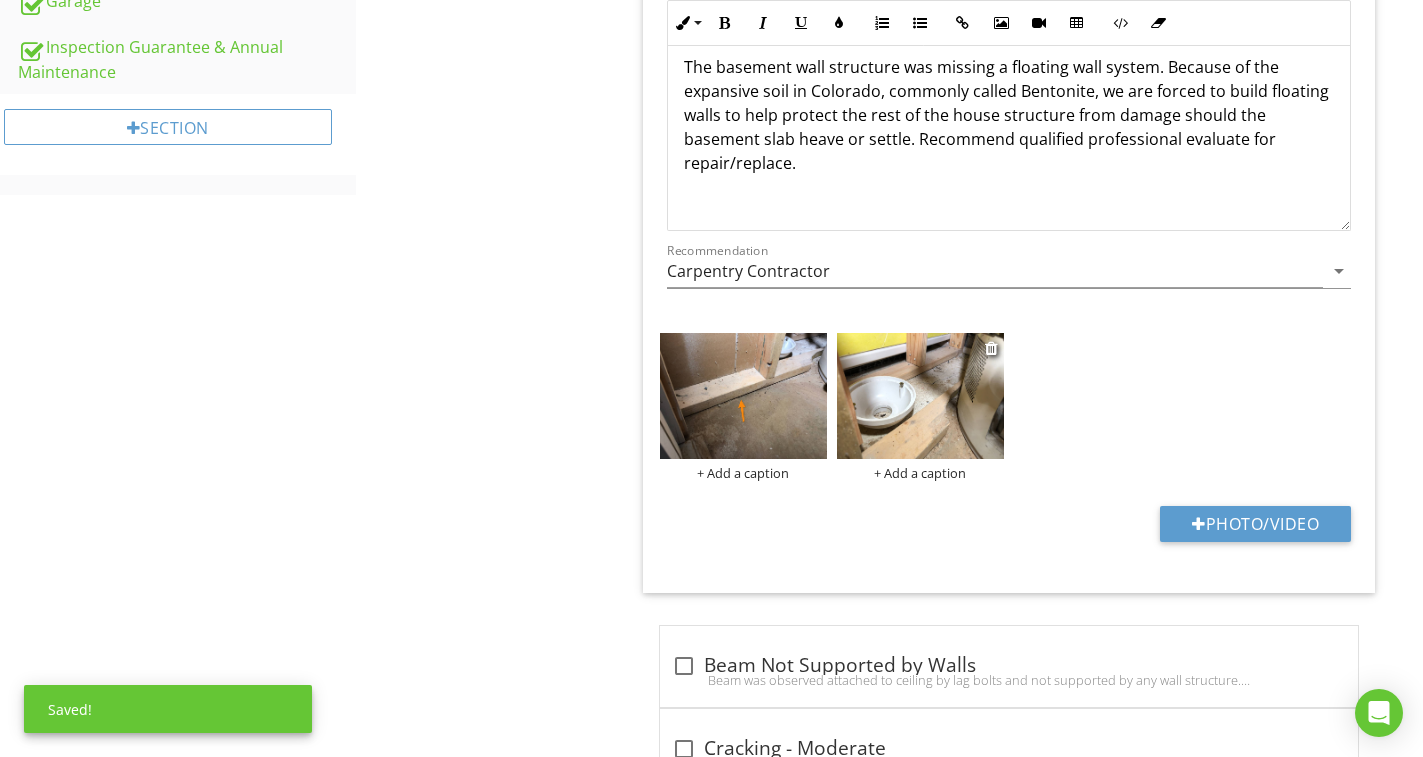 click at bounding box center (920, 395) 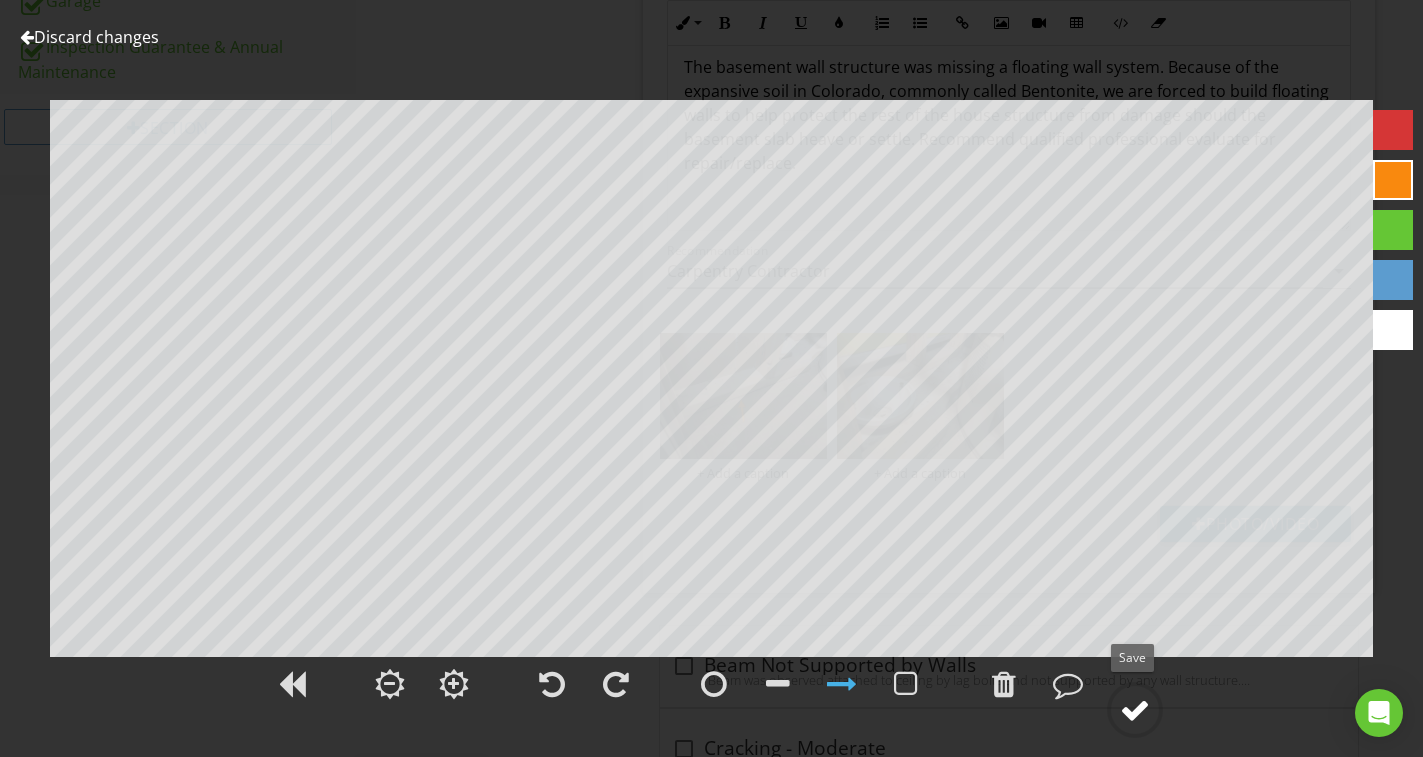 click at bounding box center (1135, 710) 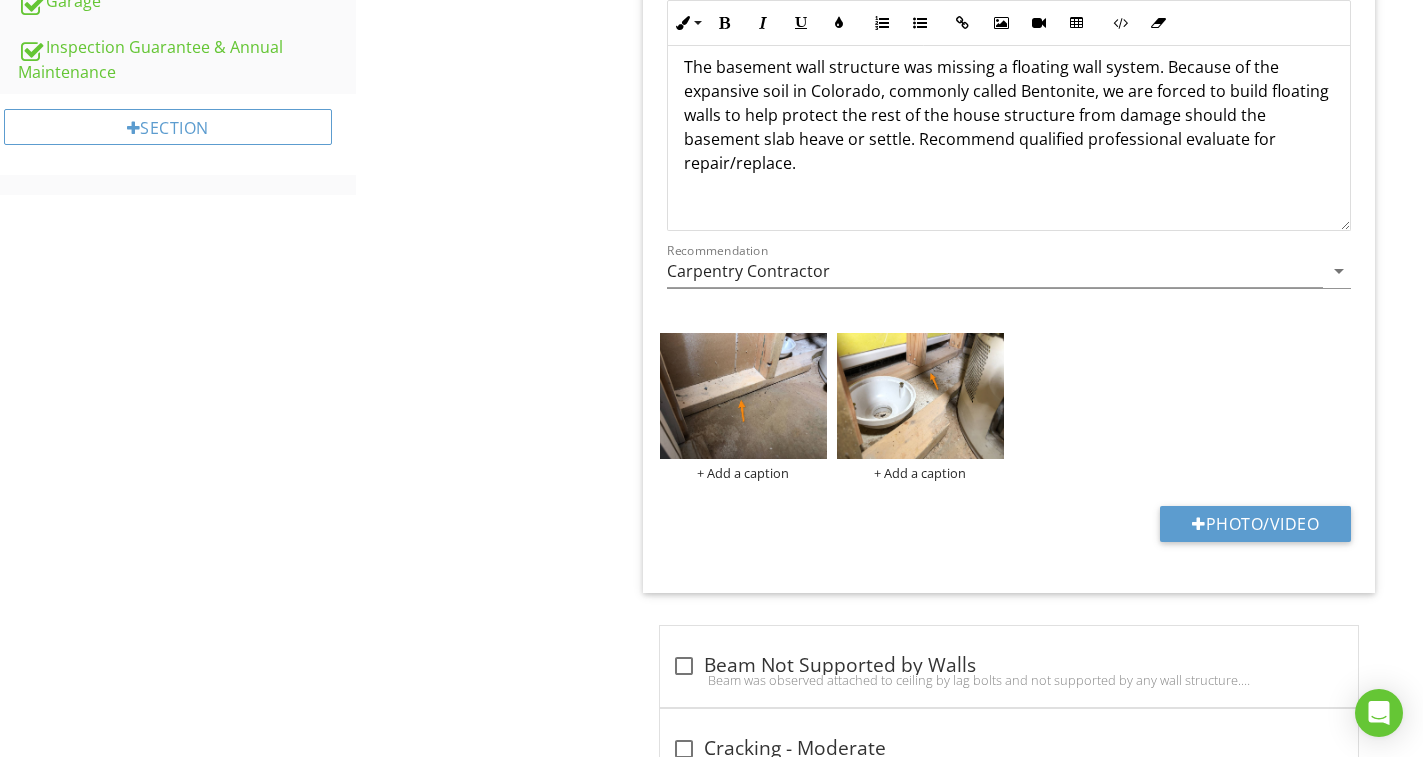 click on "Basement, Foundation, Crawlspace & Structure
General
Foundation
Basements & Crawlspaces
Floor Structure
Wall Structure
Ceiling Structure
Item
Wall Structure
IN   Inspected NI   Not Inspected NP   Not Present D   Deficiency
Info
Information
Limitations
Limitations
Observation
Observations
2         check
Basement - Missing Floating Walls
Category                 Location edit       Inline Style XLarge Large Normal Small Light Small/Light Bold Italic Underline Colors" at bounding box center (889, 510) 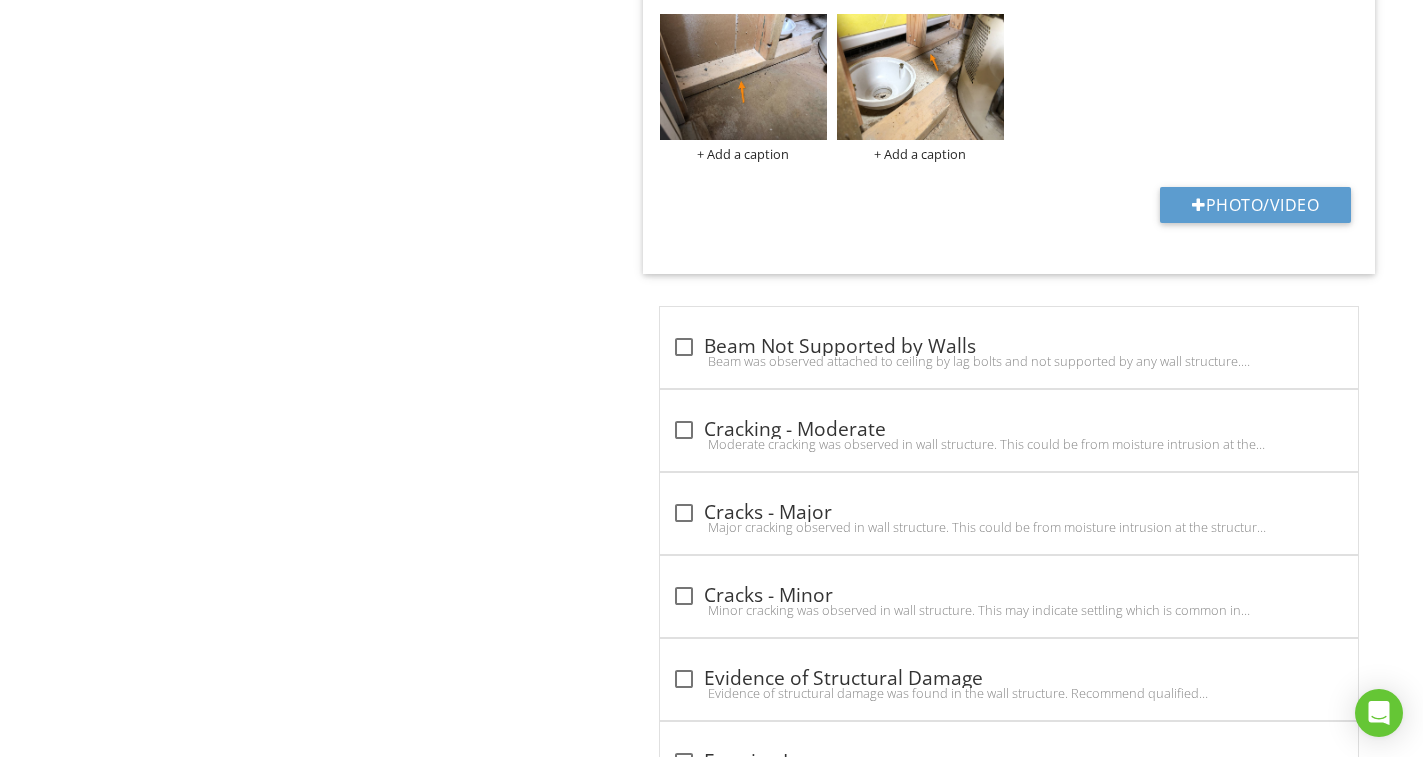 scroll, scrollTop: 1521, scrollLeft: 0, axis: vertical 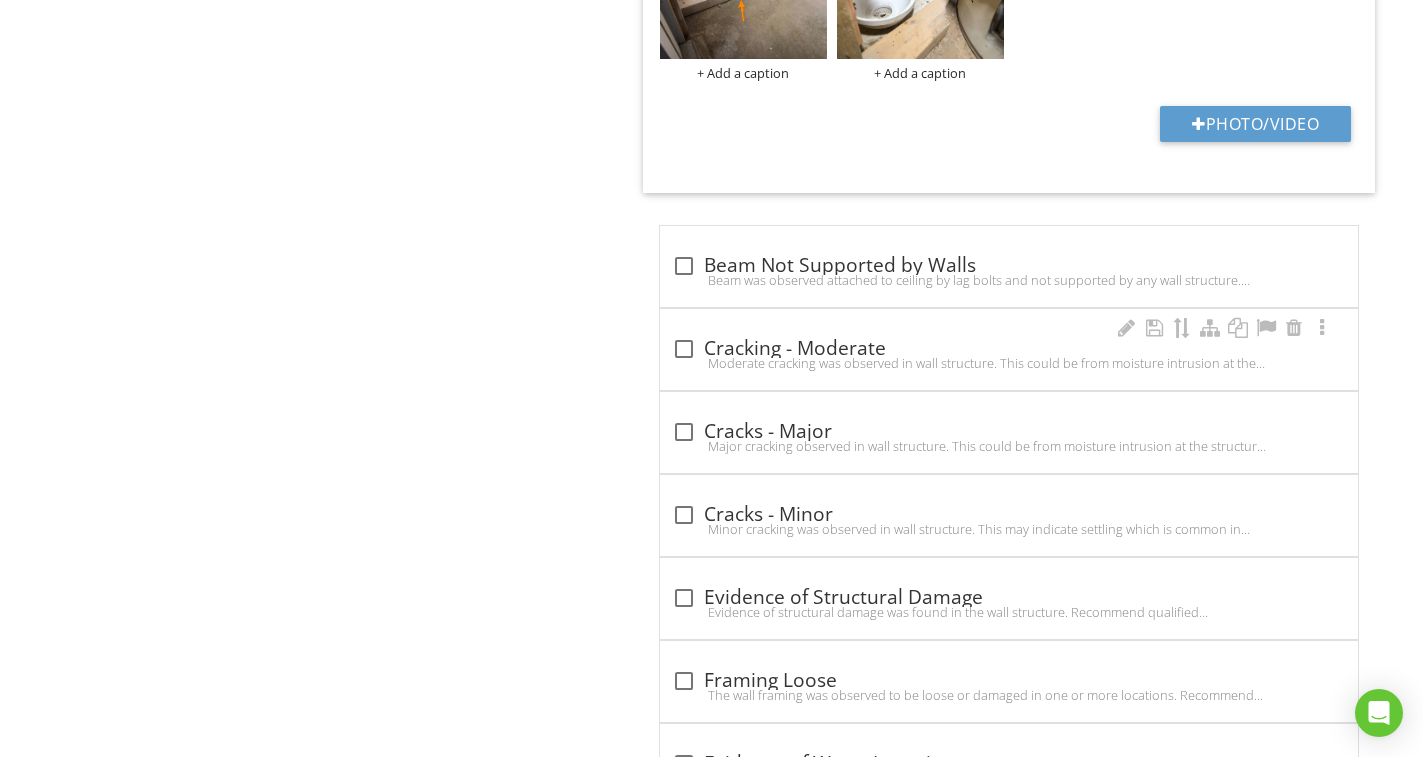 click on "check_box_outline_blank
Cracking - Moderate" at bounding box center [1009, 349] 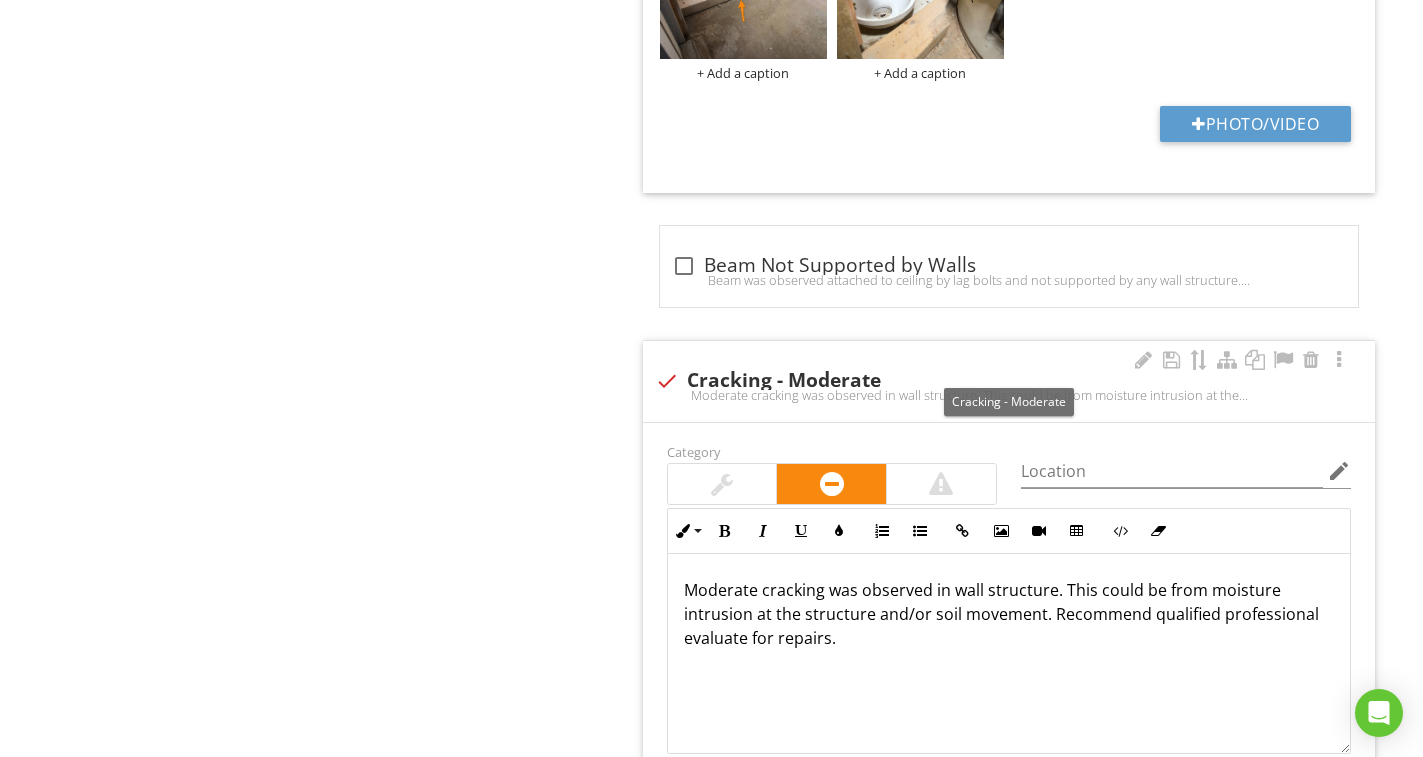click at bounding box center (667, 381) 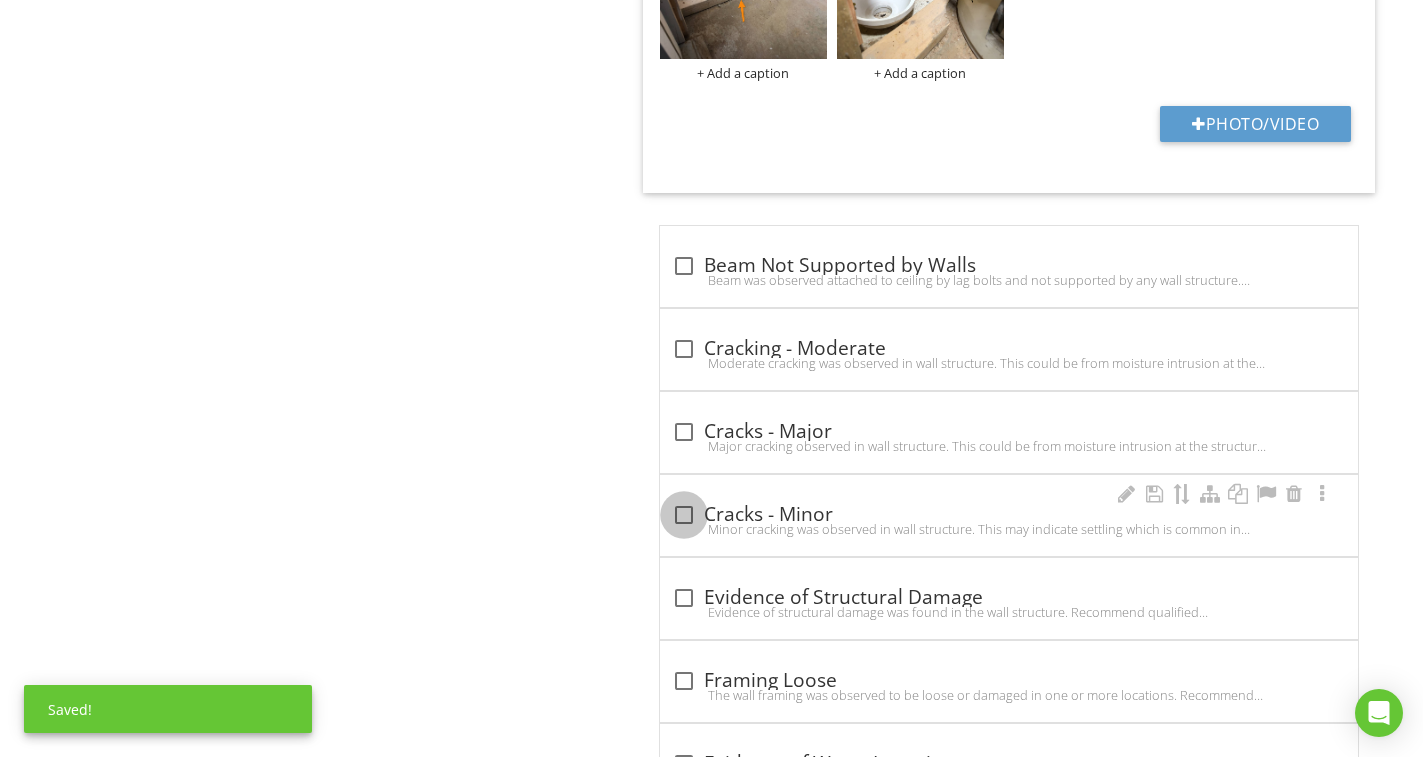 click at bounding box center (684, 515) 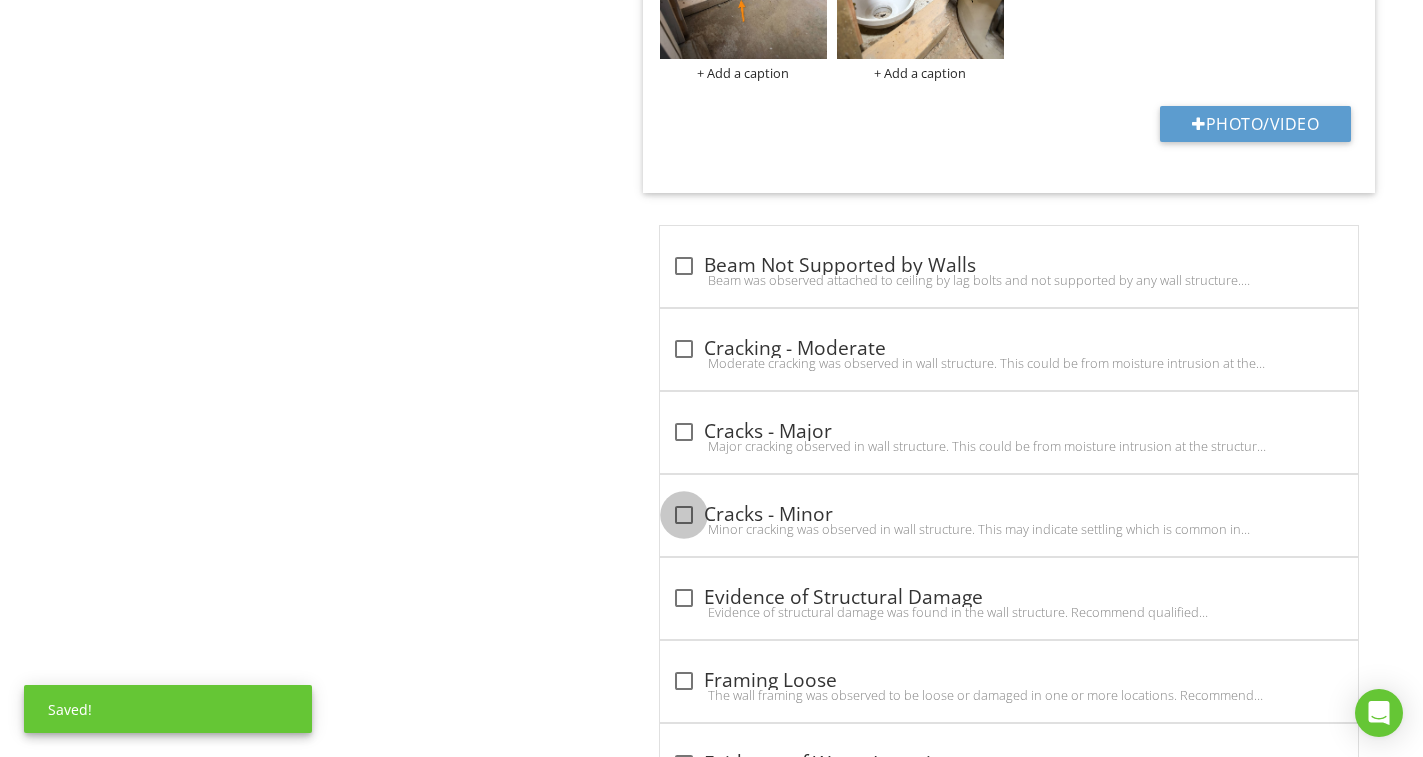 checkbox on "true" 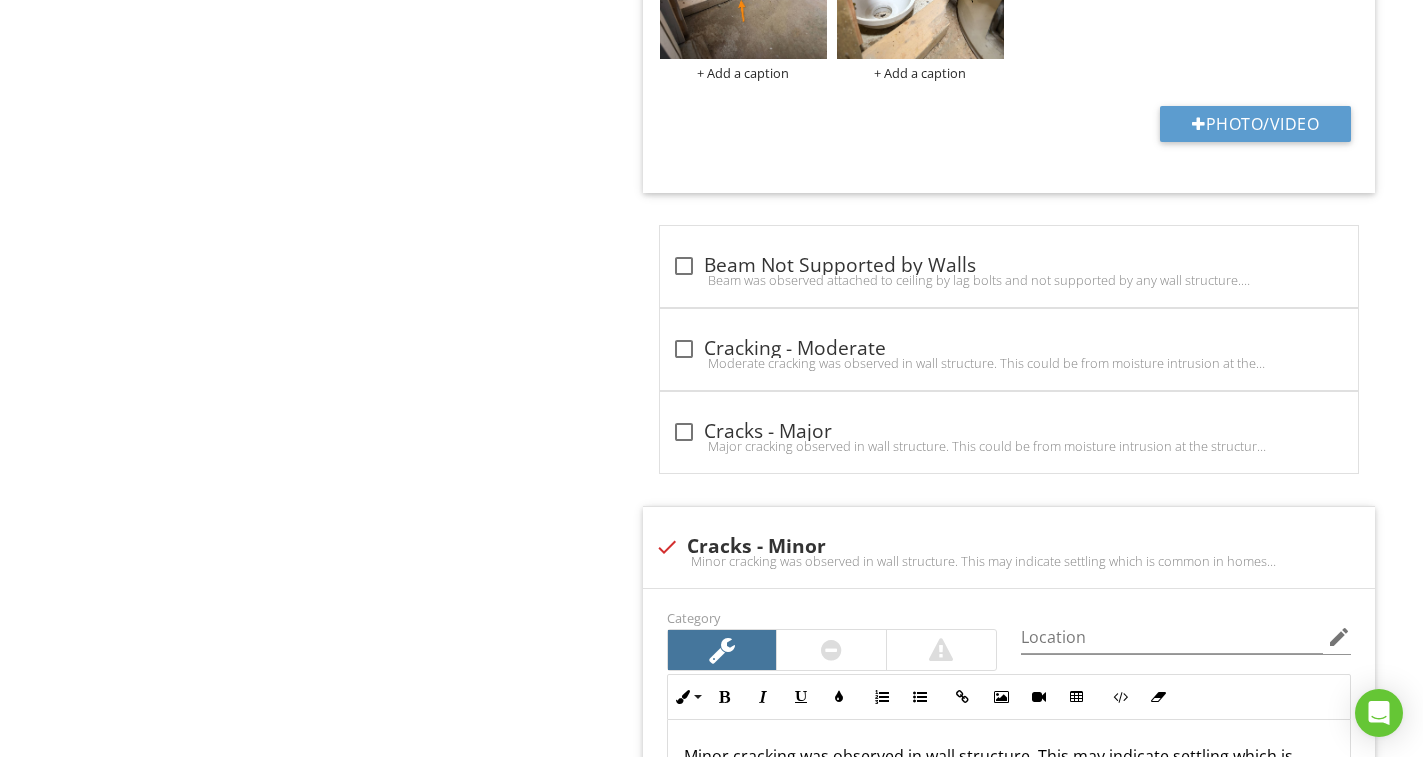 scroll, scrollTop: 1921, scrollLeft: 0, axis: vertical 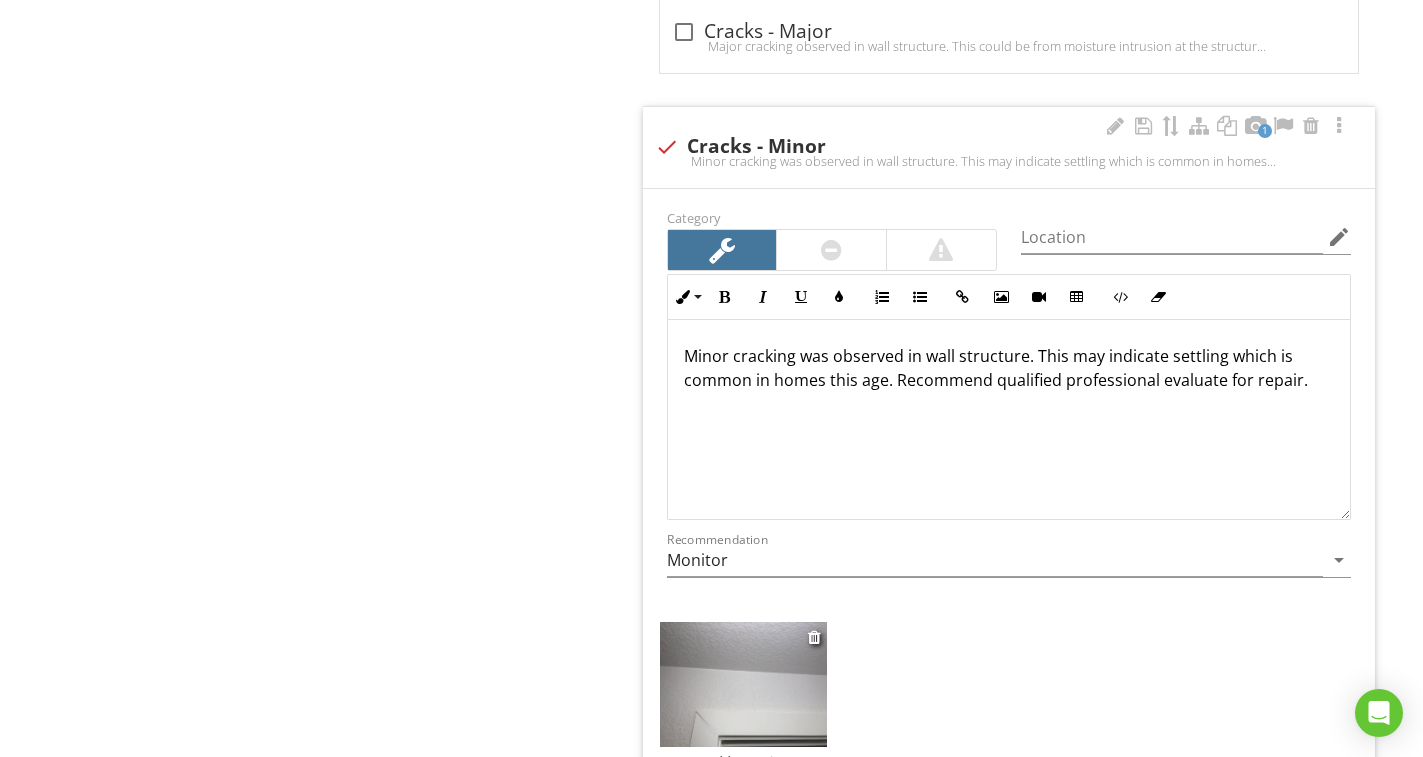click at bounding box center [743, 684] 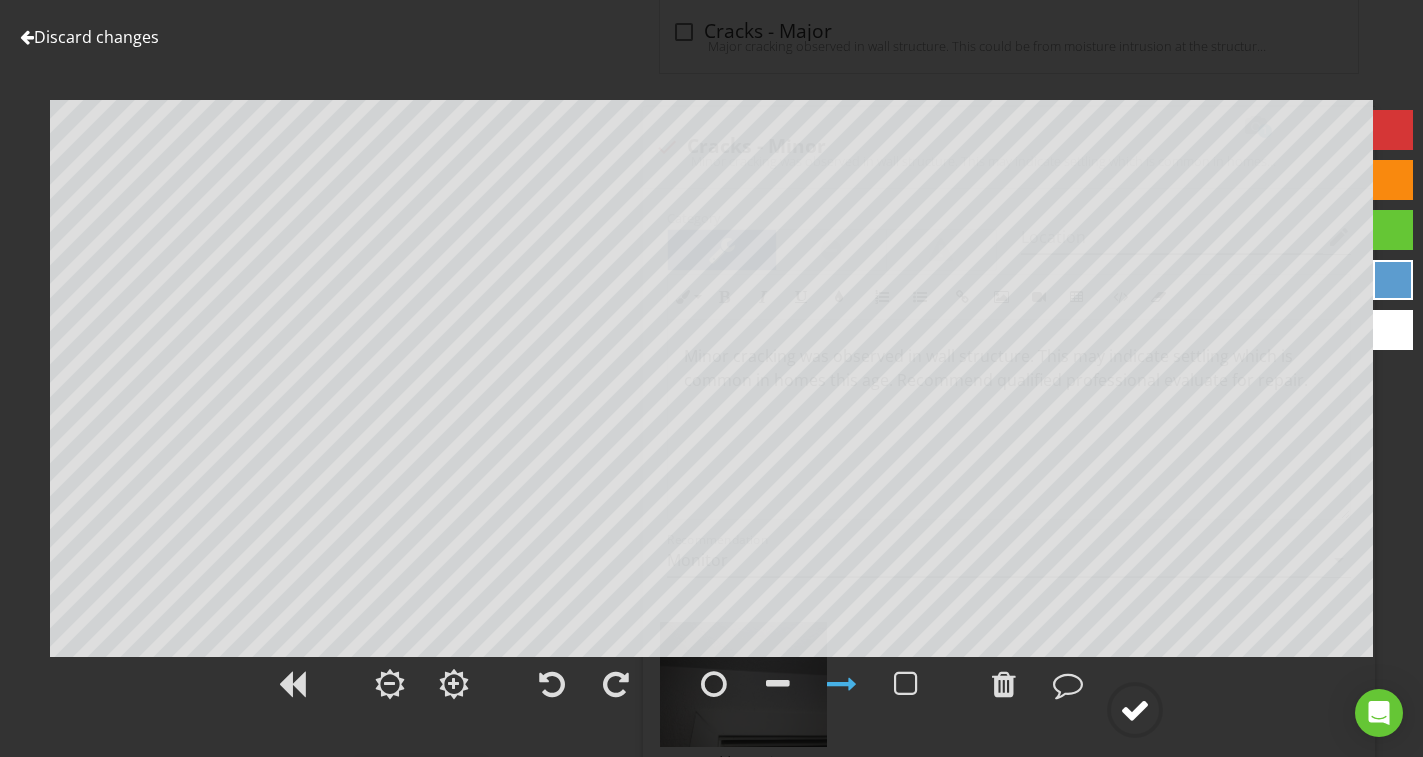 click at bounding box center (1135, 710) 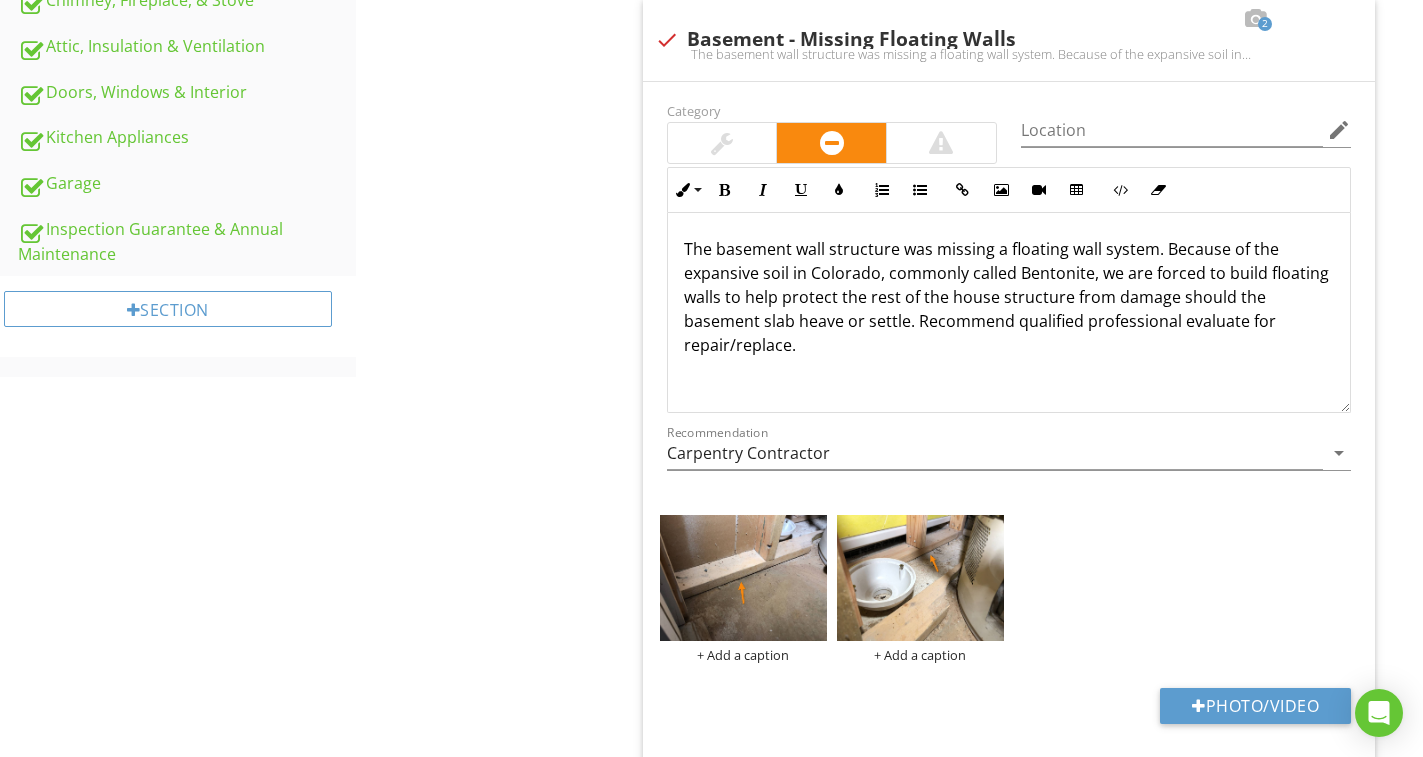 scroll, scrollTop: 933, scrollLeft: 0, axis: vertical 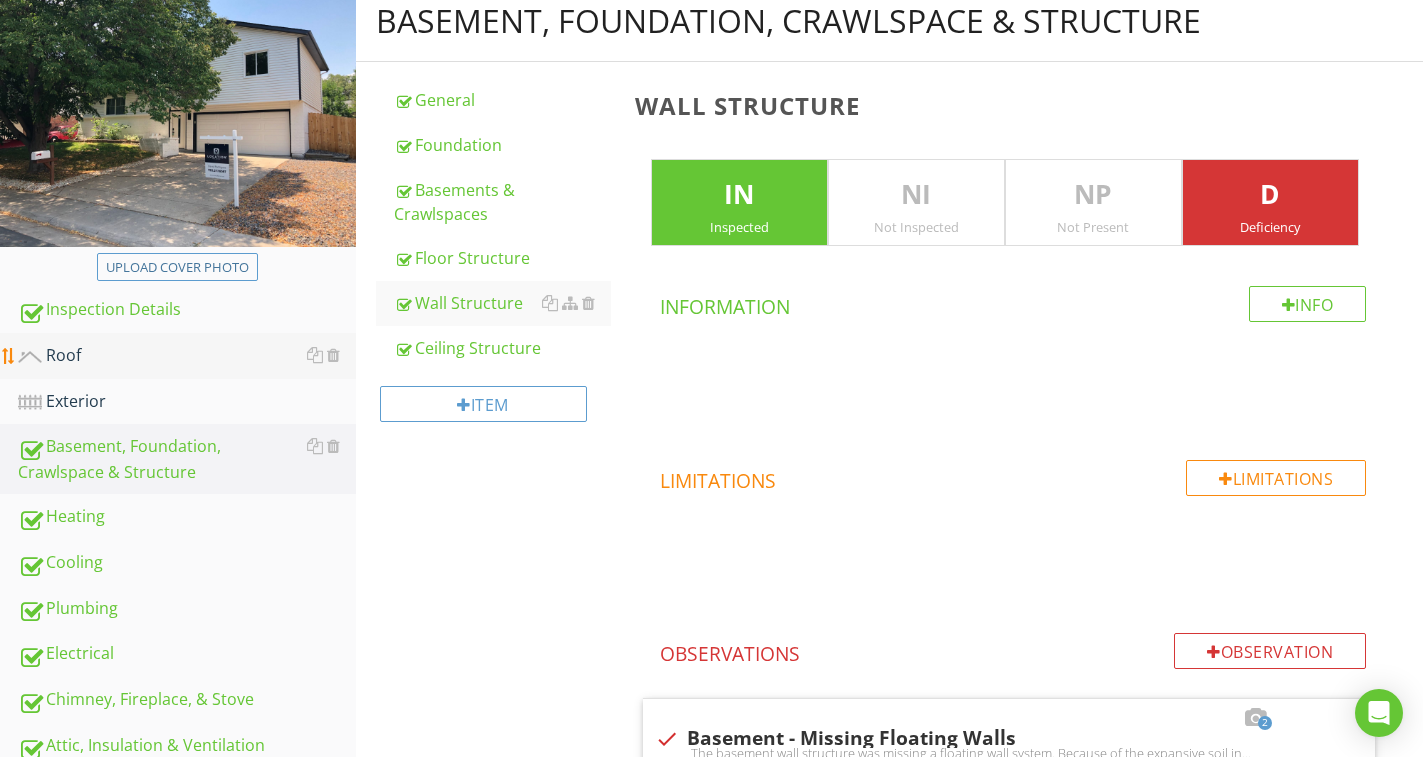 click on "Roof" at bounding box center [187, 356] 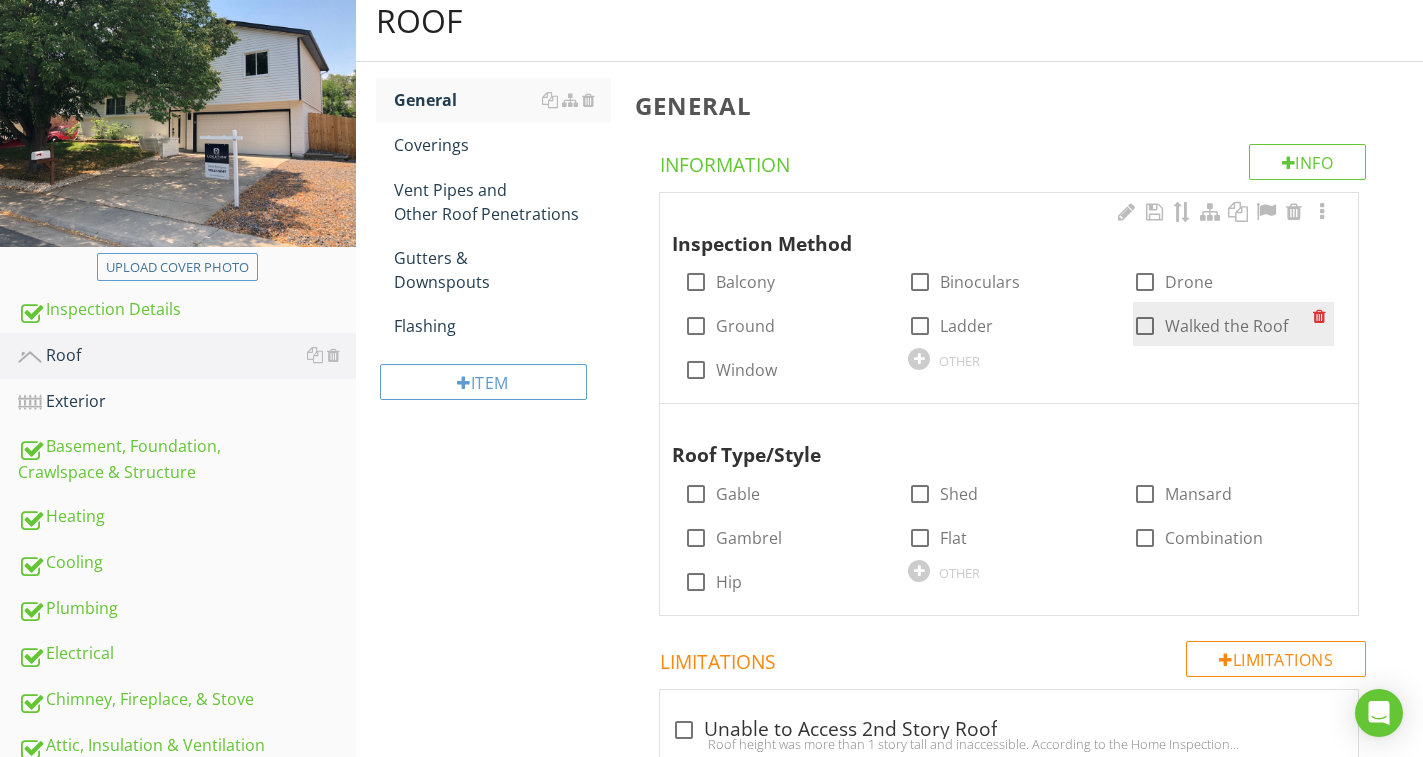 click on "Walked the Roof" at bounding box center [1226, 326] 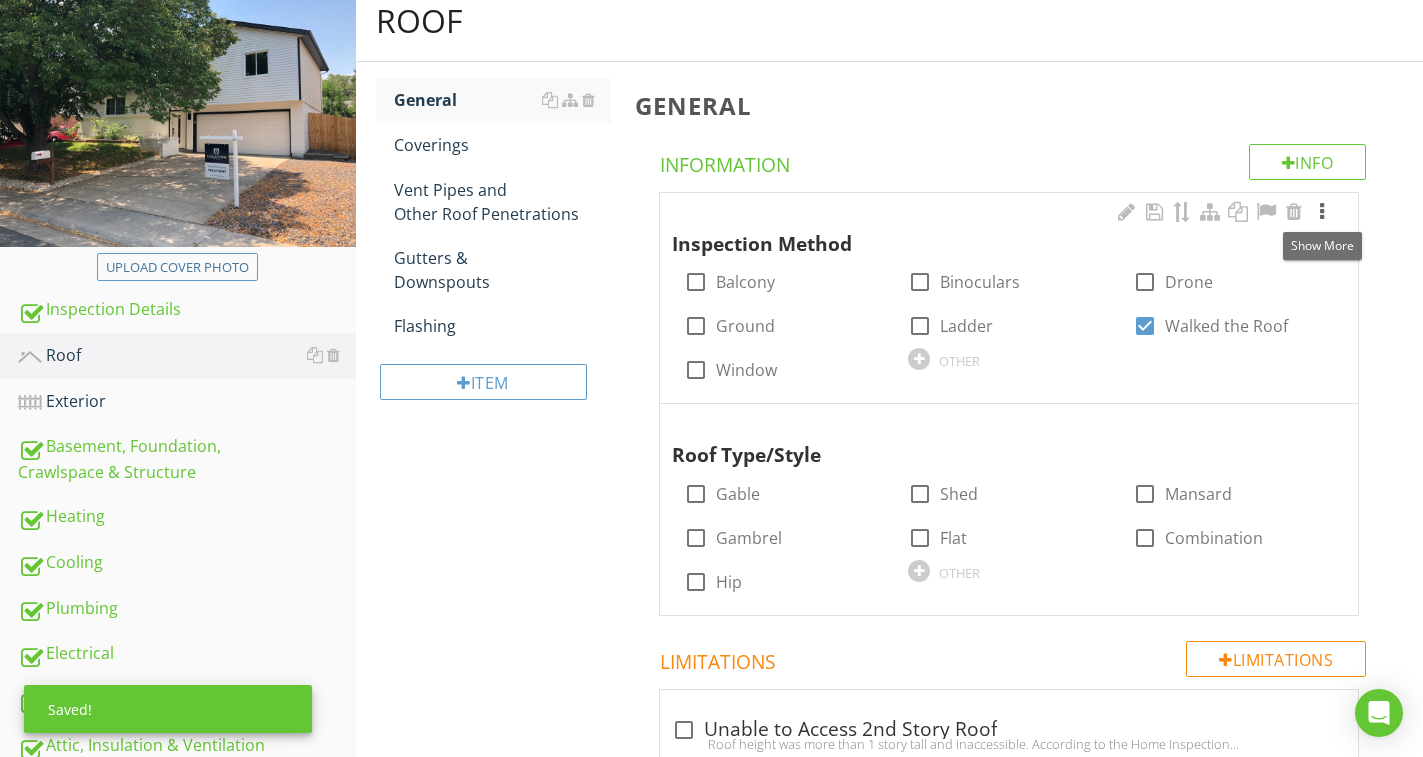 click at bounding box center [1322, 212] 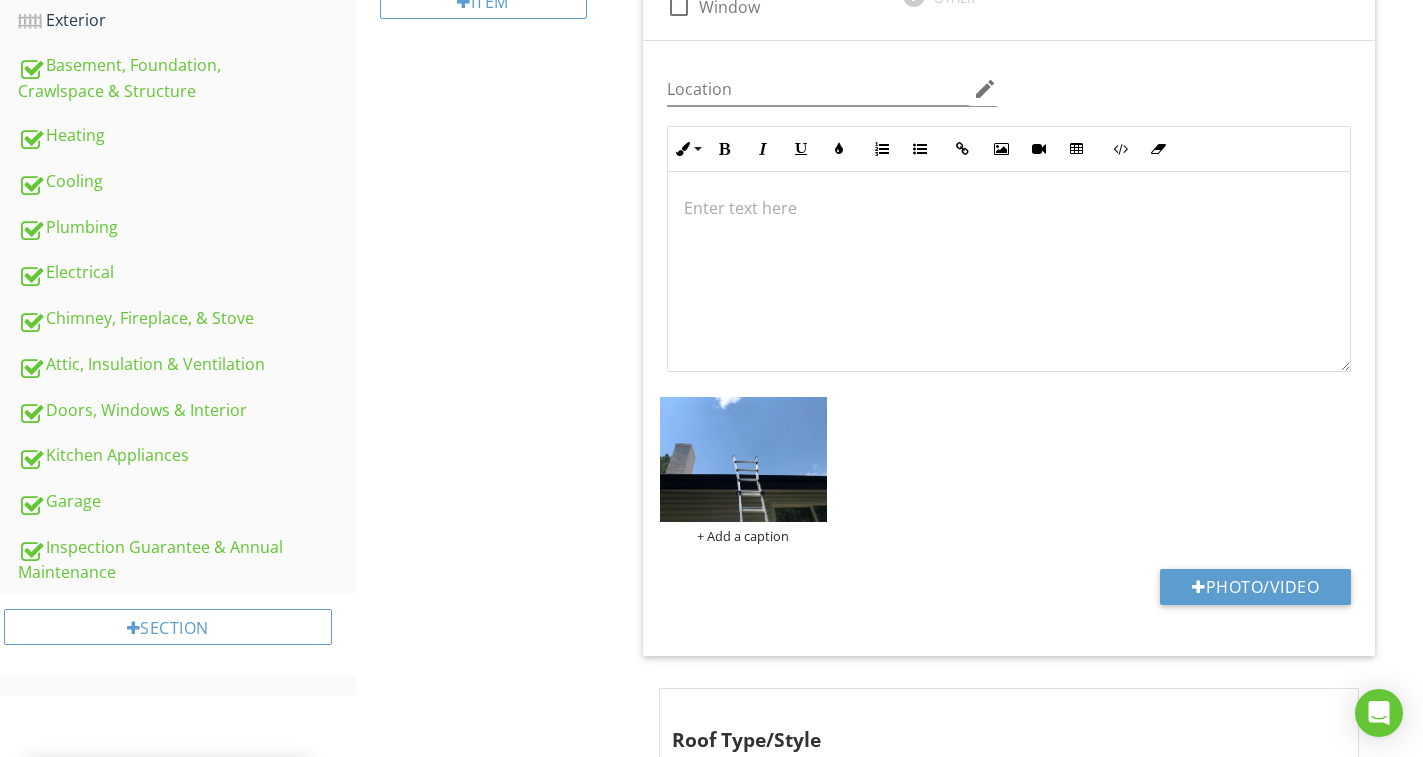 scroll, scrollTop: 740, scrollLeft: 0, axis: vertical 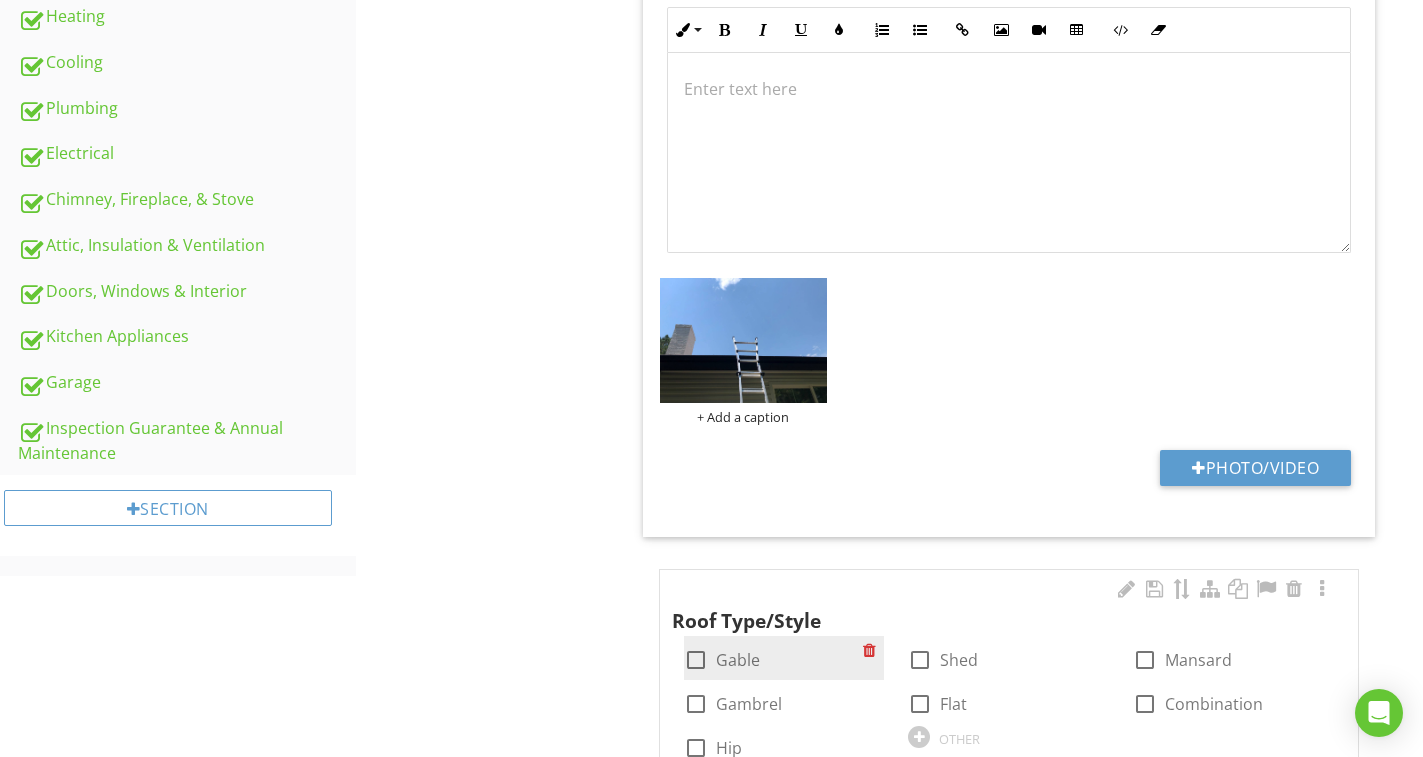 click at bounding box center (696, 660) 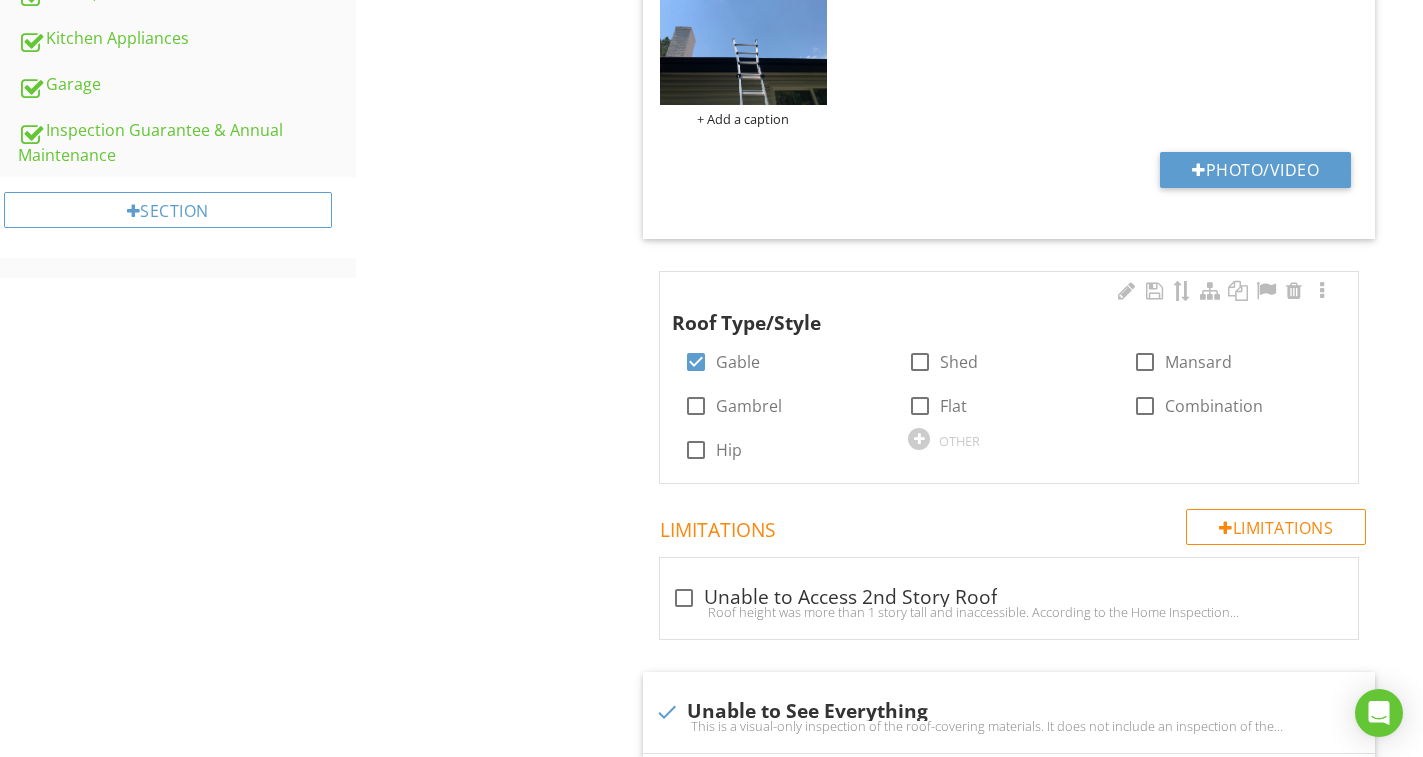 scroll, scrollTop: 1040, scrollLeft: 0, axis: vertical 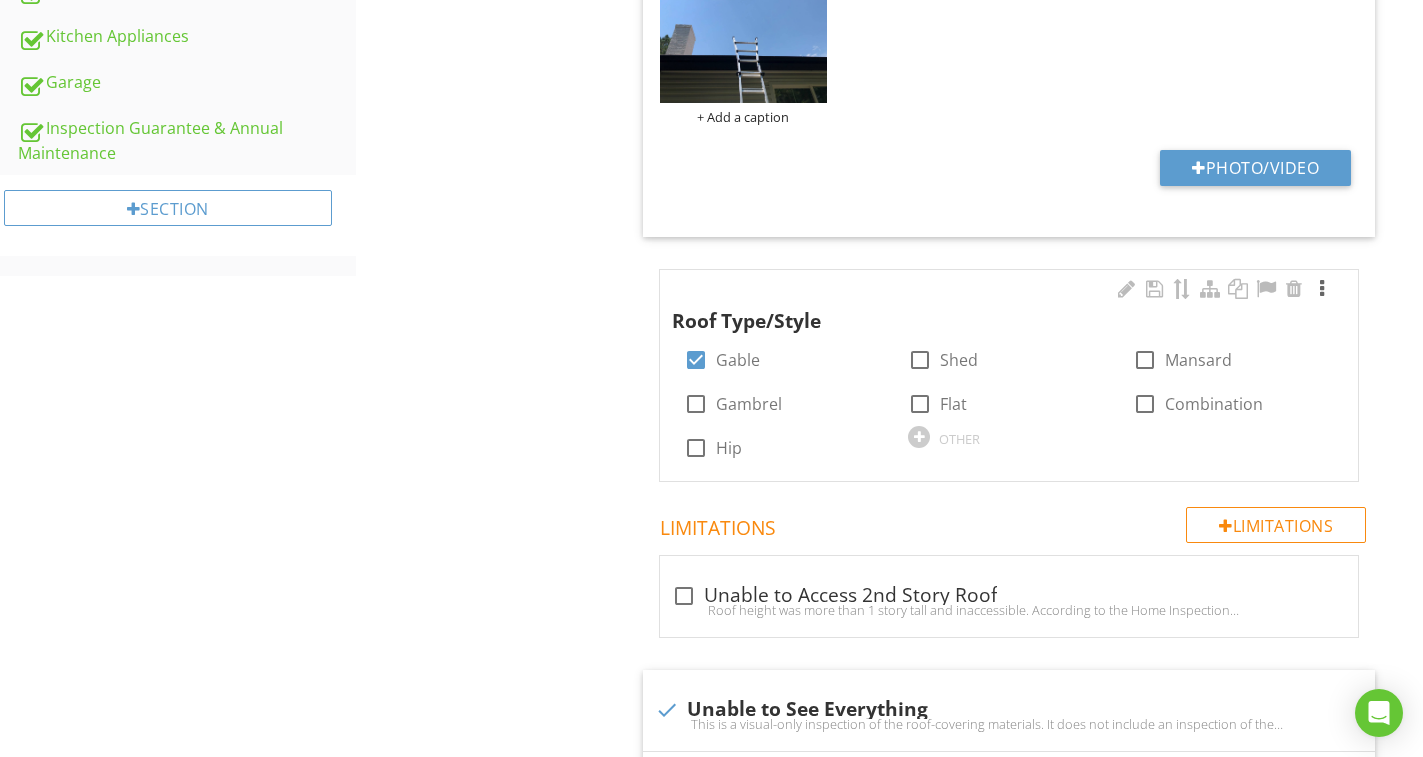 click at bounding box center [1322, 289] 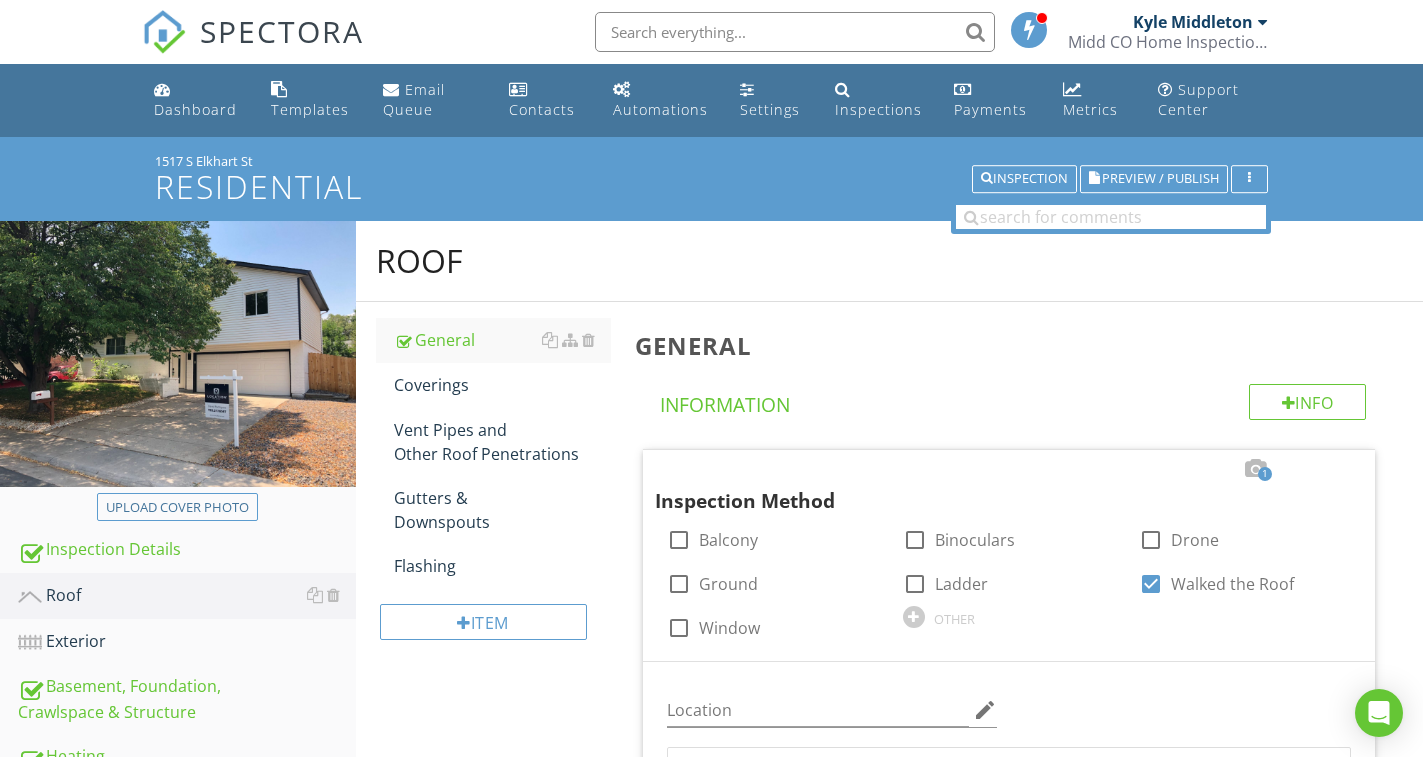 scroll, scrollTop: 1140, scrollLeft: 0, axis: vertical 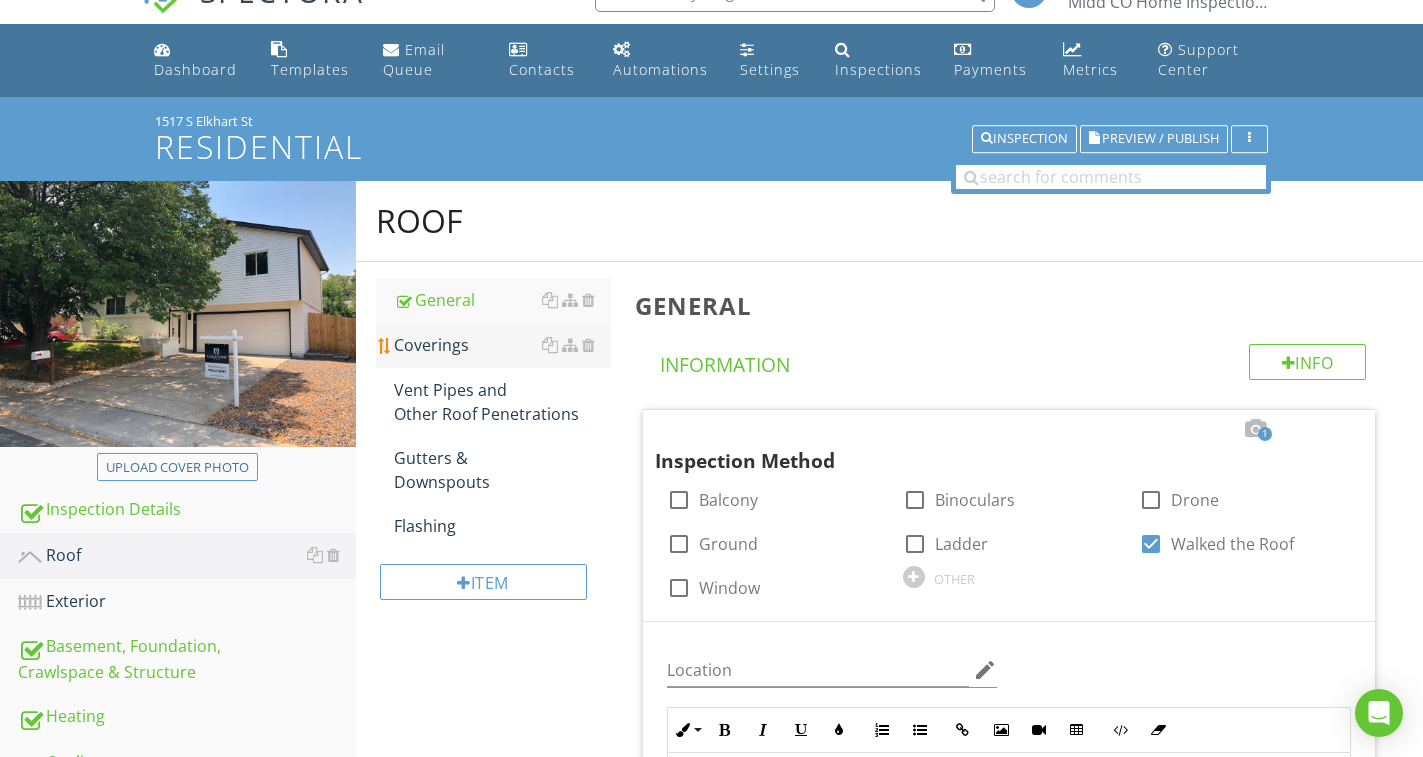 click on "Coverings" at bounding box center [502, 345] 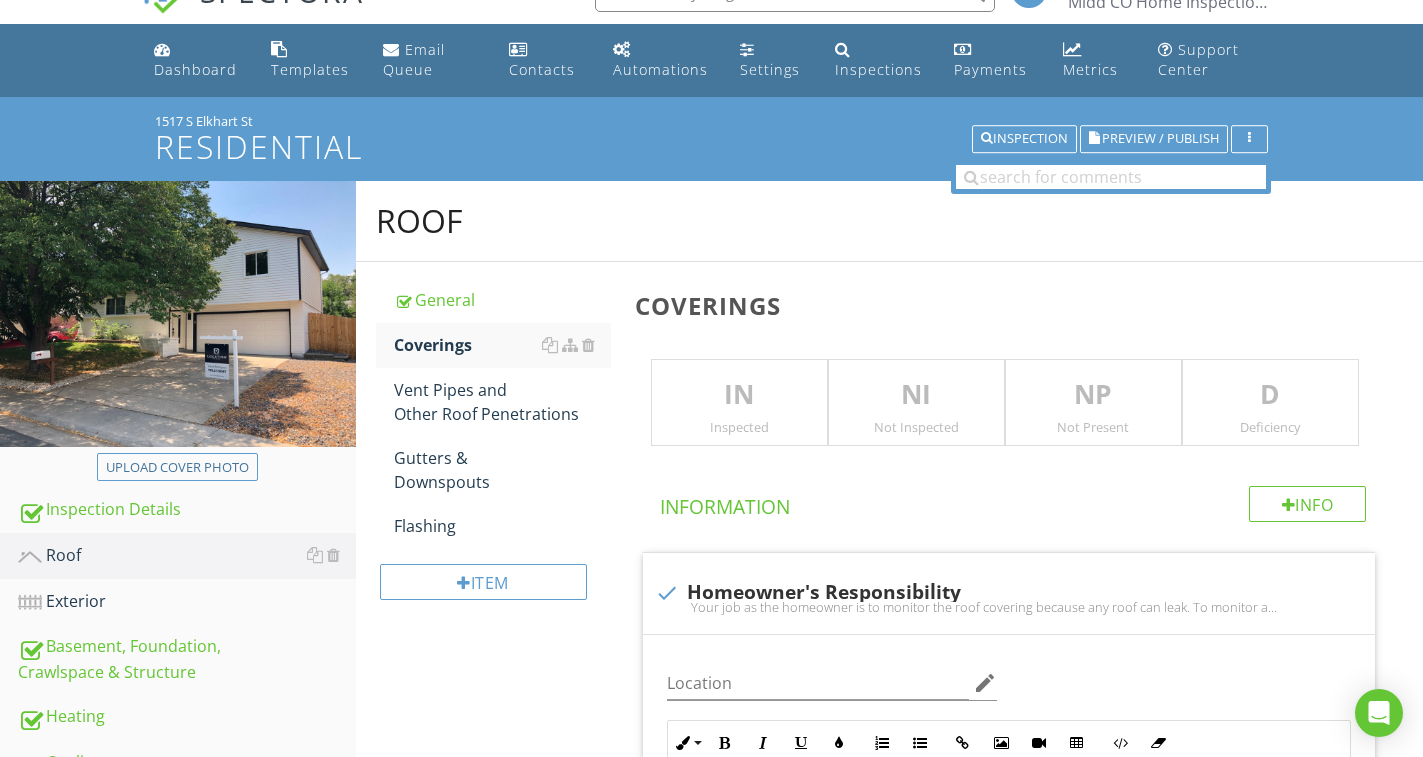click on "IN" at bounding box center [739, 395] 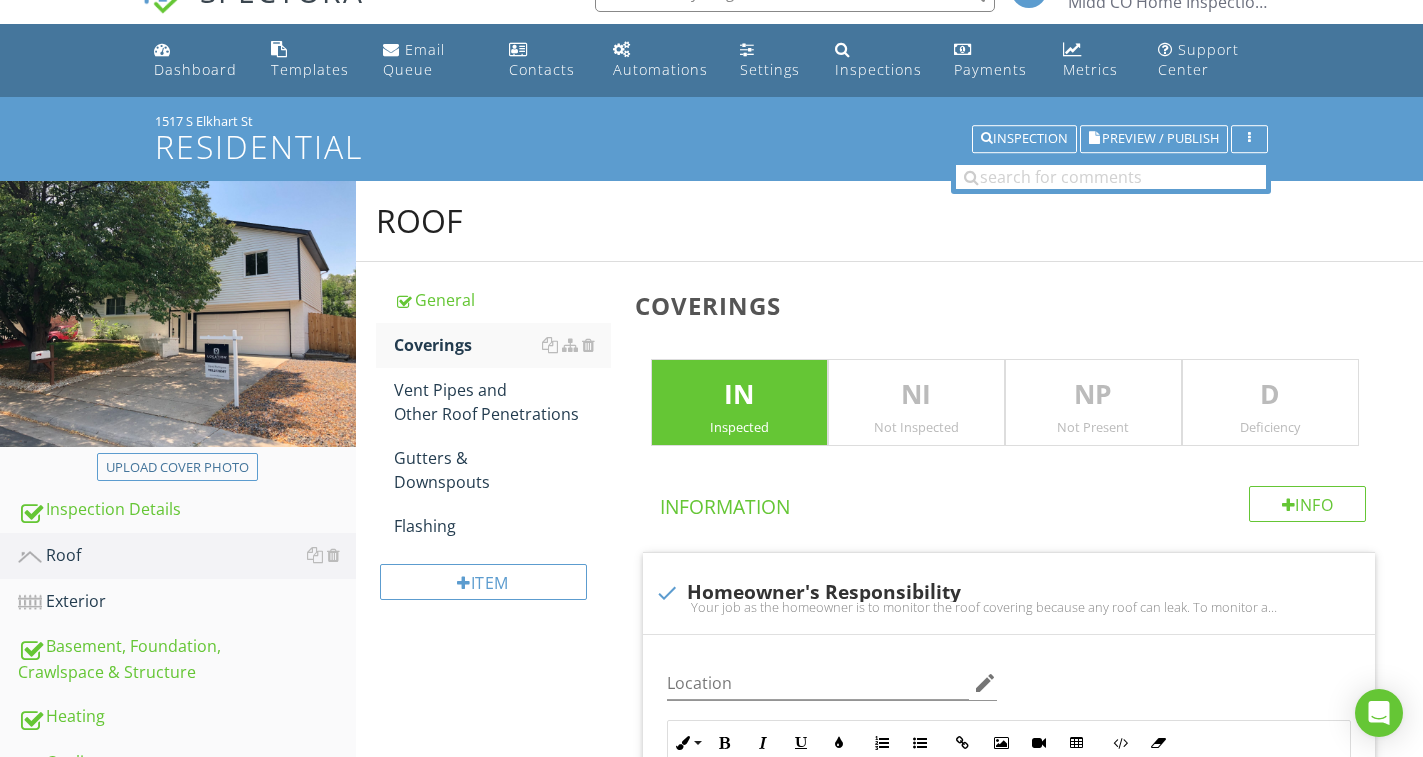click on "D" at bounding box center (1270, 395) 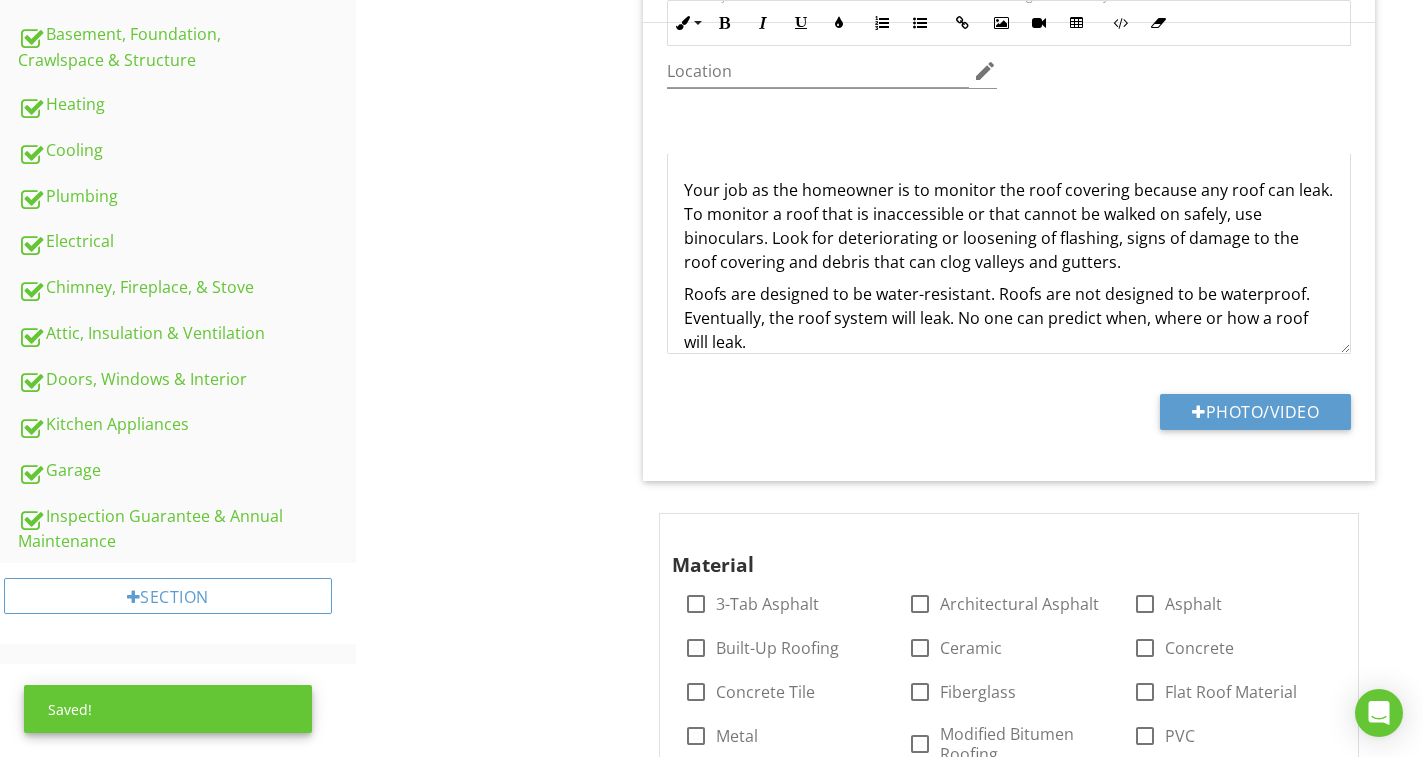 scroll, scrollTop: 840, scrollLeft: 0, axis: vertical 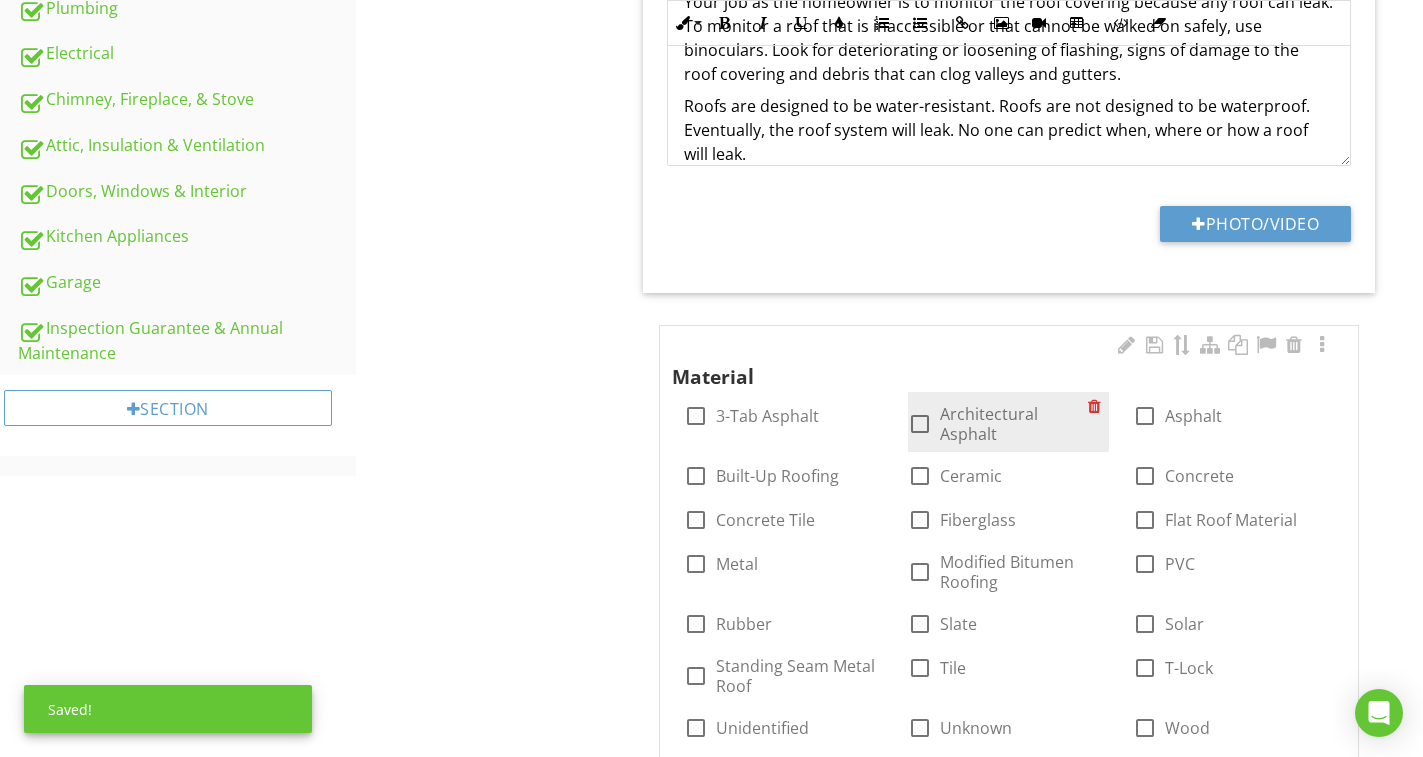 click on "Architectural Asphalt" at bounding box center (1014, 424) 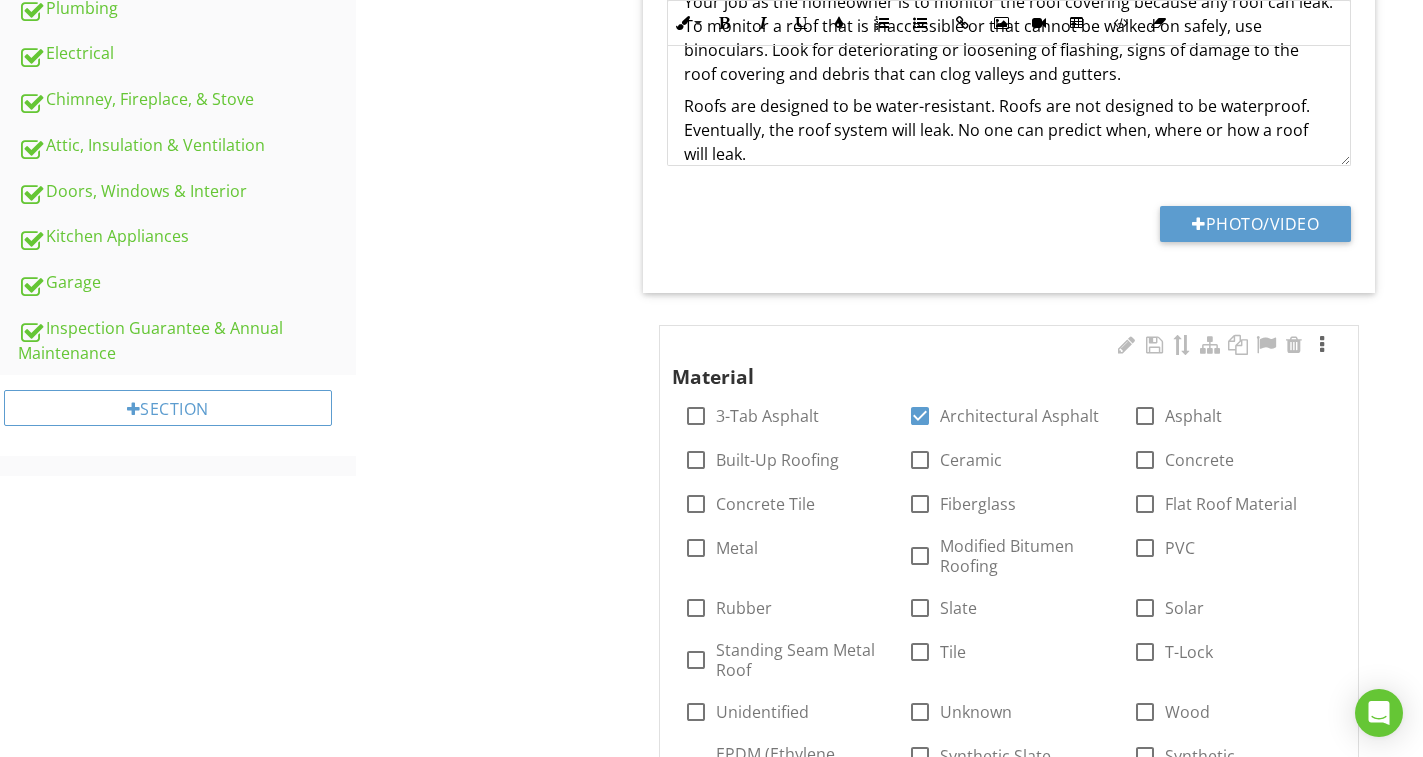 click at bounding box center [1322, 345] 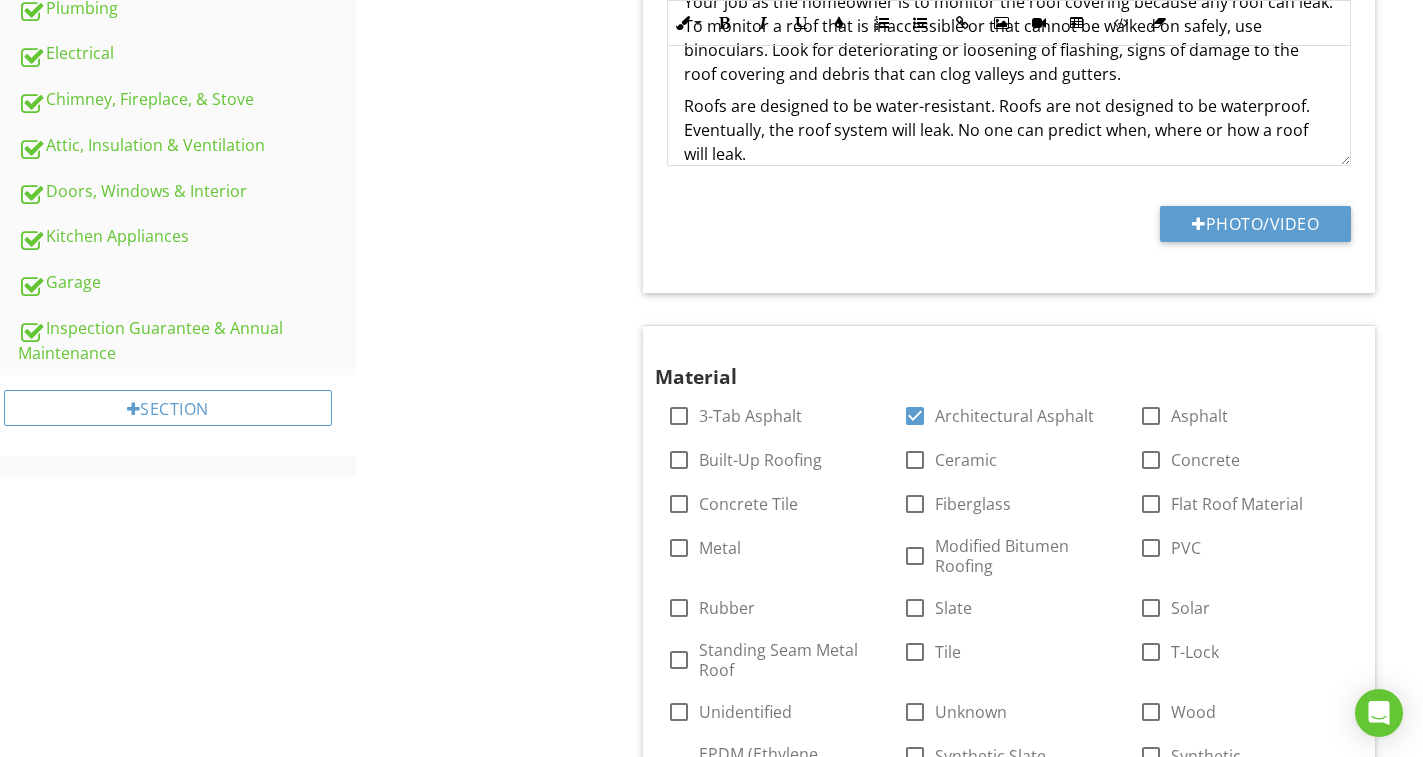 click on "Roof
General
Coverings
Vent Pipes and Other Roof Penetrations
Gutters & Downspouts
Flashing
Item
Coverings
IN   Inspected NI   Not Inspected NP   Not Present D   Deficiency
Info
Information                       check
Homeowner's Responsibility
Location edit       Inline Style XLarge Large Normal Small Light Small/Light Bold Italic Underline Colors Ordered List Unordered List Insert Link Insert Image Insert Video Insert Table Code View Clear Formatting Roofs are designed to be water-resistant. Roofs are not designed to be waterproof. Eventually, the roof system will leak. No one can predict when, where or how a roof will leak.  Enter text here" at bounding box center [889, 2977] 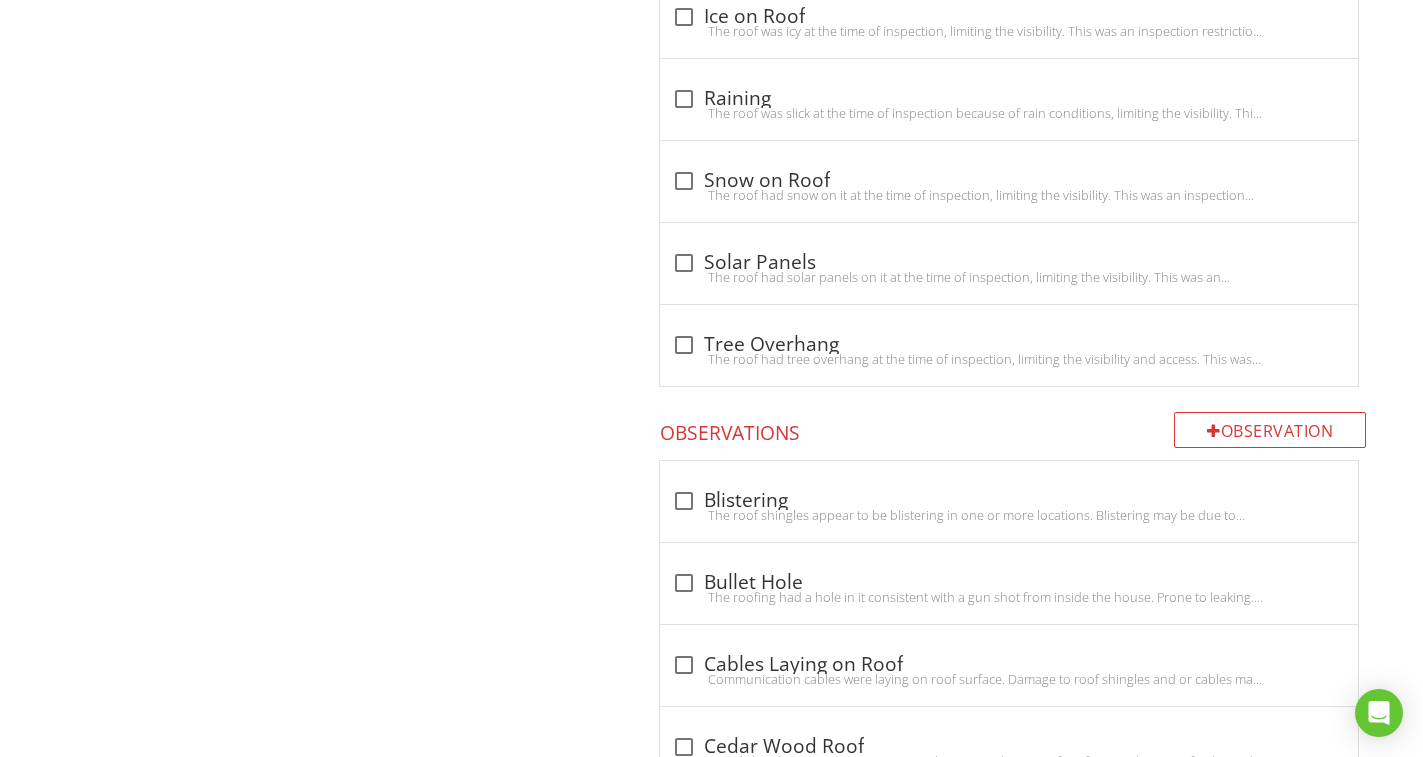 scroll, scrollTop: 2656, scrollLeft: 0, axis: vertical 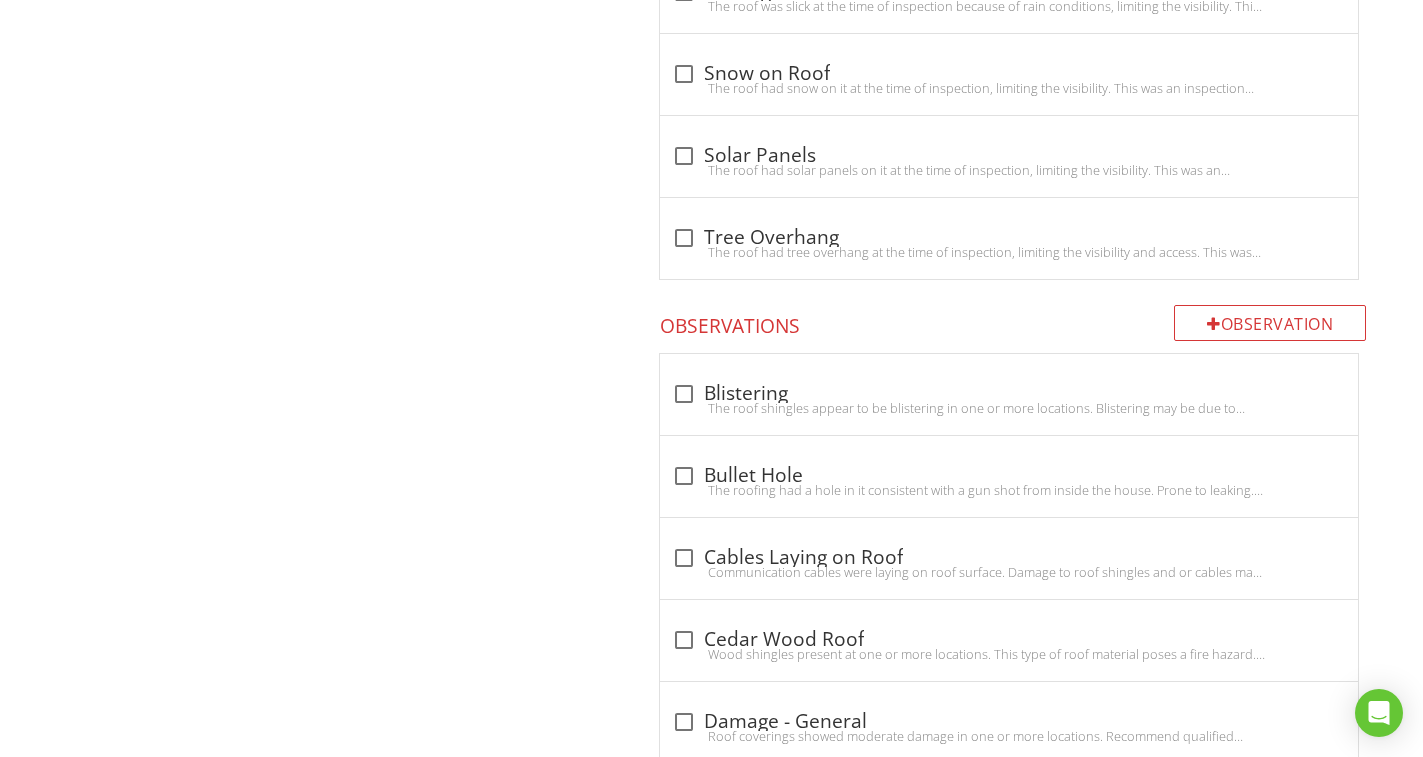 click on "Roof
General
Coverings
Vent Pipes and Other Roof Penetrations
Gutters & Downspouts
Flashing
Item
Coverings
IN   Inspected NI   Not Inspected NP   Not Present D   Deficiency
Info
Information                       check
Homeowner's Responsibility
Location edit       Inline Style XLarge Large Normal Small Light Small/Light Bold Italic Underline Colors Ordered List Unordered List Insert Link Insert Image Insert Video Insert Table Code View Clear Formatting Roofs are designed to be water-resistant. Roofs are not designed to be waterproof. Eventually, the roof system will leak. No one can predict when, where or how a roof will leak.  Enter text here" at bounding box center [889, 1240] 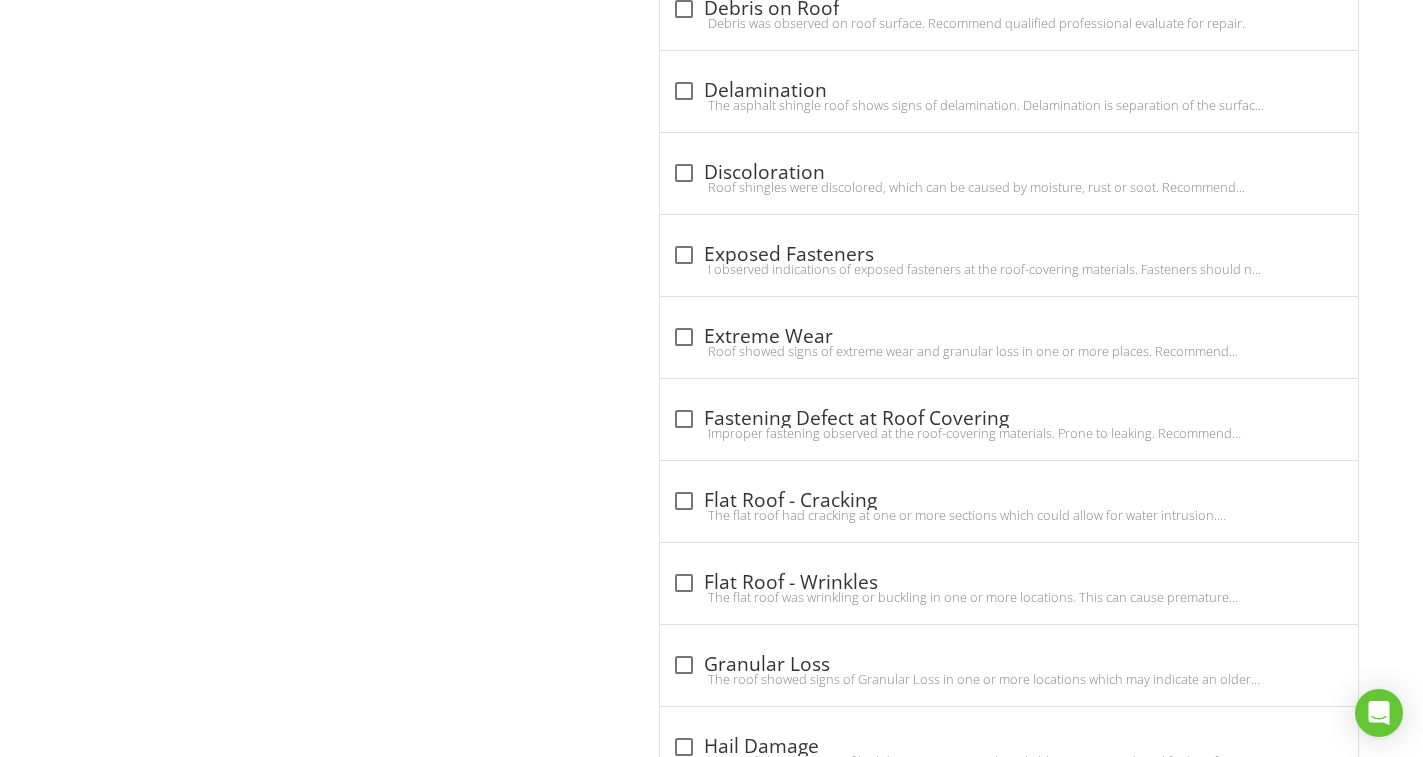 scroll, scrollTop: 3756, scrollLeft: 0, axis: vertical 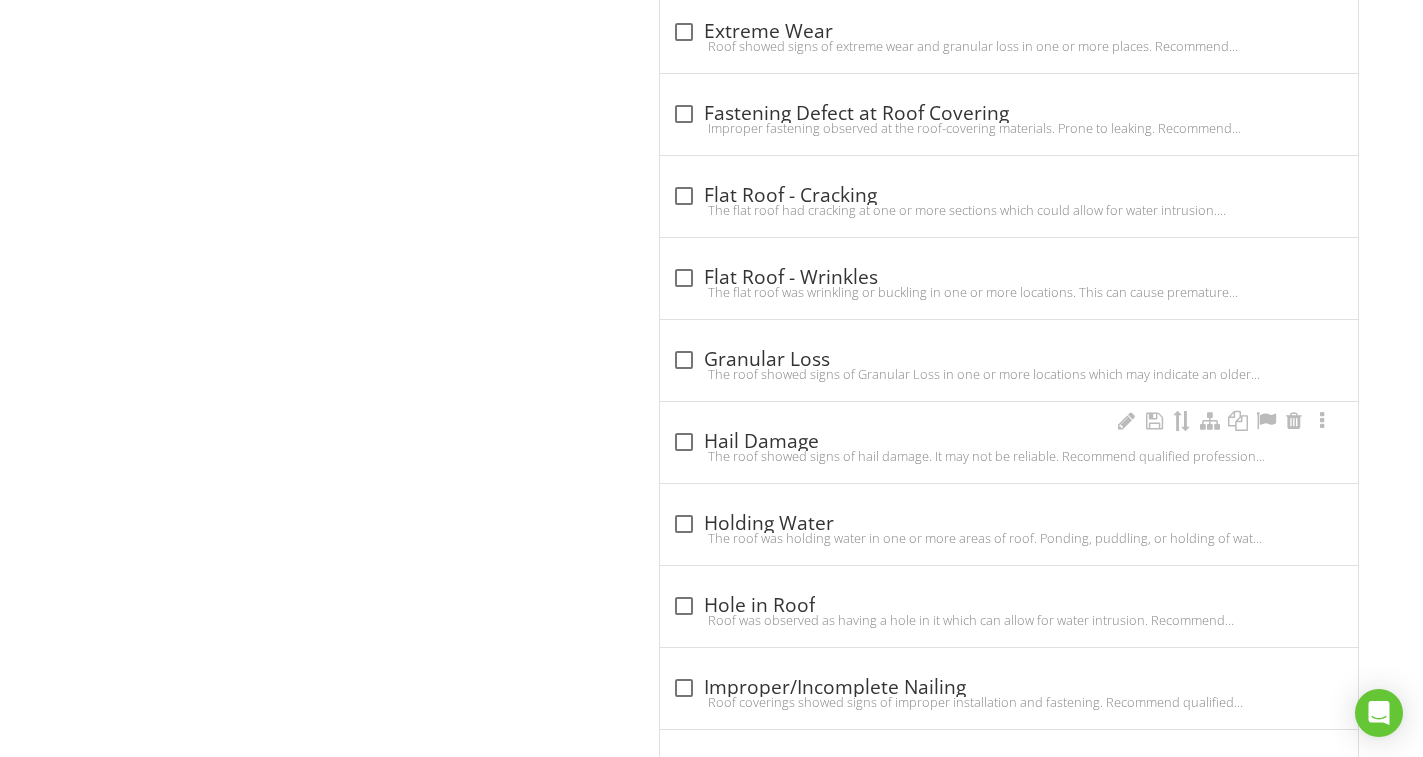 click on "check_box_outline_blank
Hail Damage" at bounding box center (1009, 442) 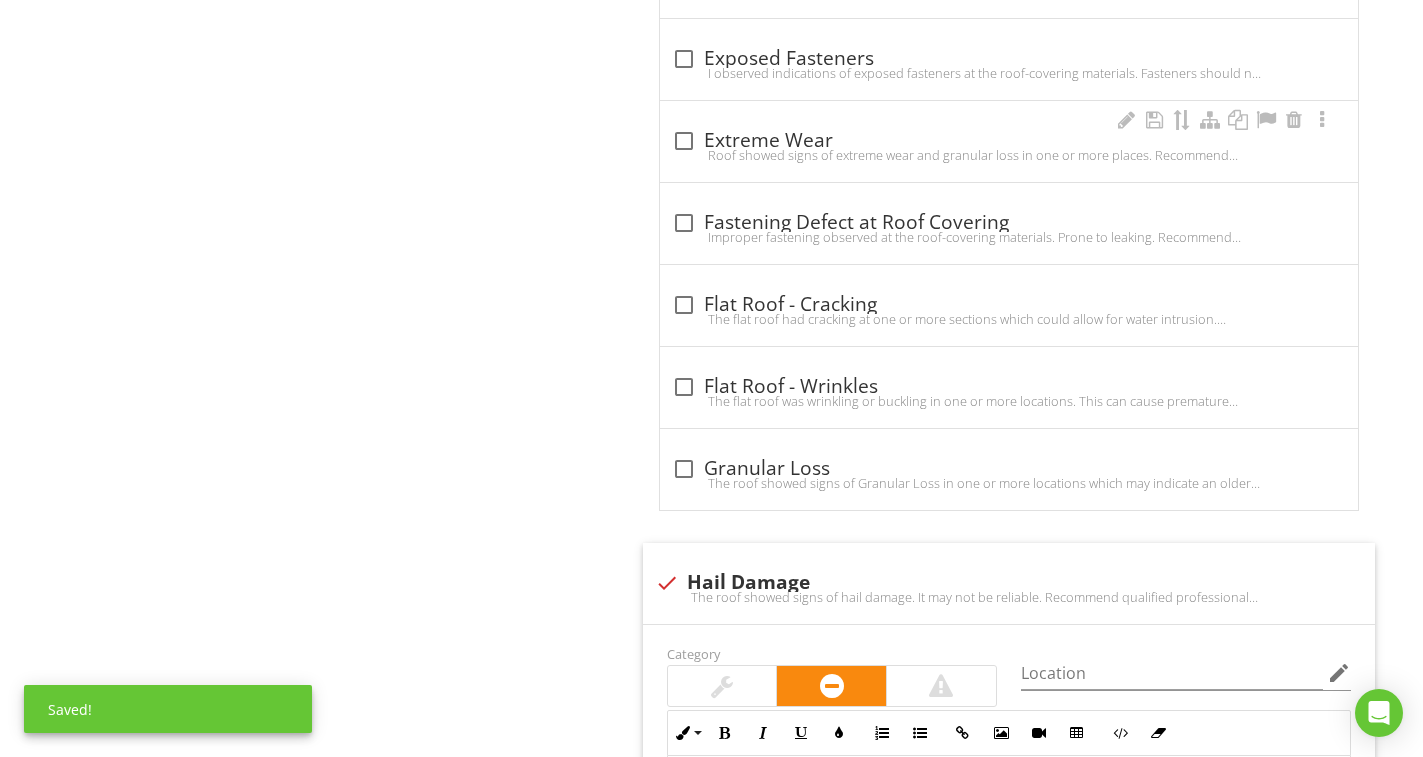 scroll, scrollTop: 3556, scrollLeft: 0, axis: vertical 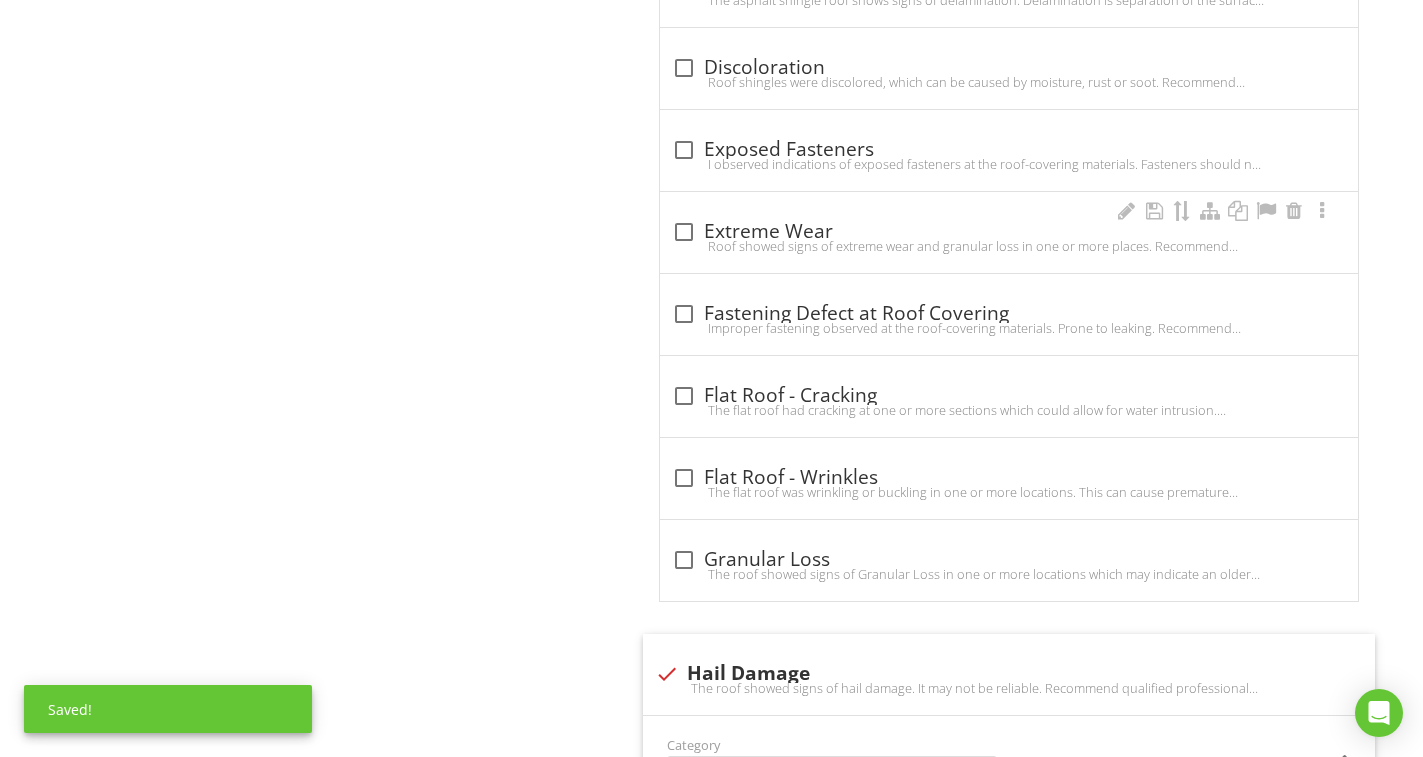 click on "check_box_outline_blank
Extreme Wear" at bounding box center (1009, 232) 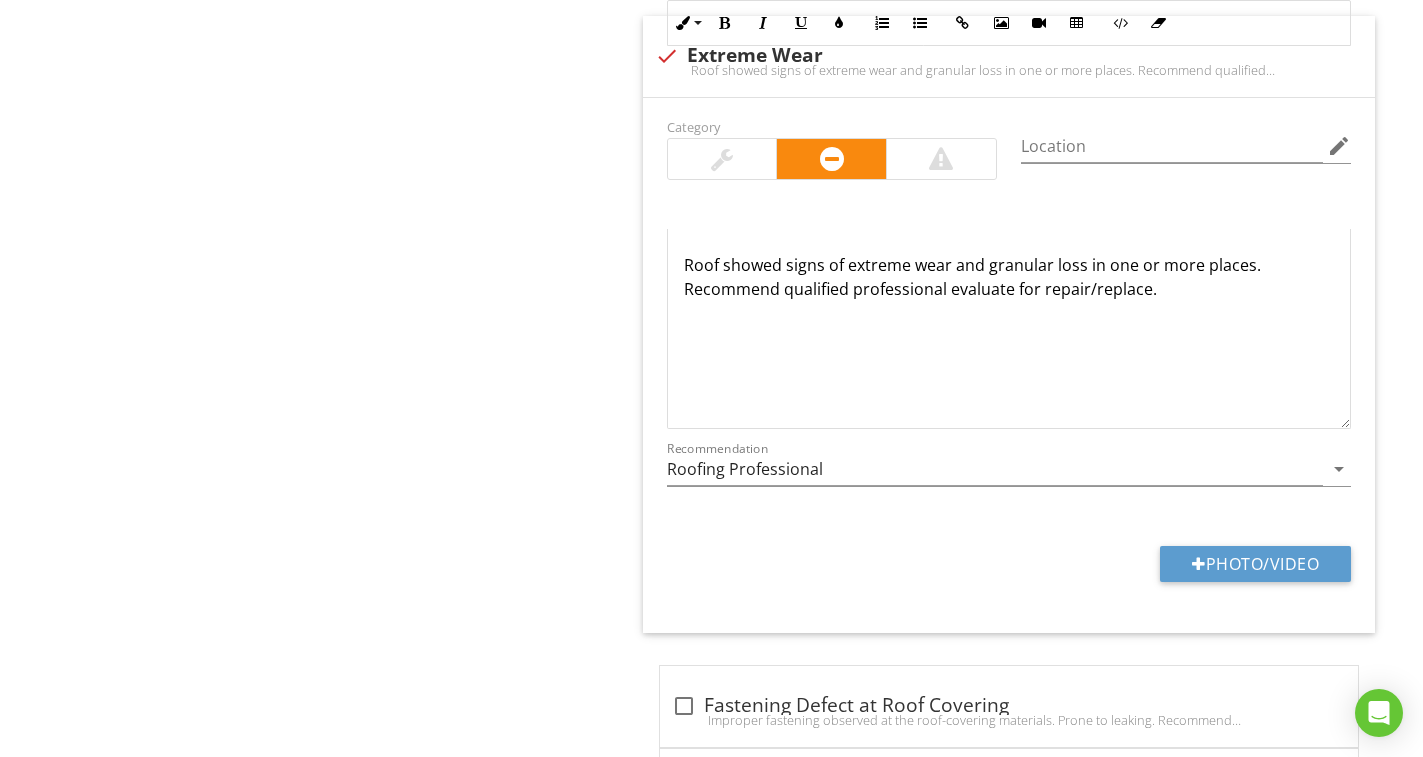 scroll, scrollTop: 4580, scrollLeft: 0, axis: vertical 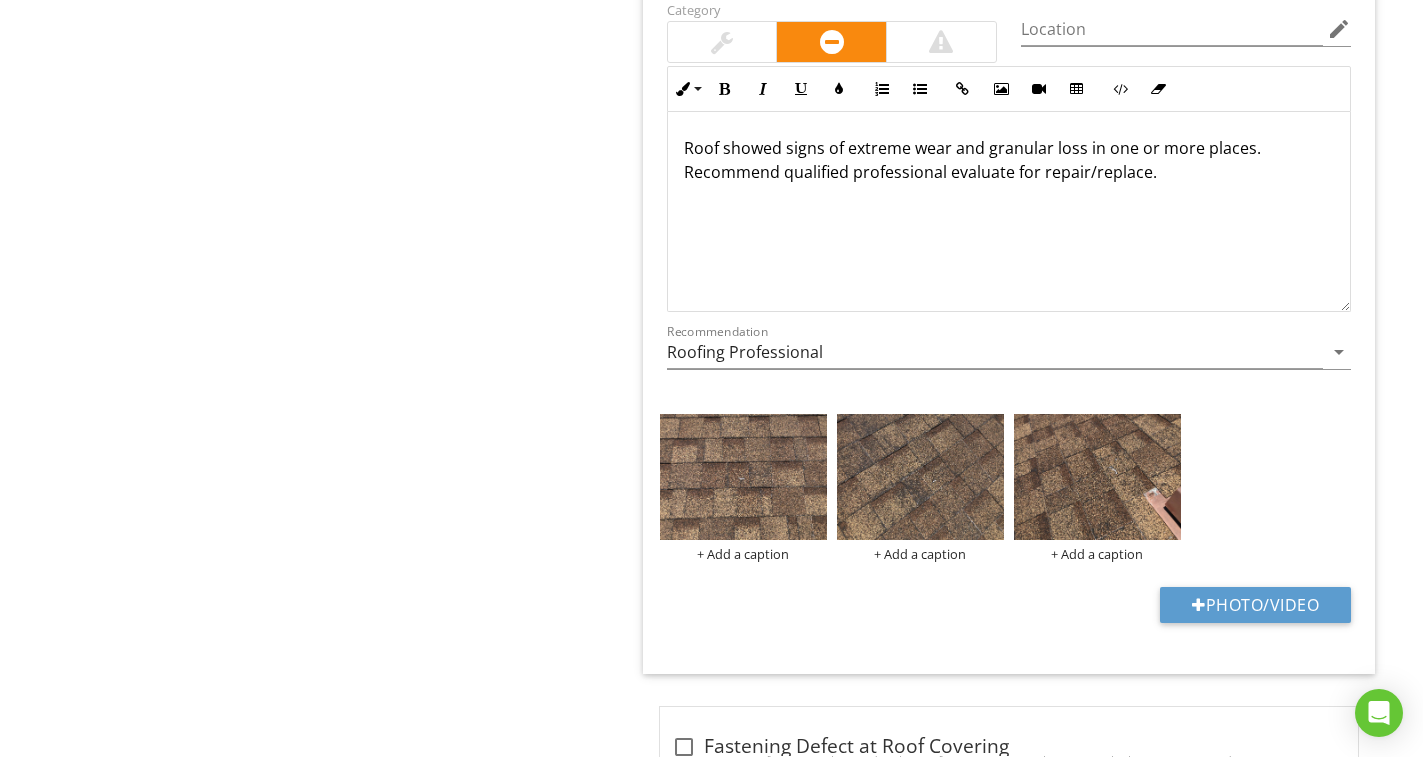 click on "Roof
General
Coverings
Vent Pipes and Other Roof Penetrations
Gutters & Downspouts
Flashing
Item
Coverings
IN   Inspected NI   Not Inspected NP   Not Present D   Deficiency
Info
Information                       check
Homeowner's Responsibility
Location edit       Inline Style XLarge Large Normal Small Light Small/Light Bold Italic Underline Colors Ordered List Unordered List Insert Link Insert Image Insert Video Insert Table Code View Clear Formatting Roofs are designed to be water-resistant. Roofs are not designed to be waterproof. Eventually, the roof system will leak. No one can predict when, where or how a roof will leak.  Enter text here" at bounding box center [889, 872] 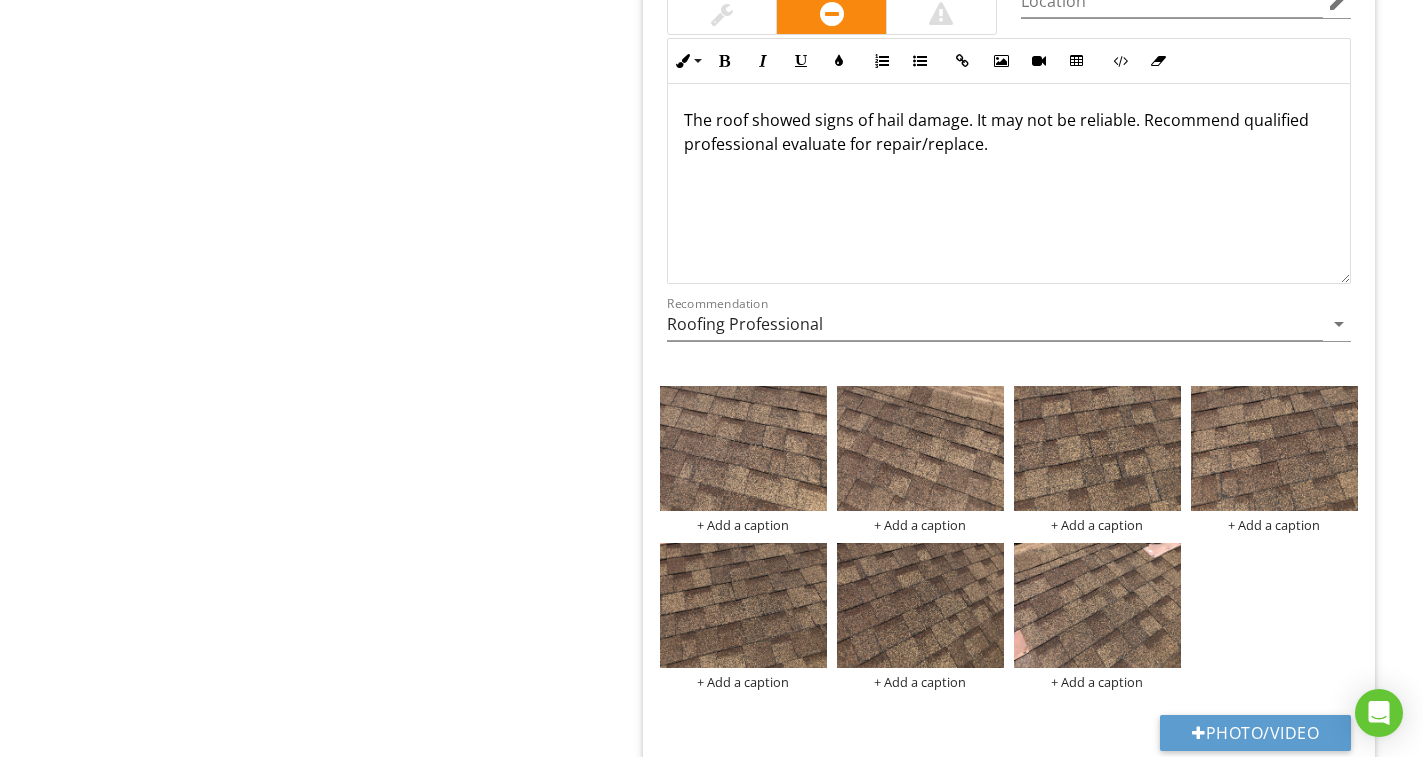 scroll, scrollTop: 4981, scrollLeft: 0, axis: vertical 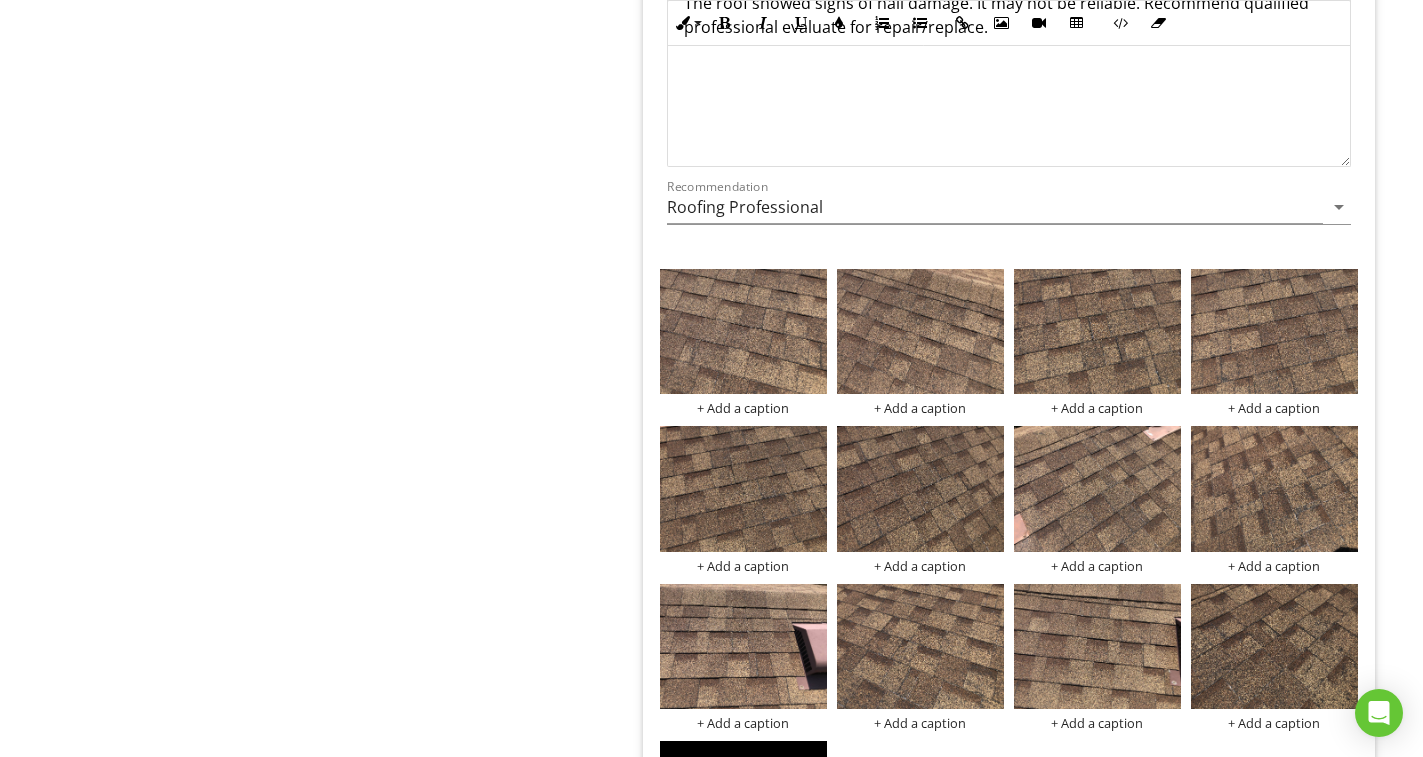 click on "Roof
General
Coverings
Vent Pipes and Other Roof Penetrations
Gutters & Downspouts
Flashing
Item
Coverings
IN   Inspected NI   Not Inspected NP   Not Present D   Deficiency
Info
Information                       check
Homeowner's Responsibility
Location edit       Inline Style XLarge Large Normal Small Light Small/Light Bold Italic Underline Colors Ordered List Unordered List Insert Link Insert Image Insert Video Insert Table Code View Clear Formatting Roofs are designed to be water-resistant. Roofs are not designed to be waterproof. Eventually, the roof system will leak. No one can predict when, where or how a roof will leak.  Enter text here" at bounding box center (889, -374) 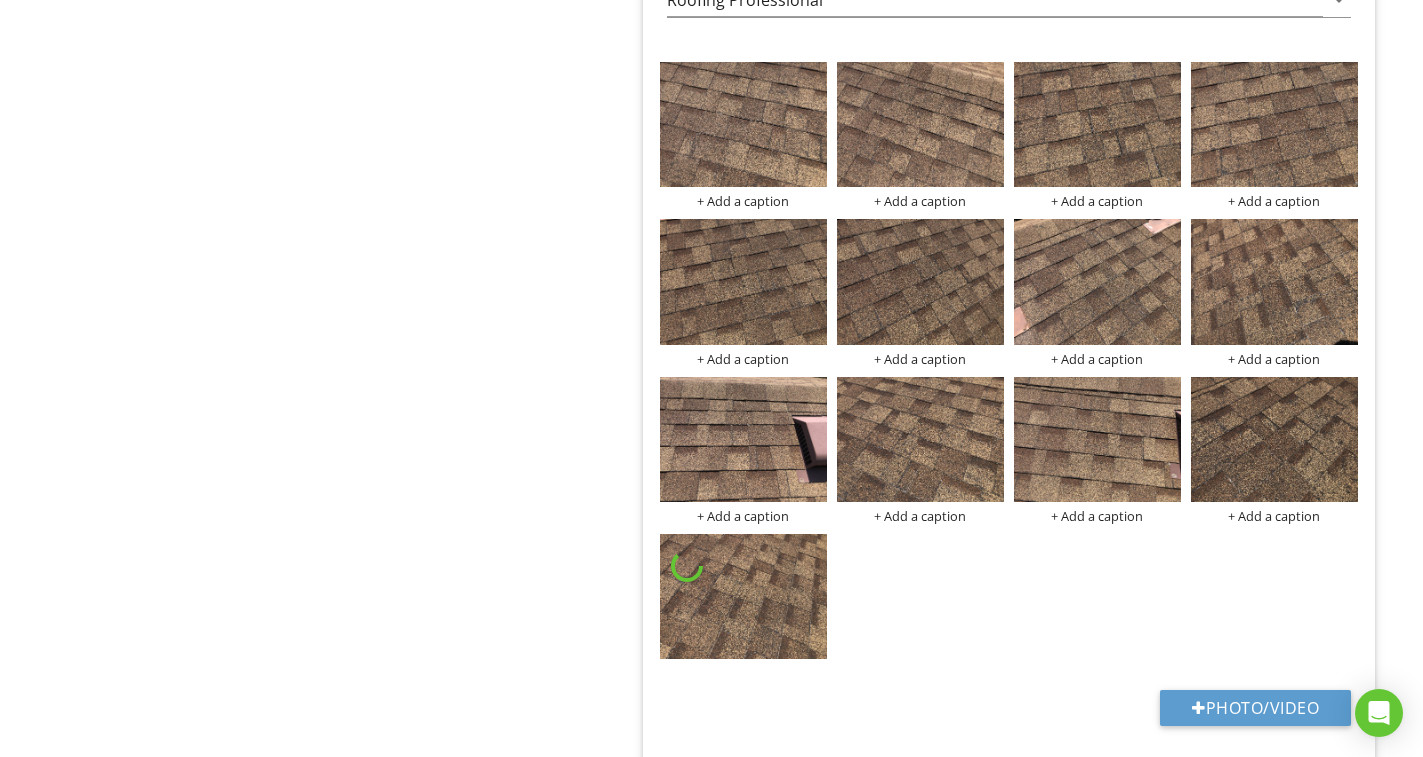scroll, scrollTop: 5655, scrollLeft: 0, axis: vertical 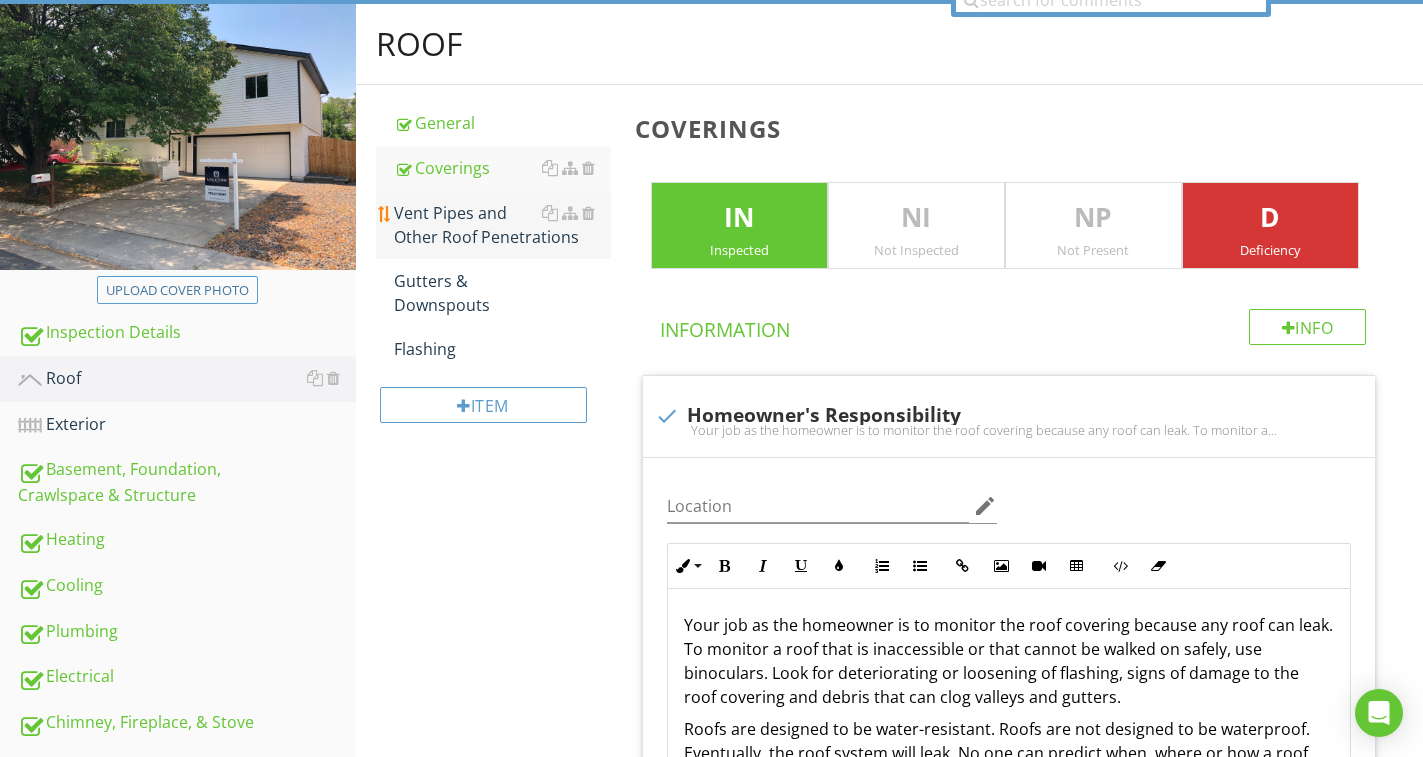 click on "Vent Pipes and Other Roof Penetrations" at bounding box center (502, 225) 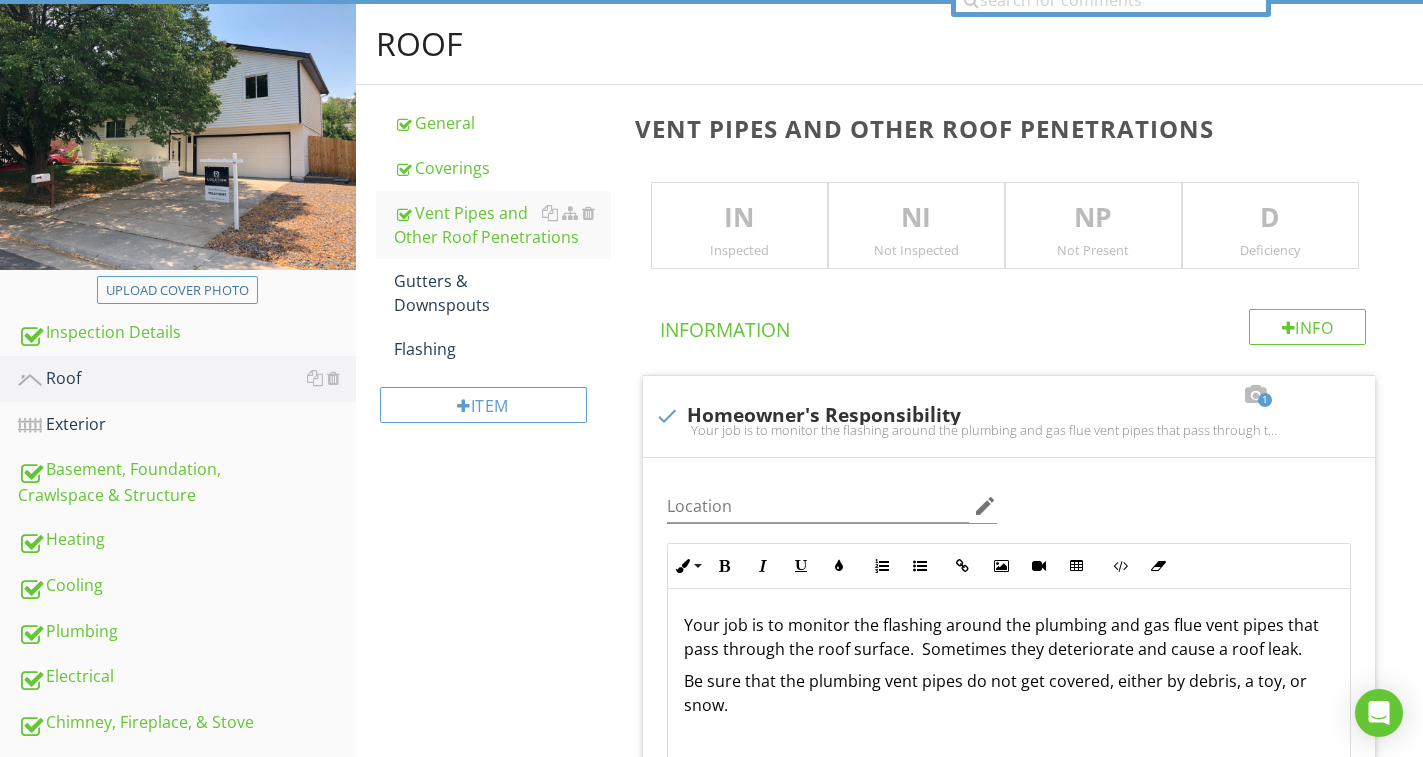 drag, startPoint x: 739, startPoint y: 226, endPoint x: 960, endPoint y: 238, distance: 221.32555 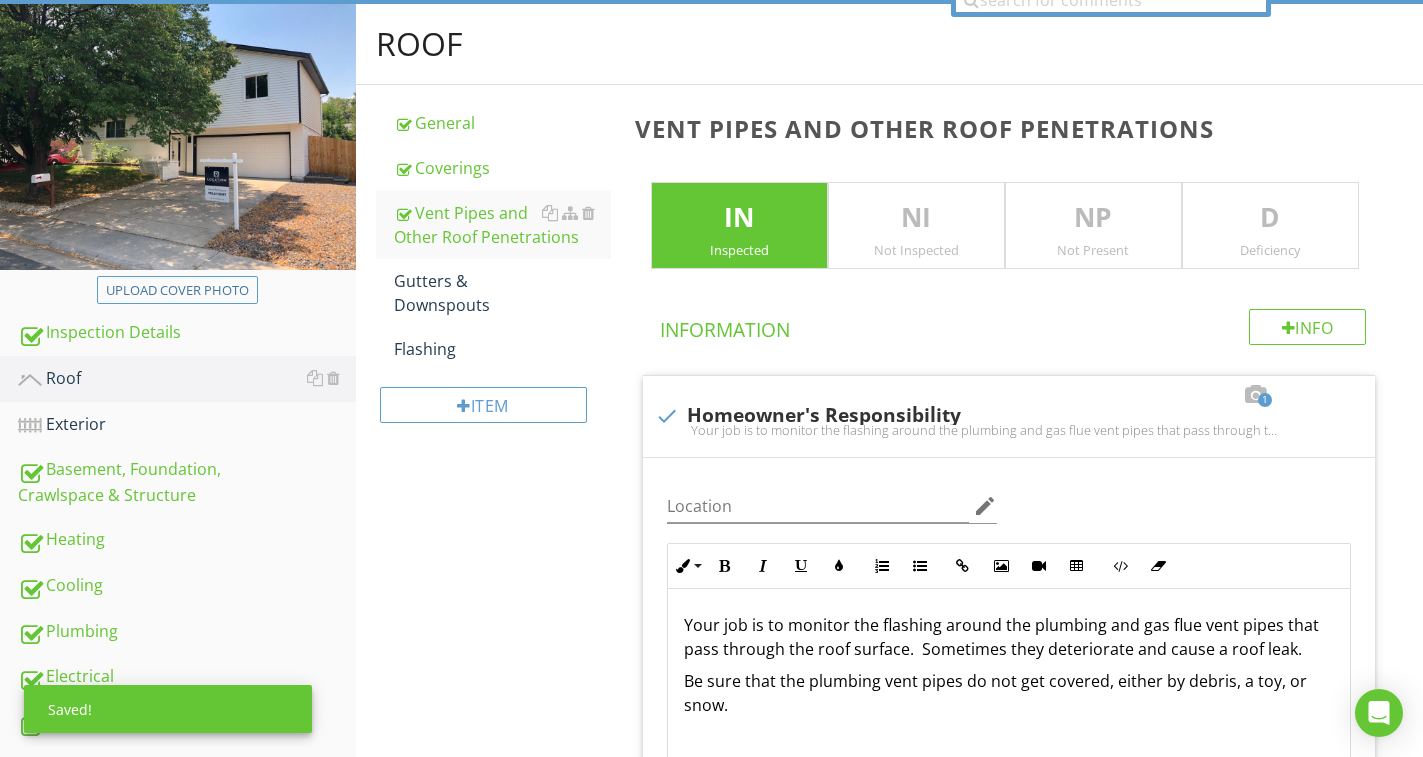 click on "D" at bounding box center (1270, 218) 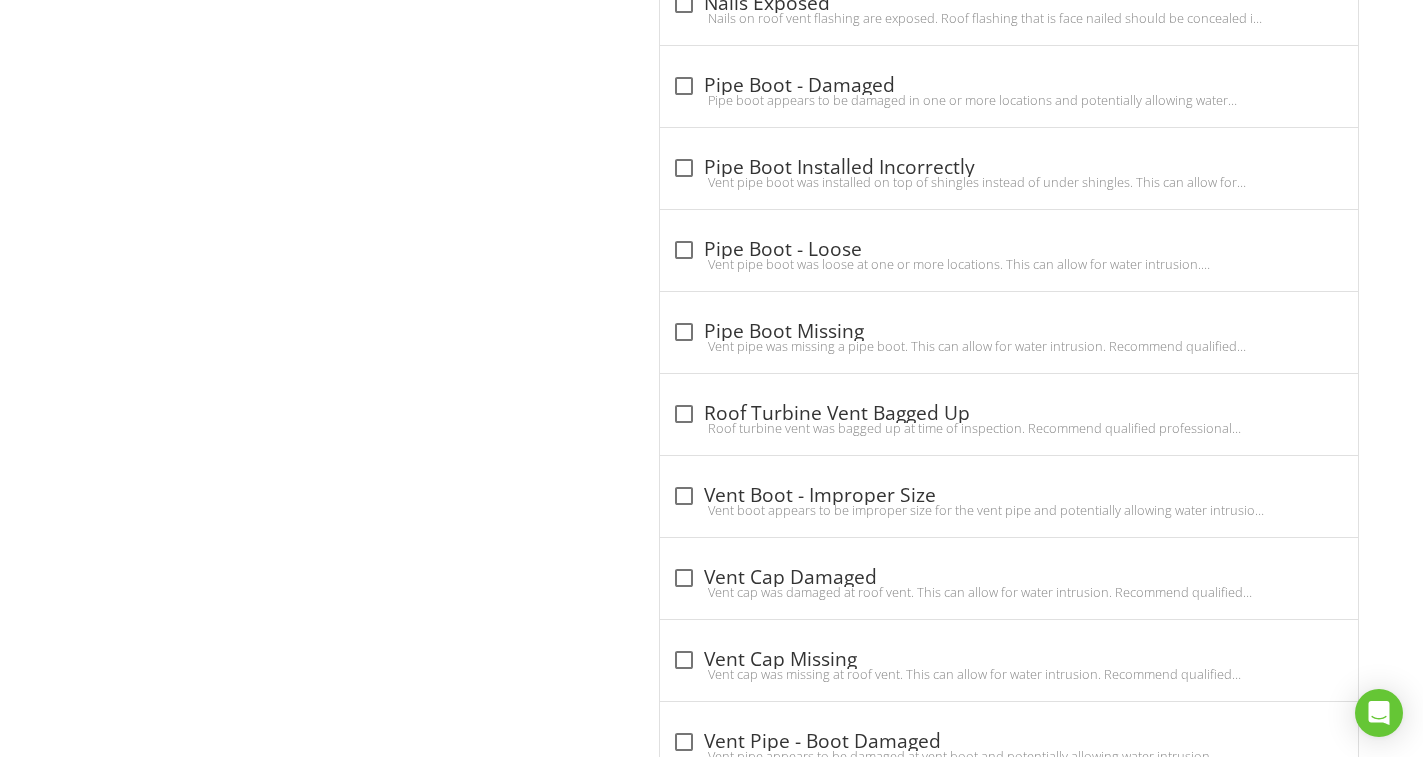 scroll, scrollTop: 2417, scrollLeft: 0, axis: vertical 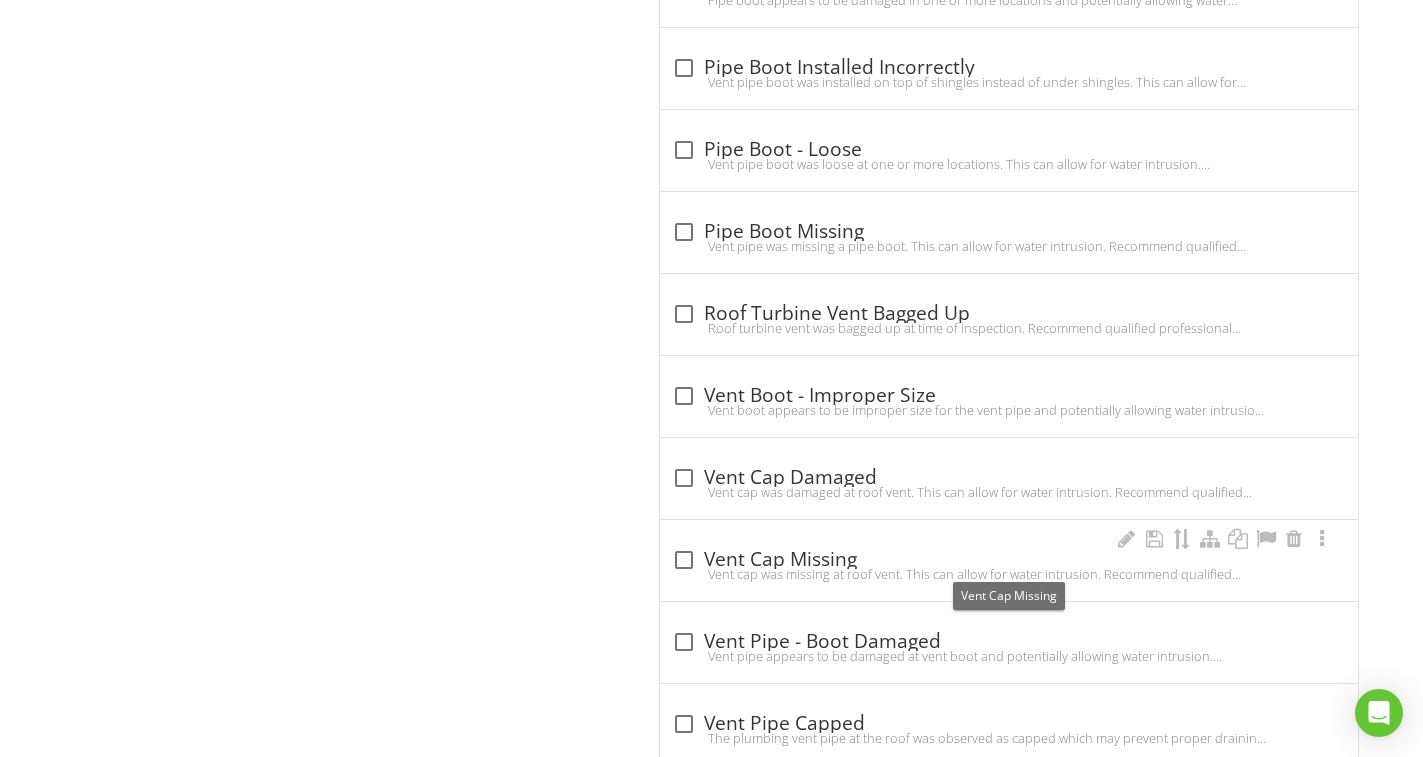 click at bounding box center (684, 560) 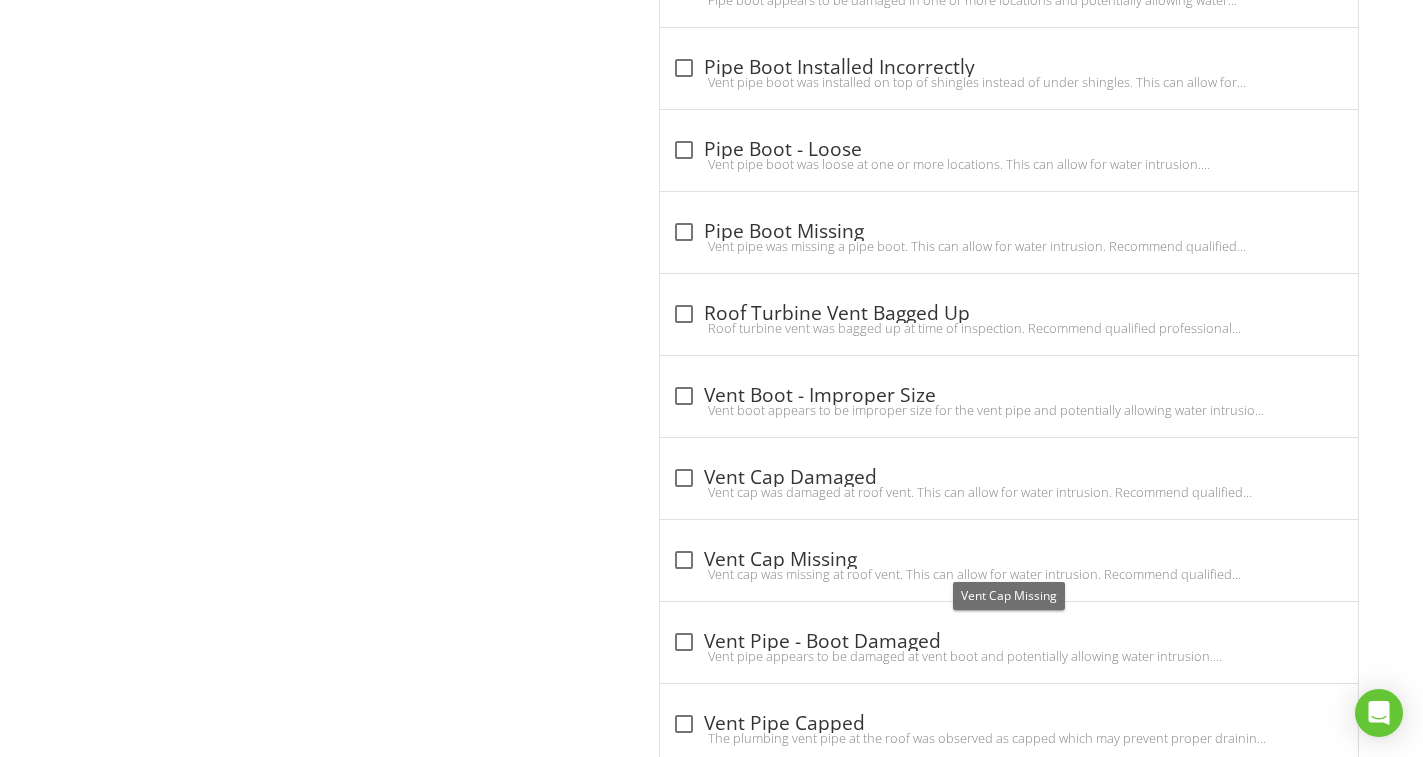 checkbox on "true" 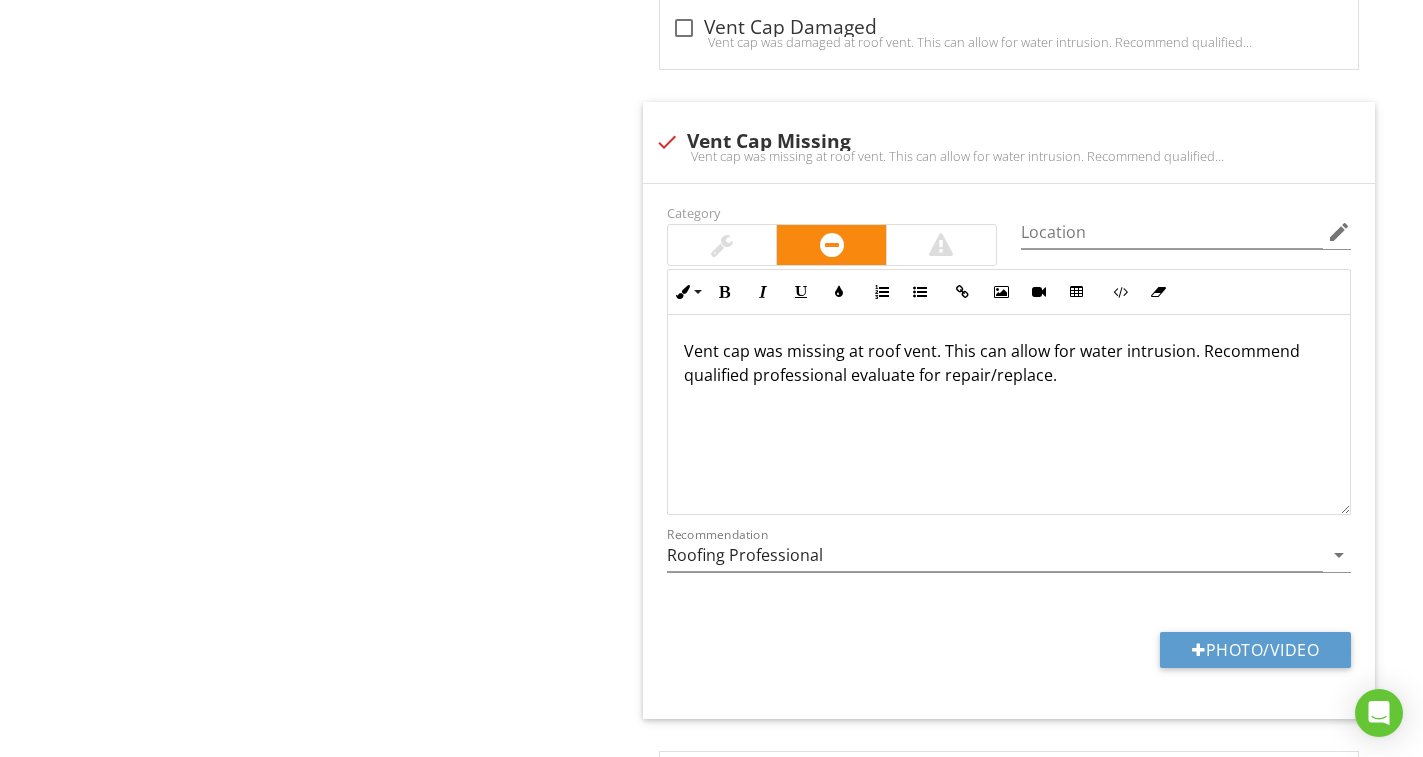 scroll, scrollTop: 2858, scrollLeft: 0, axis: vertical 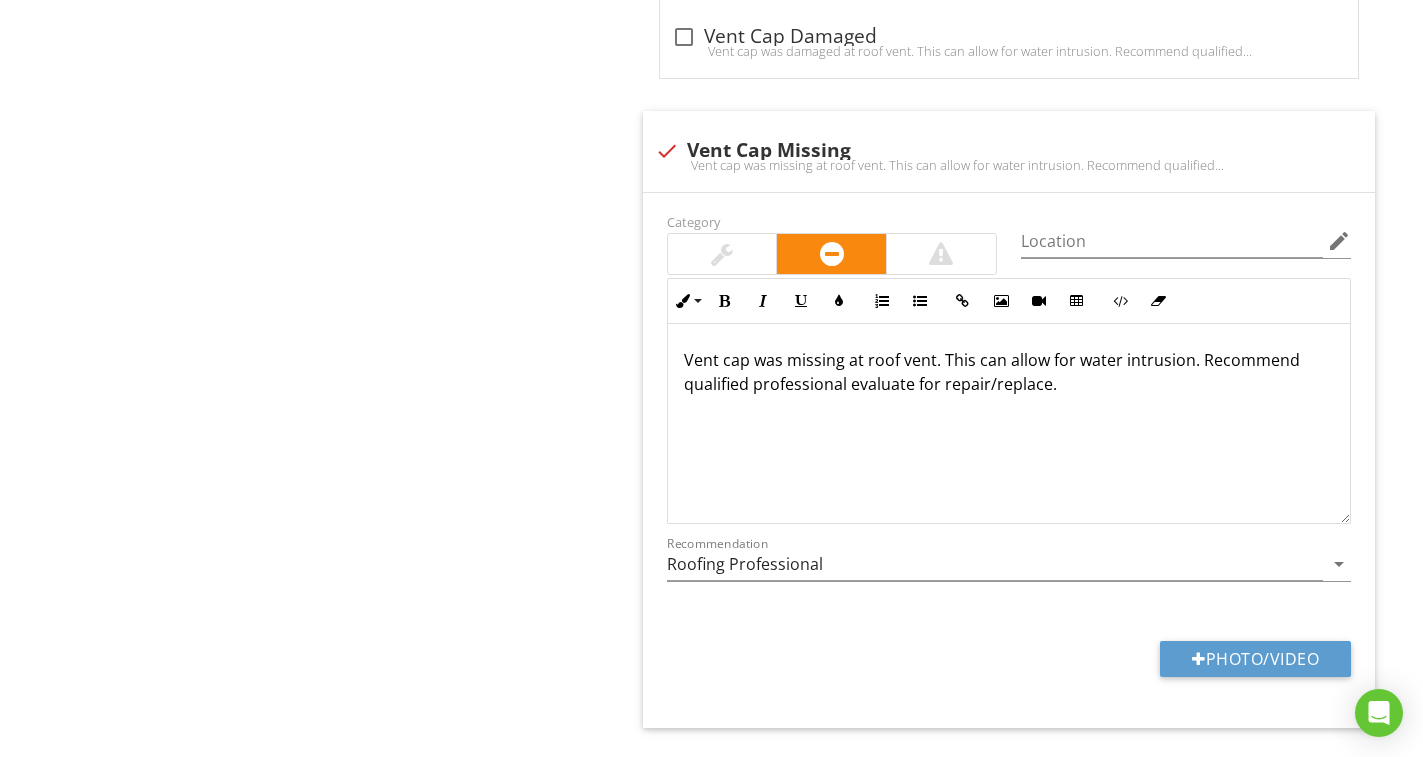 click on "Roof
General
Coverings
Vent Pipes and Other Roof Penetrations
Gutters & Downspouts
Flashing
Item
Vent Pipes and Other Roof Penetrations
IN   Inspected NI   Not Inspected NP   Not Present D   Deficiency
Info
Information                 1         check
Homeowner's Responsibility
Your job is to monitor the flashing around the plumbing and gas flue vent pipes that pass through the roof surface. Sometimes they deteriorate and cause a roof leak. Be sure that the plumbing vent pipes do not get covered, either by debris, a toy, or snow.
Location edit       Inline Style XLarge Large Normal Small Light Small/Light Bold Italic Underline Colors Ordered List" at bounding box center (889, -540) 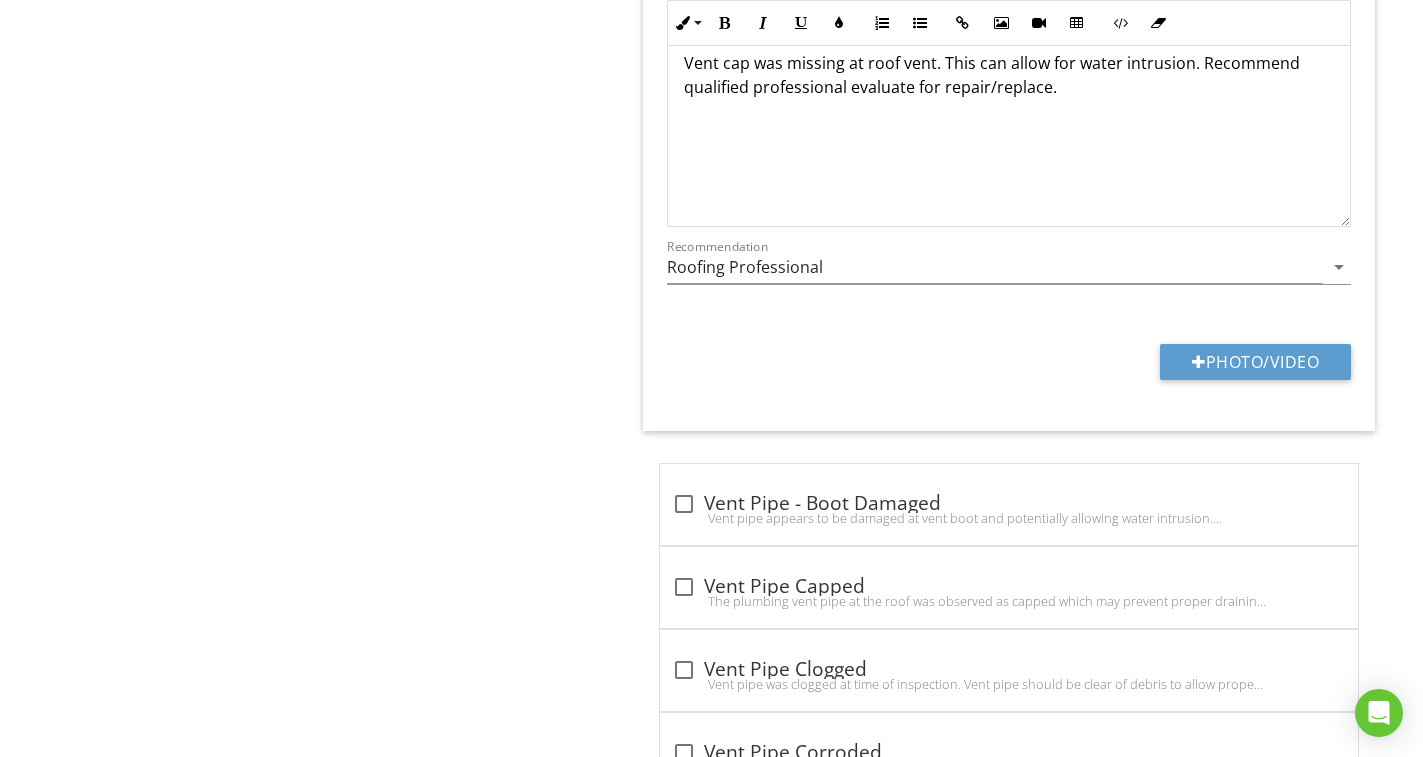scroll, scrollTop: 3158, scrollLeft: 0, axis: vertical 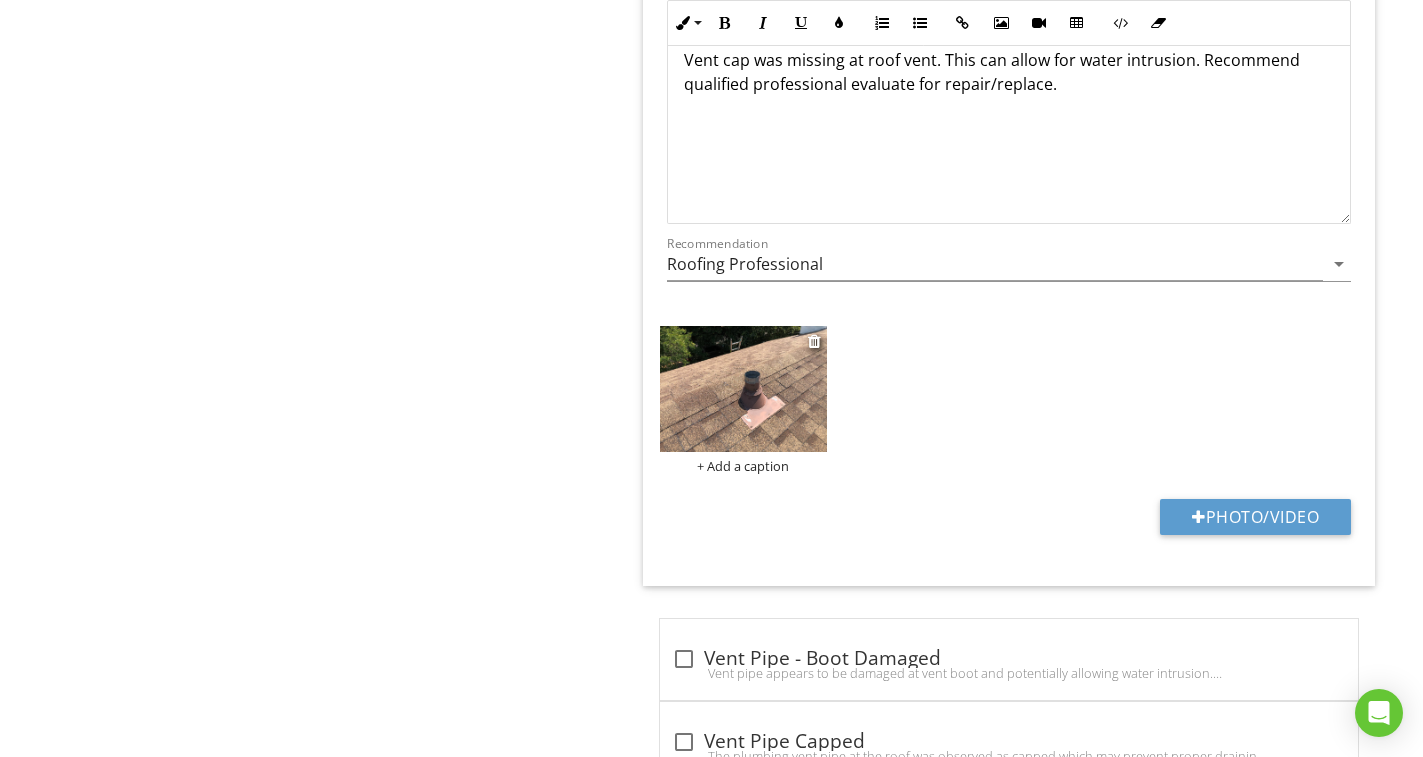 click at bounding box center [743, 388] 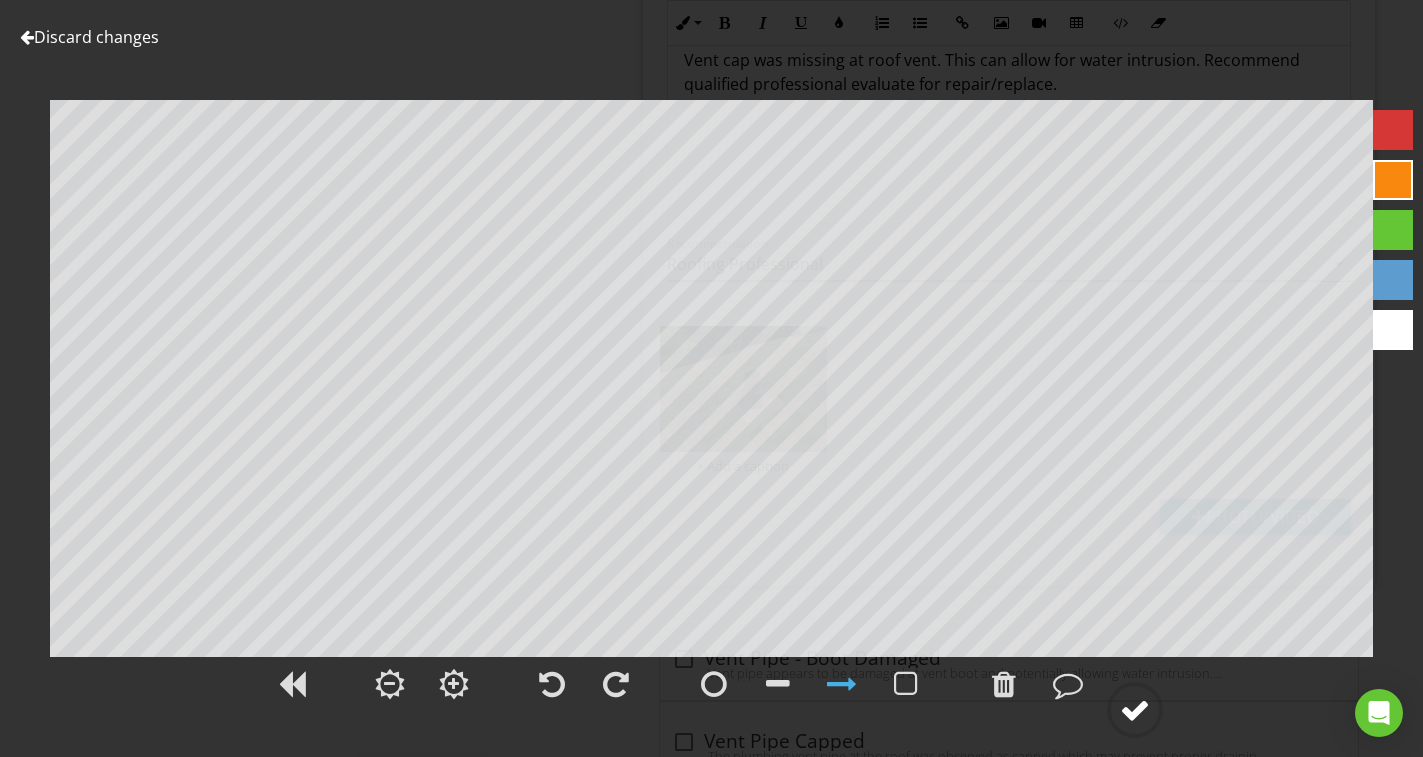 click at bounding box center [1135, 710] 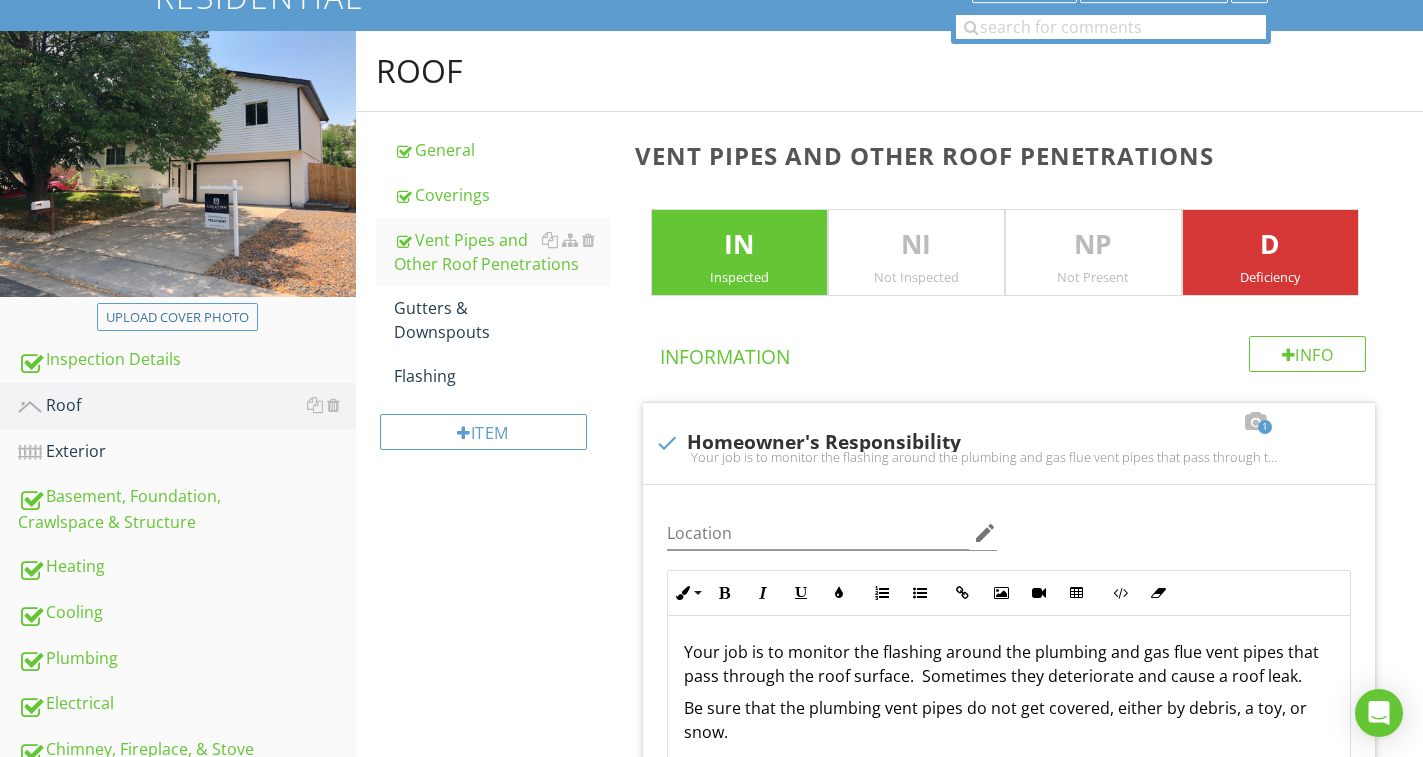 scroll, scrollTop: 184, scrollLeft: 0, axis: vertical 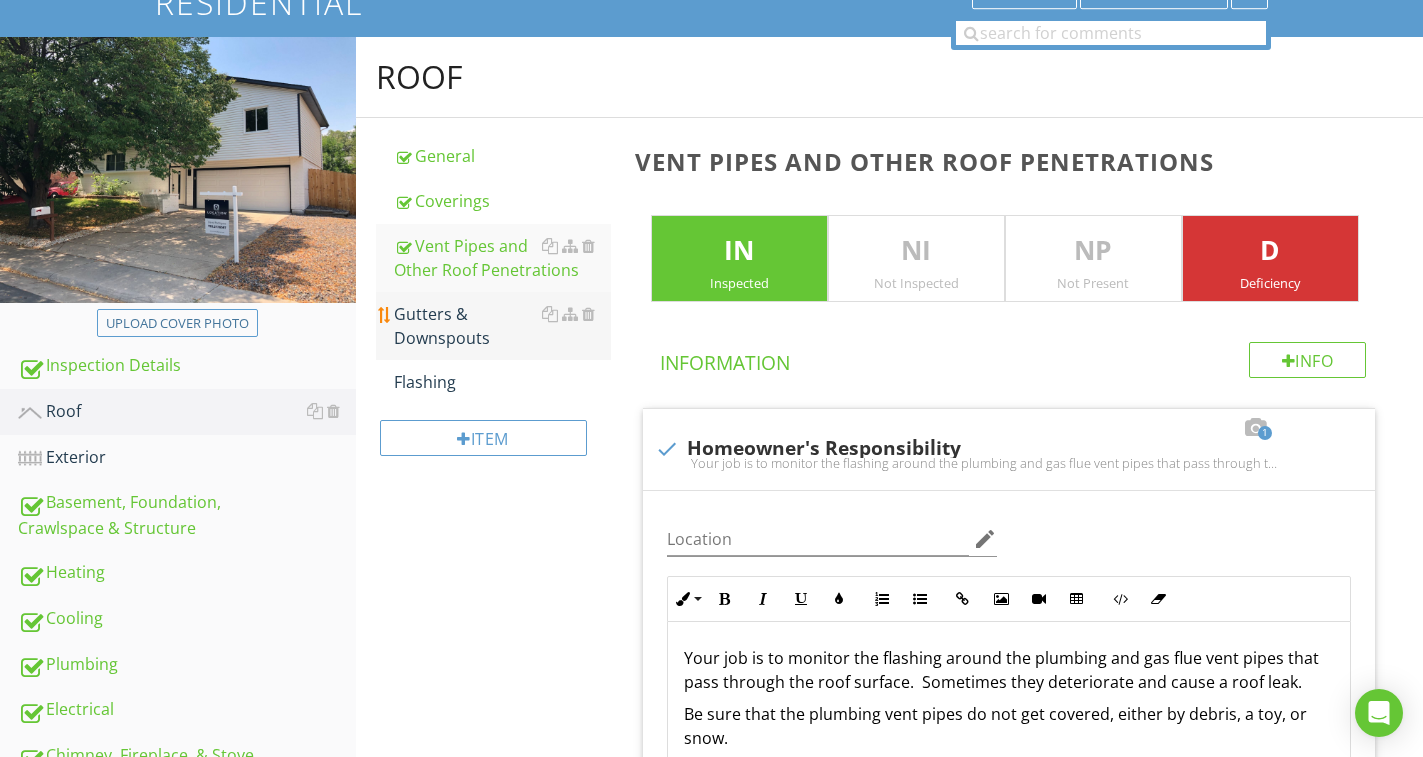 click on "Gutters & Downspouts" at bounding box center [502, 326] 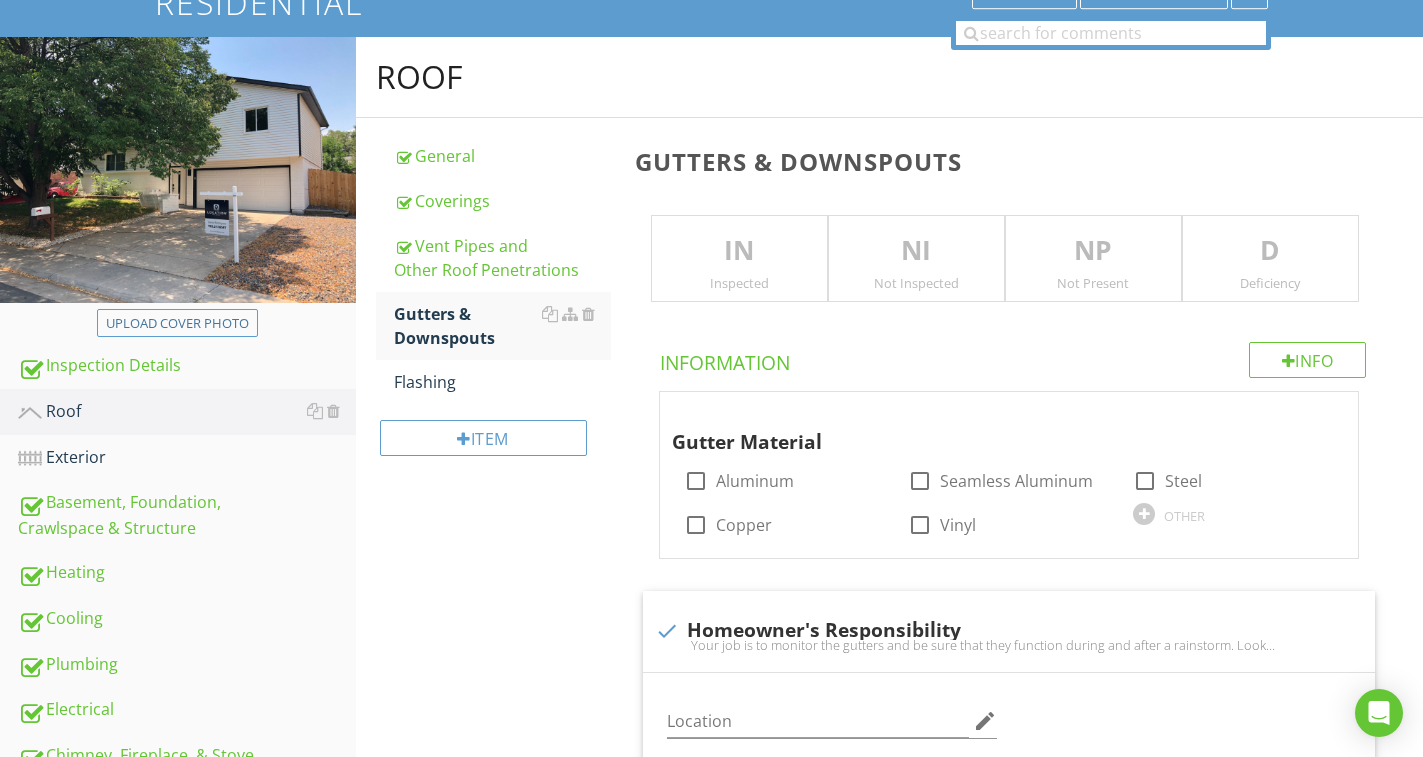 click on "IN" at bounding box center (739, 251) 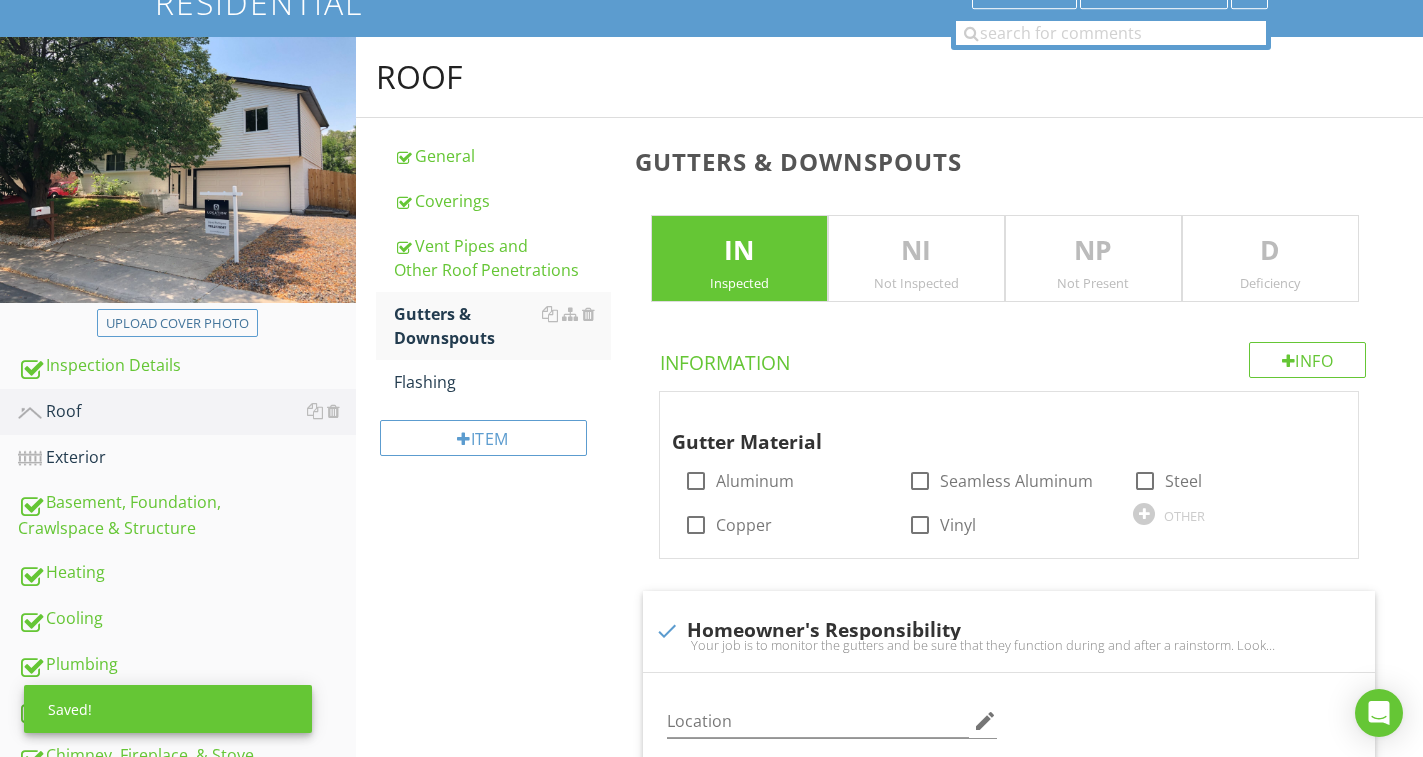 click on "D" at bounding box center [1270, 251] 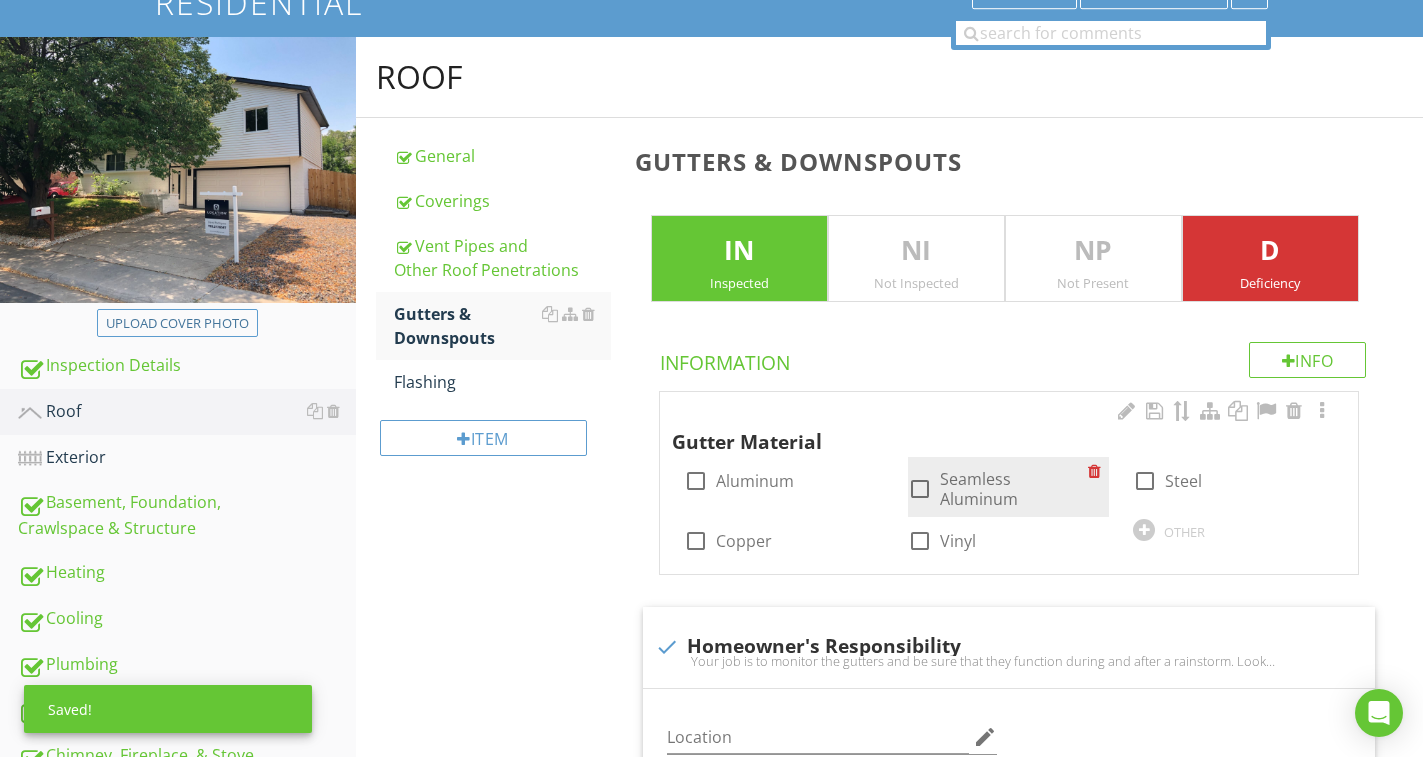 click on "Seamless Aluminum" at bounding box center (1014, 489) 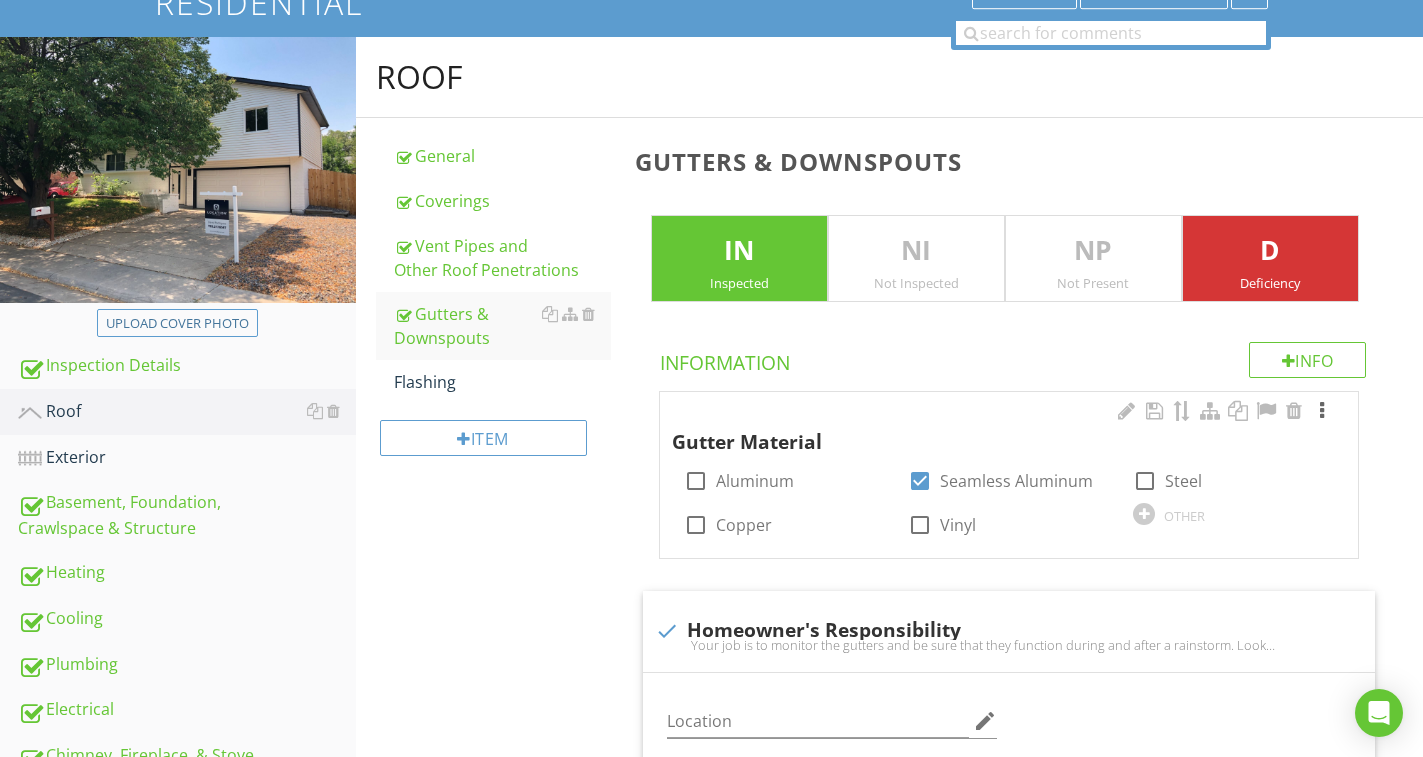 click at bounding box center (1322, 411) 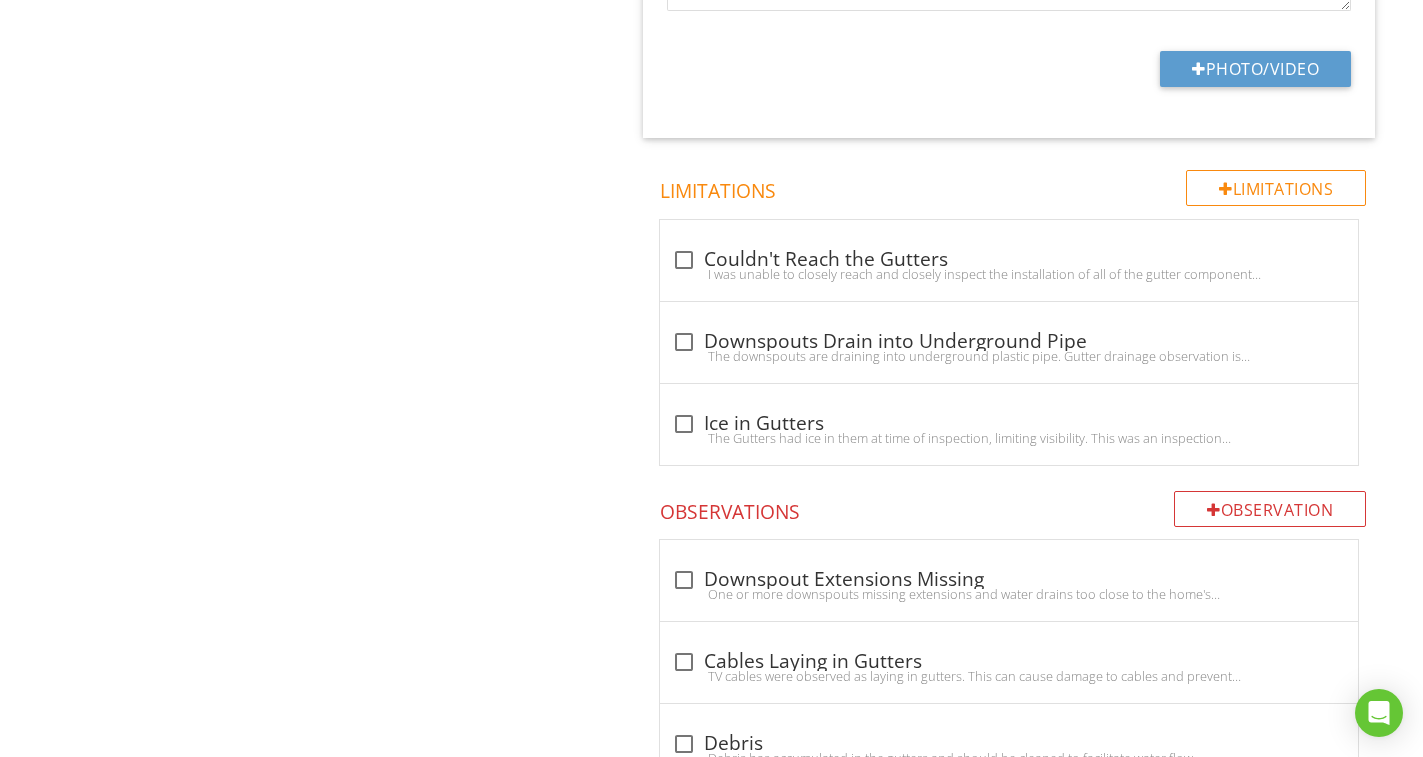 scroll, scrollTop: 2084, scrollLeft: 0, axis: vertical 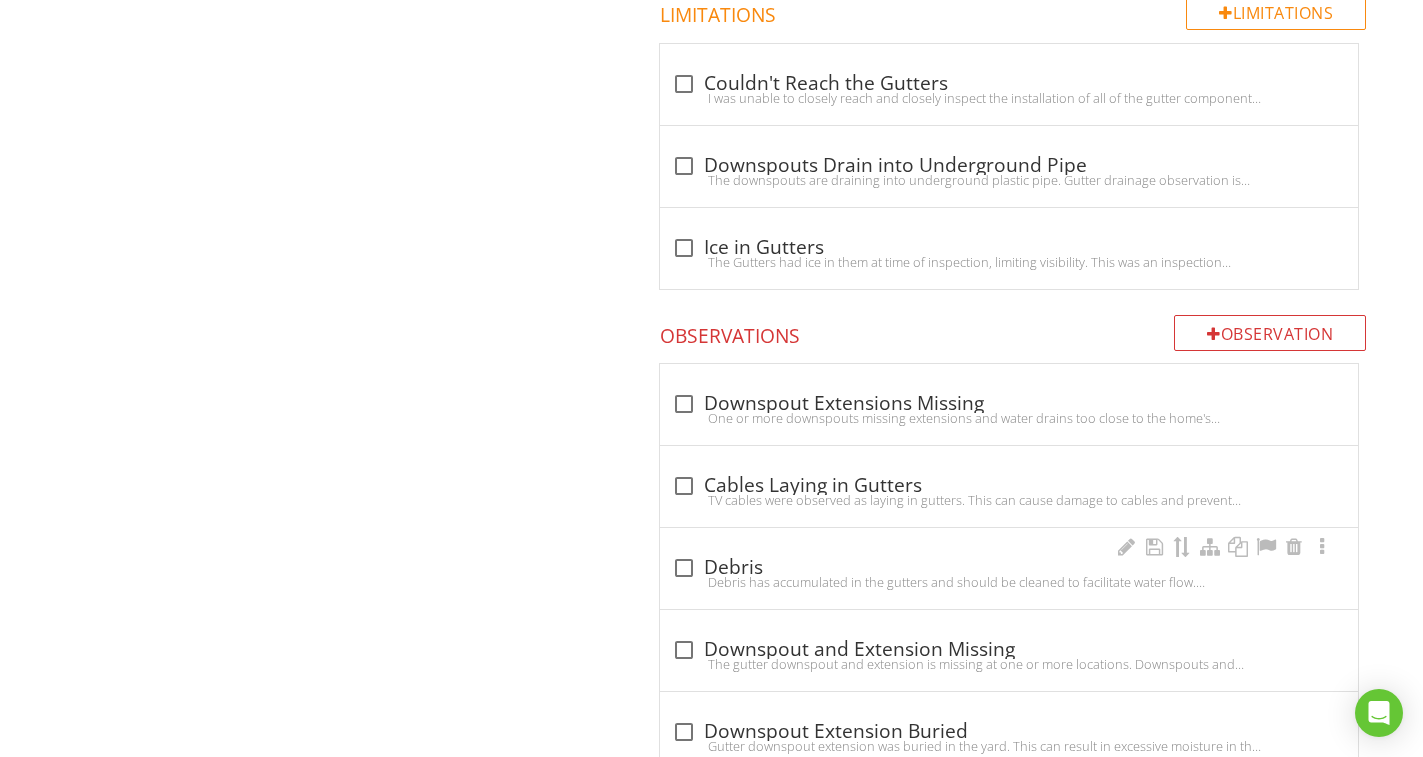 click on "check_box_outline_blank
Debris" at bounding box center [1009, 568] 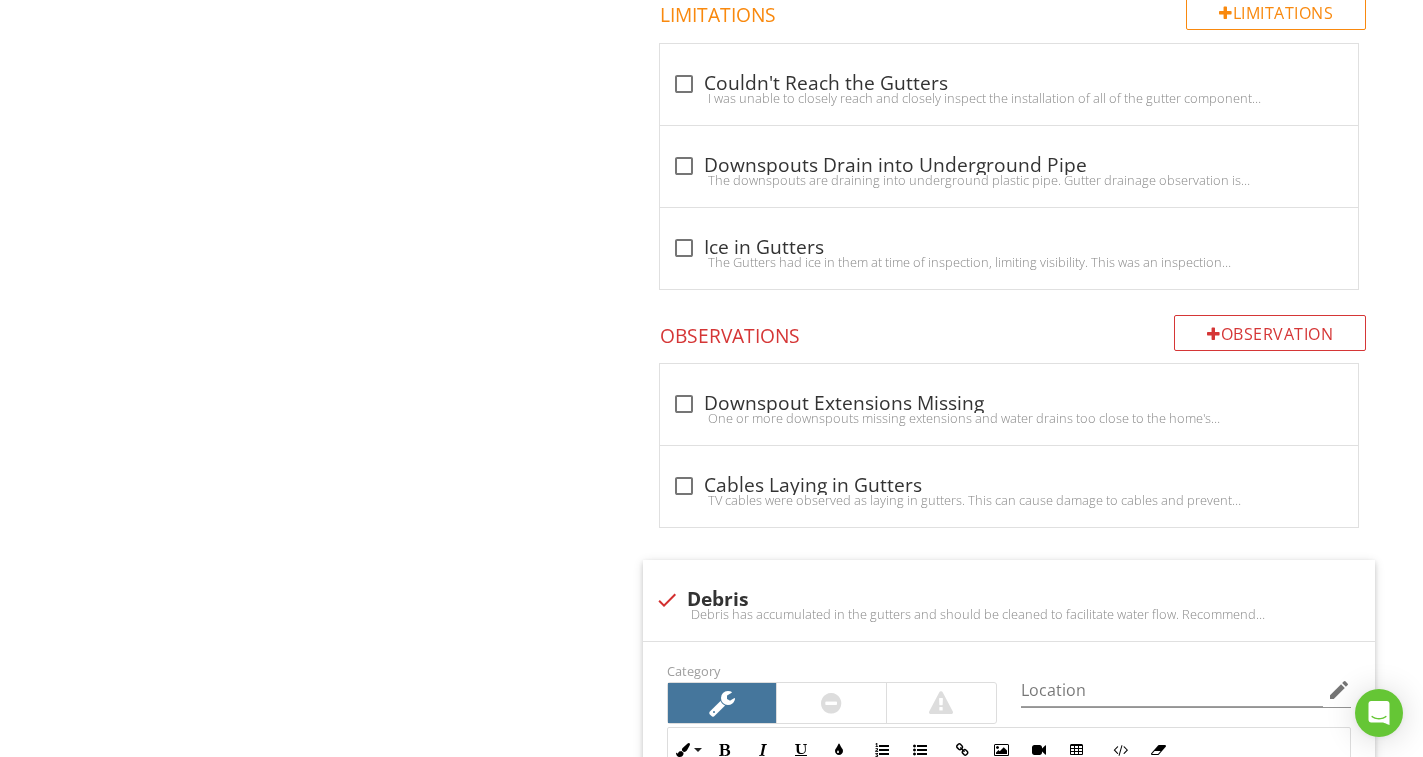 scroll, scrollTop: 2284, scrollLeft: 0, axis: vertical 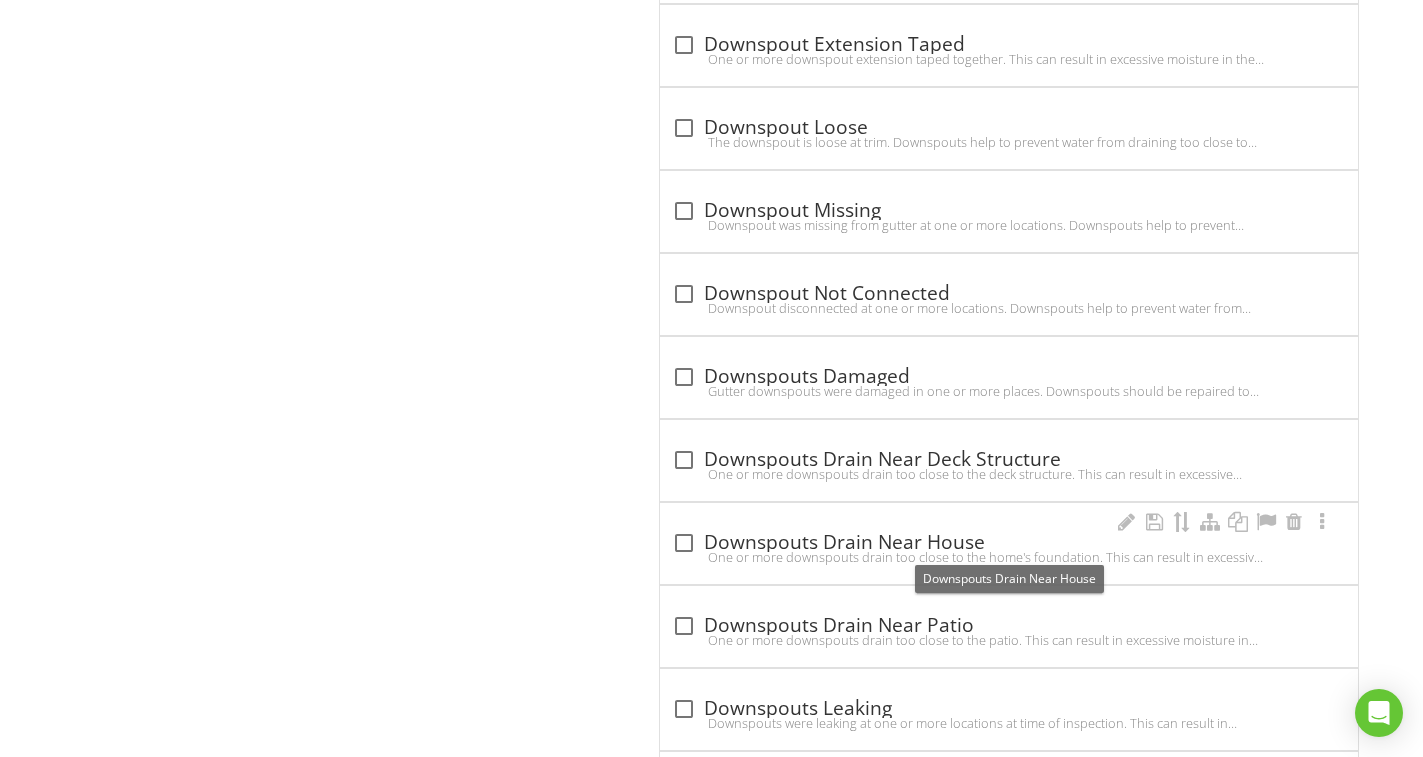 click on "check_box_outline_blank
Downspouts Drain Near House" at bounding box center [1009, 543] 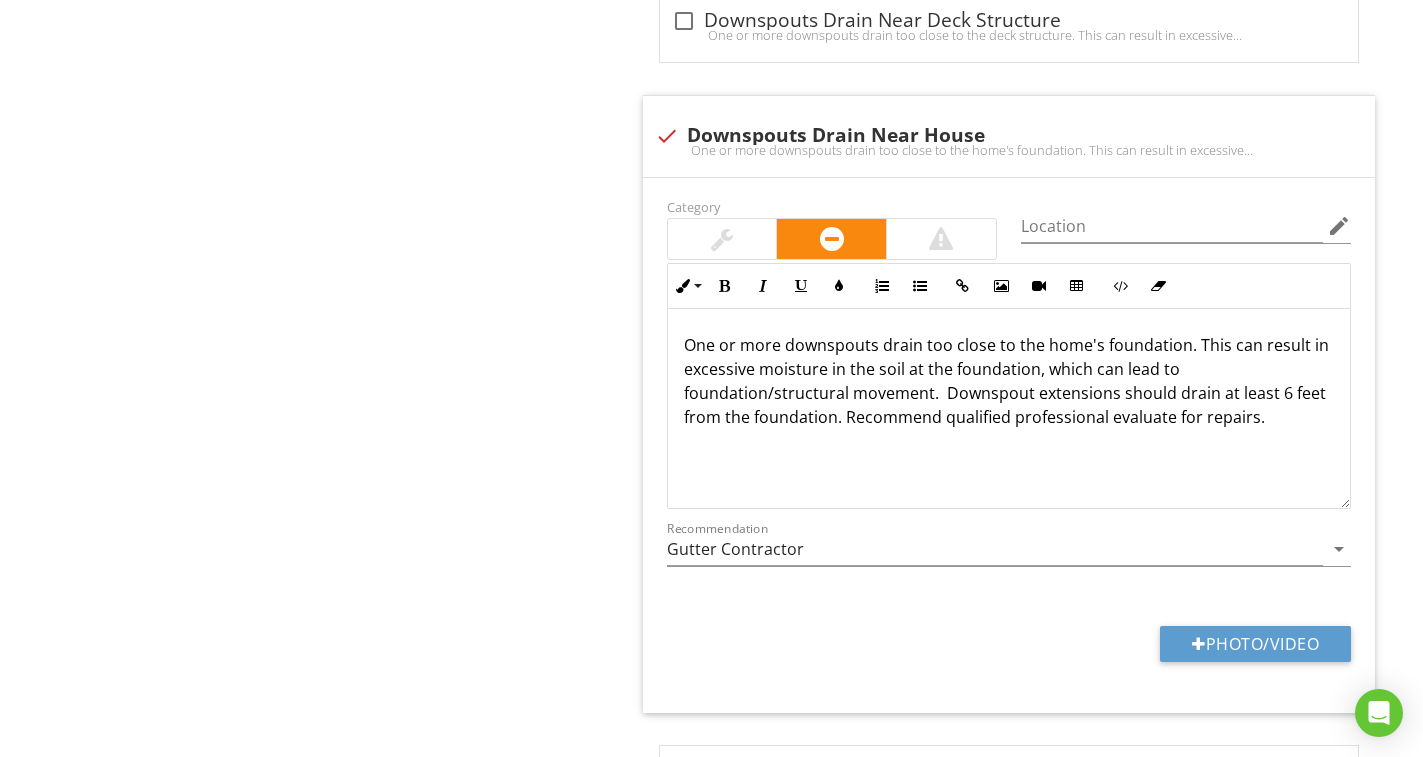scroll, scrollTop: 4395, scrollLeft: 0, axis: vertical 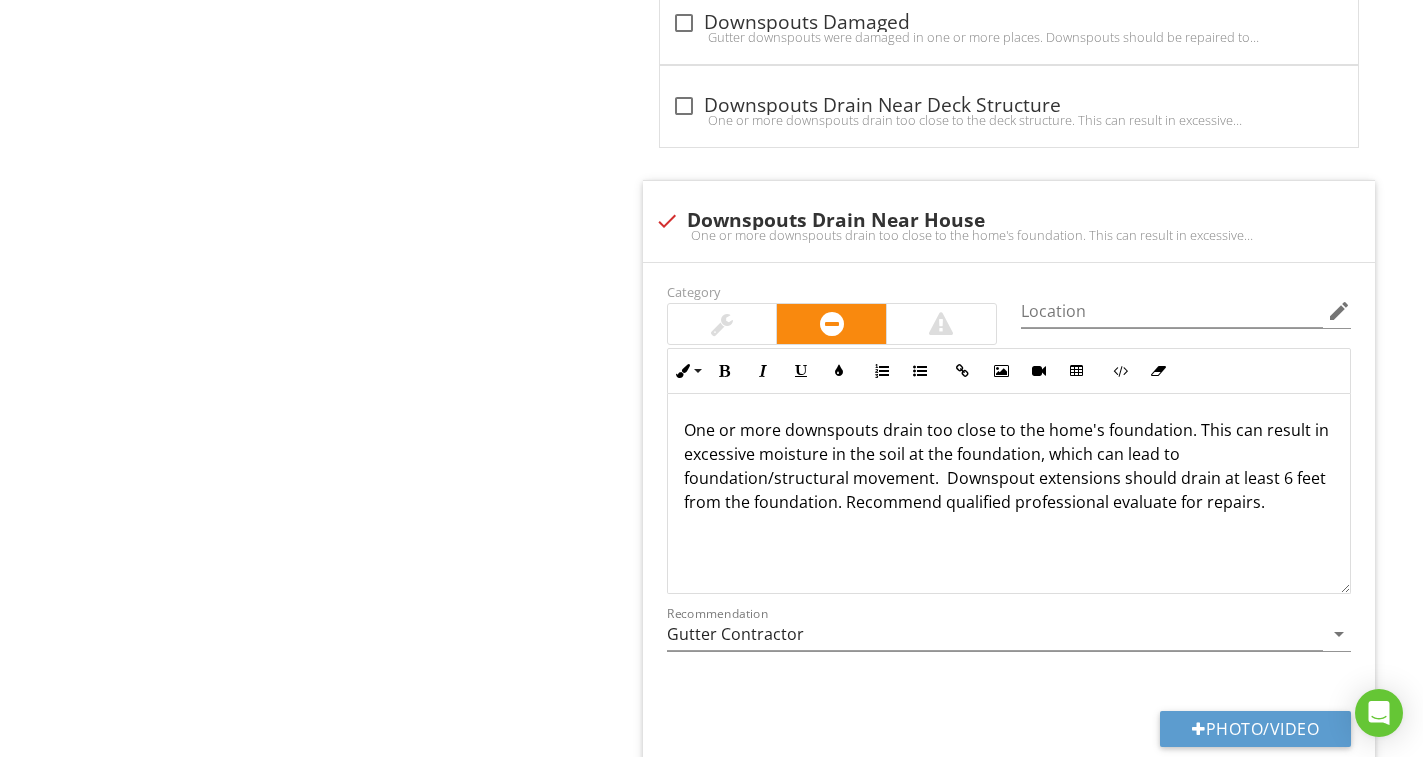 drag, startPoint x: 664, startPoint y: 219, endPoint x: 642, endPoint y: 233, distance: 26.076809 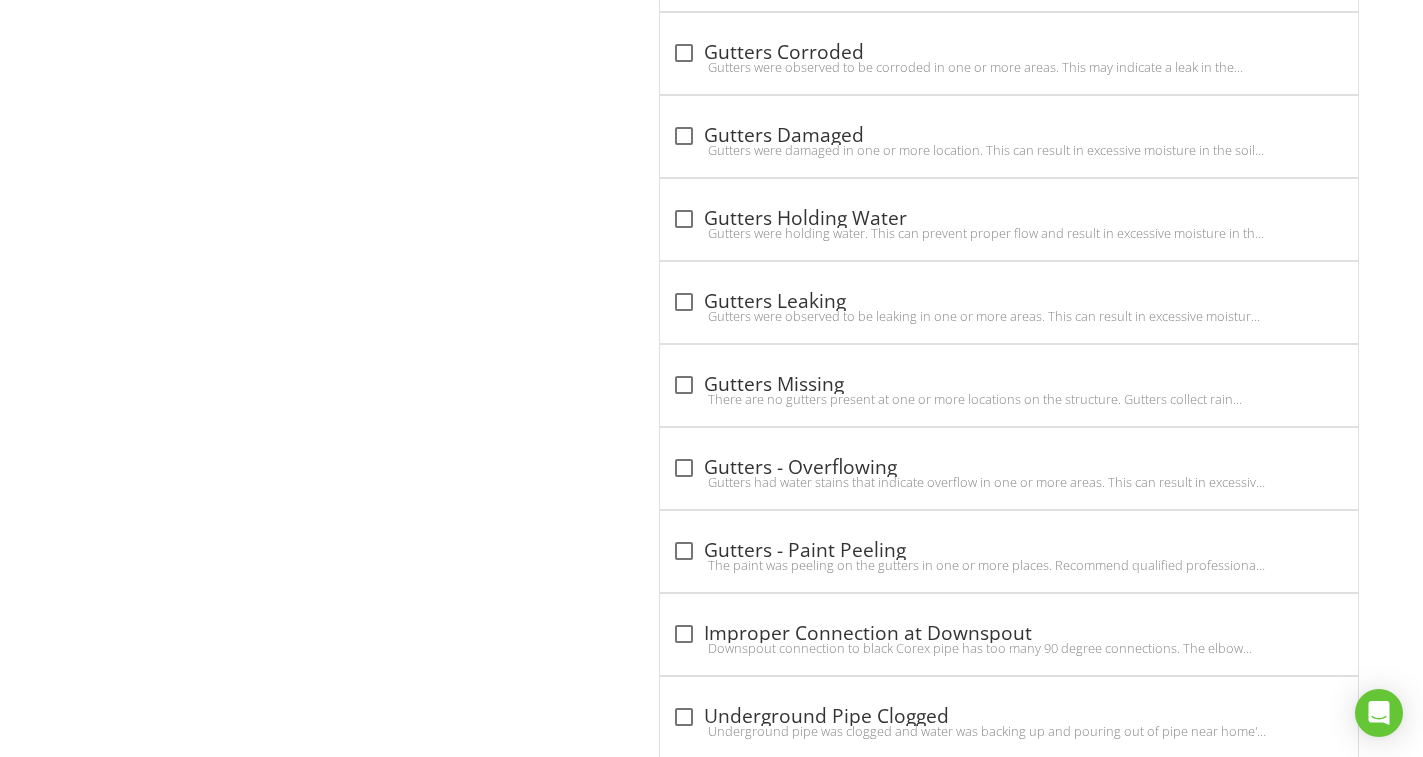 scroll, scrollTop: 5295, scrollLeft: 0, axis: vertical 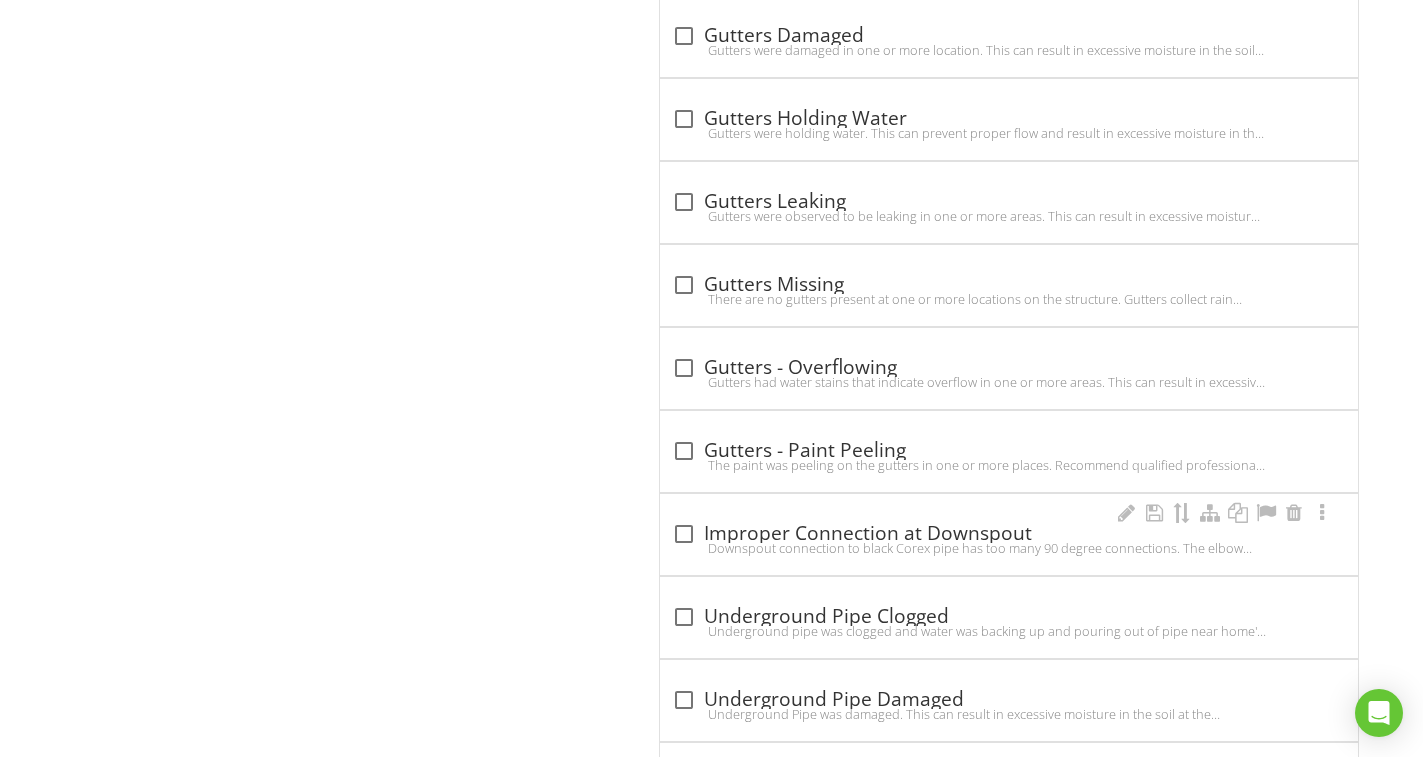 click on "Downspout connection to black Corex pipe has too many 90 degree connections. The elbow connections should be removed and the Corex pipe should be extended to downspout to prevent water from draining too close to home's foundation. Recommend qualified professional evaluate for repairs." at bounding box center [1009, 548] 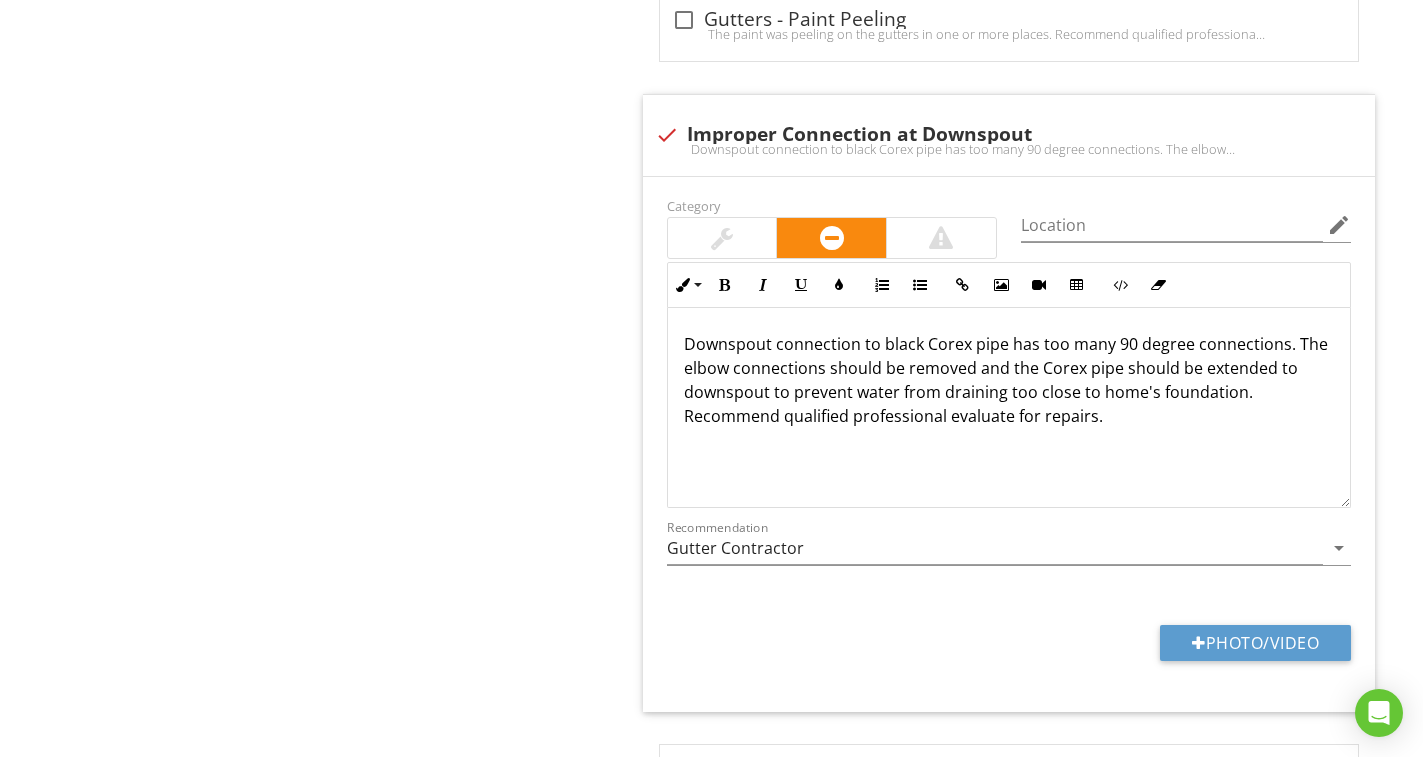 scroll, scrollTop: 5795, scrollLeft: 0, axis: vertical 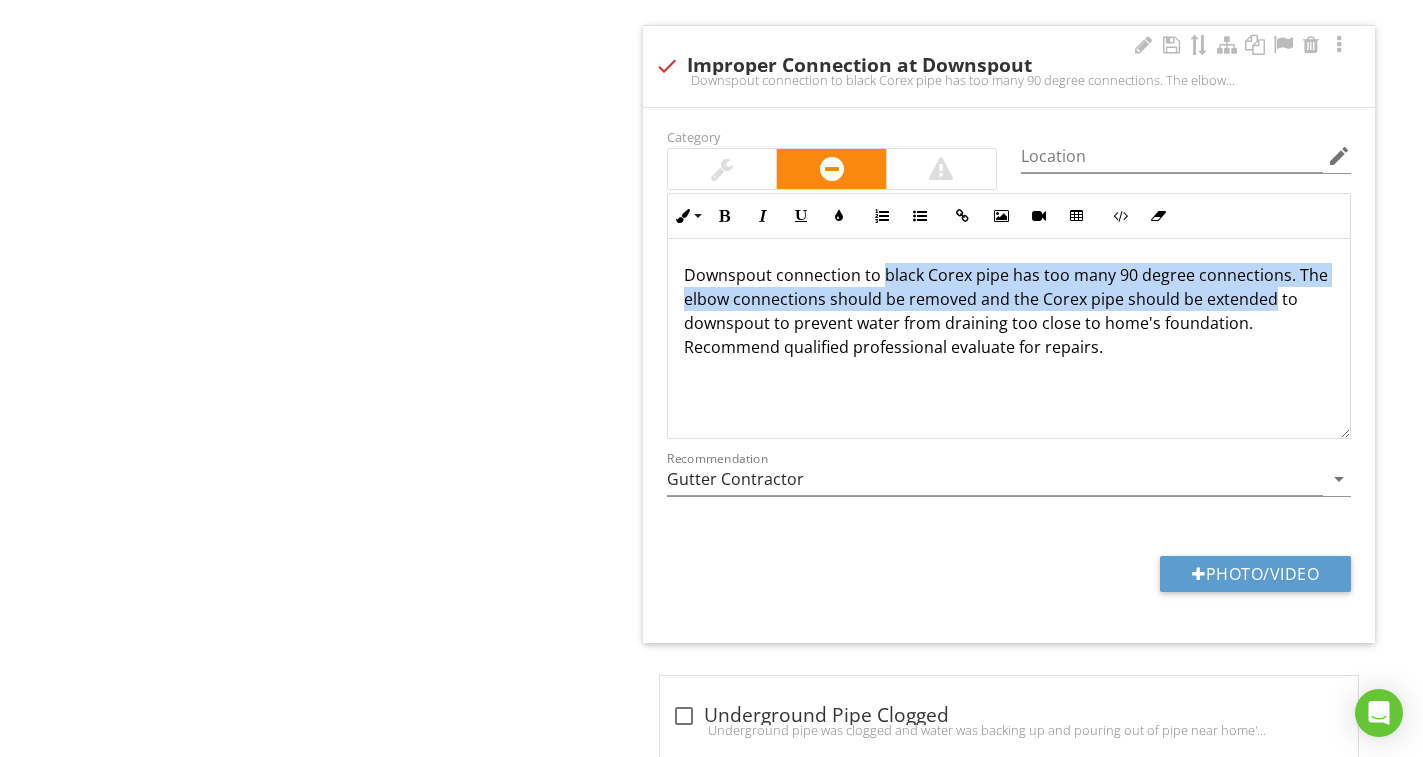 drag, startPoint x: 883, startPoint y: 274, endPoint x: 1309, endPoint y: 304, distance: 427.05502 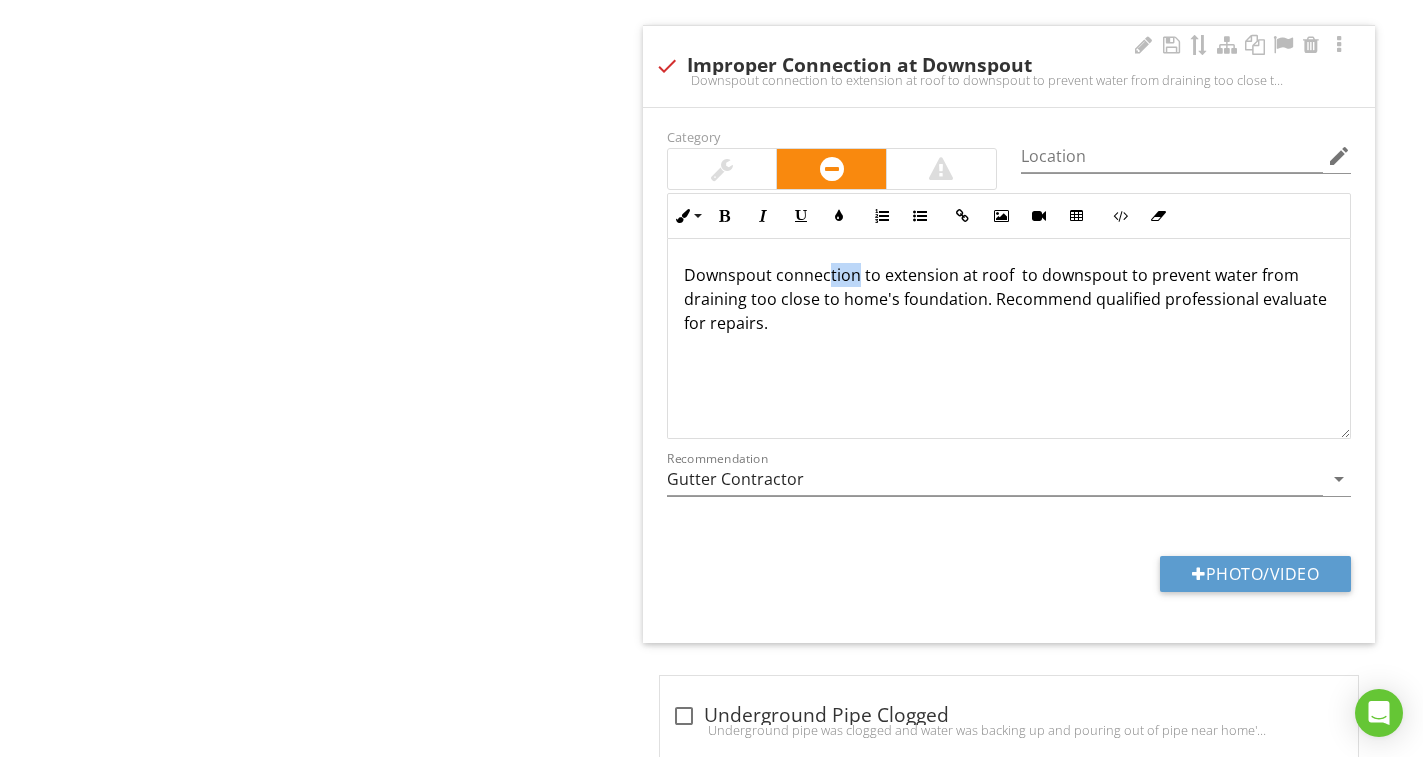 drag, startPoint x: 859, startPoint y: 277, endPoint x: 832, endPoint y: 280, distance: 27.166155 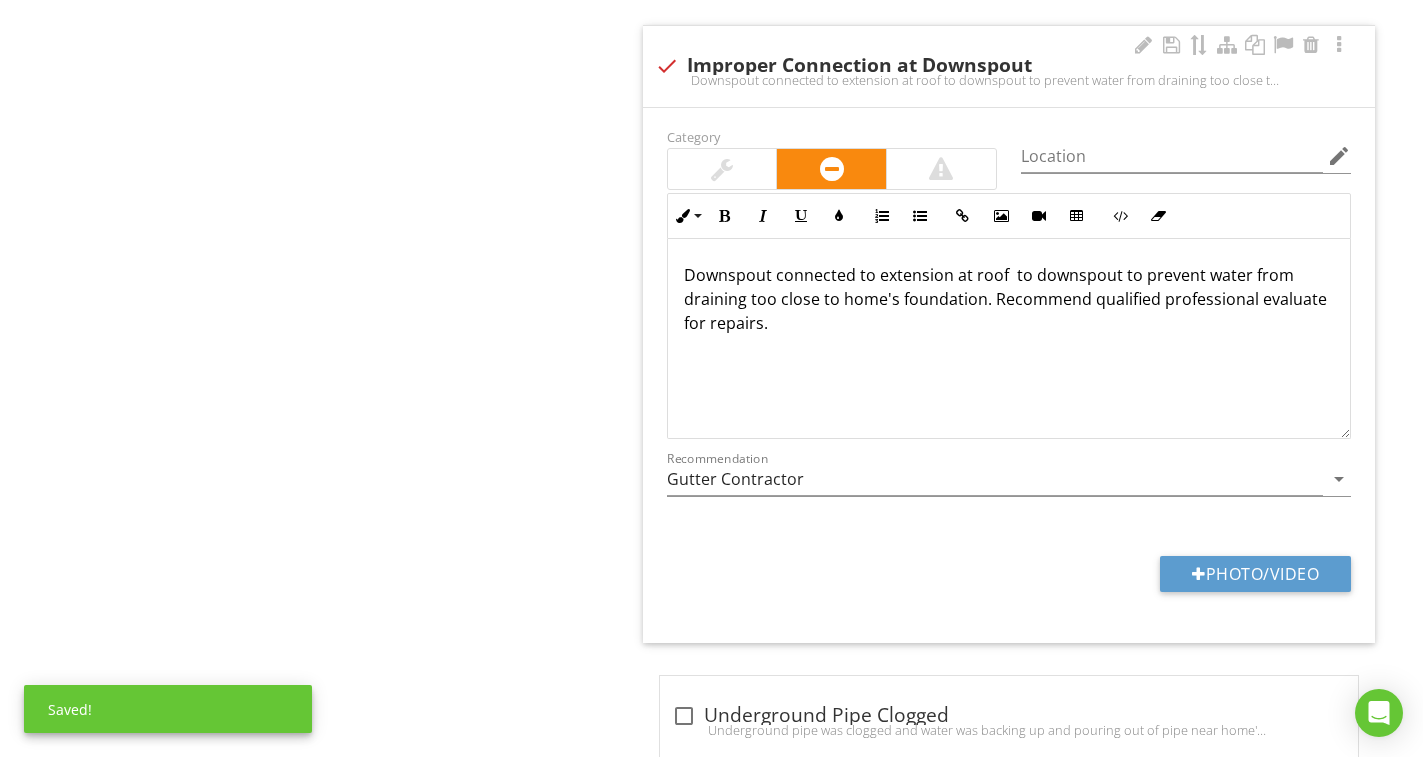 click on "Downspout connected to extension at roof  to downspout to prevent water from draining too close to home's foundation. Recommend qualified professional evaluate for repairs." at bounding box center [1009, 299] 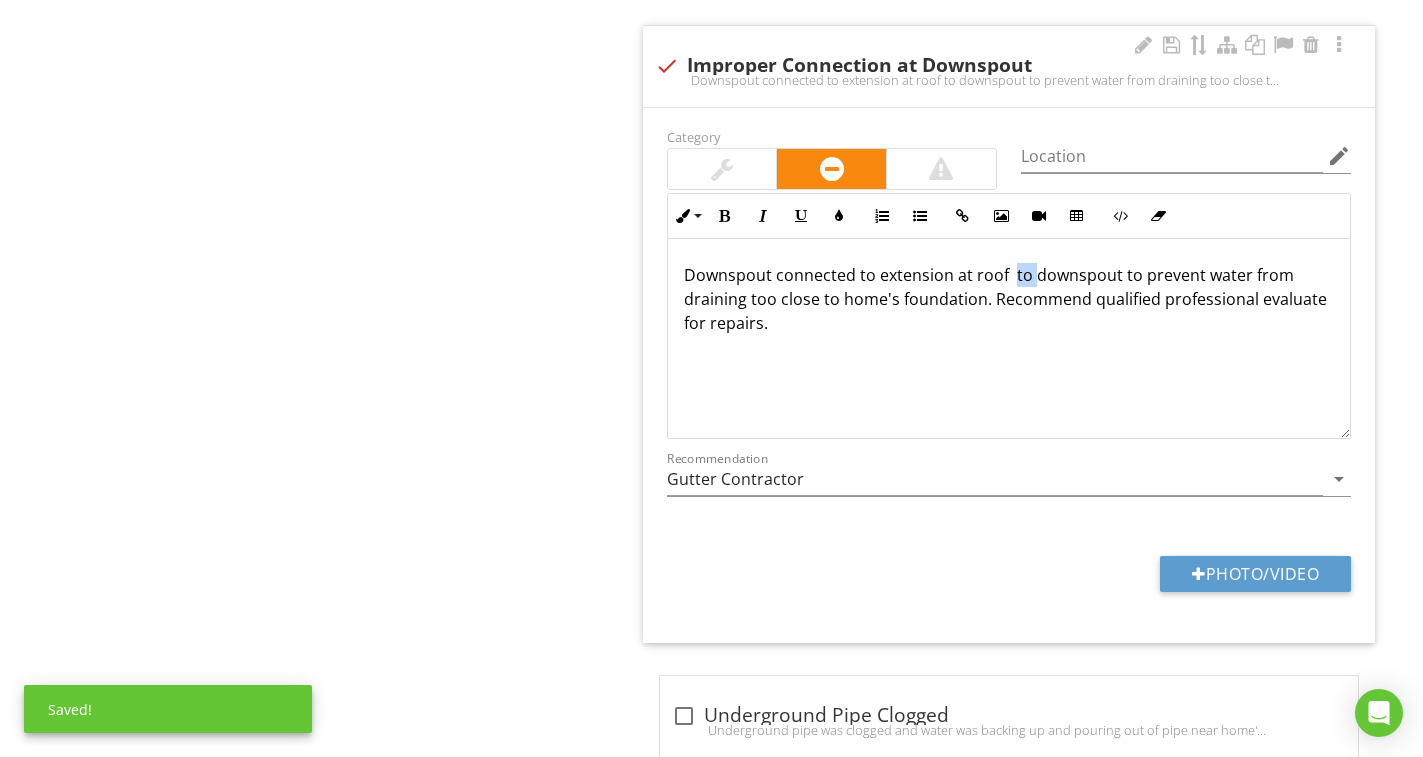 click on "Downspout connected to extension at roof  to downspout to prevent water from draining too close to home's foundation. Recommend qualified professional evaluate for repairs." at bounding box center (1009, 299) 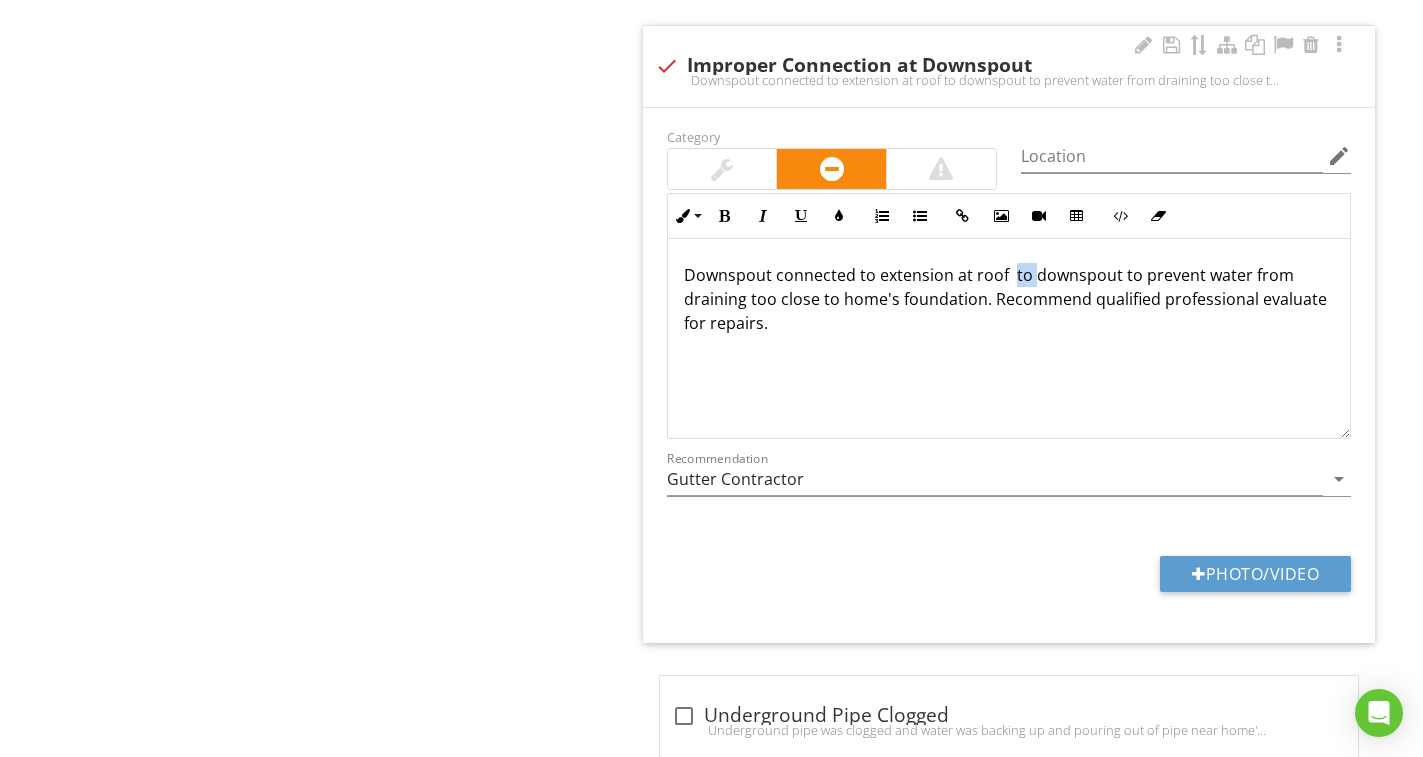 click on "Downspout connected to extension at roof  to downspout to prevent water from draining too close to home's foundation. Recommend qualified professional evaluate for repairs." at bounding box center [1009, 299] 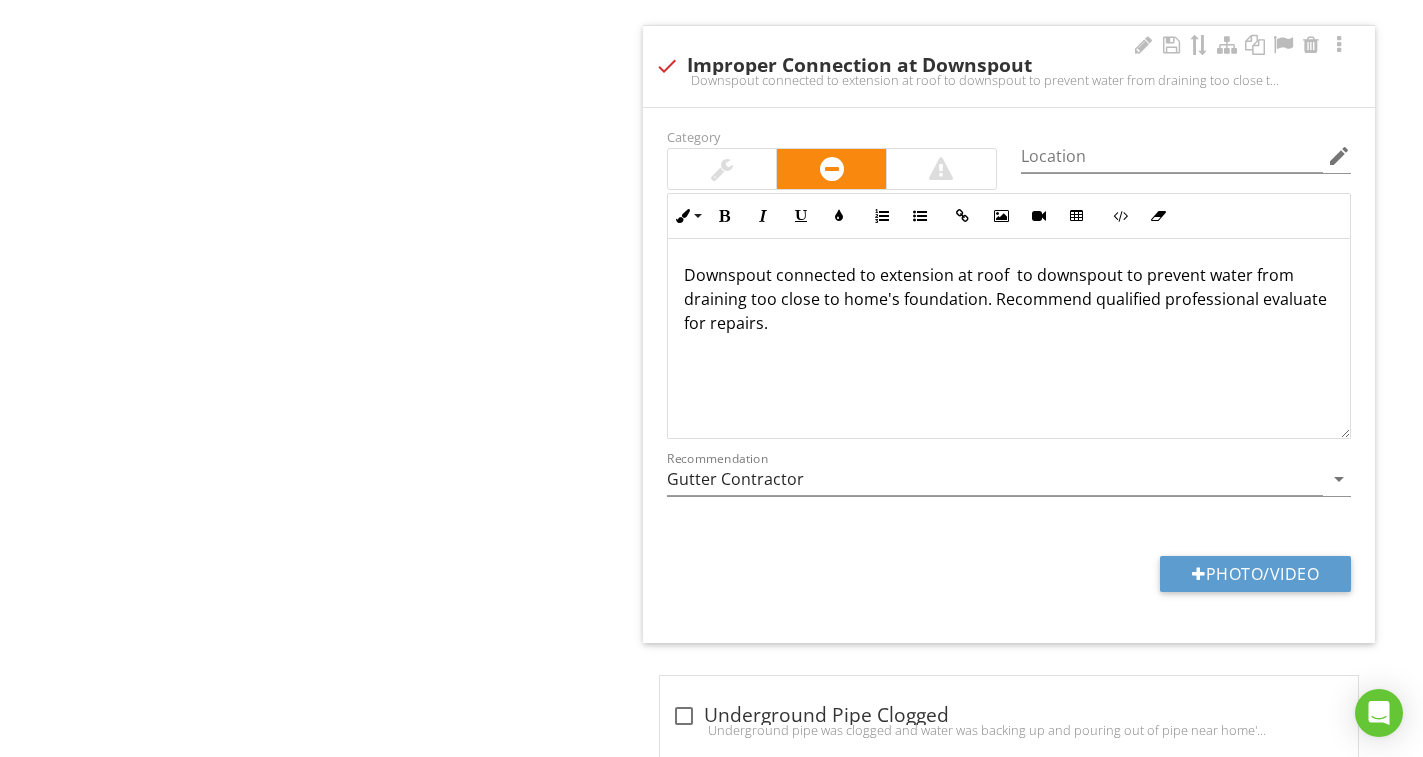 click on "Downspout connected to extension at roof  to downspout to prevent water from draining too close to home's foundation. Recommend qualified professional evaluate for repairs." at bounding box center (1009, 299) 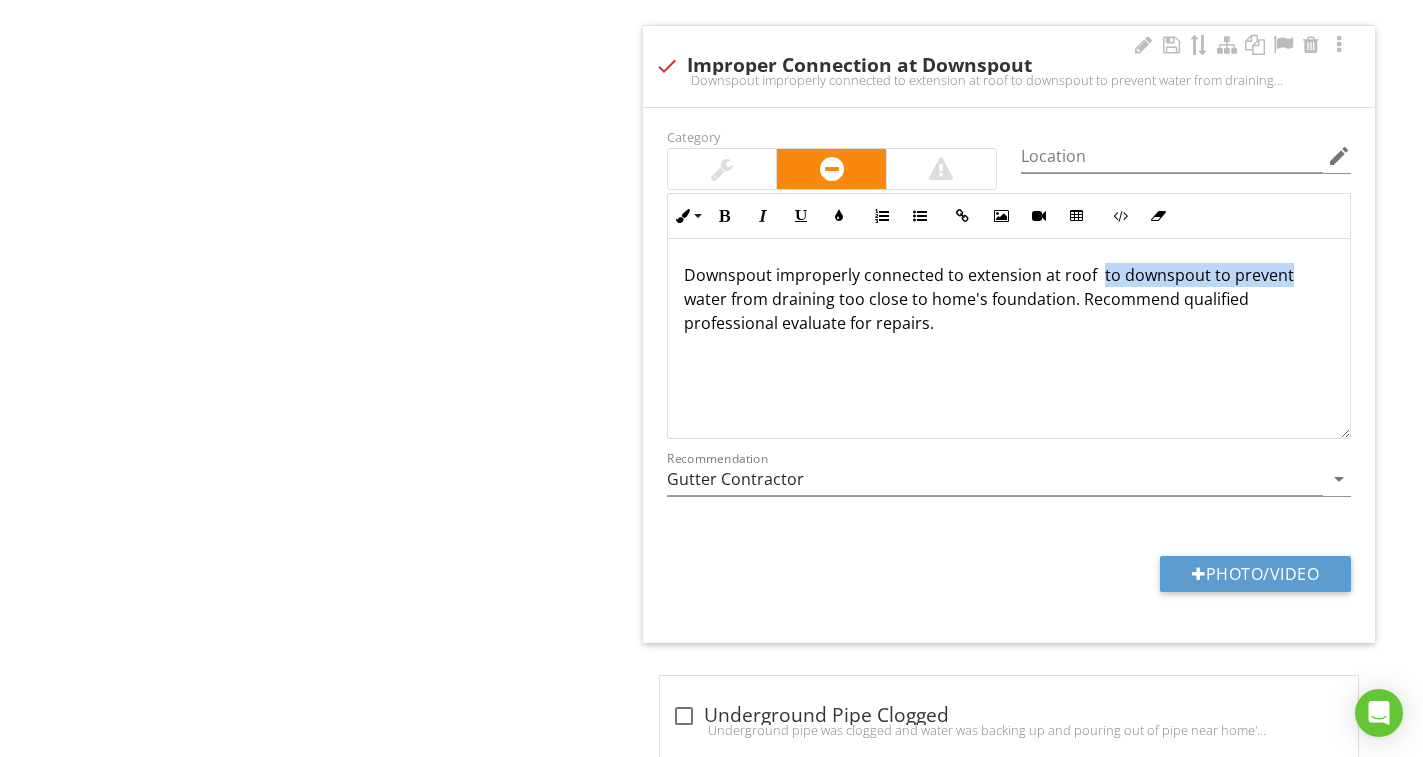 drag, startPoint x: 1104, startPoint y: 280, endPoint x: 1293, endPoint y: 281, distance: 189.00264 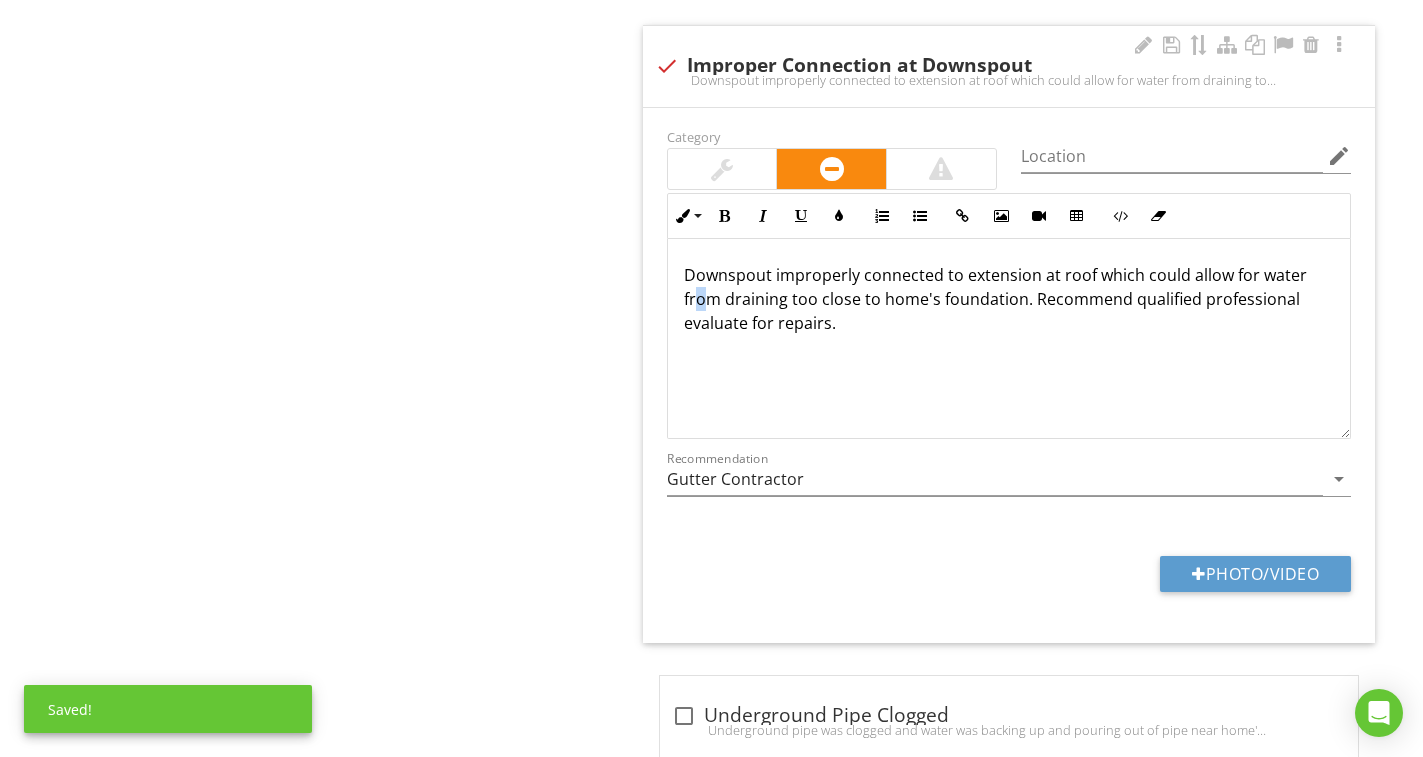 click on "Downspout improperly connected to extension at roof which could allow for water from draining too close to home's foundation. Recommend qualified professional evaluate for repairs." at bounding box center (1009, 299) 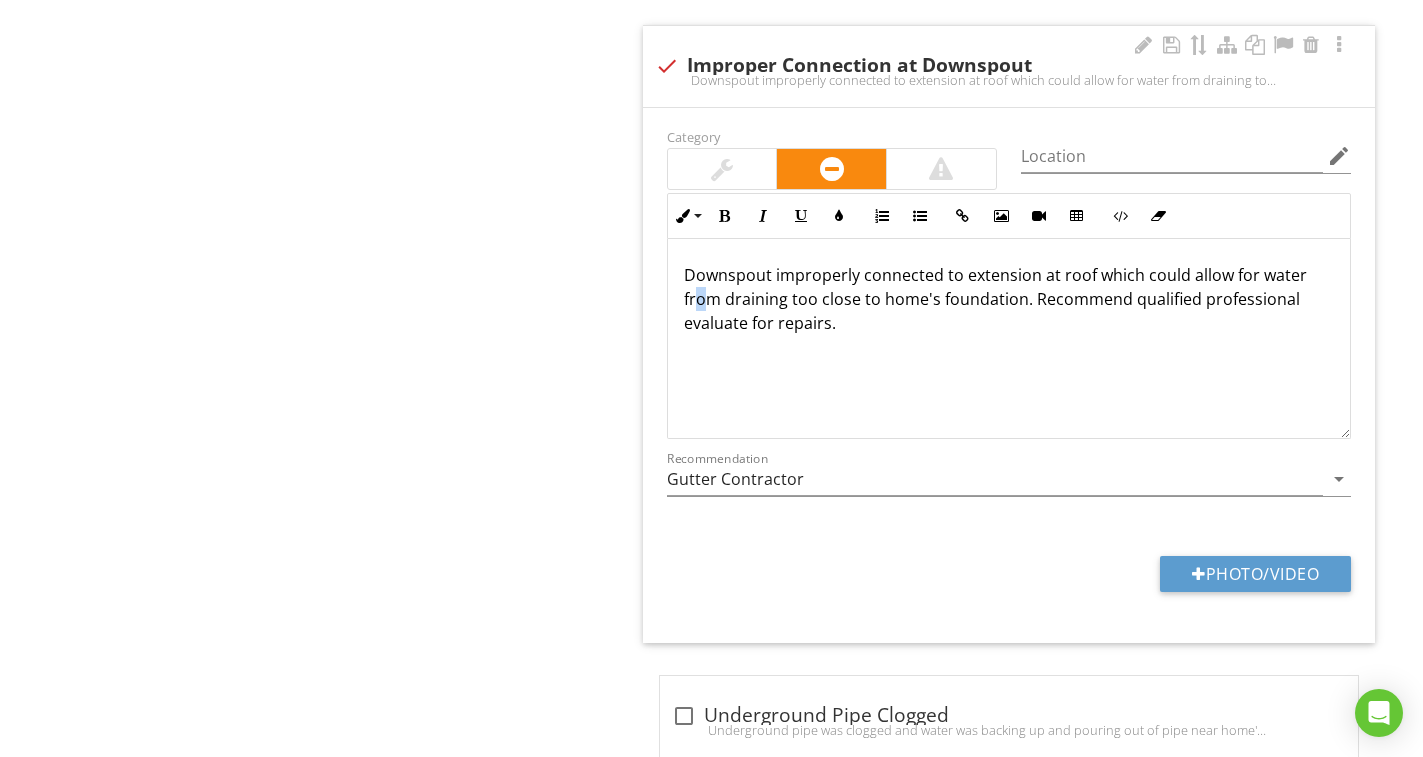 click on "Downspout improperly connected to extension at roof which could allow for water from draining too close to home's foundation. Recommend qualified professional evaluate for repairs." at bounding box center [1009, 299] 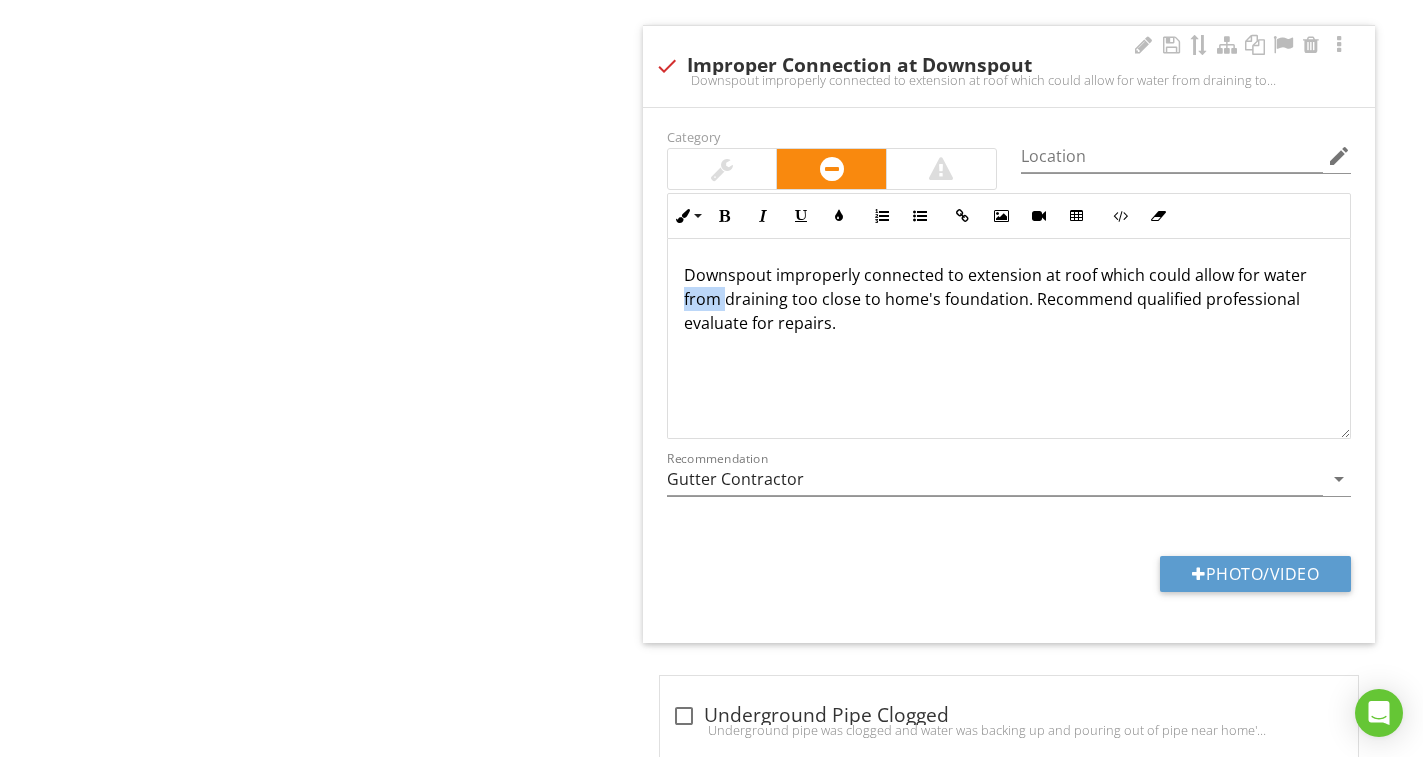 click on "Downspout improperly connected to extension at roof which could allow for water from draining too close to home's foundation. Recommend qualified professional evaluate for repairs." at bounding box center [1009, 299] 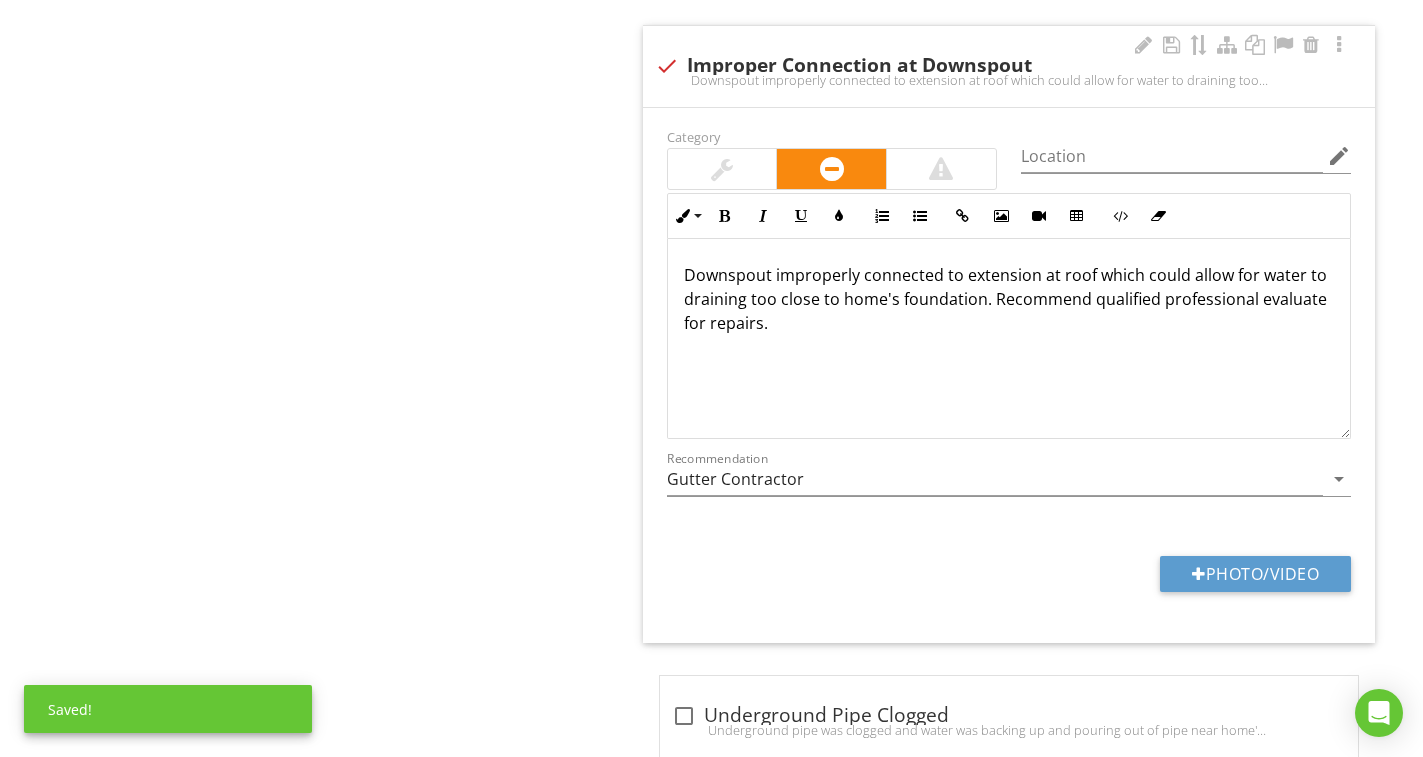 click on "Downspout improperly connected to extension at roof which could allow for water to draining too close to home's foundation. Recommend qualified professional evaluate for repairs." at bounding box center [1009, 299] 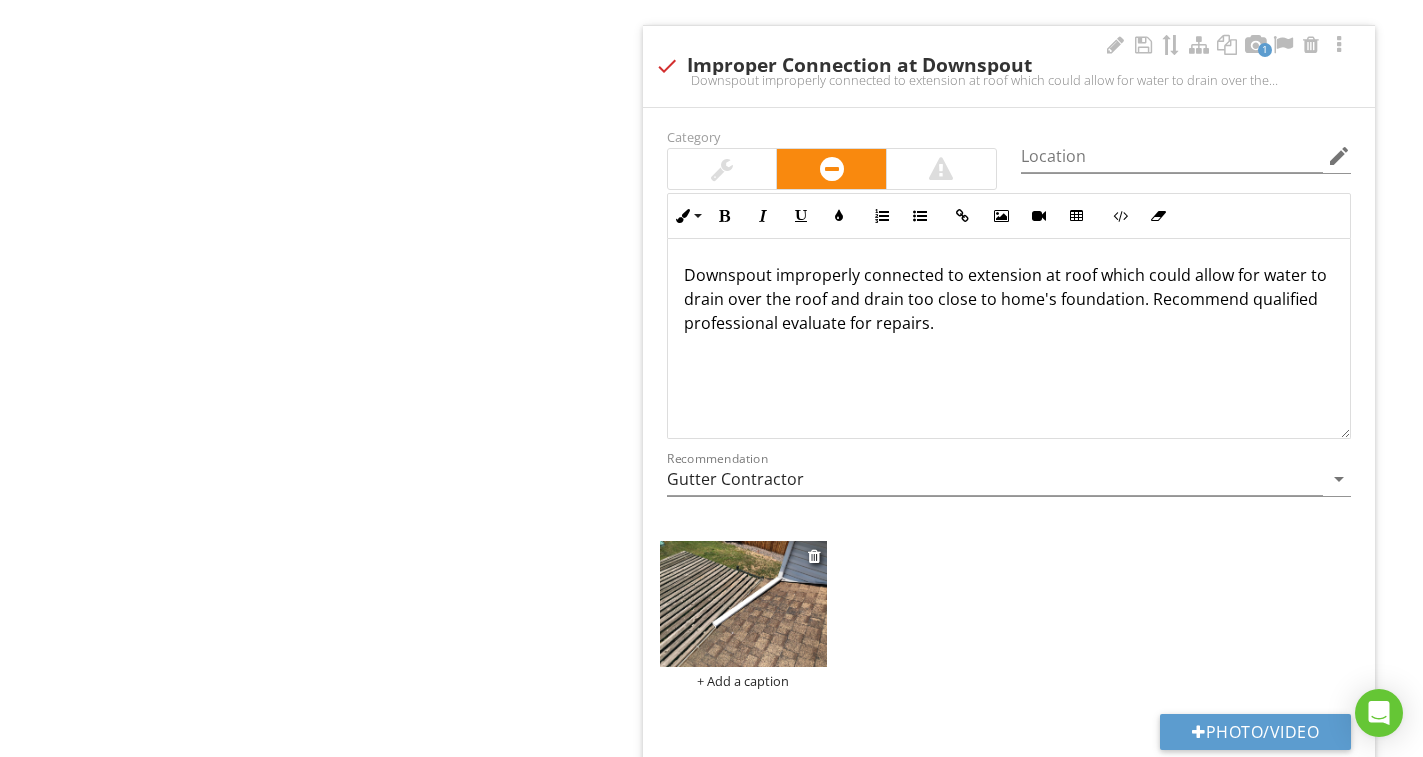 click at bounding box center (743, 603) 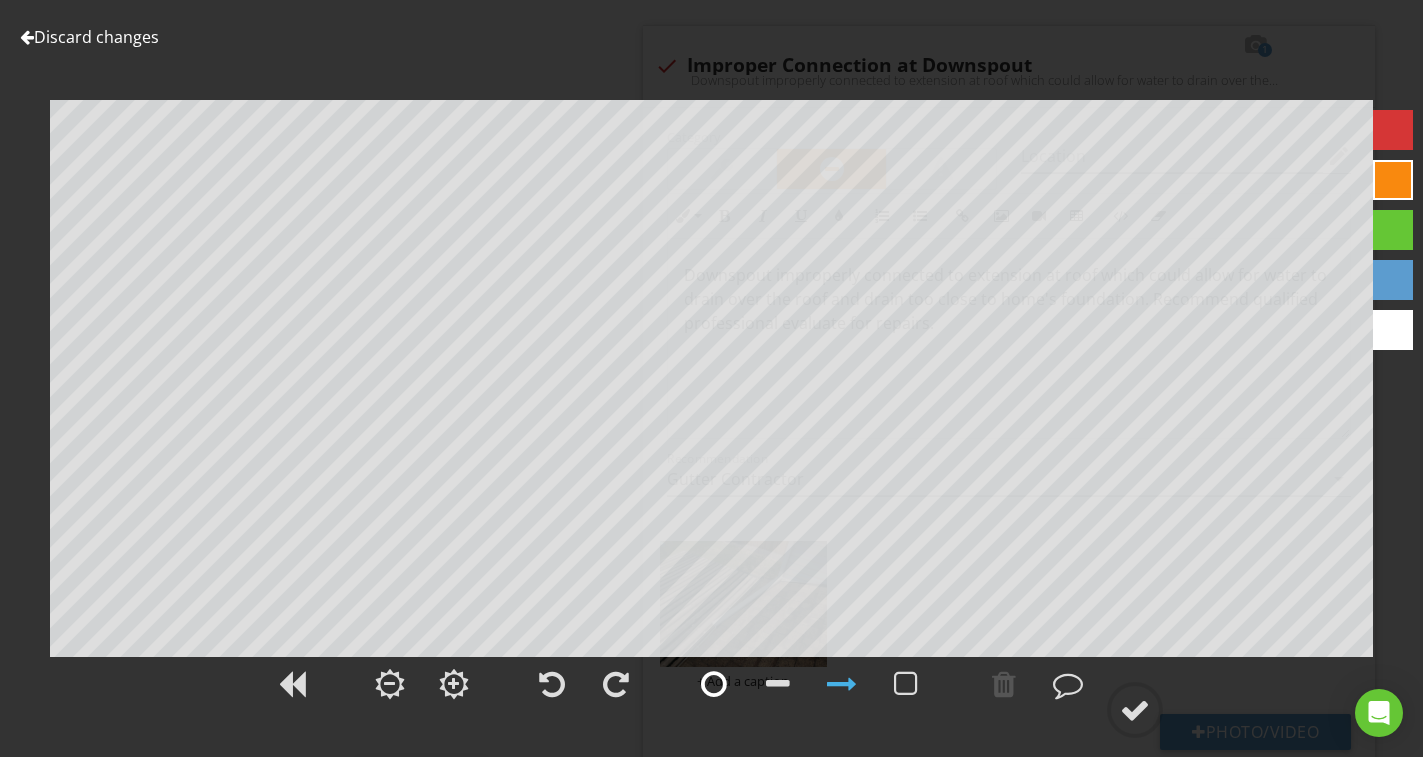 click at bounding box center (714, 684) 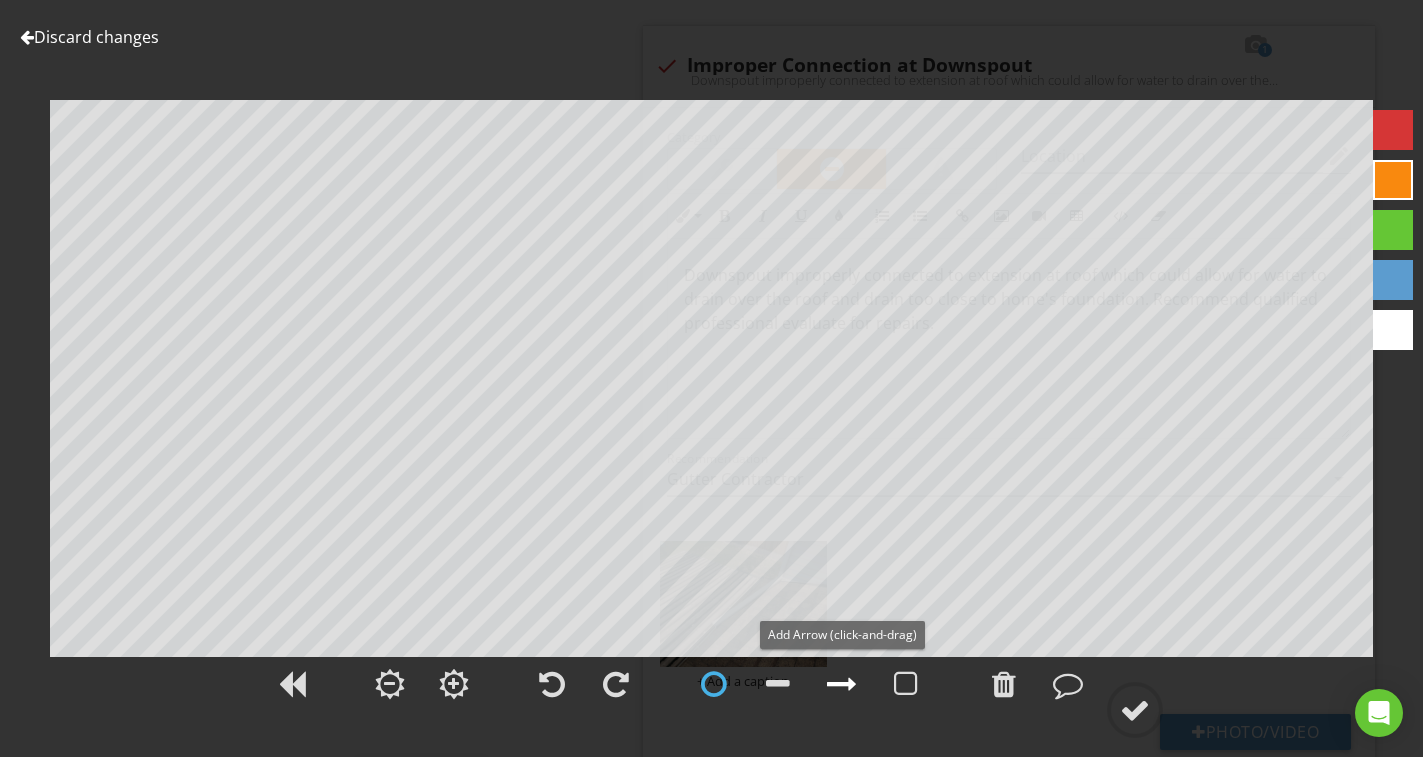 click at bounding box center [842, 684] 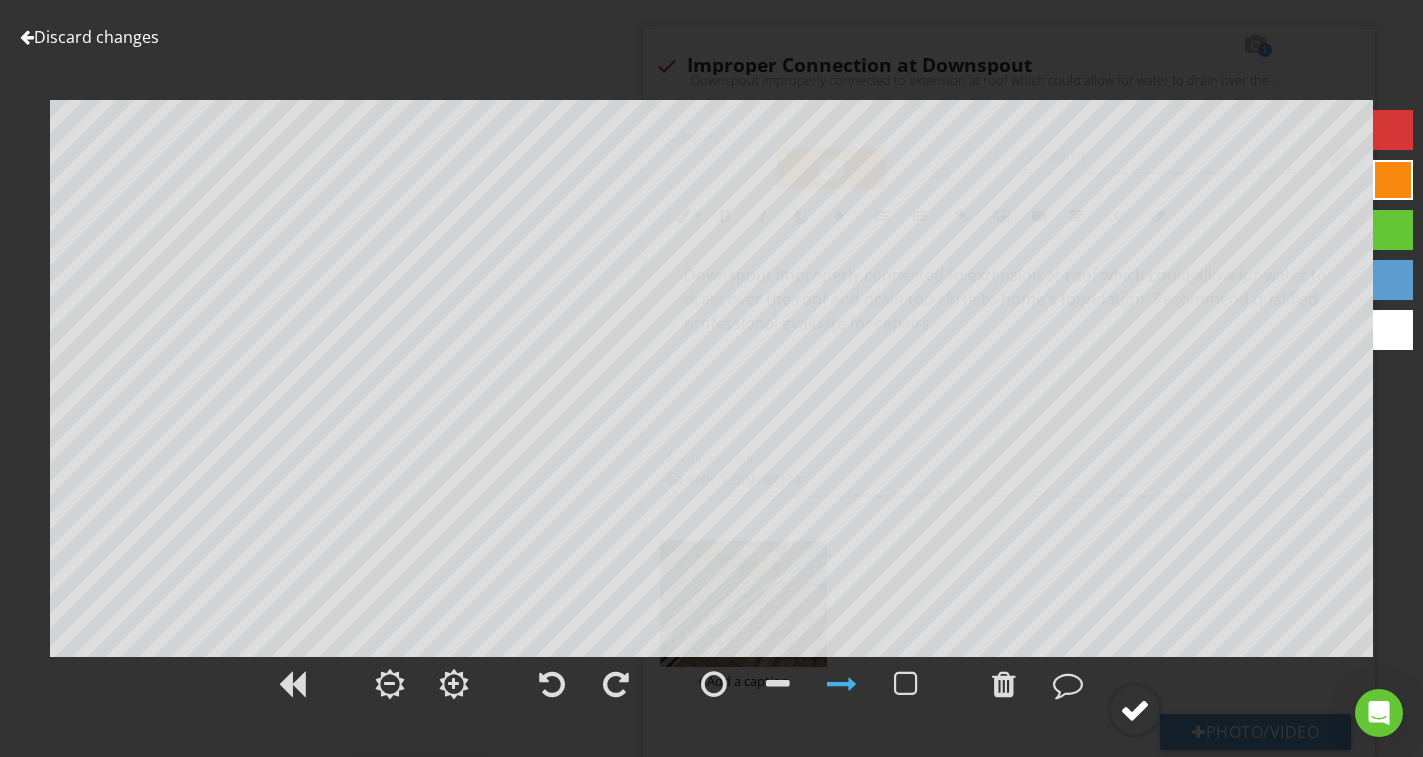 click at bounding box center [1135, 710] 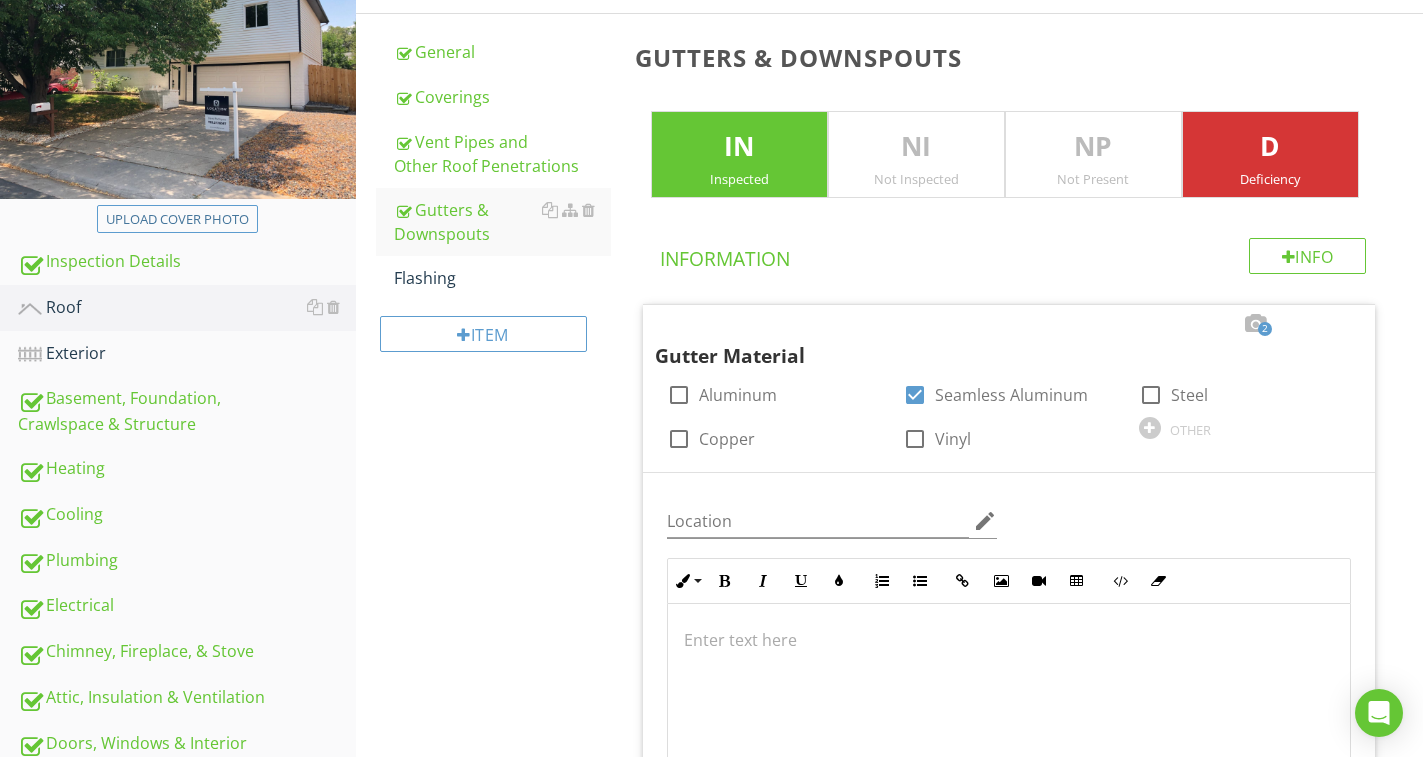 scroll, scrollTop: 269, scrollLeft: 0, axis: vertical 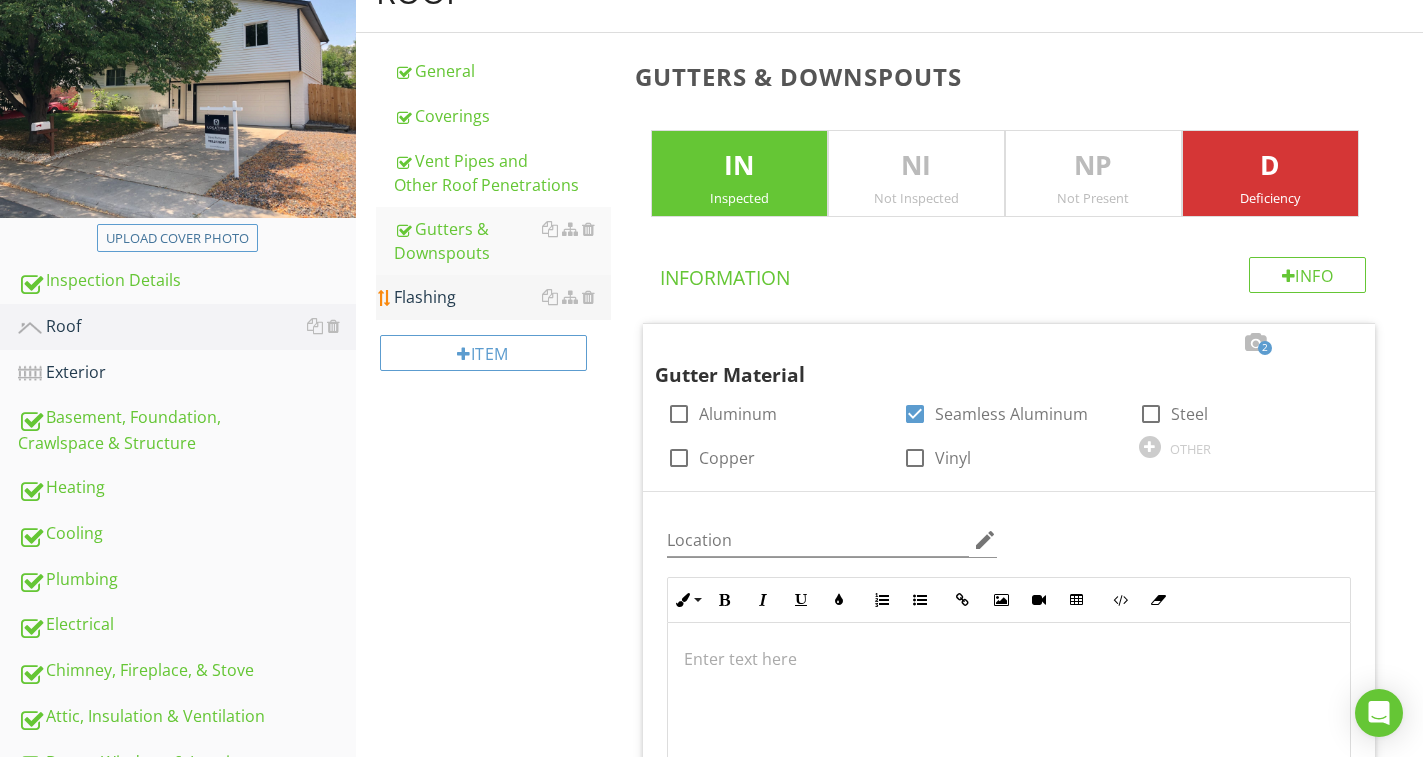 click on "Flashing" at bounding box center [502, 297] 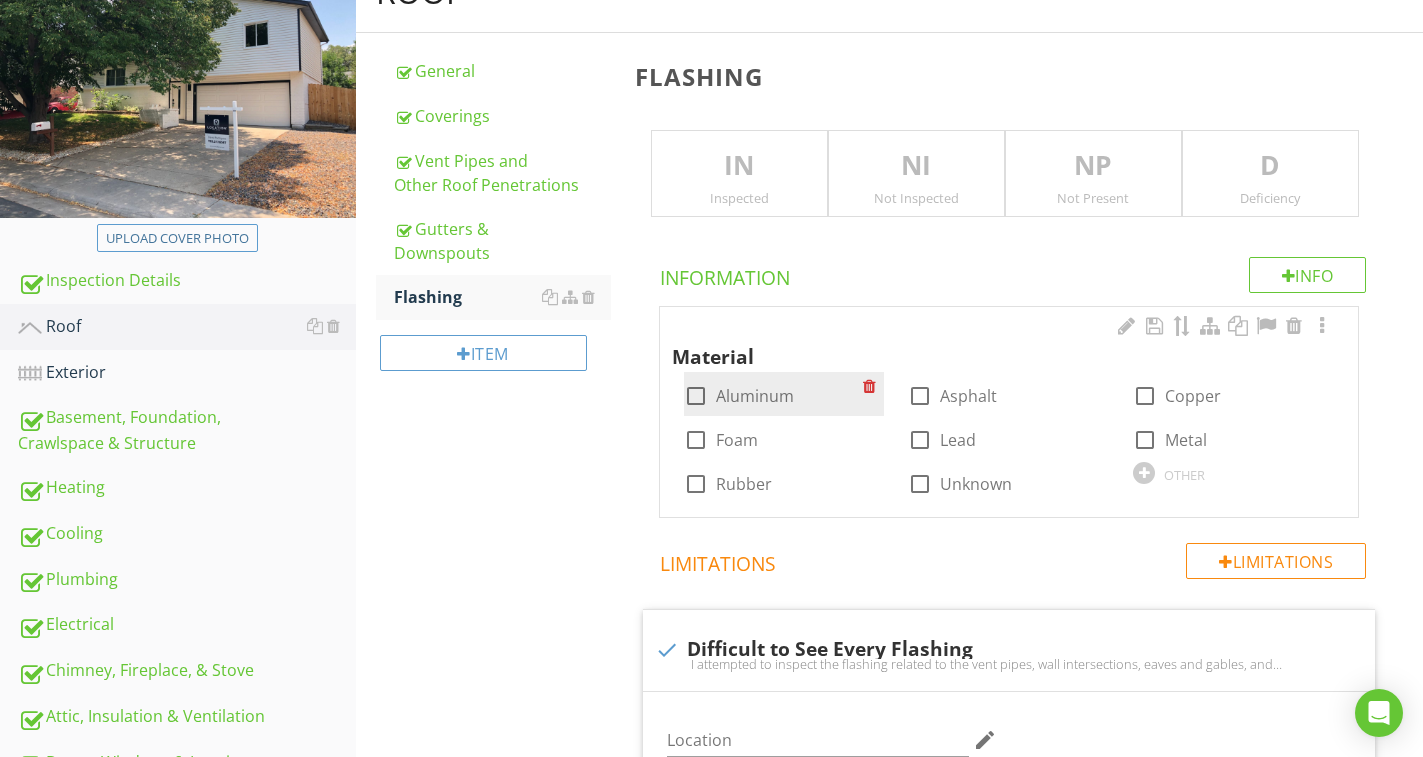 click on "Aluminum" at bounding box center (755, 396) 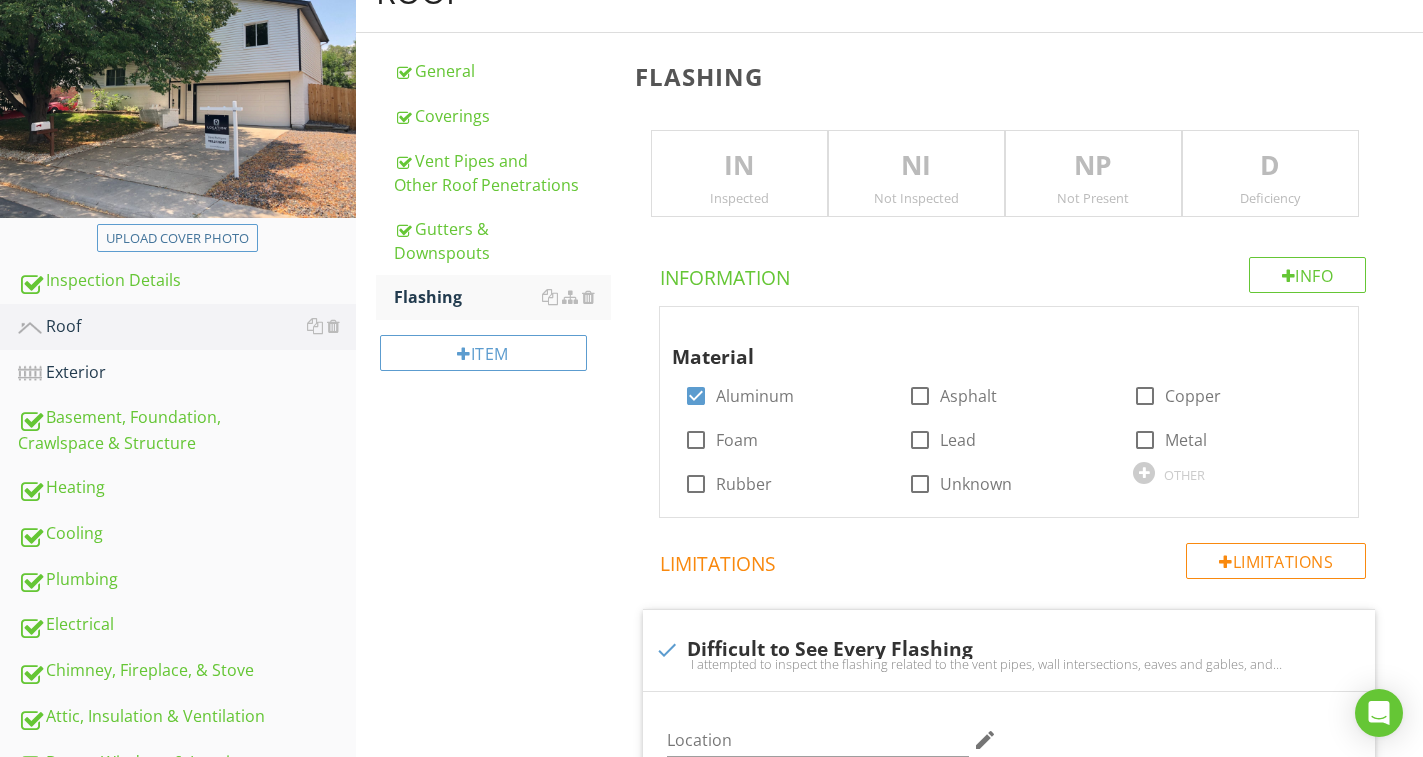 click on "Inspected" at bounding box center (739, 198) 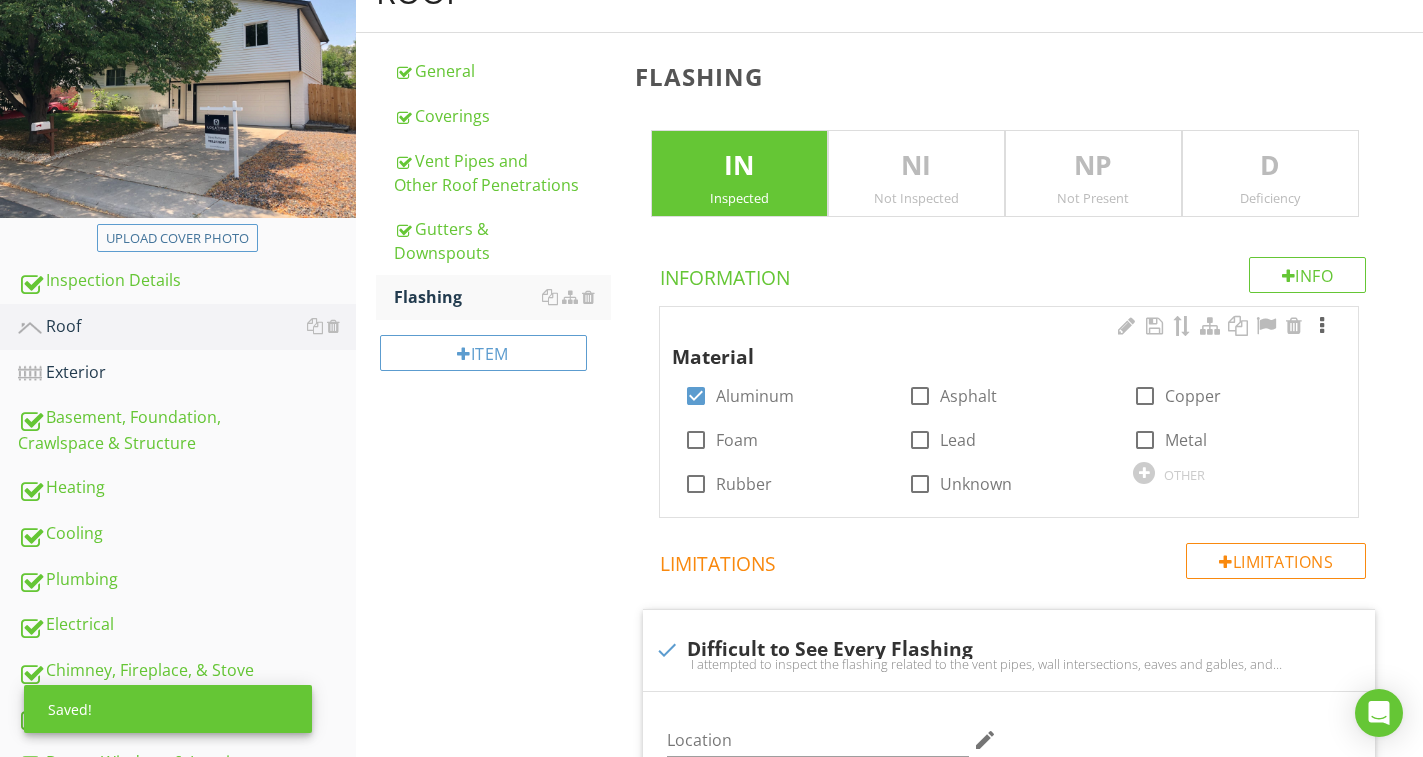 click at bounding box center (1322, 326) 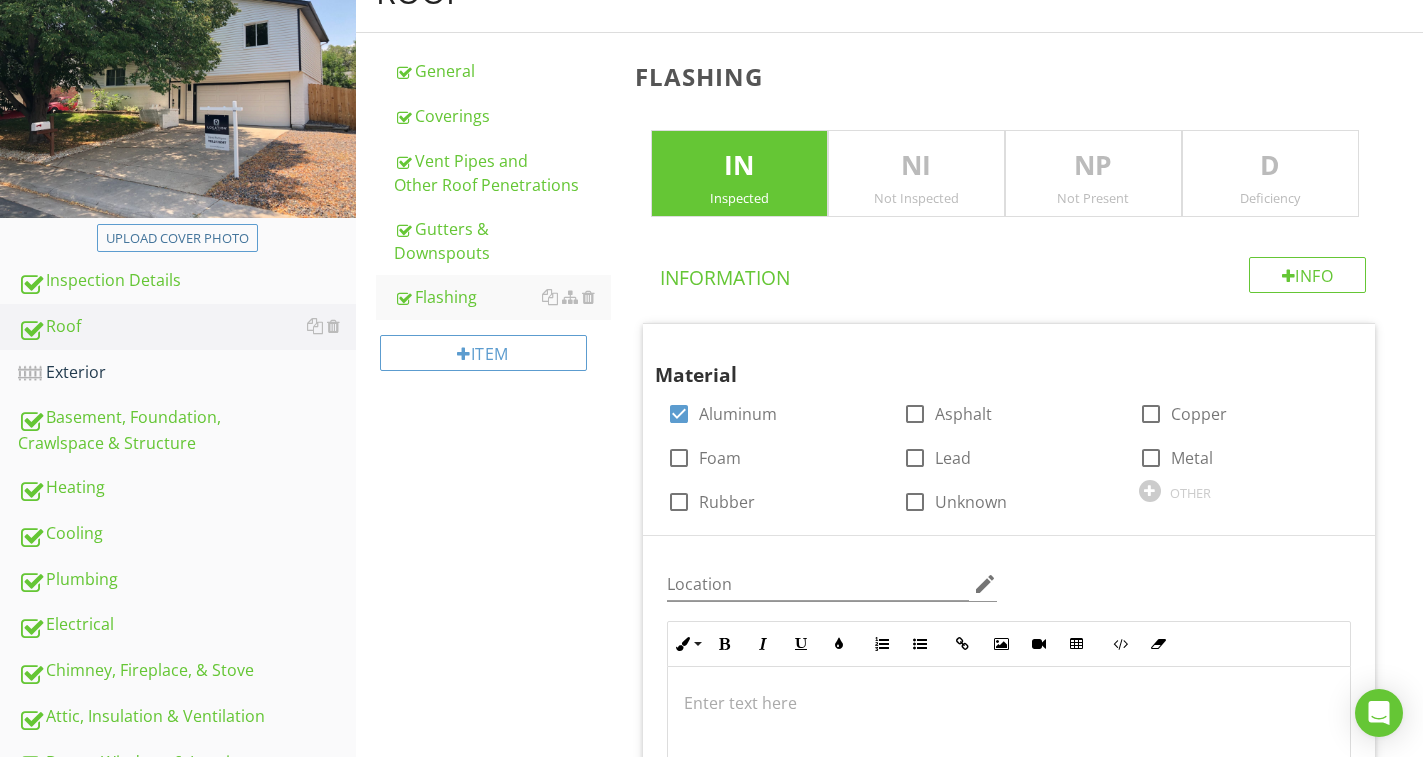 scroll, scrollTop: 569, scrollLeft: 0, axis: vertical 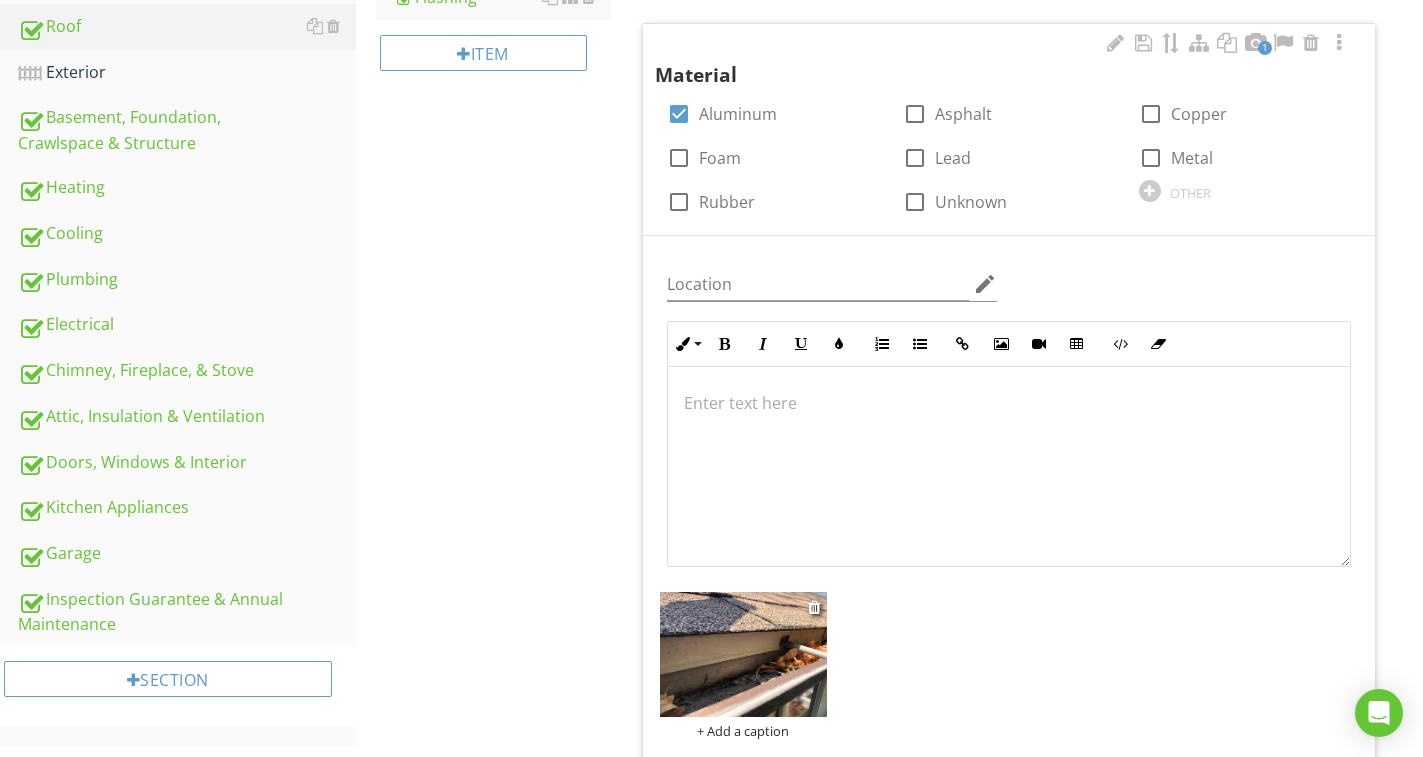 click at bounding box center [743, 654] 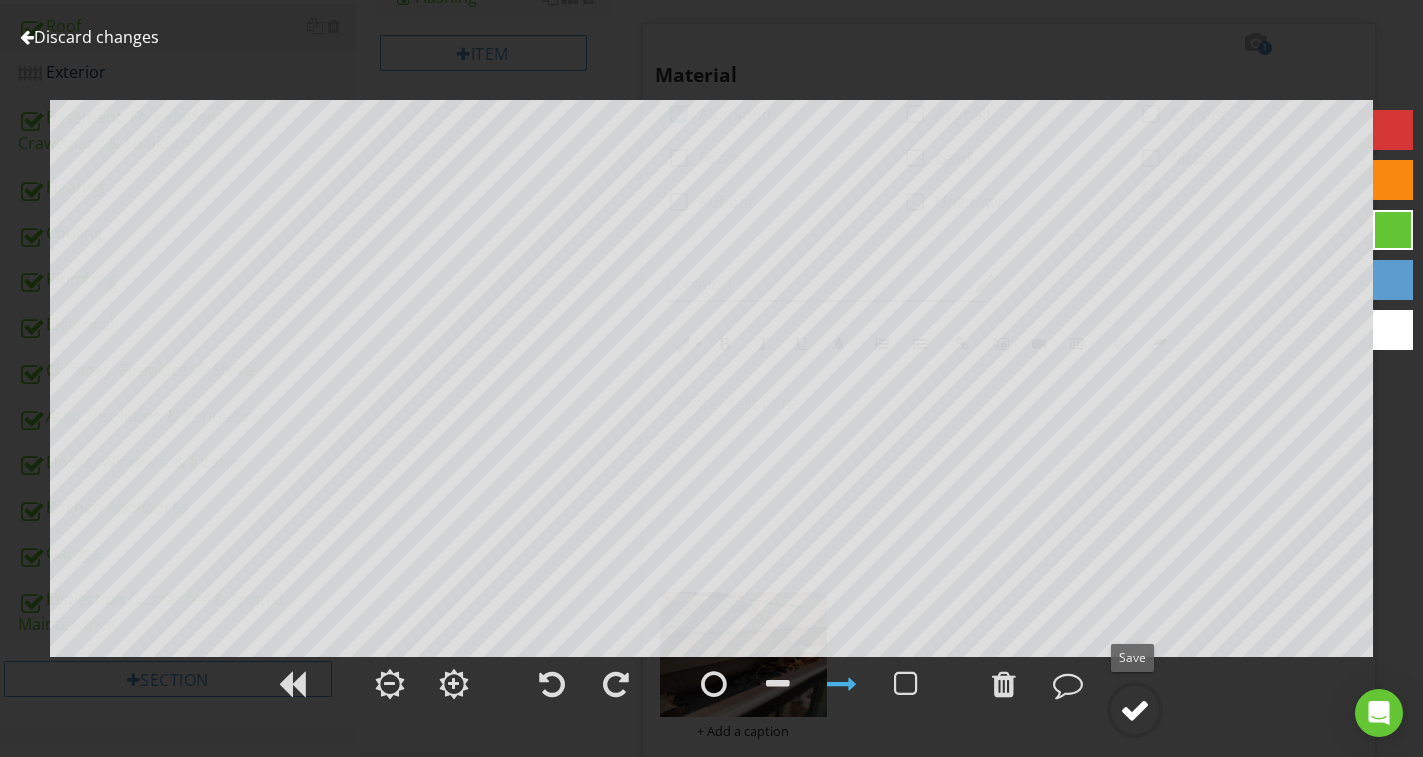 click at bounding box center [1135, 710] 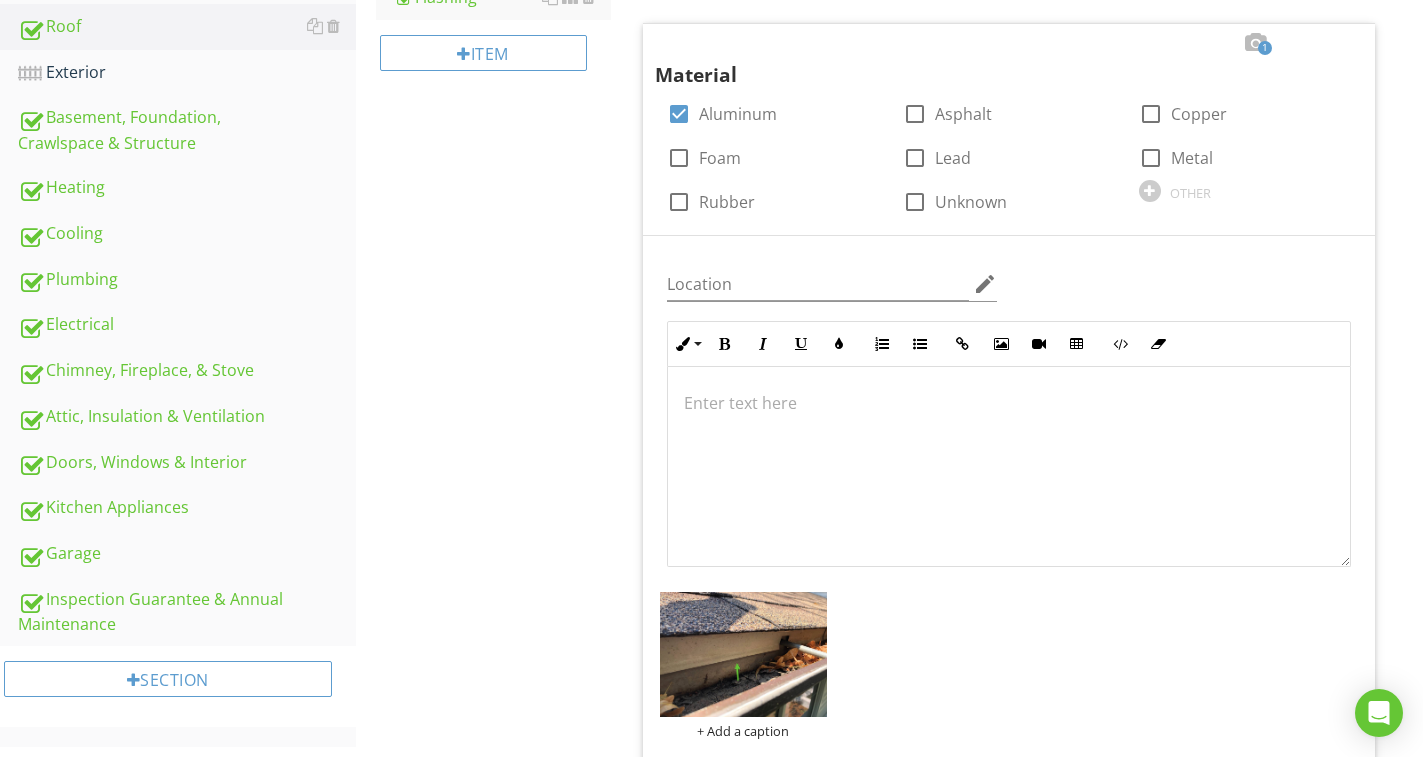 click on "Roof
General
Coverings
Vent Pipes and Other Roof Penetrations
Gutters & Downspouts
Flashing
Item
Flashing
IN   Inspected NI   Not Inspected NP   Not Present D   Deficiency
Info
Information                 1
Material
check_box Aluminum   check_box_outline_blank Asphalt   check_box_outline_blank Copper   check_box_outline_blank Foam   check_box_outline_blank Lead   check_box_outline_blank Metal   check_box_outline_blank Rubber   check_box_outline_blank Unknown         OTHER                   Location edit       Inline Style XLarge Large Normal Small Light Small/Light Bold Italic Underline Colors Ordered List Unordered List Insert Link Insert Image Insert Video Insert Table" at bounding box center [889, 1251] 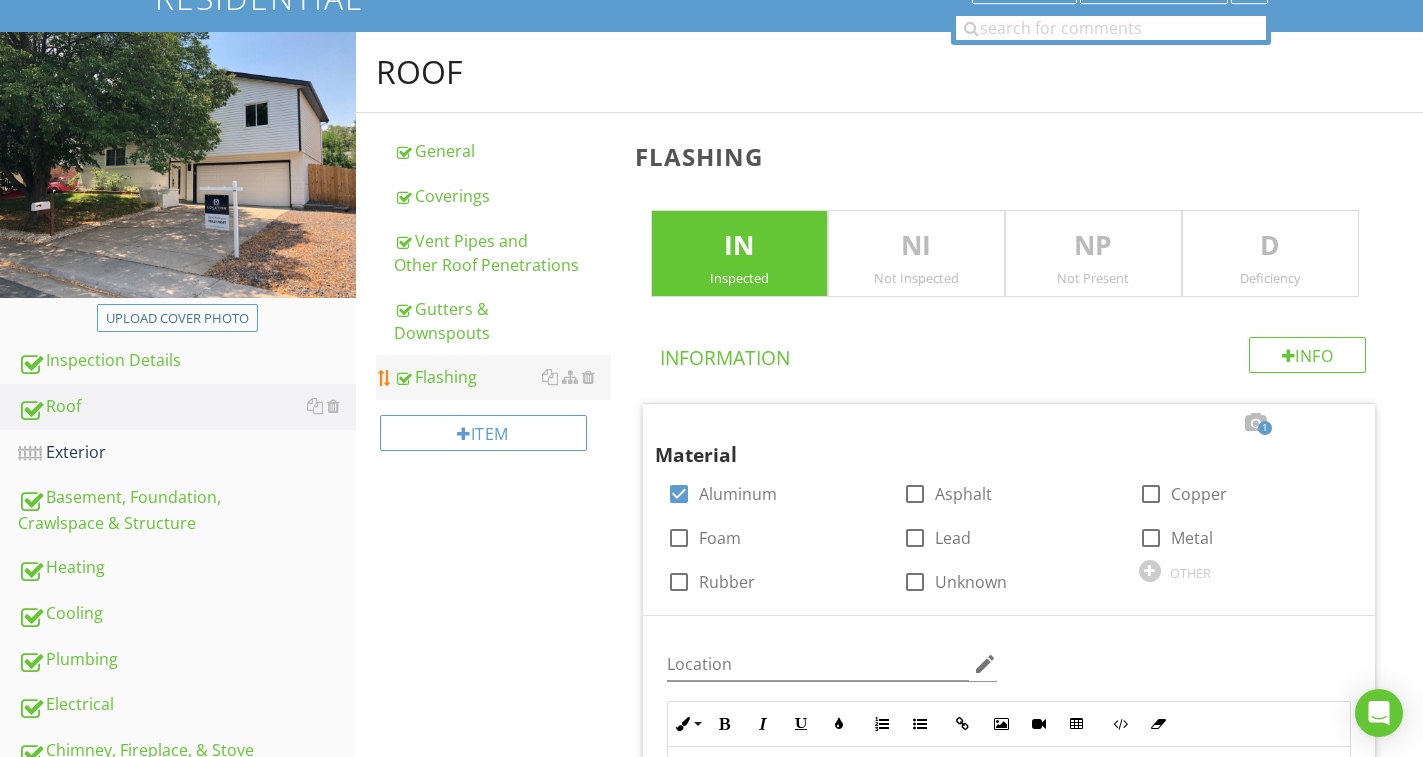 scroll, scrollTop: 200, scrollLeft: 0, axis: vertical 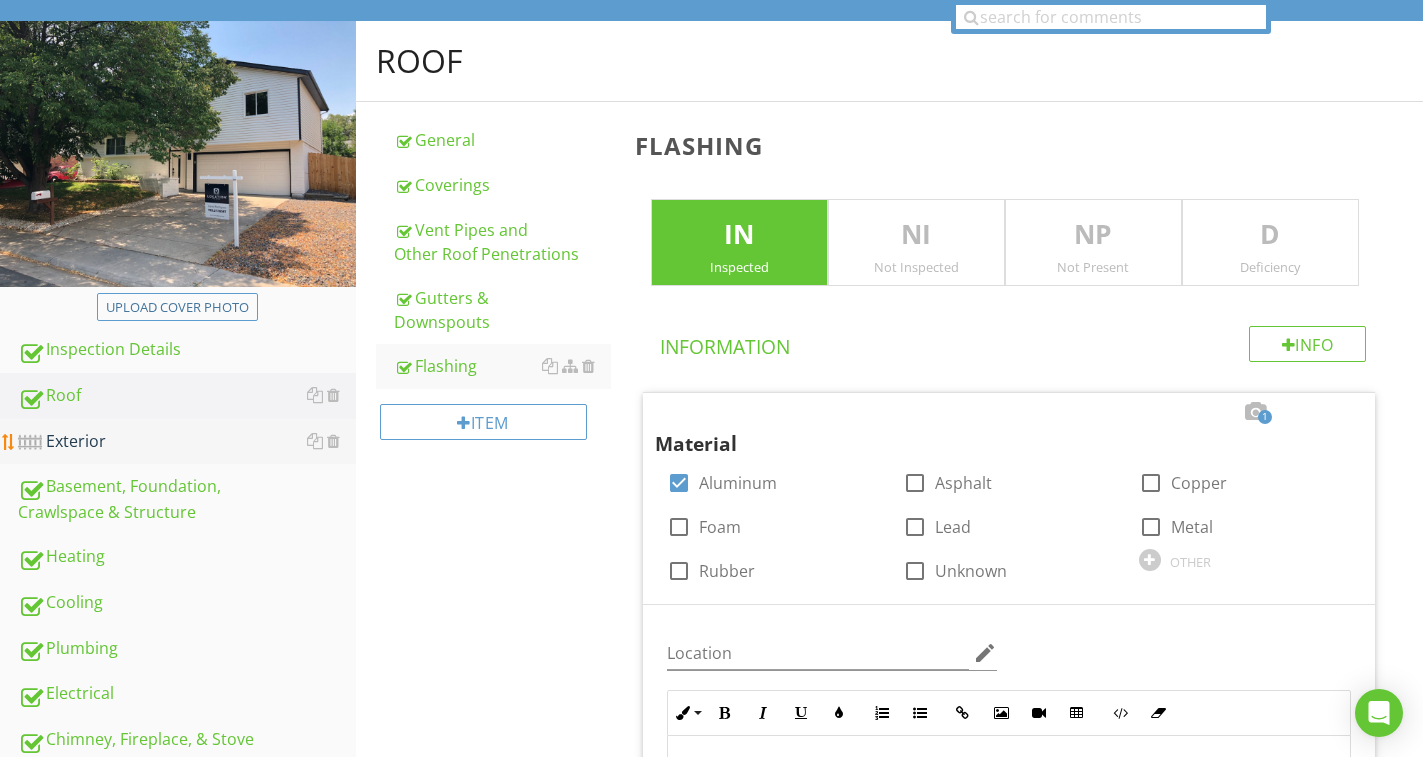 click on "Exterior" at bounding box center (187, 442) 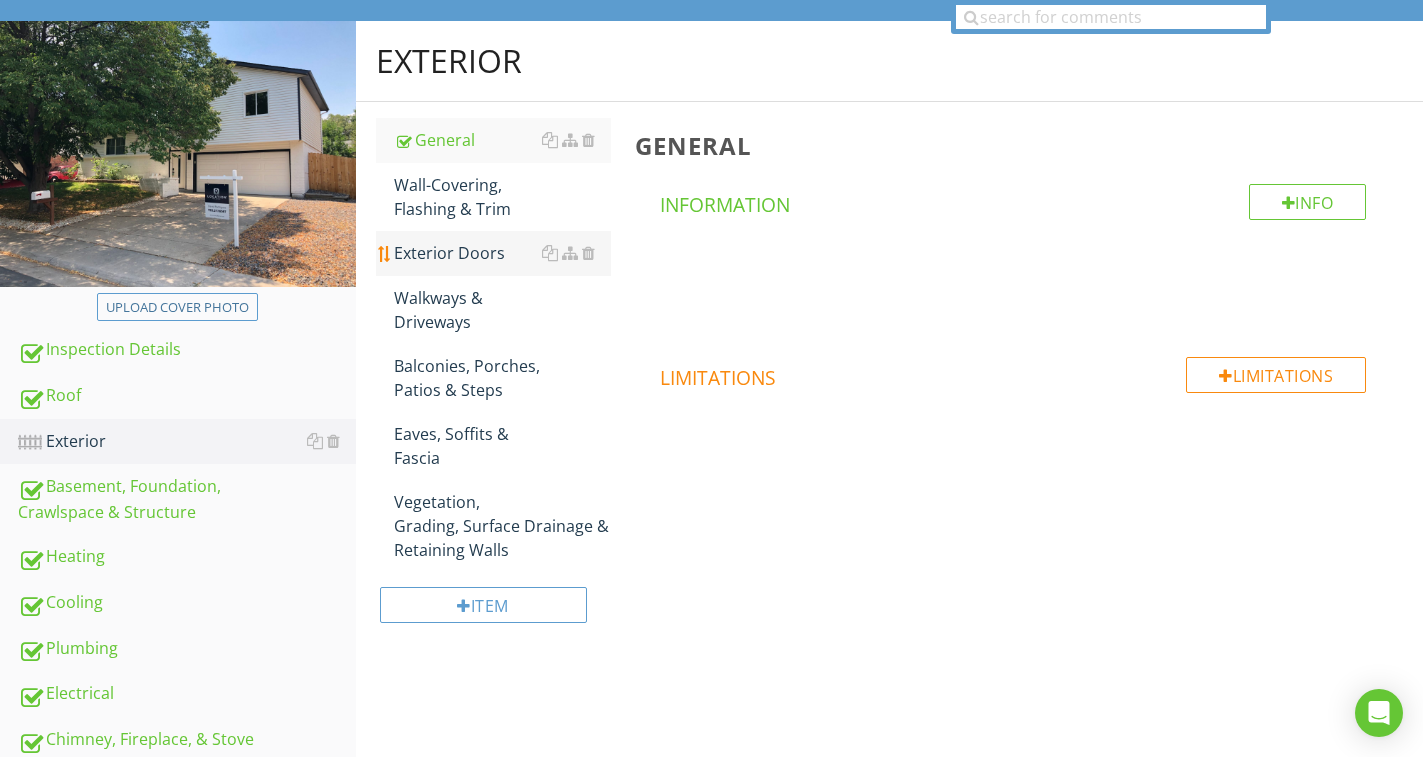 click on "Exterior Doors" at bounding box center [502, 253] 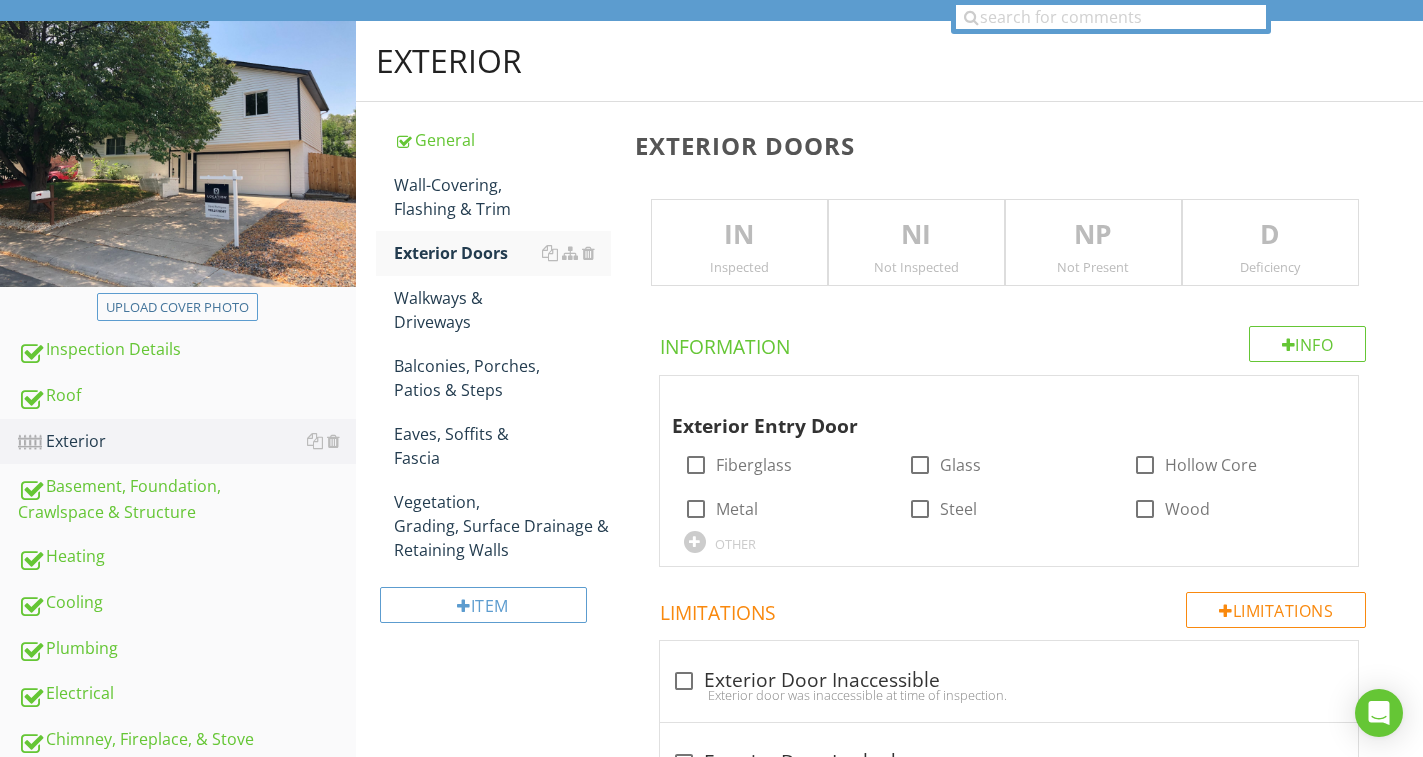click on "IN" at bounding box center (739, 235) 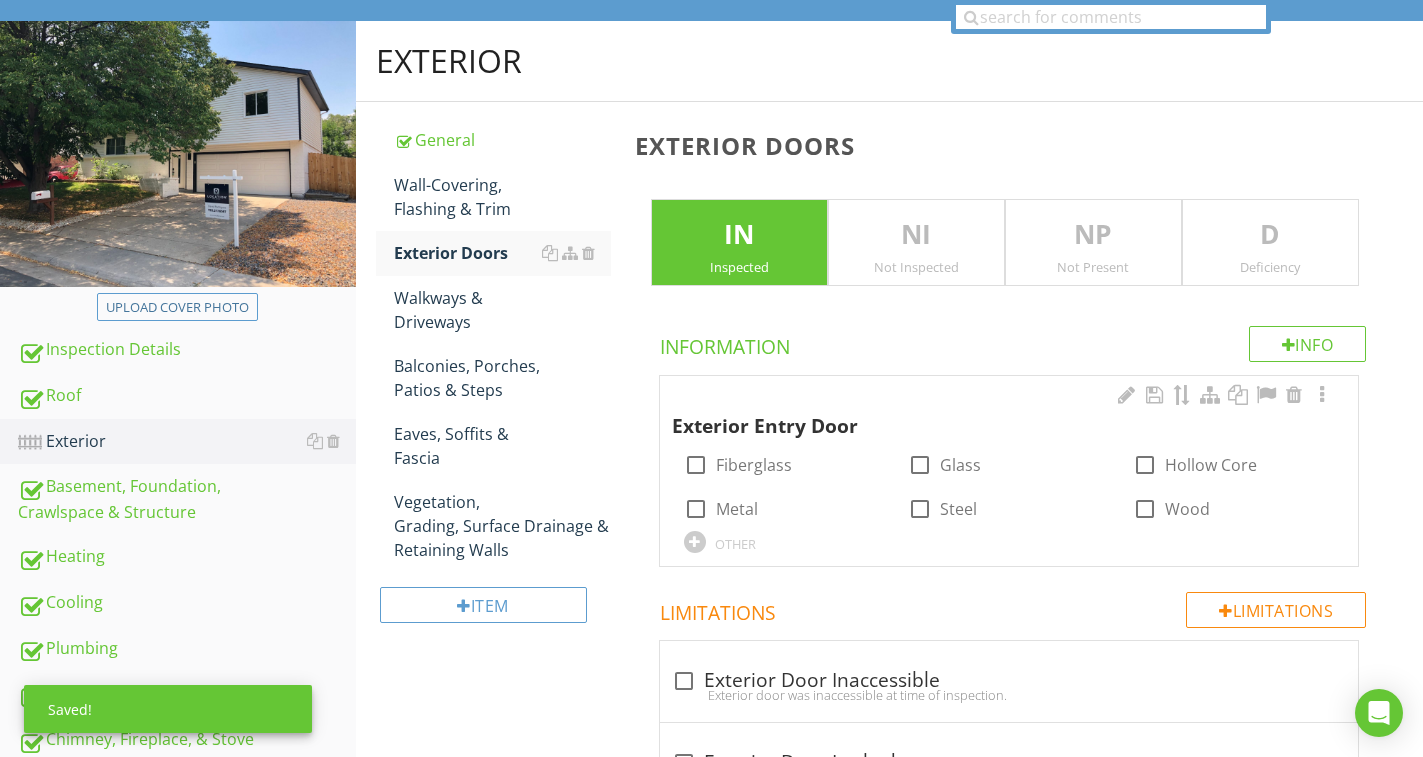 drag, startPoint x: 749, startPoint y: 460, endPoint x: 902, endPoint y: 460, distance: 153 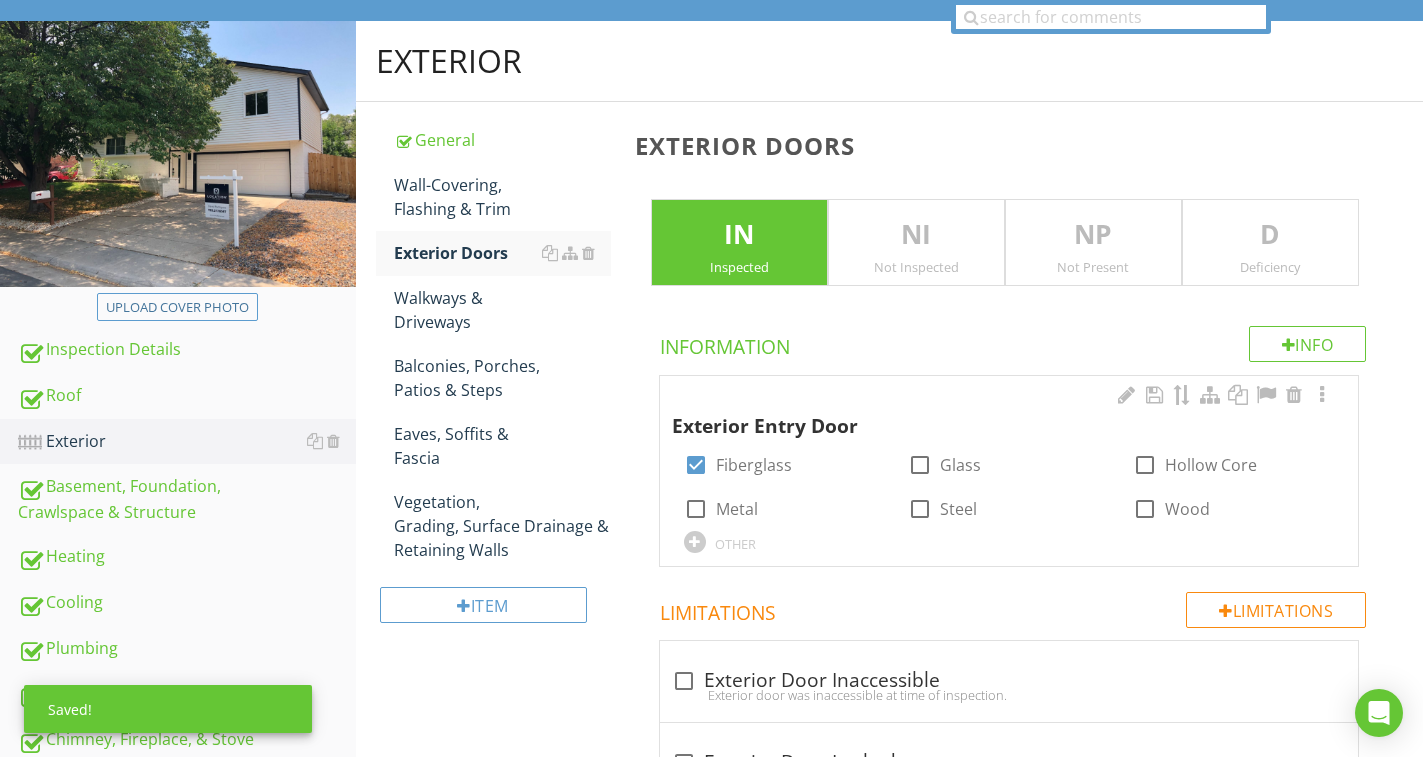 checkbox on "true" 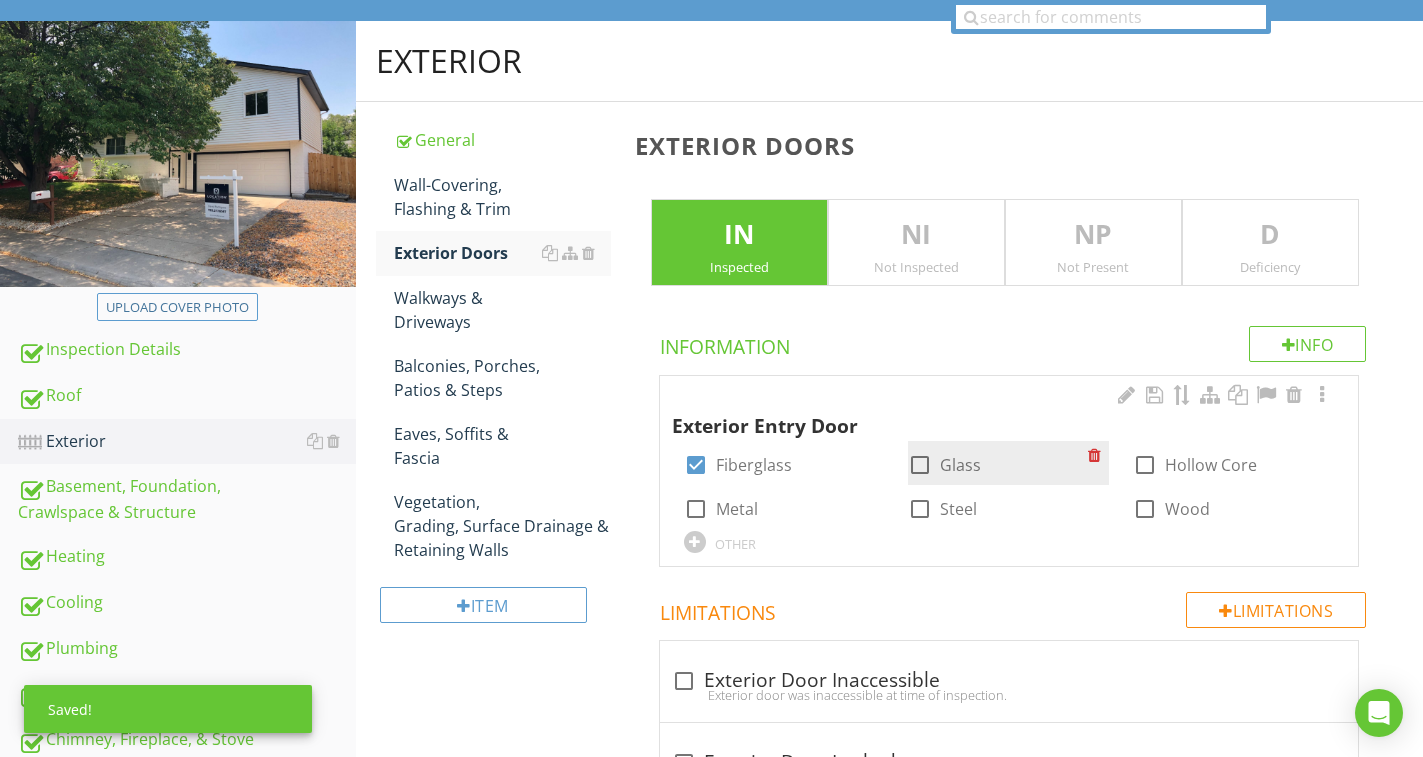 click at bounding box center [920, 465] 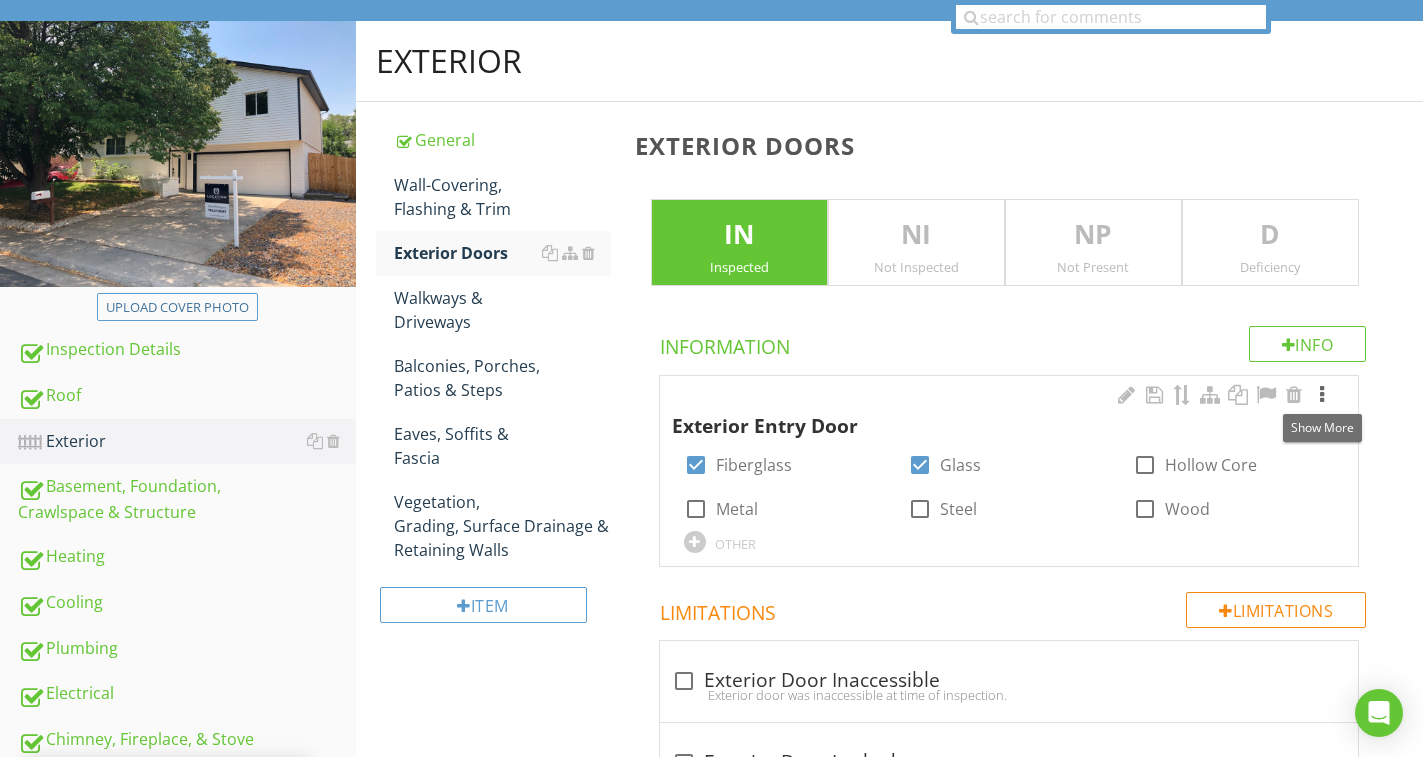 click at bounding box center (1322, 395) 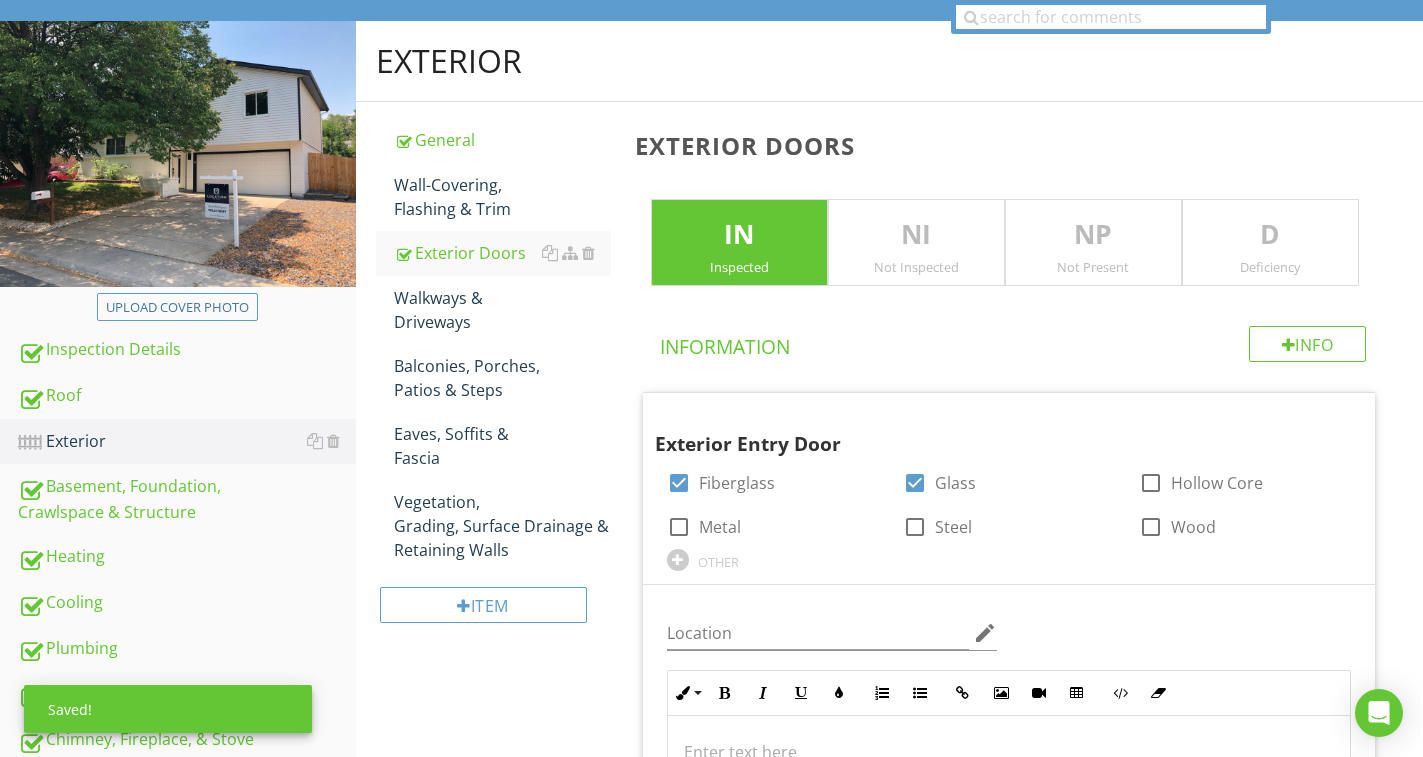 click on "D" at bounding box center (1270, 235) 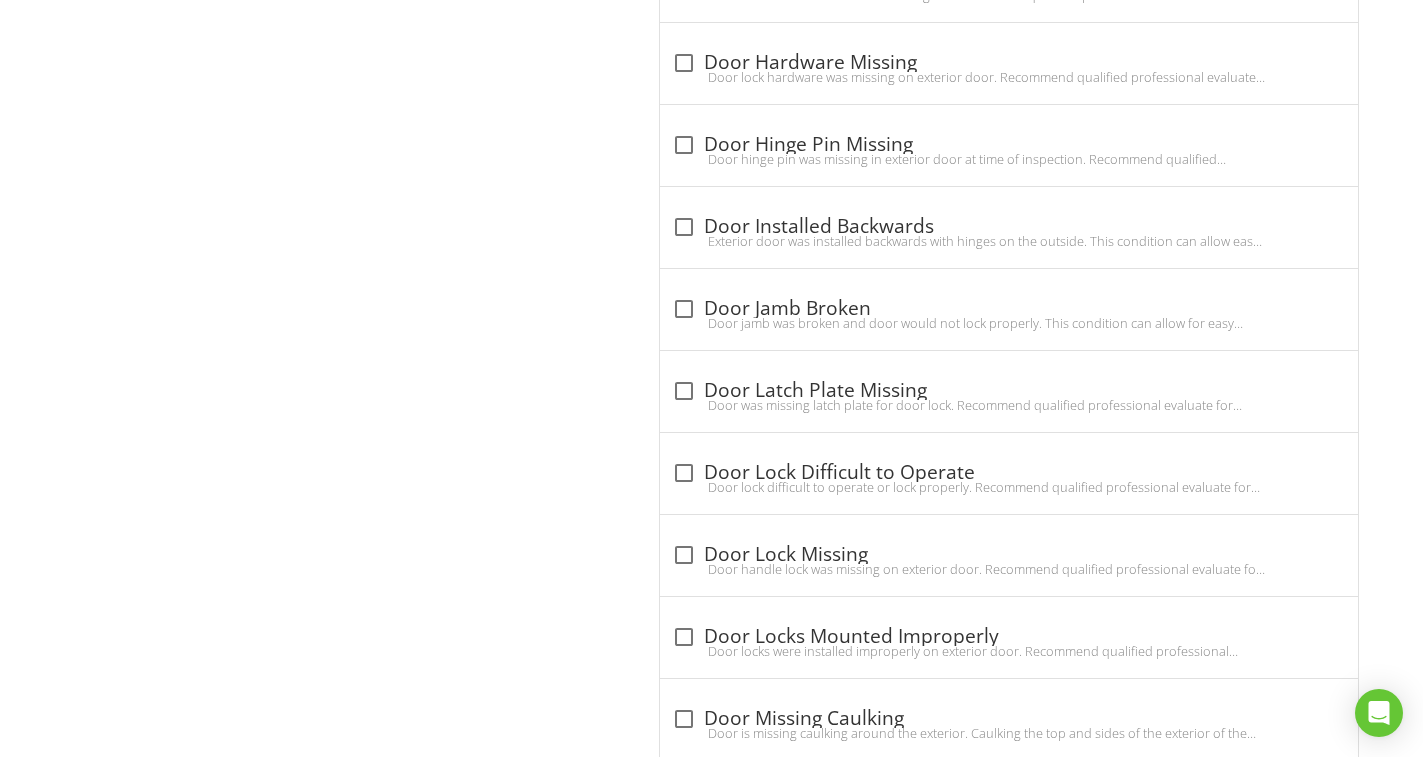 scroll, scrollTop: 3100, scrollLeft: 0, axis: vertical 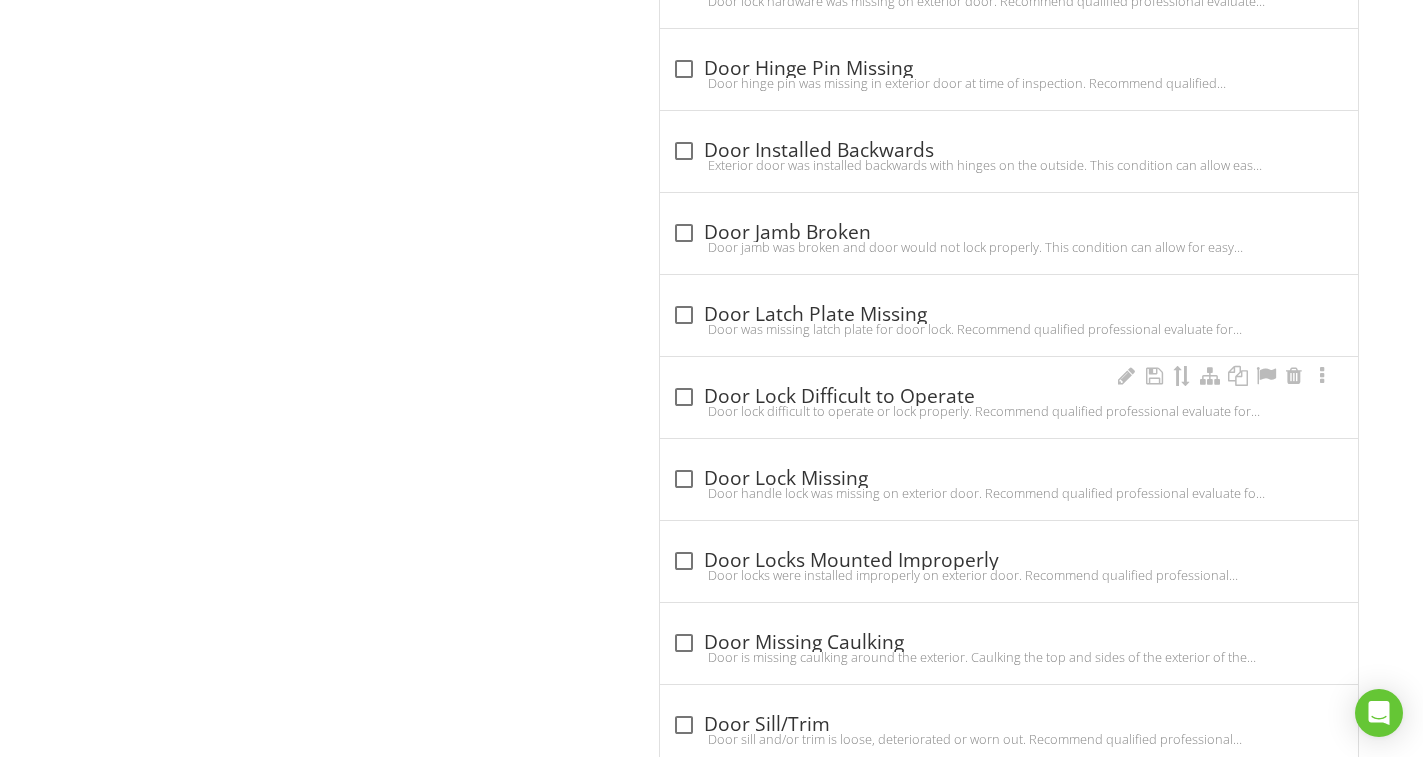 click on "Door lock difficult to operate or lock properly. Recommend qualified professional evaluate for repair/replace." at bounding box center (1009, 411) 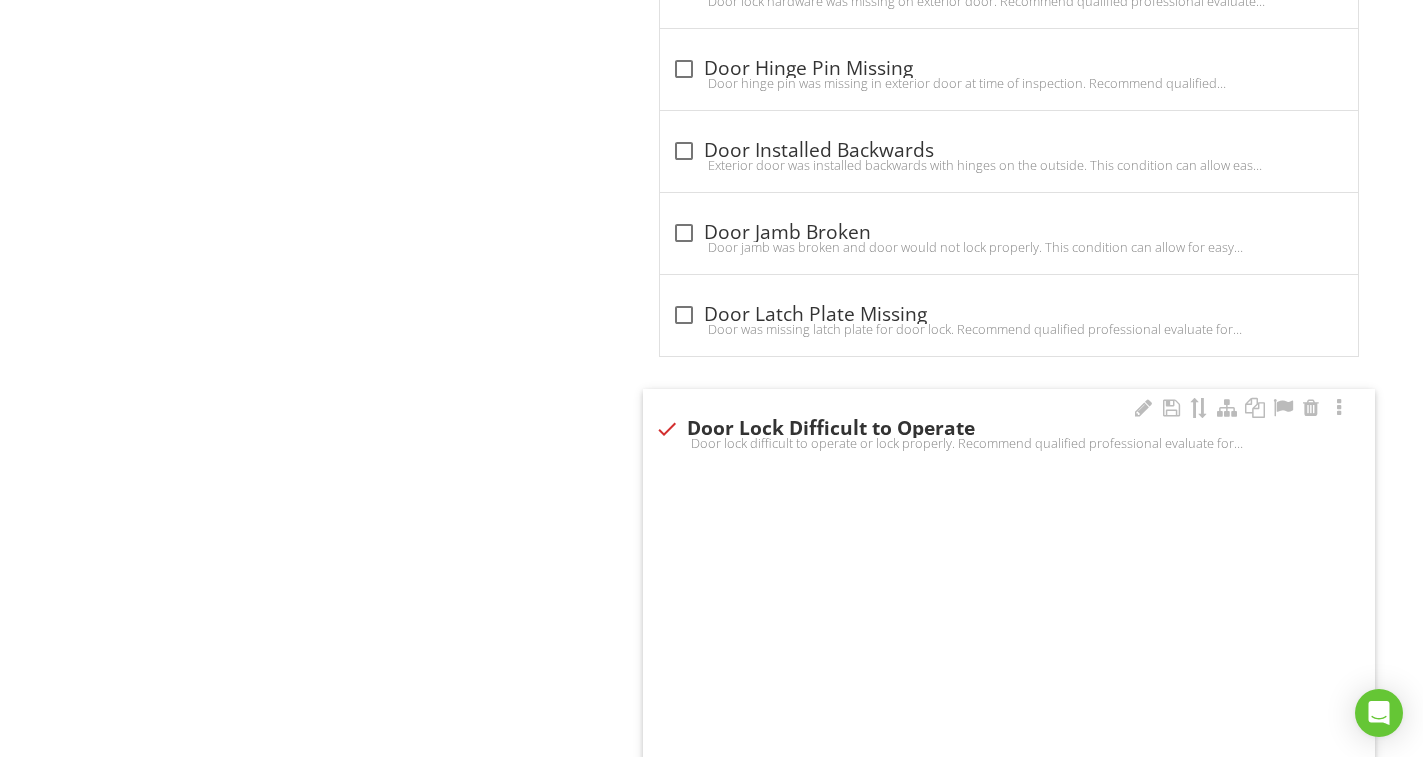 checkbox on "true" 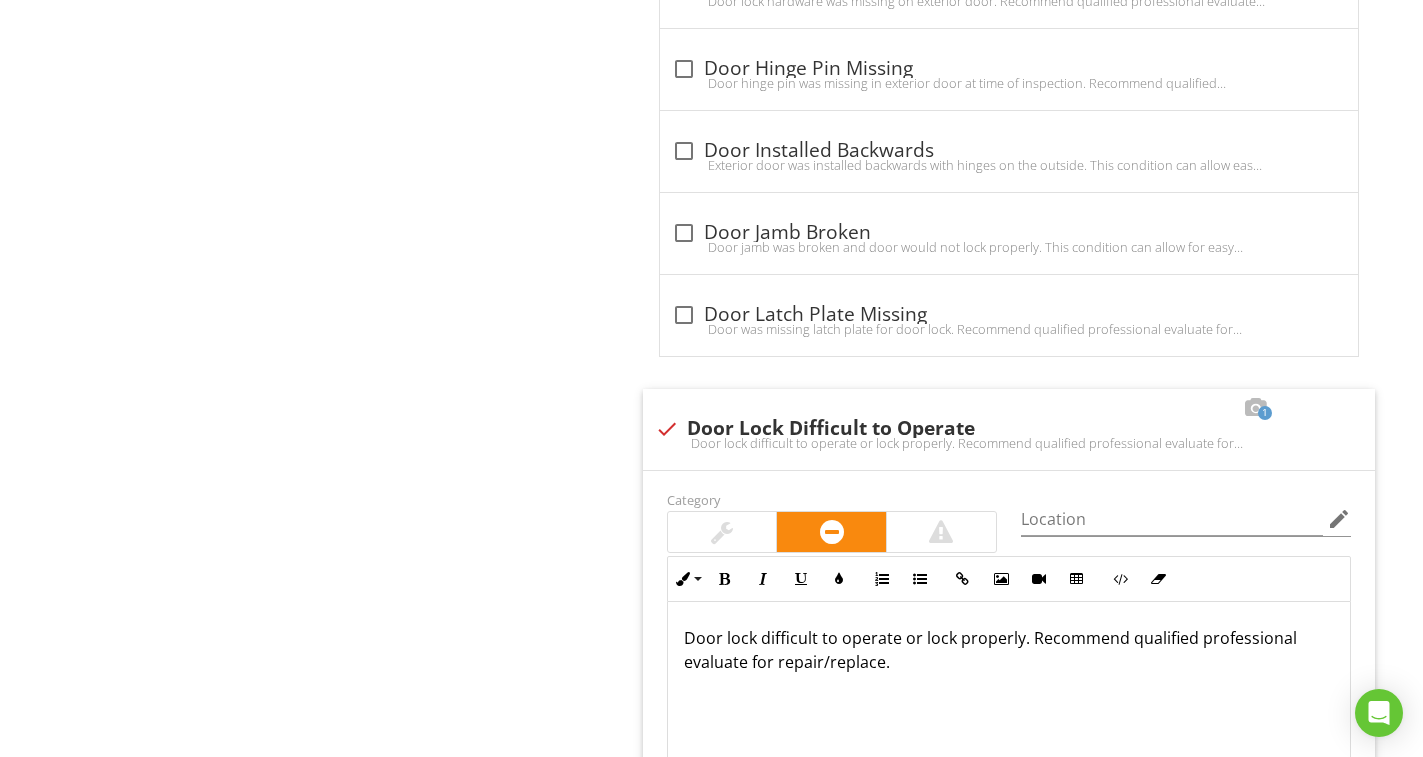 click on "Exterior
General
Wall-Covering, Flashing & Trim
Exterior Doors
Walkways & Driveways
Balconies, Porches, Patios & Steps
Eaves, Soffits & Fascia
Vegetation, Grading, Surface Drainage & Retaining Walls
Item
Exterior Doors
IN   Inspected NI   Not Inspected NP   Not Present D   Deficiency
Info
Information                 2
Exterior Entry Door
check_box Fiberglass   check_box Glass   check_box_outline_blank Hollow Core   check_box_outline_blank Metal   check_box_outline_blank Steel   check_box_outline_blank Wood         OTHER                   Location edit       Inline Style XLarge Large Normal Small Light Small/Light Bold Italic" at bounding box center (889, 892) 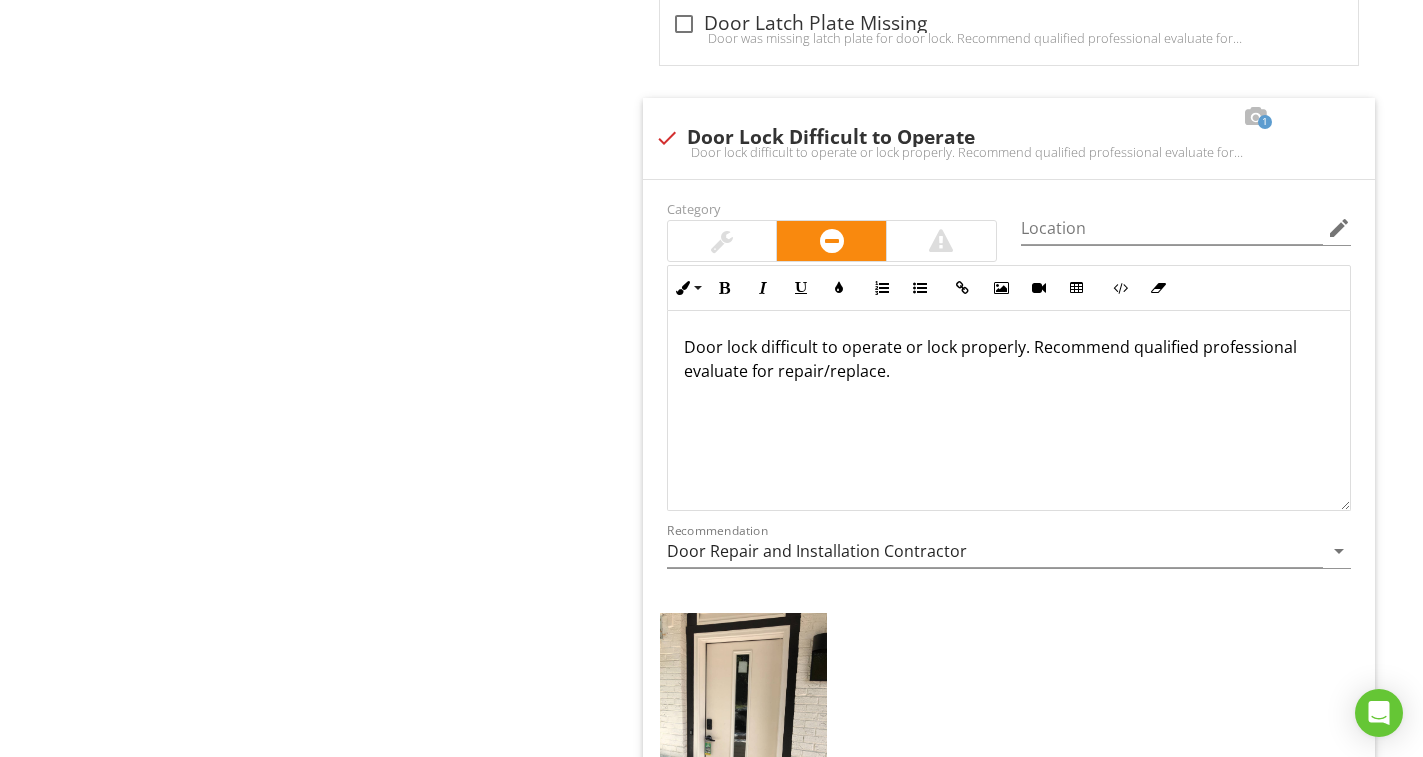 scroll, scrollTop: 3500, scrollLeft: 0, axis: vertical 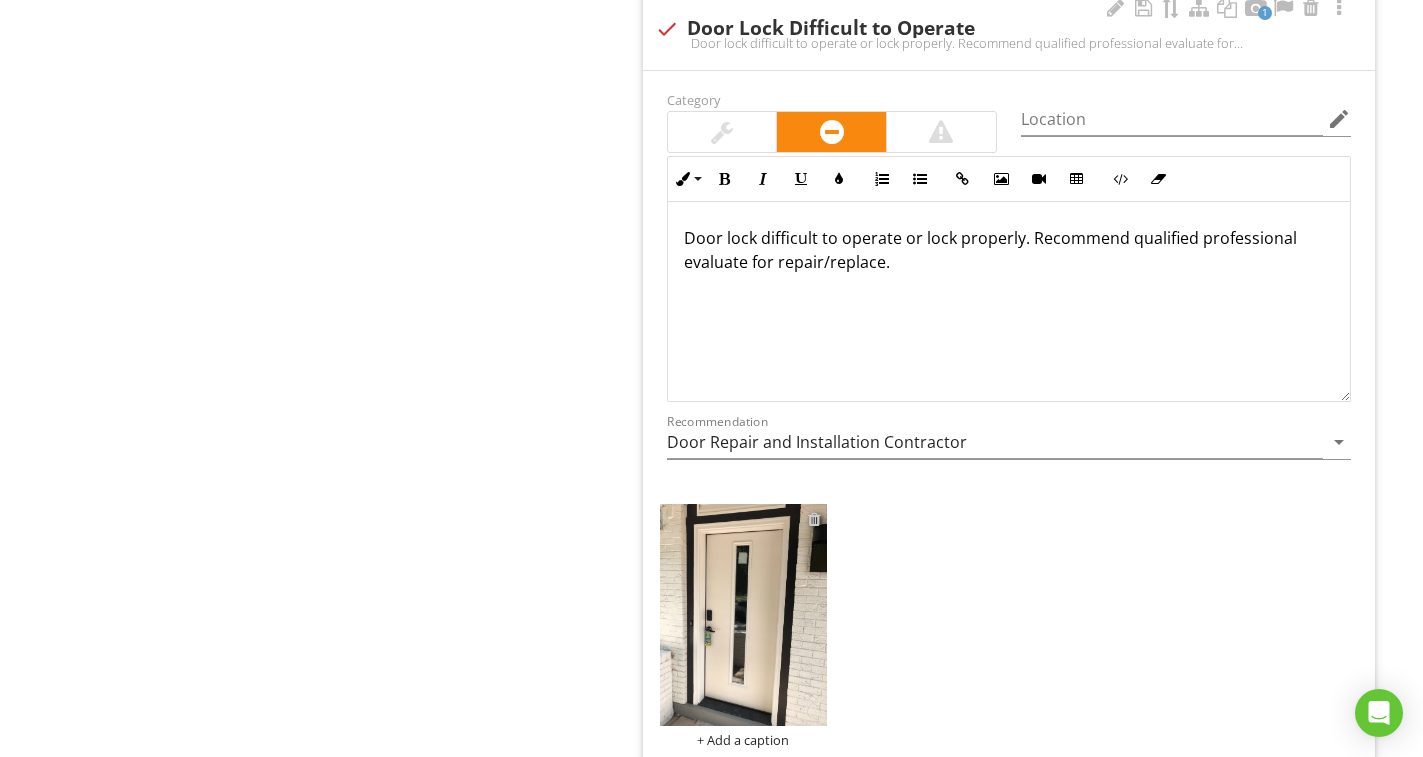 click at bounding box center (814, 519) 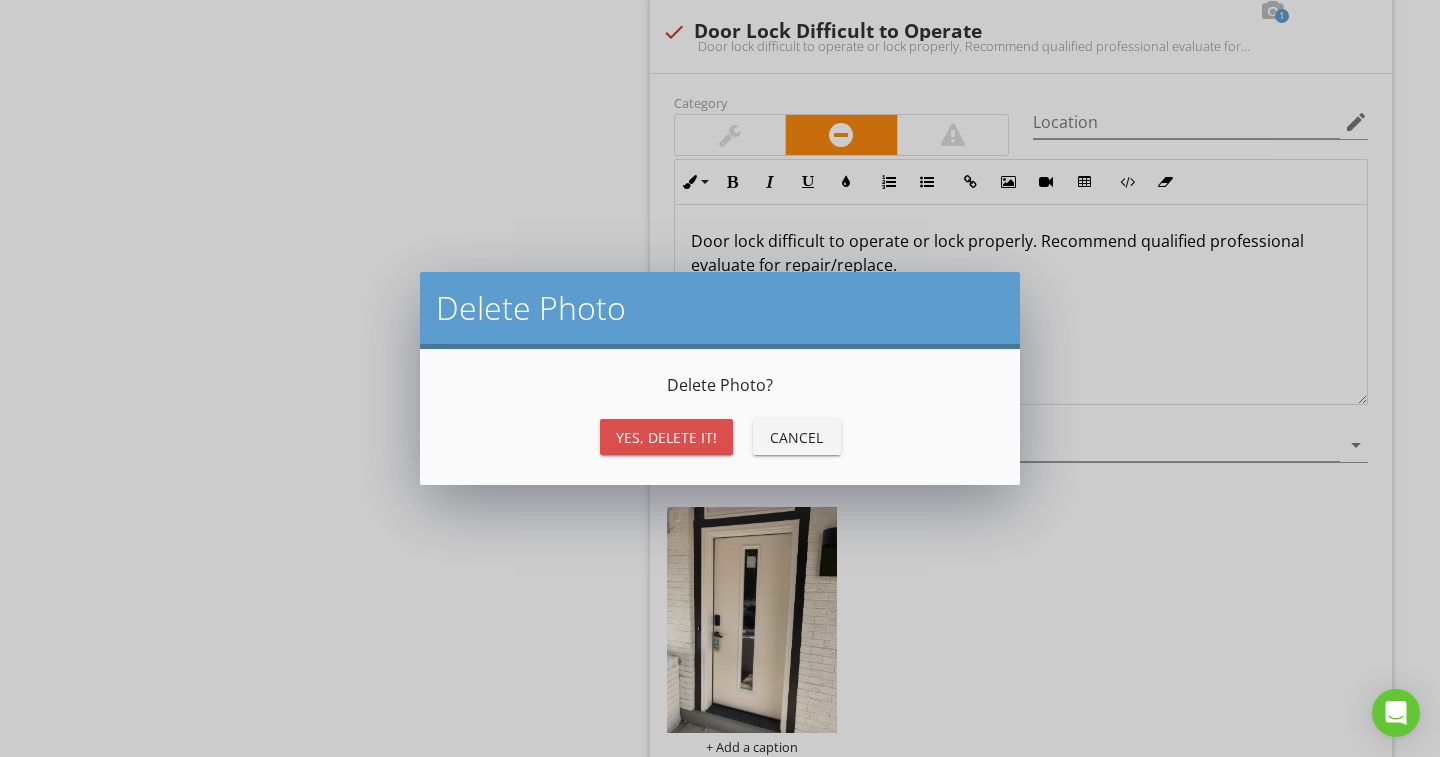 drag, startPoint x: 634, startPoint y: 442, endPoint x: 1399, endPoint y: 625, distance: 786.58374 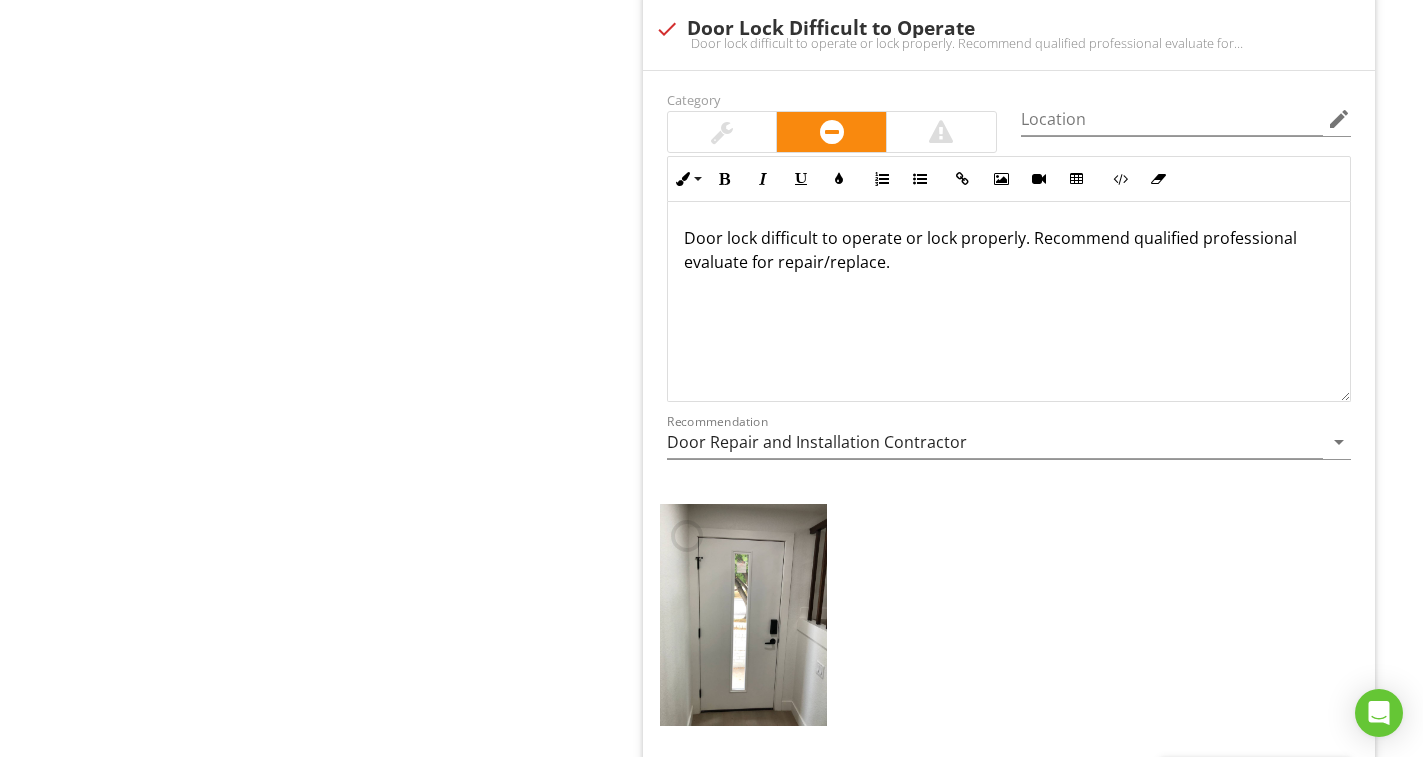 scroll, scrollTop: 3700, scrollLeft: 0, axis: vertical 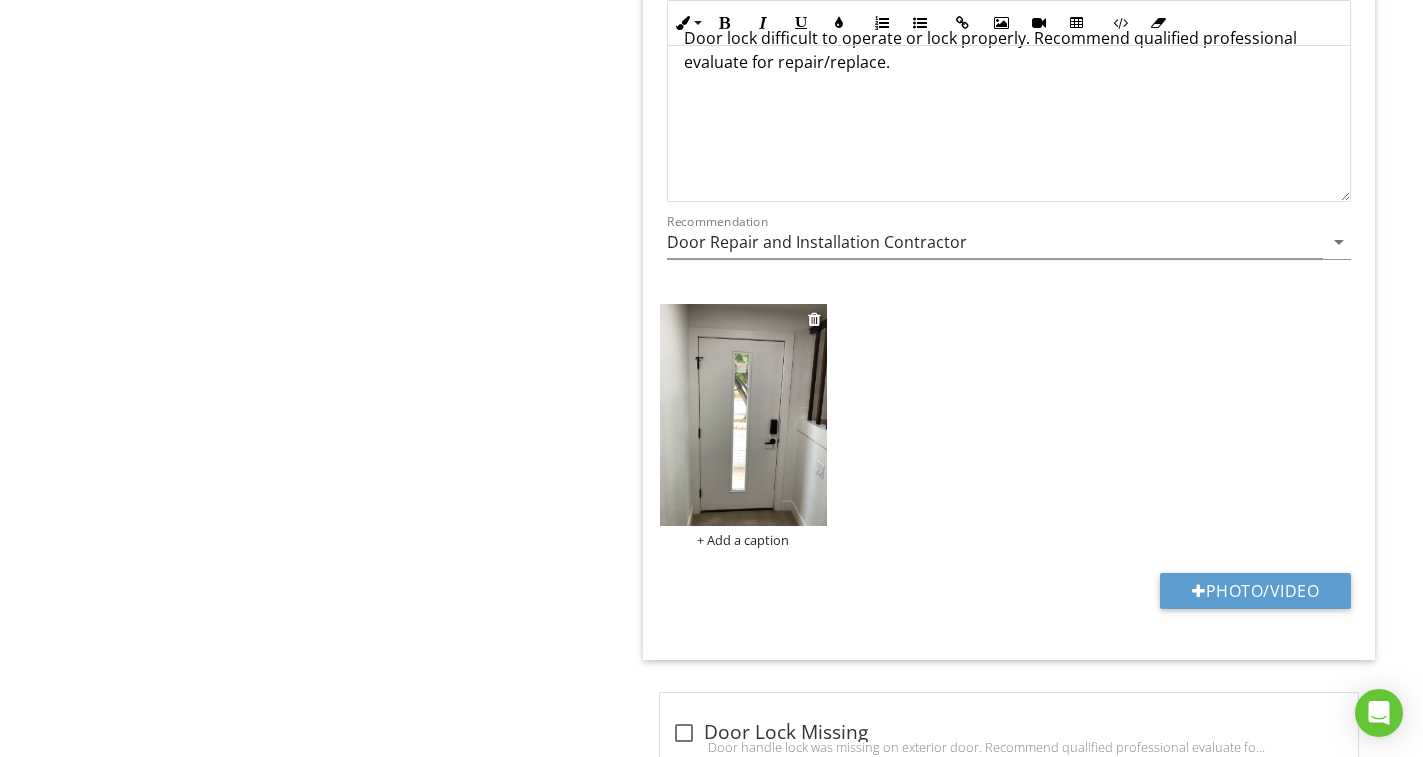 click at bounding box center (743, 415) 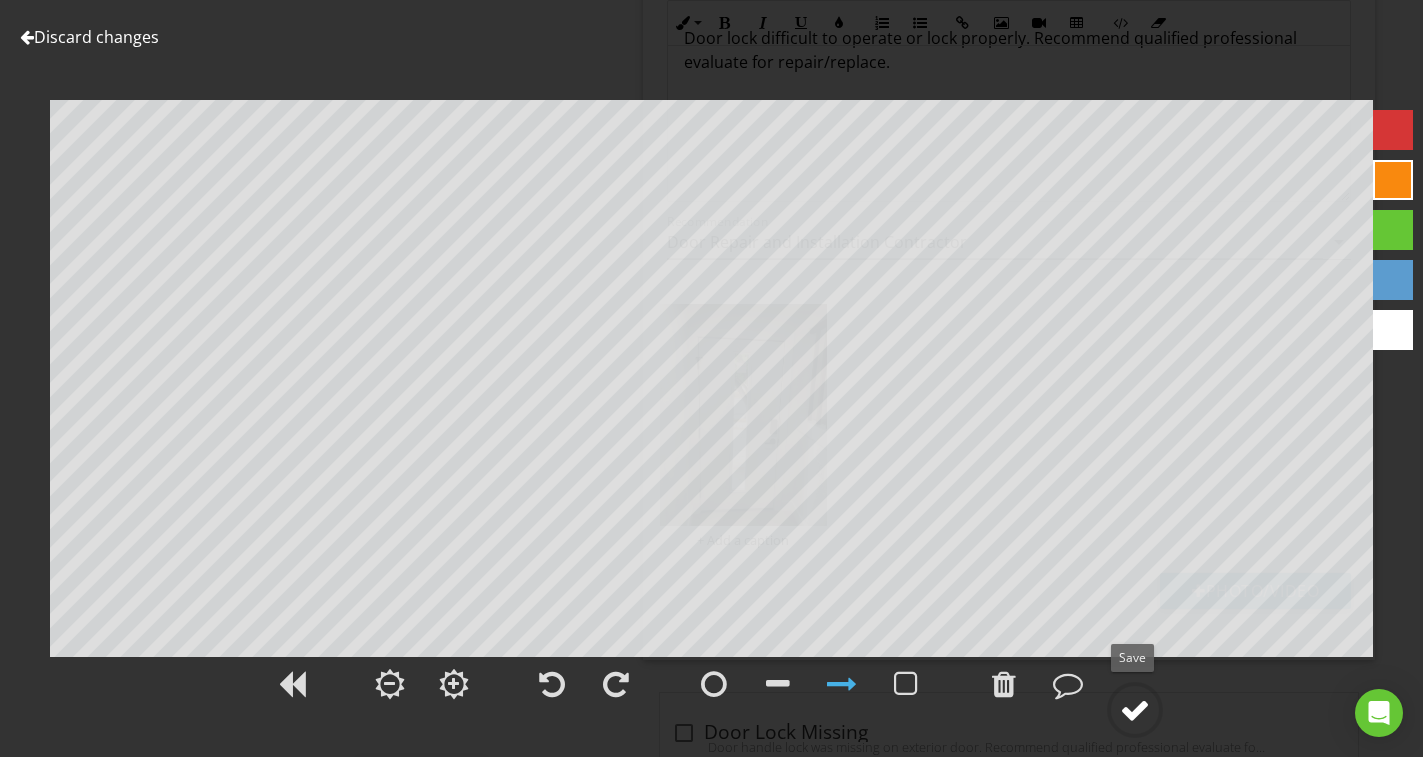 click at bounding box center (1135, 710) 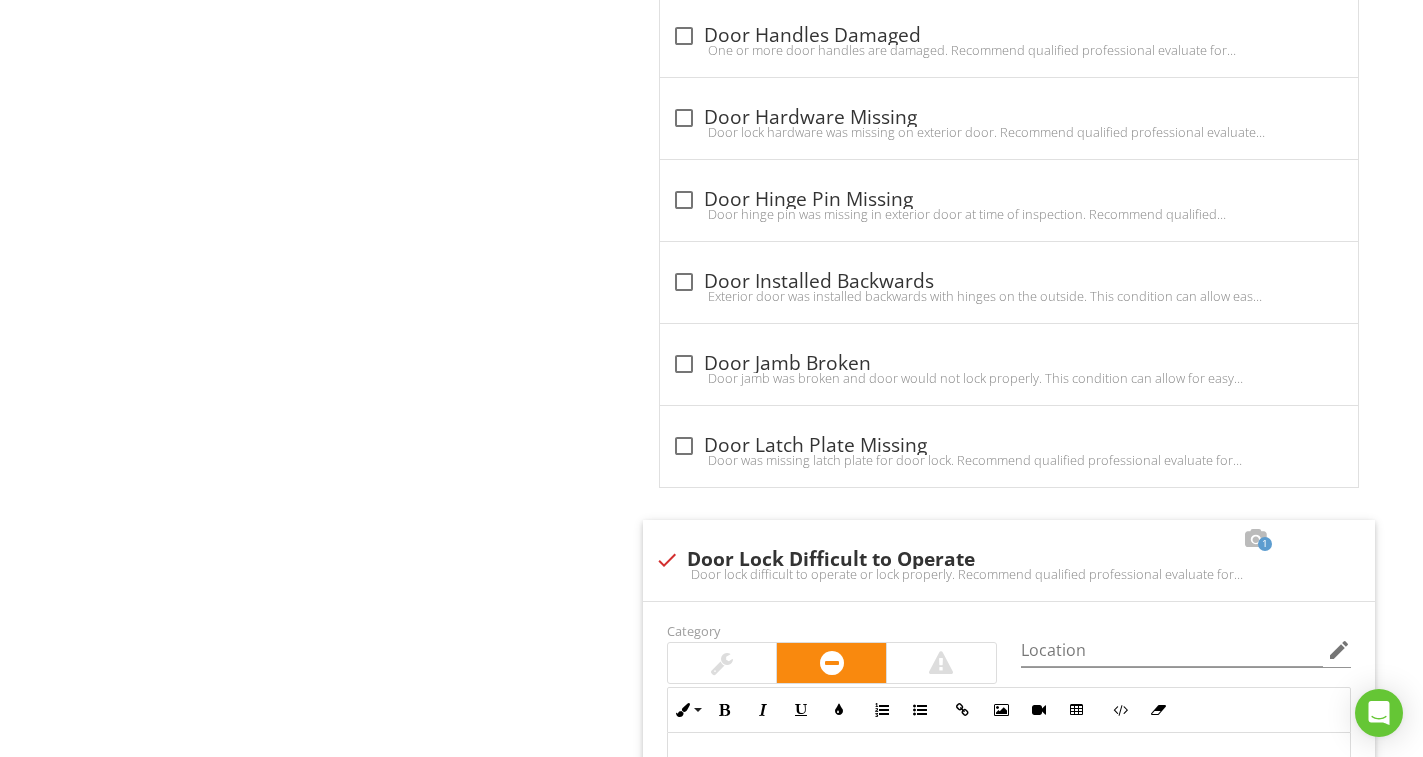 scroll, scrollTop: 3517, scrollLeft: 0, axis: vertical 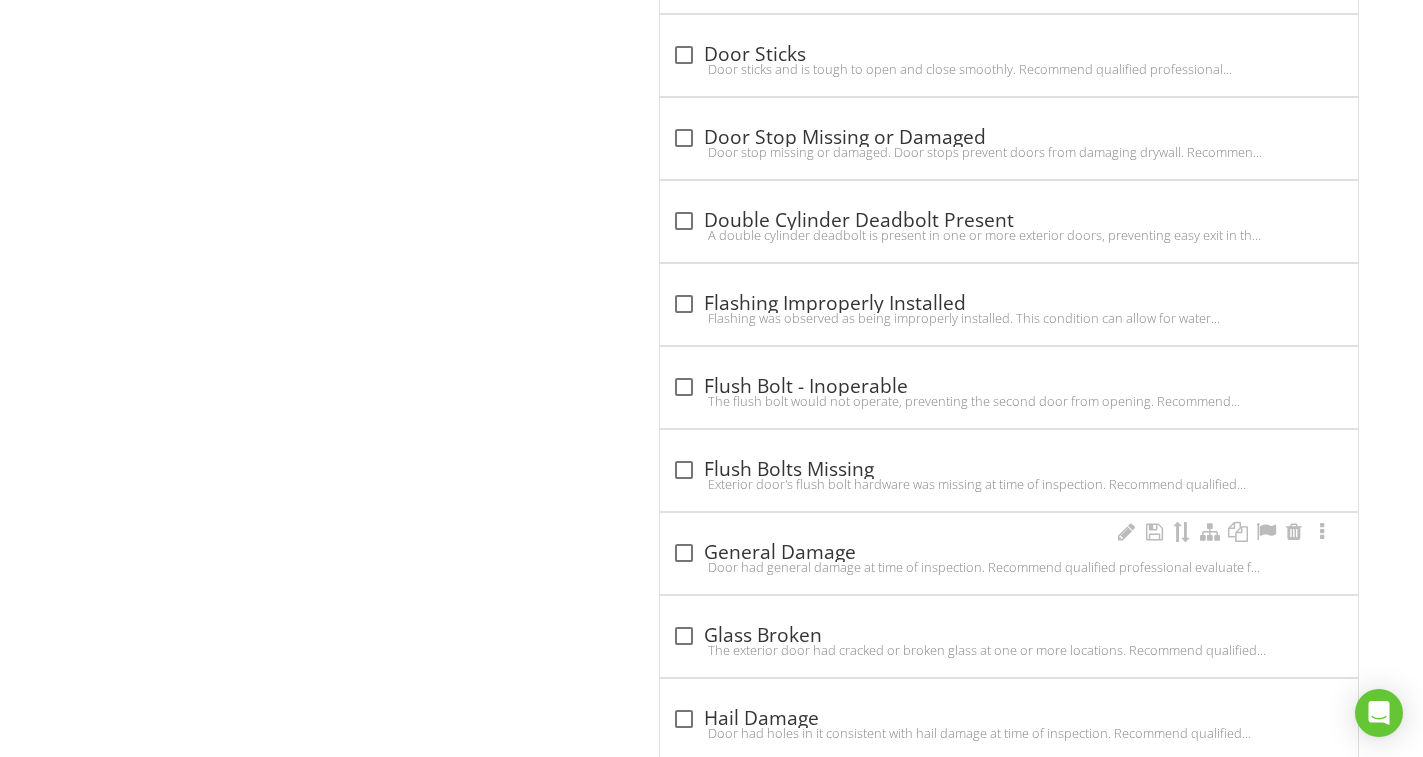 click on "Door had general damage at time of inspection. Recommend qualified professional evaluate for repair/replace." at bounding box center [1009, 567] 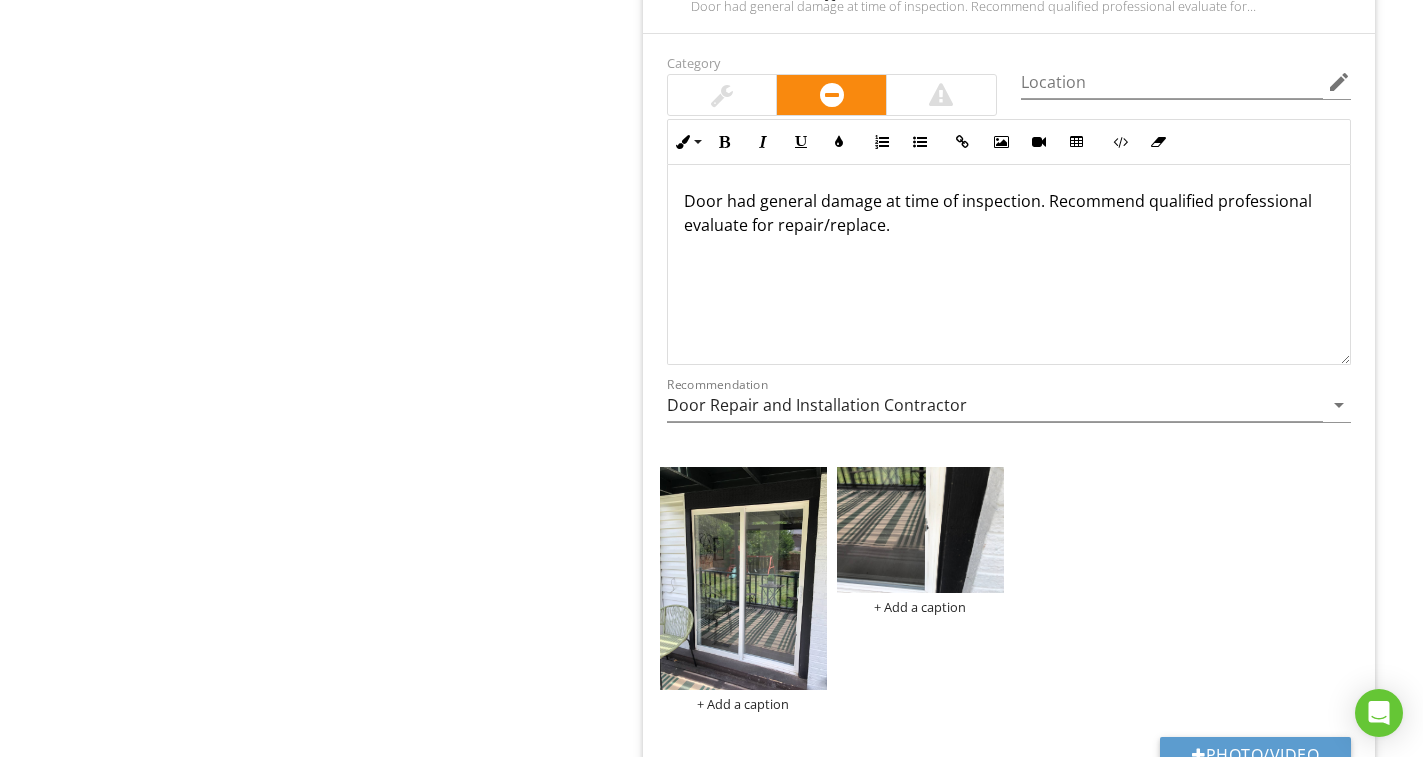 scroll, scrollTop: 5310, scrollLeft: 0, axis: vertical 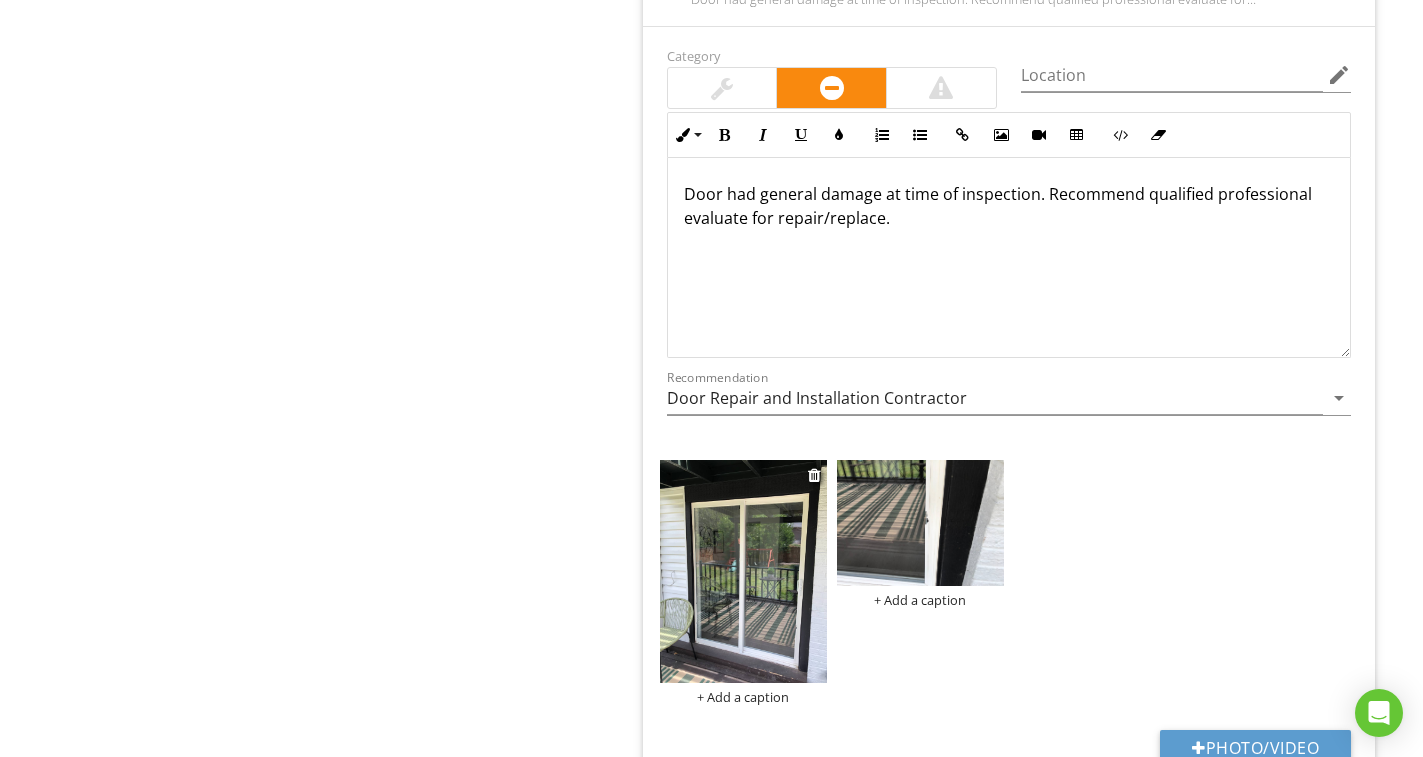 click at bounding box center [743, 571] 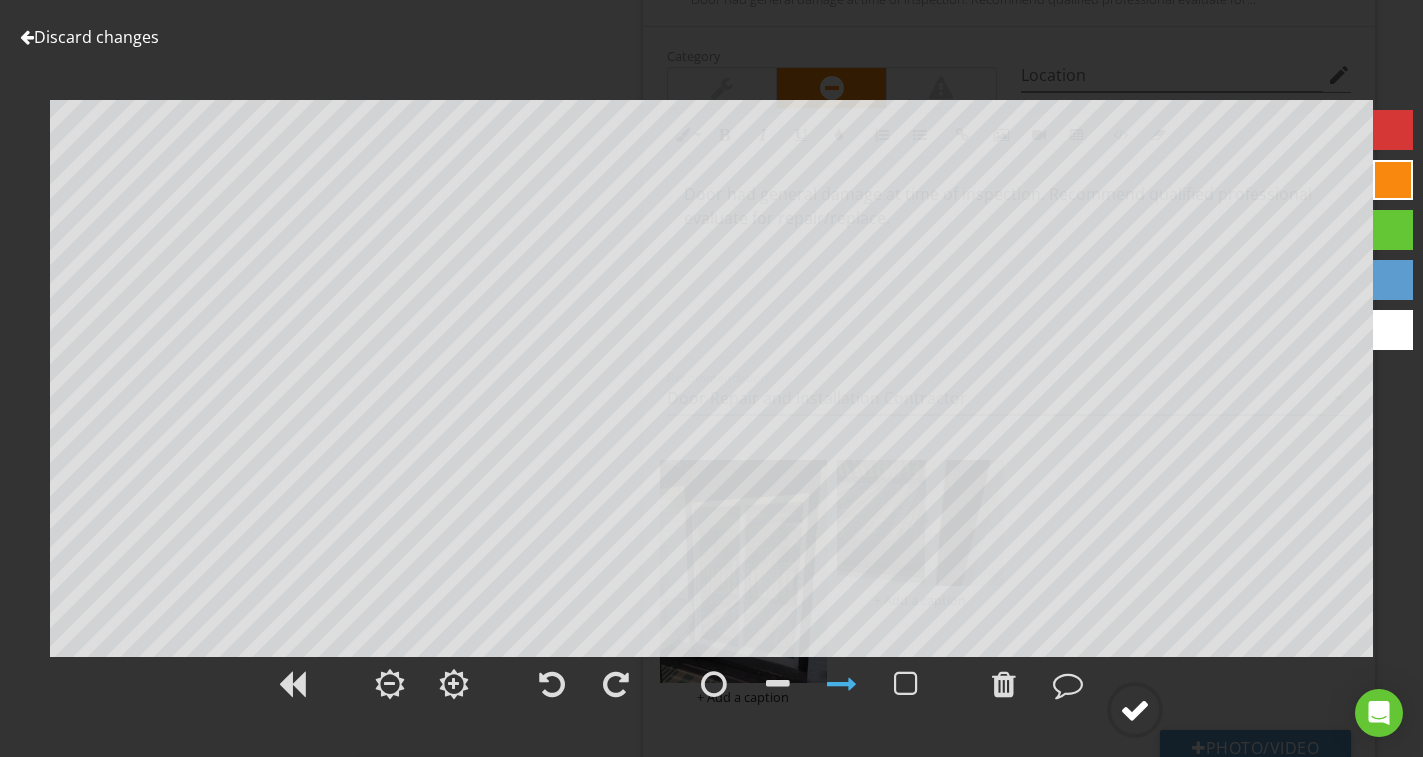 click at bounding box center (1135, 710) 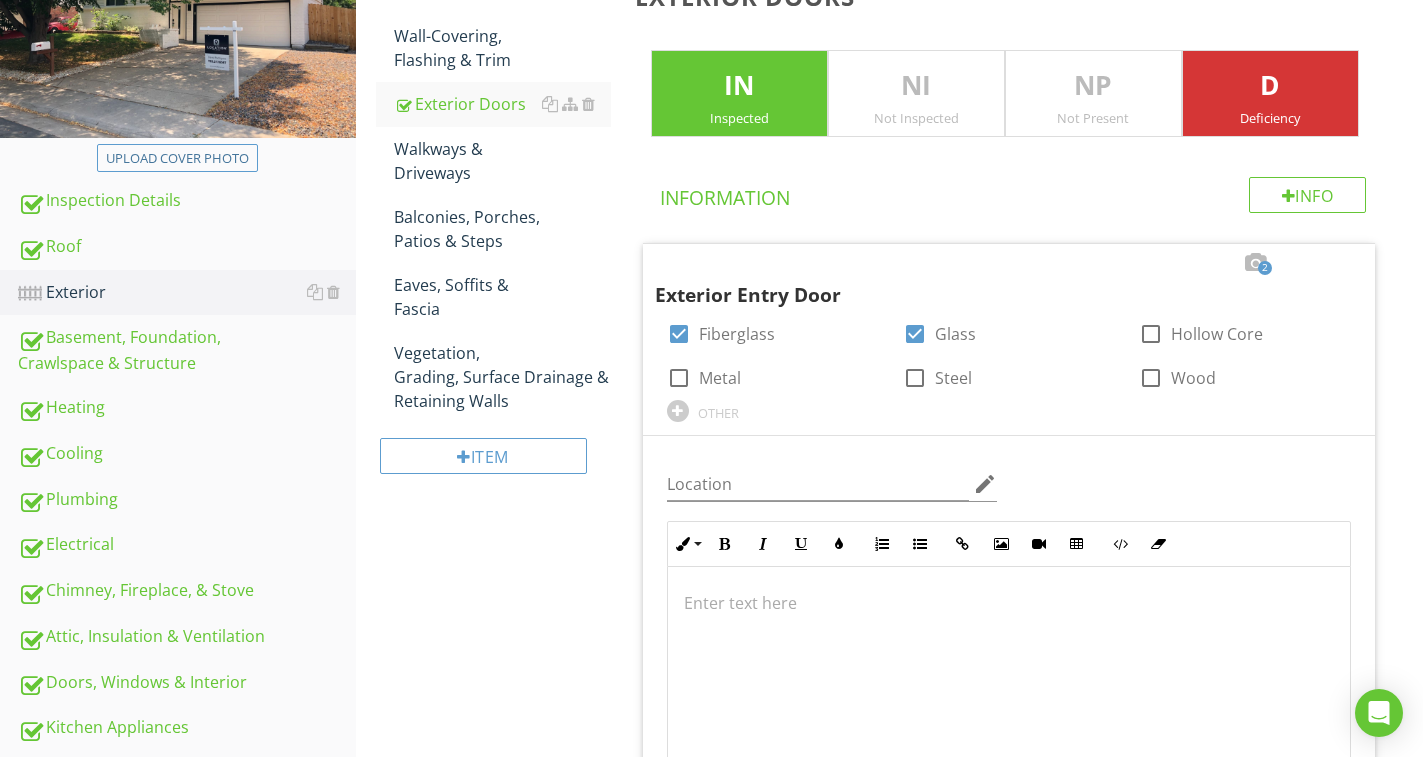 scroll, scrollTop: 301, scrollLeft: 0, axis: vertical 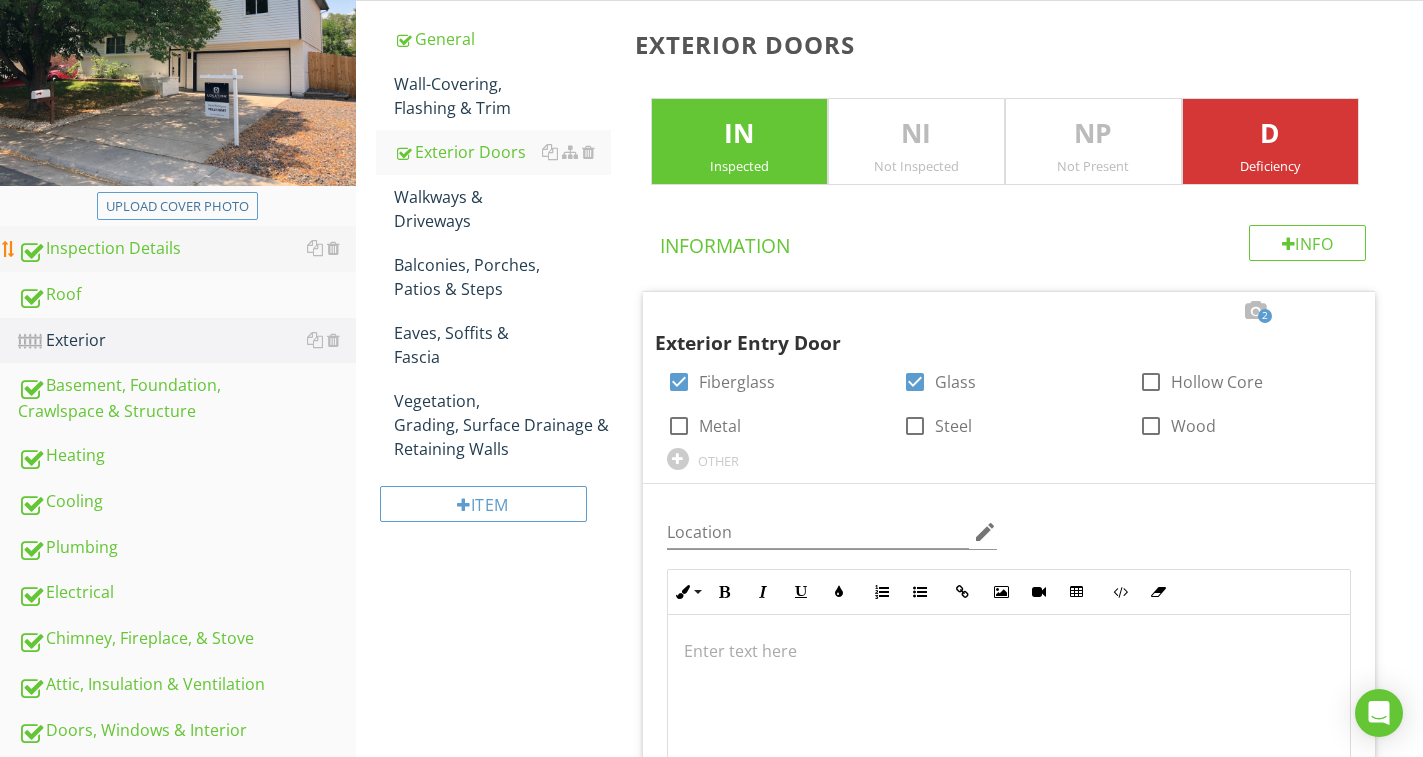 click on "Walkways & Driveways" at bounding box center [502, 209] 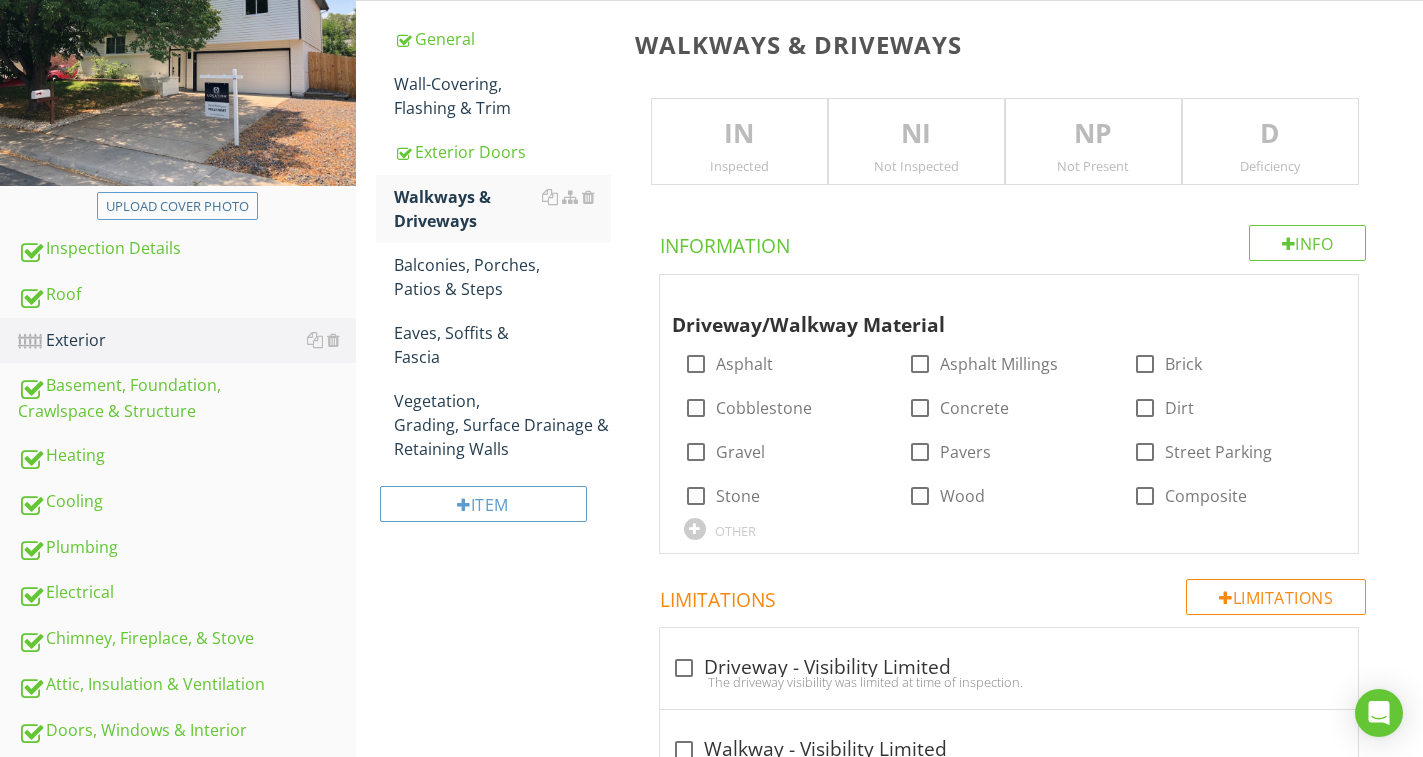 click on "IN" at bounding box center (739, 134) 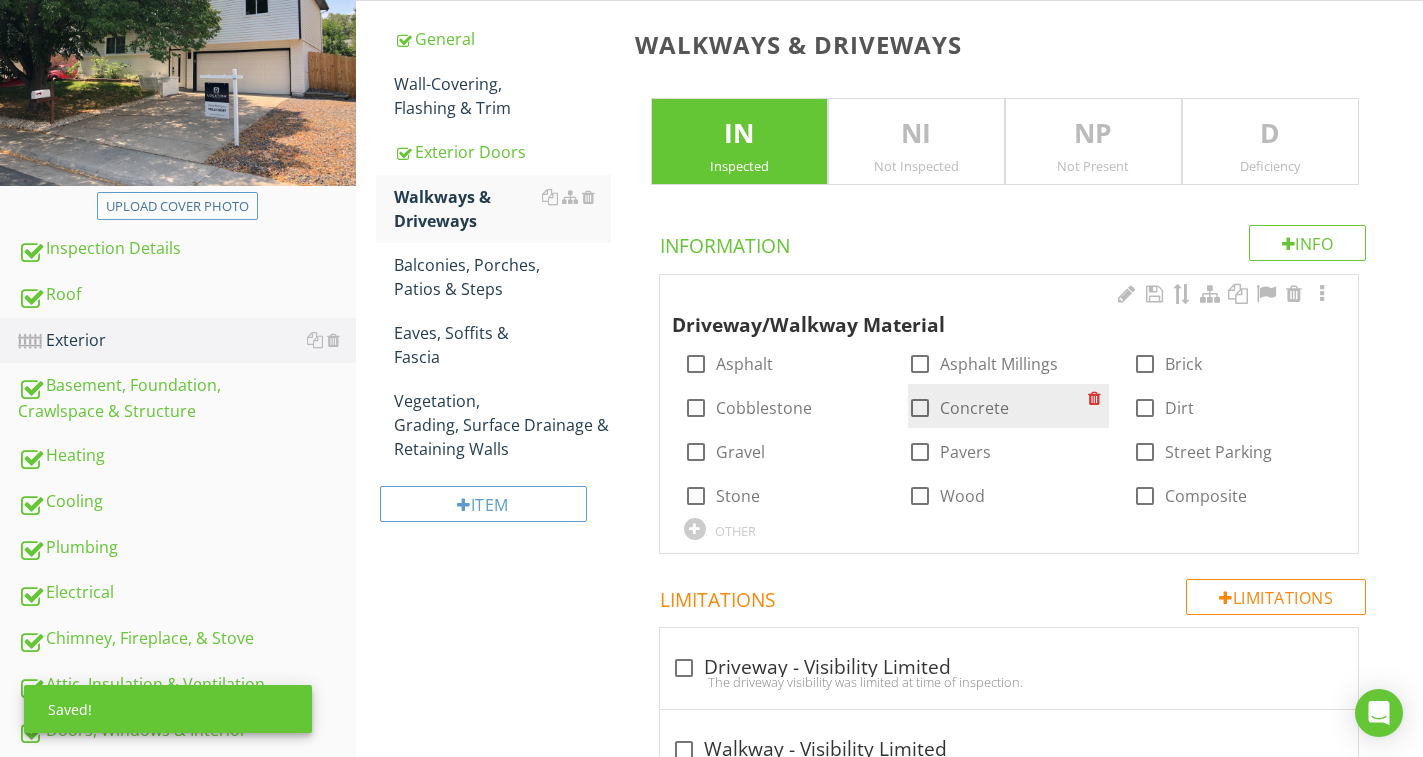 click on "Concrete" at bounding box center [974, 408] 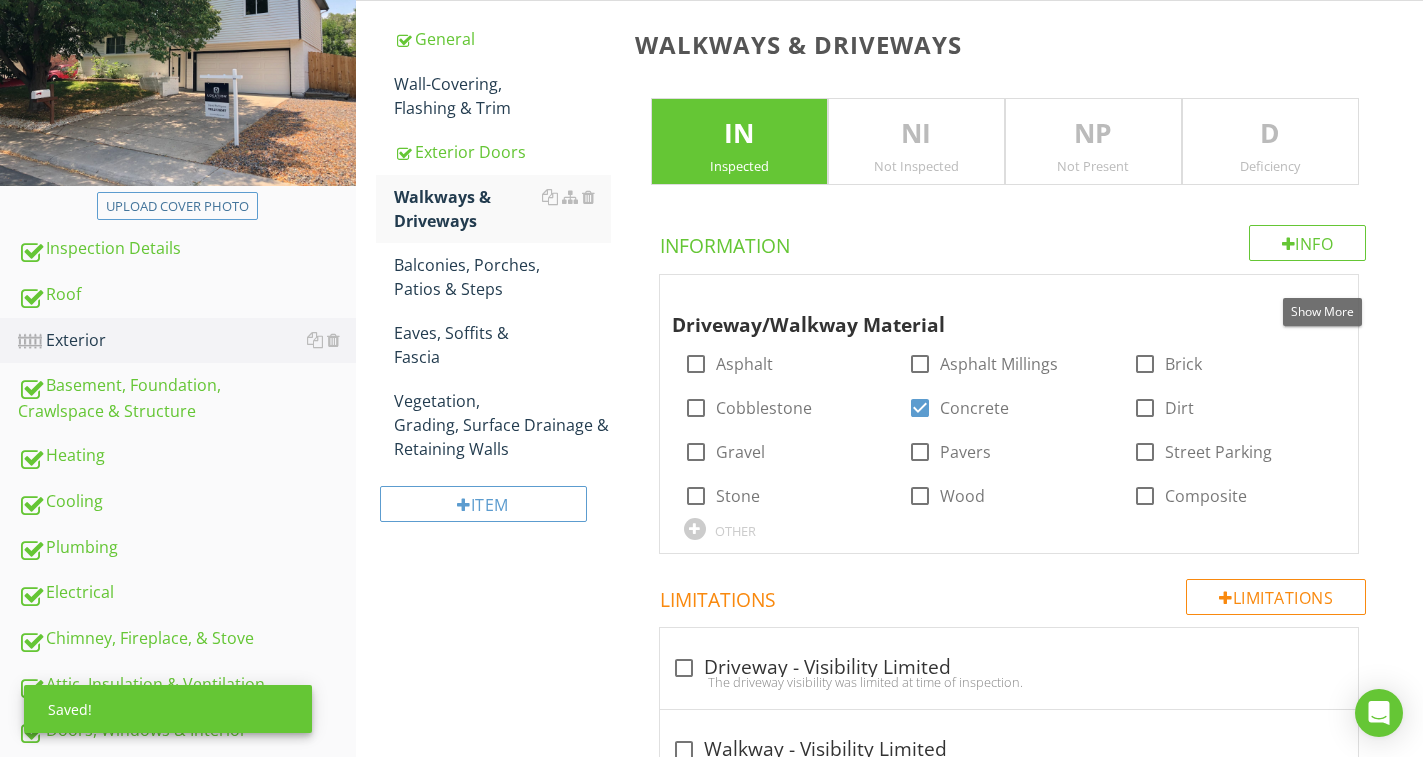 drag, startPoint x: 1323, startPoint y: 294, endPoint x: 1275, endPoint y: 215, distance: 92.43917 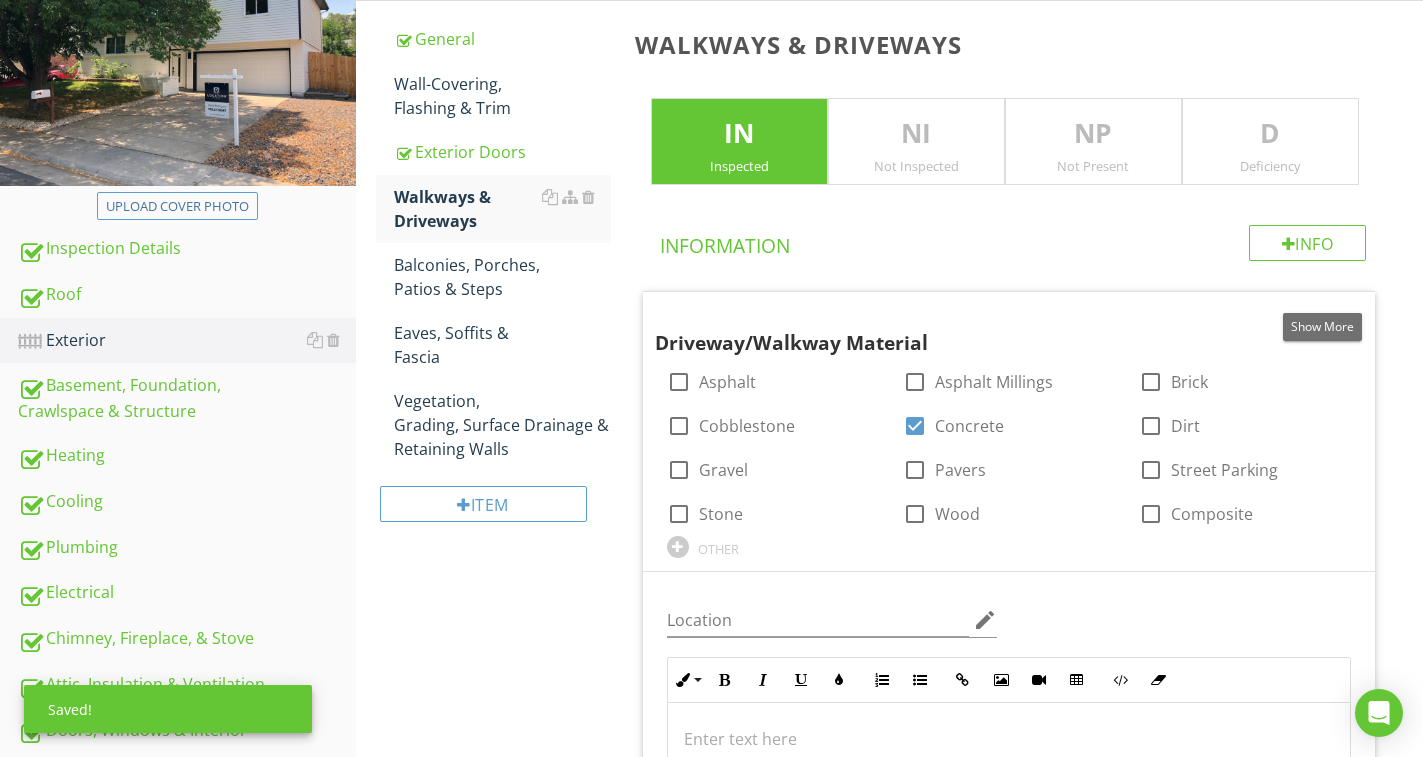click on "D   Deficiency" at bounding box center [1270, 142] 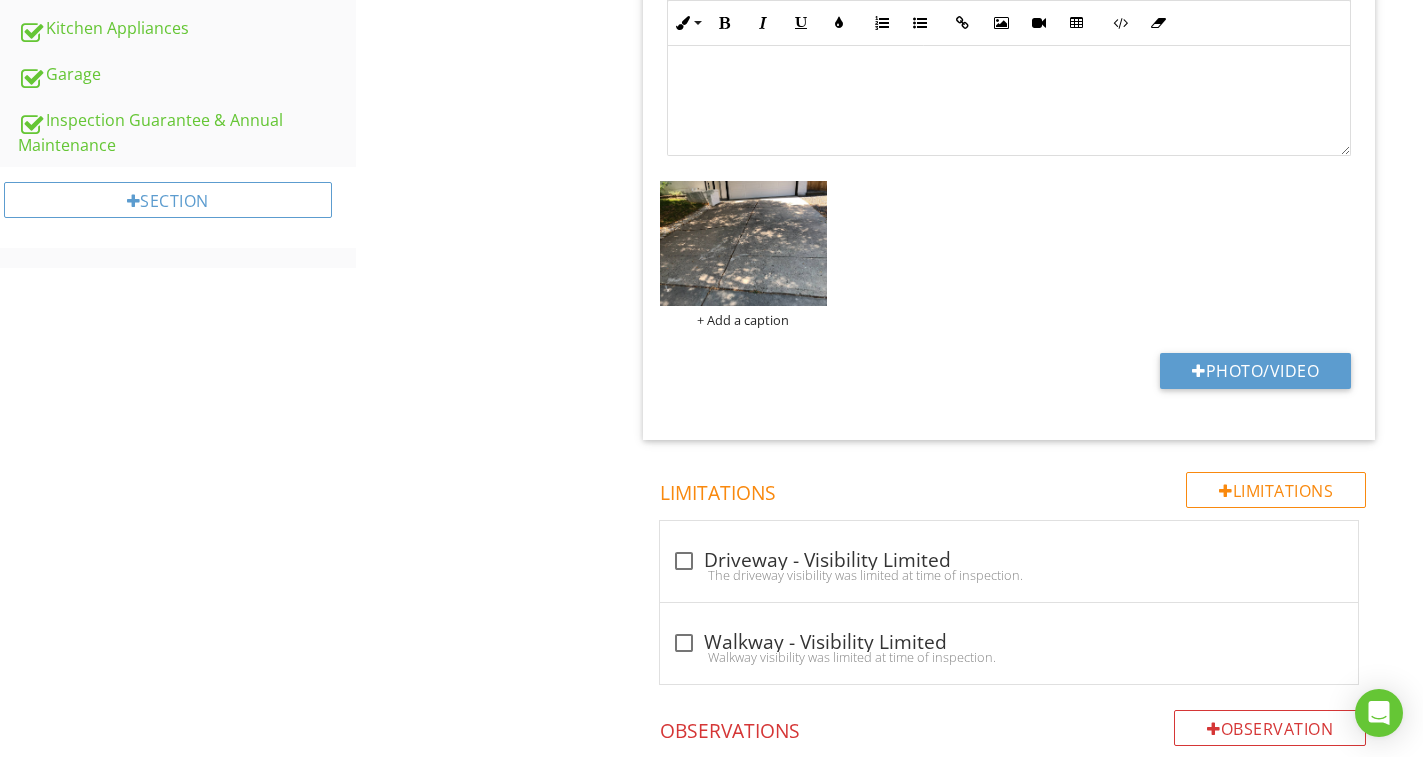 scroll, scrollTop: 1101, scrollLeft: 0, axis: vertical 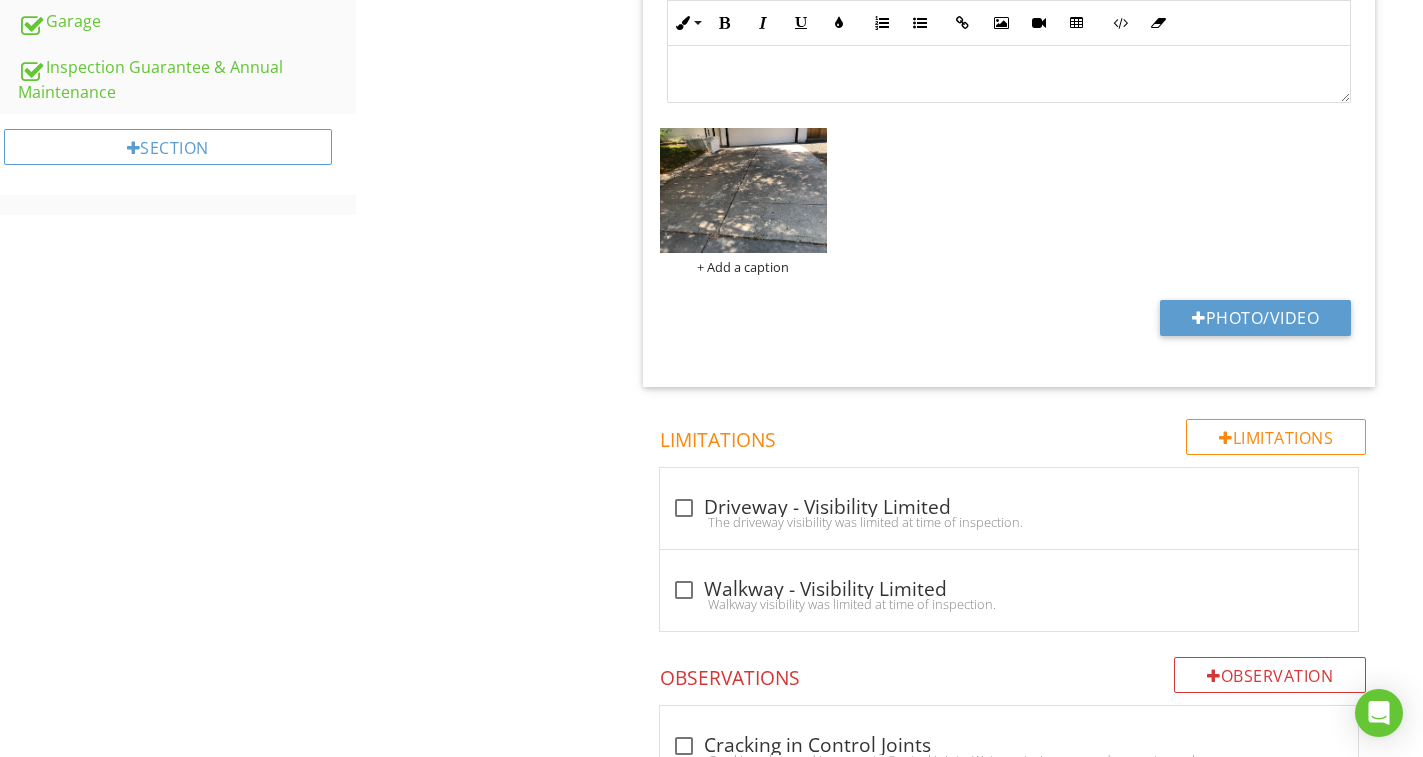 click on "Exterior
General
Wall-Covering, Flashing & Trim
Exterior Doors
Walkways & Driveways
Balconies, Porches, Patios & Steps
Eaves, Soffits & Fascia
Vegetation, Grading, Surface Drainage & Retaining Walls
Item
Walkways & Driveways
IN   Inspected NI   Not Inspected NP   Not Present D   Deficiency
Info
Information                 1
Driveway/Walkway Material
check_box_outline_blank Asphalt   check_box_outline_blank Asphalt Millings   check_box_outline_blank Brick   check_box_outline_blank Cobblestone   check_box Concrete   check_box_outline_blank Dirt   check_box_outline_blank Gravel   check_box_outline_blank Pavers   Street Parking" at bounding box center (889, 1086) 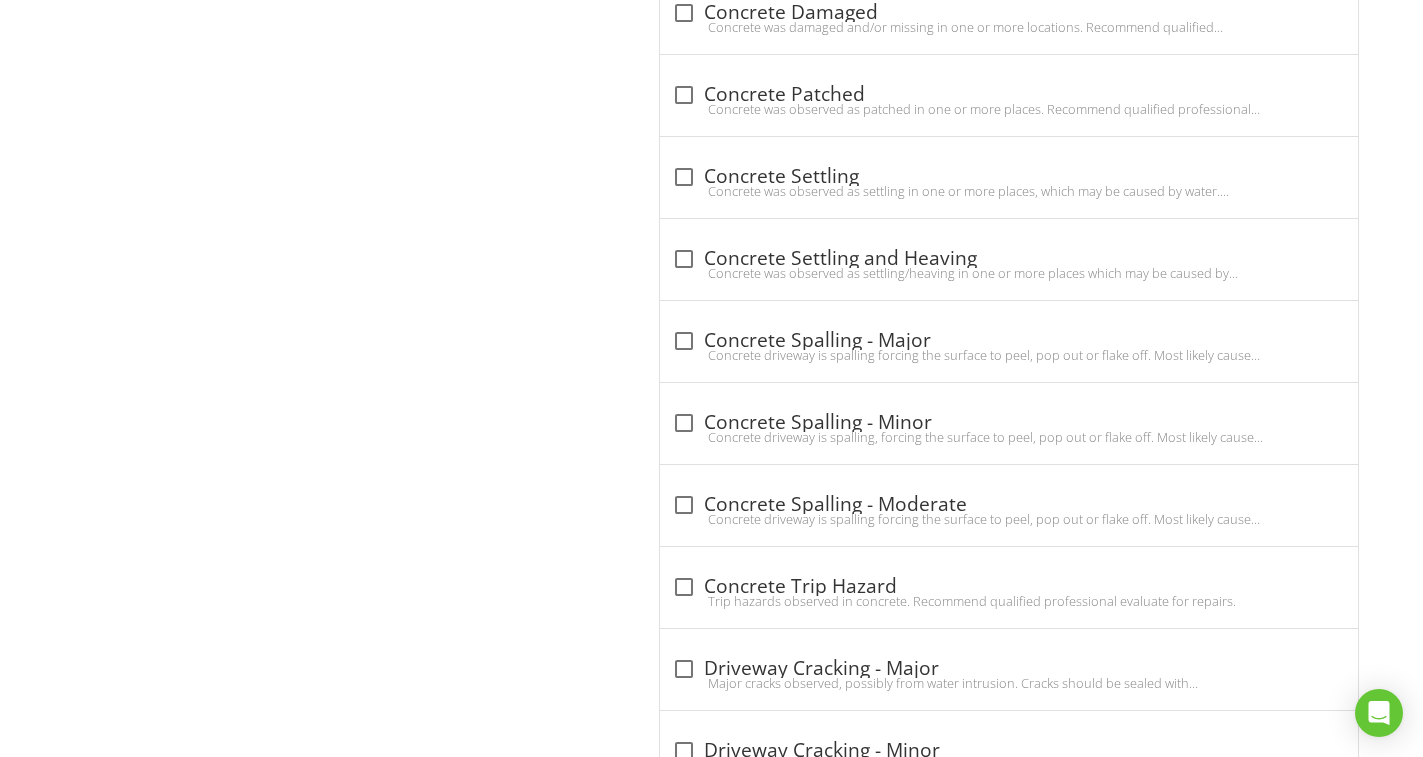 scroll, scrollTop: 2101, scrollLeft: 0, axis: vertical 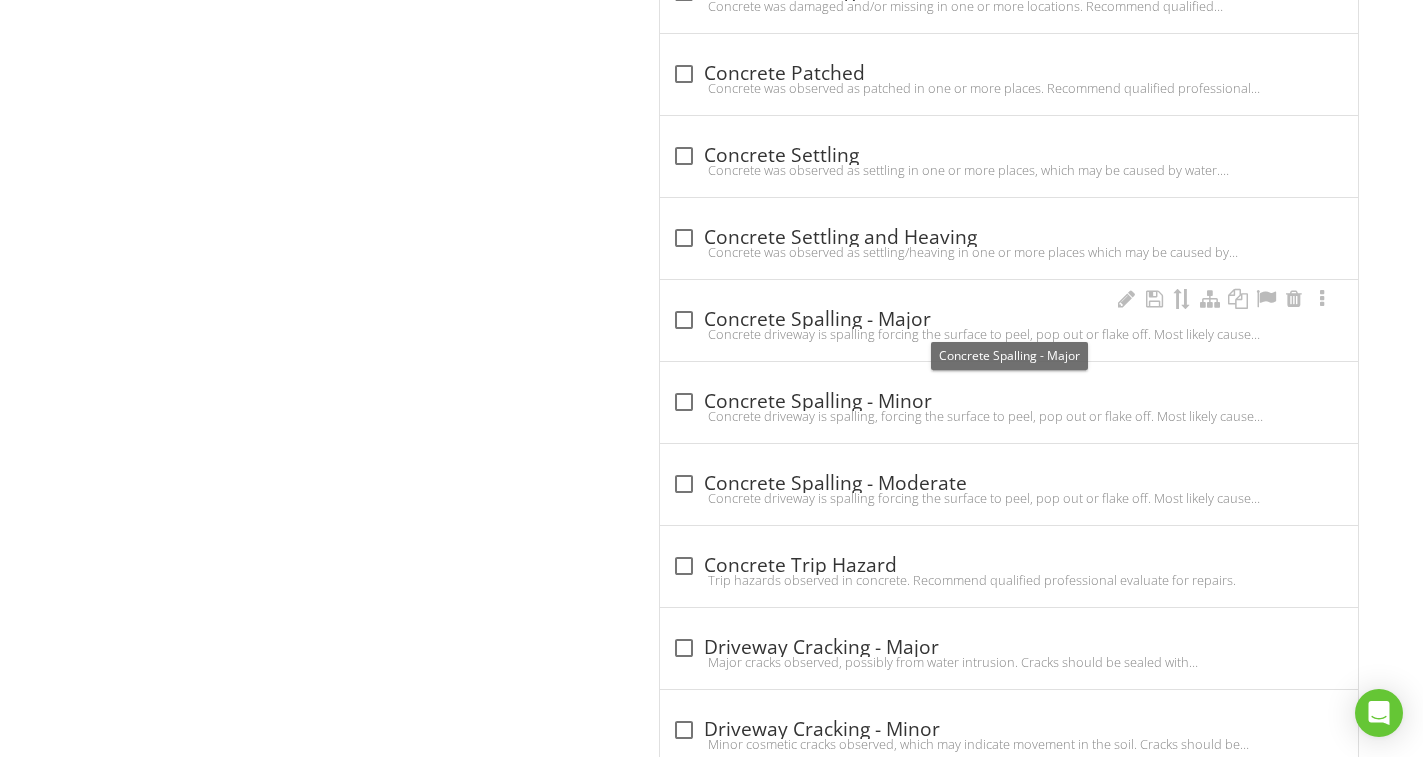 click on "check_box_outline_blank
Concrete Spalling - Major" at bounding box center [1009, 320] 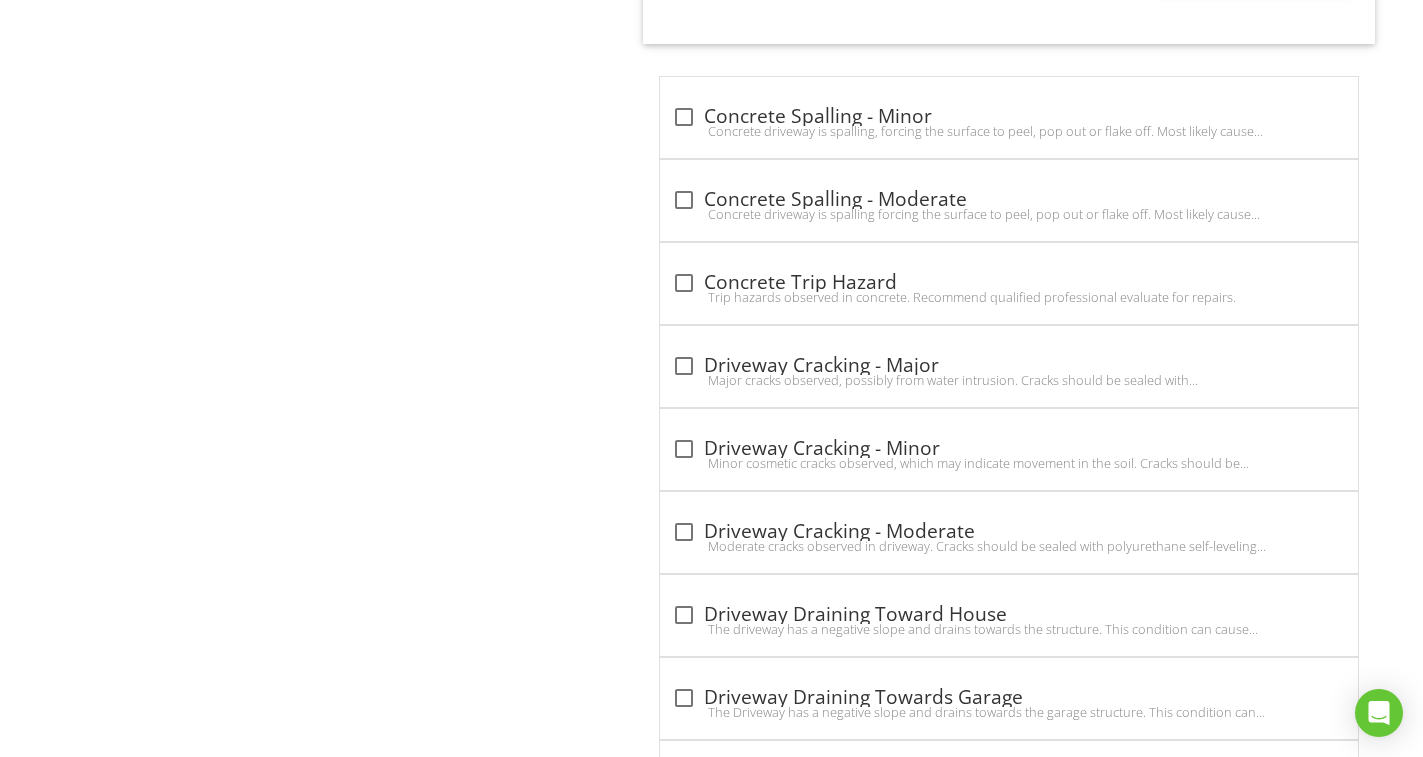 scroll, scrollTop: 3201, scrollLeft: 0, axis: vertical 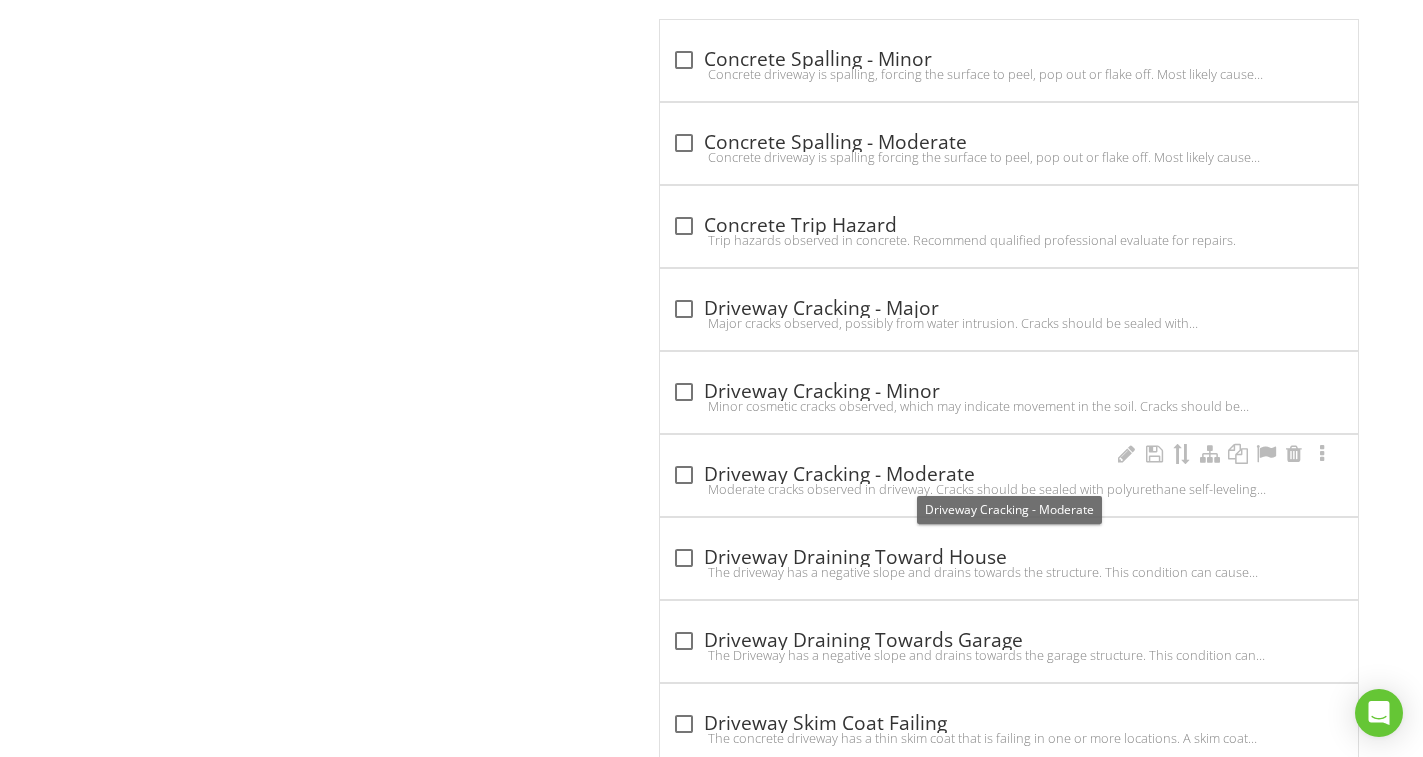 click on "check_box_outline_blank
Driveway Cracking - Moderate" at bounding box center (1009, 475) 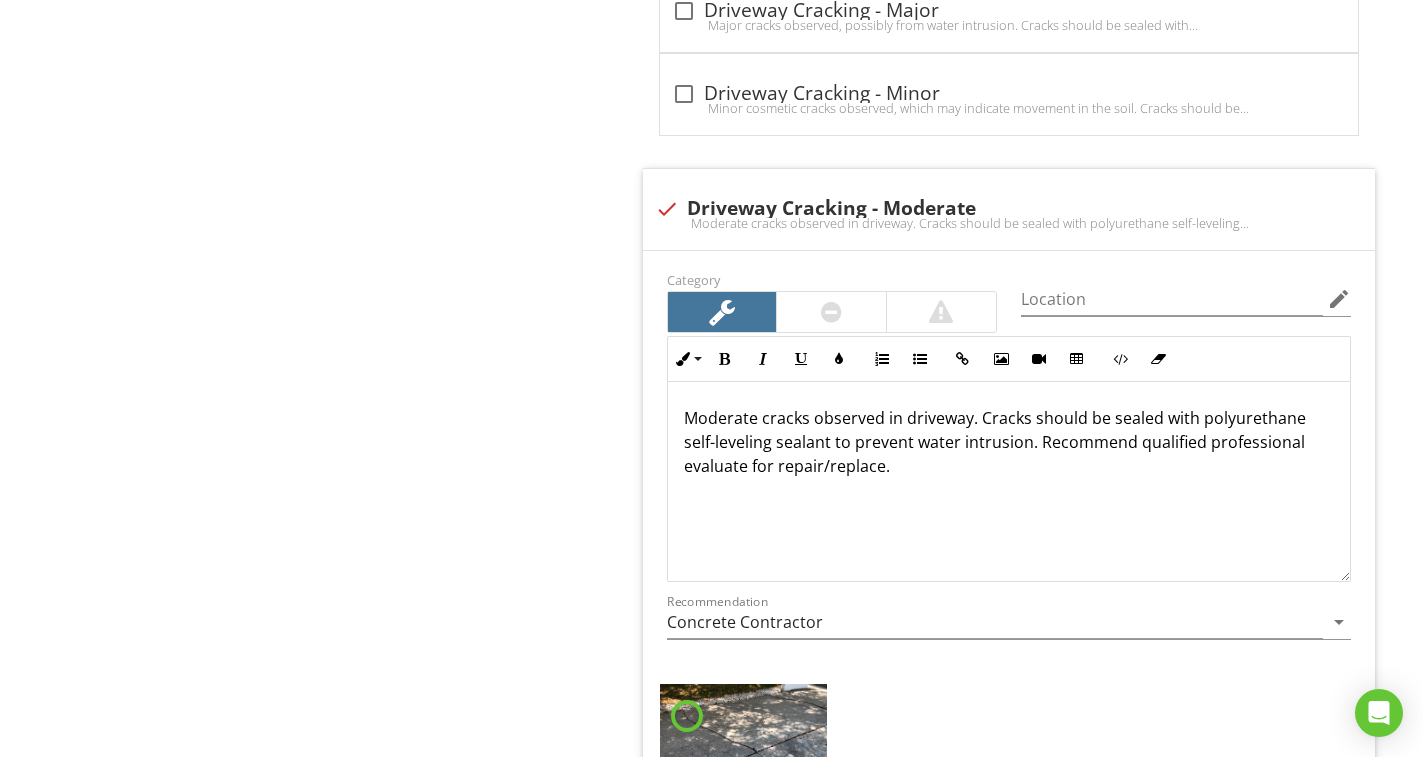 scroll, scrollTop: 3601, scrollLeft: 0, axis: vertical 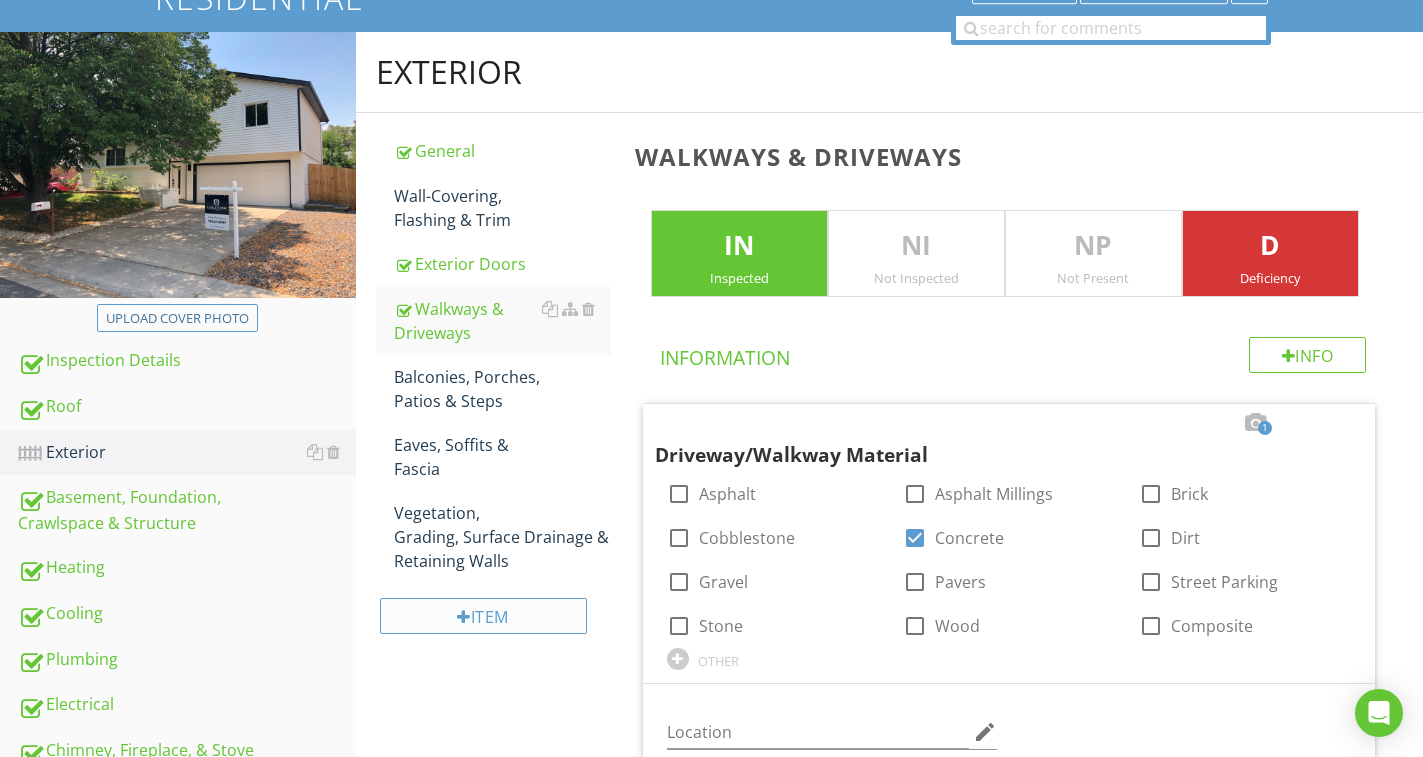 click on "Item" at bounding box center [483, 616] 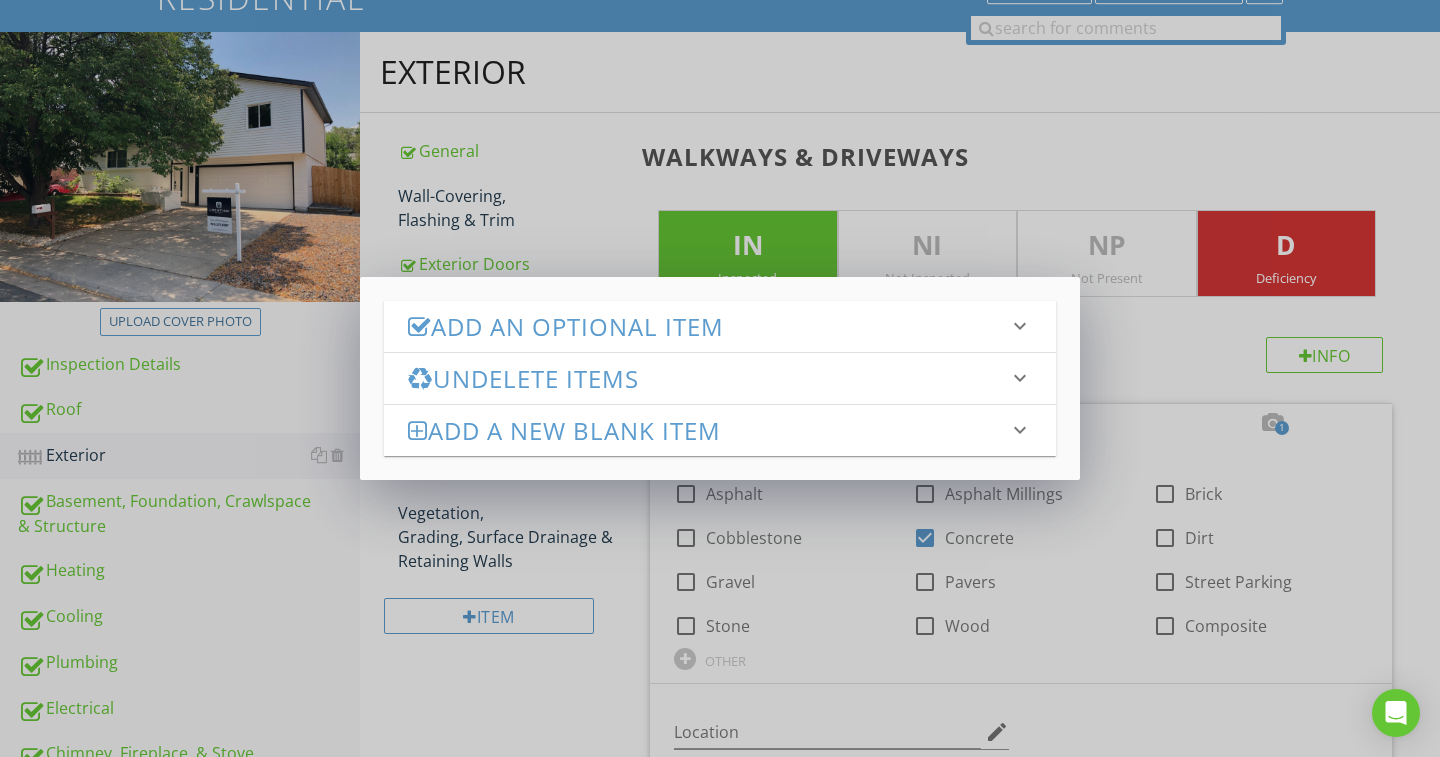 click on "Add an Optional Item" at bounding box center [708, 326] 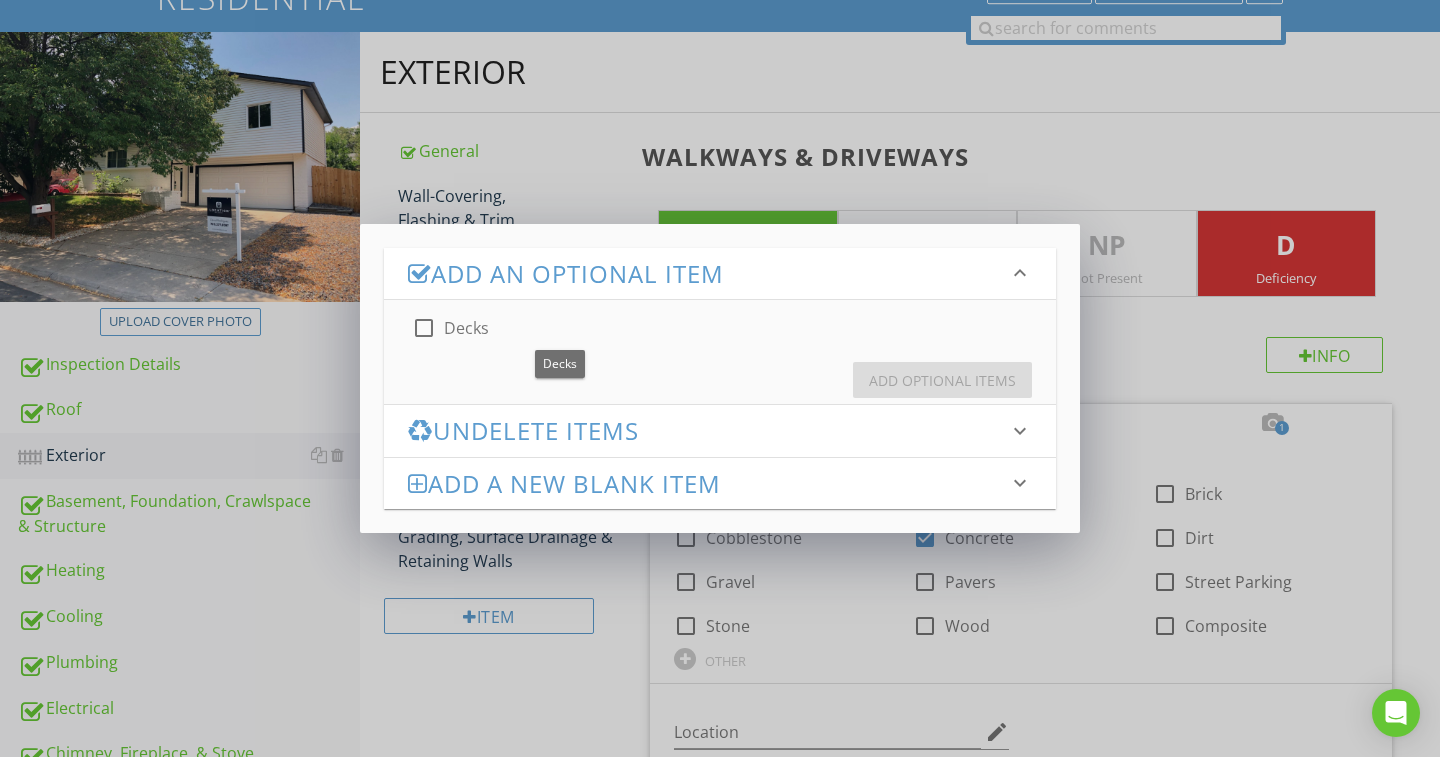 click on "Decks" at bounding box center (466, 328) 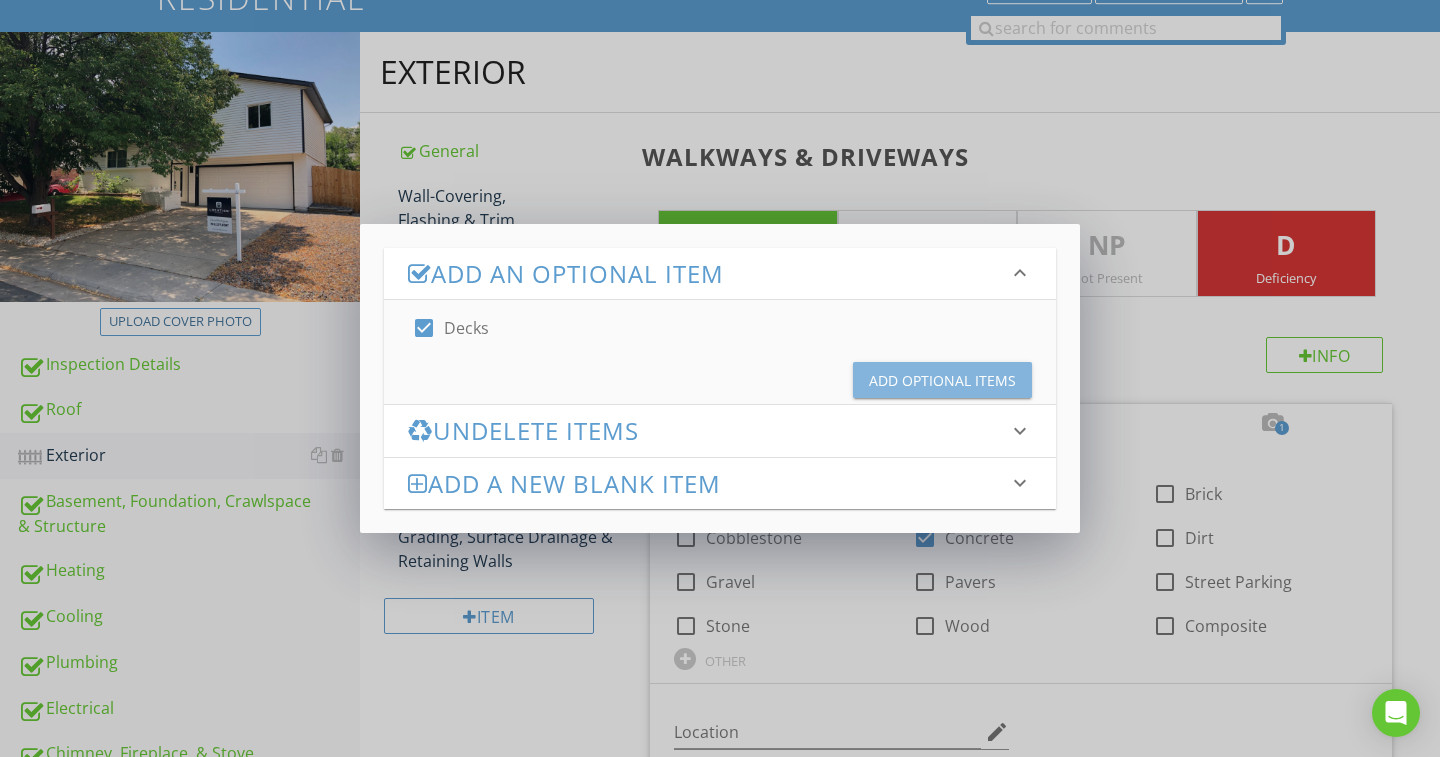 click on "Add Optional Items" at bounding box center (942, 380) 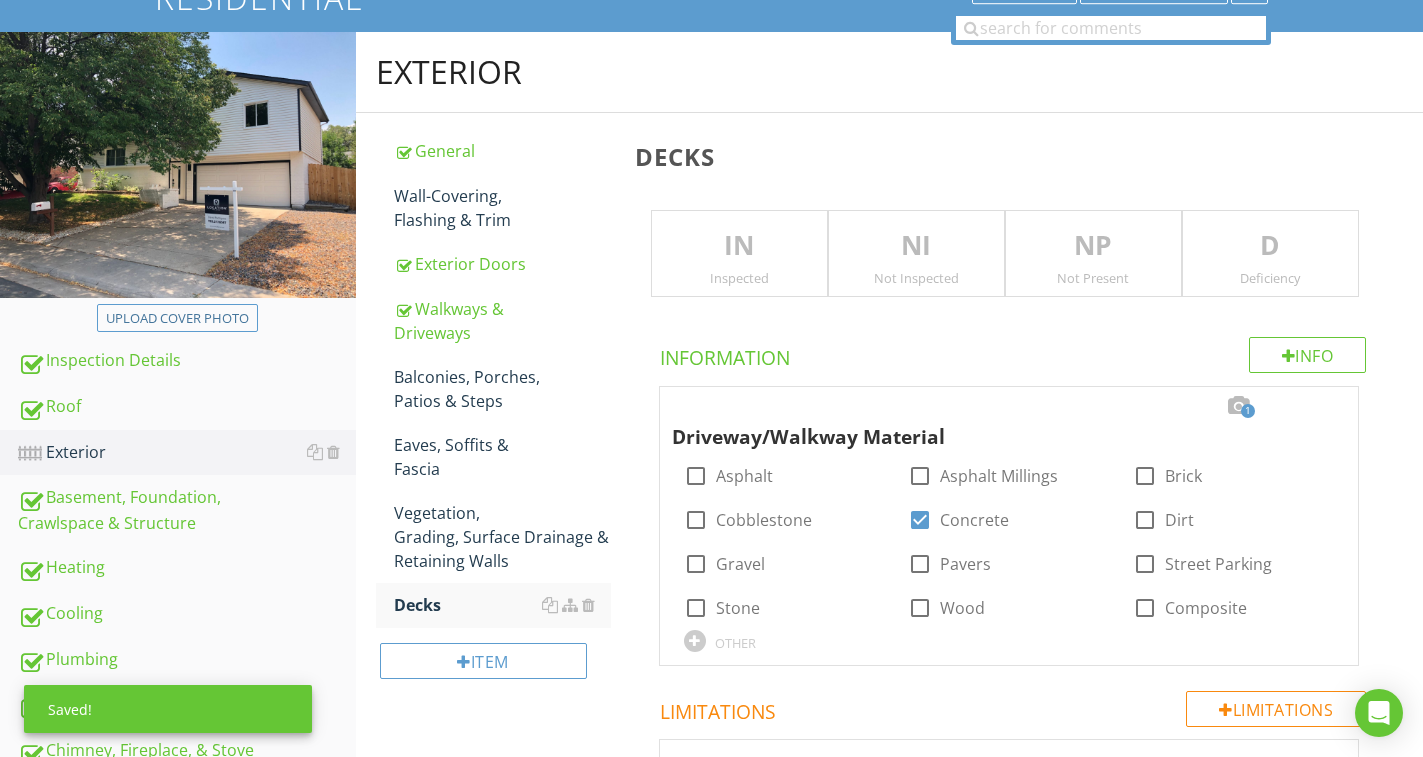click on "IN" at bounding box center (739, 246) 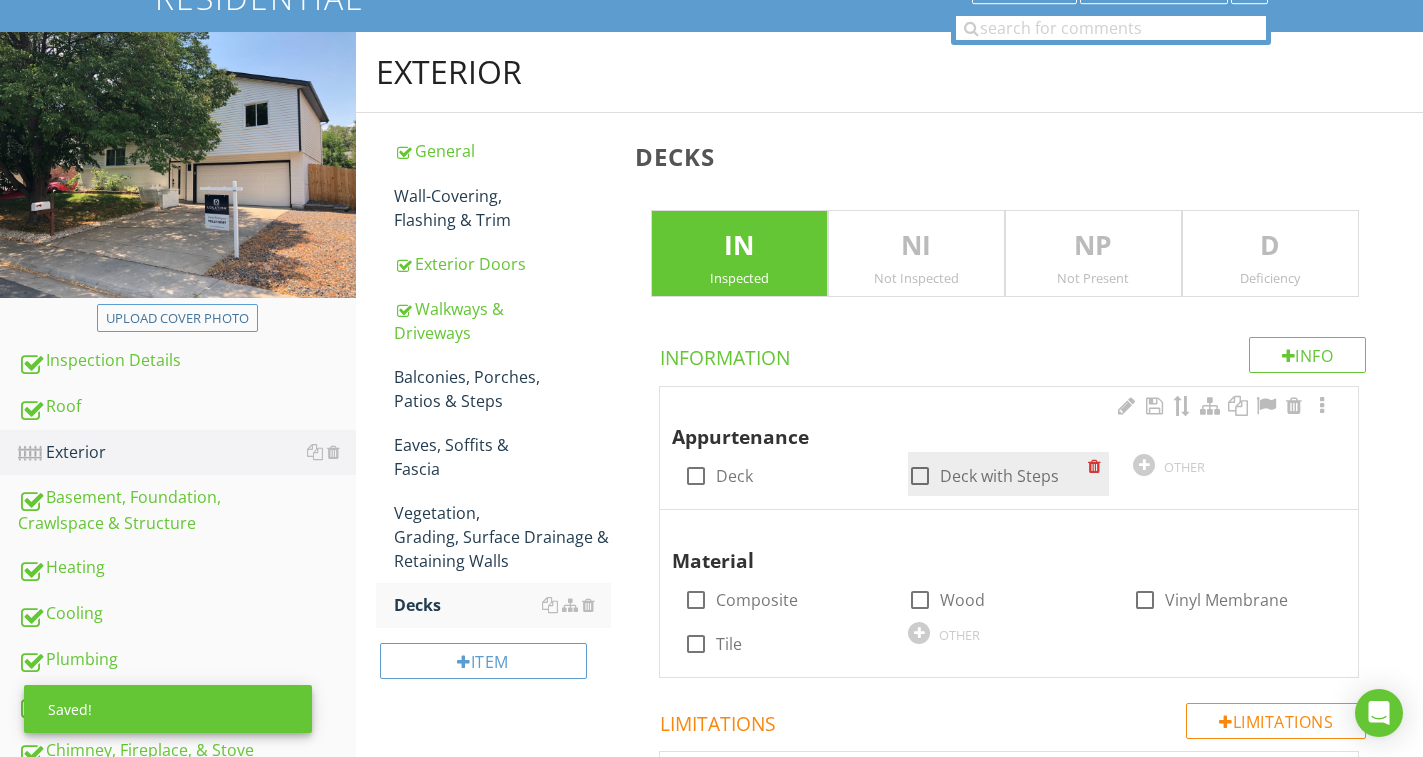 click on "Deck with Steps" at bounding box center (999, 476) 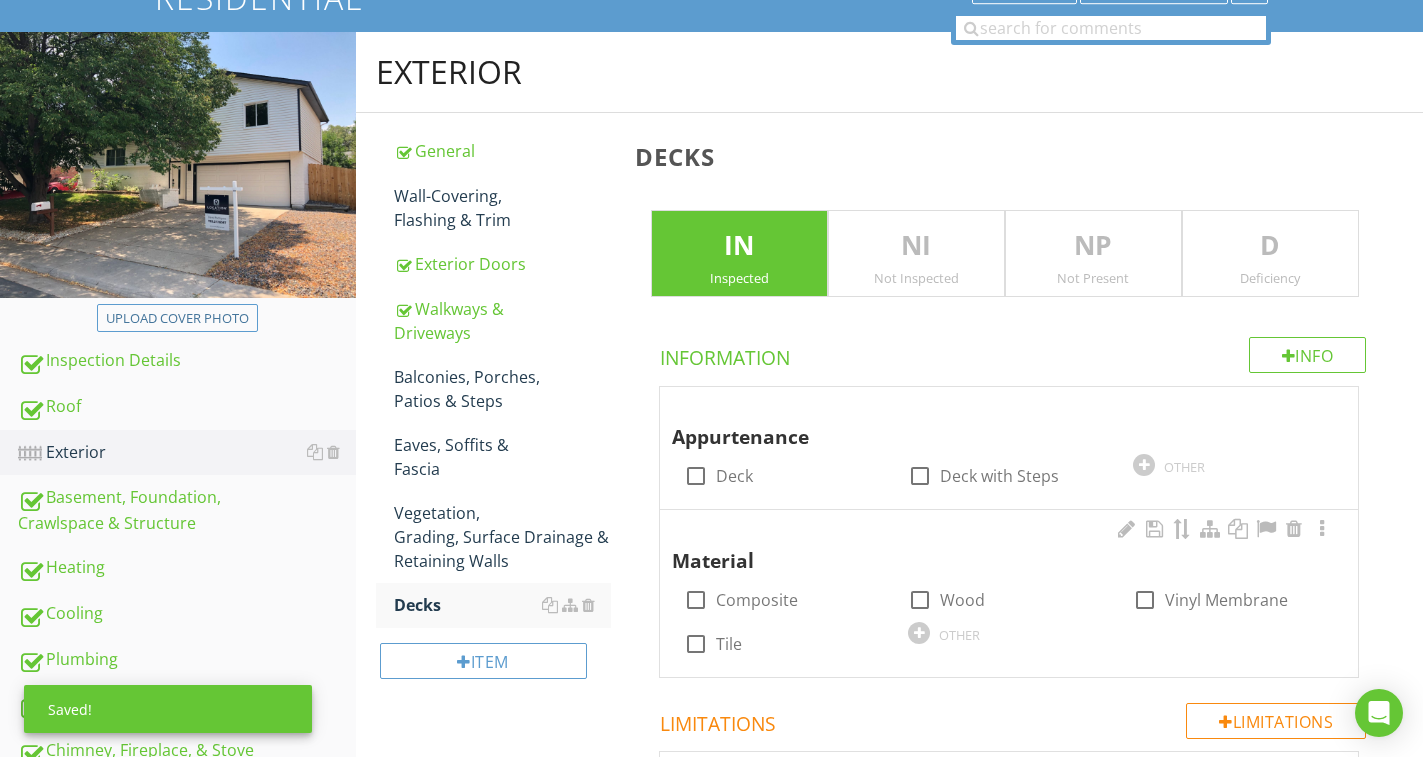 checkbox on "true" 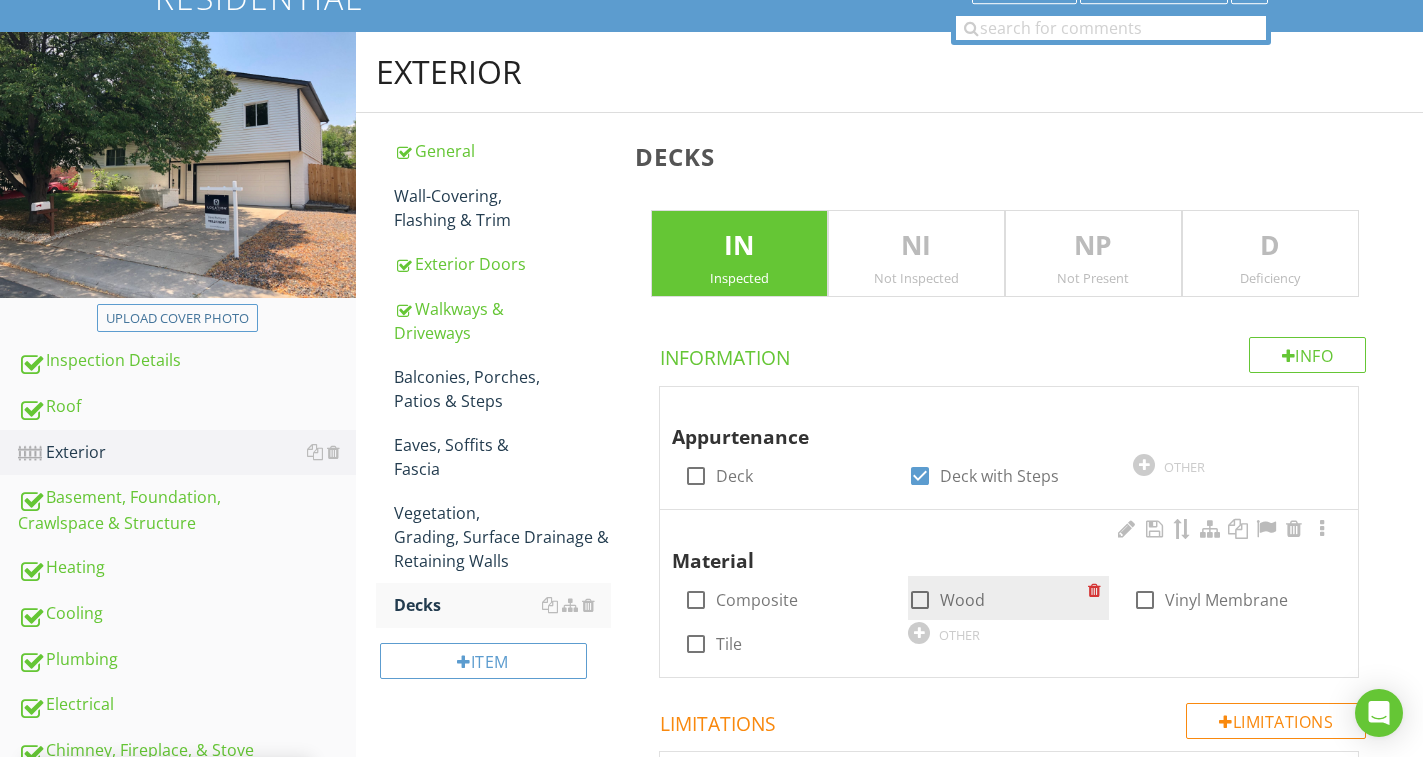 click at bounding box center [920, 600] 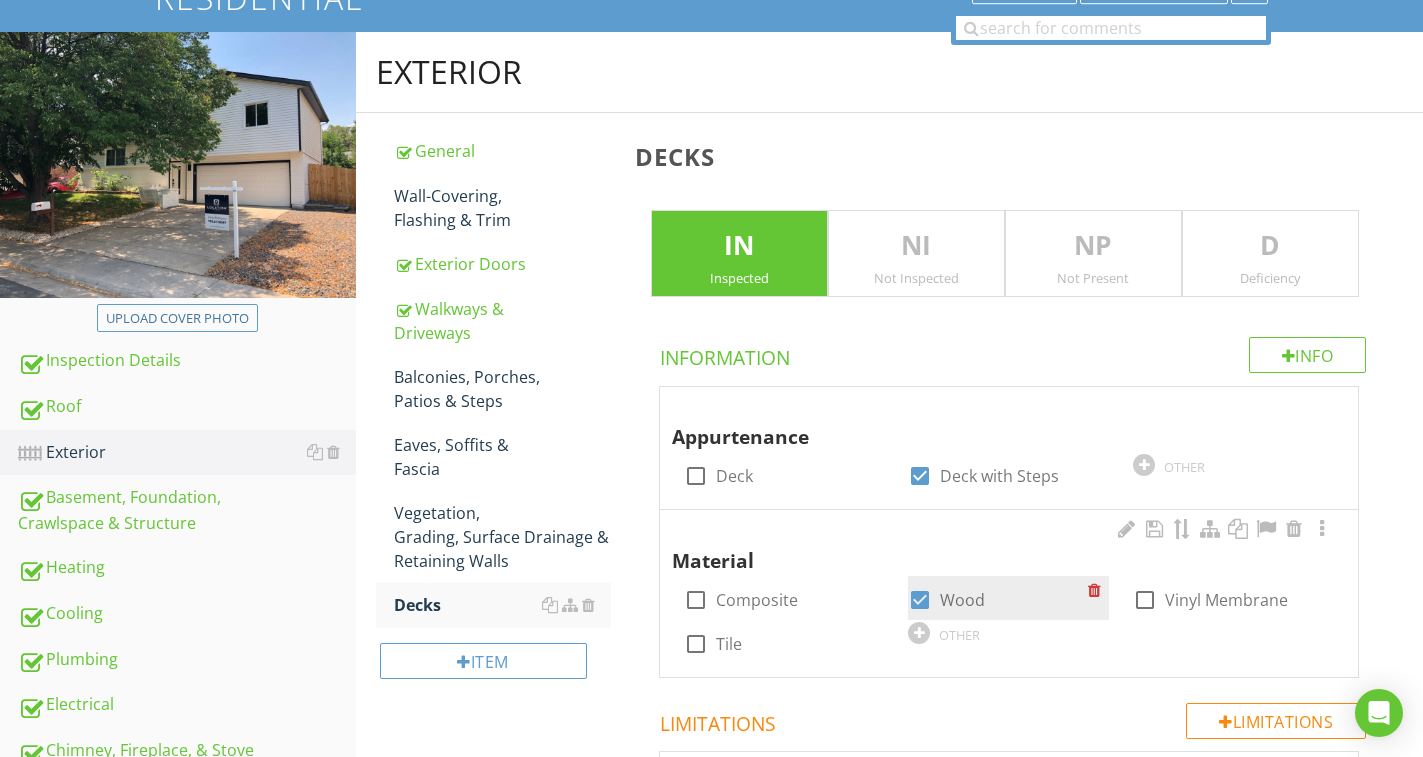 checkbox on "true" 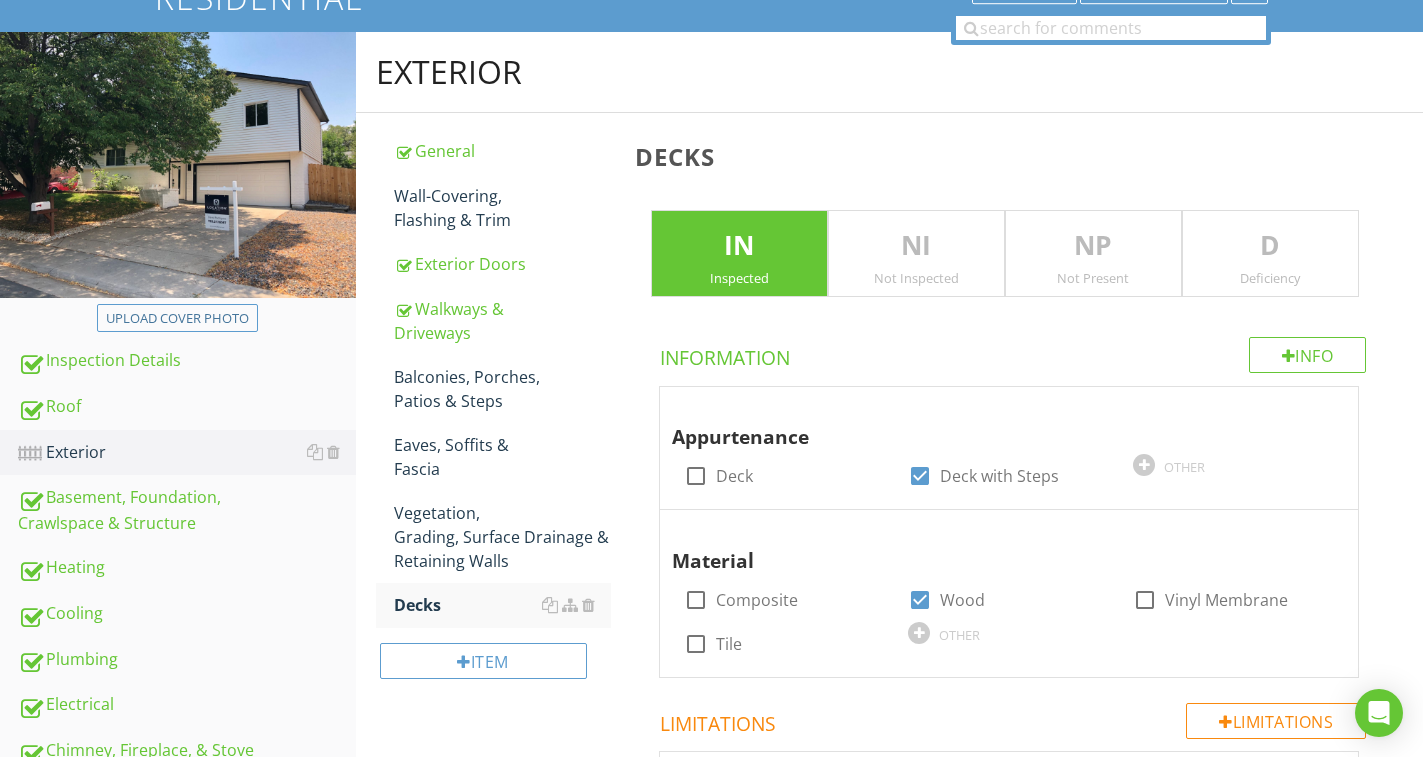 click on "D" at bounding box center (1270, 246) 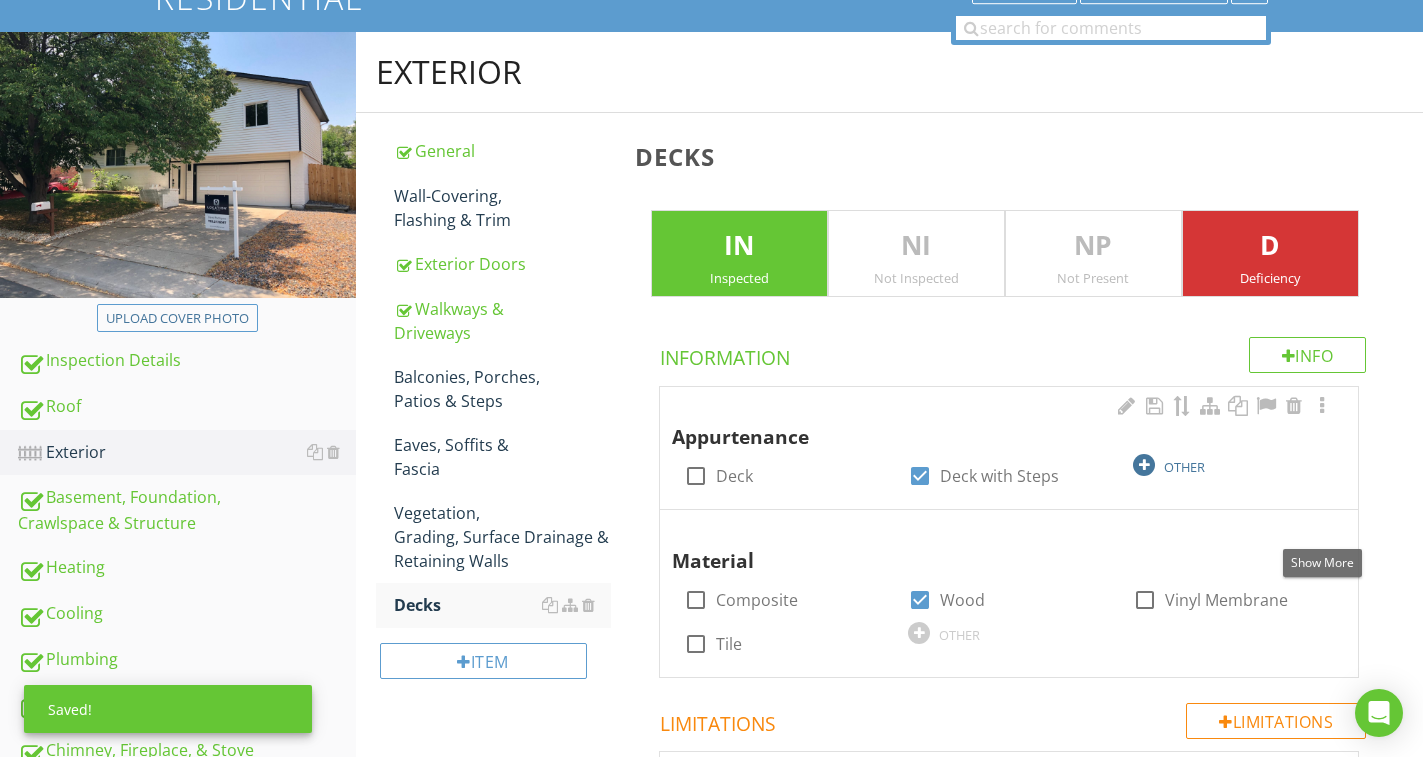 drag, startPoint x: 1324, startPoint y: 529, endPoint x: 1325, endPoint y: 475, distance: 54.00926 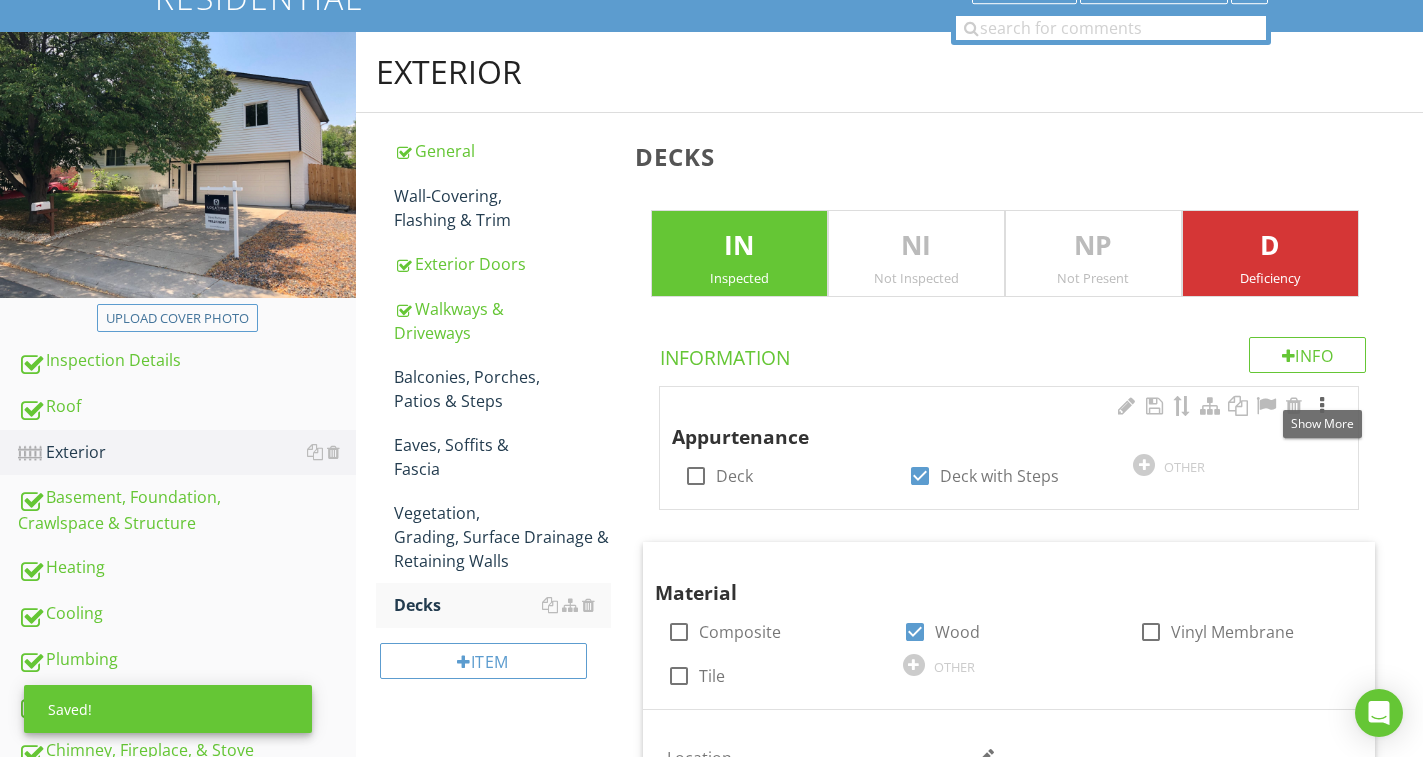 click at bounding box center [1322, 406] 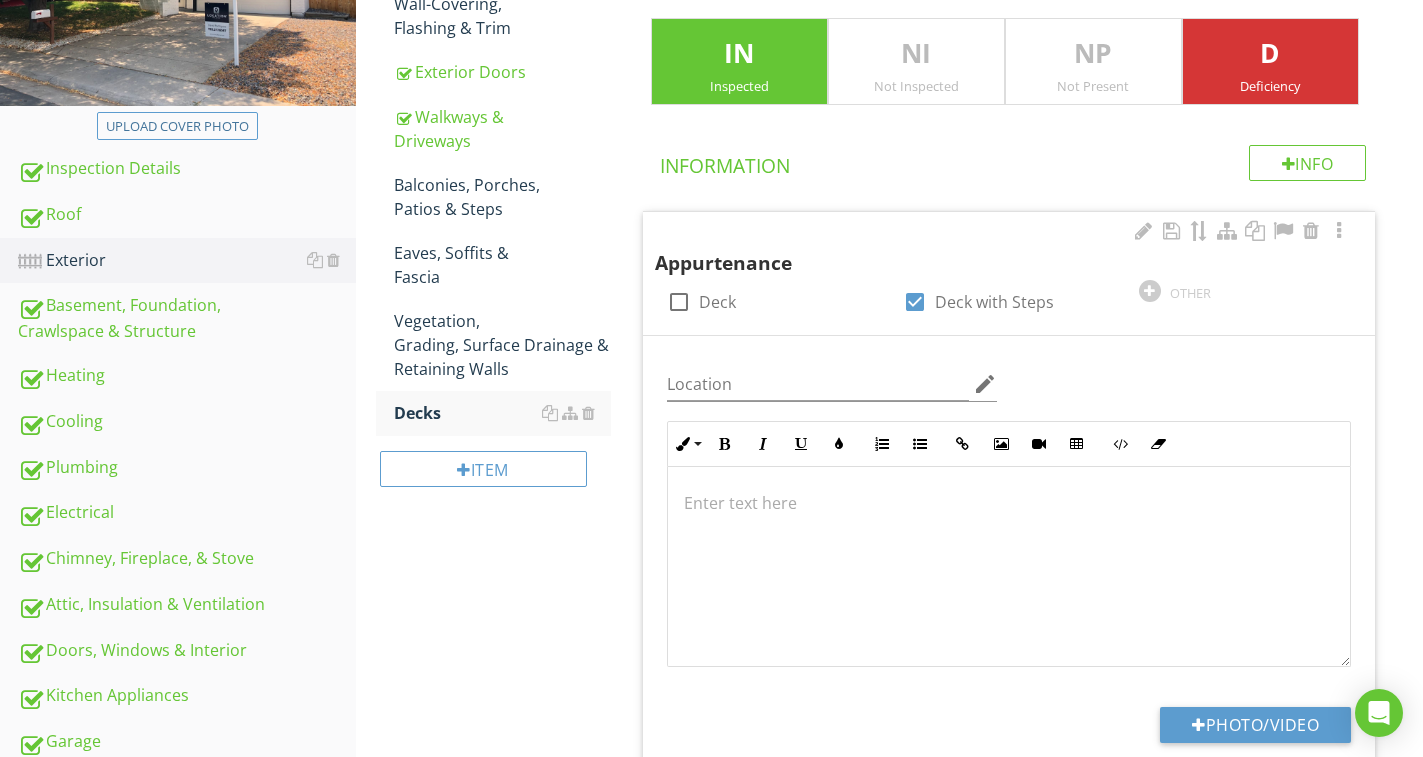 scroll, scrollTop: 389, scrollLeft: 0, axis: vertical 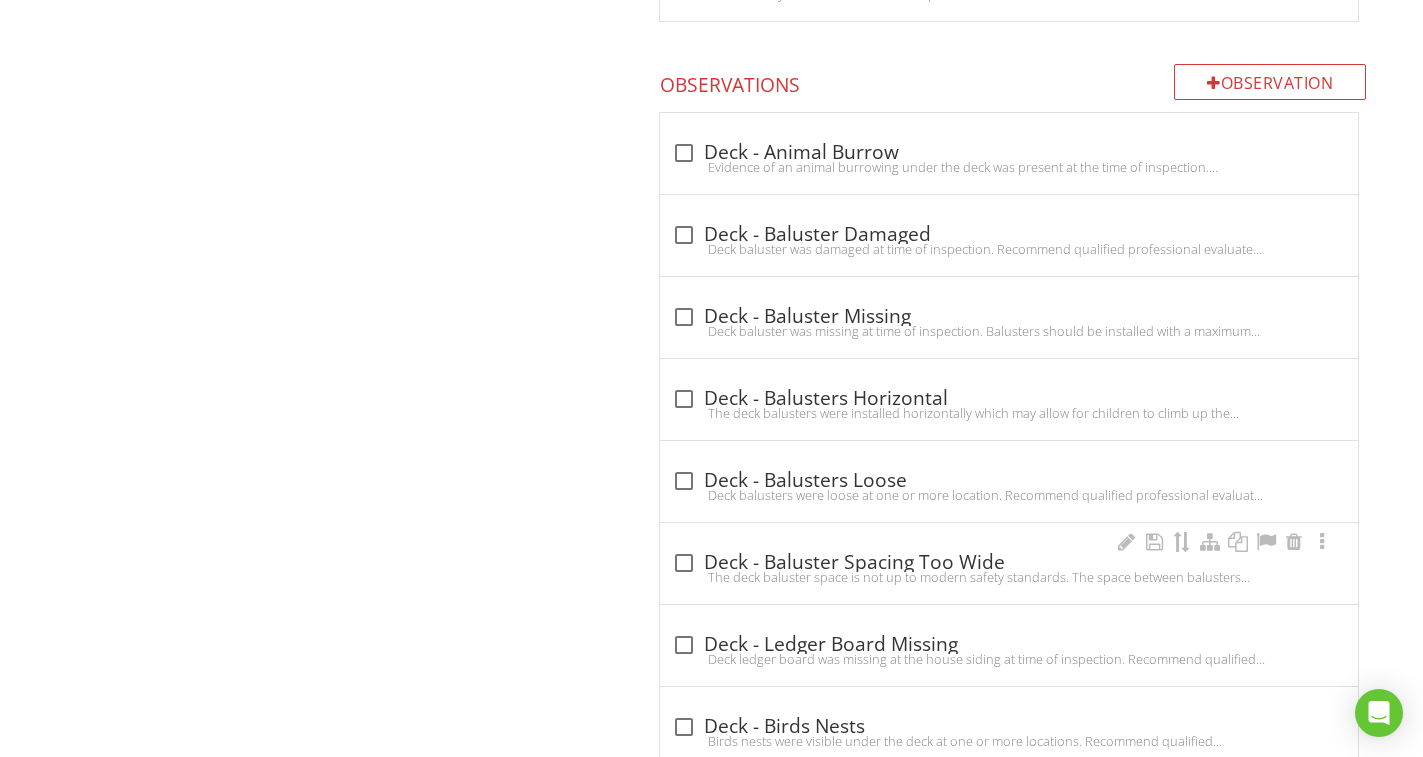 click on "check_box_outline_blank
Deck - Baluster Spacing Too Wide" at bounding box center [1009, 563] 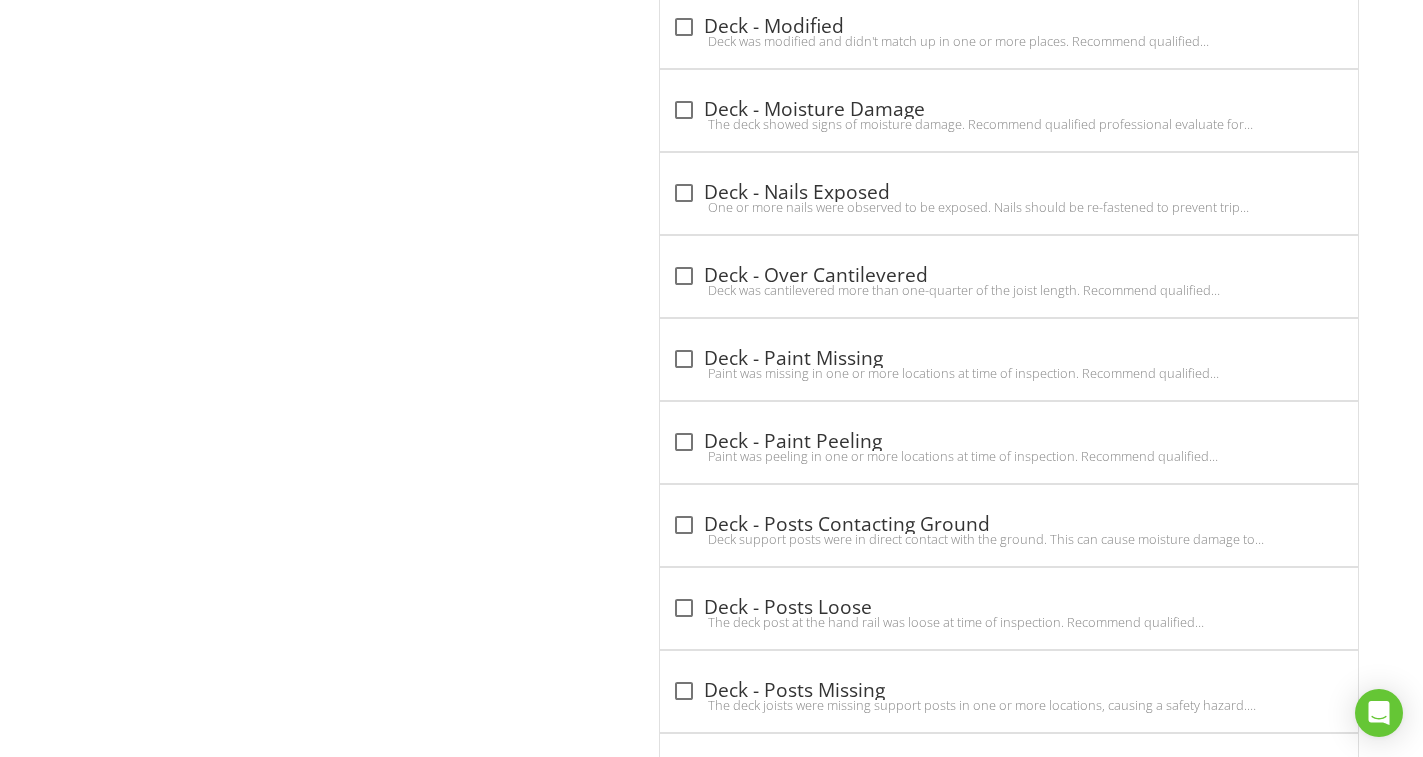 scroll, scrollTop: 6089, scrollLeft: 0, axis: vertical 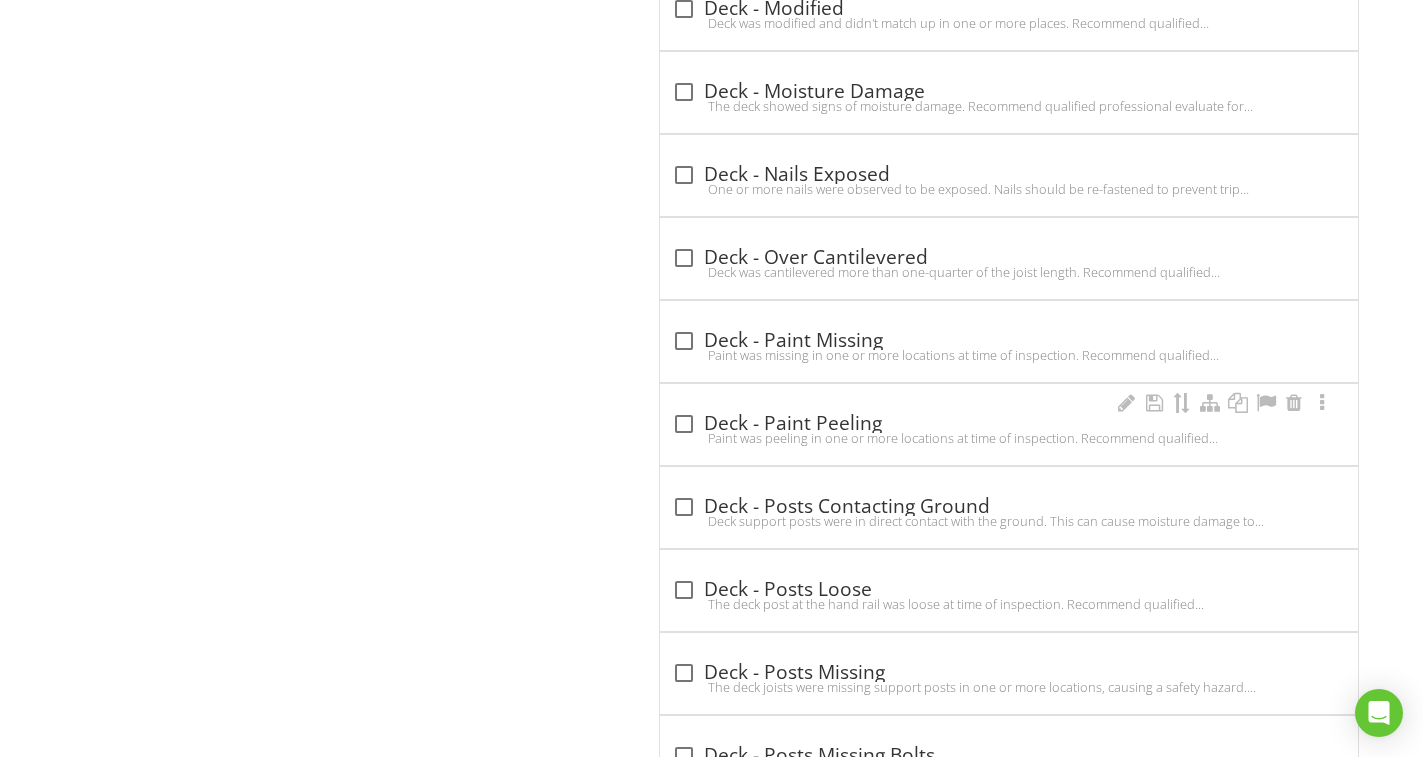 click on "check_box_outline_blank
Deck - Paint Peeling" at bounding box center [1009, 424] 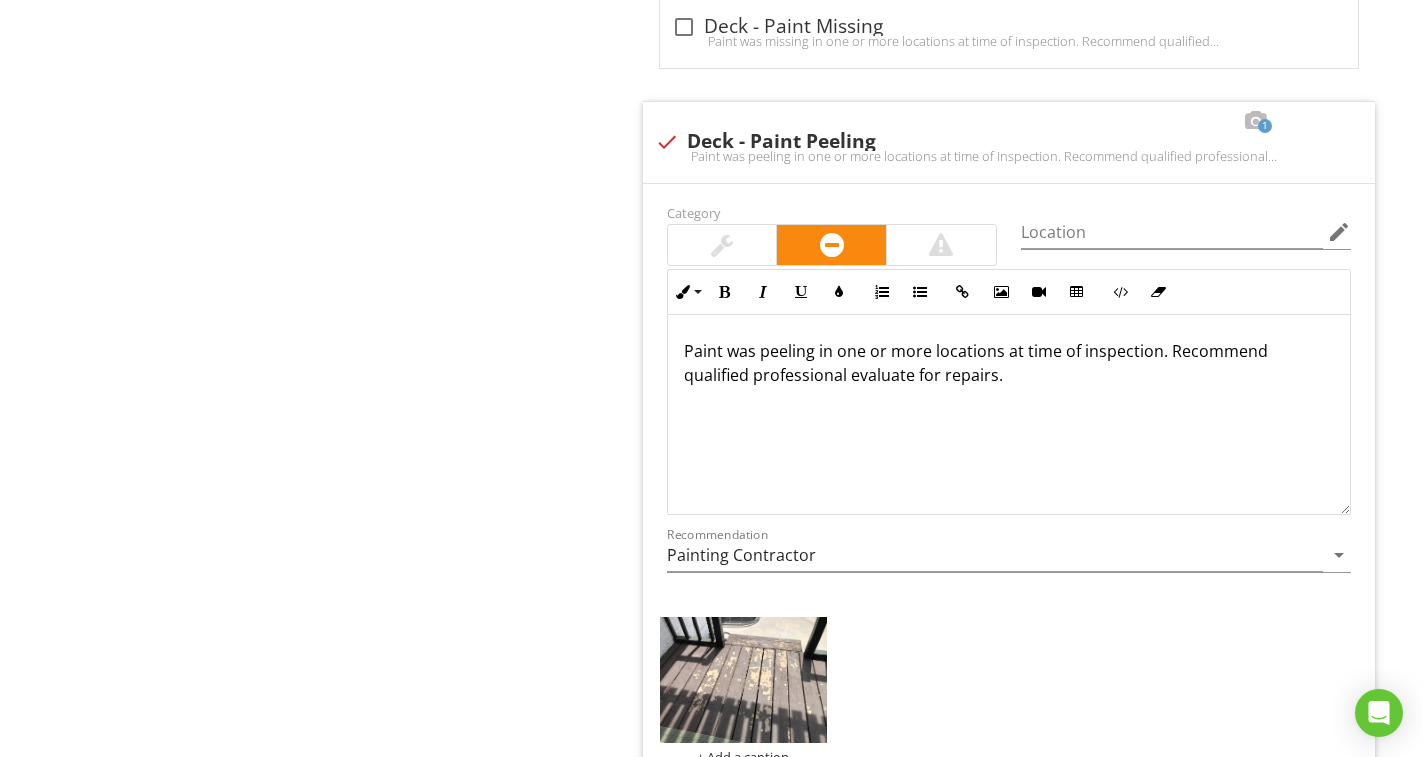 scroll, scrollTop: 6489, scrollLeft: 0, axis: vertical 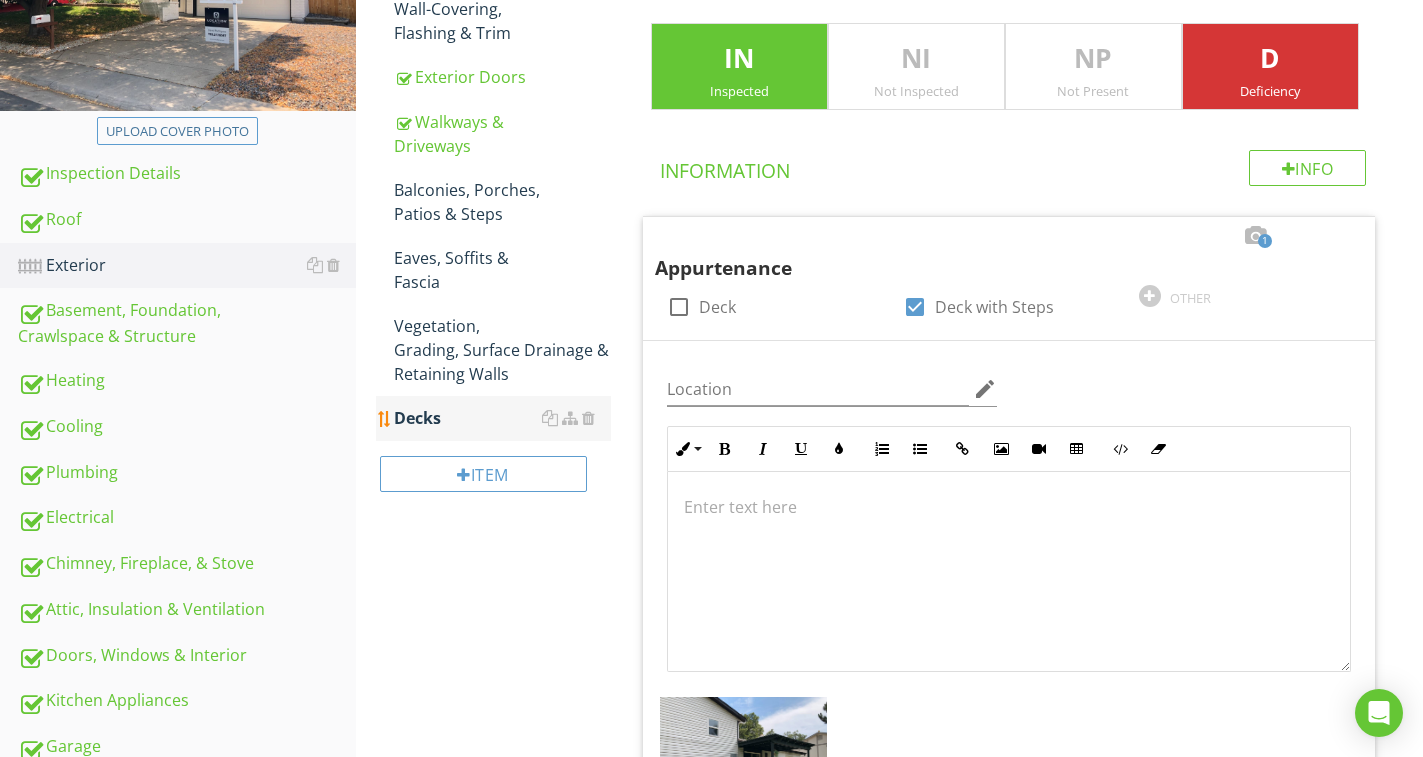 type 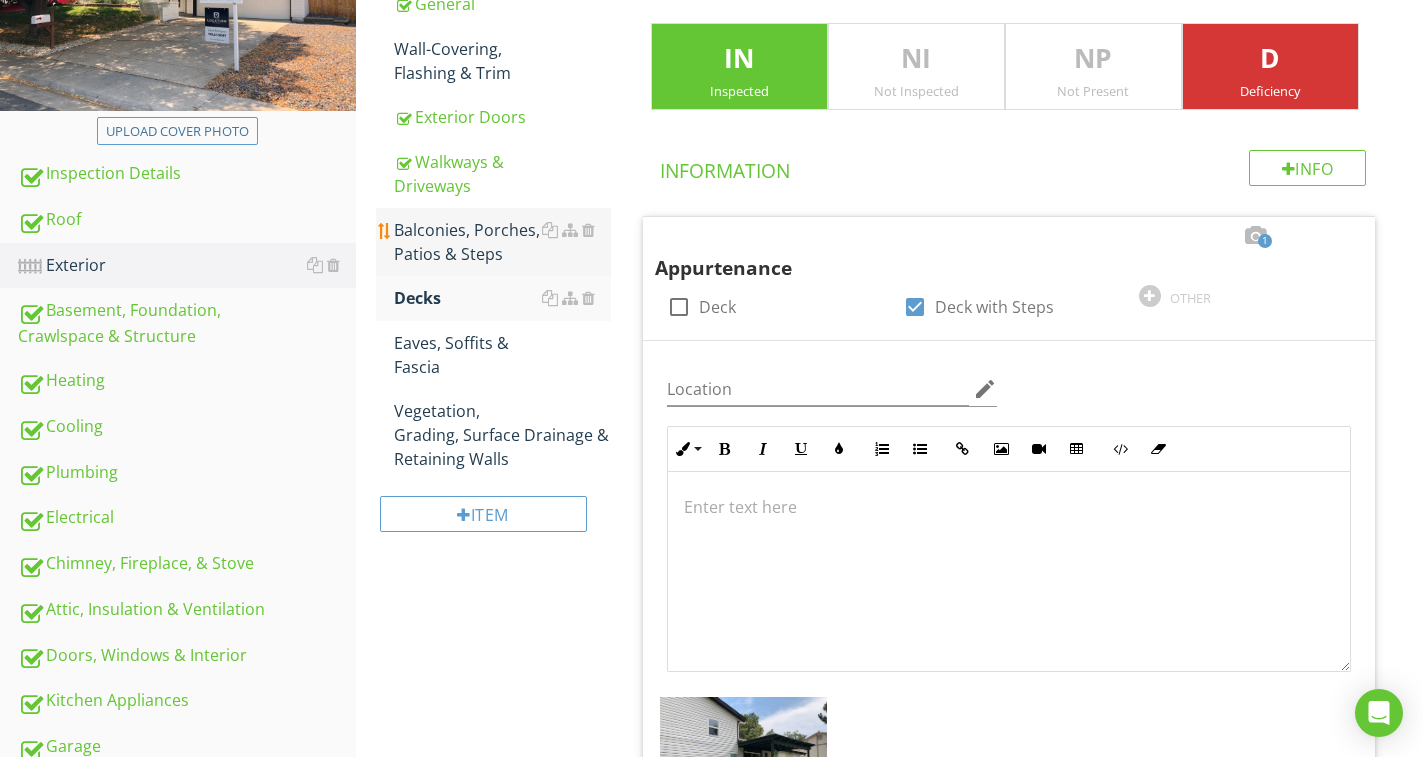 click on "Balconies, Porches, Patios & Steps" at bounding box center (502, 242) 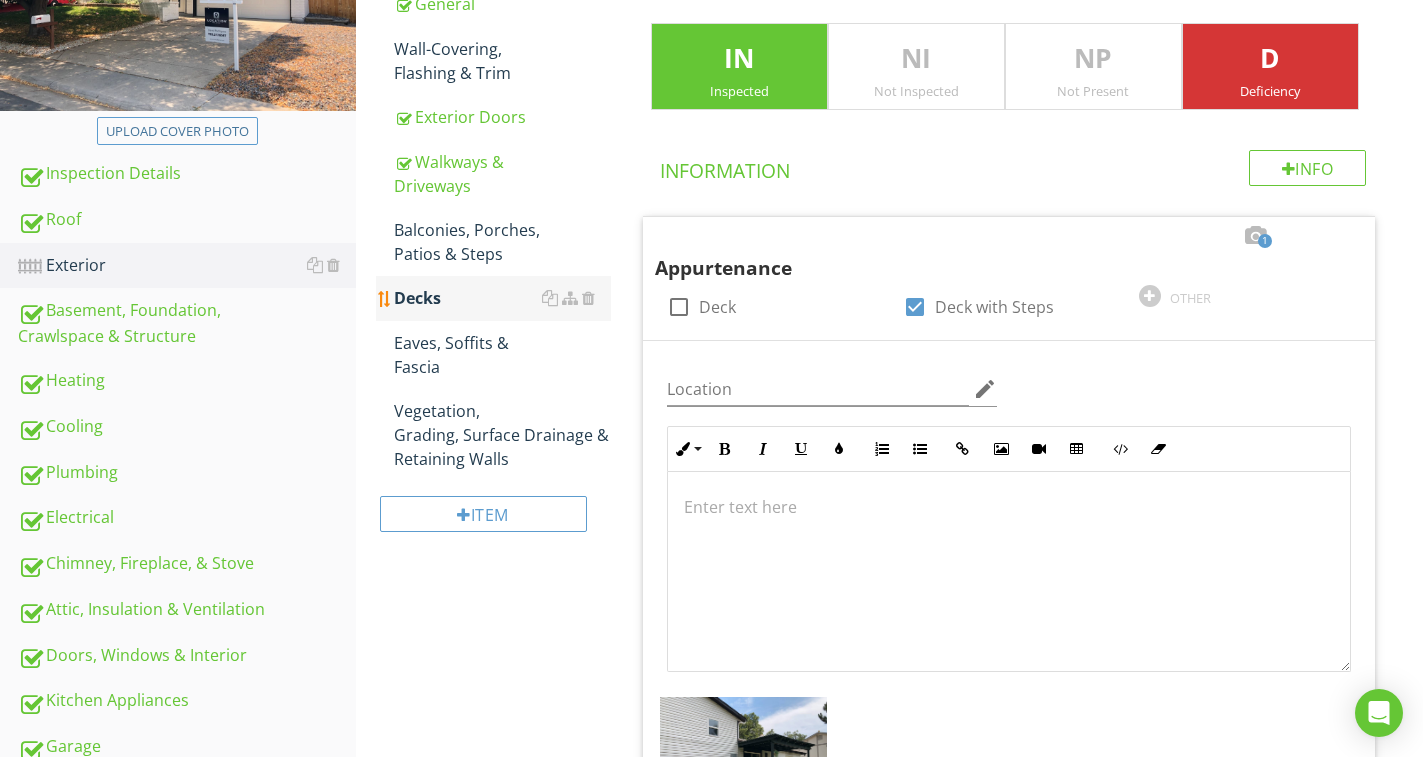 type on "<p>The deck baluster space is not up to modern safety standards. The space between balusters should be adjusted for child safety. Recommend qualified professional evaluate for repair/replace.</p><p><img src="https://cdn.spectora.com/editor_assets/images/000/295/392/original/internachi-guardrail-openings.jpg?1647127234" style="width: 200px; display: inline-block; vertical-align: bottom; margin: 5px 5px 5px 0px; max-width: calc(100% - 5px); text-align: left; float: left;"></p>" 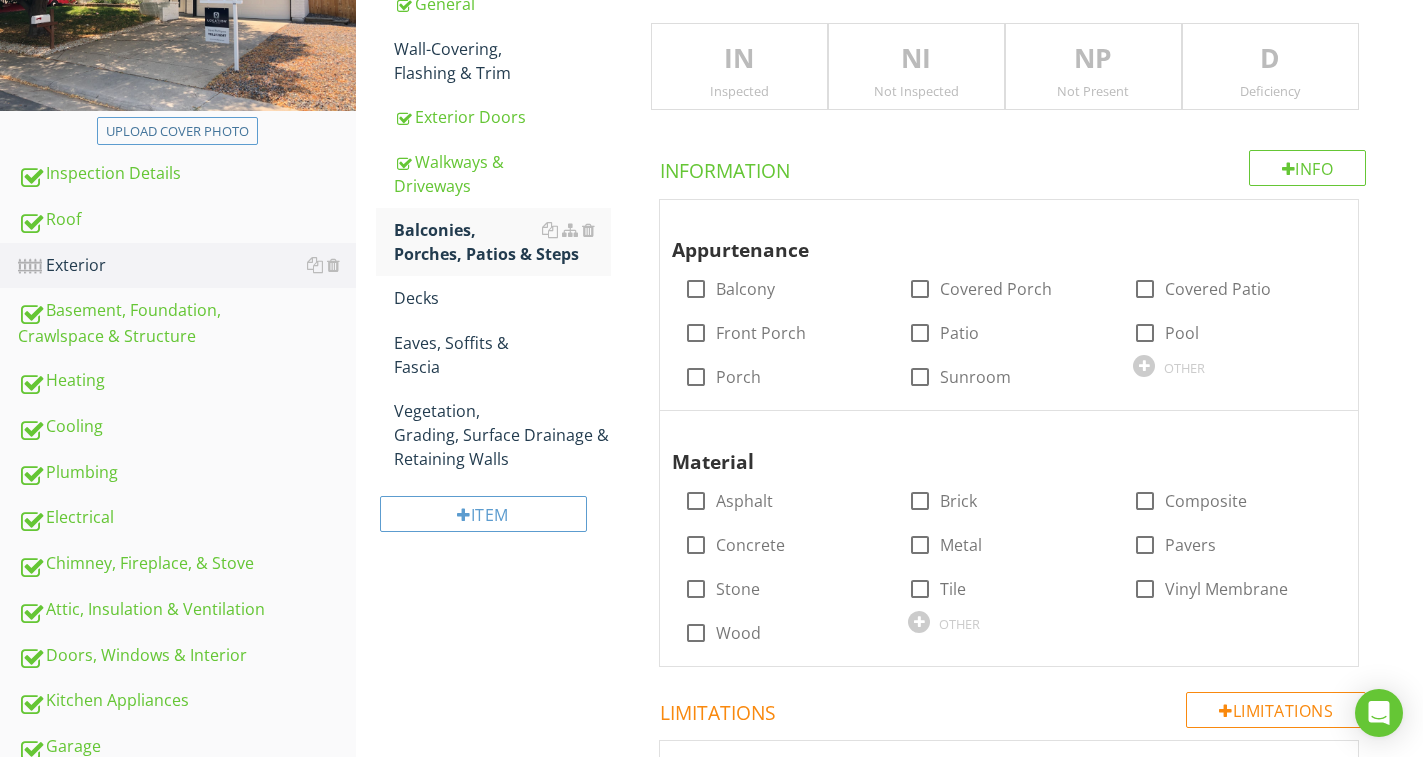 click on "IN   Inspected" at bounding box center [739, 67] 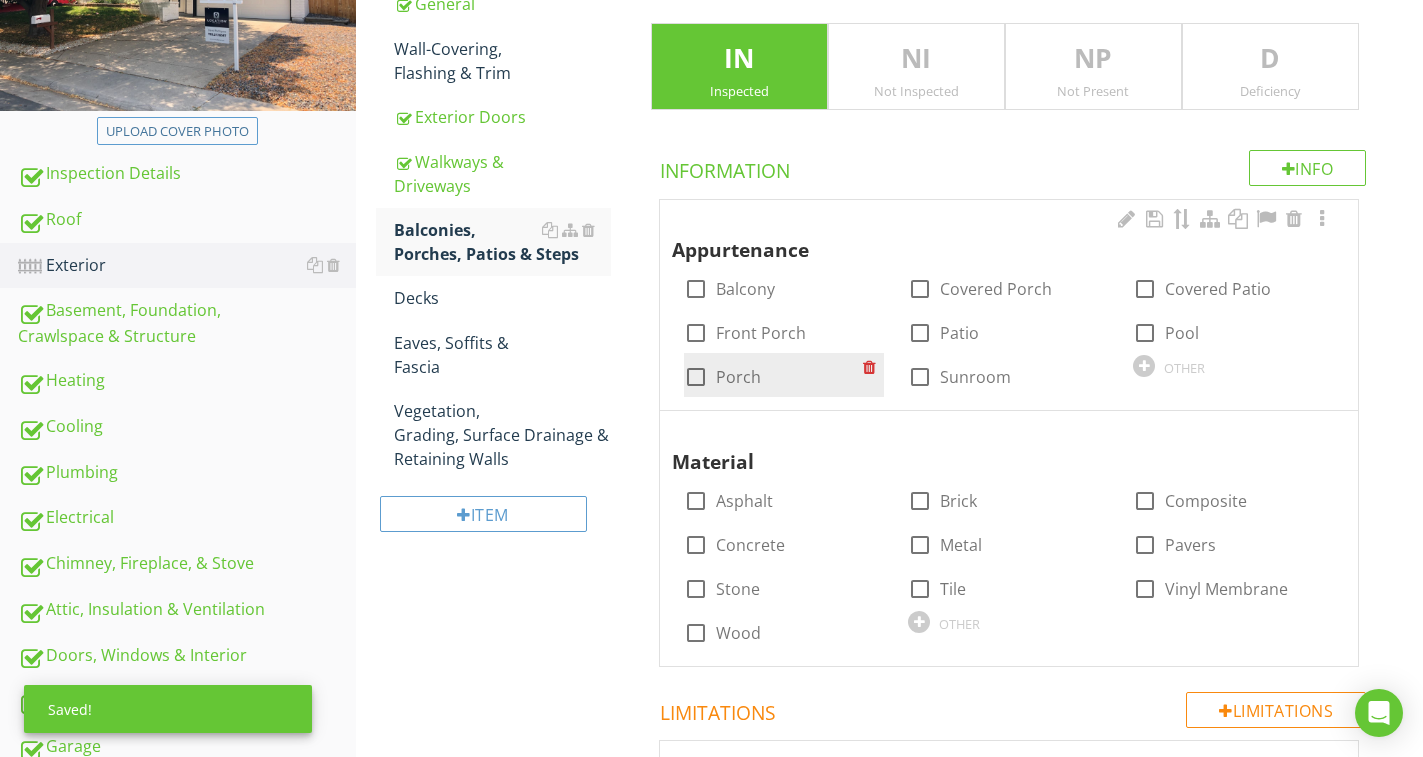 click on "Porch" at bounding box center (738, 377) 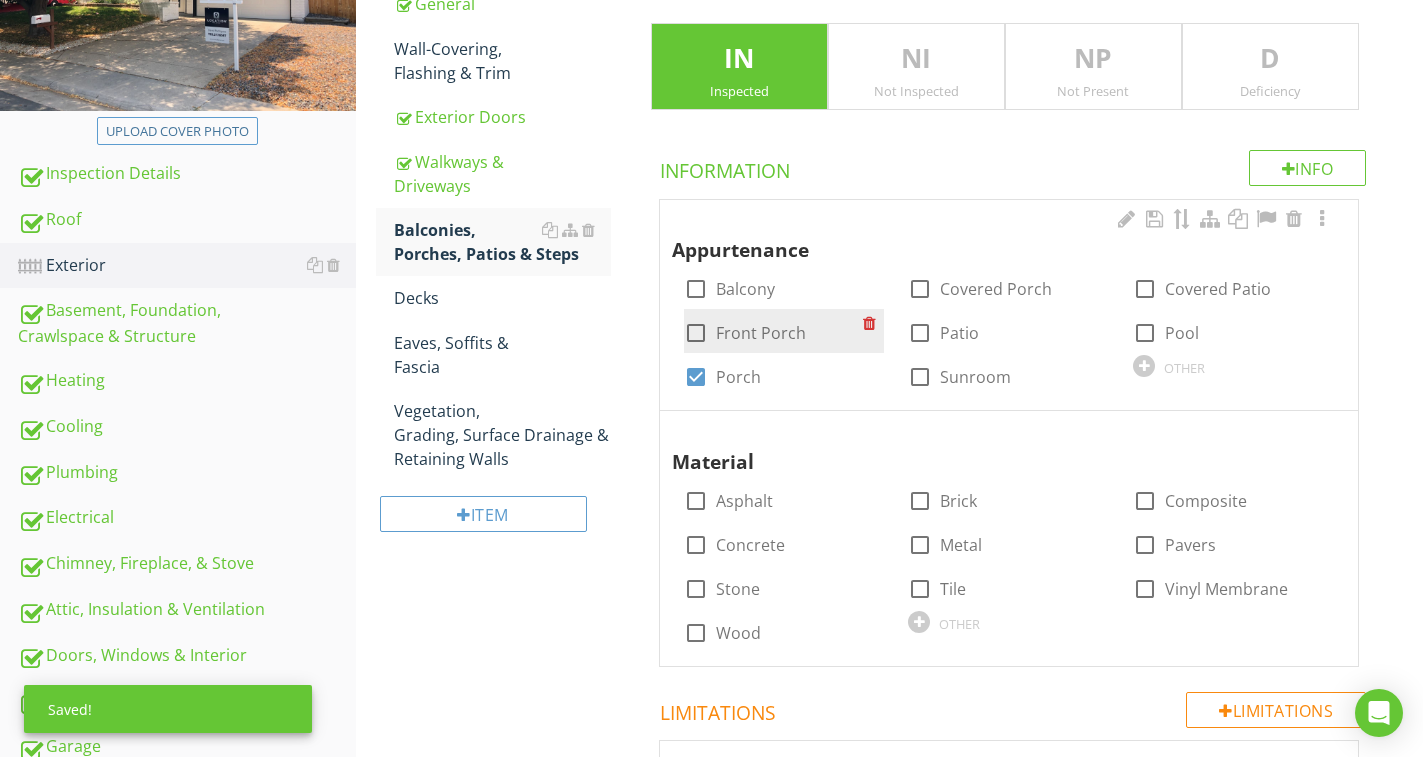 checkbox on "true" 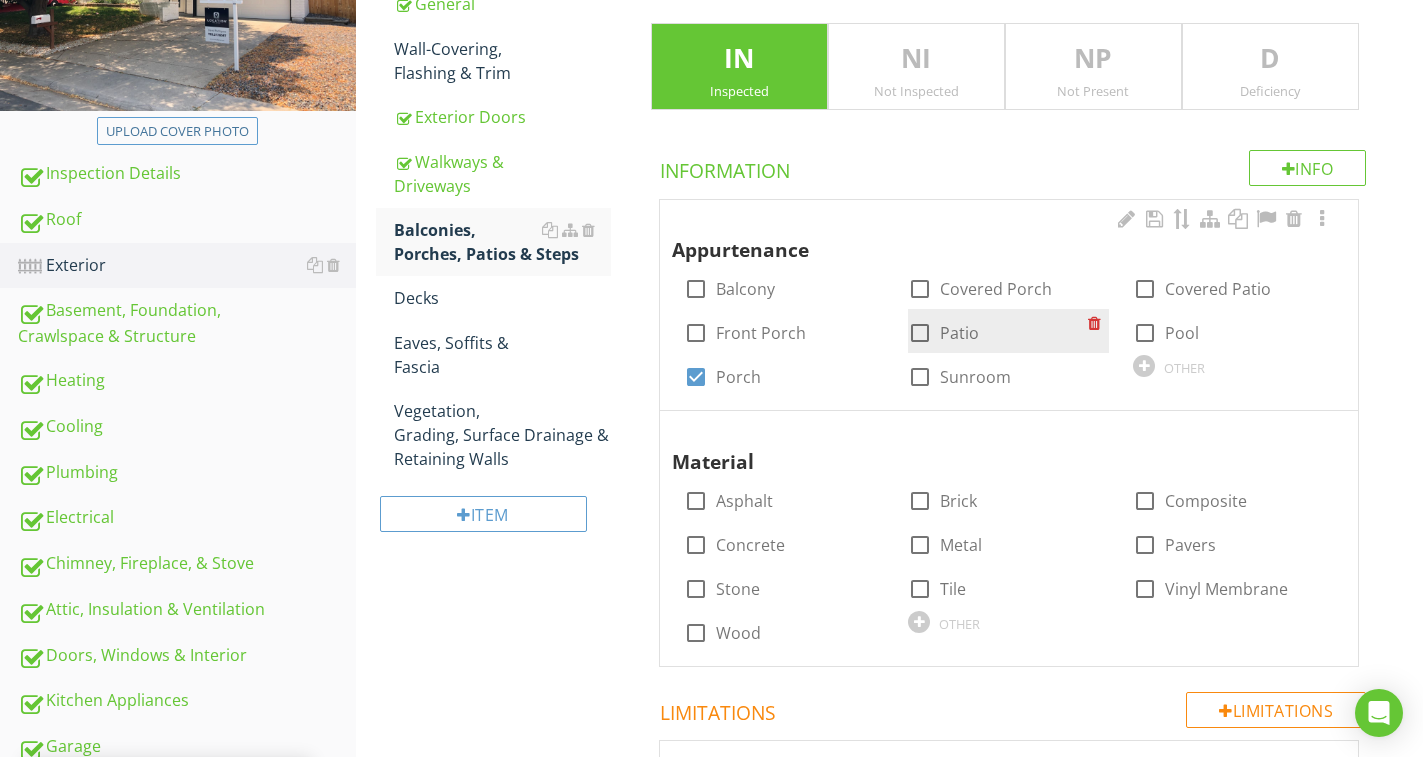 click at bounding box center [920, 333] 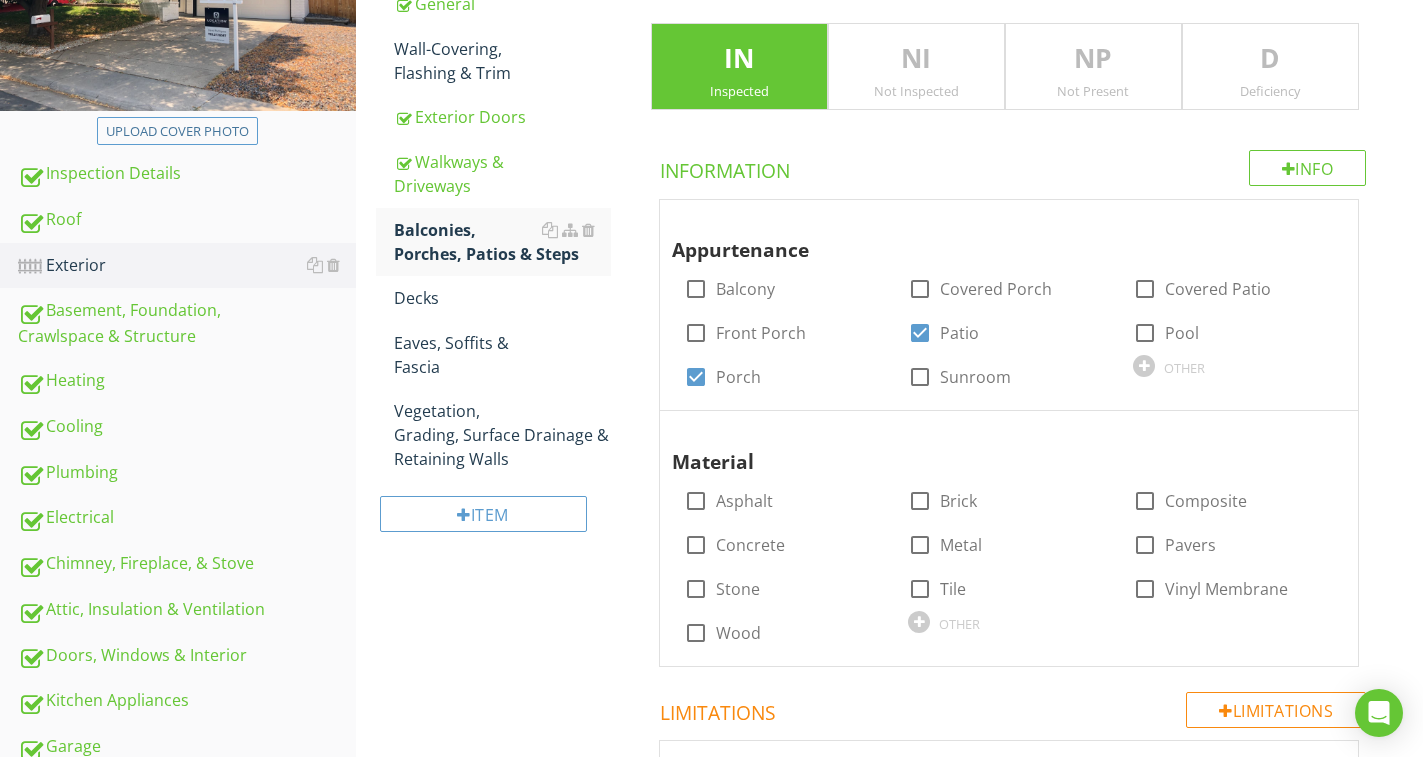 checkbox on "true" 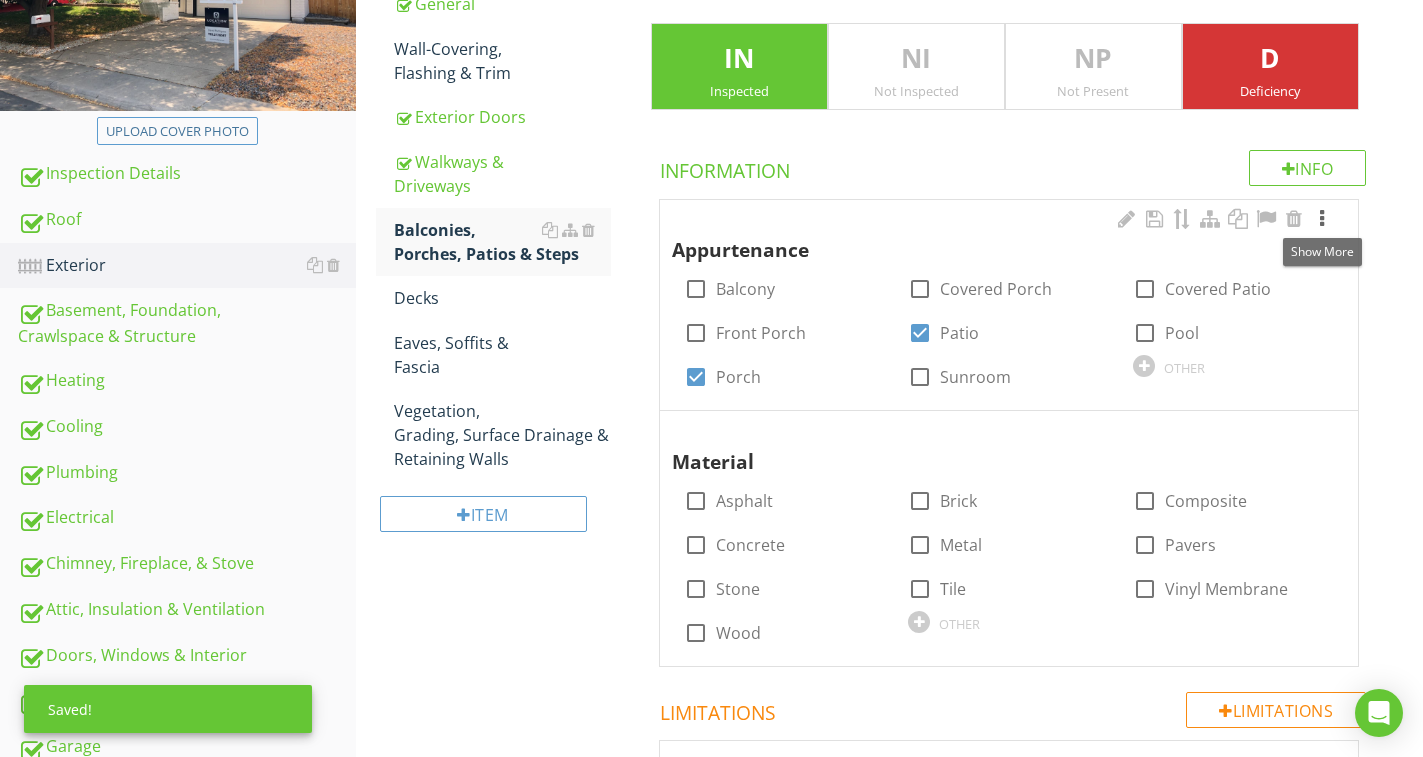 click at bounding box center [1322, 219] 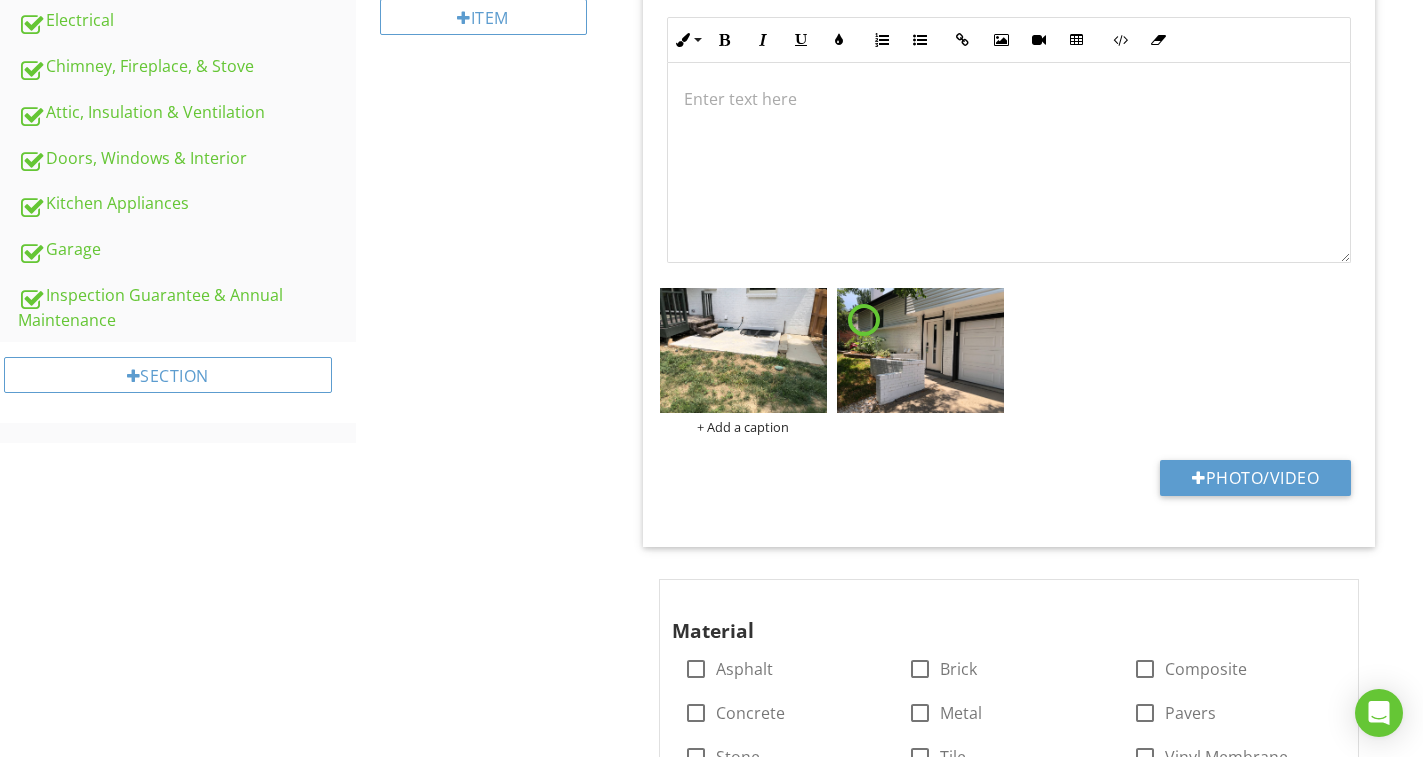 scroll, scrollTop: 976, scrollLeft: 0, axis: vertical 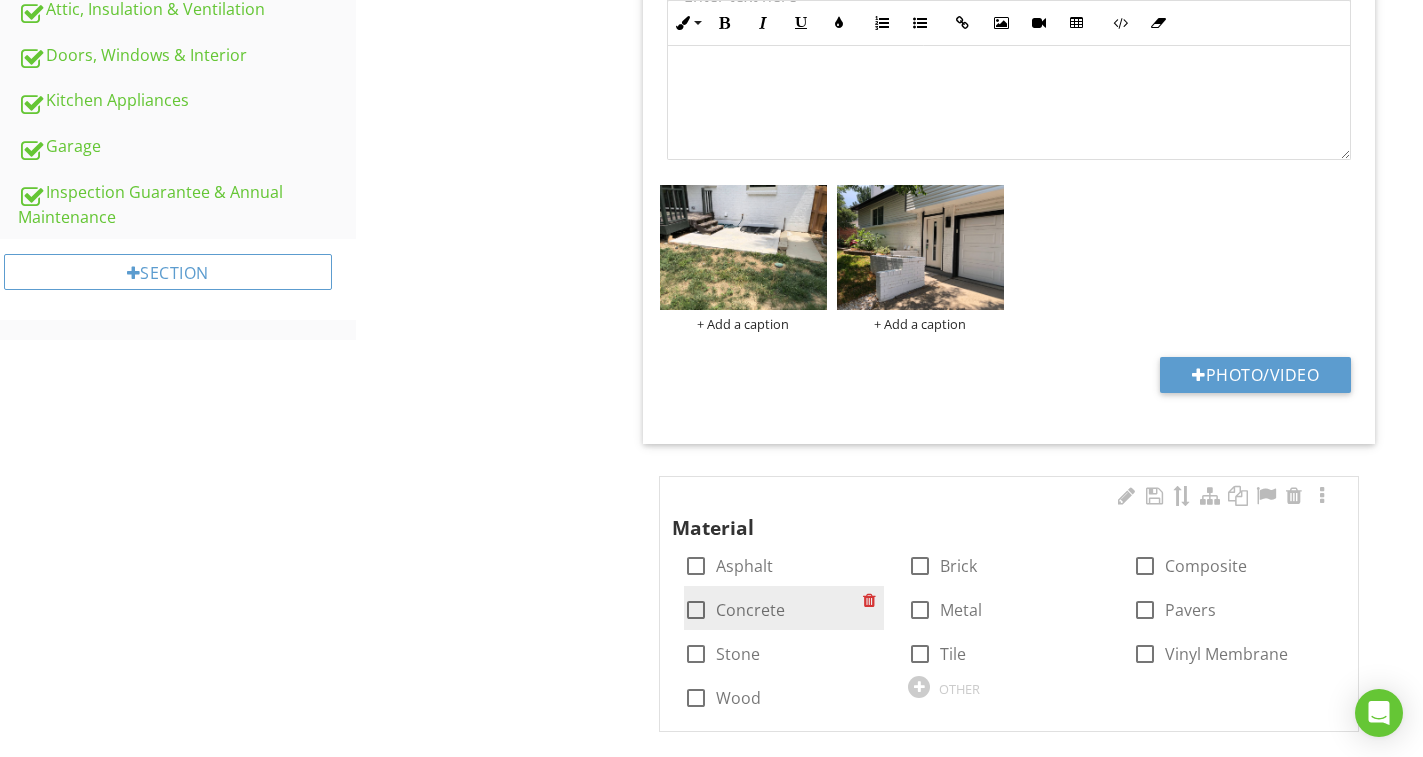 click on "Concrete" at bounding box center [750, 610] 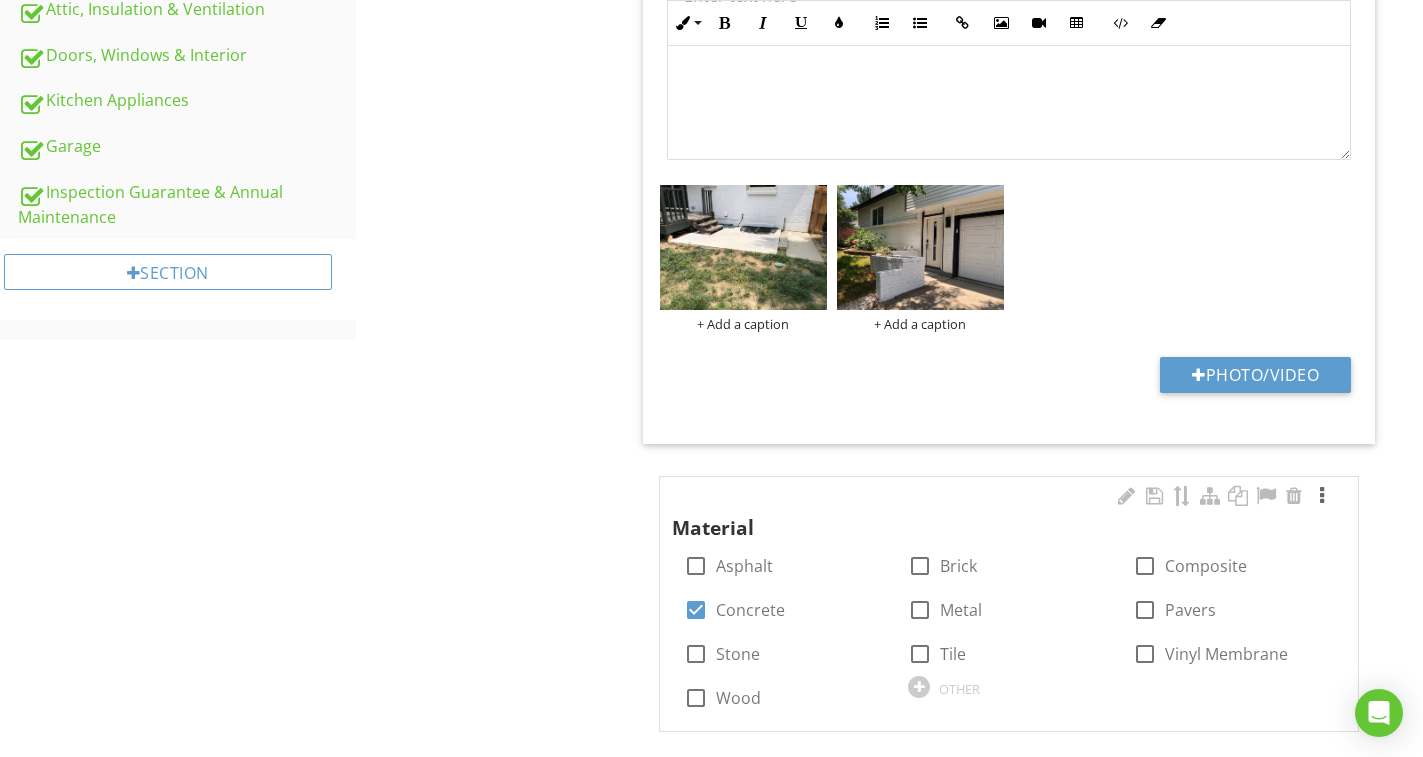 click at bounding box center (1322, 496) 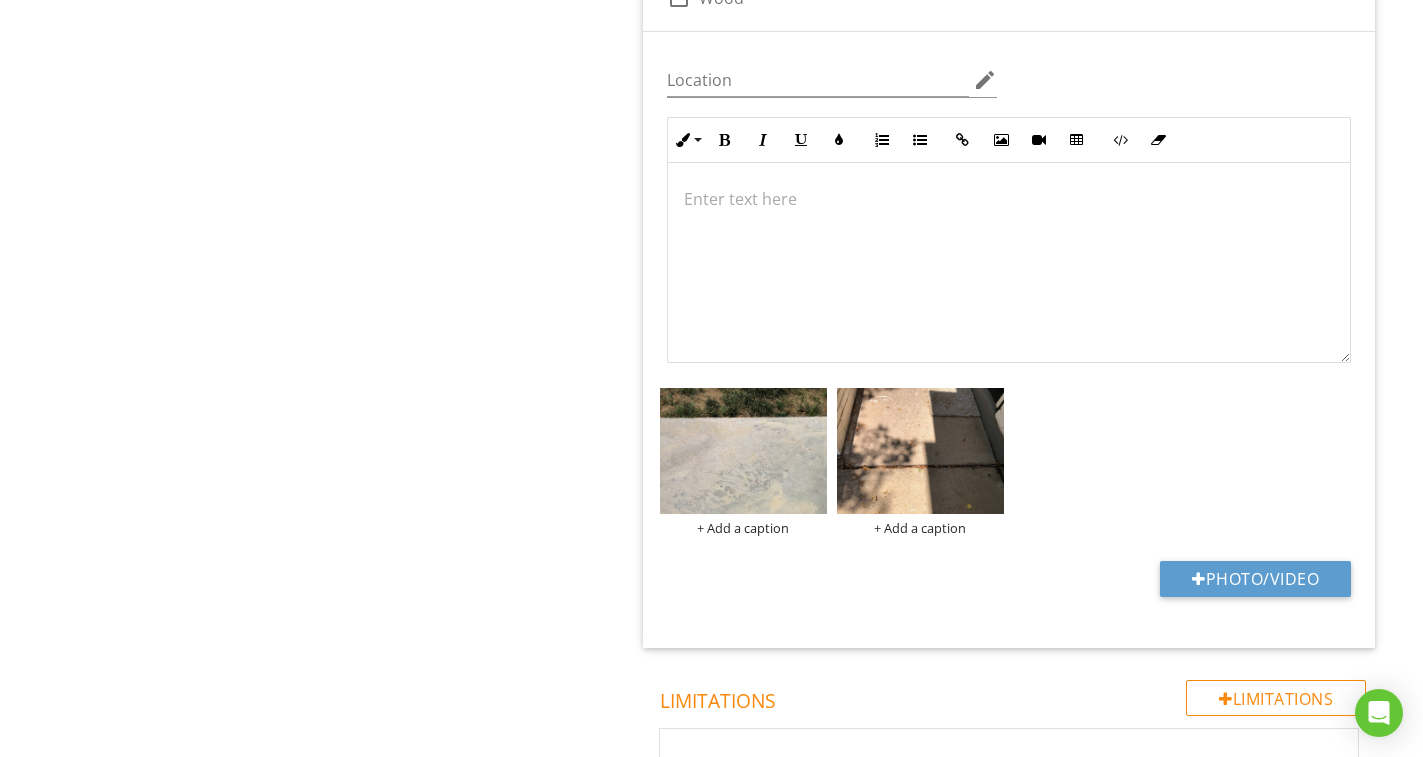 scroll, scrollTop: 2176, scrollLeft: 0, axis: vertical 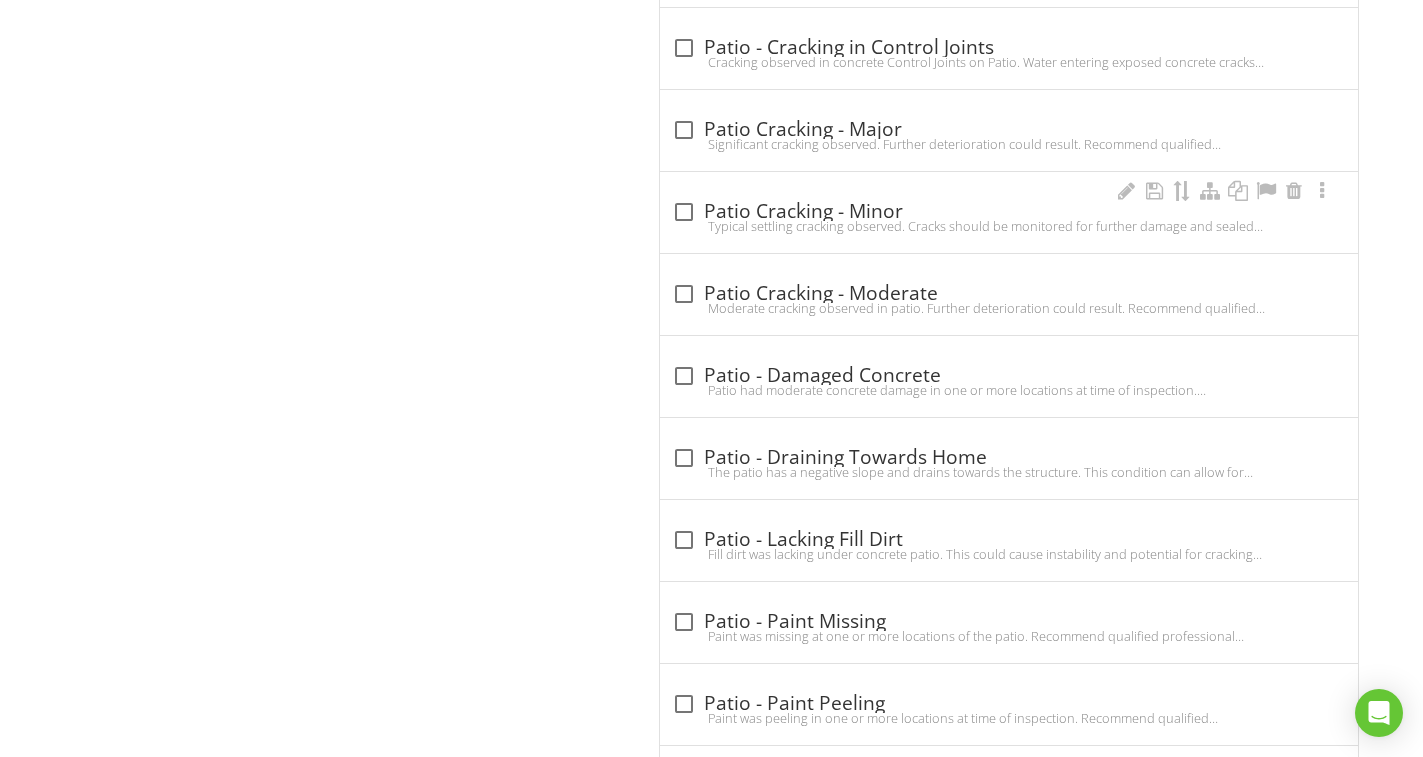 click on "check_box_outline_blank
Patio Cracking - Minor" at bounding box center [1009, 212] 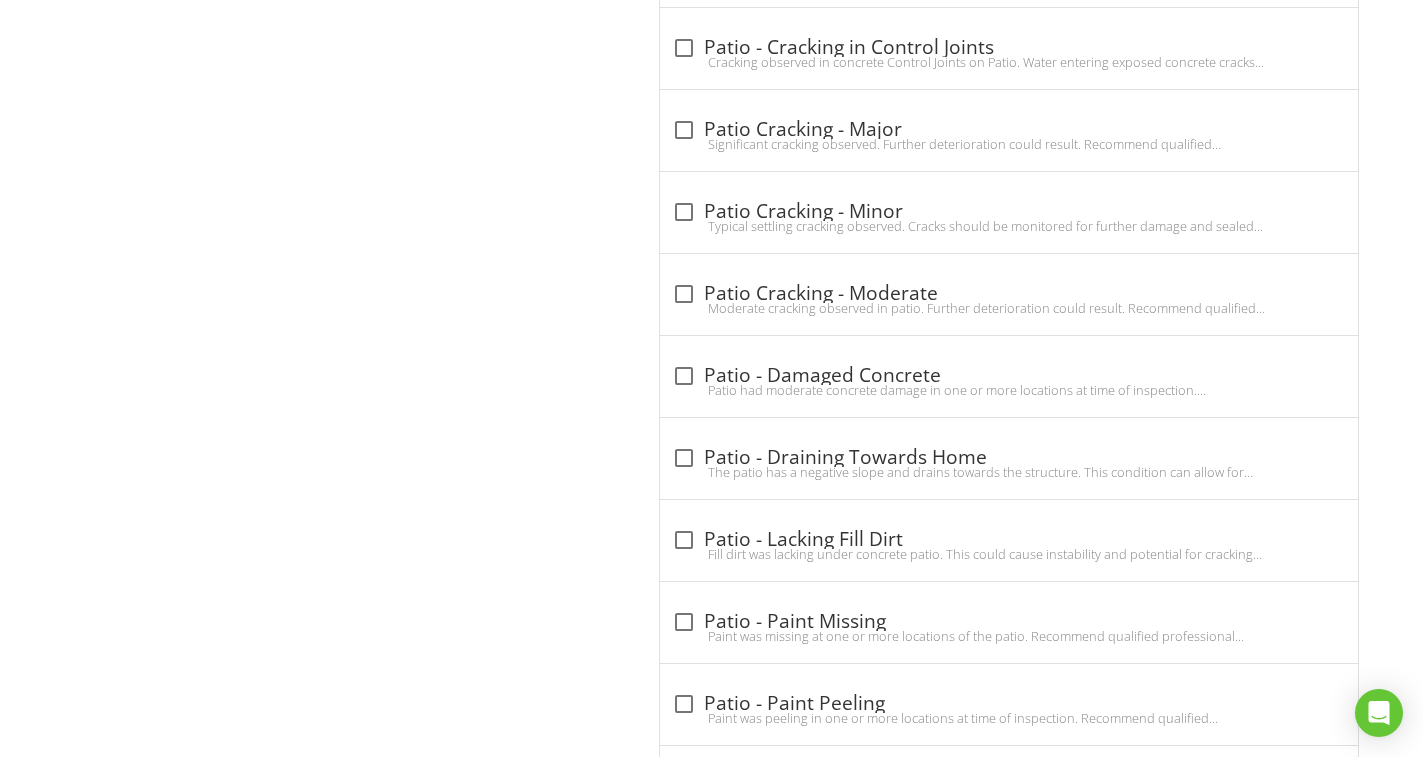 checkbox on "true" 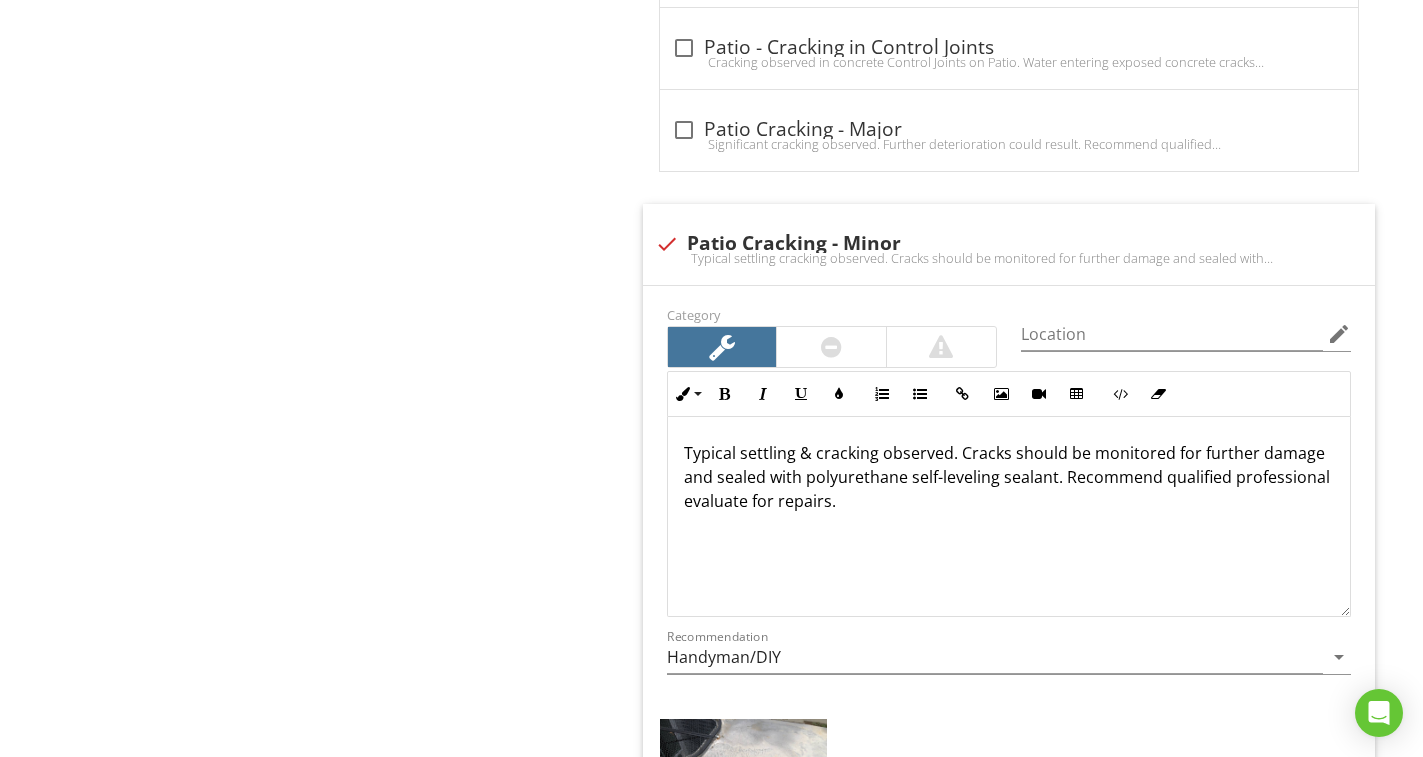 scroll, scrollTop: 5213, scrollLeft: 0, axis: vertical 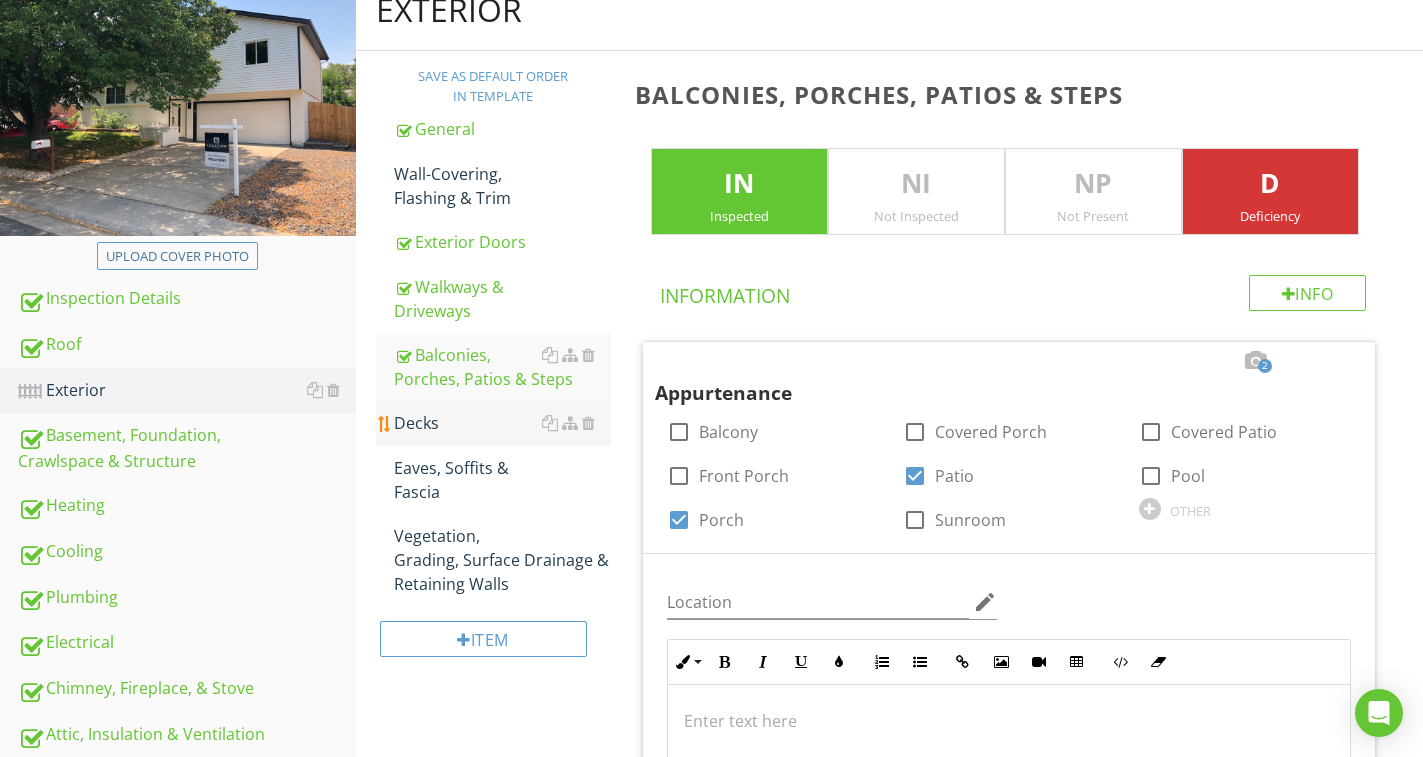 click on "Decks" at bounding box center (502, 423) 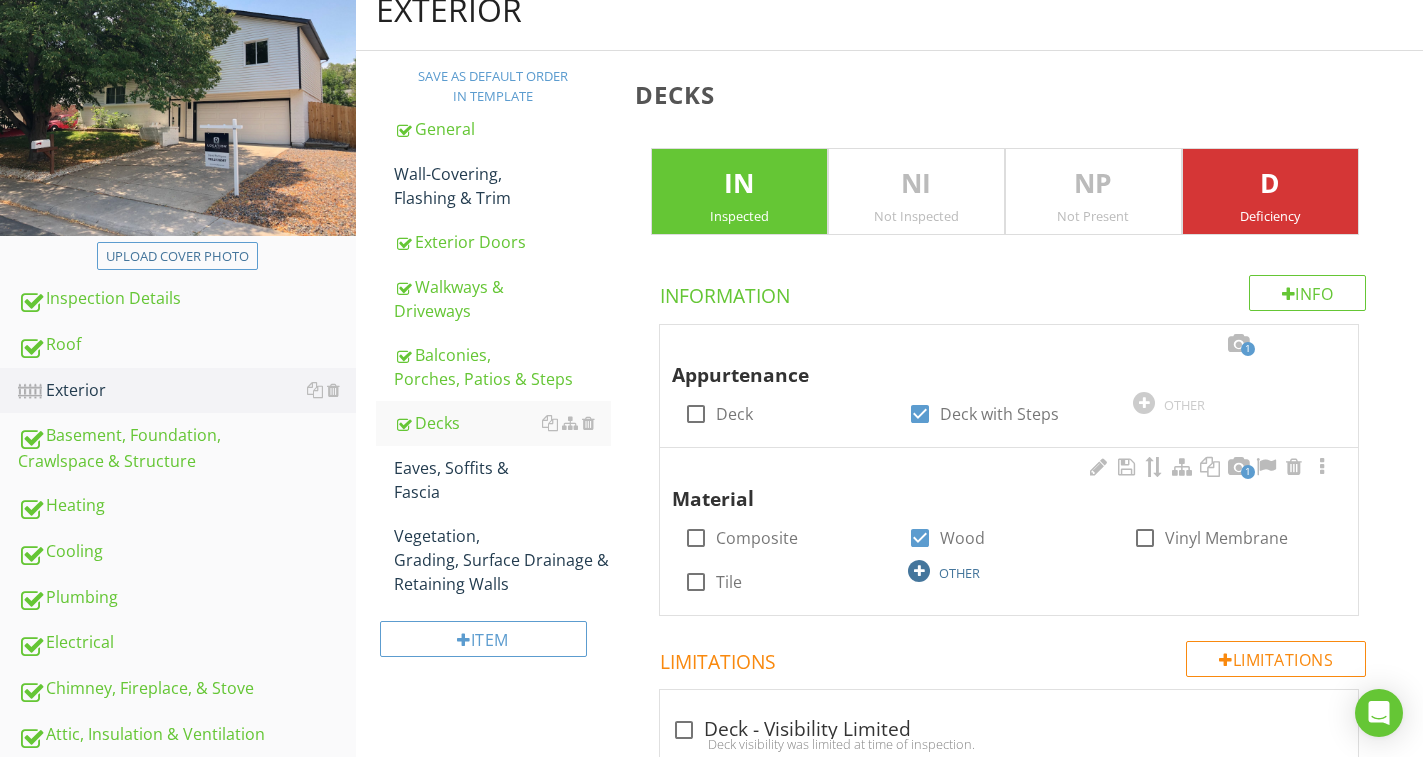 click on "Wall-Covering, Flashing & Trim" at bounding box center [502, 186] 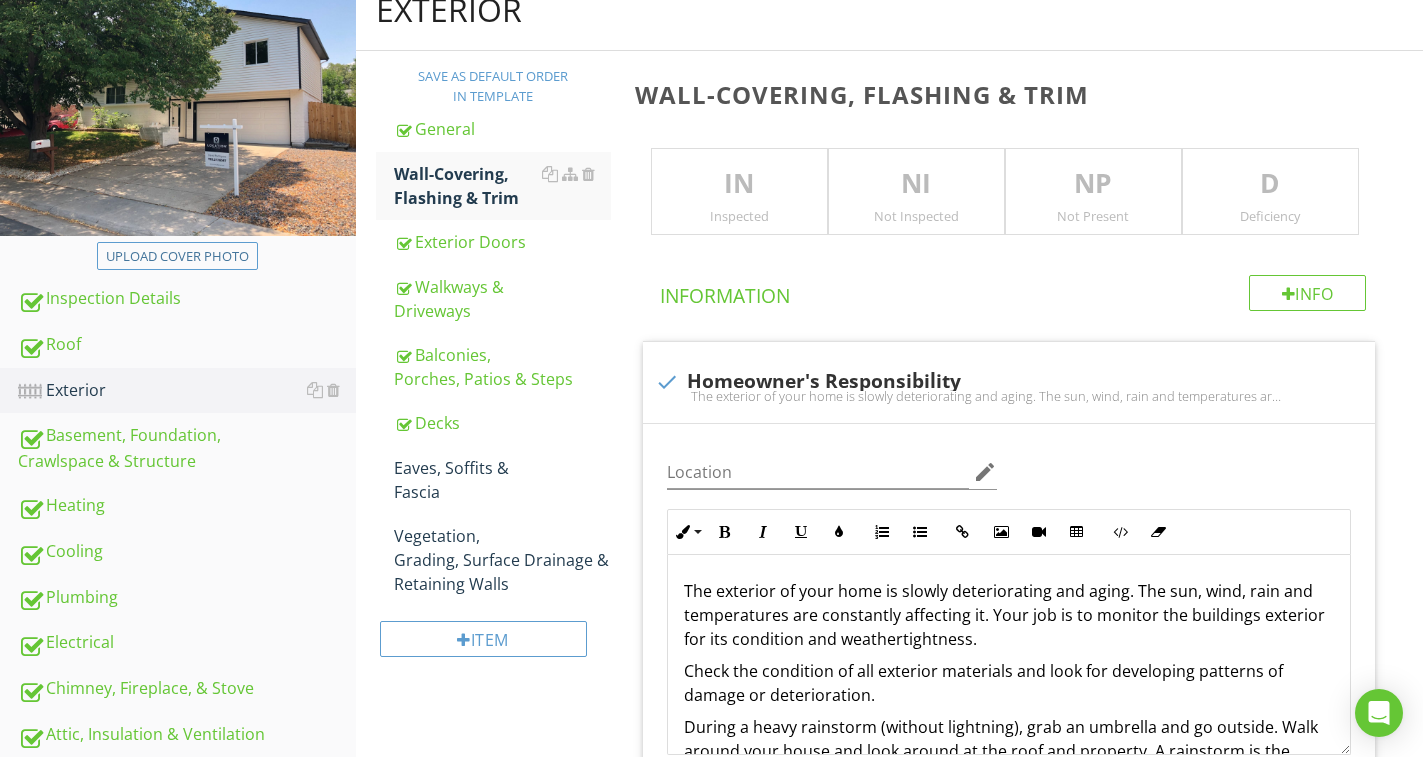 click on "IN" at bounding box center [739, 184] 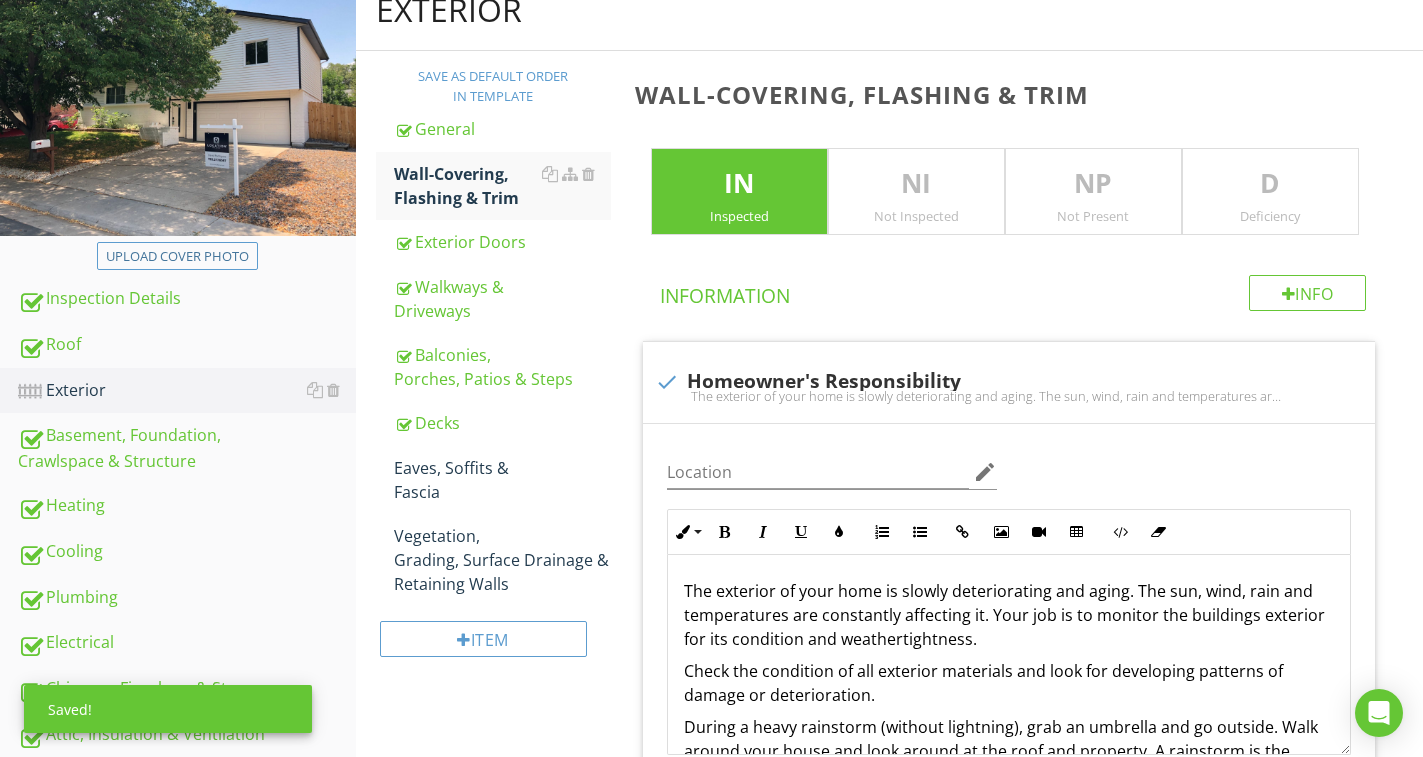 click on "D" at bounding box center [1270, 184] 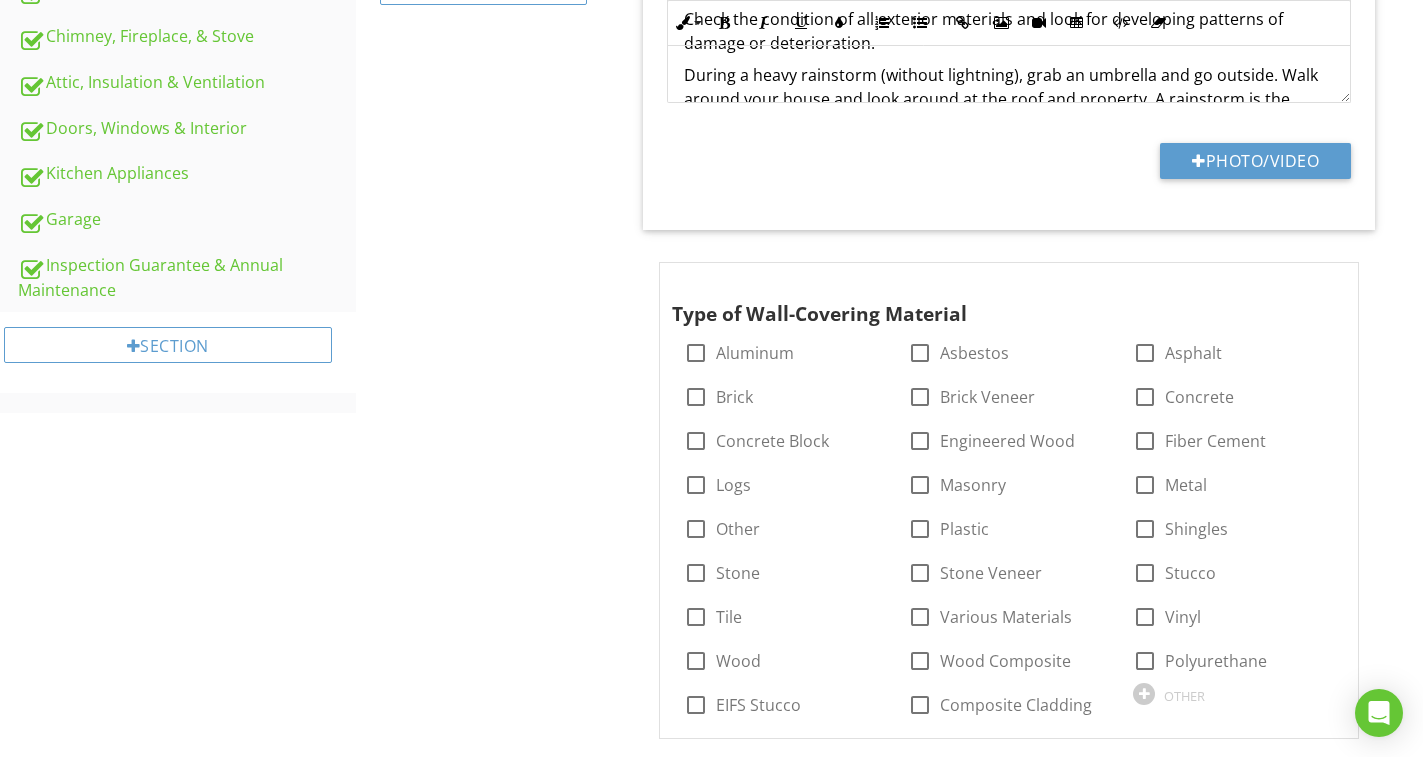 scroll, scrollTop: 928, scrollLeft: 0, axis: vertical 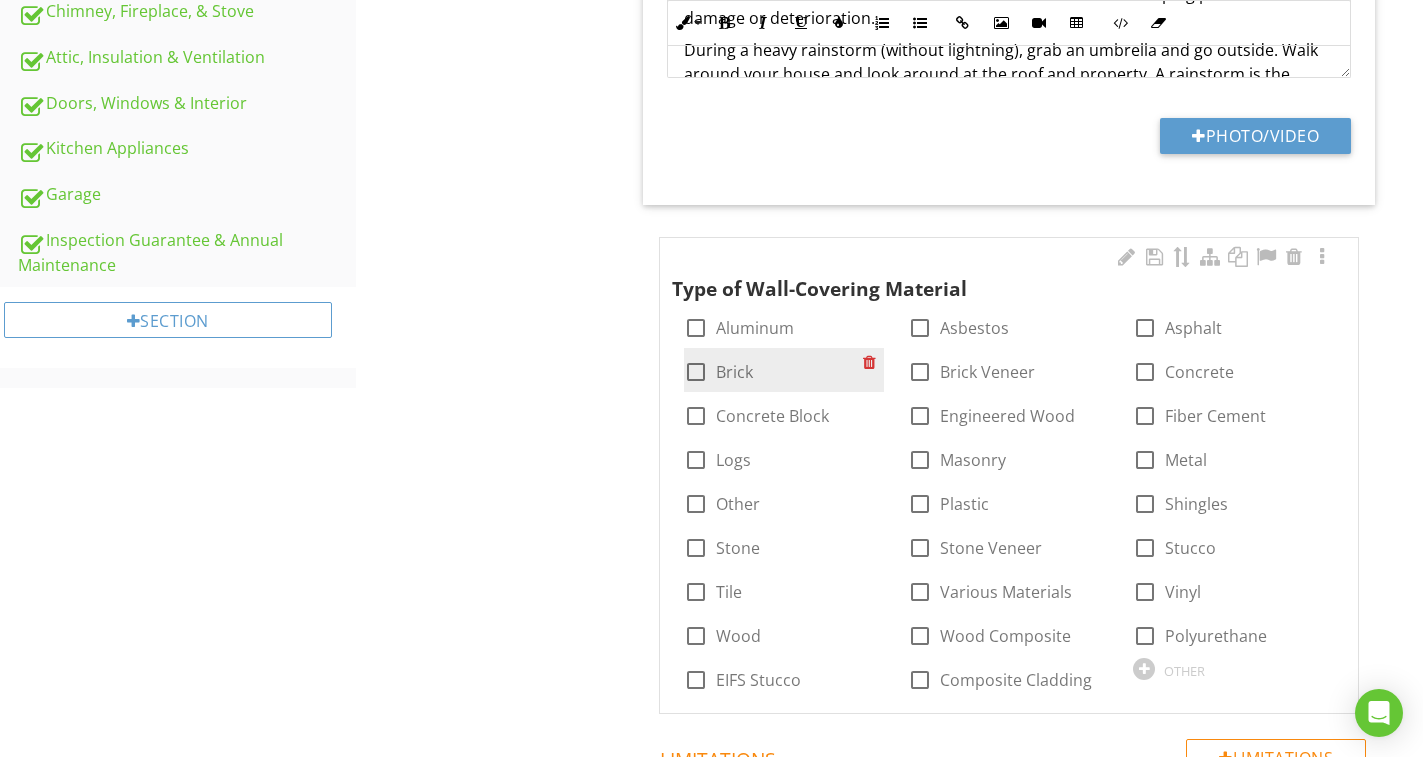 click on "Brick" at bounding box center (734, 372) 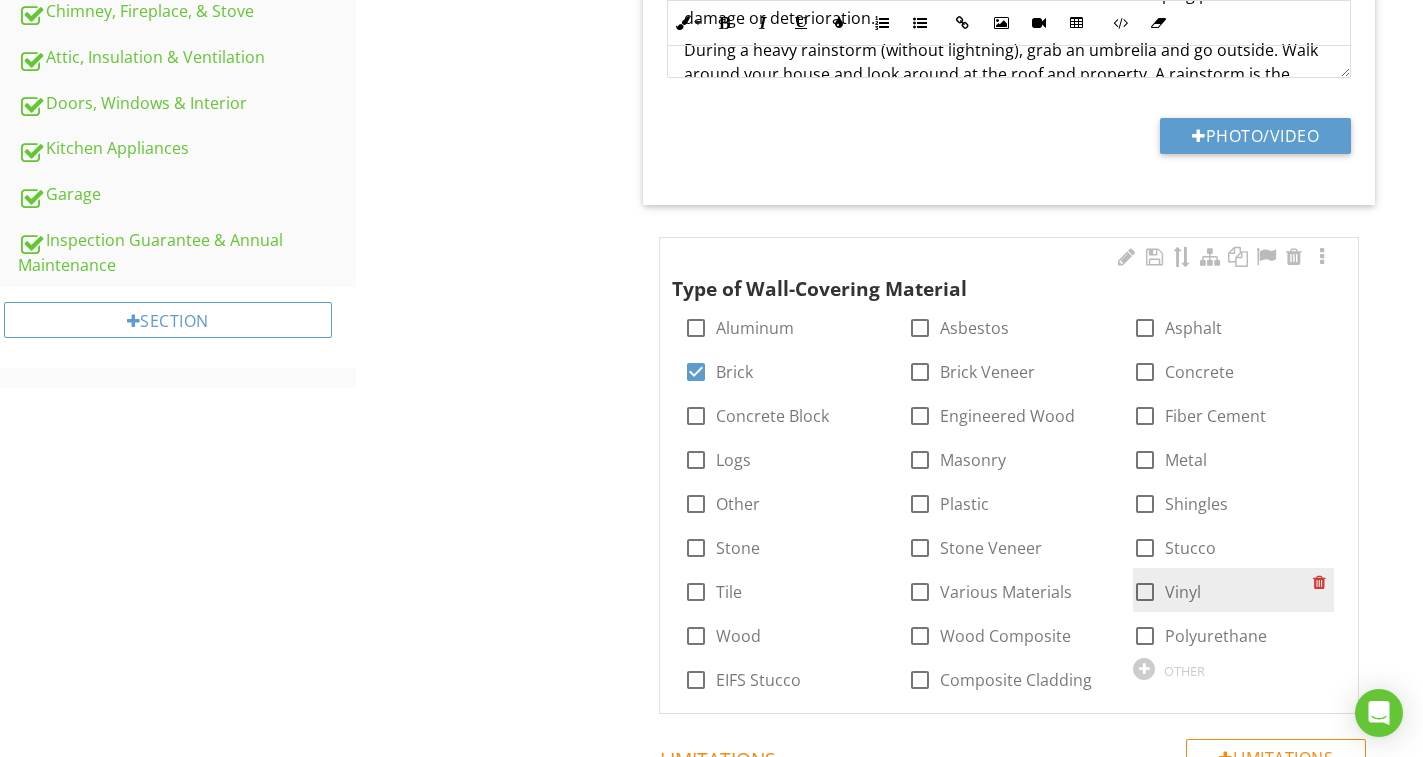 click at bounding box center [1145, 592] 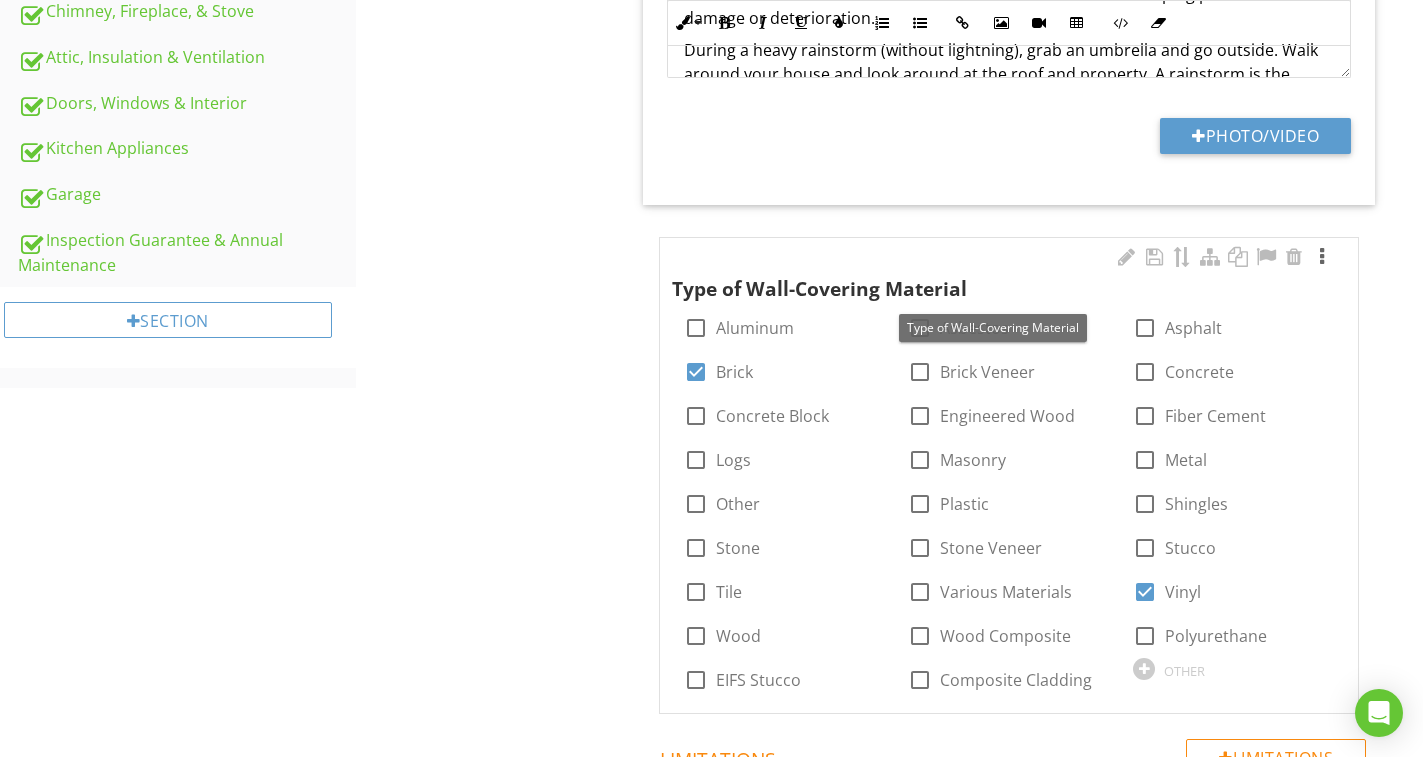 click at bounding box center [1322, 257] 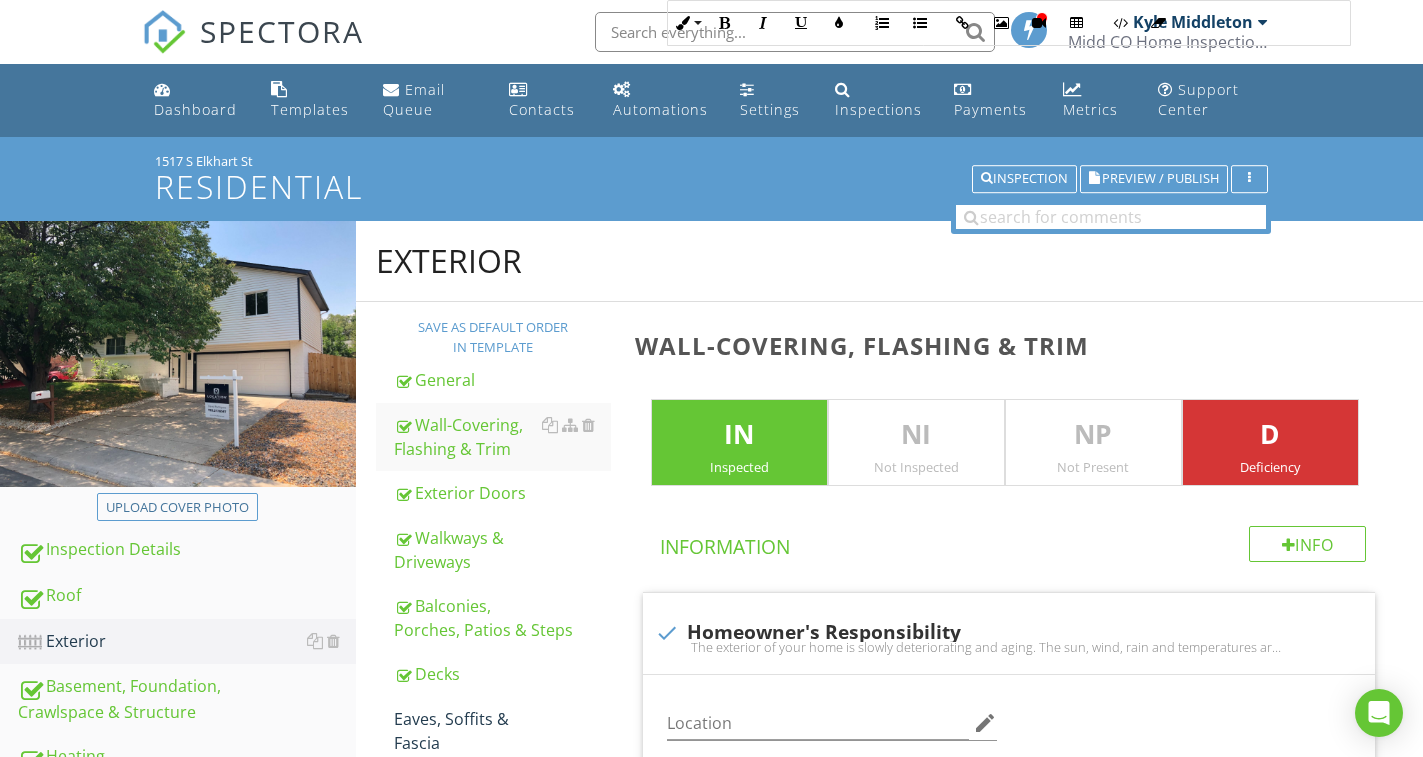 scroll, scrollTop: 928, scrollLeft: 0, axis: vertical 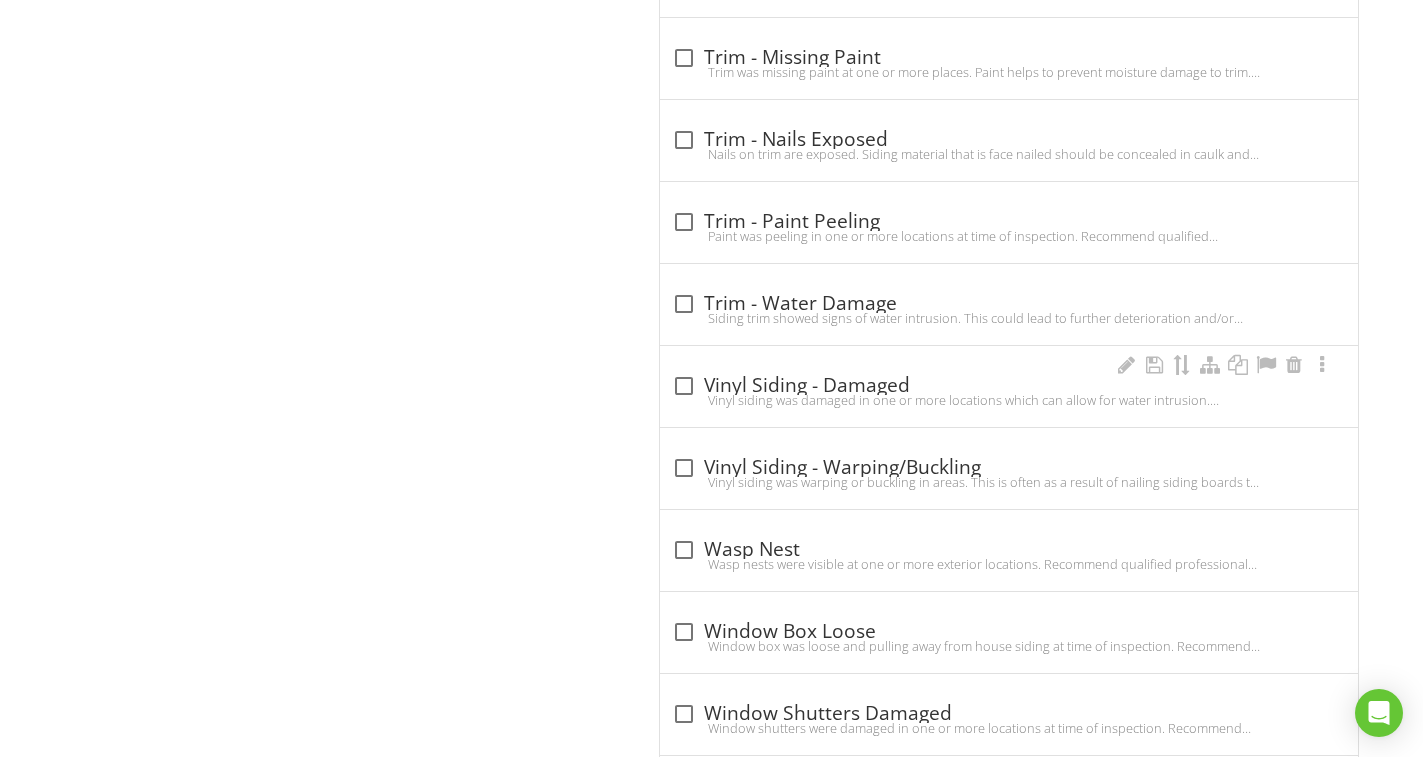 click on "check_box_outline_blank
Vinyl Siding - Damaged" at bounding box center [1009, 386] 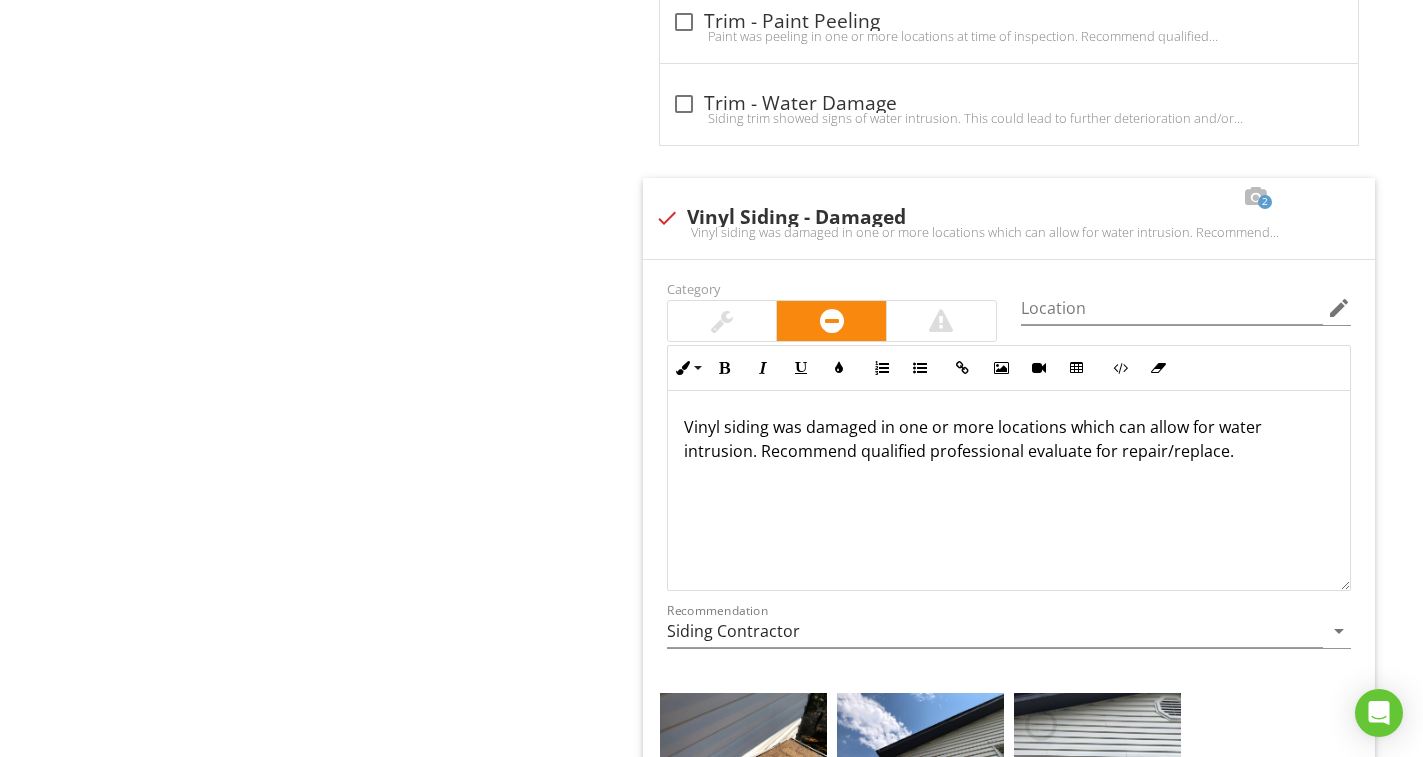 scroll, scrollTop: 9144, scrollLeft: 0, axis: vertical 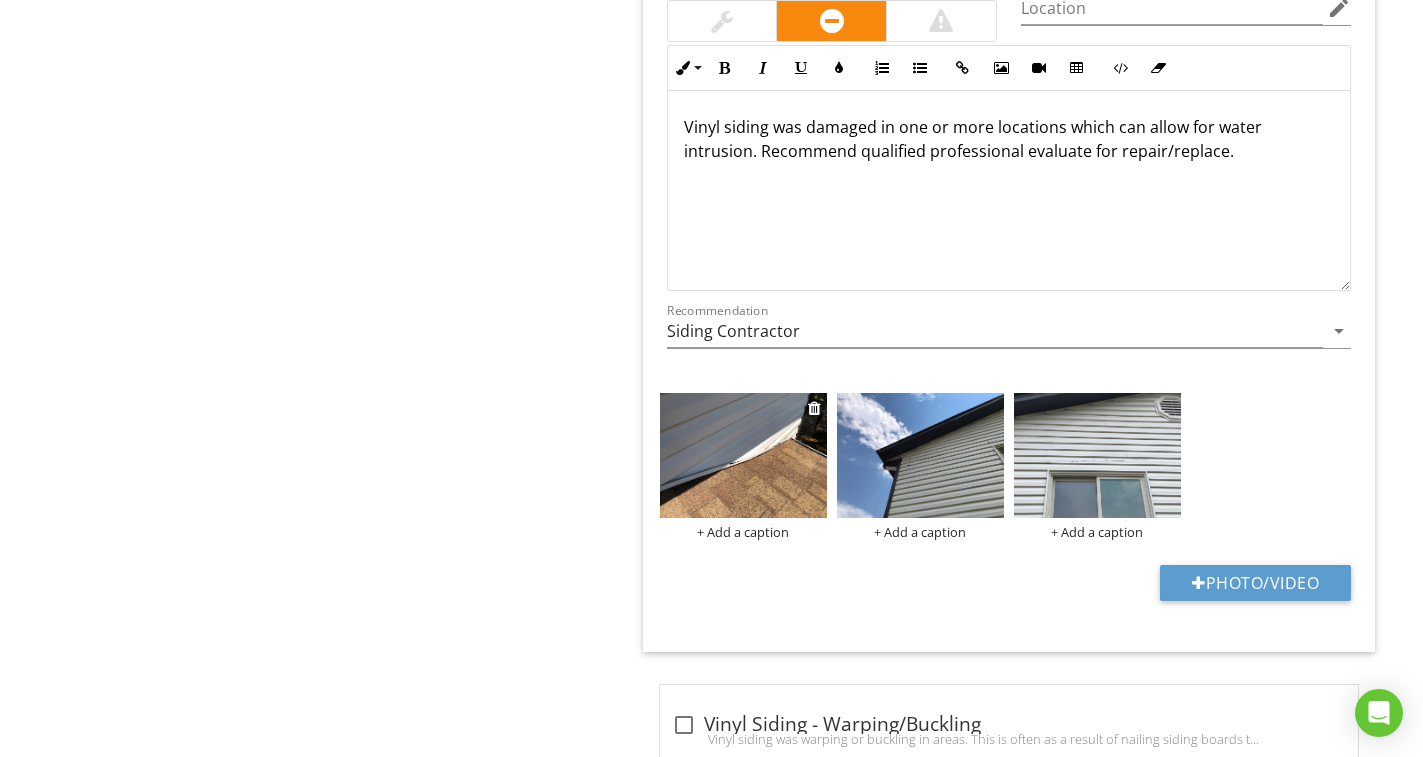 click at bounding box center (743, 455) 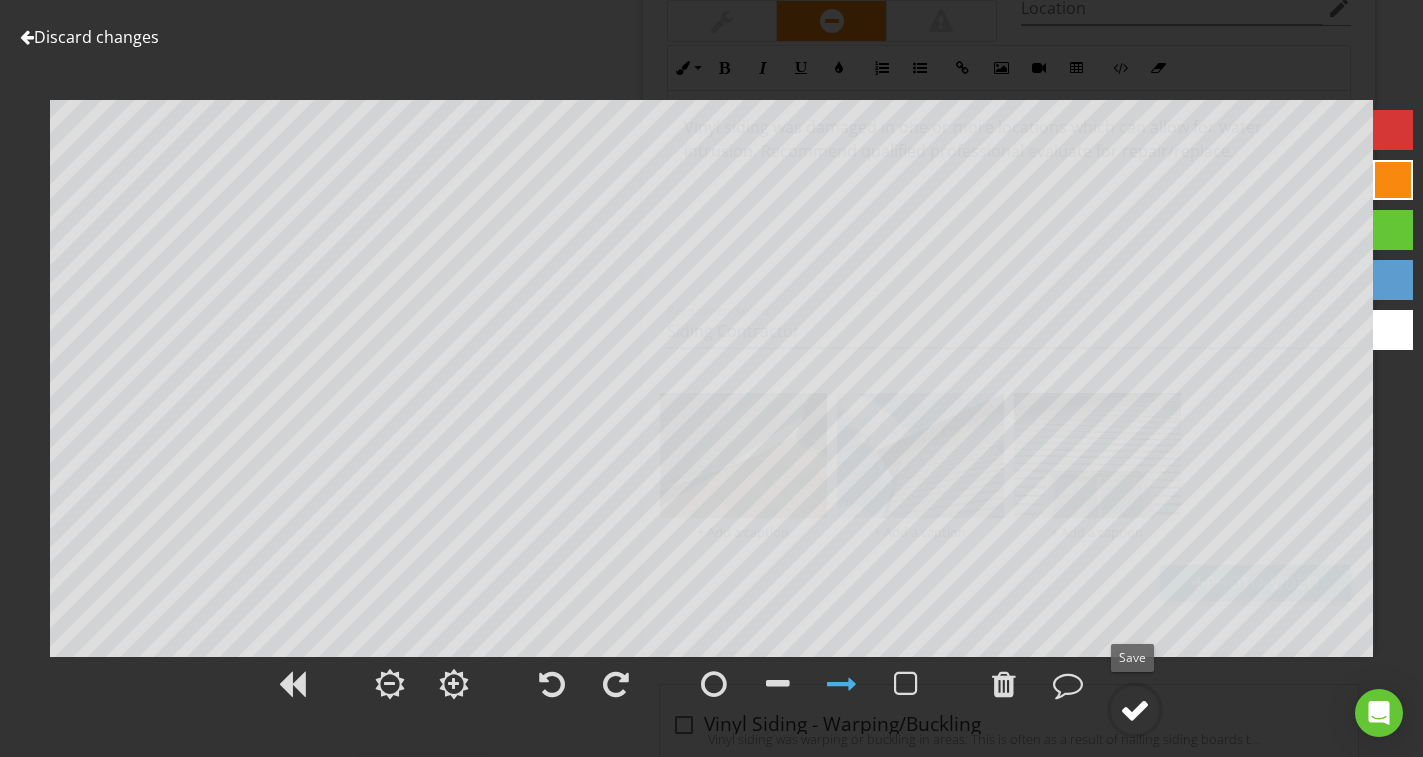 click at bounding box center [1135, 710] 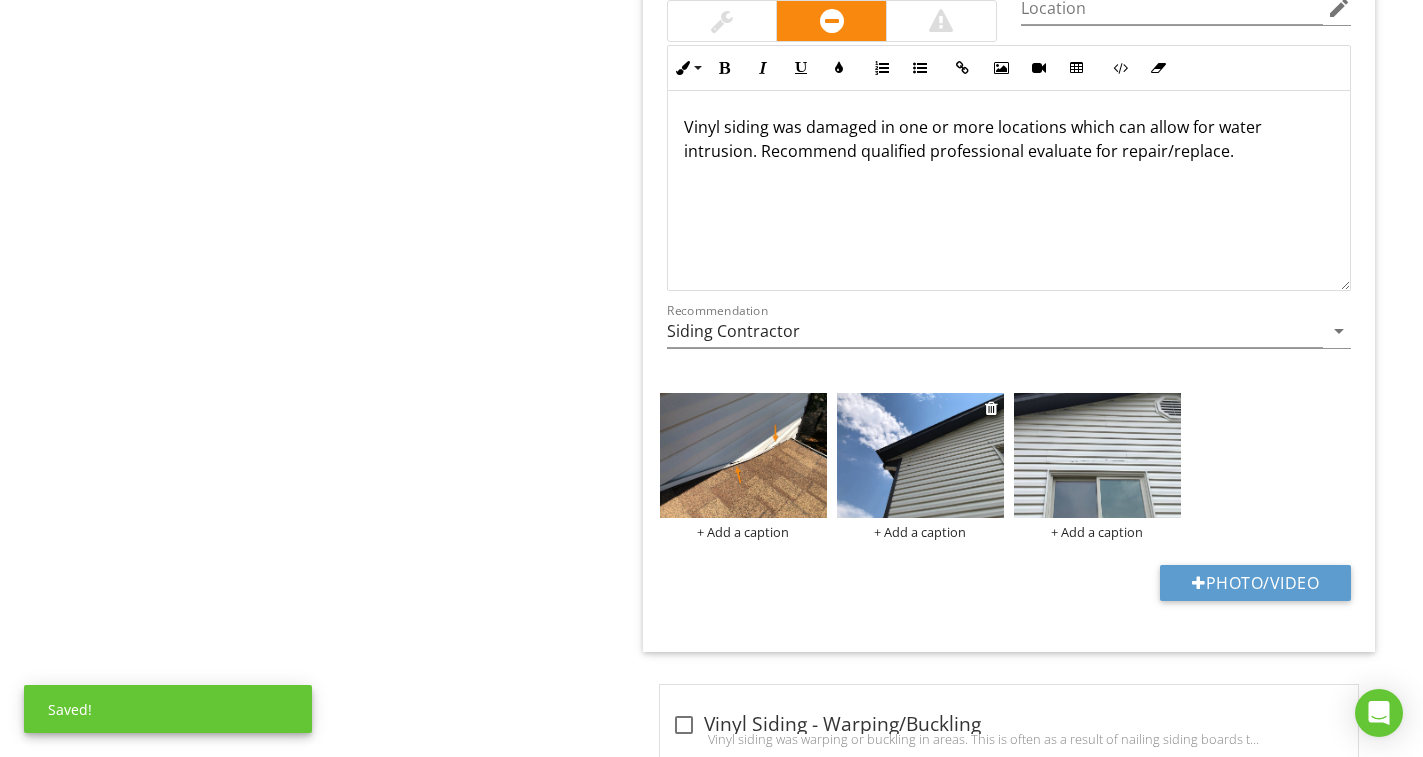 click at bounding box center [920, 455] 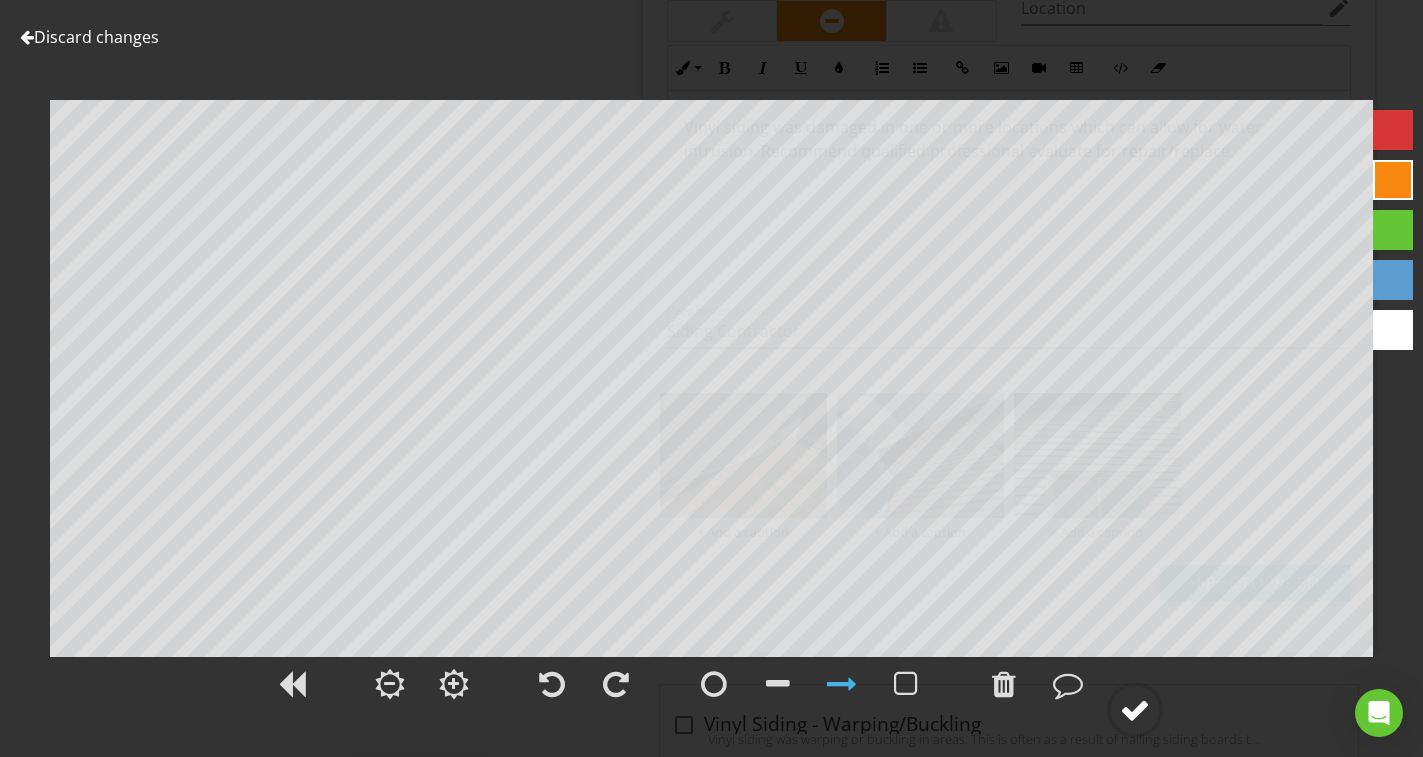 click at bounding box center [1135, 710] 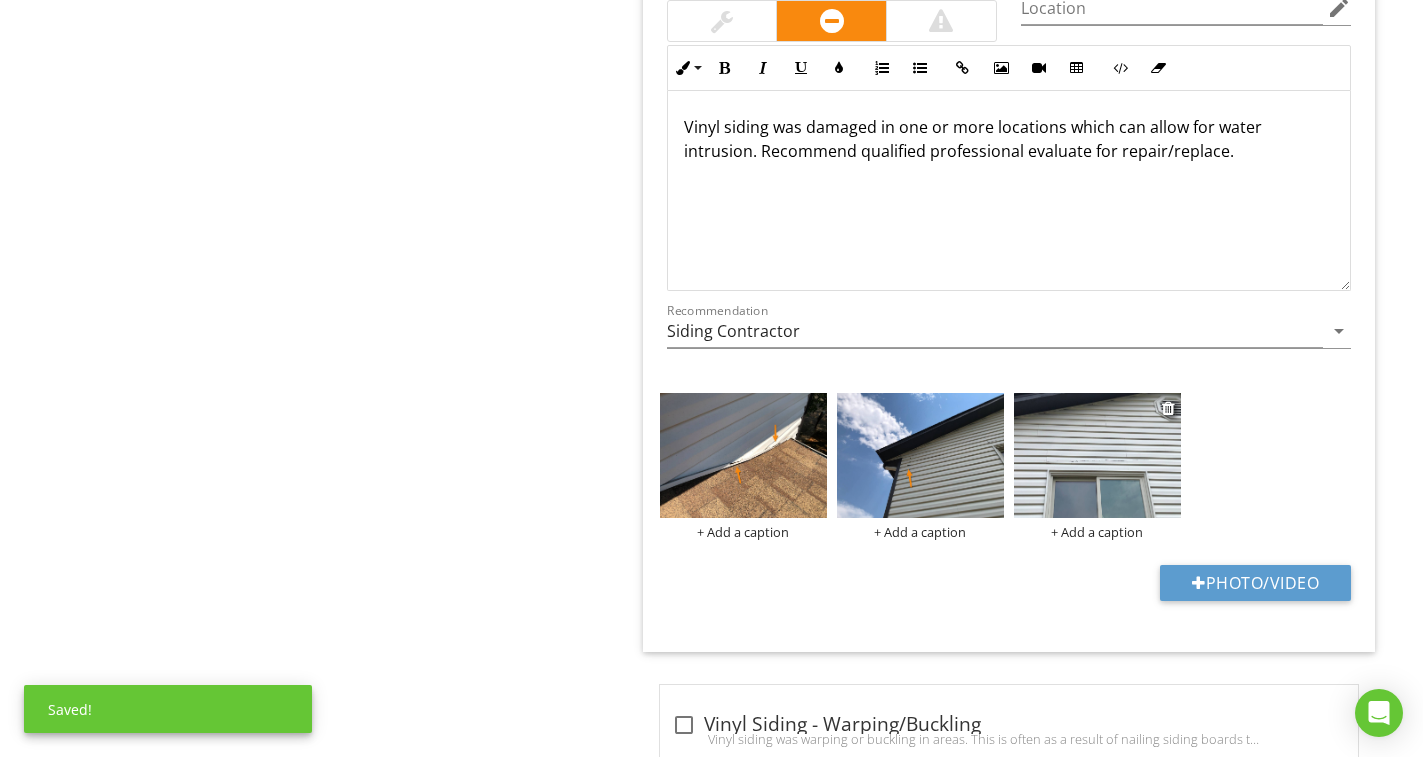 click at bounding box center [1097, 455] 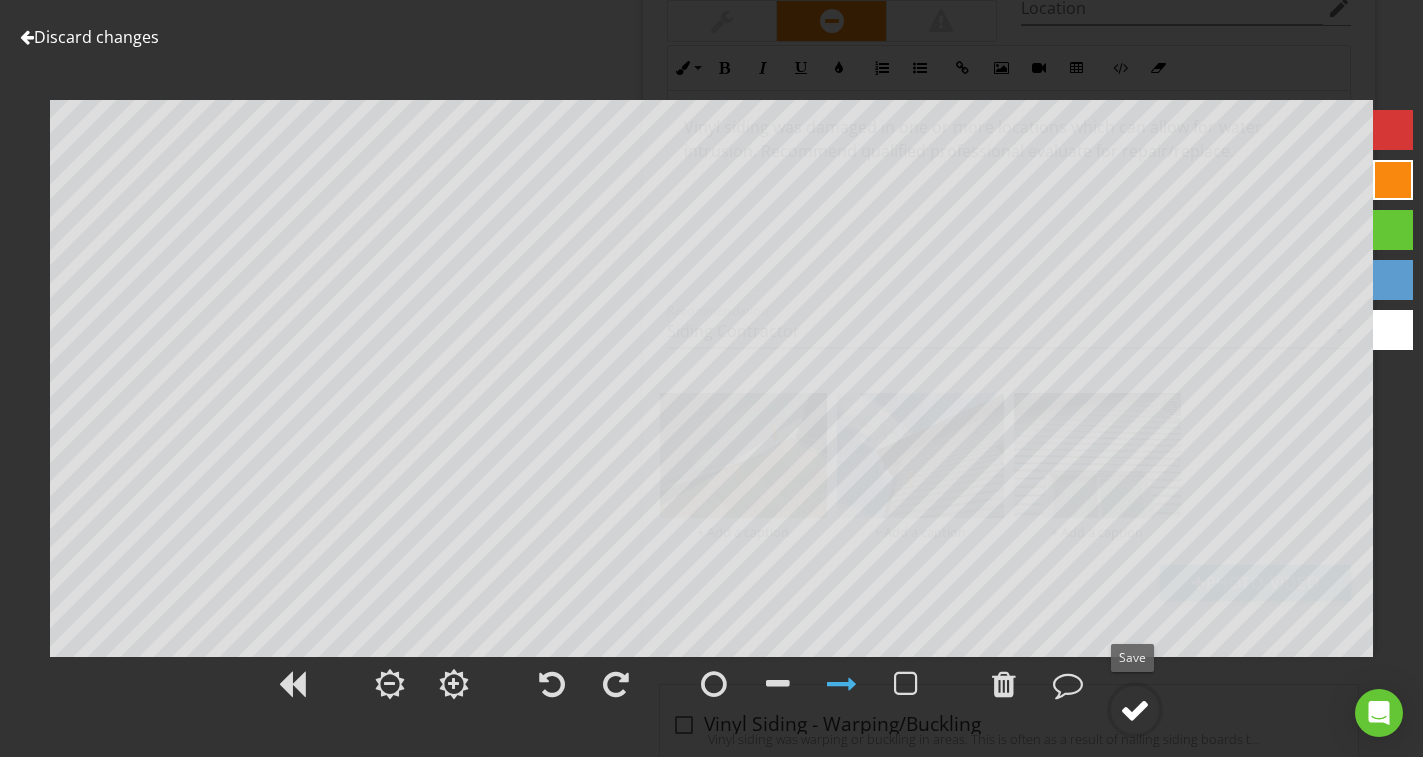 click at bounding box center [1135, 710] 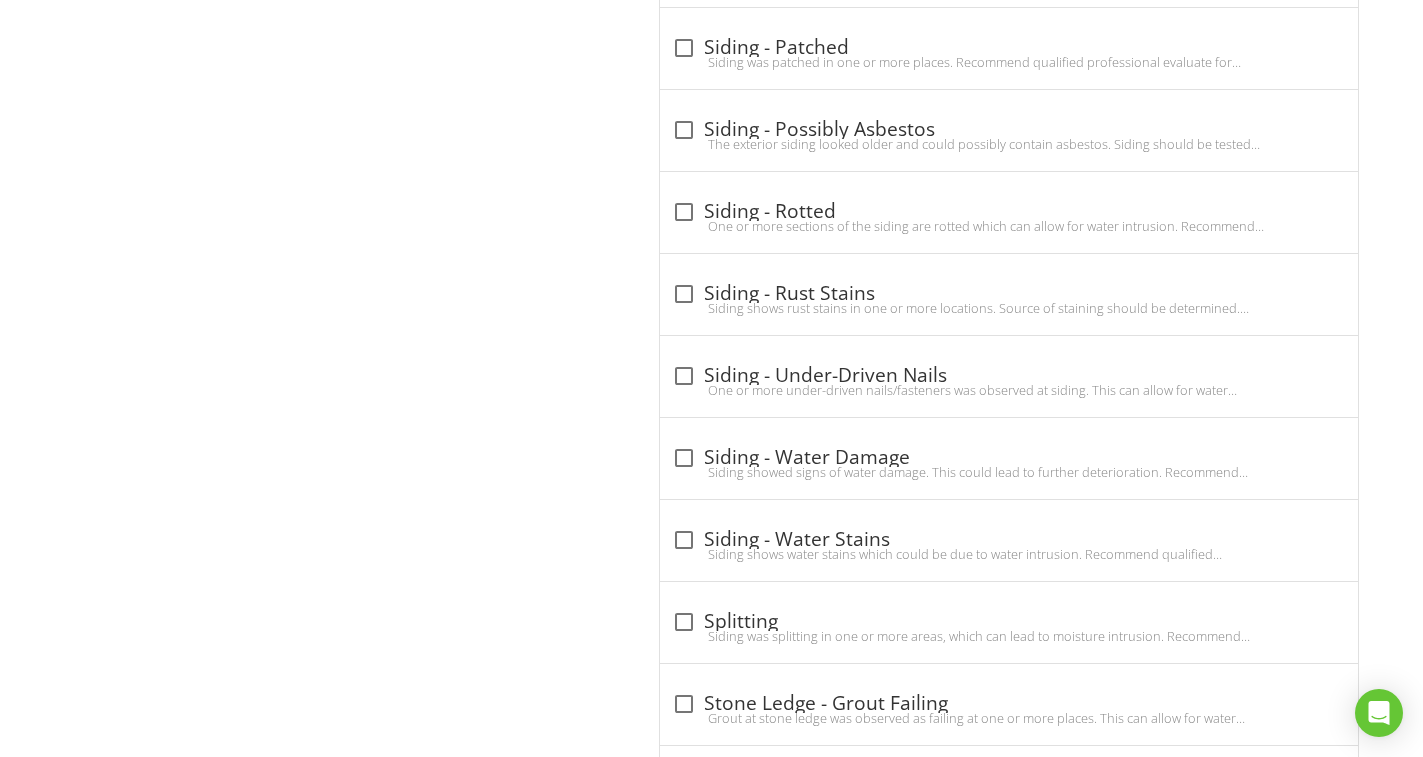 scroll, scrollTop: 6599, scrollLeft: 0, axis: vertical 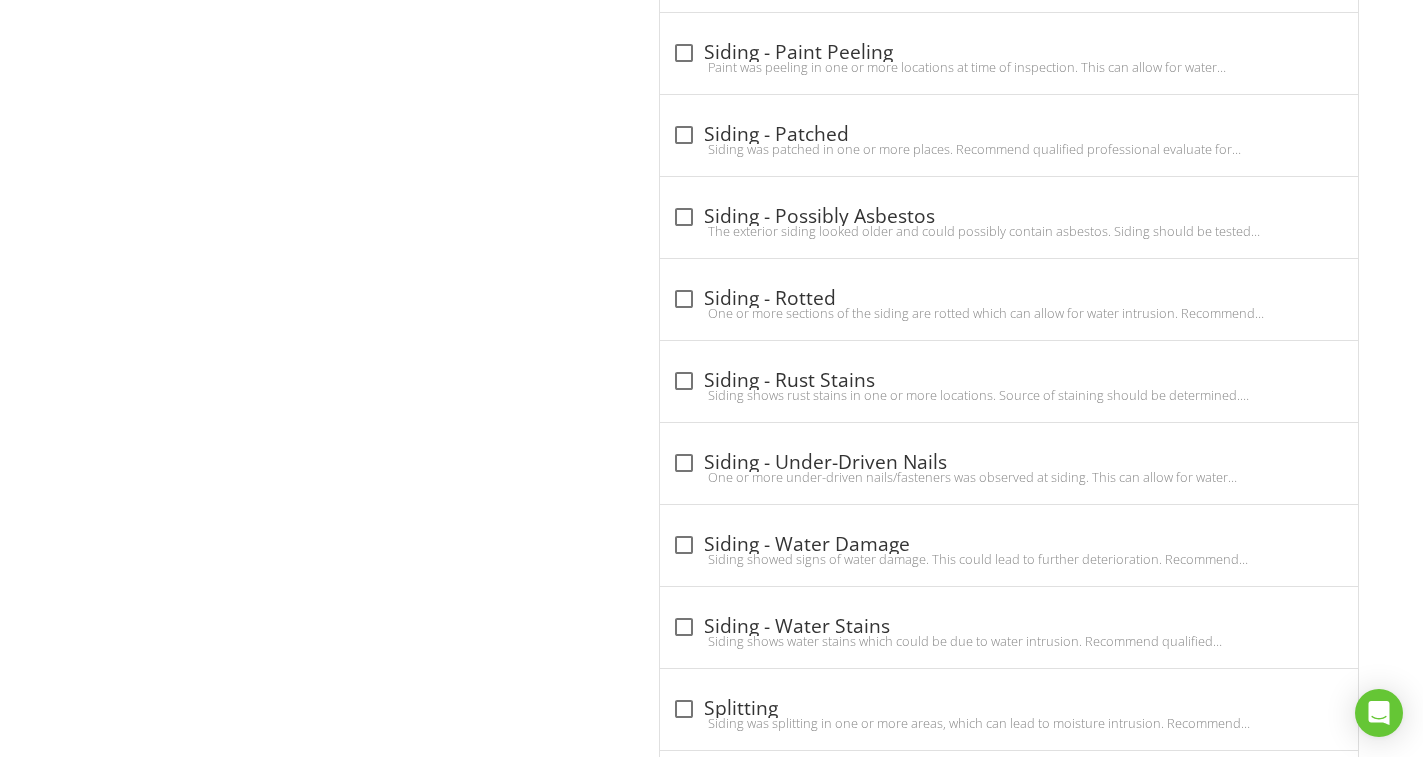drag, startPoint x: 816, startPoint y: 153, endPoint x: 390, endPoint y: 191, distance: 427.69147 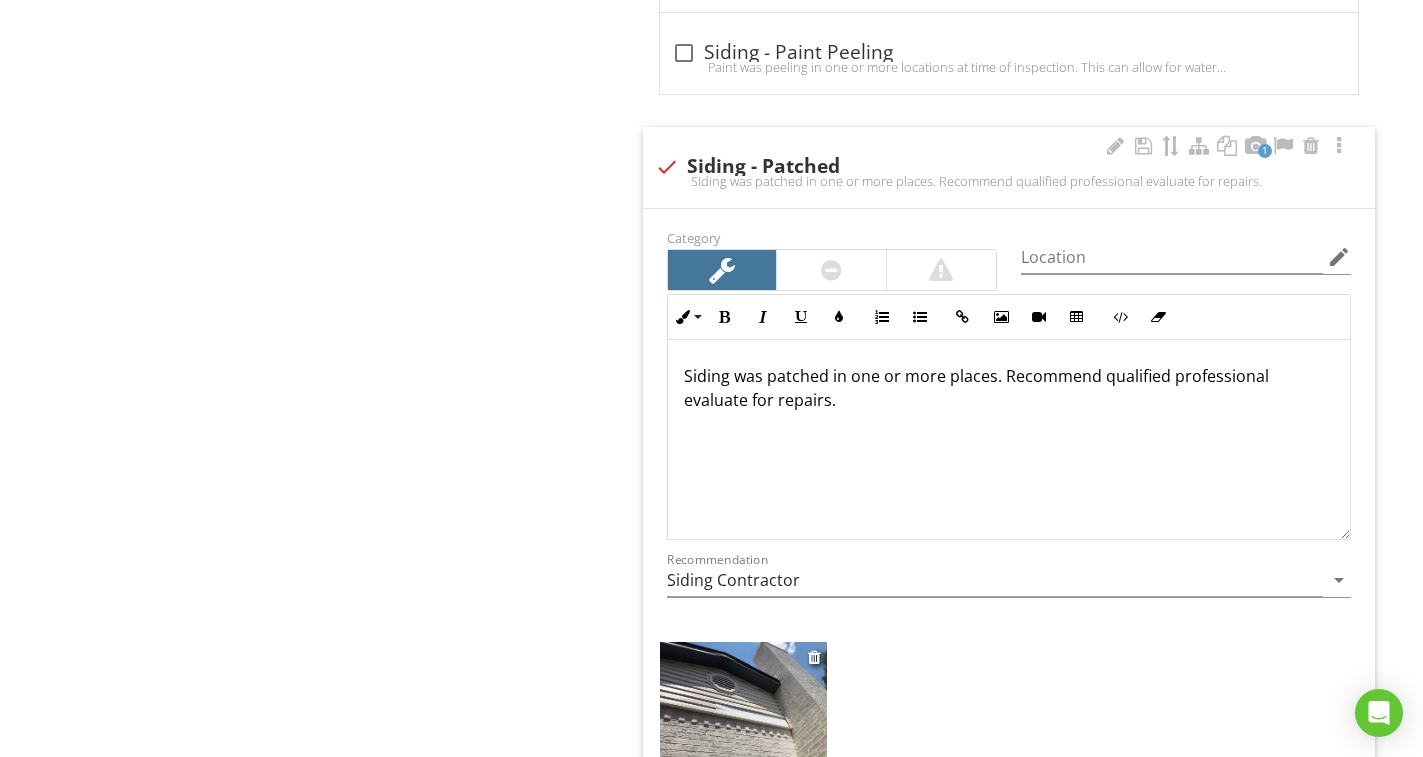 click at bounding box center (743, 704) 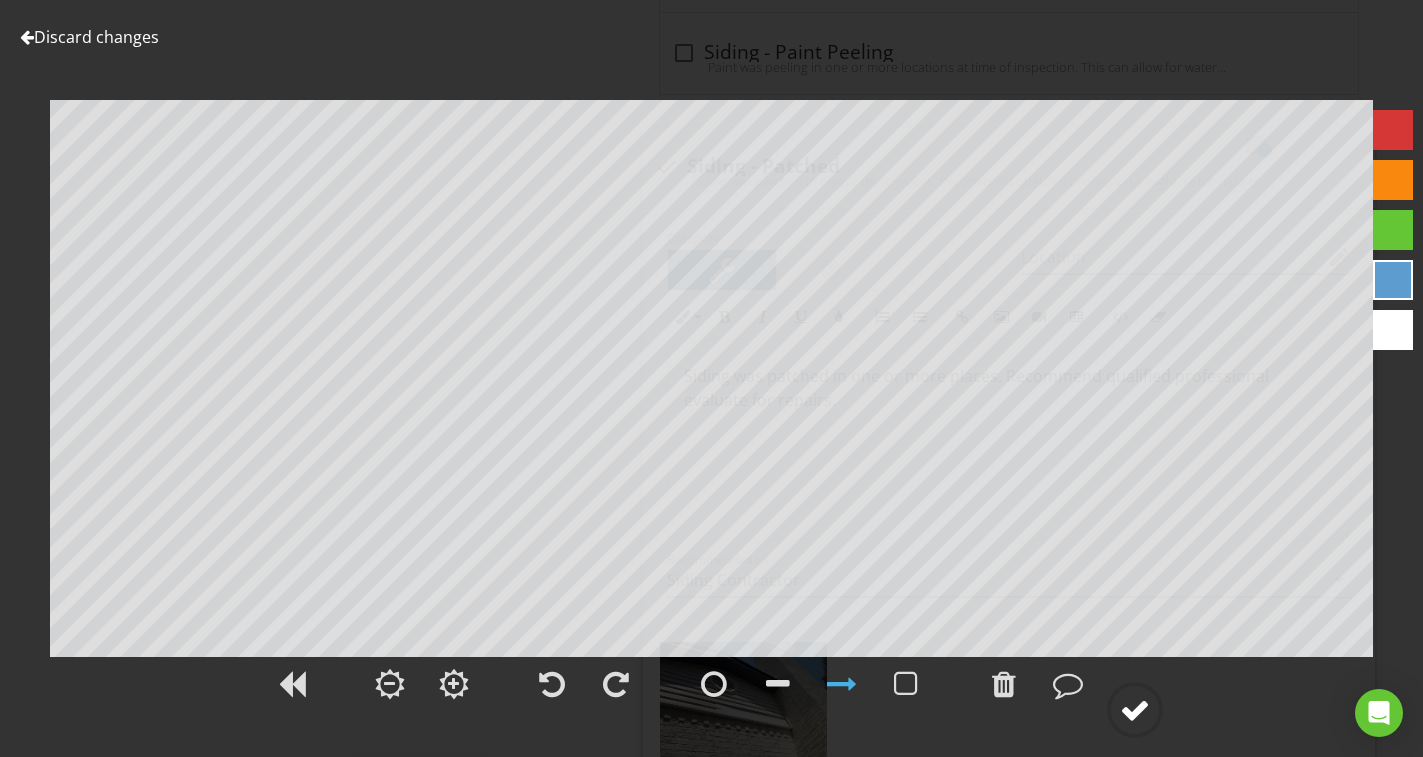 click at bounding box center (1135, 710) 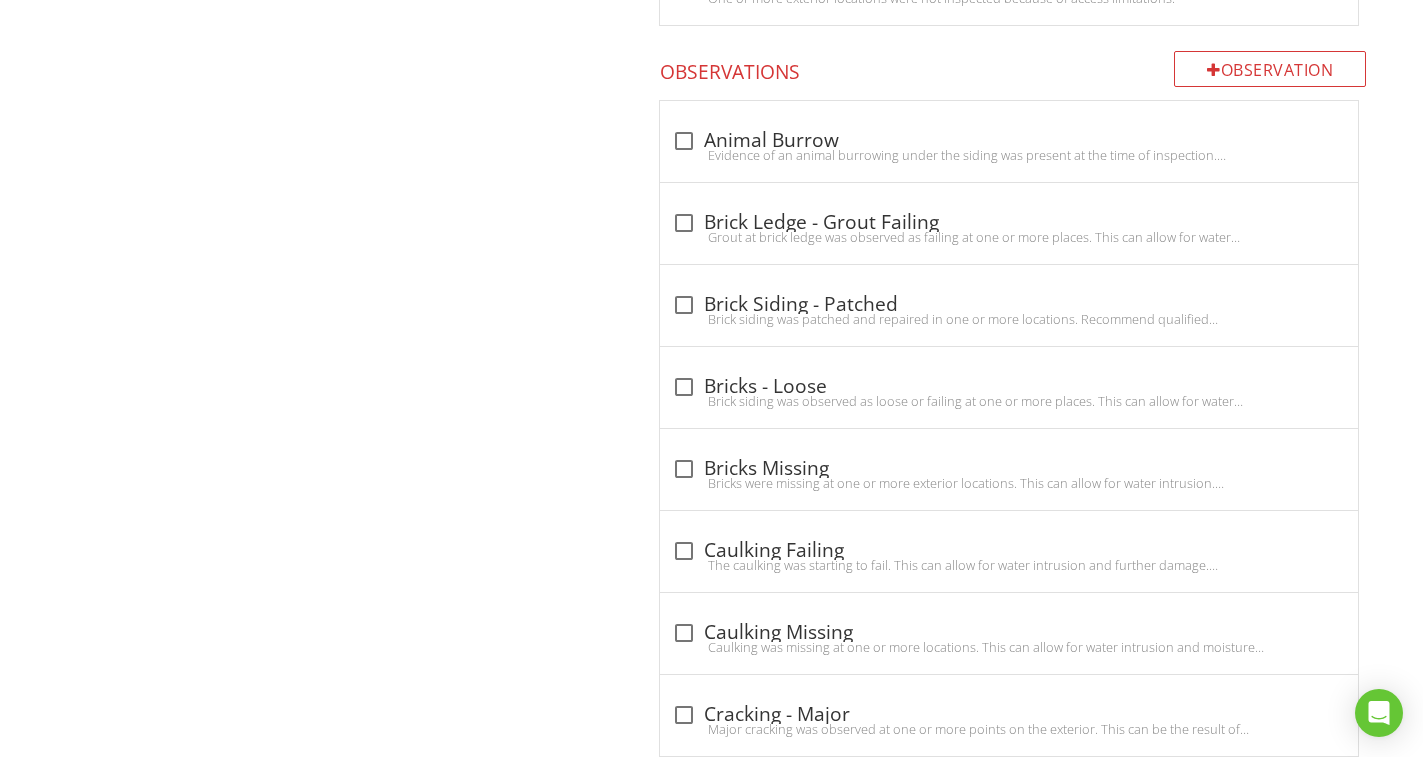 scroll, scrollTop: 3083, scrollLeft: 0, axis: vertical 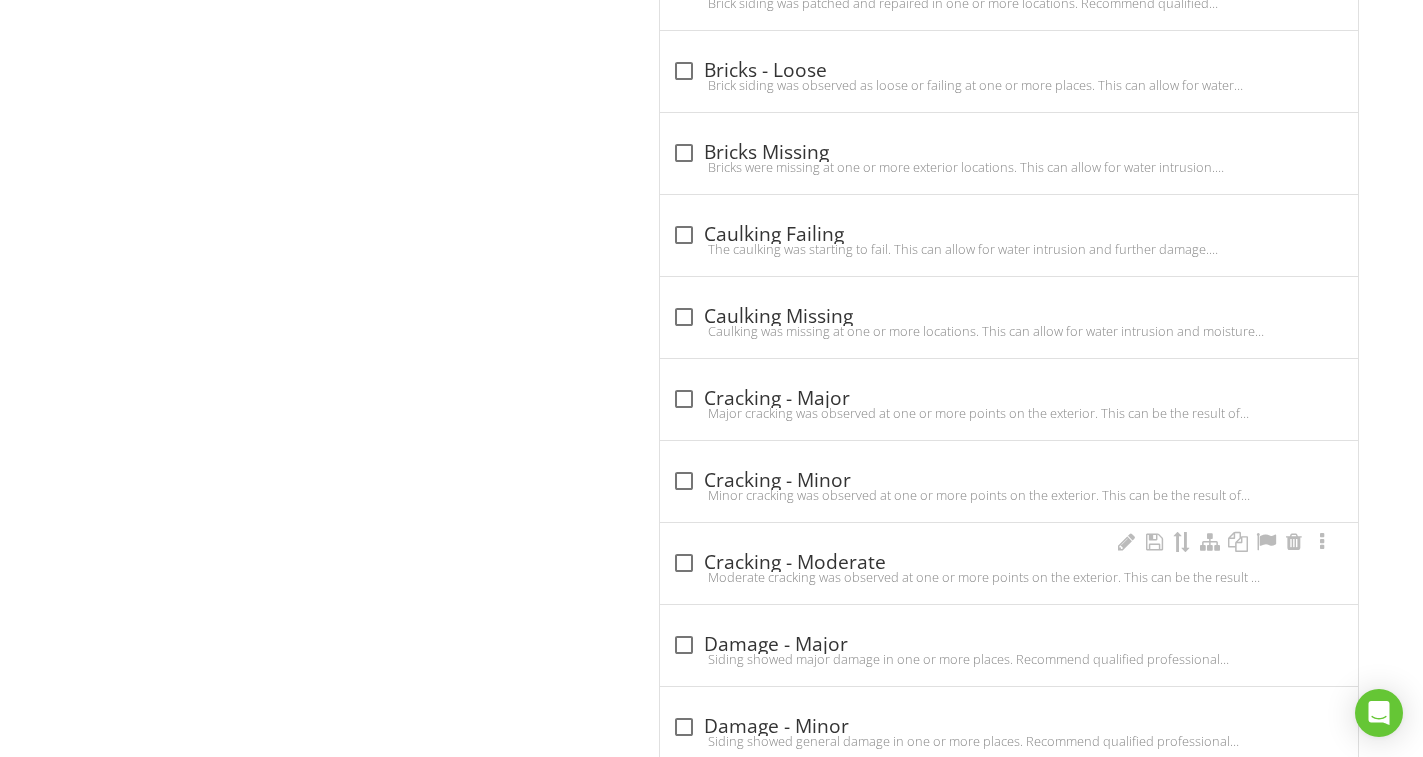 click on "check_box_outline_blank
Cracking - Moderate" at bounding box center [1009, 563] 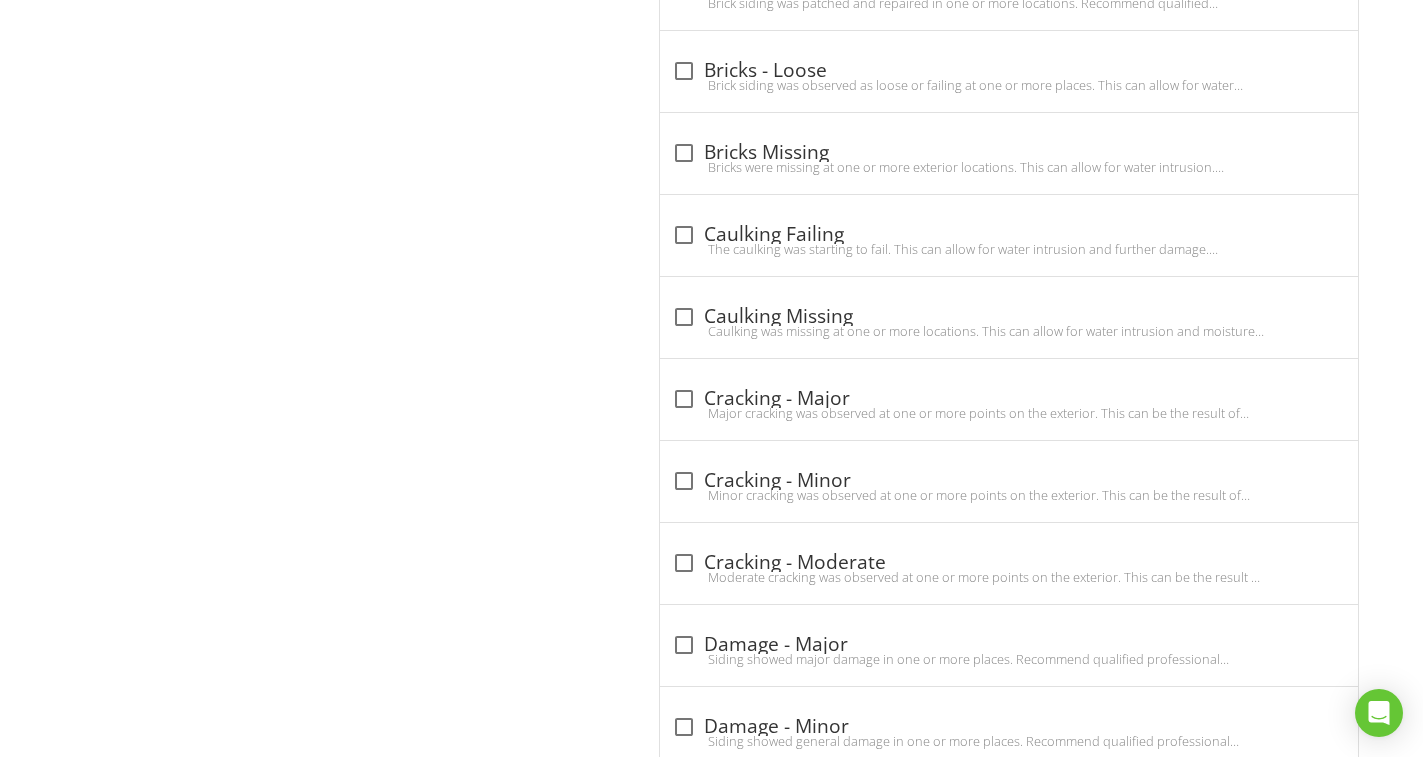checkbox on "true" 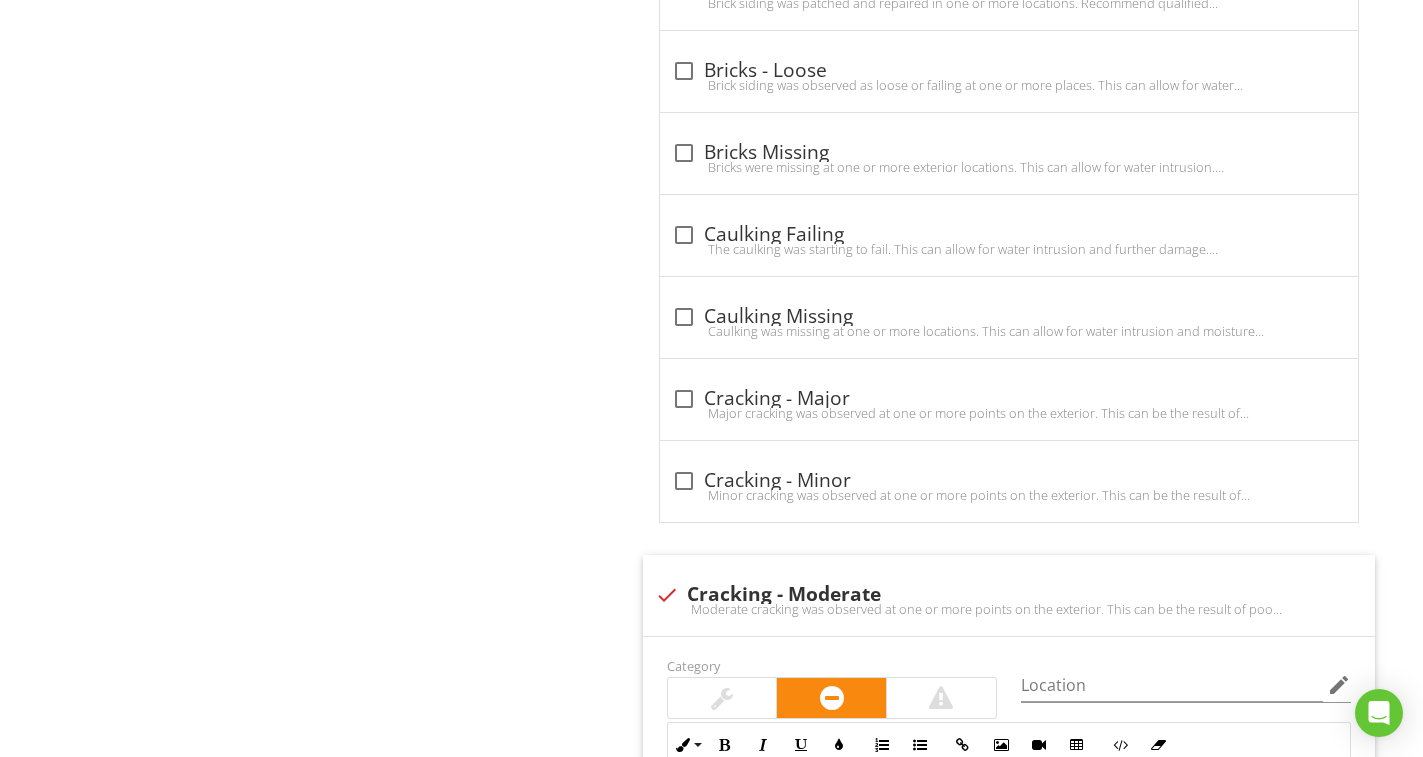 click on "Exterior
Save as default order
in template
General
Wall-Covering, Flashing & Trim
Exterior Doors
Walkways & Driveways
Balconies, Porches, Patios & Steps
Decks
Eaves, Soffits & Fascia
Vegetation, Grading, Surface Drainage & Retaining Walls
Item
Wall-Covering, Flashing & Trim
IN   Inspected NI   Not Inspected NP   Not Present D   Deficiency
Info
Information                       check
Homeowner's Responsibility
Location edit       Inline Style XLarge Large Normal Small Light Small/Light Bold Italic Underline Colors" at bounding box center [889, 2666] 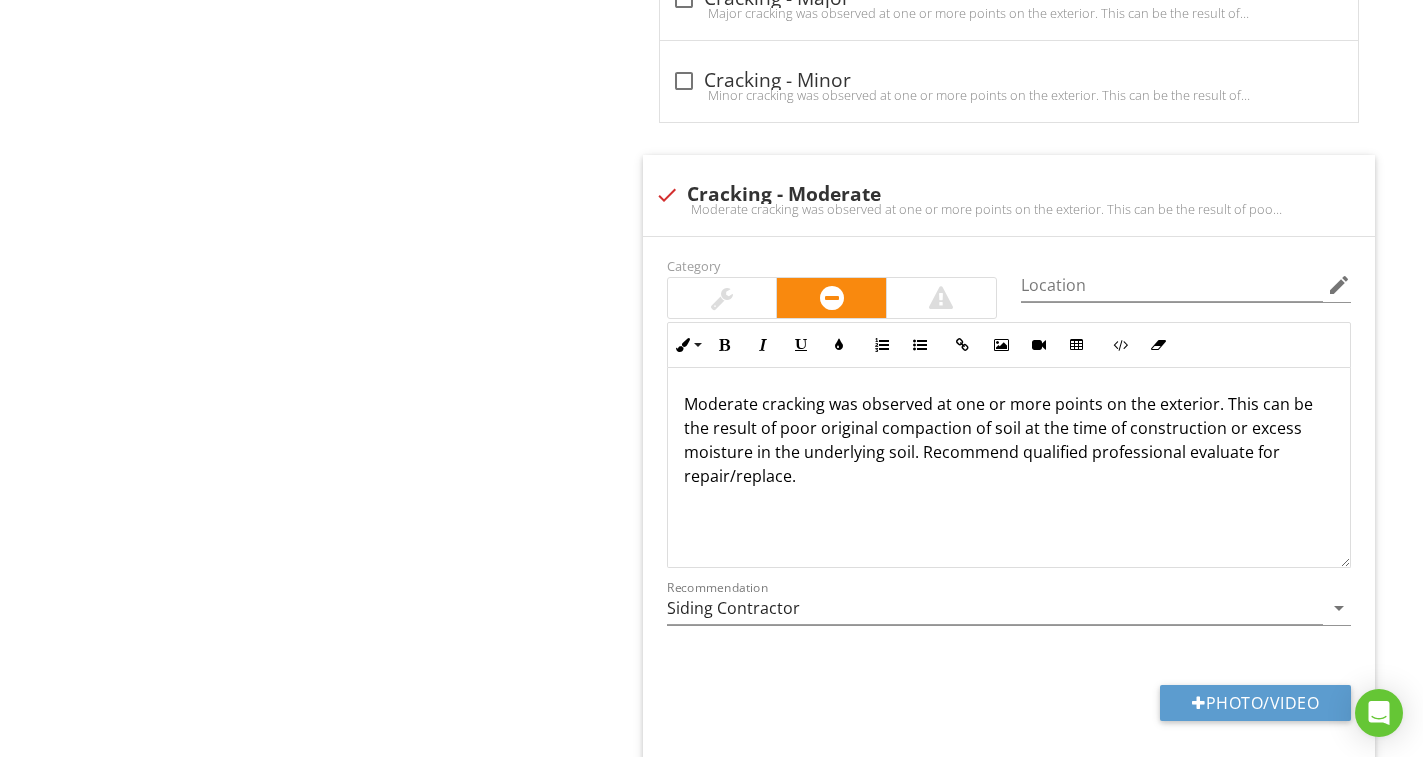 scroll, scrollTop: 3883, scrollLeft: 0, axis: vertical 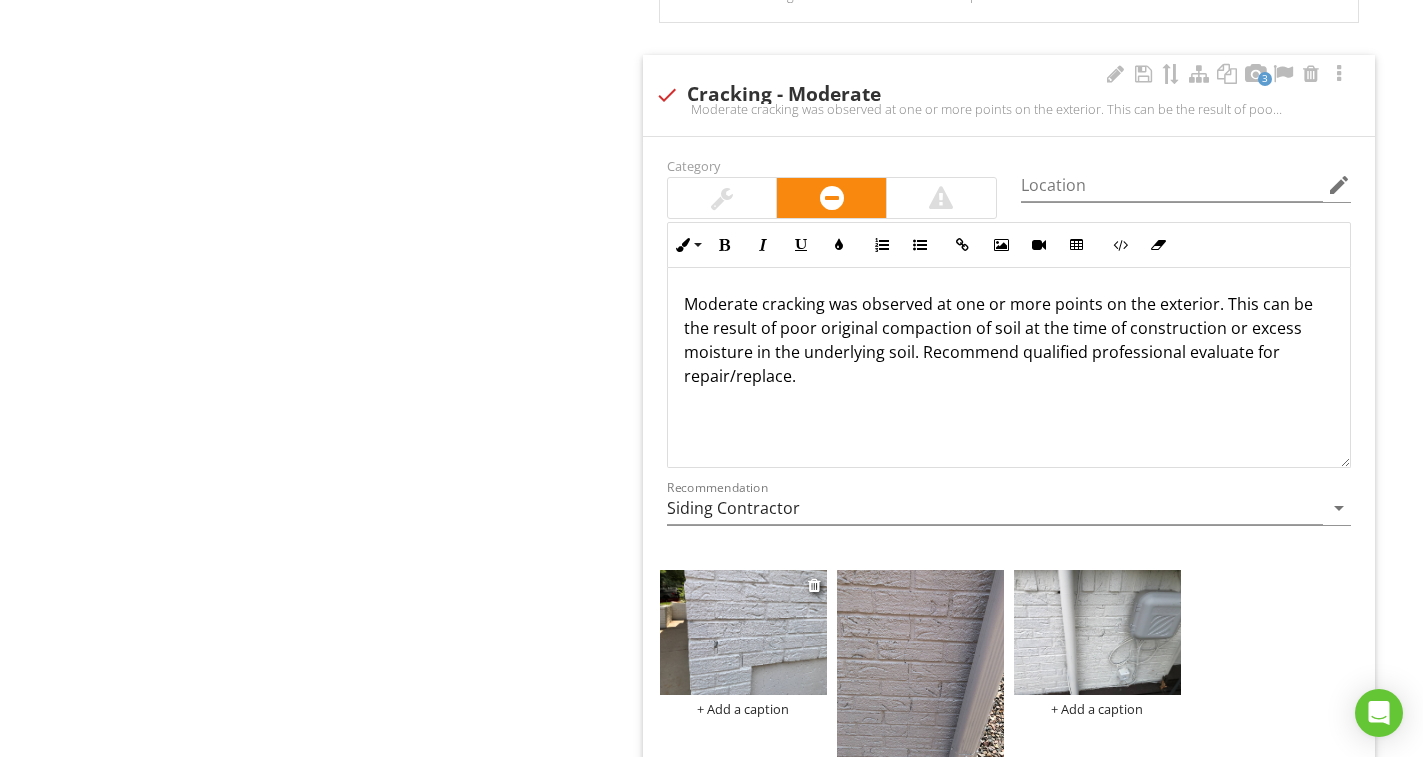 click at bounding box center [743, 632] 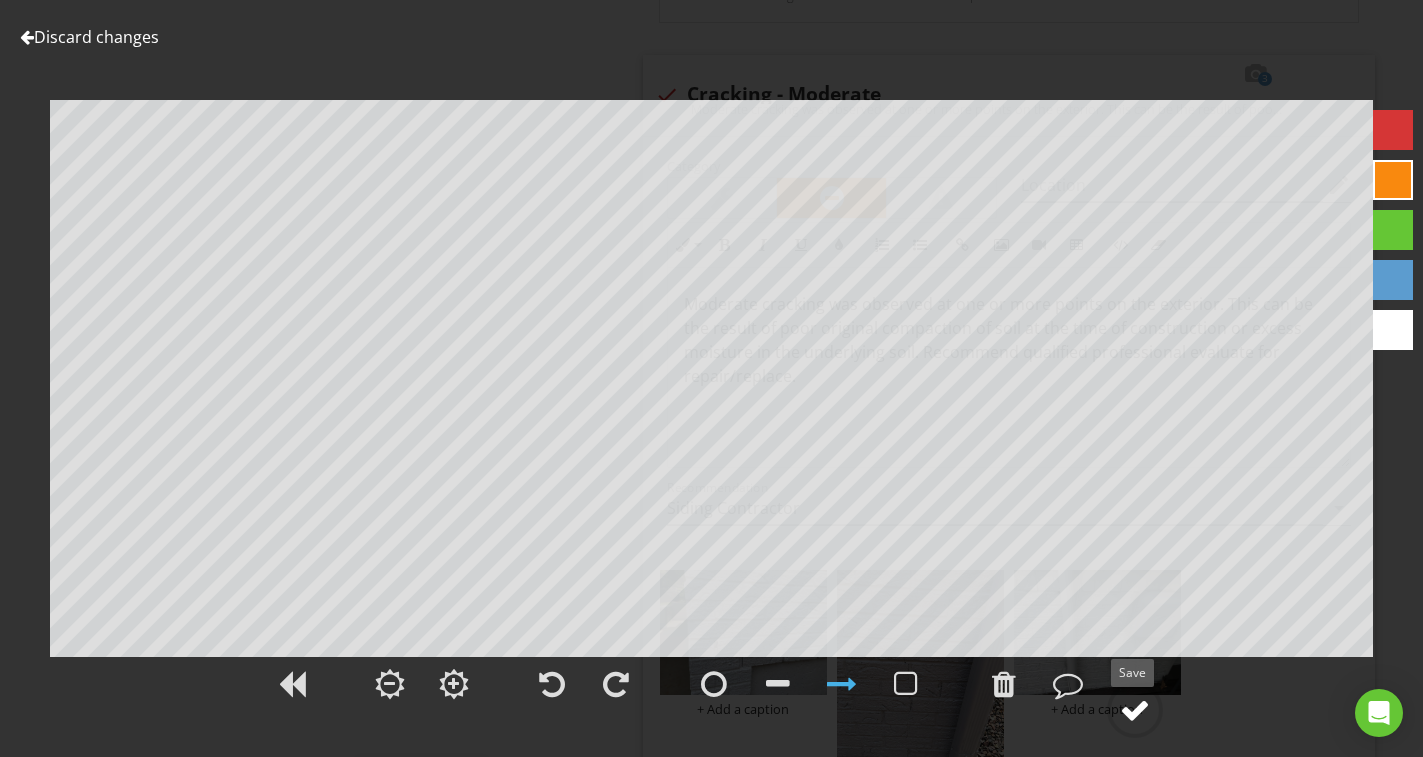click at bounding box center [1135, 710] 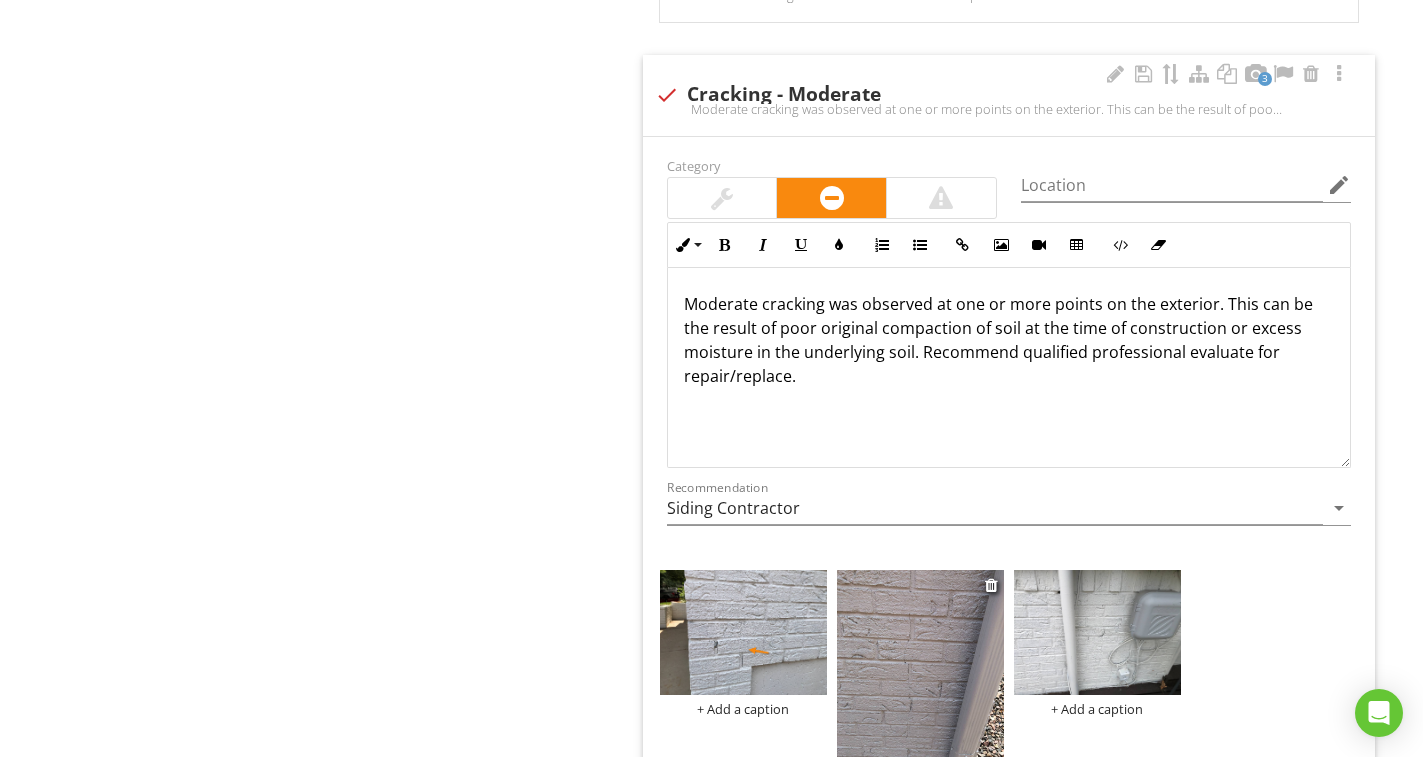 click at bounding box center (920, 681) 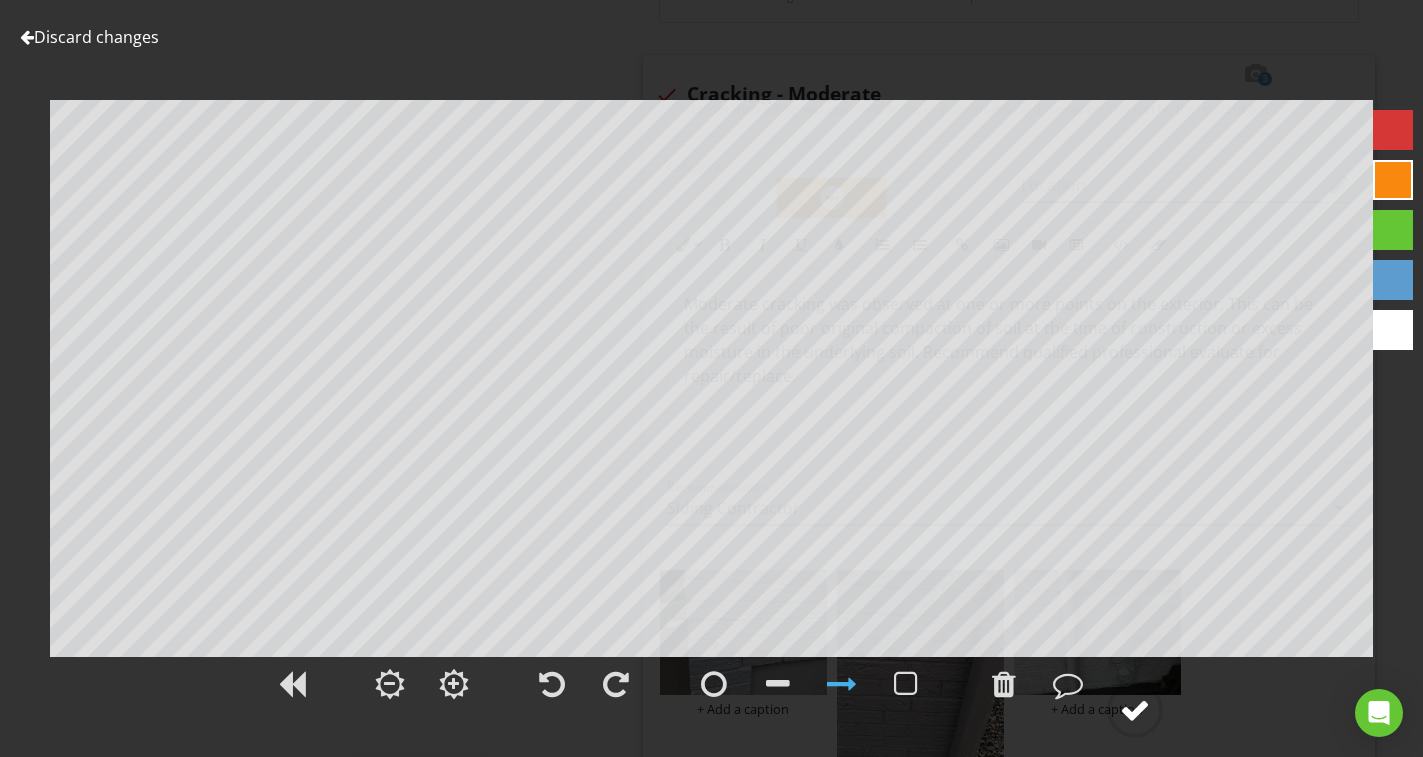 click at bounding box center [1135, 710] 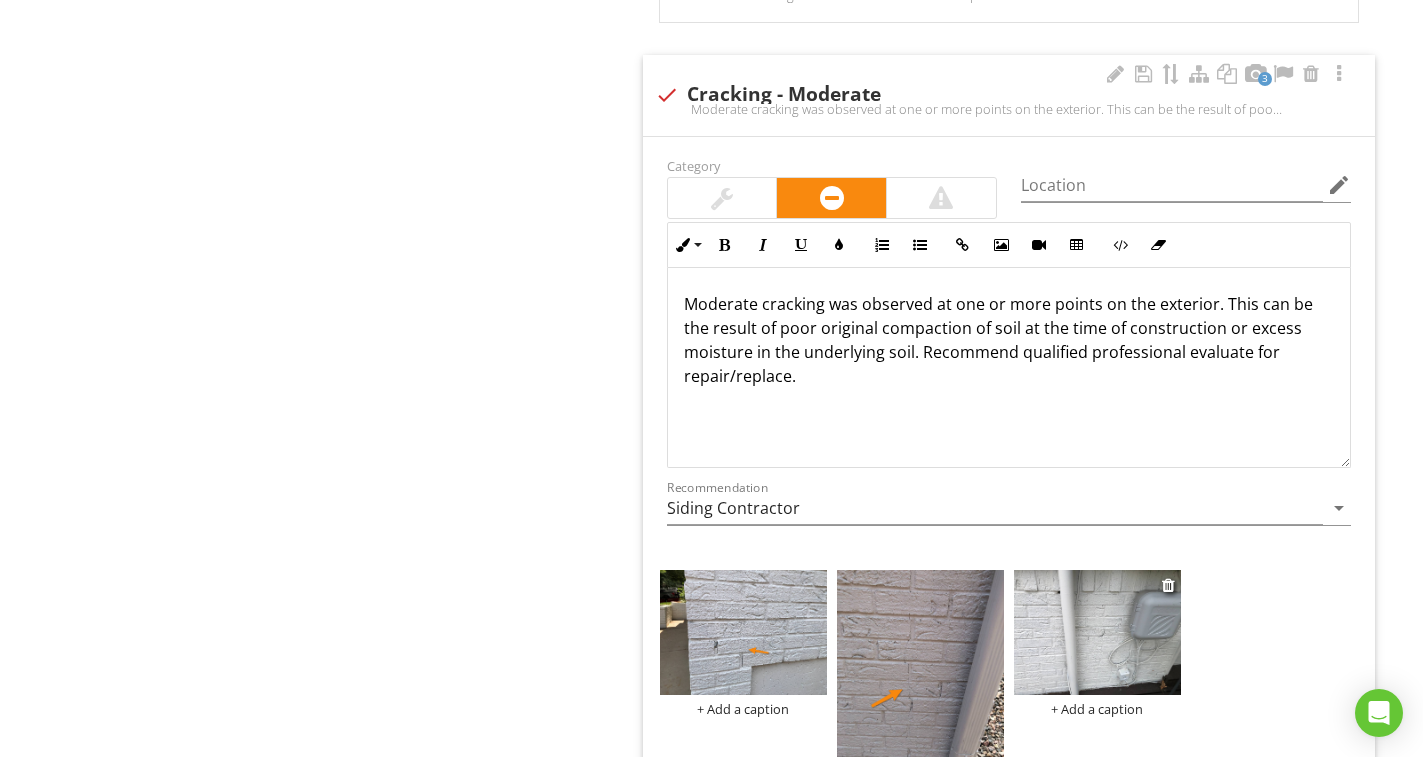 click at bounding box center (1097, 632) 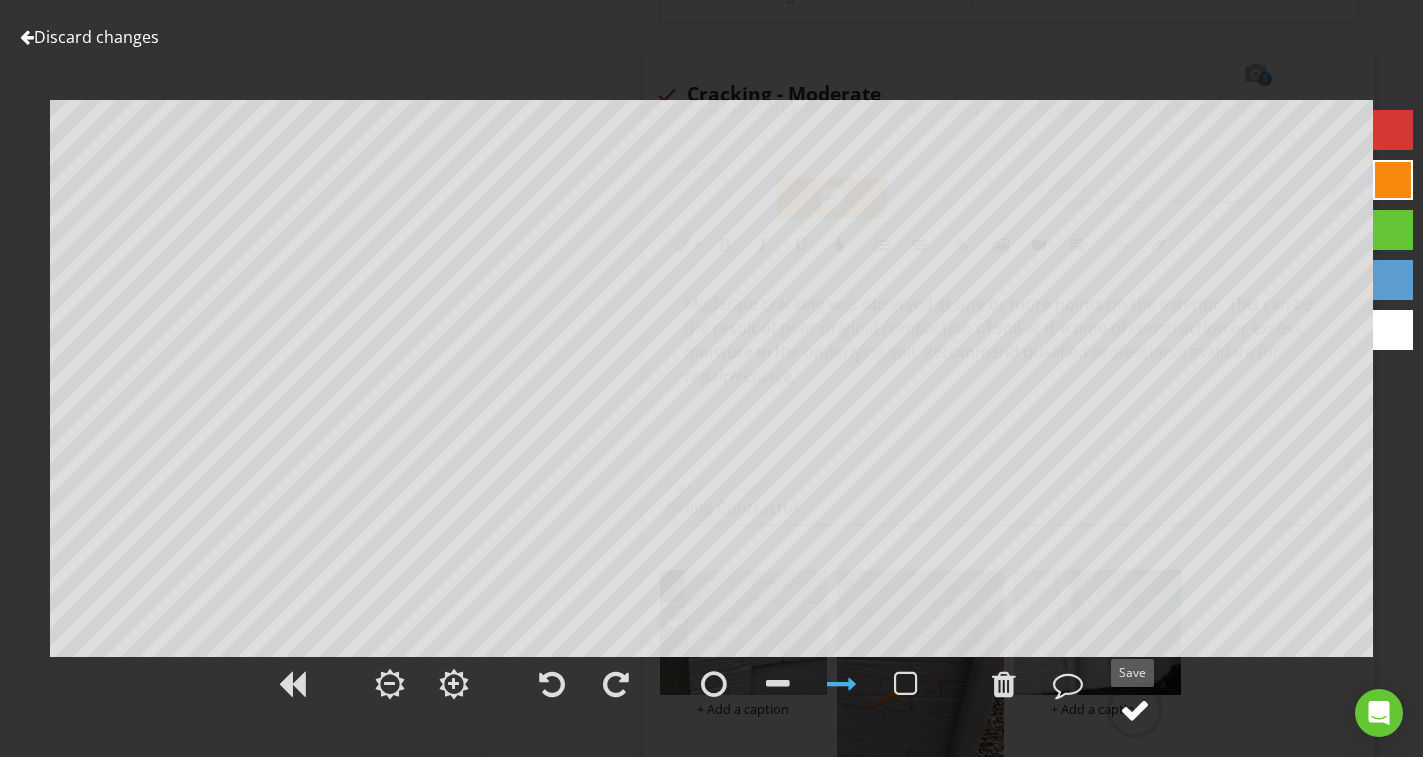click at bounding box center (1135, 710) 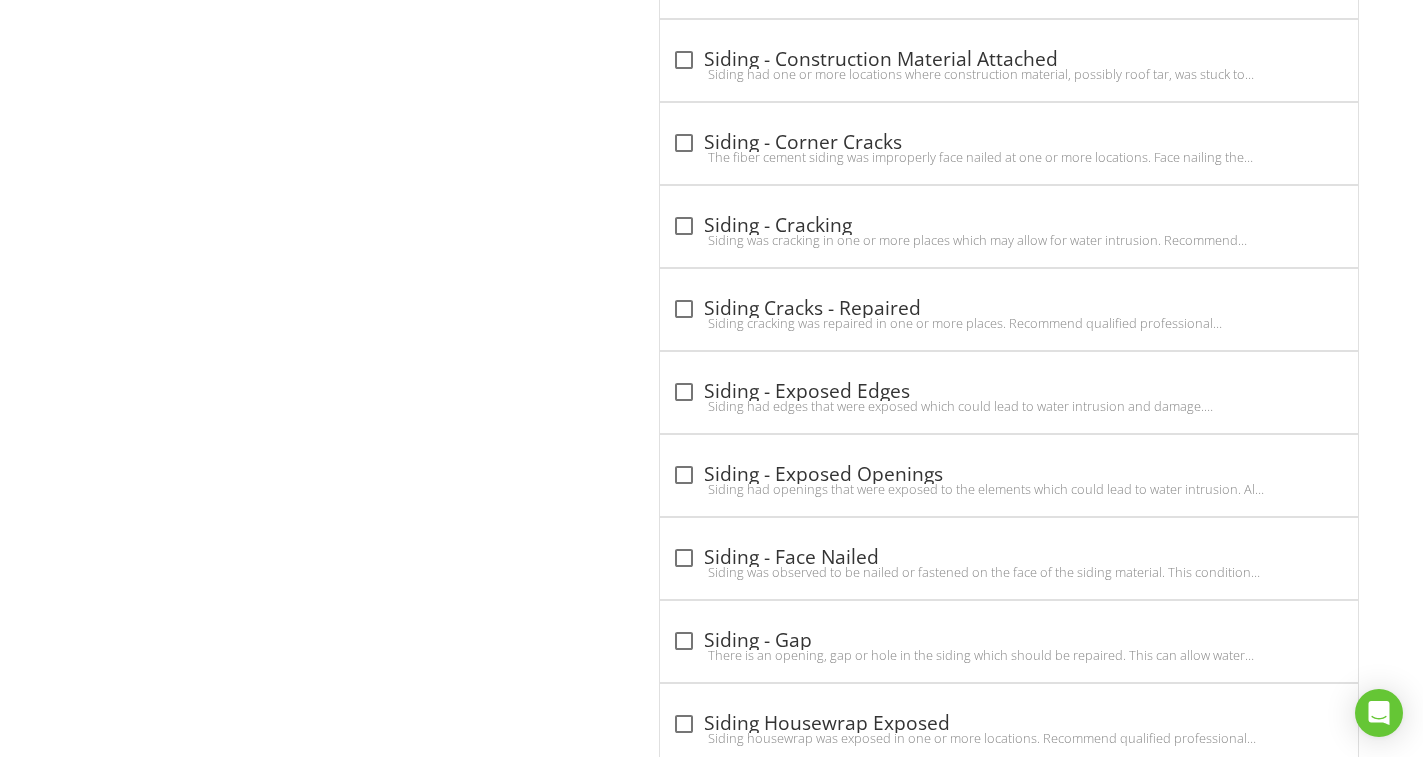 scroll, scrollTop: 6433, scrollLeft: 0, axis: vertical 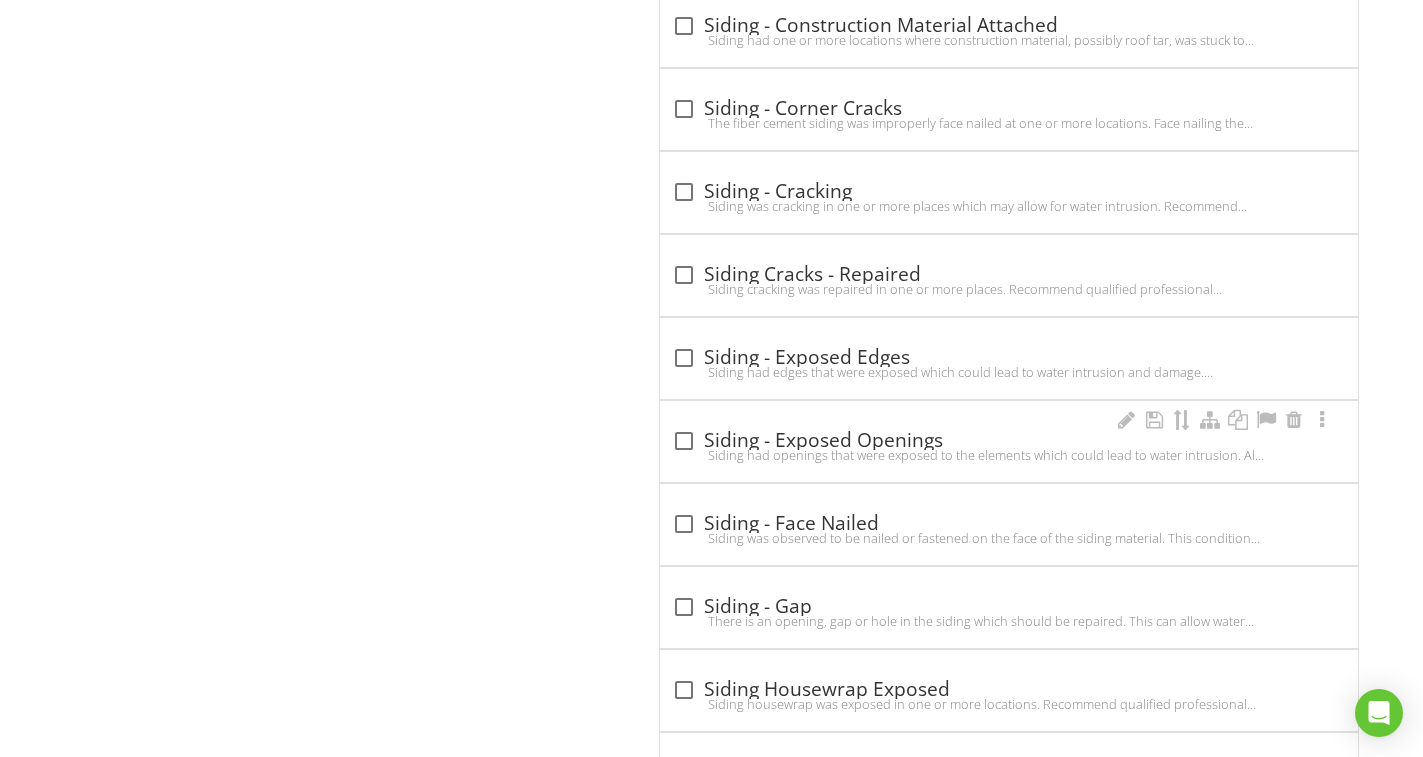 click on "Siding had openings that were exposed to the elements which could lead to water intrusion. All exterior openings should be sealed. Recommend qualified professional evaluate for repairs." at bounding box center [1009, 455] 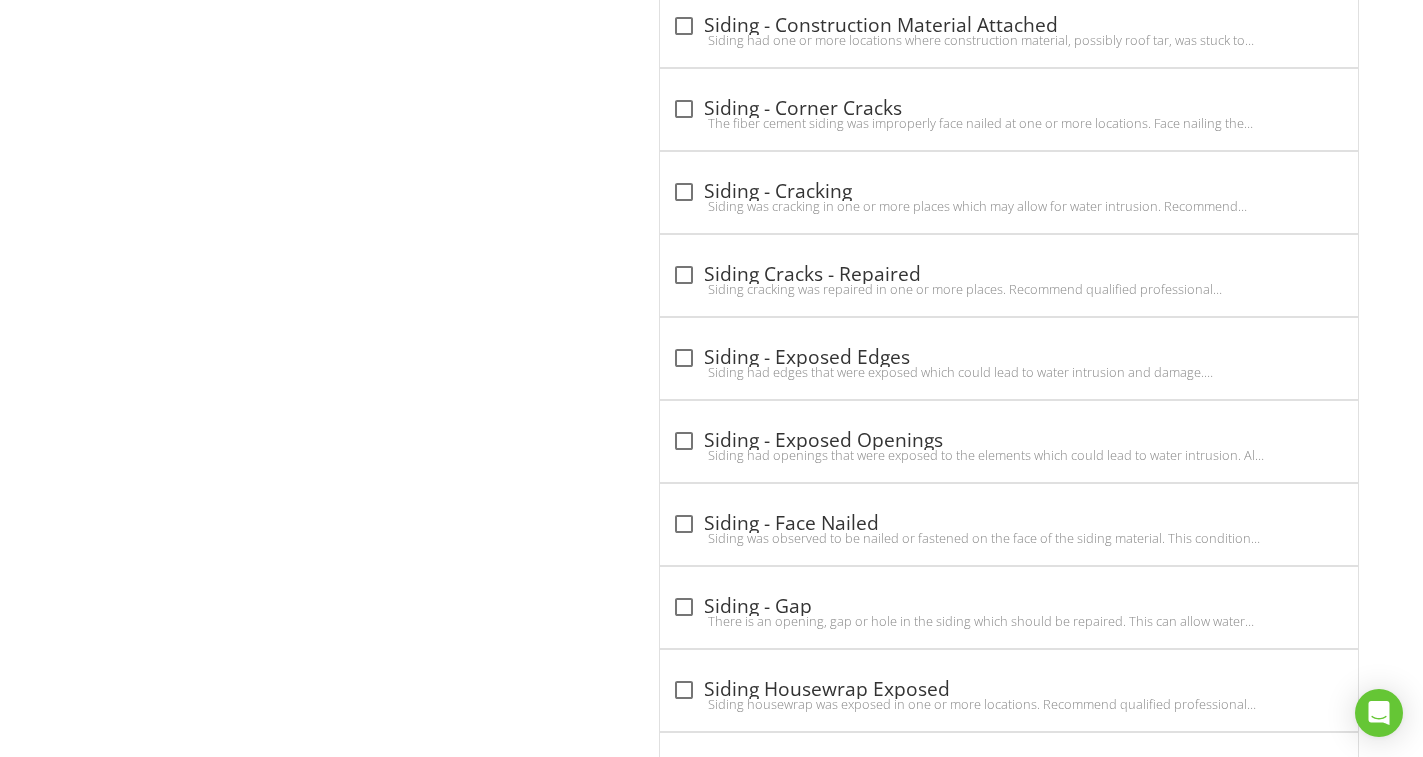 checkbox on "true" 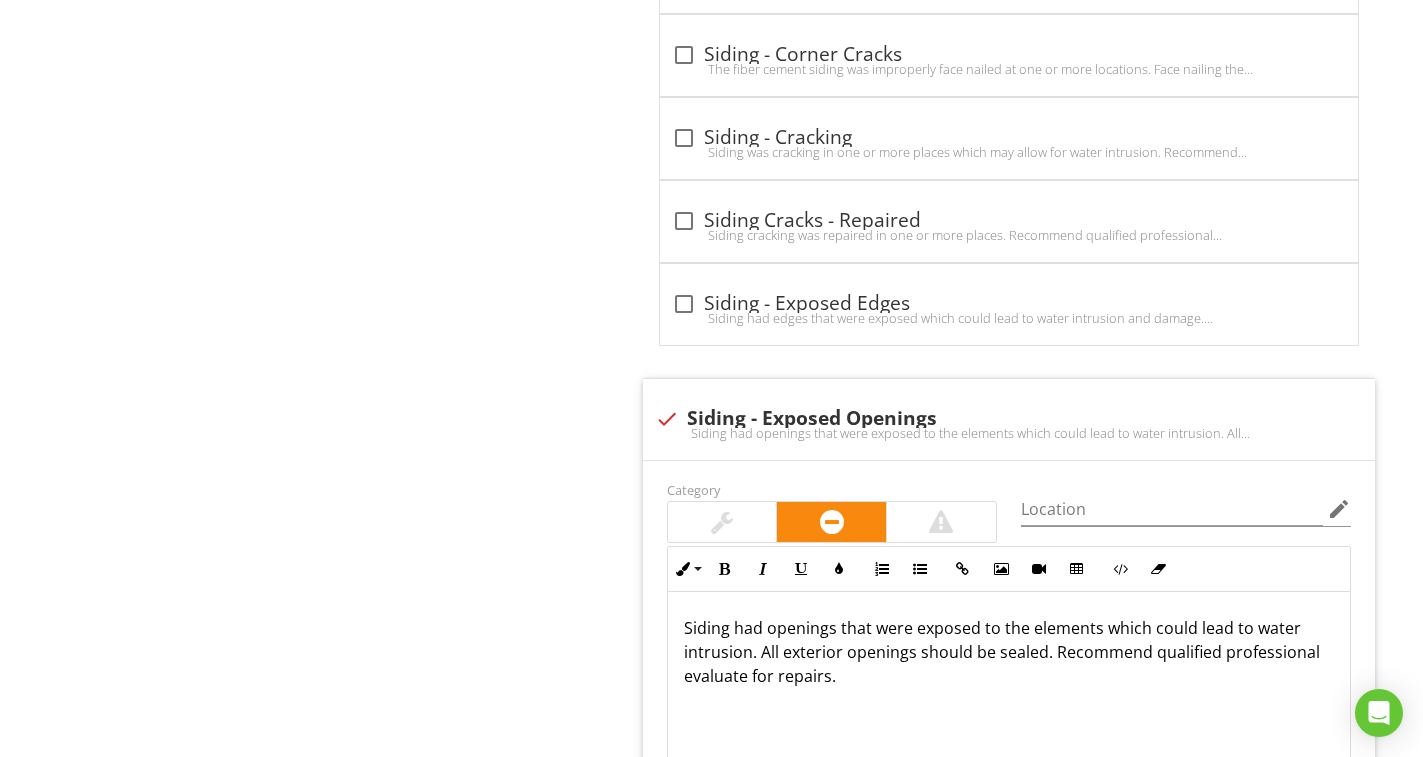 scroll, scrollTop: 6933, scrollLeft: 0, axis: vertical 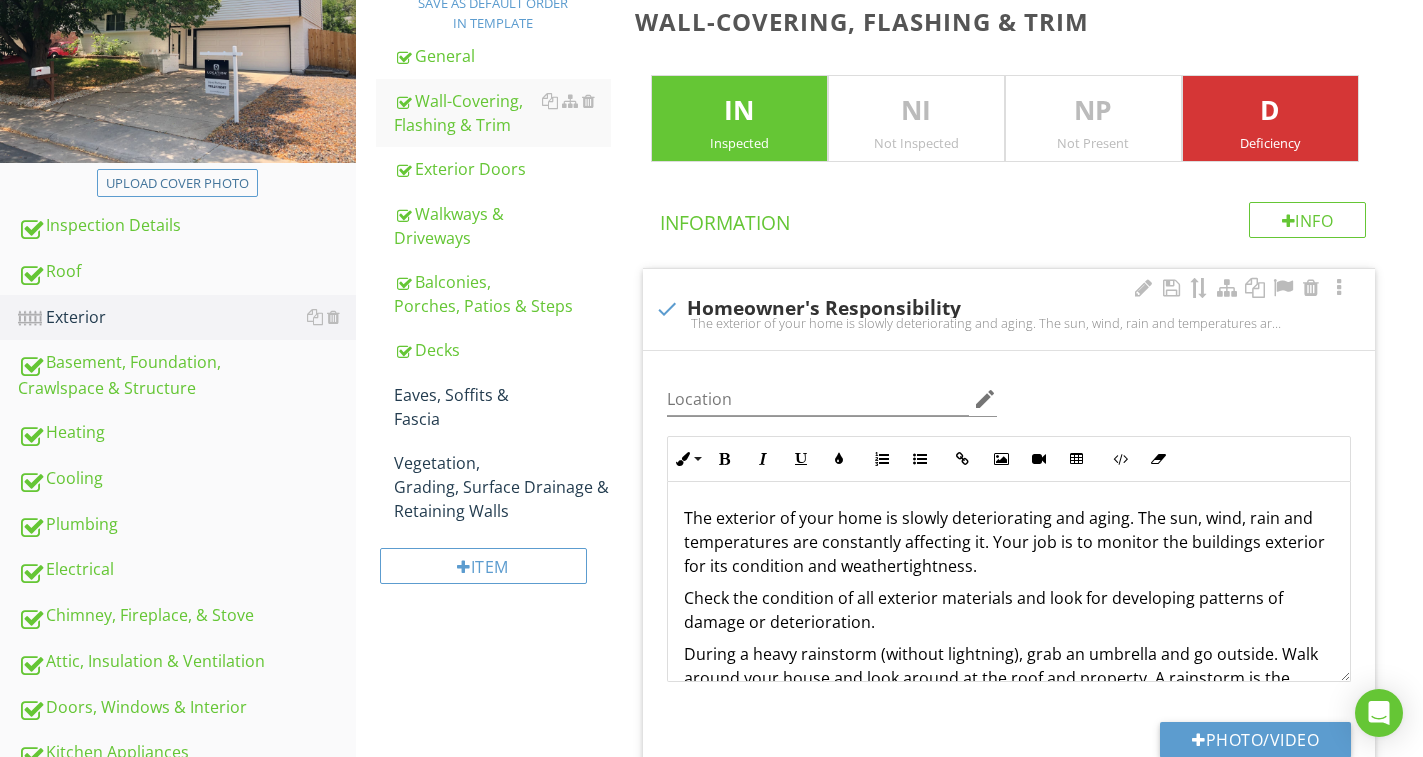 click on "Eaves, Soffits & Fascia" at bounding box center (502, 407) 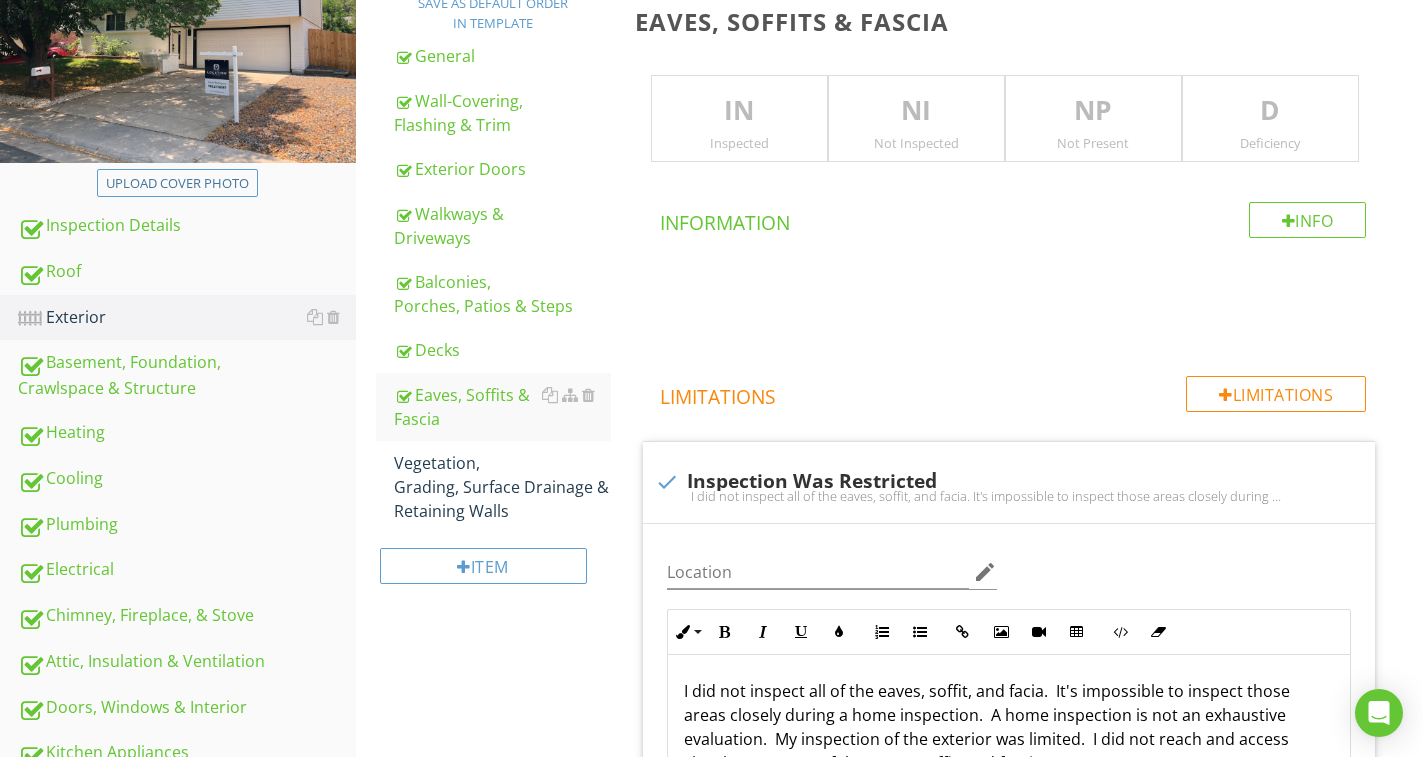 click on "IN" at bounding box center (739, 111) 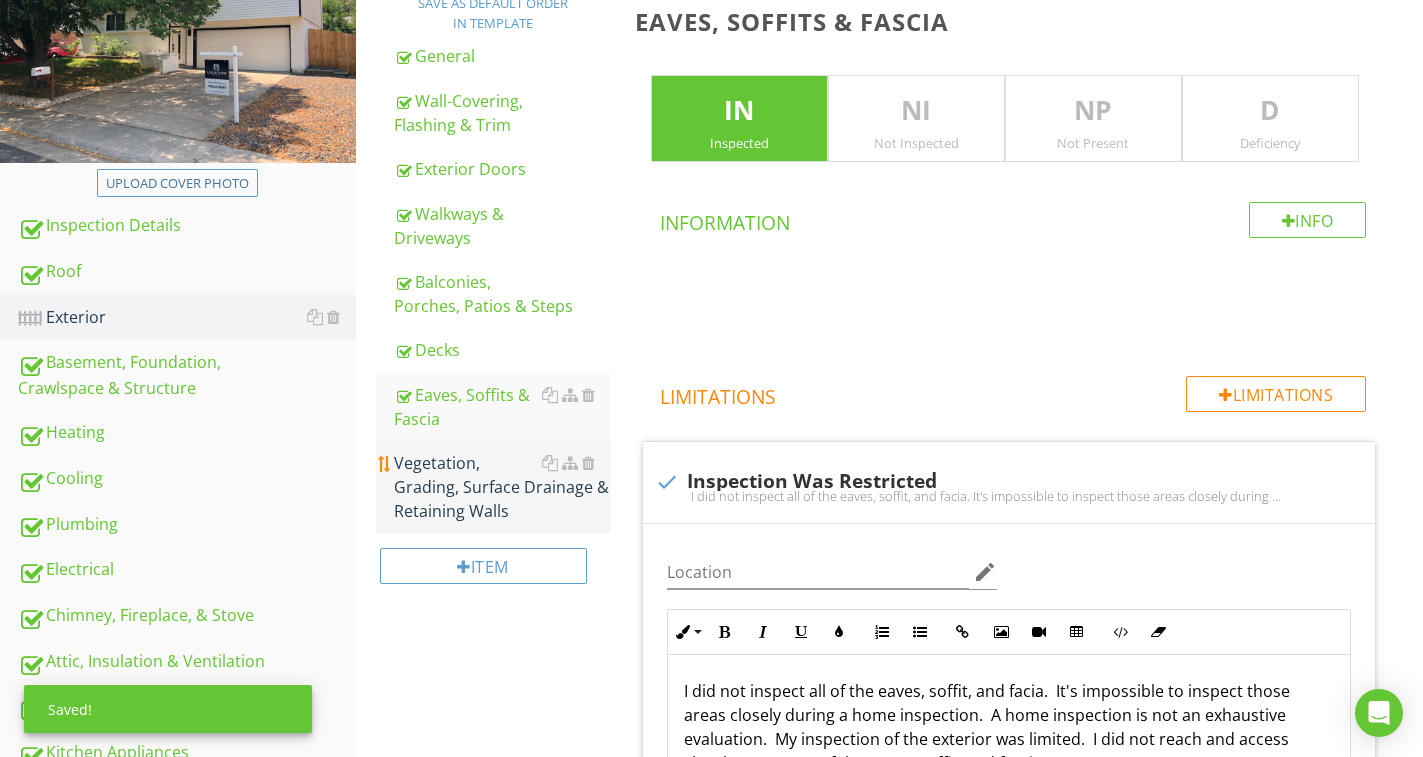 drag, startPoint x: 397, startPoint y: 485, endPoint x: 415, endPoint y: 484, distance: 18.027756 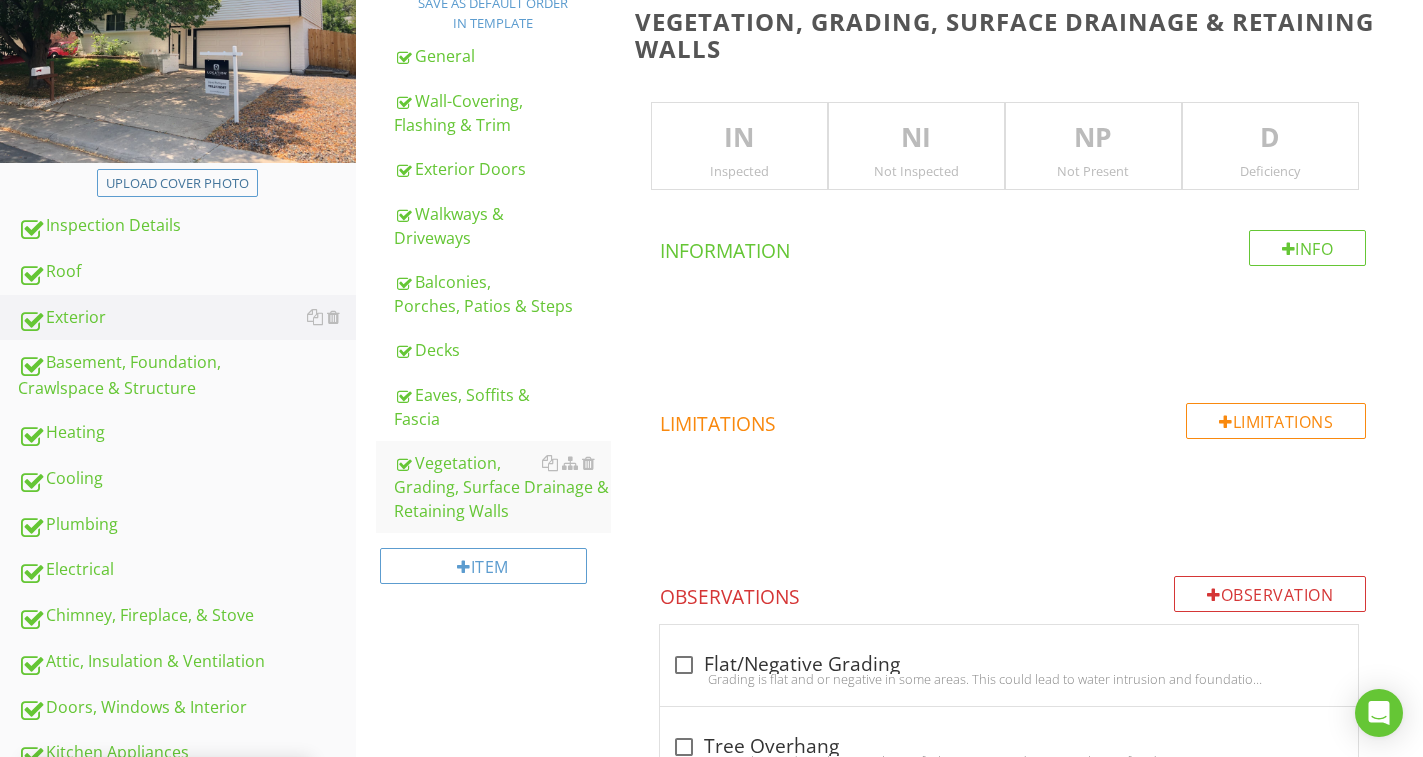 click on "IN" at bounding box center (739, 138) 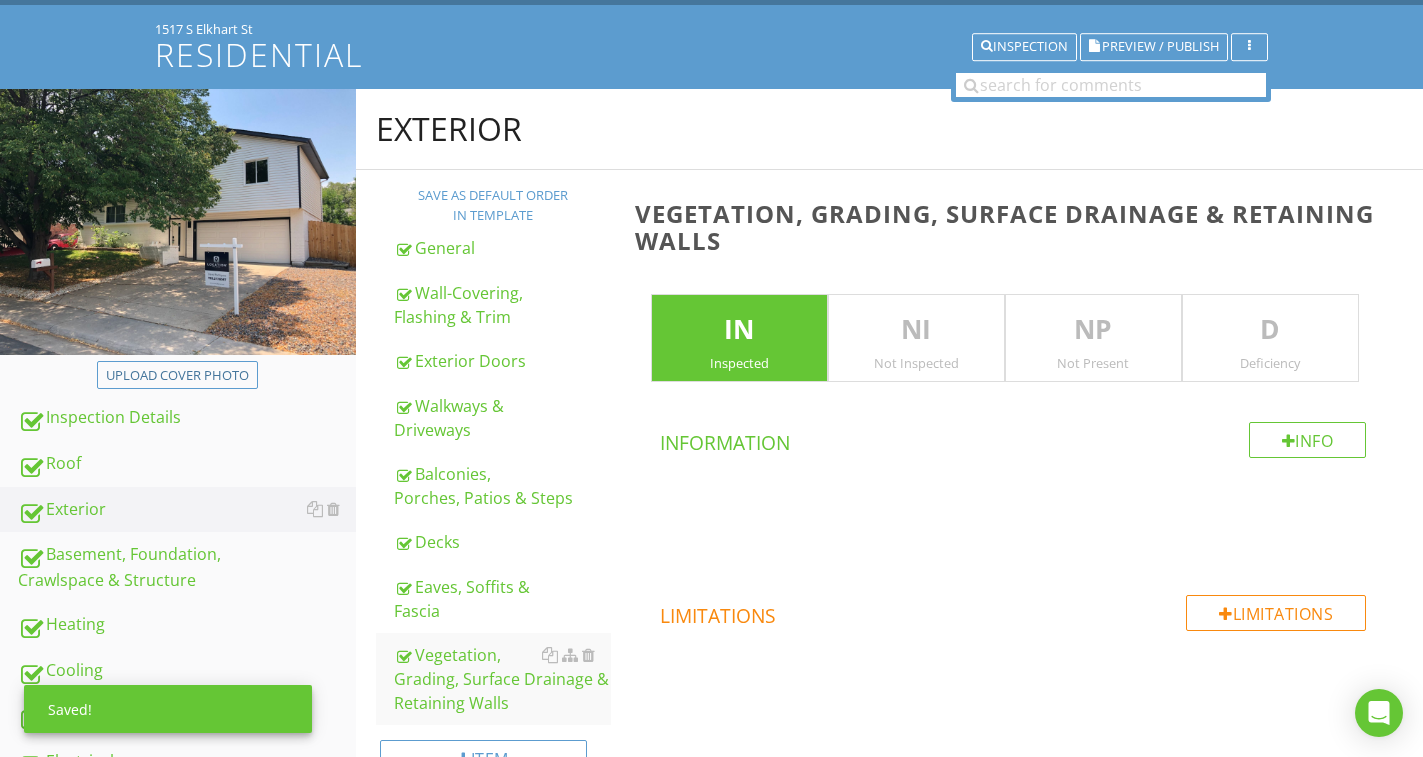 scroll, scrollTop: 124, scrollLeft: 0, axis: vertical 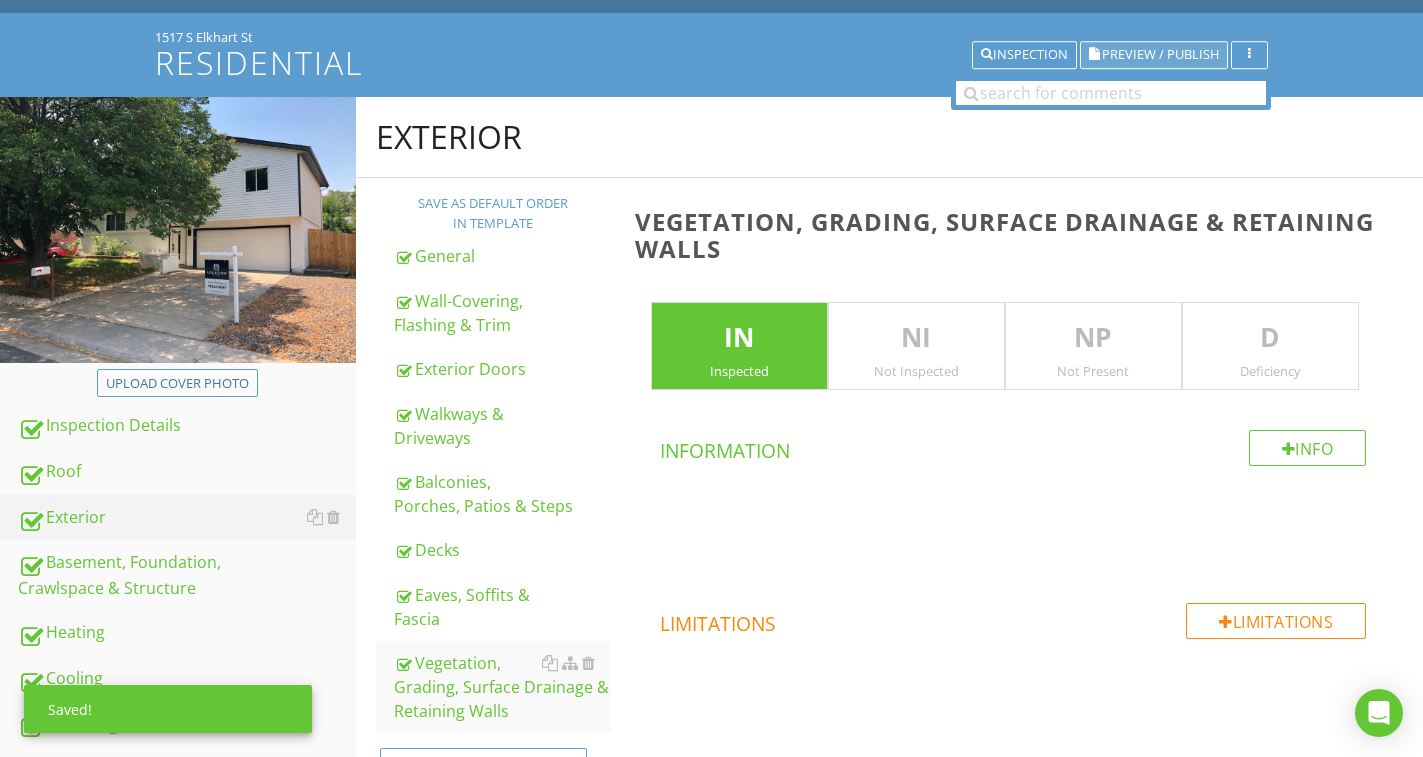 click on "Preview / Publish" at bounding box center [1160, 55] 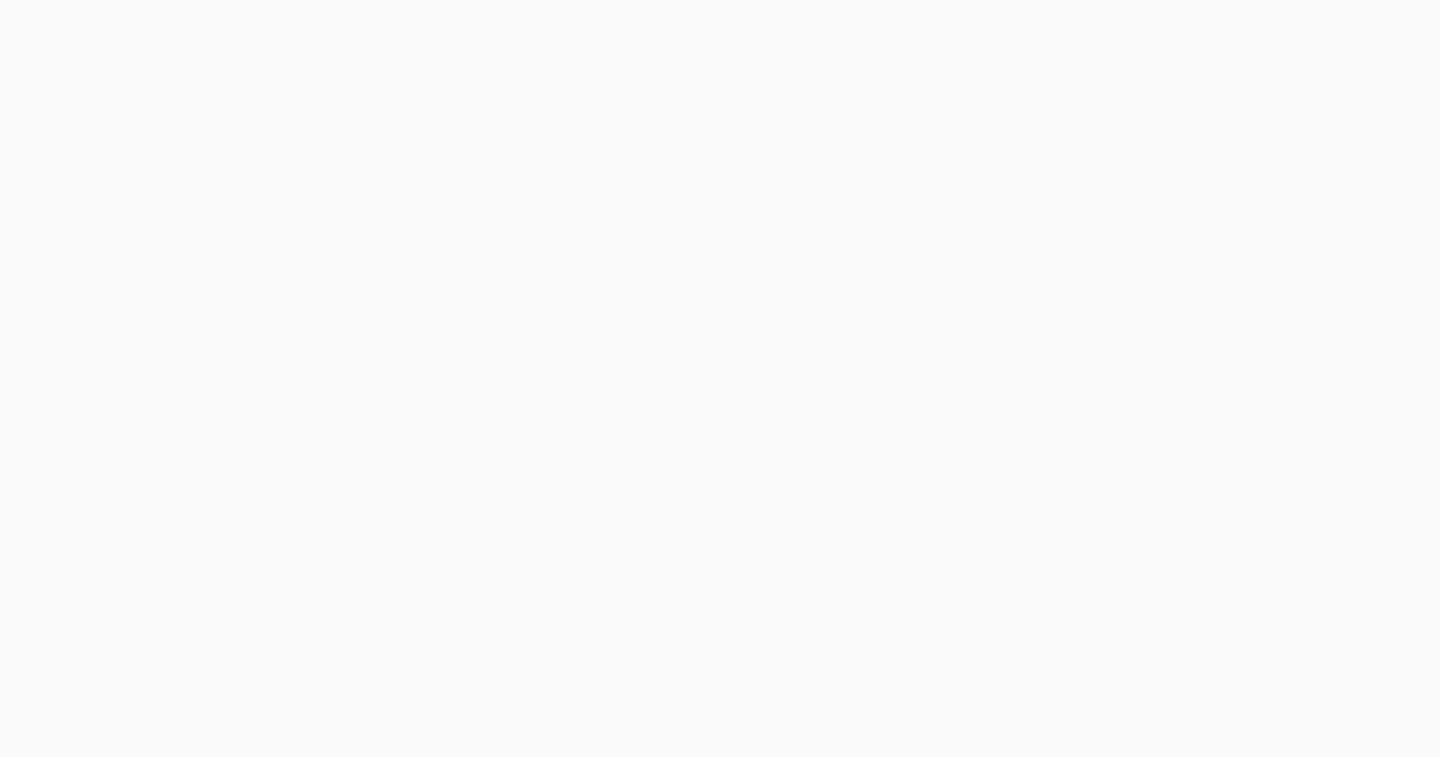 scroll, scrollTop: 0, scrollLeft: 0, axis: both 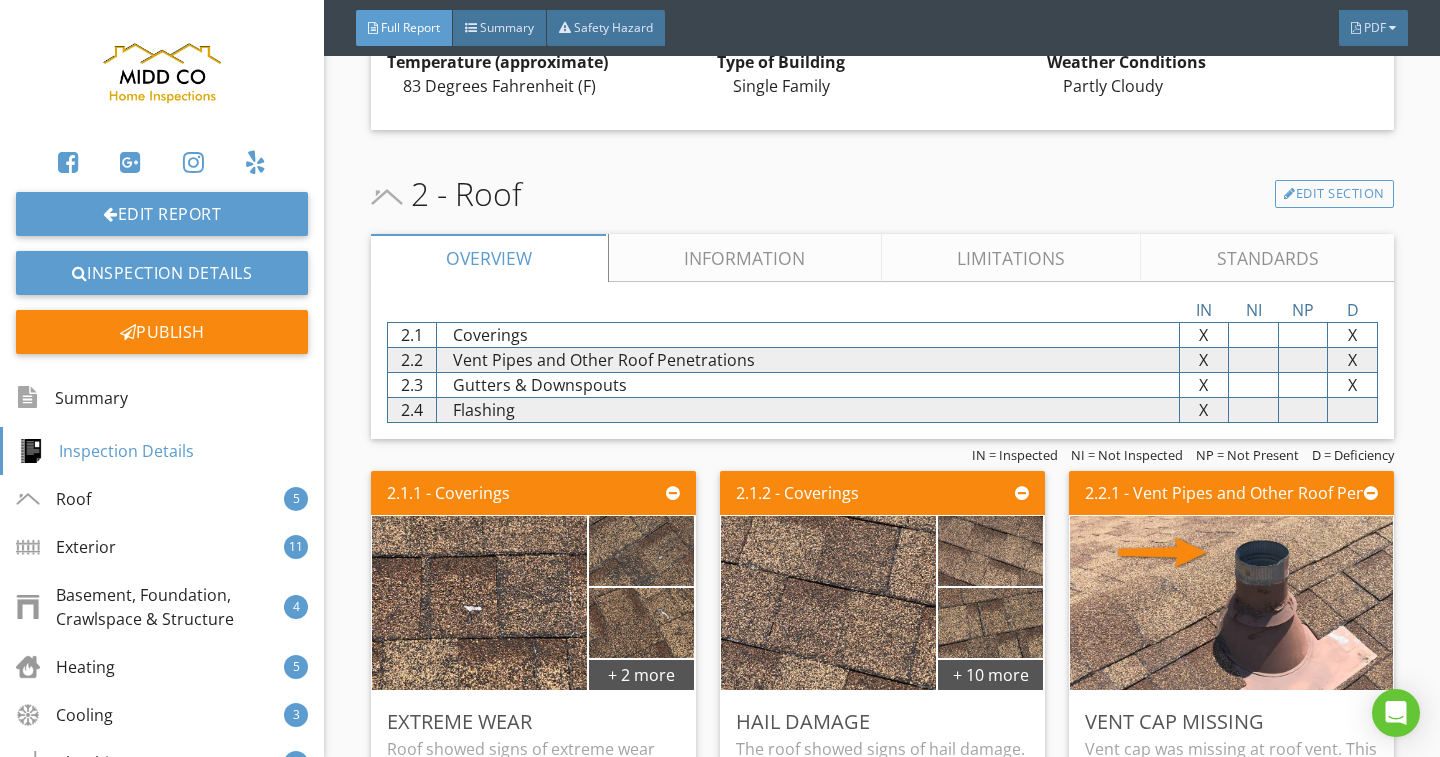 click on "Limitations" at bounding box center [1011, 258] 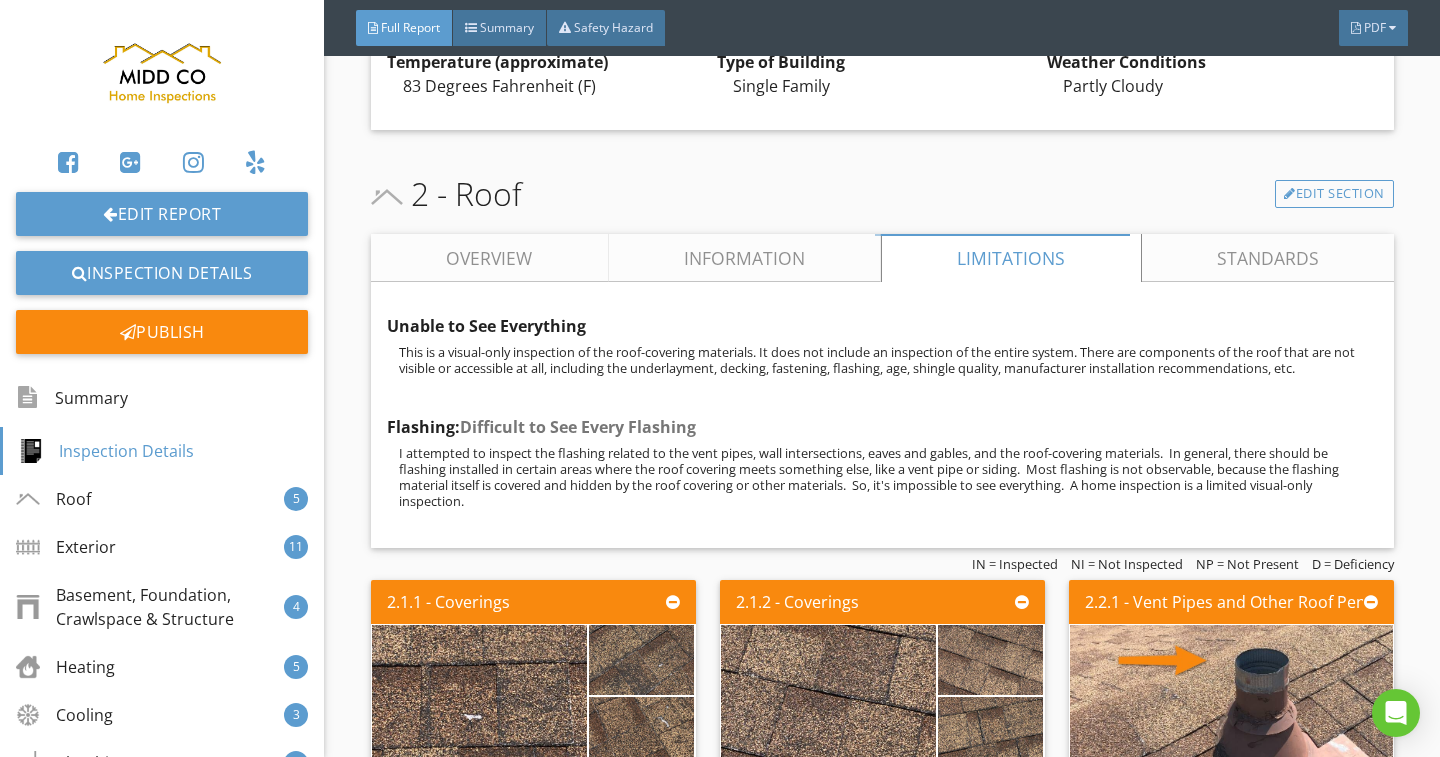 click on "Information" at bounding box center (744, 258) 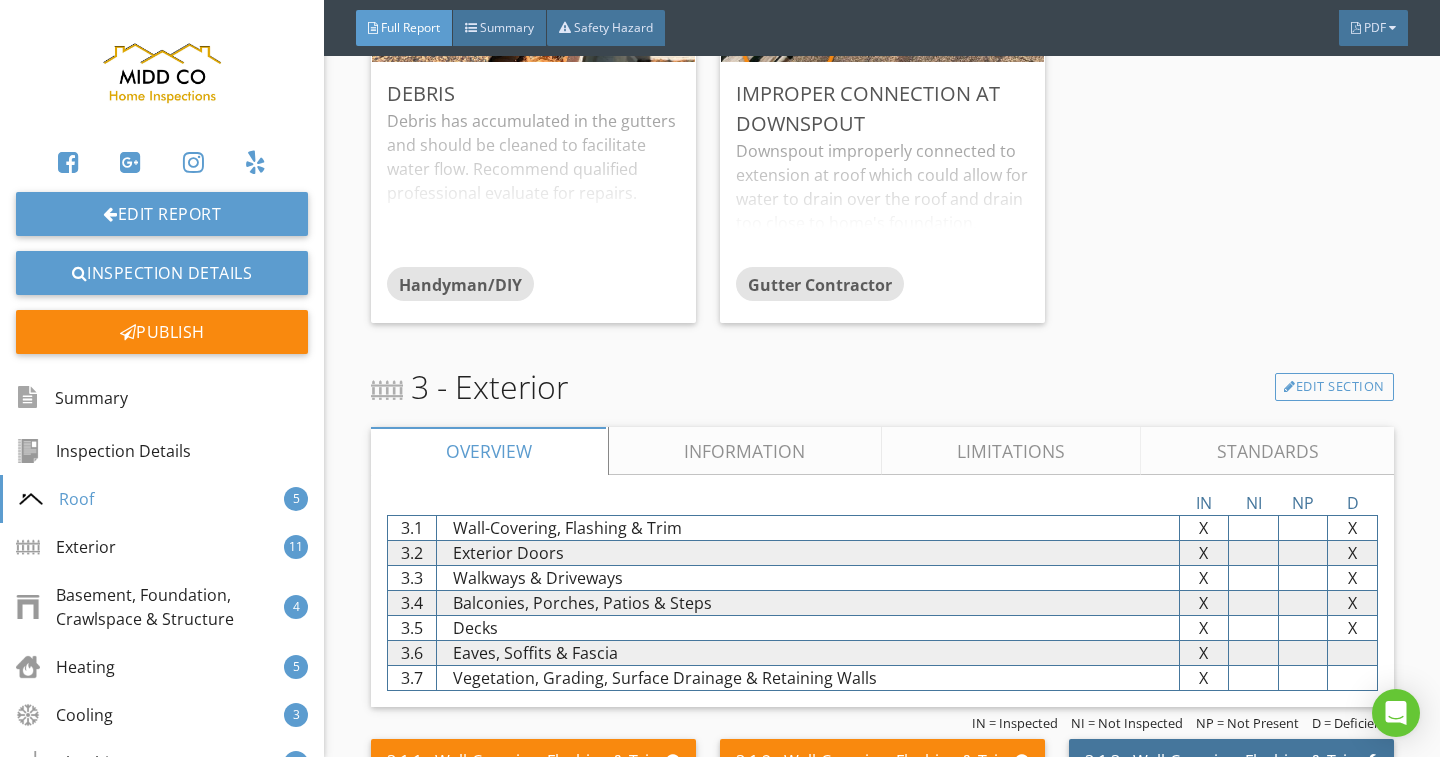 scroll, scrollTop: 4200, scrollLeft: 0, axis: vertical 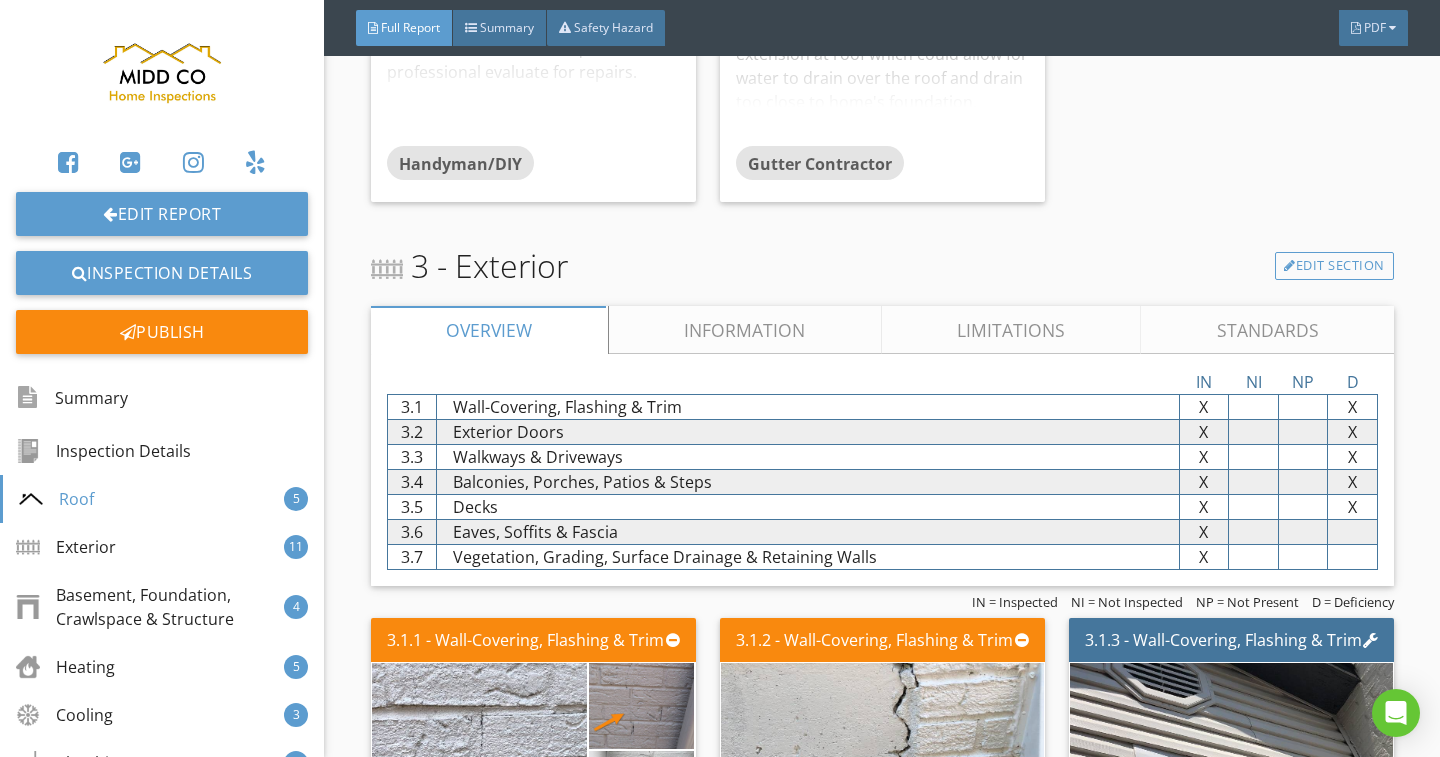 click on "Limitations" at bounding box center (1011, 330) 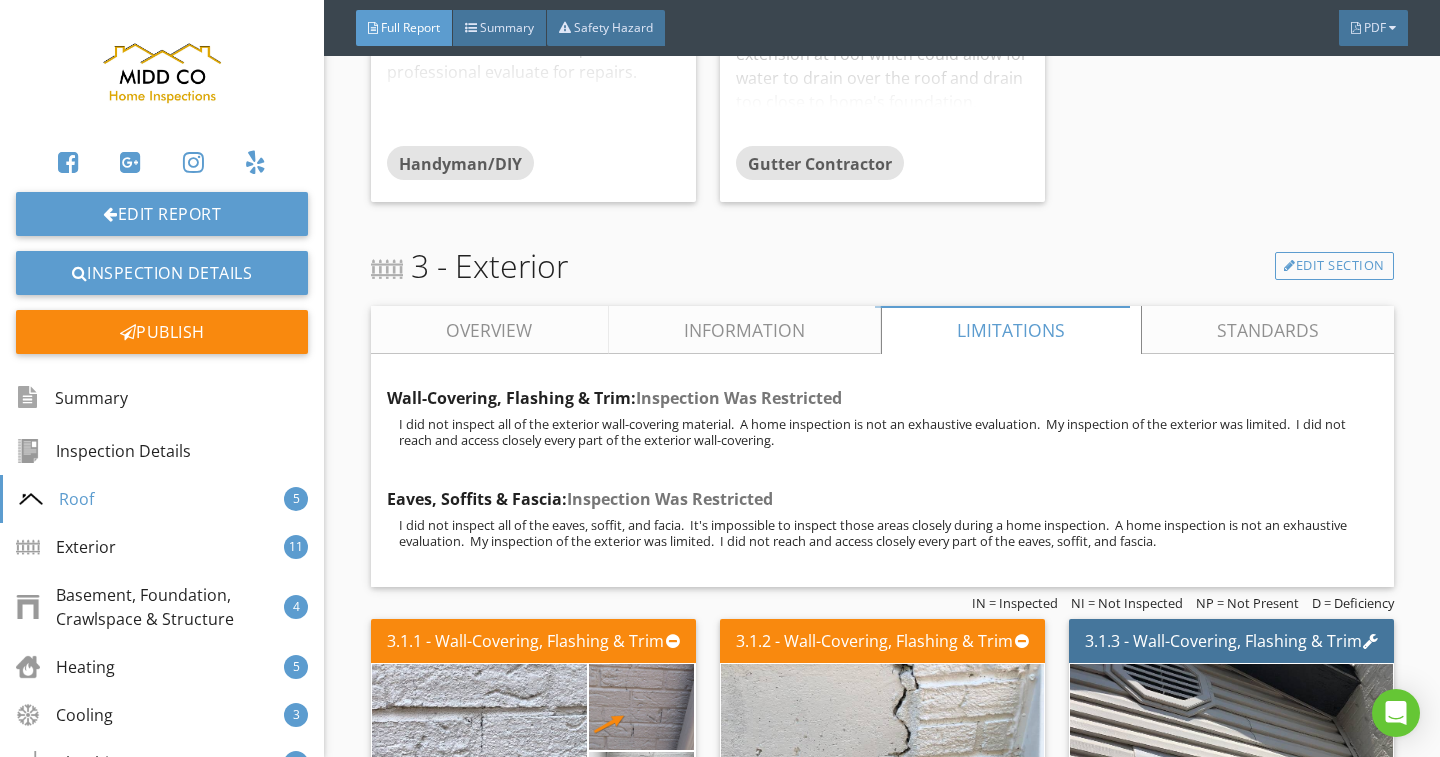 click on "Information" at bounding box center [744, 330] 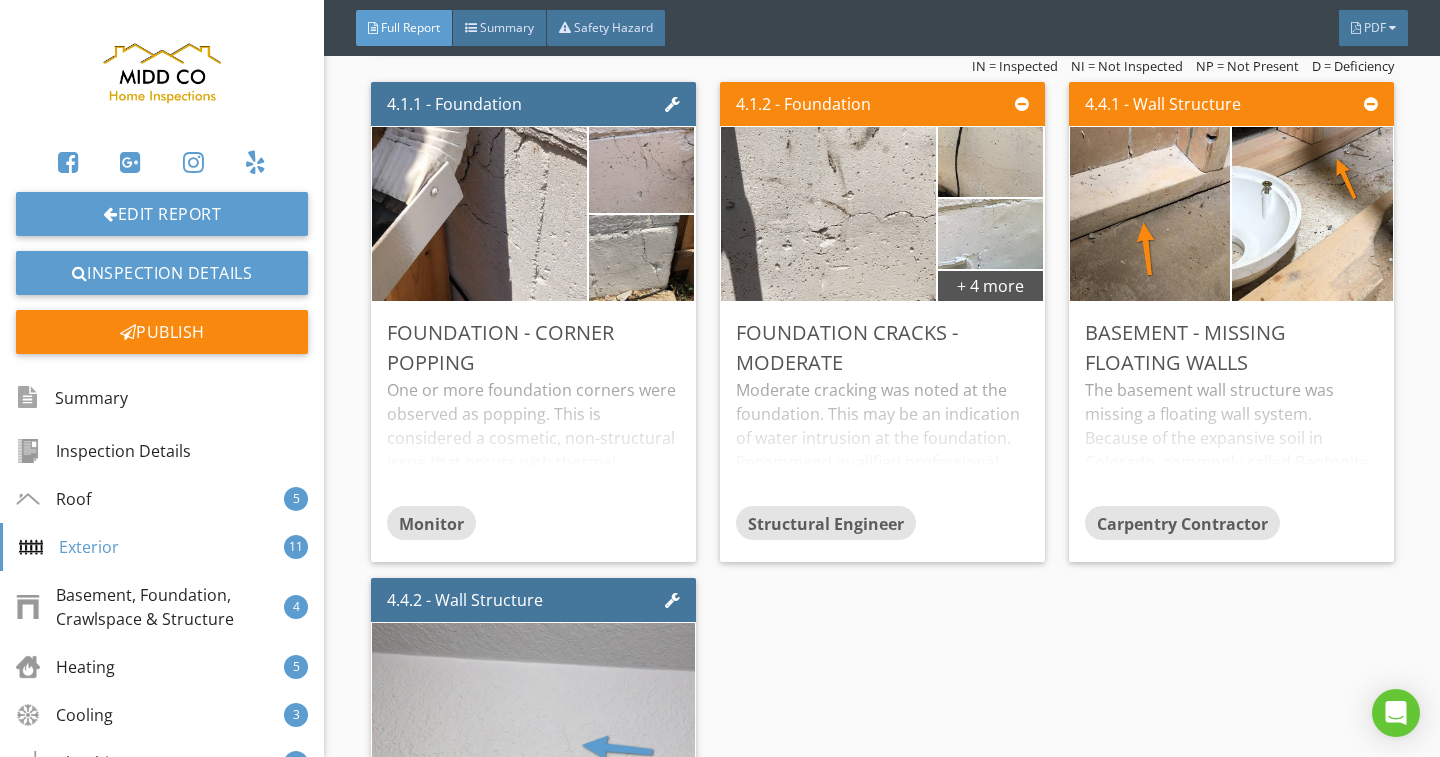 scroll, scrollTop: 8200, scrollLeft: 0, axis: vertical 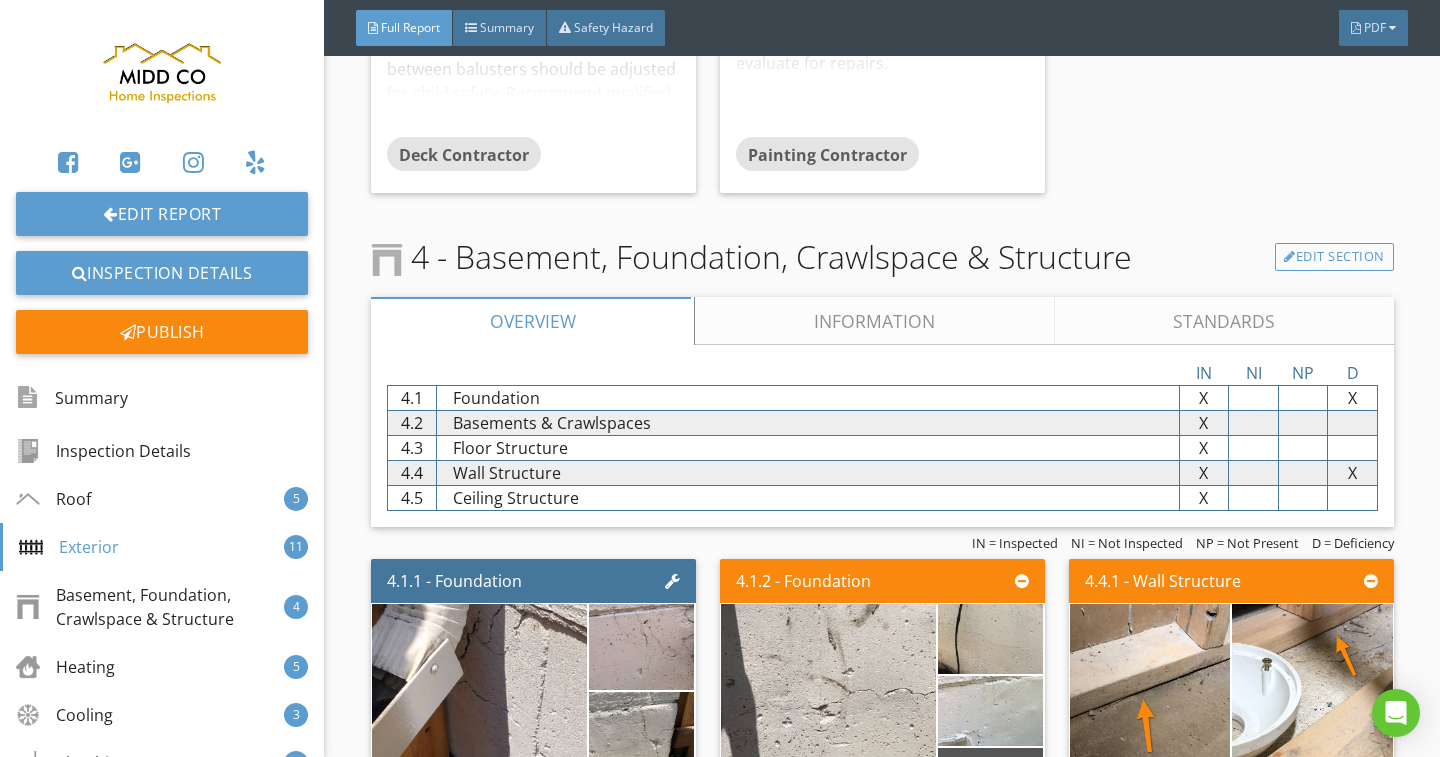 click on "Information" at bounding box center [874, 321] 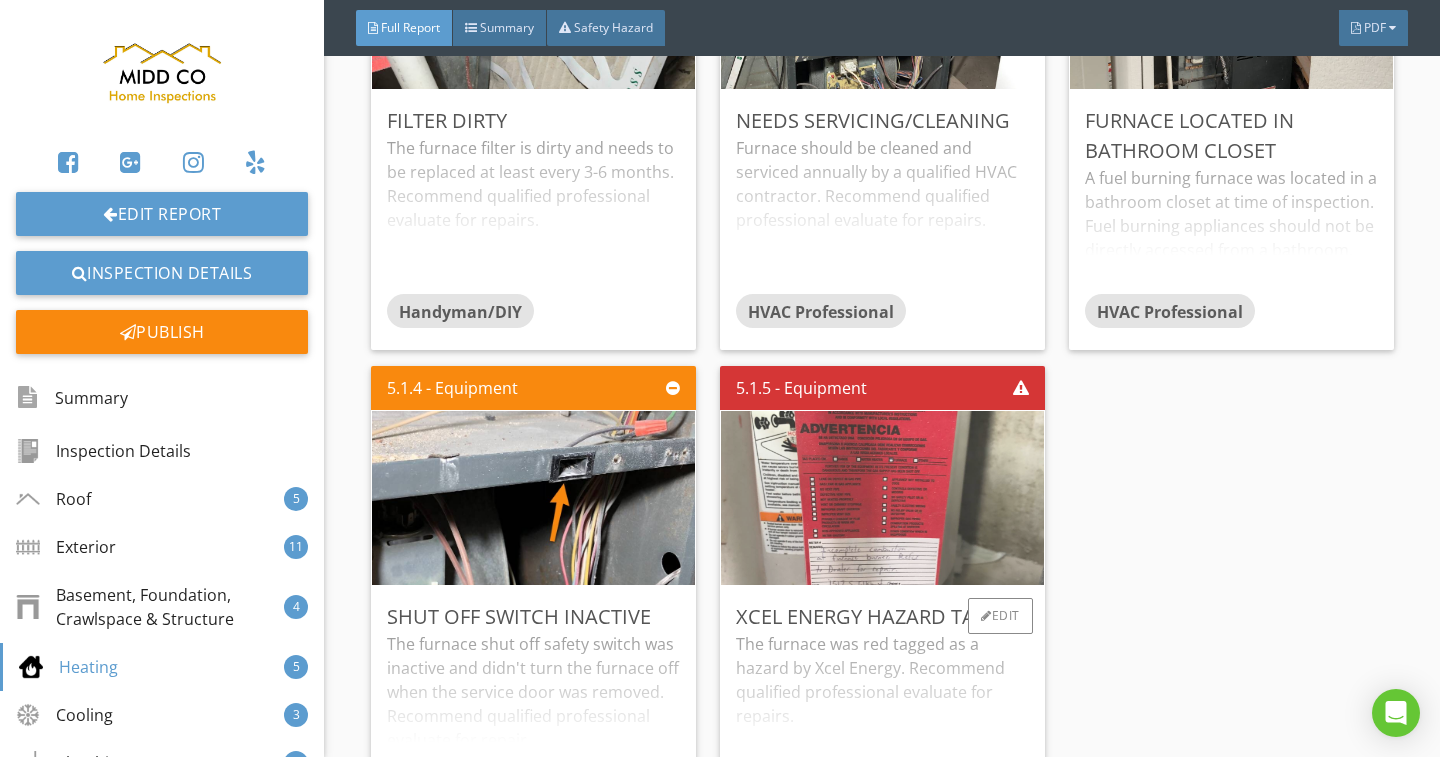 scroll, scrollTop: 10300, scrollLeft: 0, axis: vertical 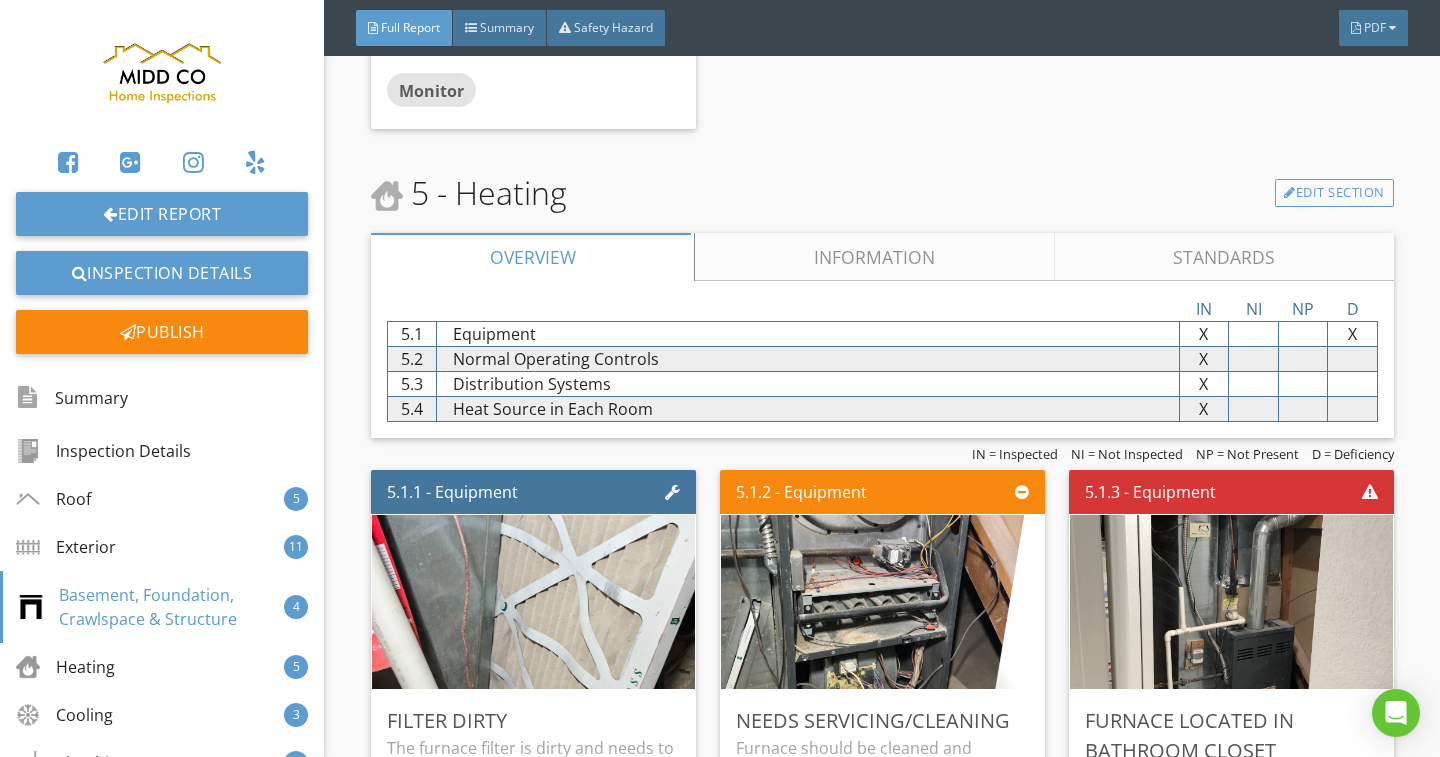 click on "Information" at bounding box center (874, 257) 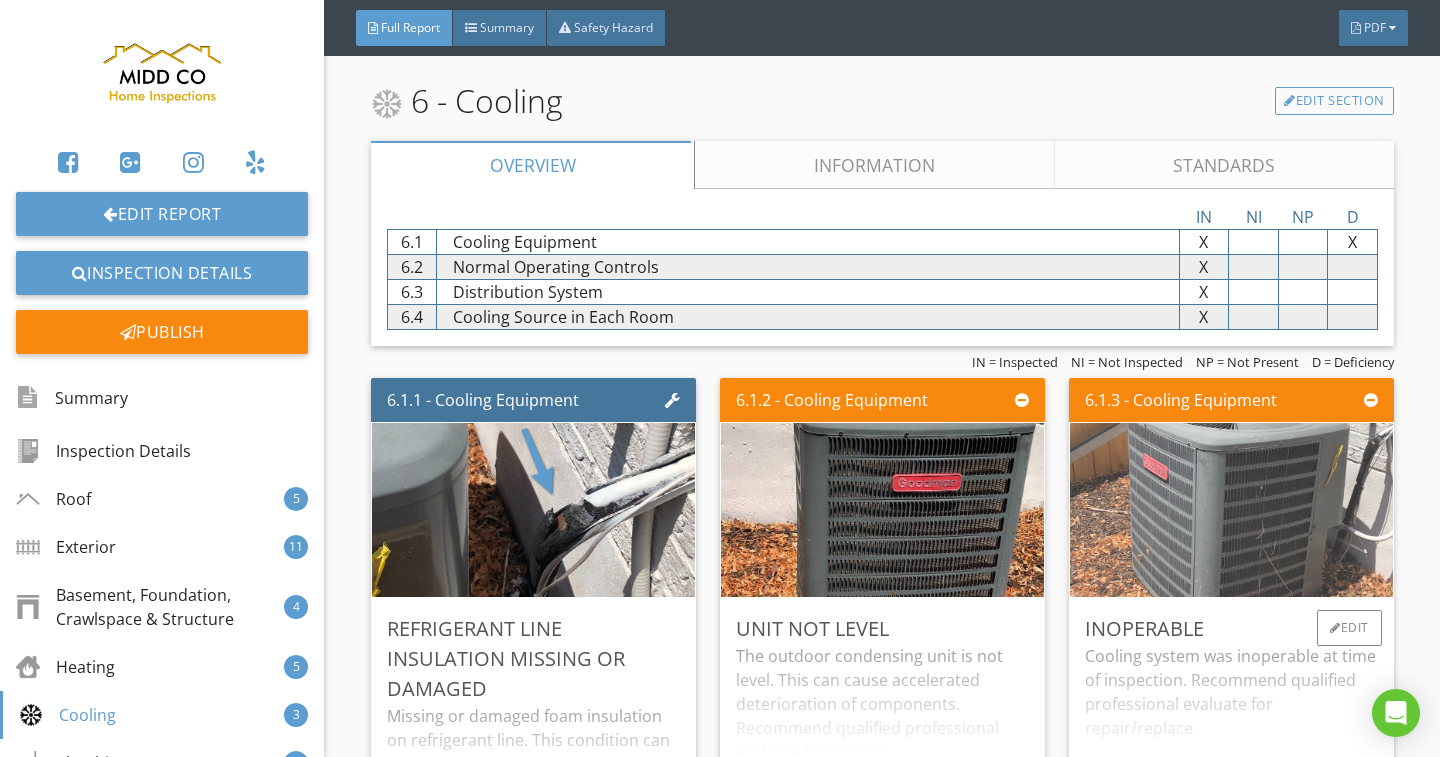 scroll, scrollTop: 13700, scrollLeft: 0, axis: vertical 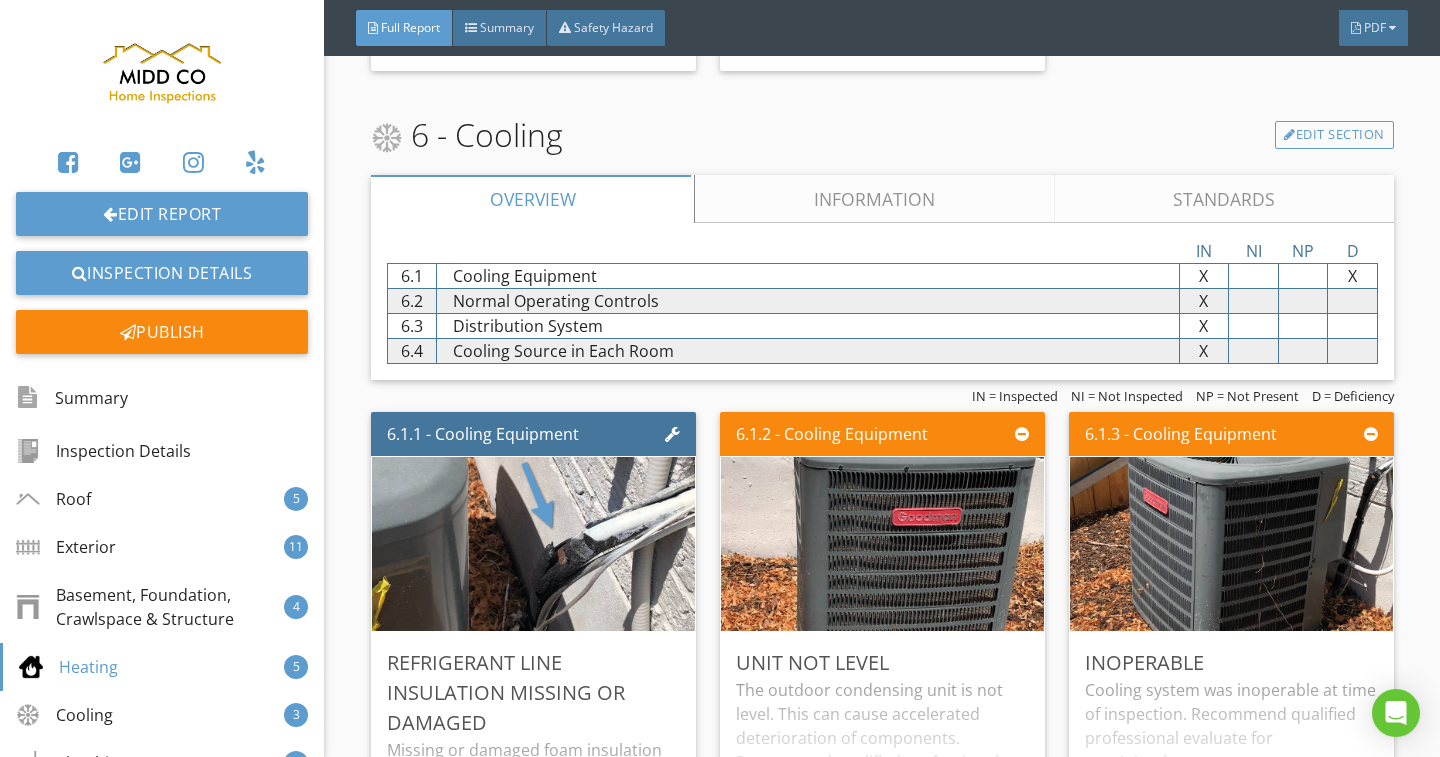 click on "Information" at bounding box center [874, 199] 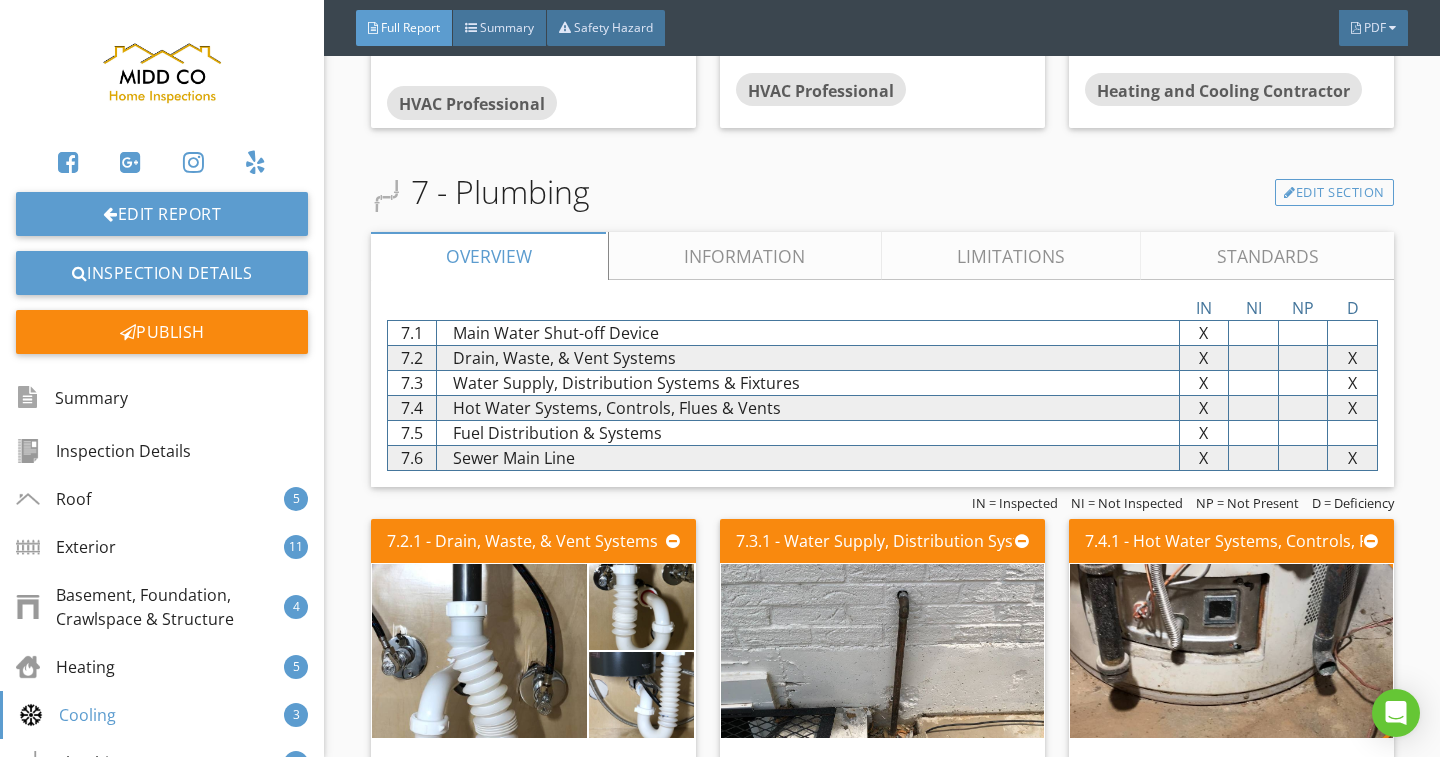 scroll, scrollTop: 15400, scrollLeft: 0, axis: vertical 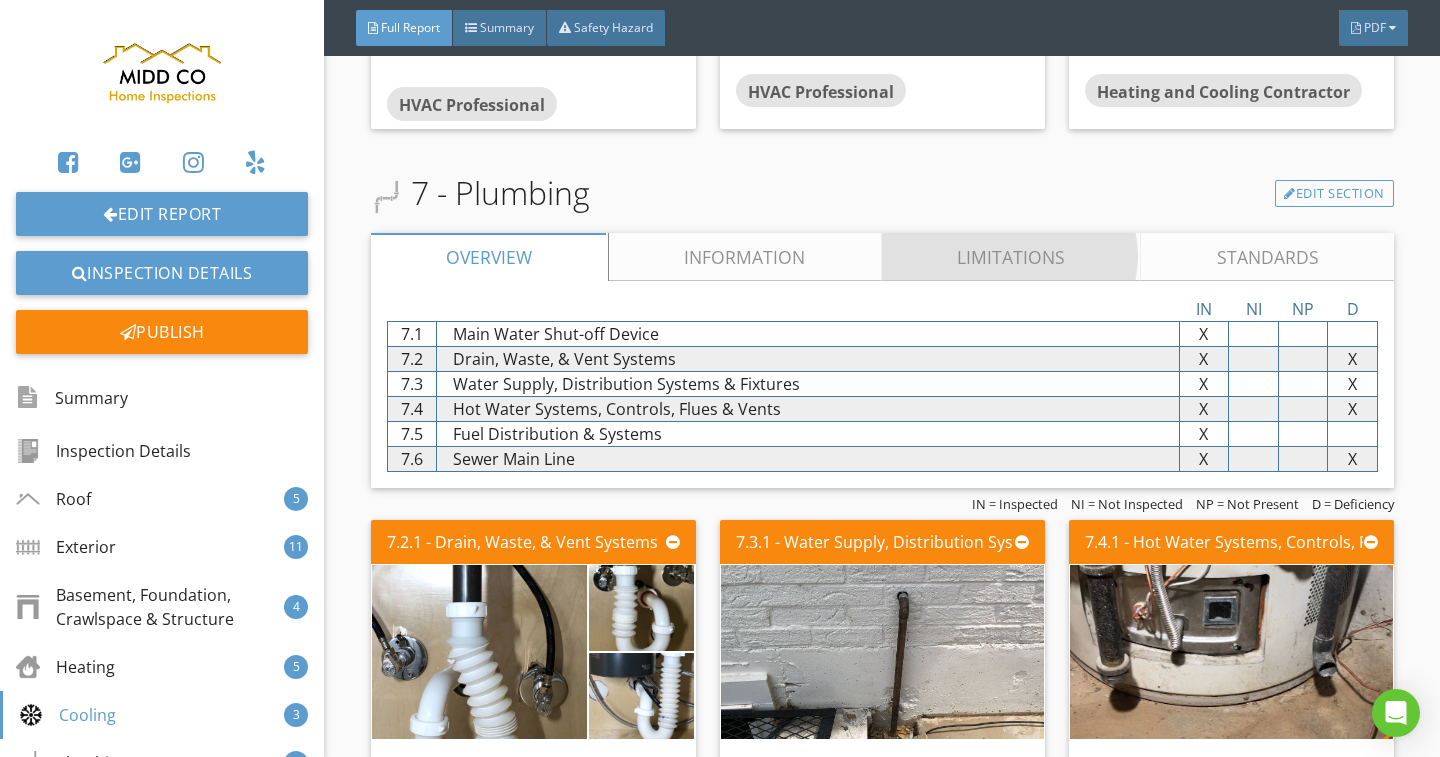 click on "Limitations" at bounding box center [1011, 257] 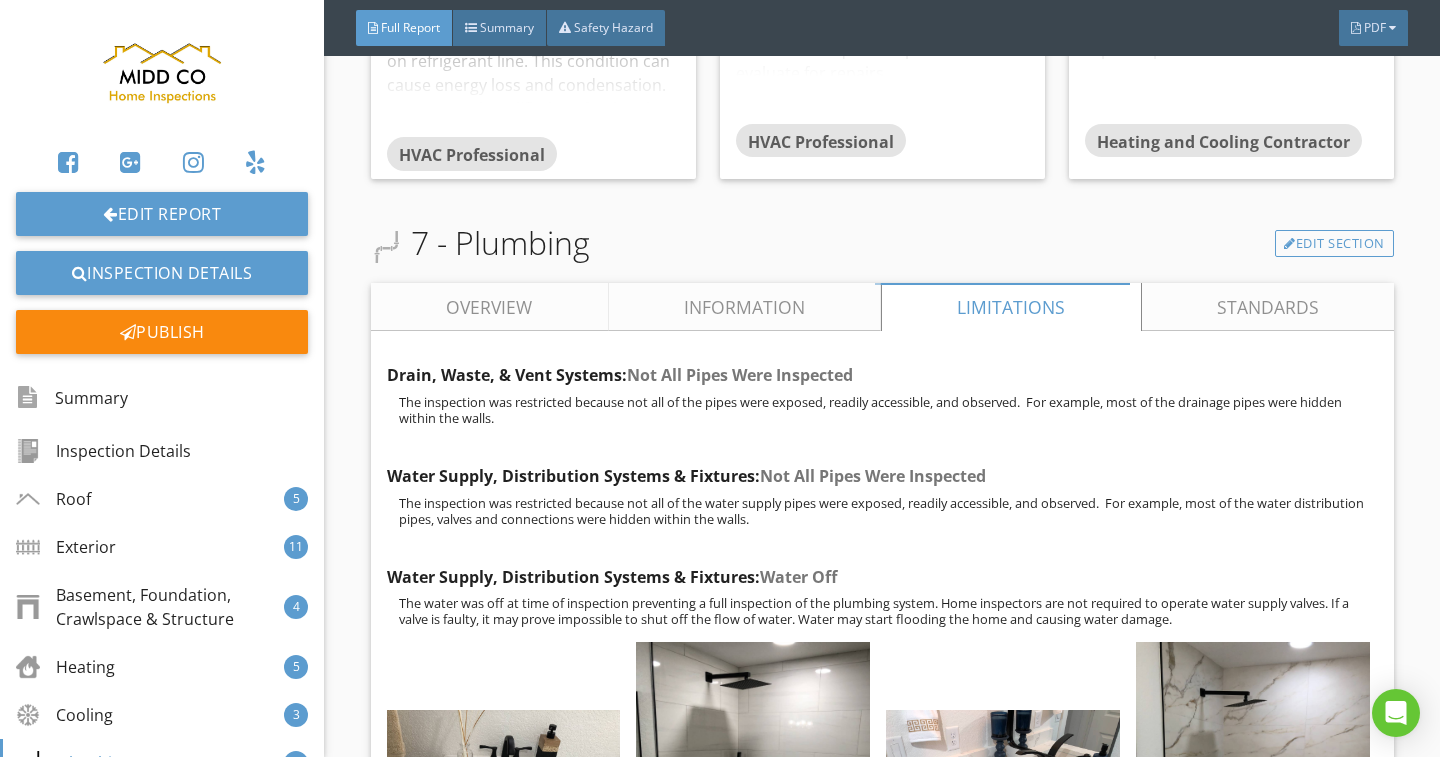scroll, scrollTop: 15300, scrollLeft: 0, axis: vertical 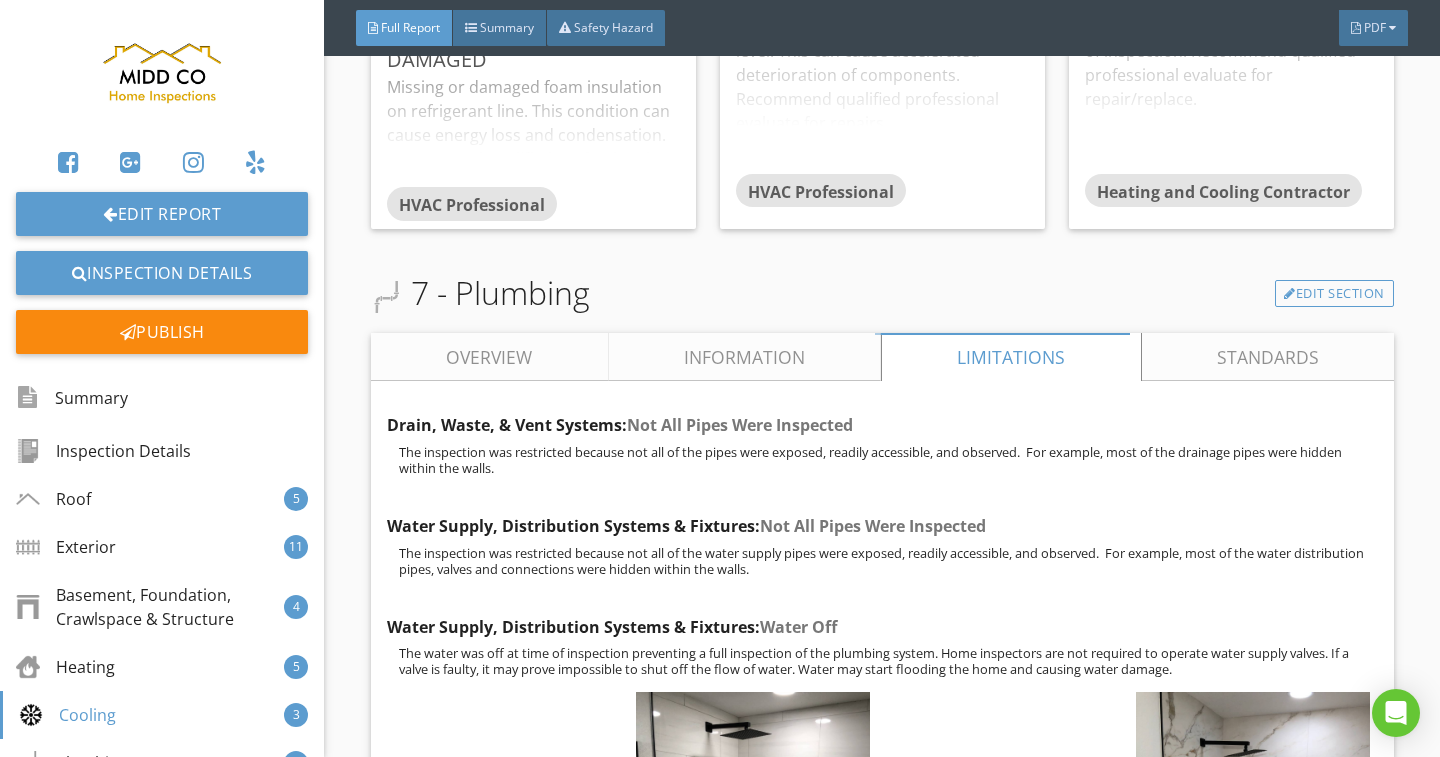 click on "Information" at bounding box center [744, 357] 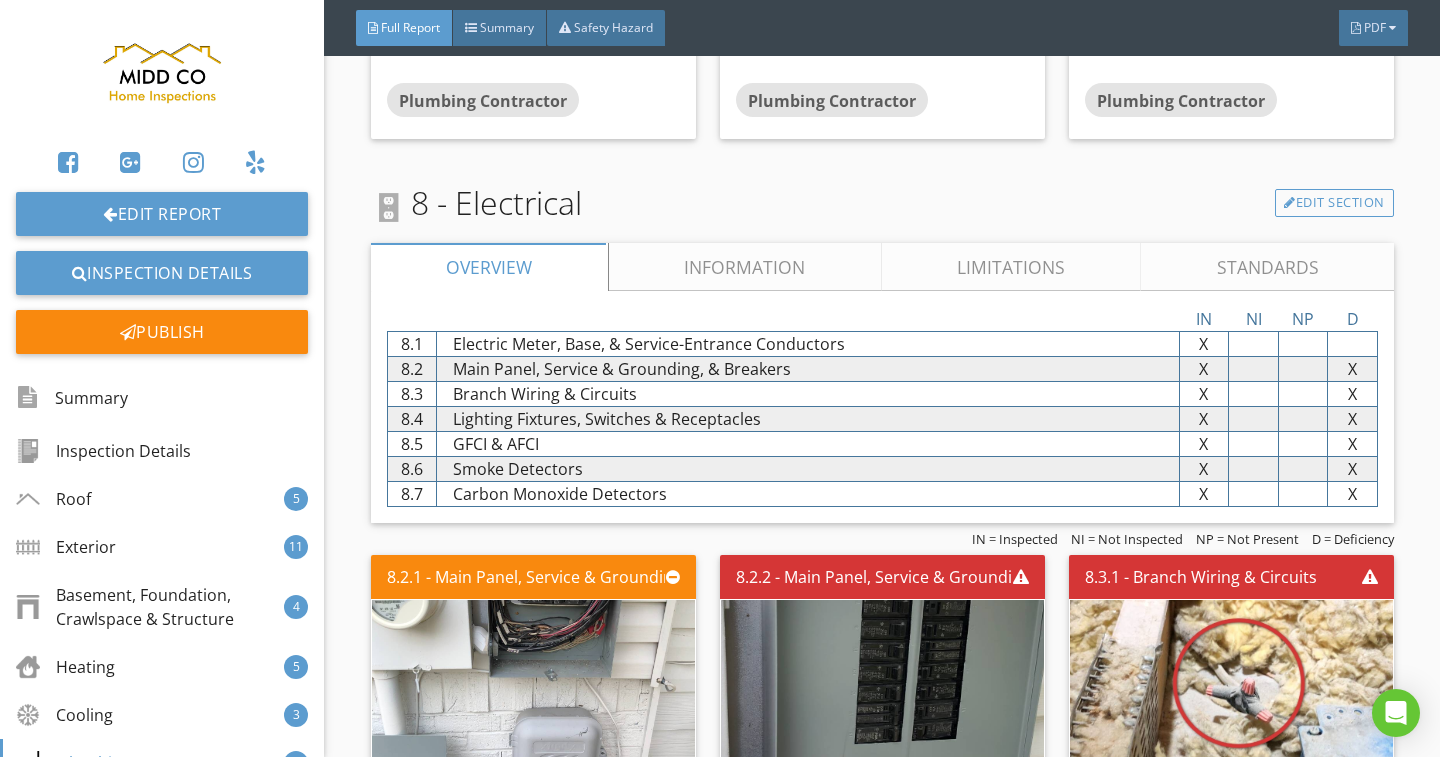 scroll, scrollTop: 19600, scrollLeft: 0, axis: vertical 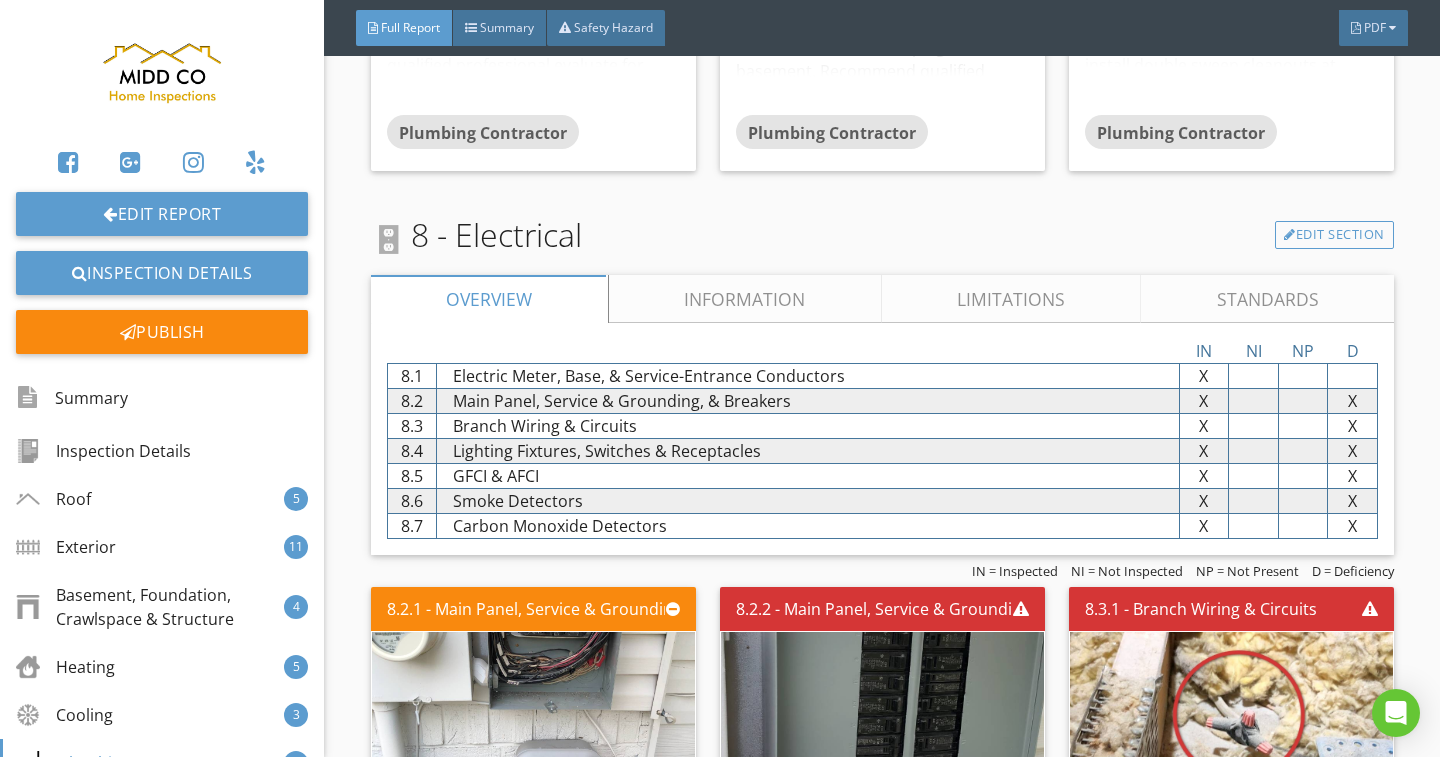 click on "Limitations" at bounding box center (1011, 299) 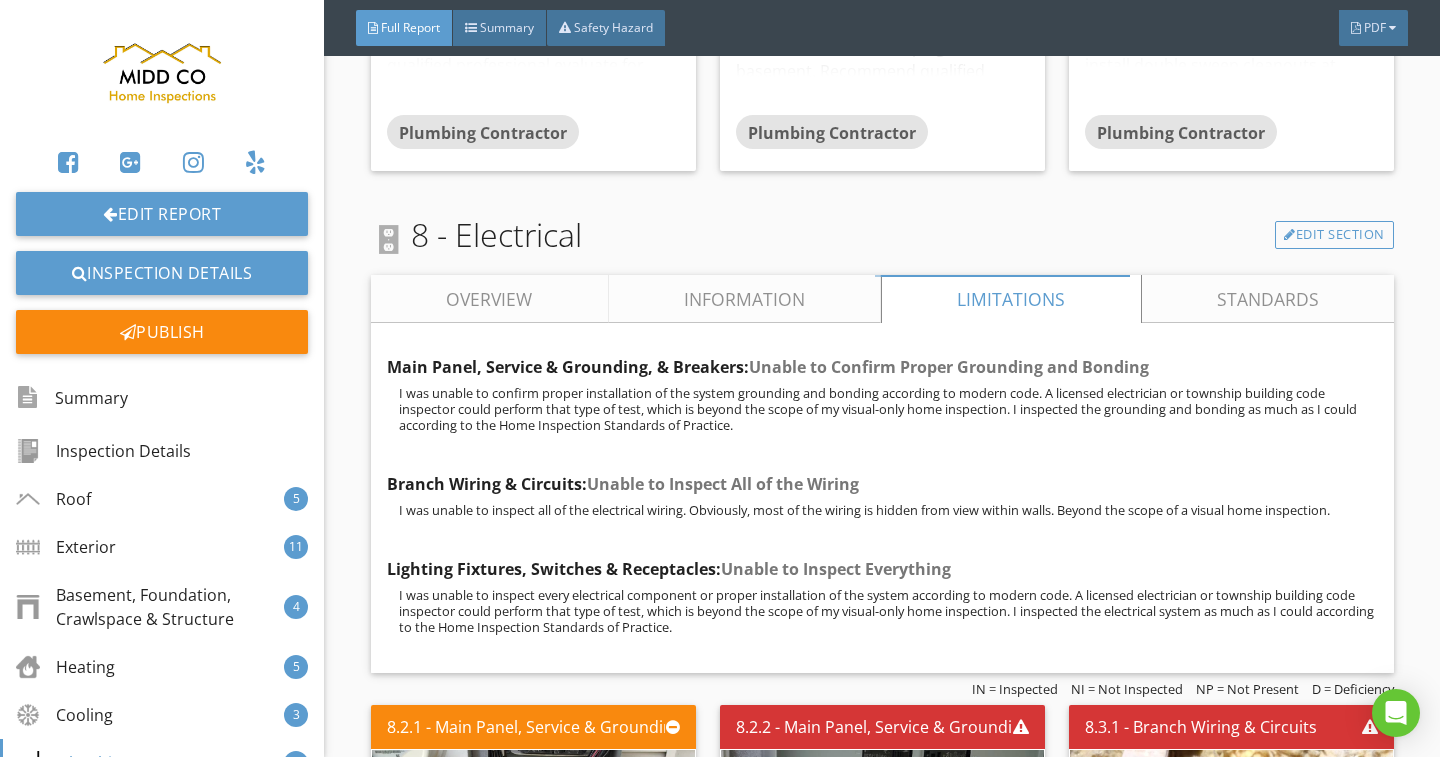click on "Information" at bounding box center [744, 299] 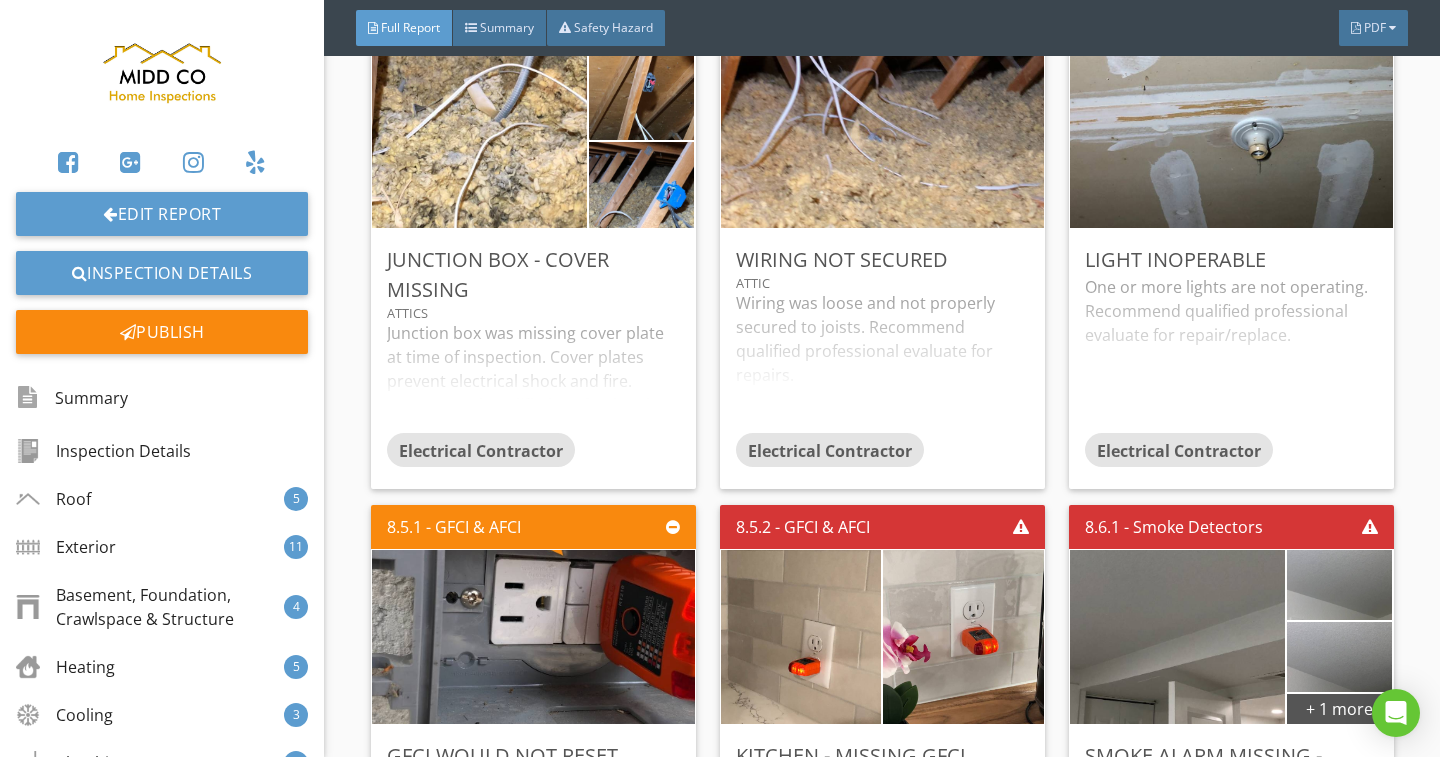 scroll, scrollTop: 22100, scrollLeft: 0, axis: vertical 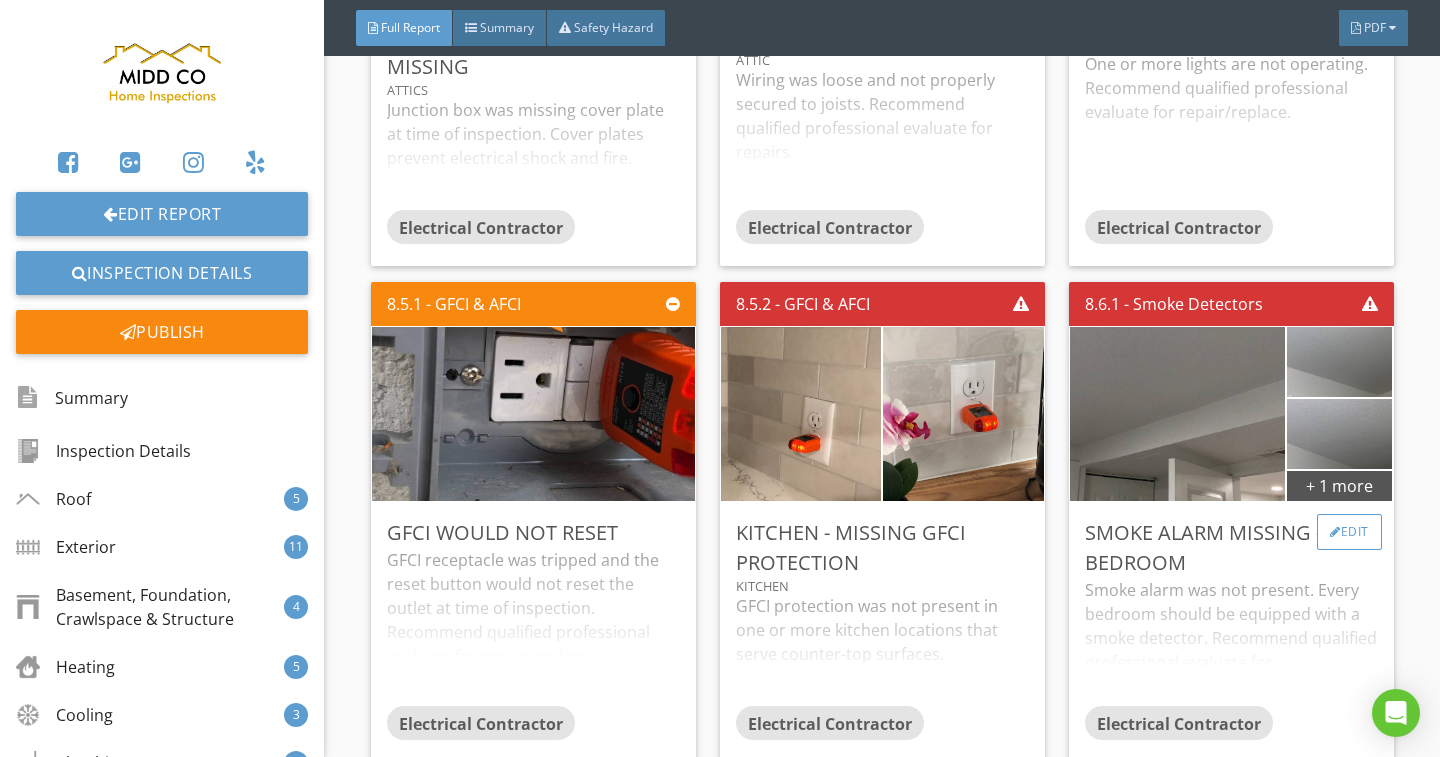 click on "Edit" at bounding box center (1349, 532) 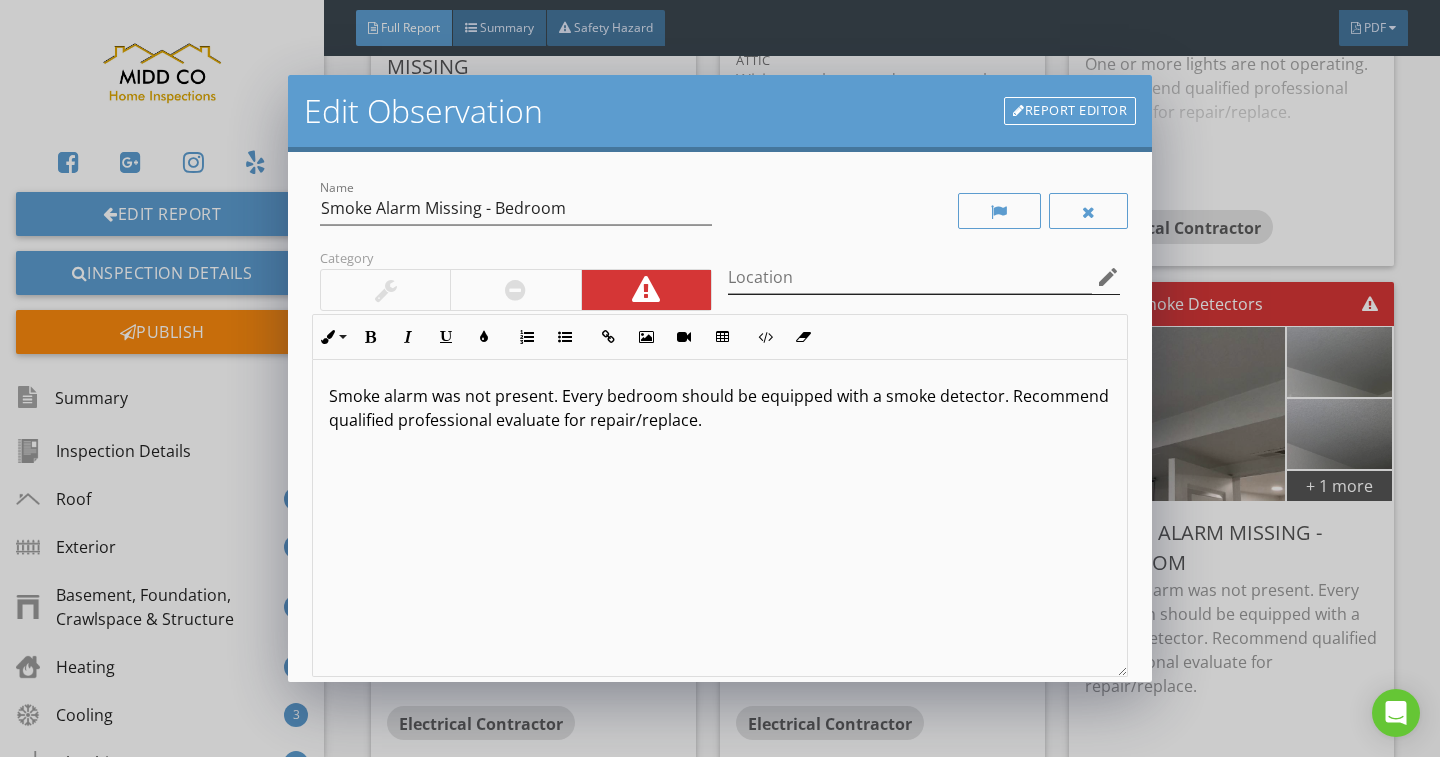click on "edit" at bounding box center (1108, 277) 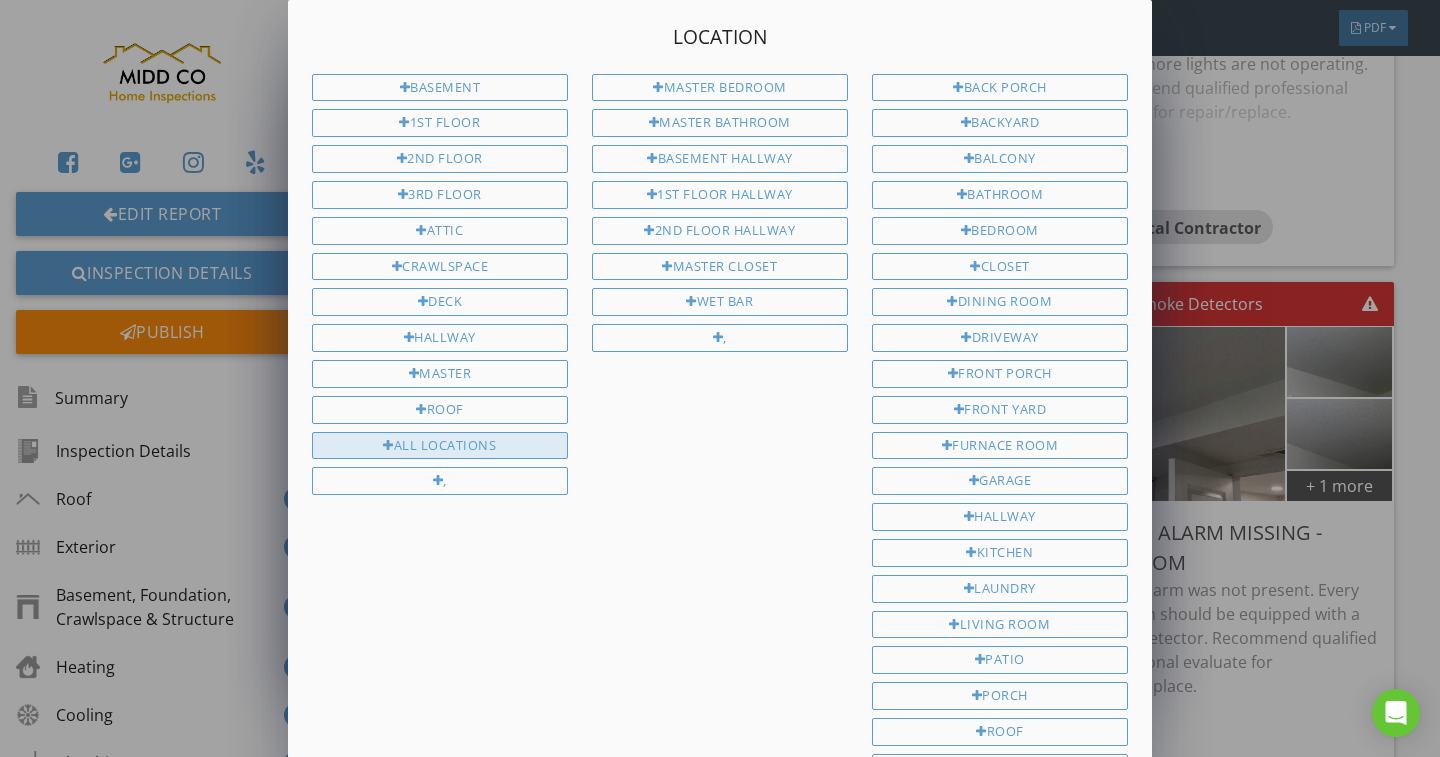 drag, startPoint x: 504, startPoint y: 443, endPoint x: 553, endPoint y: 436, distance: 49.497475 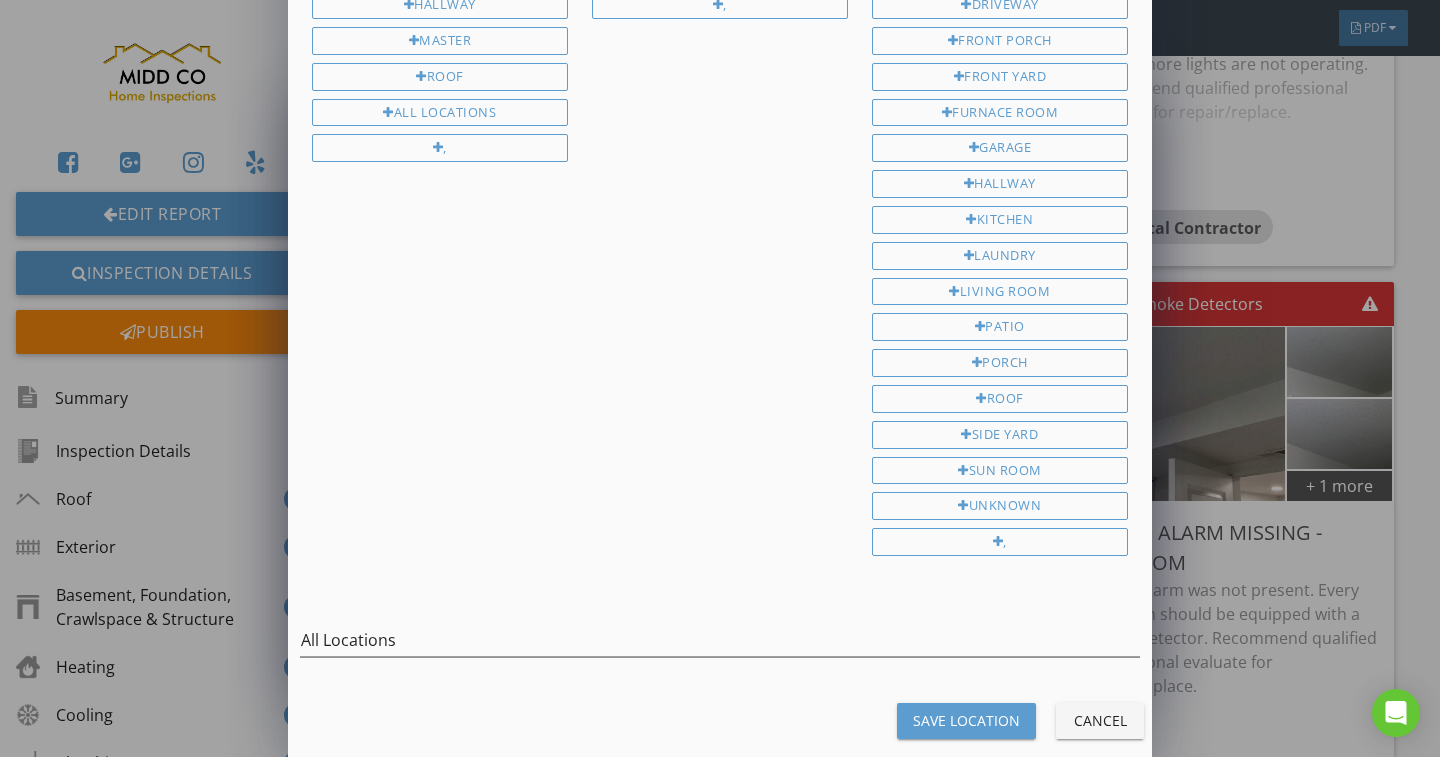 scroll, scrollTop: 353, scrollLeft: 0, axis: vertical 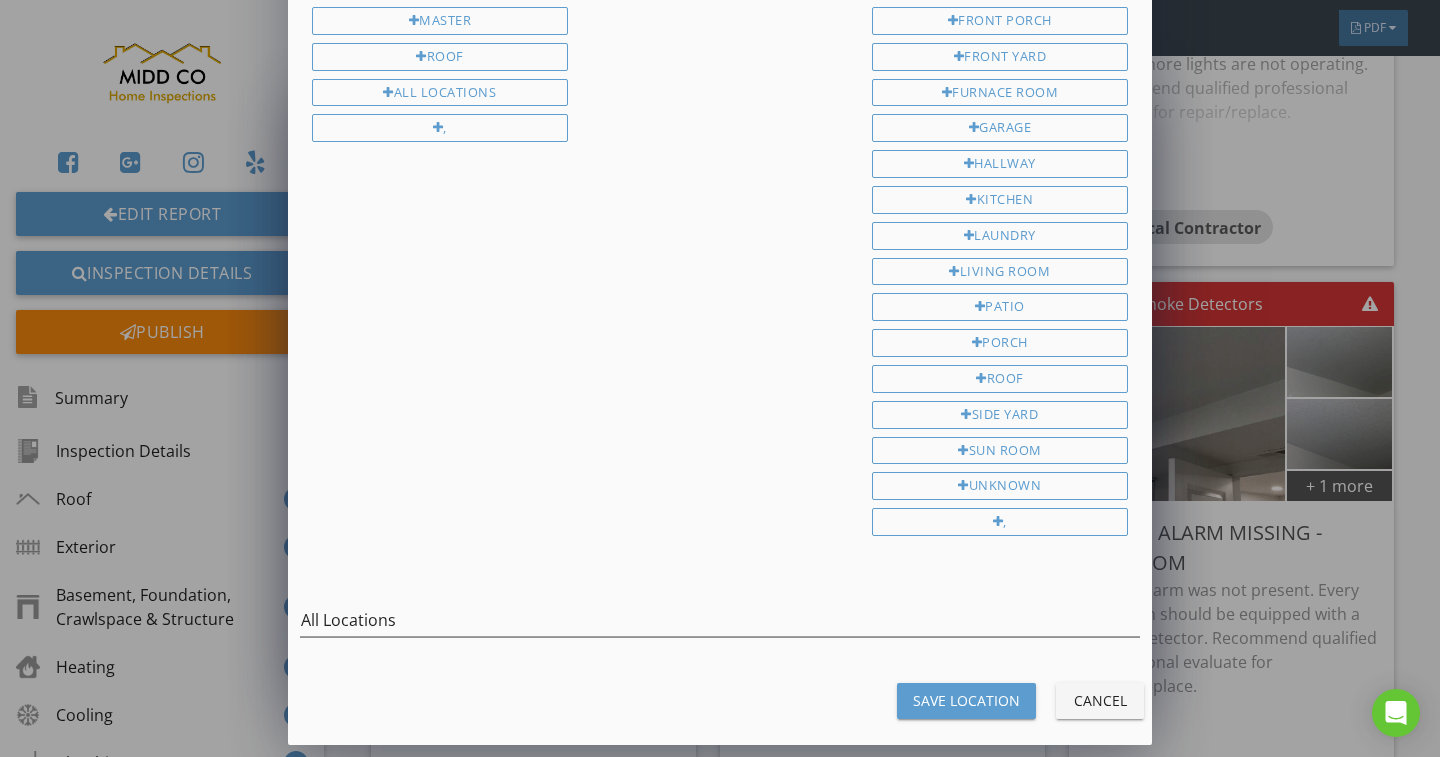click on "Save Location" at bounding box center [966, 700] 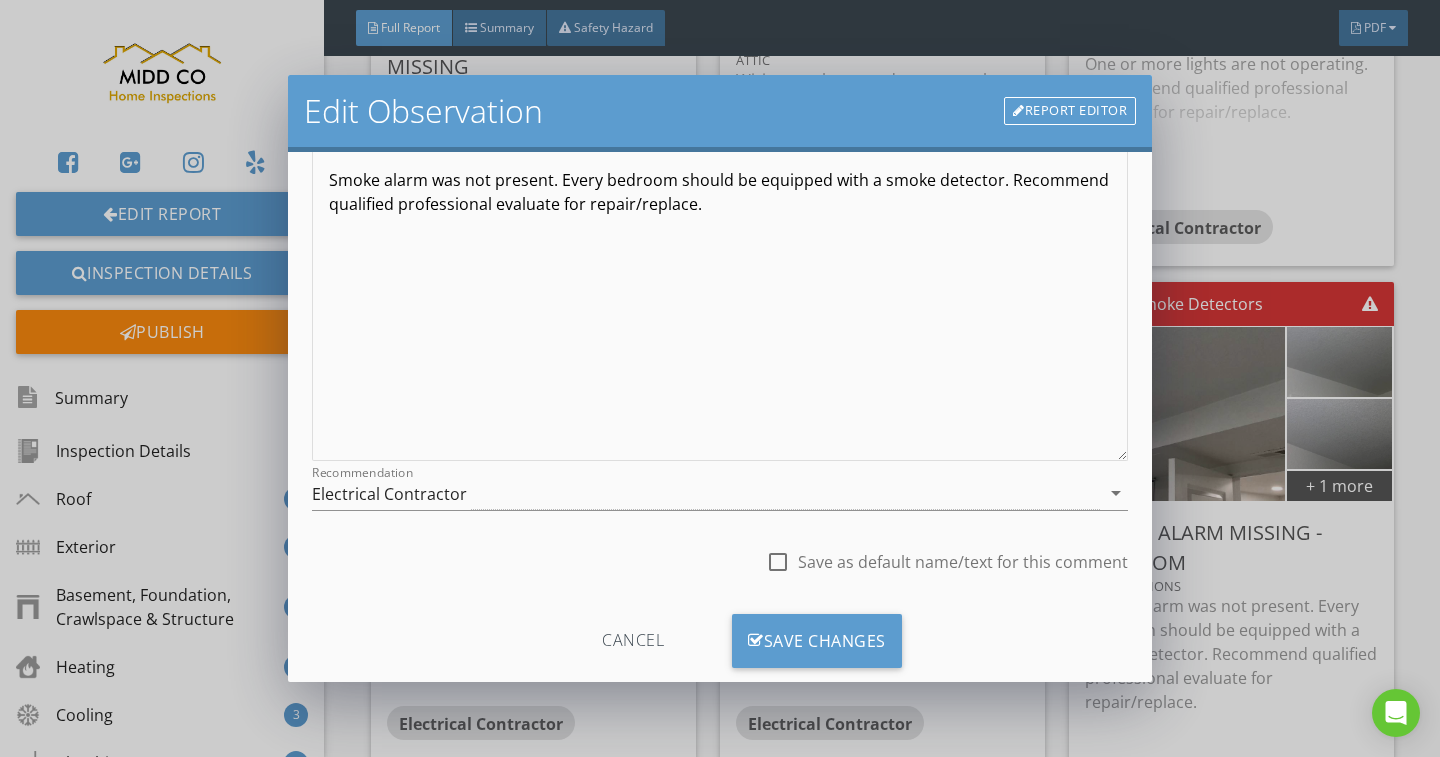 scroll, scrollTop: 257, scrollLeft: 0, axis: vertical 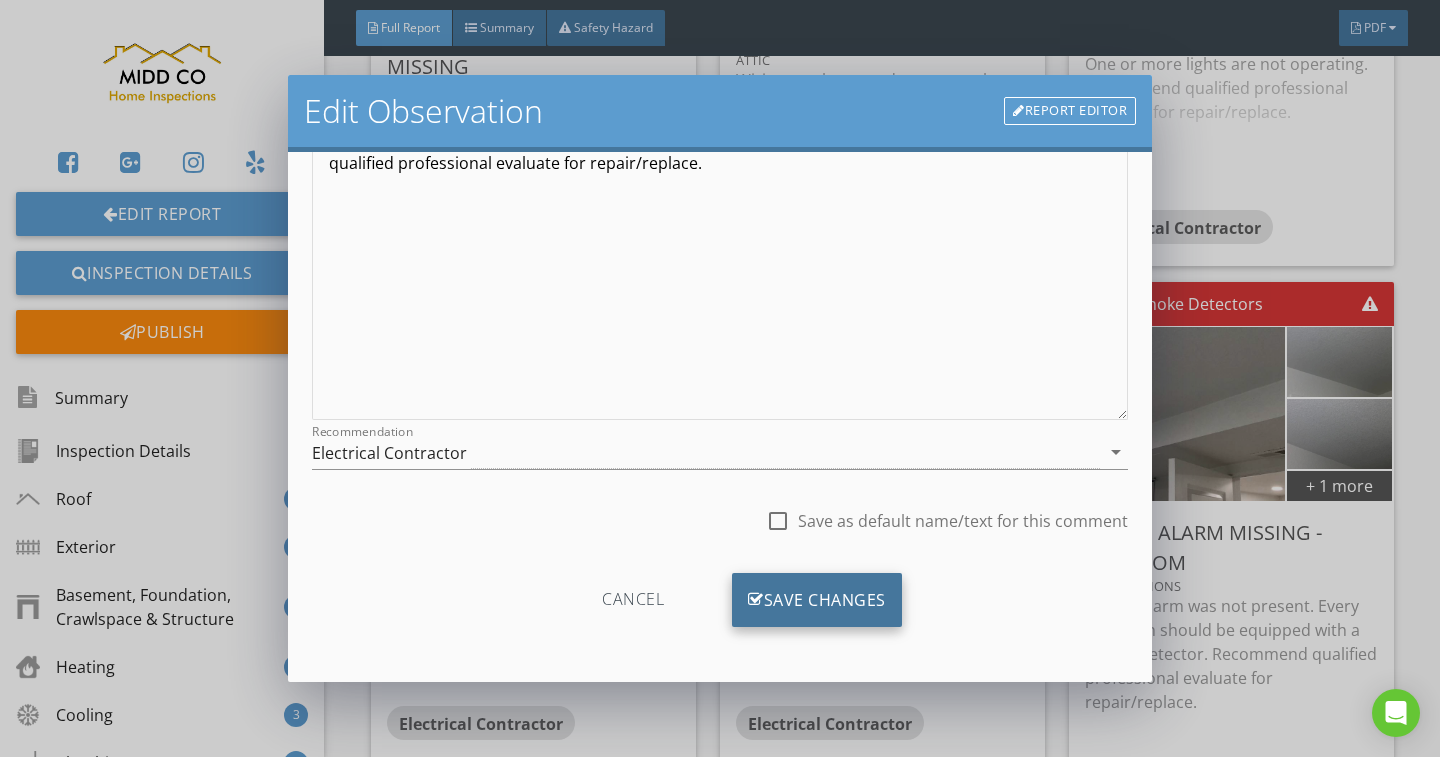 click on "Save Changes" at bounding box center [817, 600] 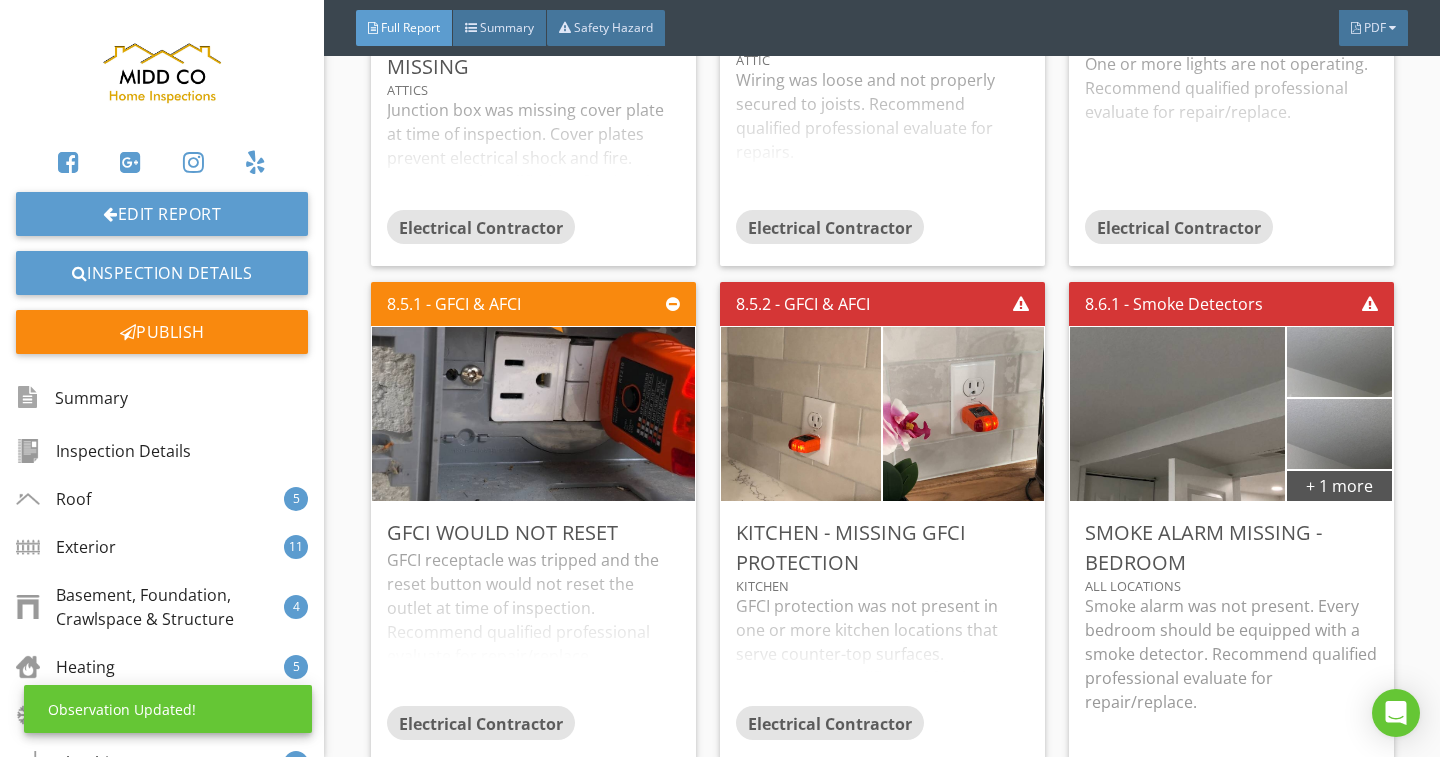 scroll, scrollTop: 20, scrollLeft: 0, axis: vertical 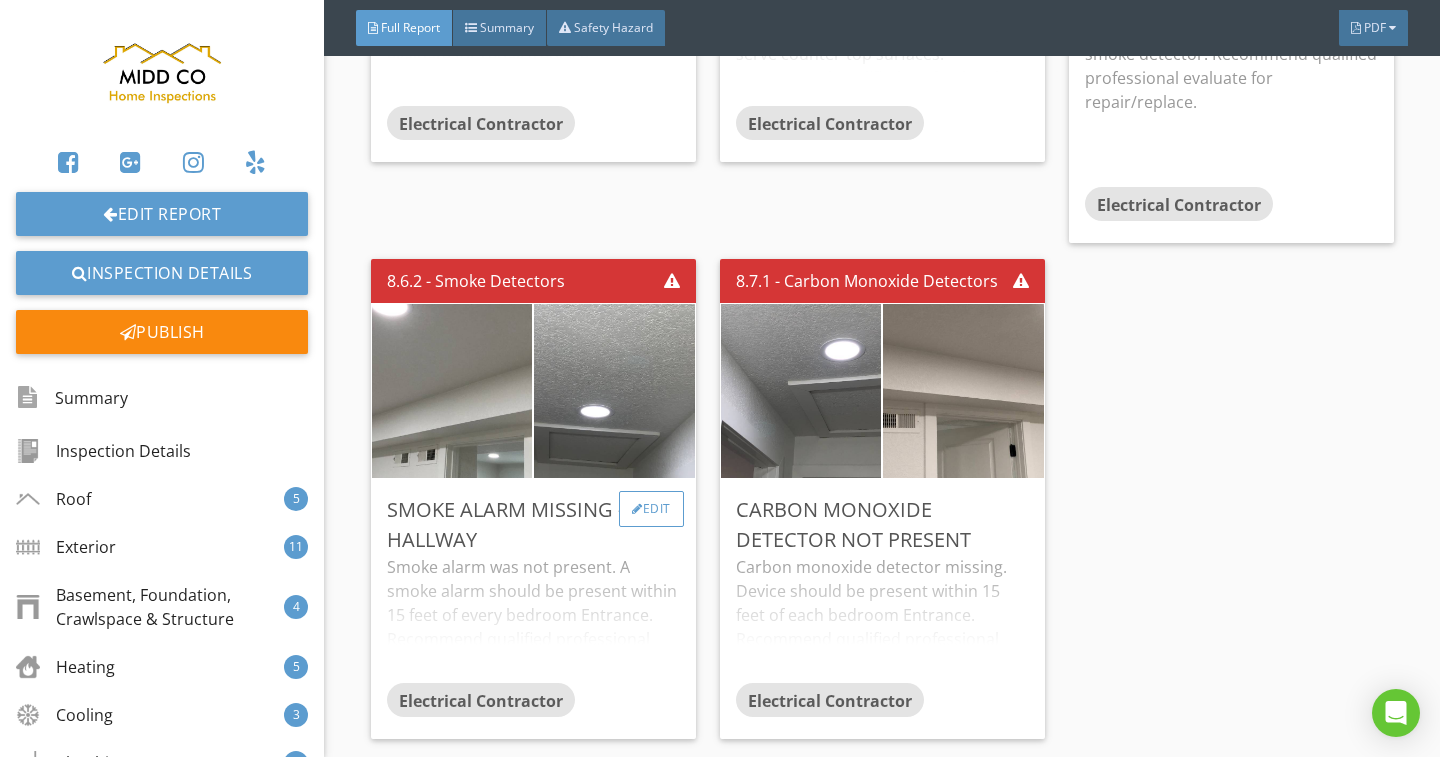 click on "Edit" at bounding box center [651, 509] 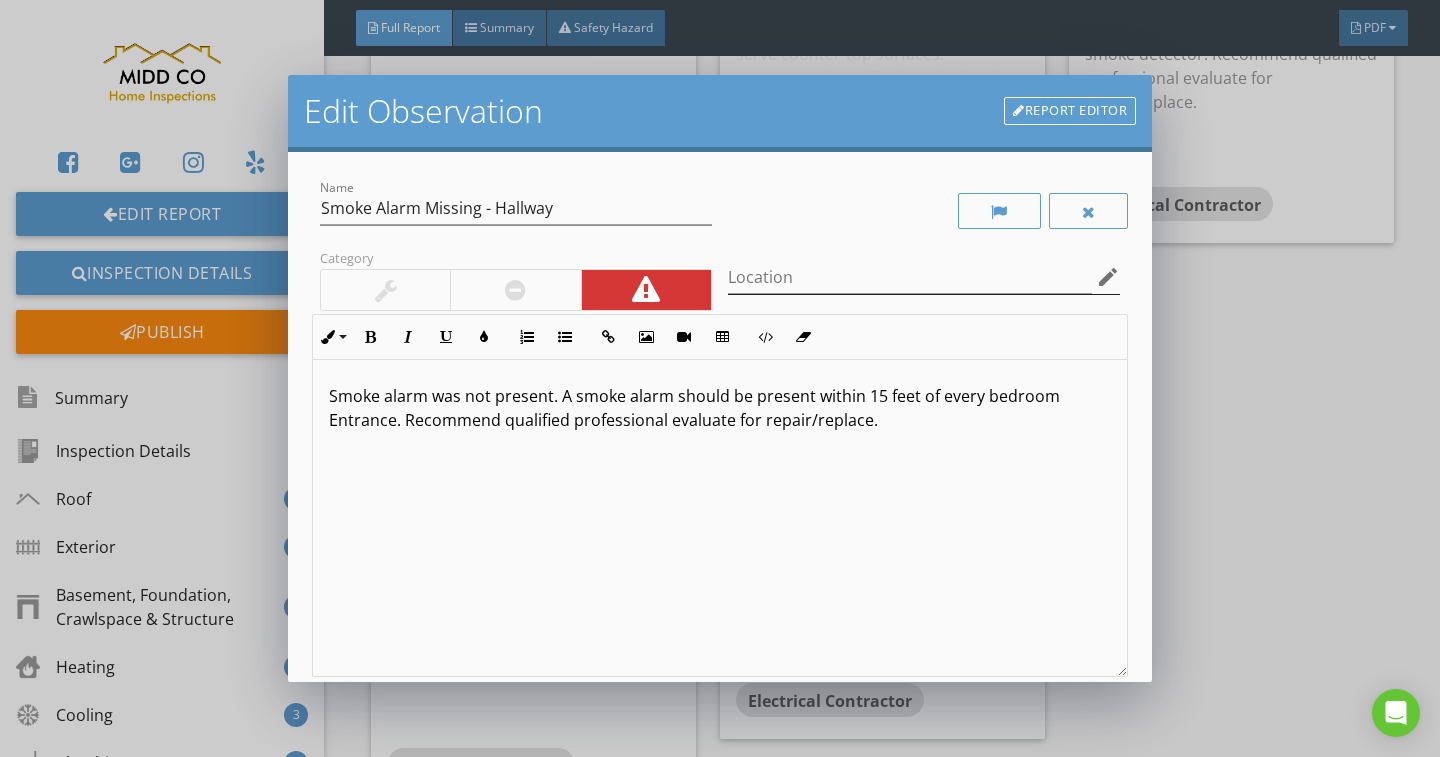 click on "edit" at bounding box center (1108, 277) 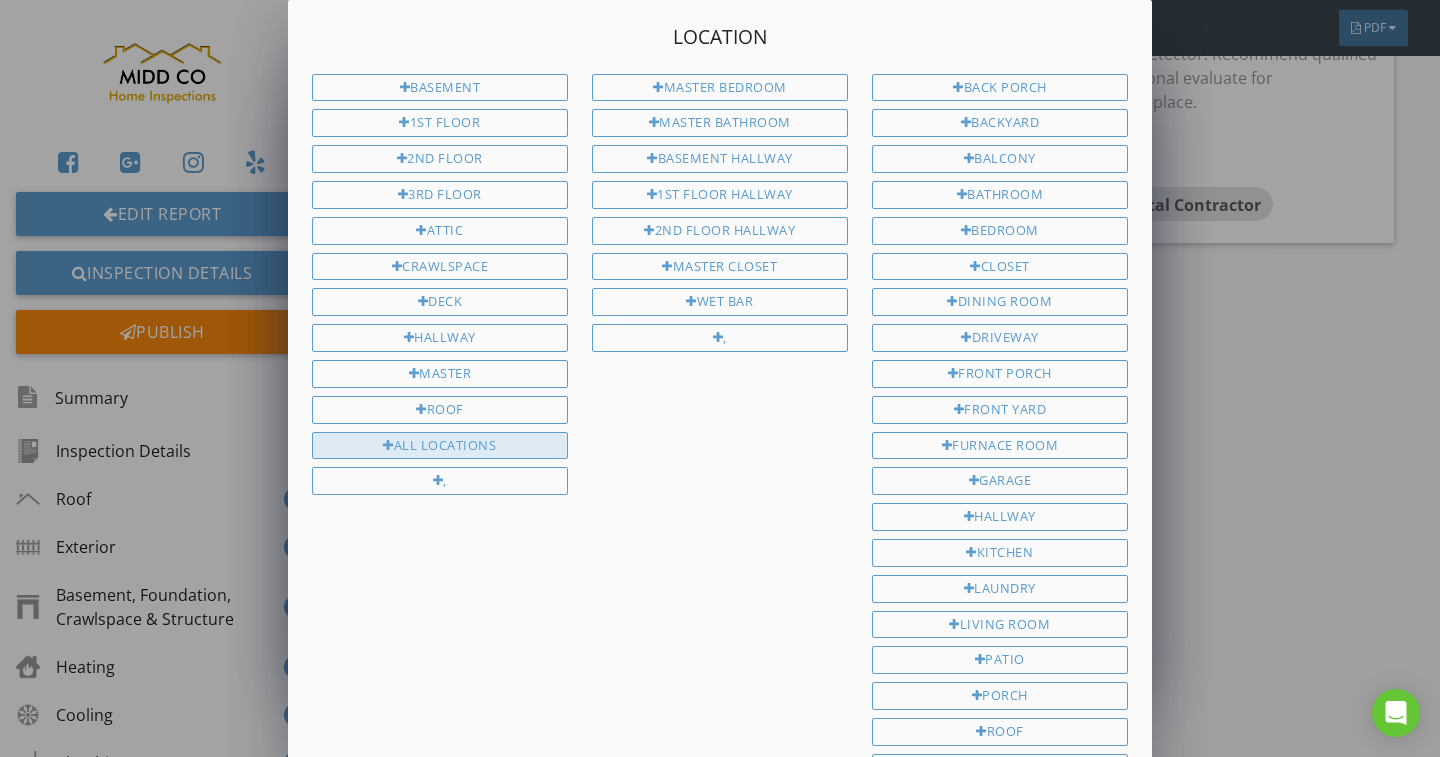 click on "All Locations" at bounding box center (440, 446) 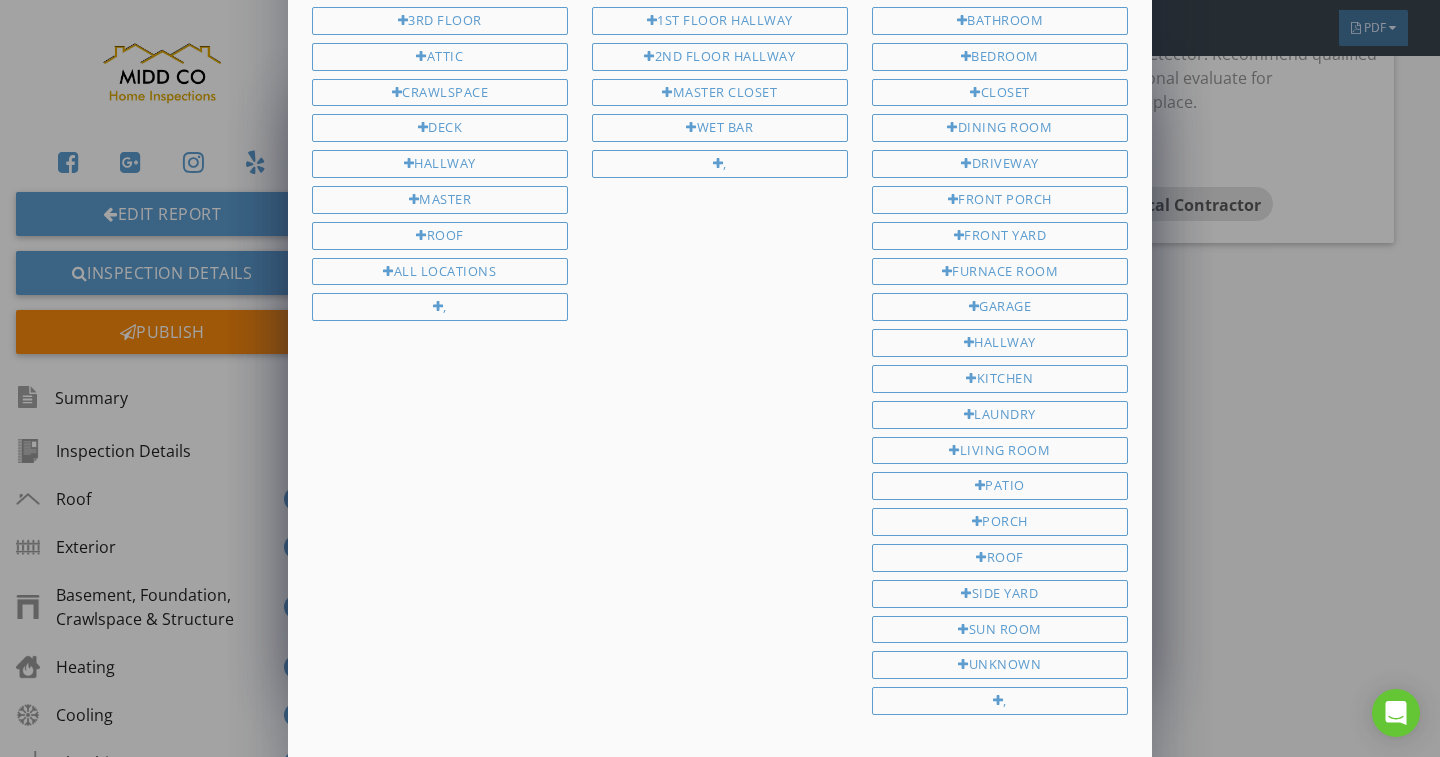 scroll, scrollTop: 353, scrollLeft: 0, axis: vertical 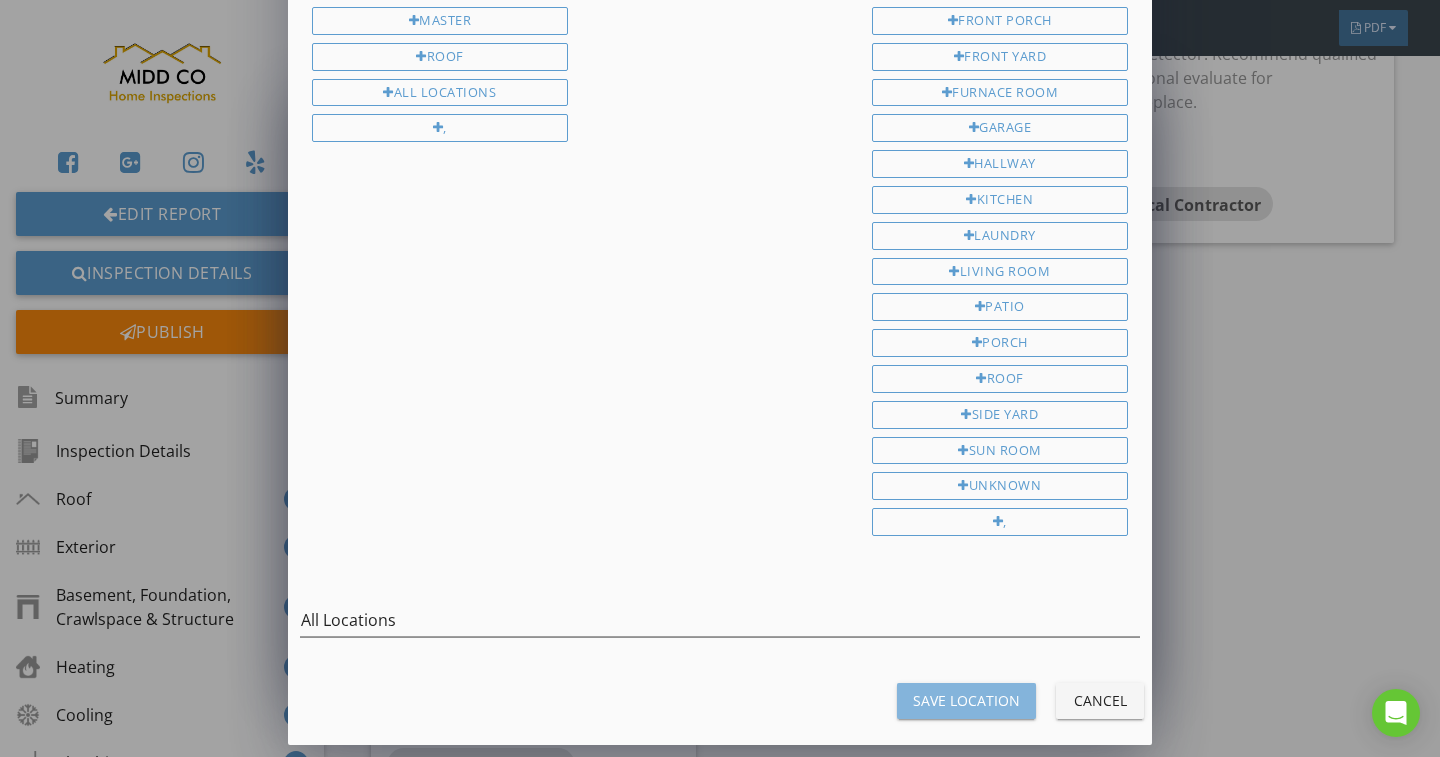 click on "Save Location" at bounding box center [966, 700] 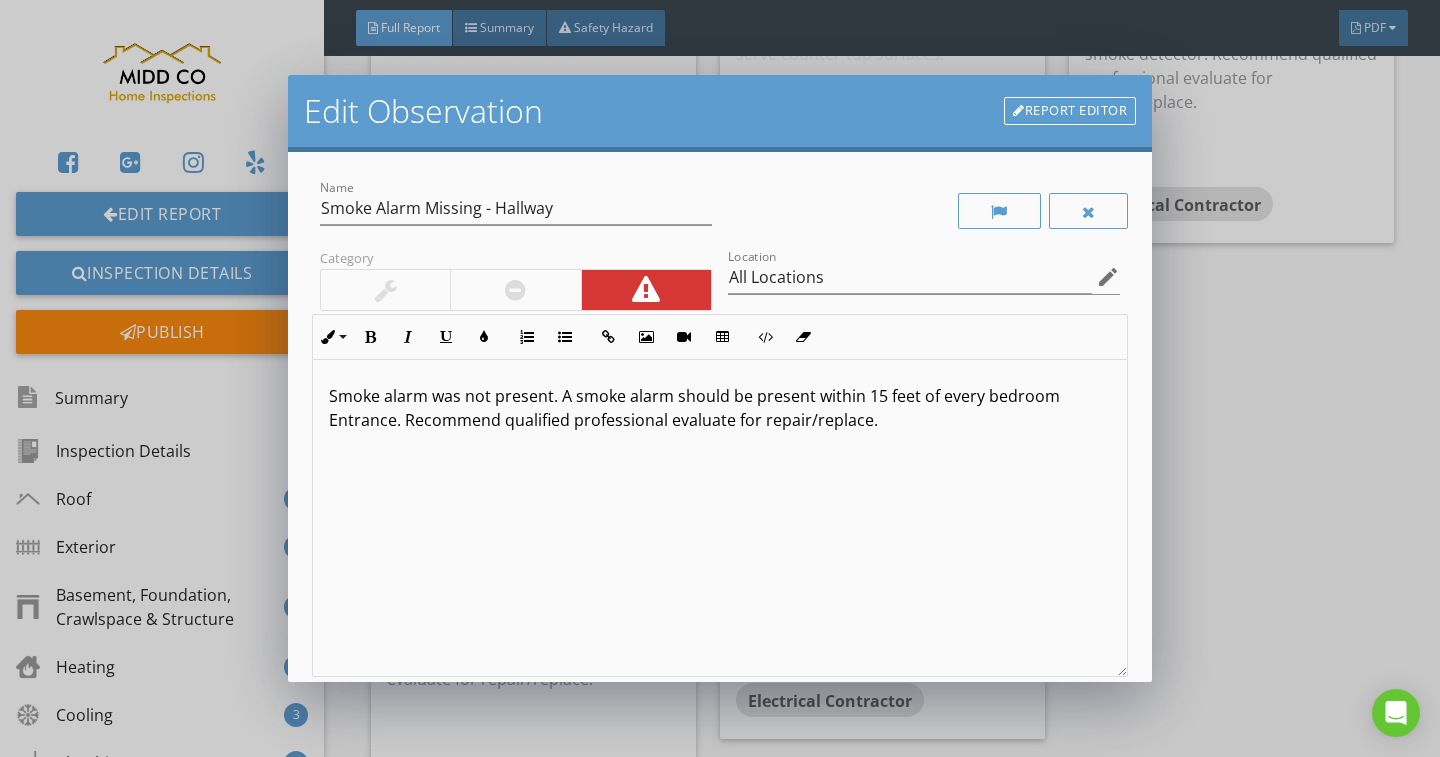 scroll, scrollTop: 1, scrollLeft: 0, axis: vertical 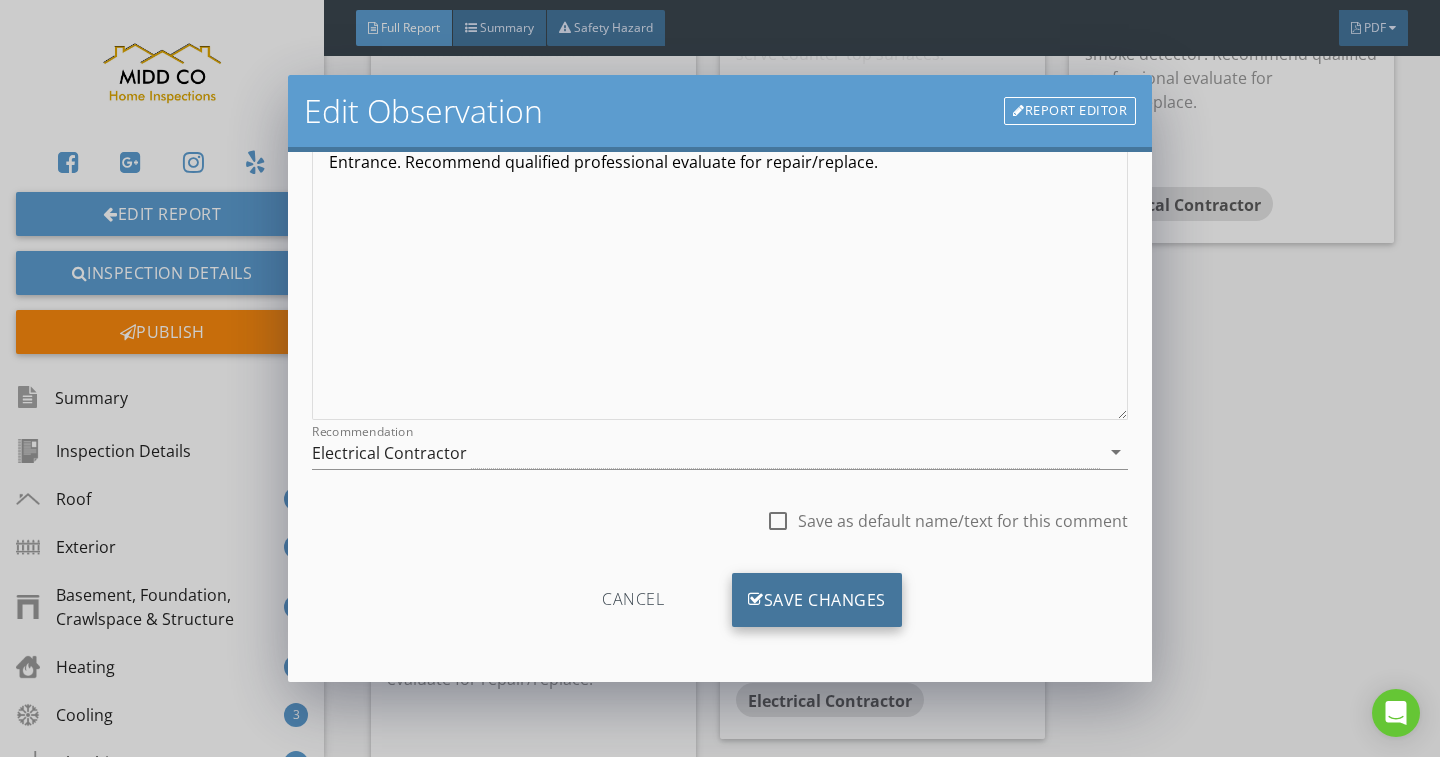 click on "Save Changes" at bounding box center (817, 600) 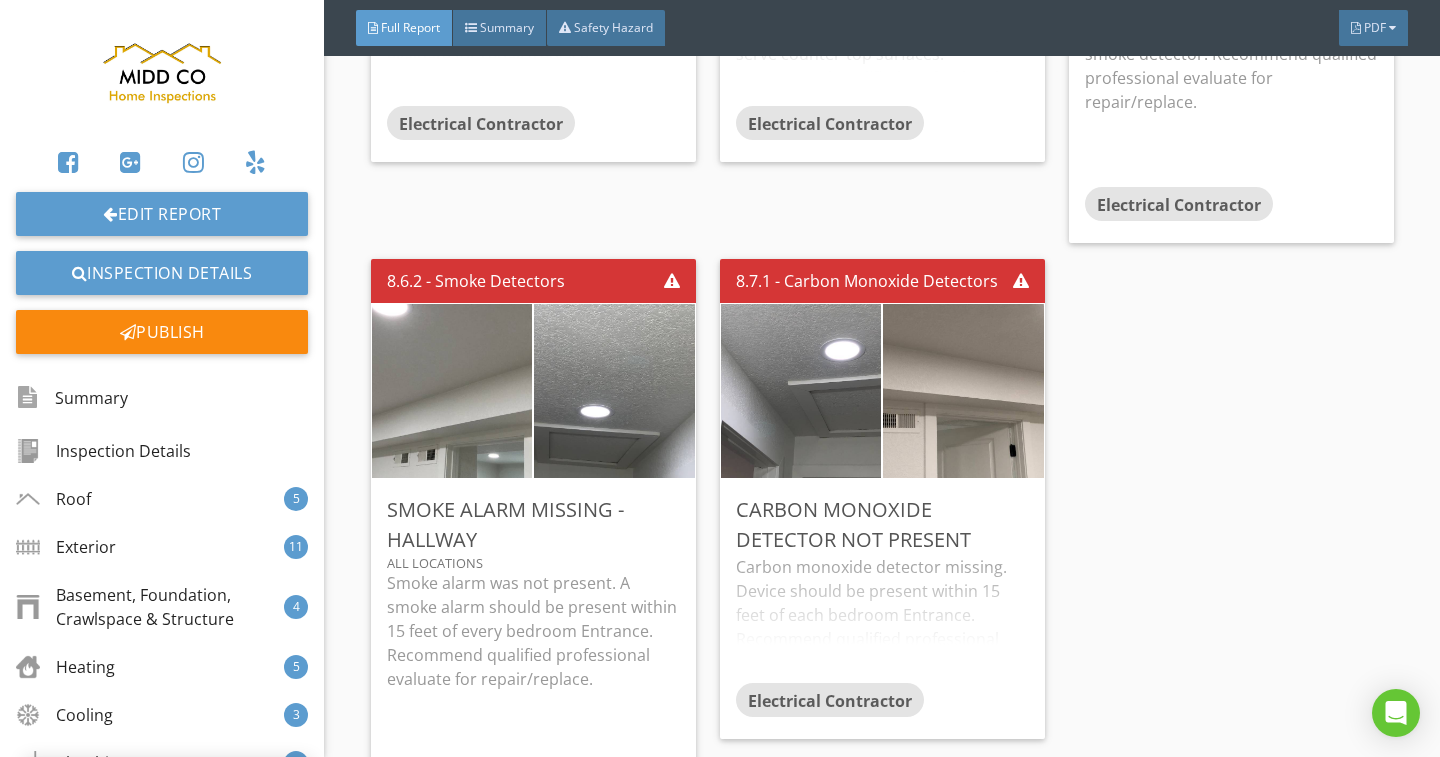 scroll, scrollTop: 20, scrollLeft: 0, axis: vertical 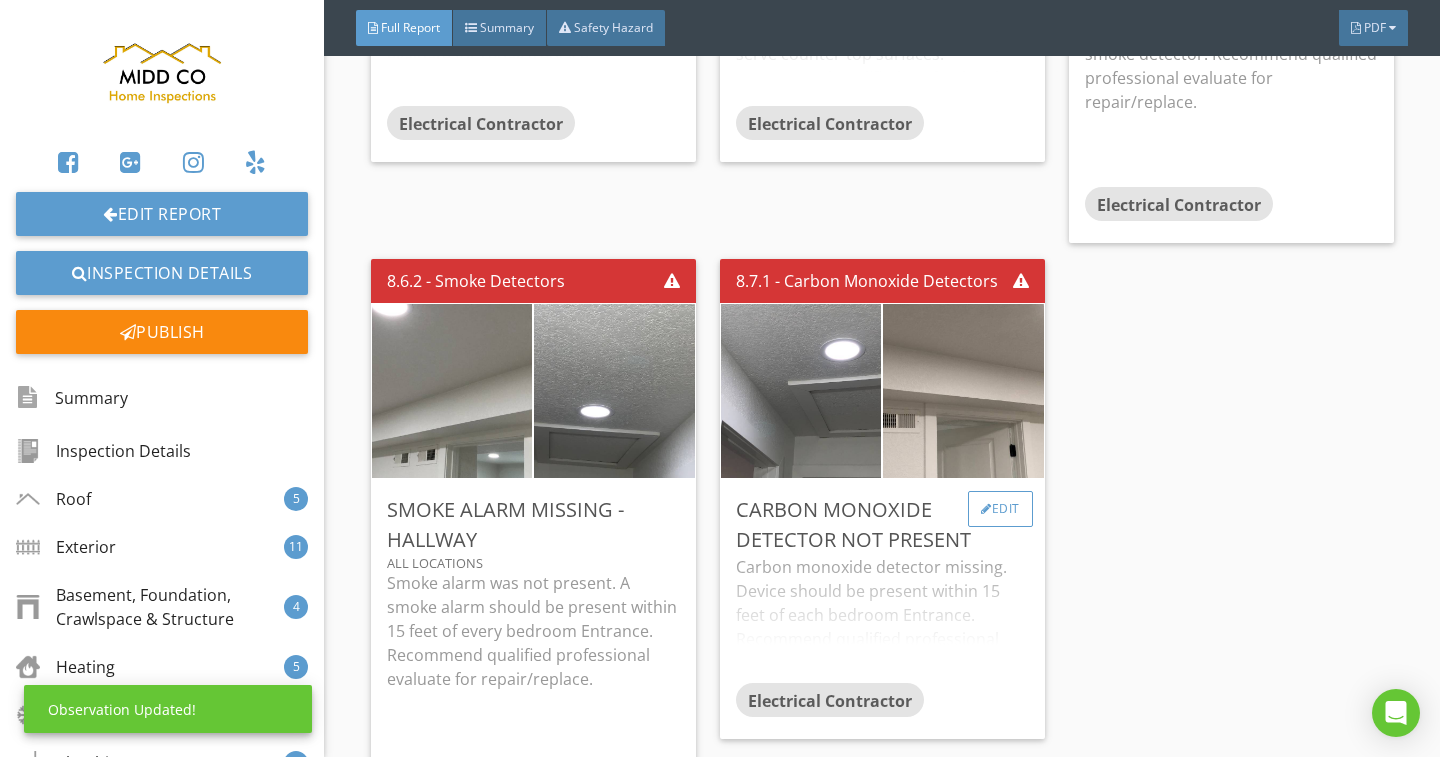 click on "Edit" at bounding box center [1000, 509] 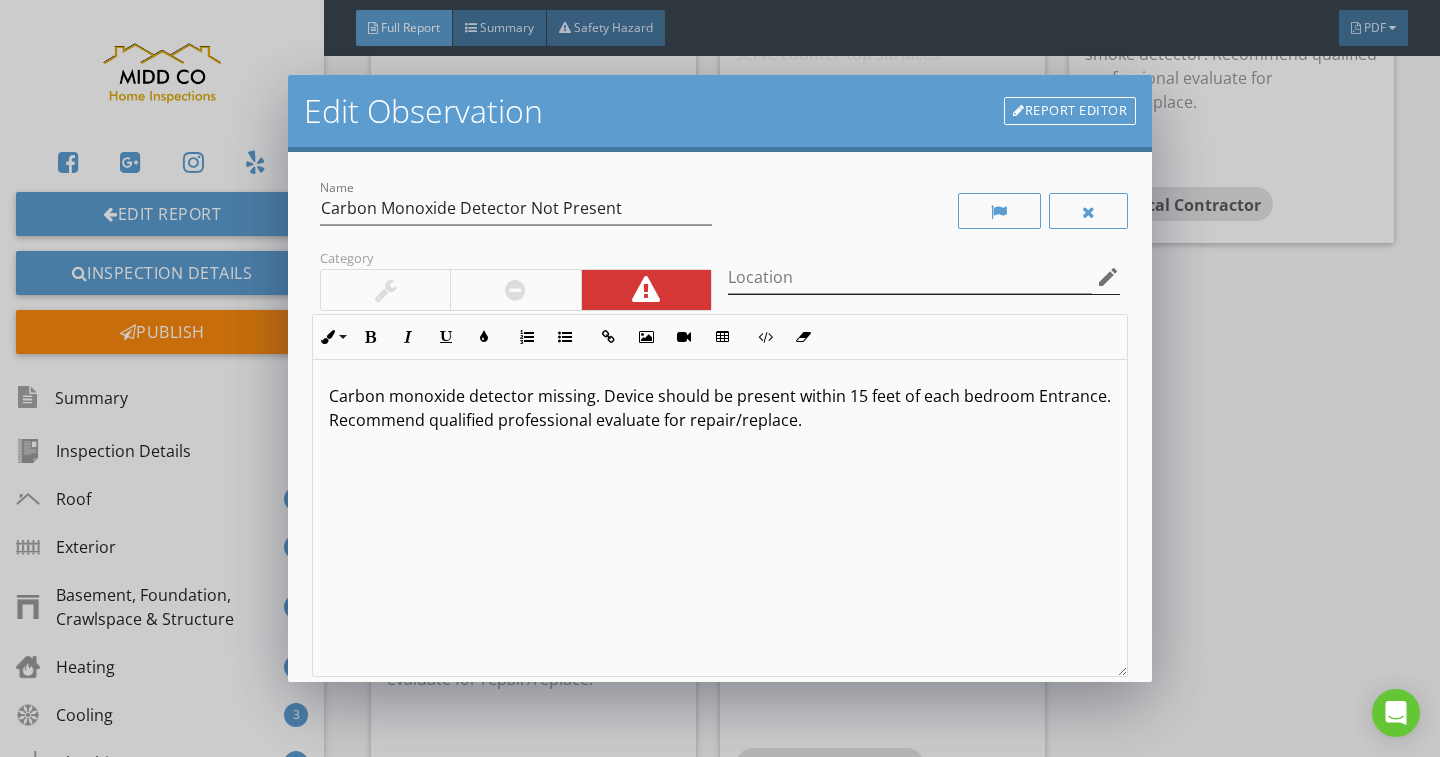 click on "edit" at bounding box center [1108, 277] 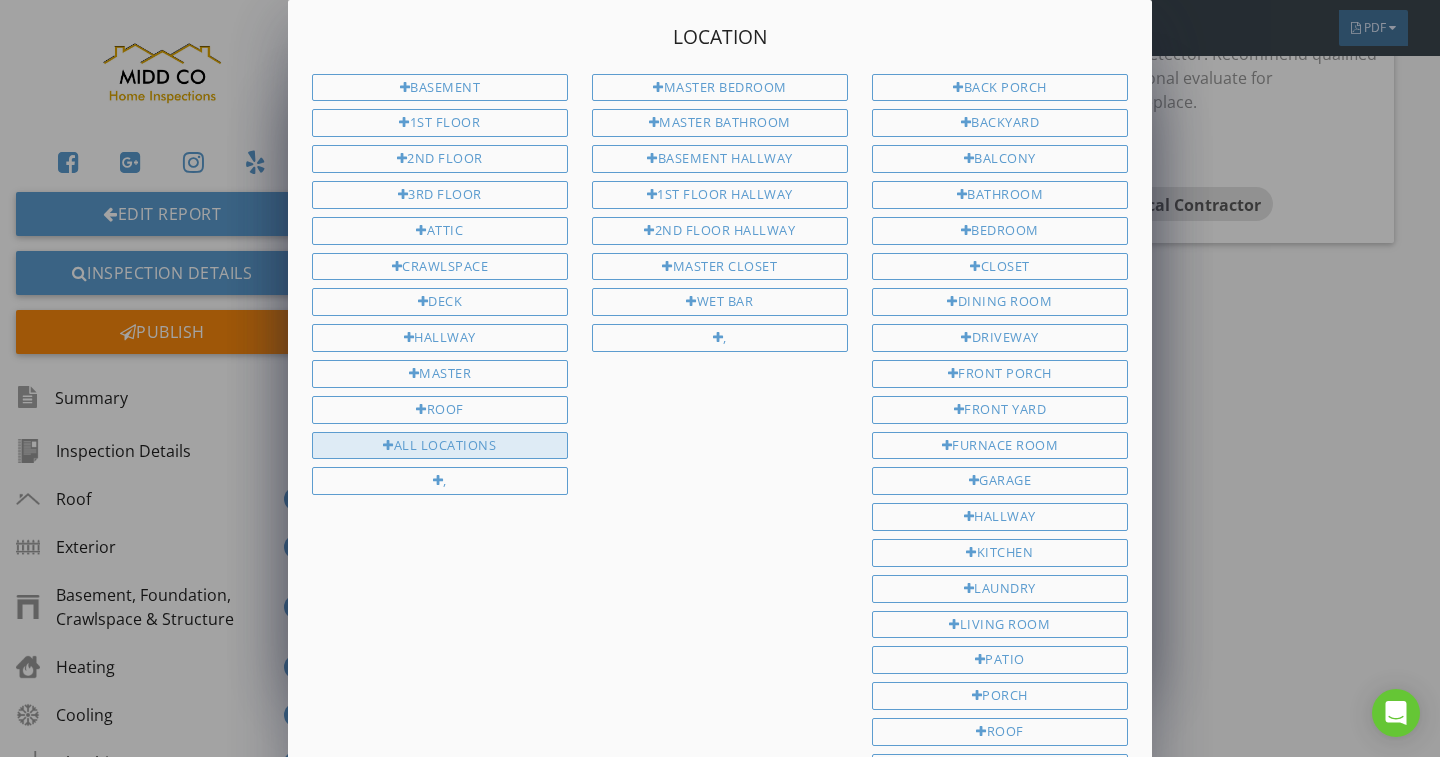 click on "All Locations" at bounding box center [440, 446] 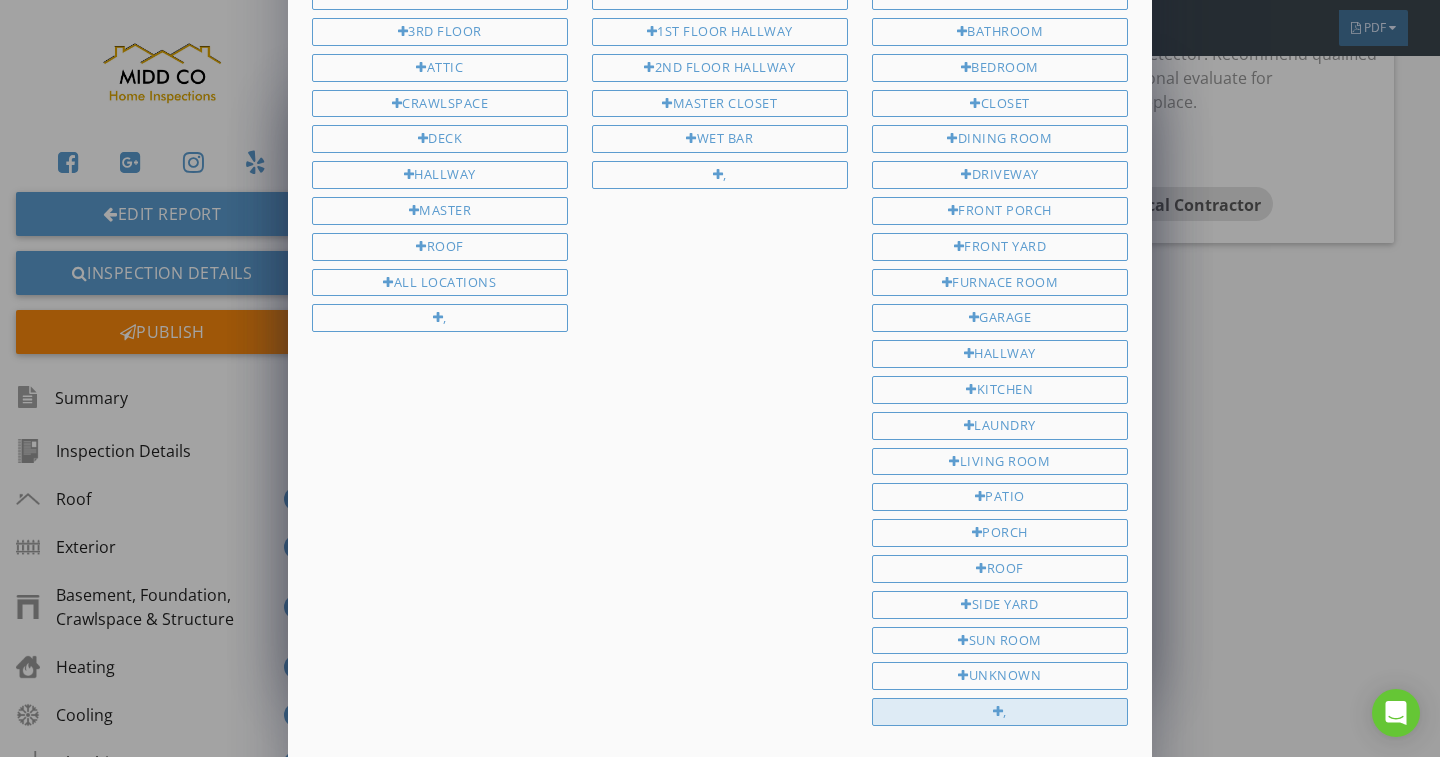 scroll, scrollTop: 353, scrollLeft: 0, axis: vertical 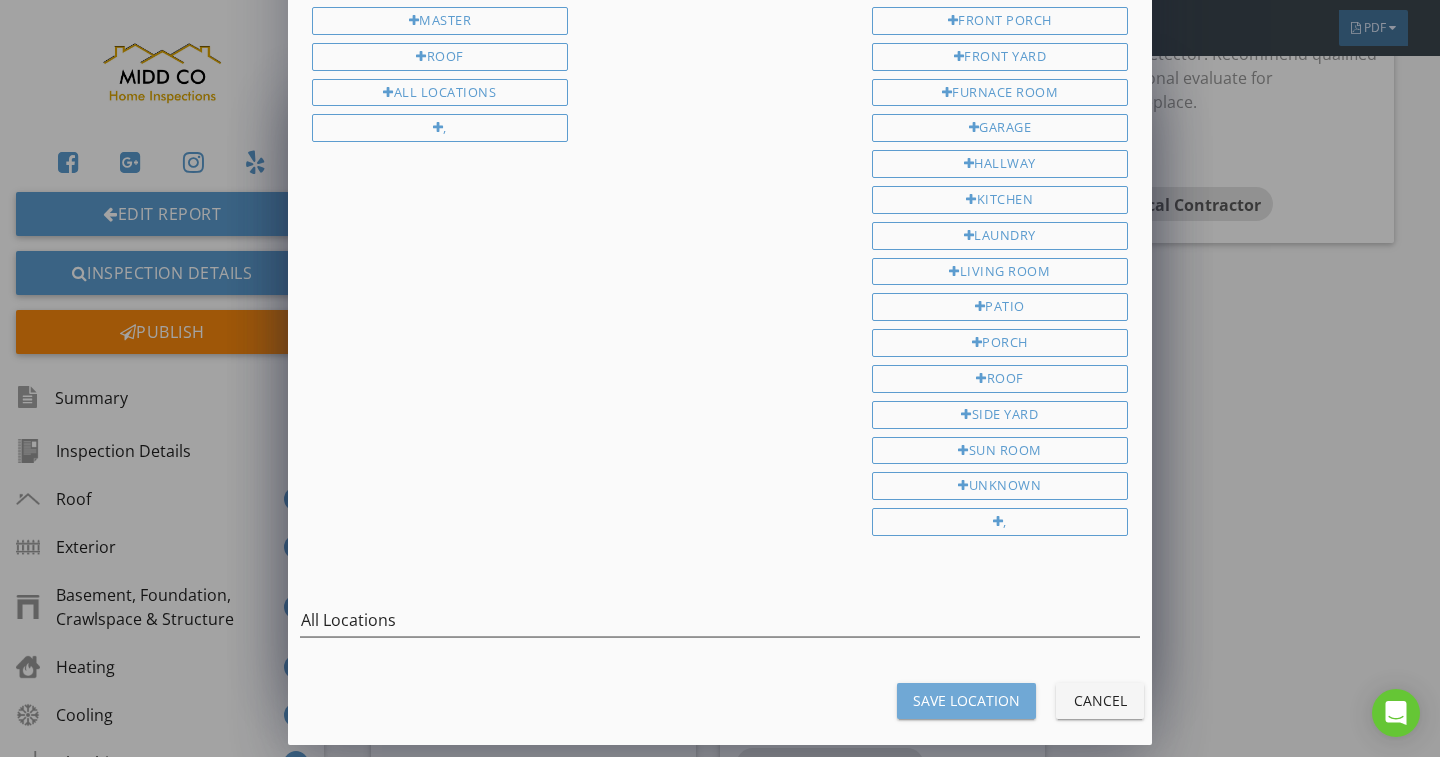 drag, startPoint x: 965, startPoint y: 697, endPoint x: 989, endPoint y: 653, distance: 50.119858 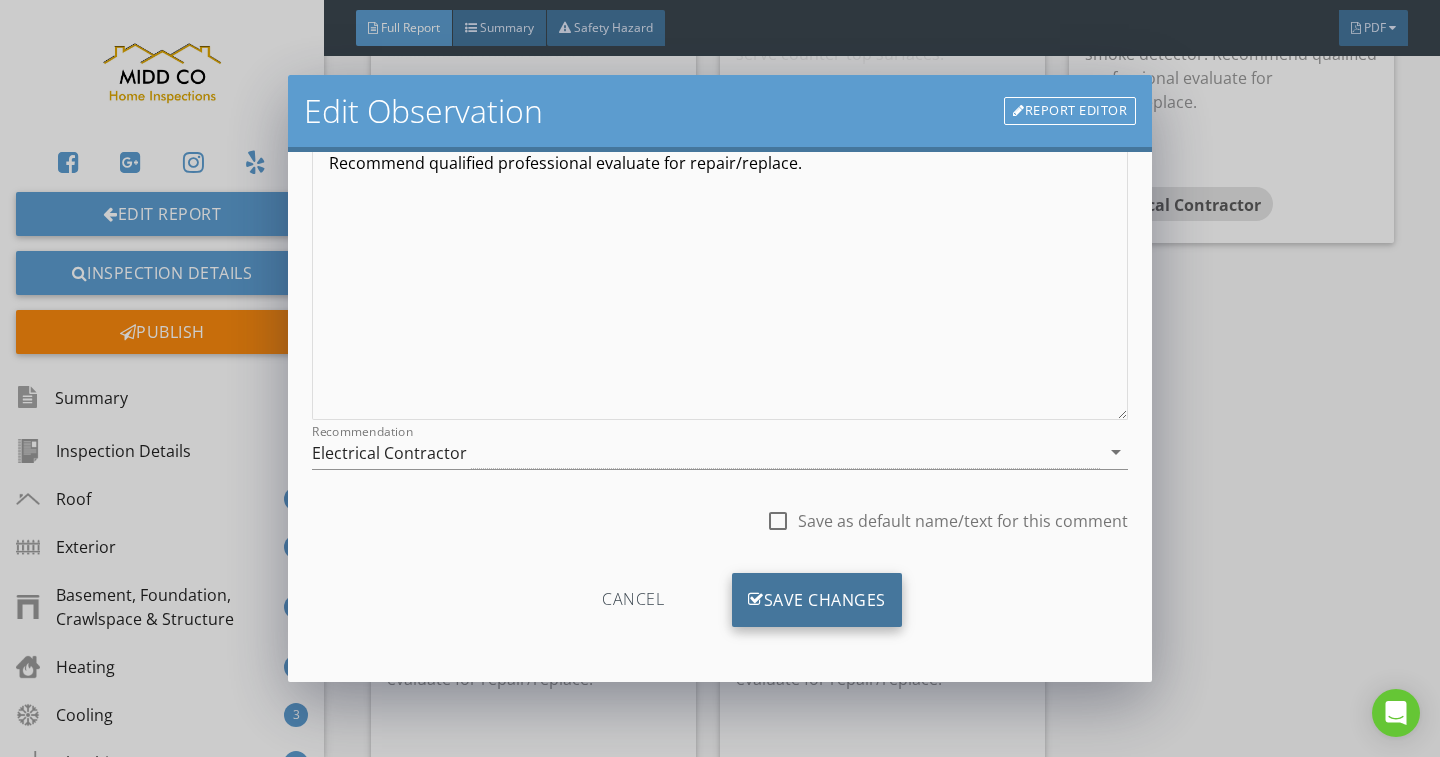 click on "Save Changes" at bounding box center (817, 600) 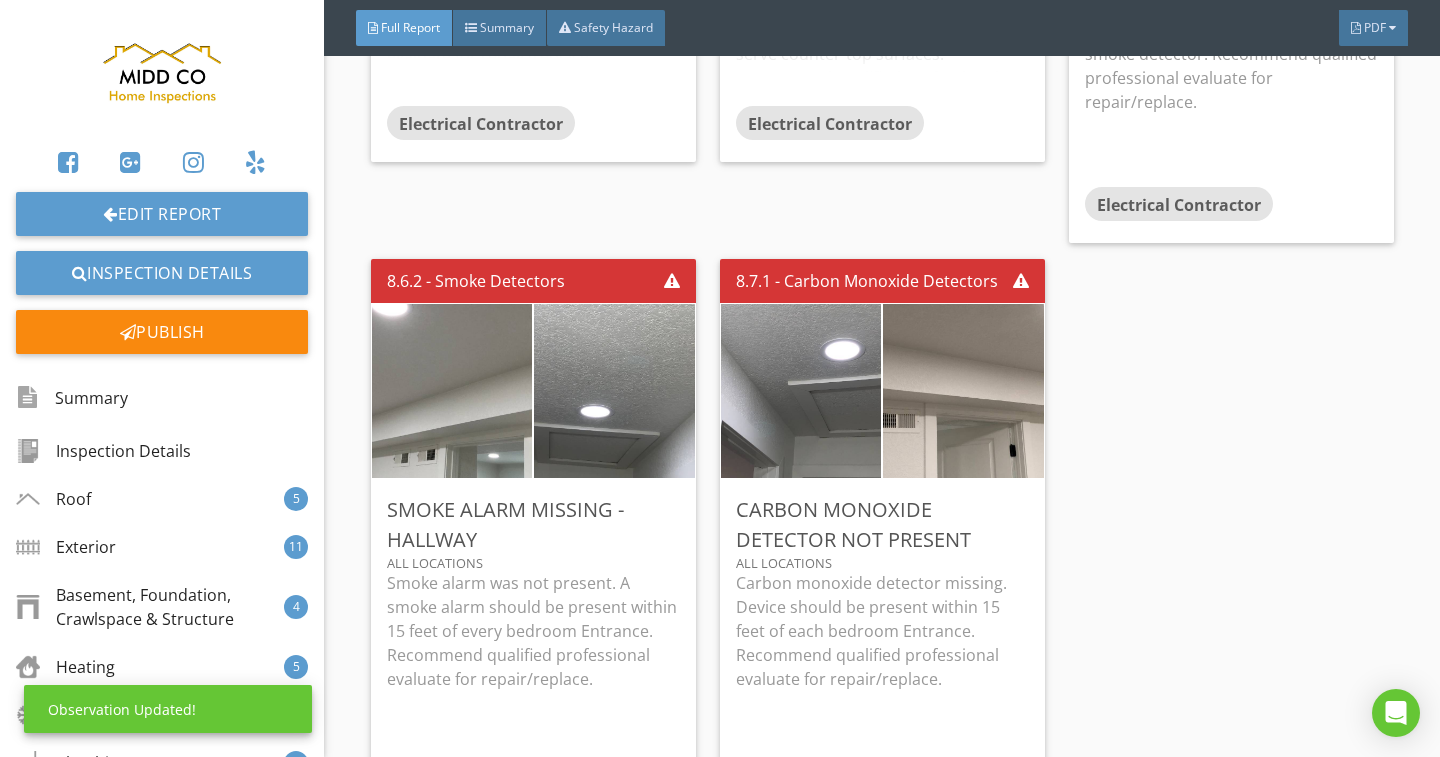 scroll, scrollTop: 20, scrollLeft: 0, axis: vertical 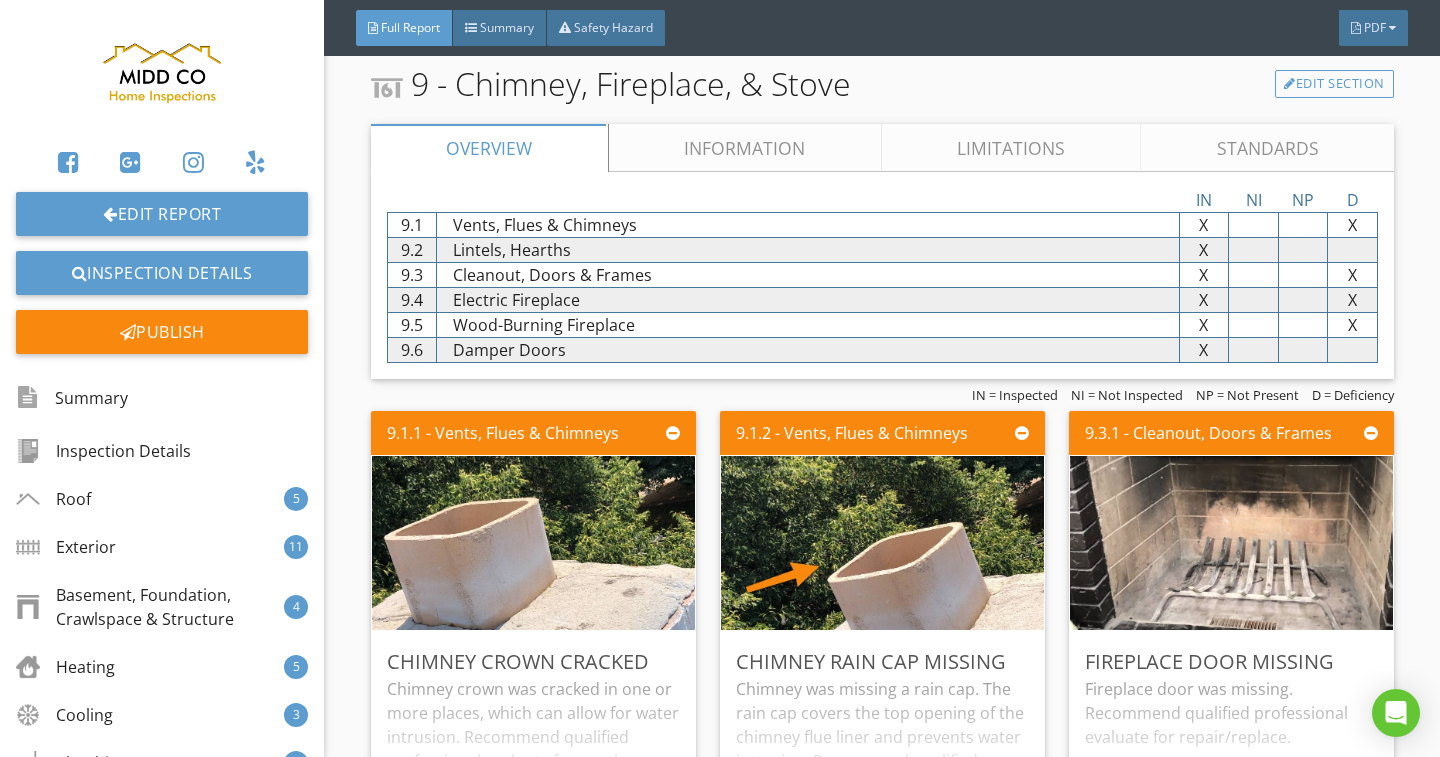 click on "Limitations" at bounding box center (1011, 148) 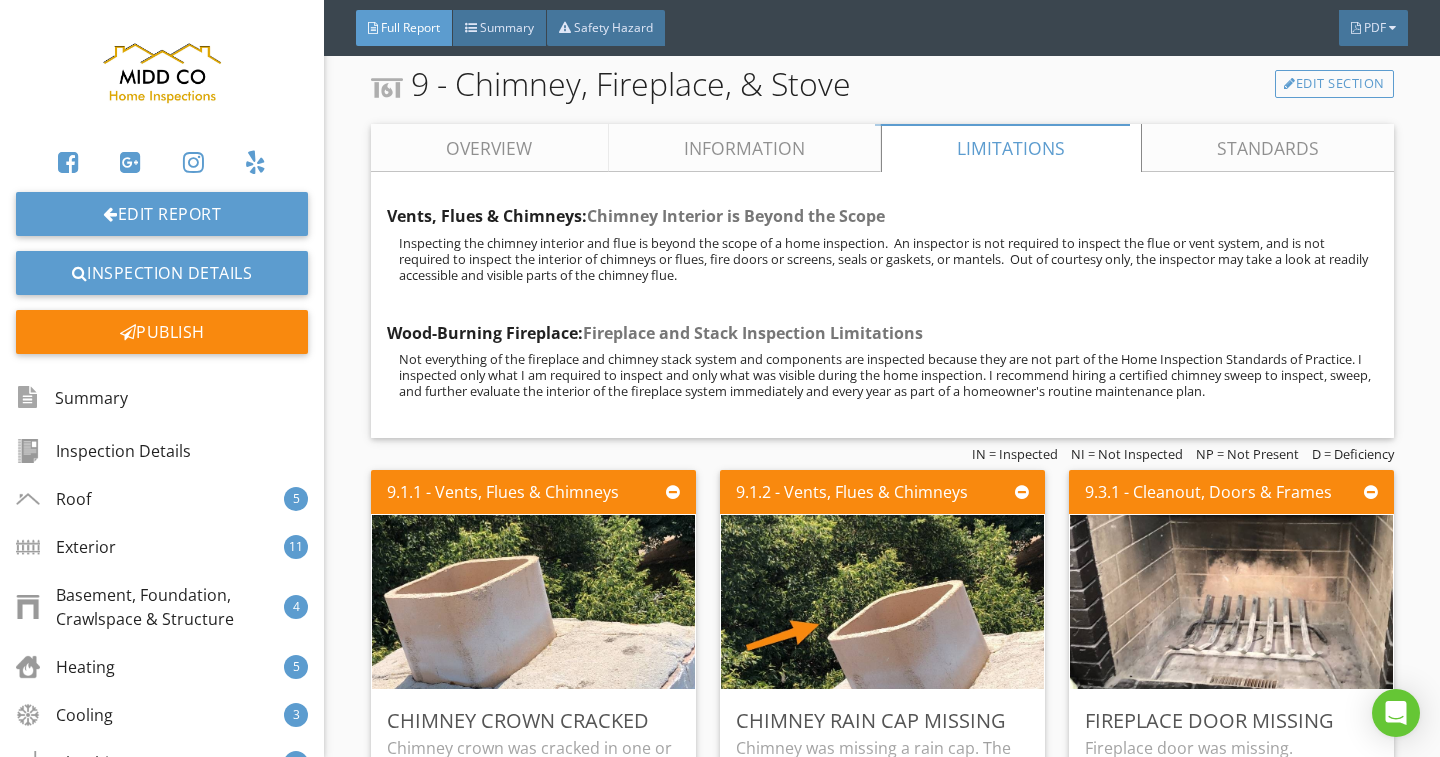 click on "Information" at bounding box center [744, 148] 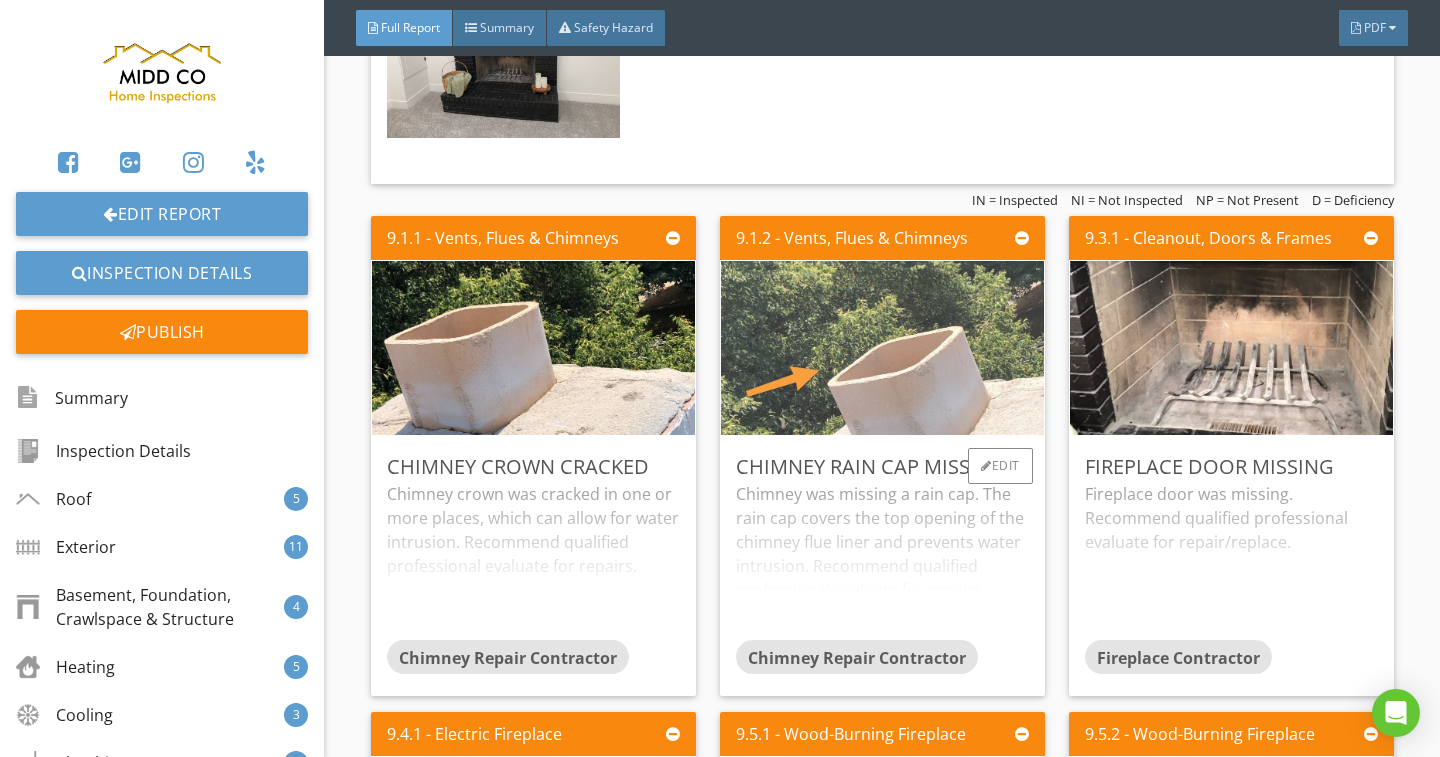 scroll, scrollTop: 24500, scrollLeft: 0, axis: vertical 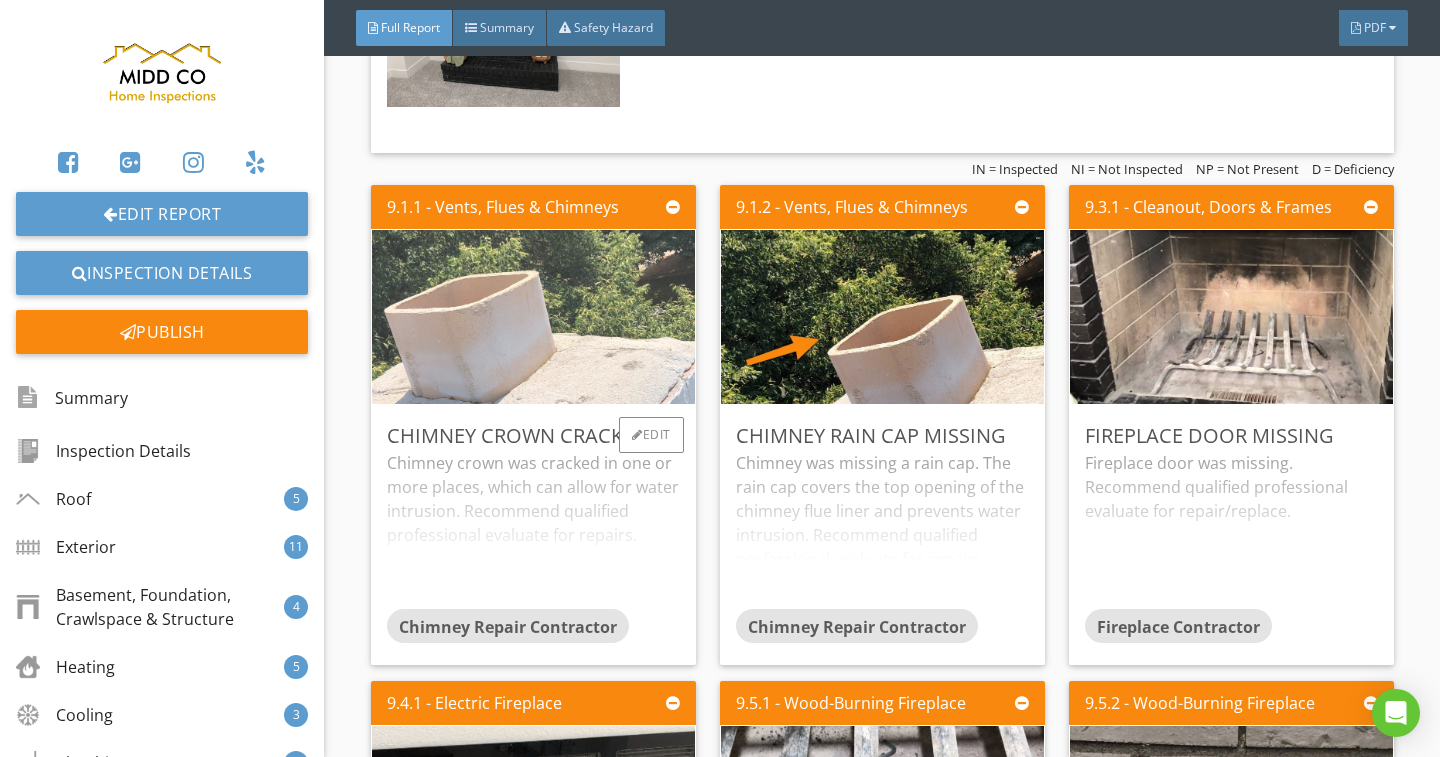 click at bounding box center (533, 316) 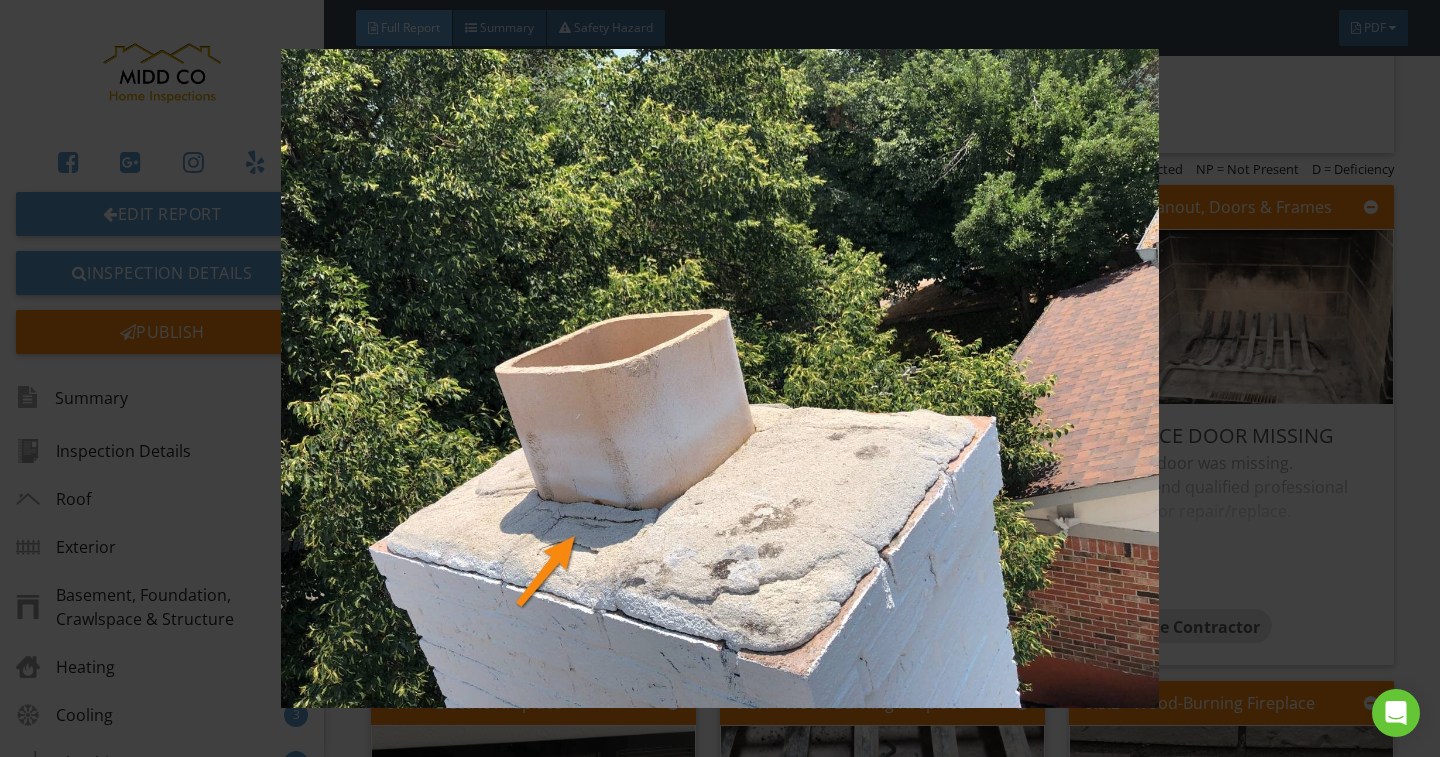 click at bounding box center (719, 378) 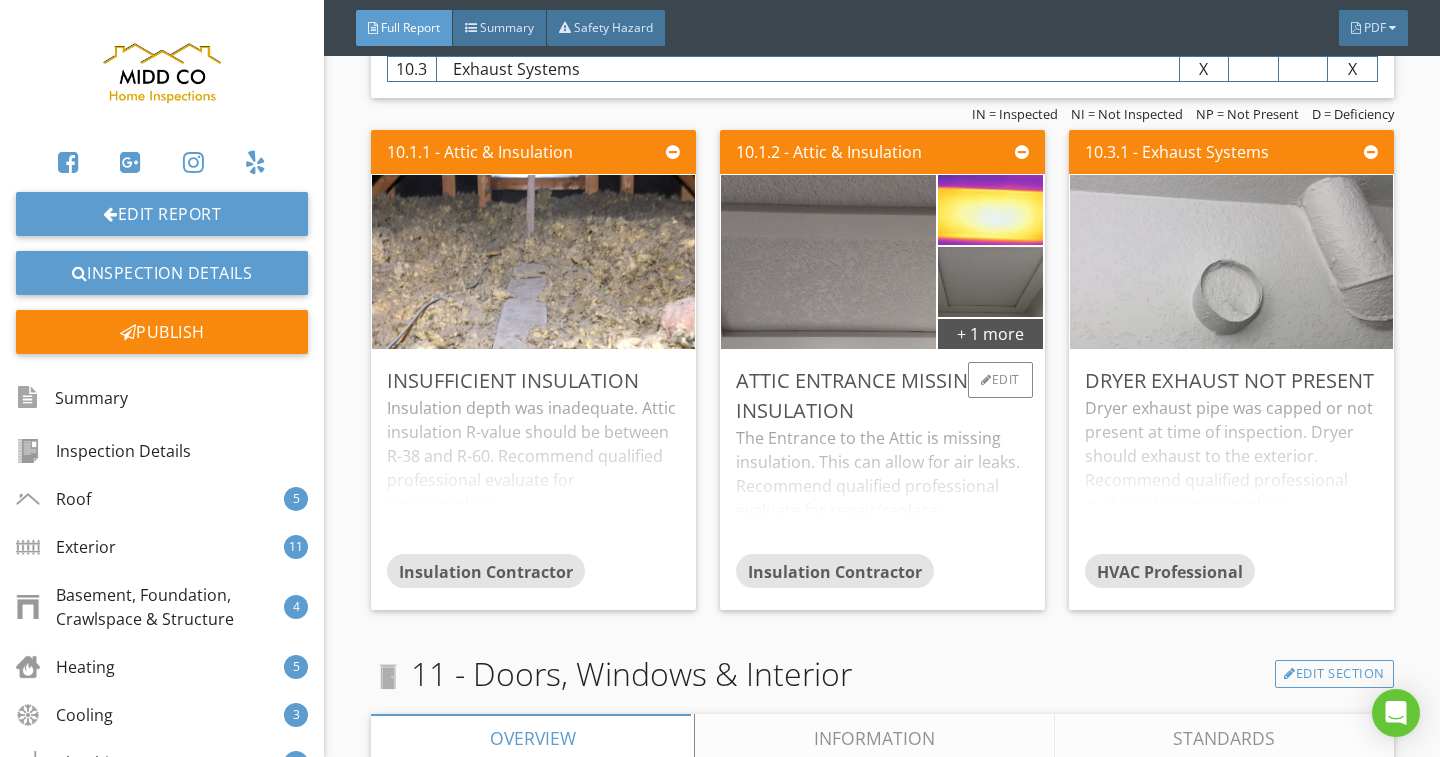 scroll, scrollTop: 25500, scrollLeft: 0, axis: vertical 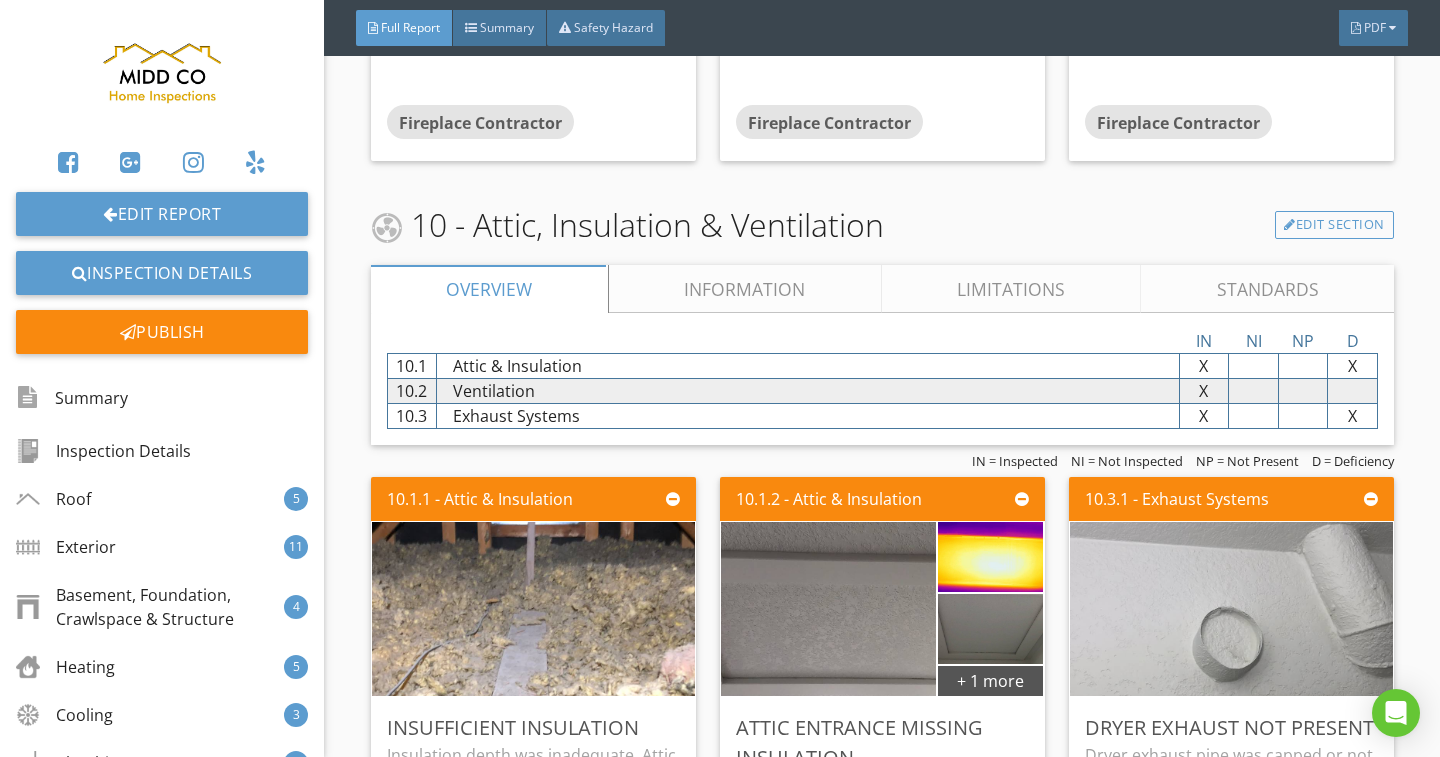 click on "Limitations" at bounding box center (1011, 289) 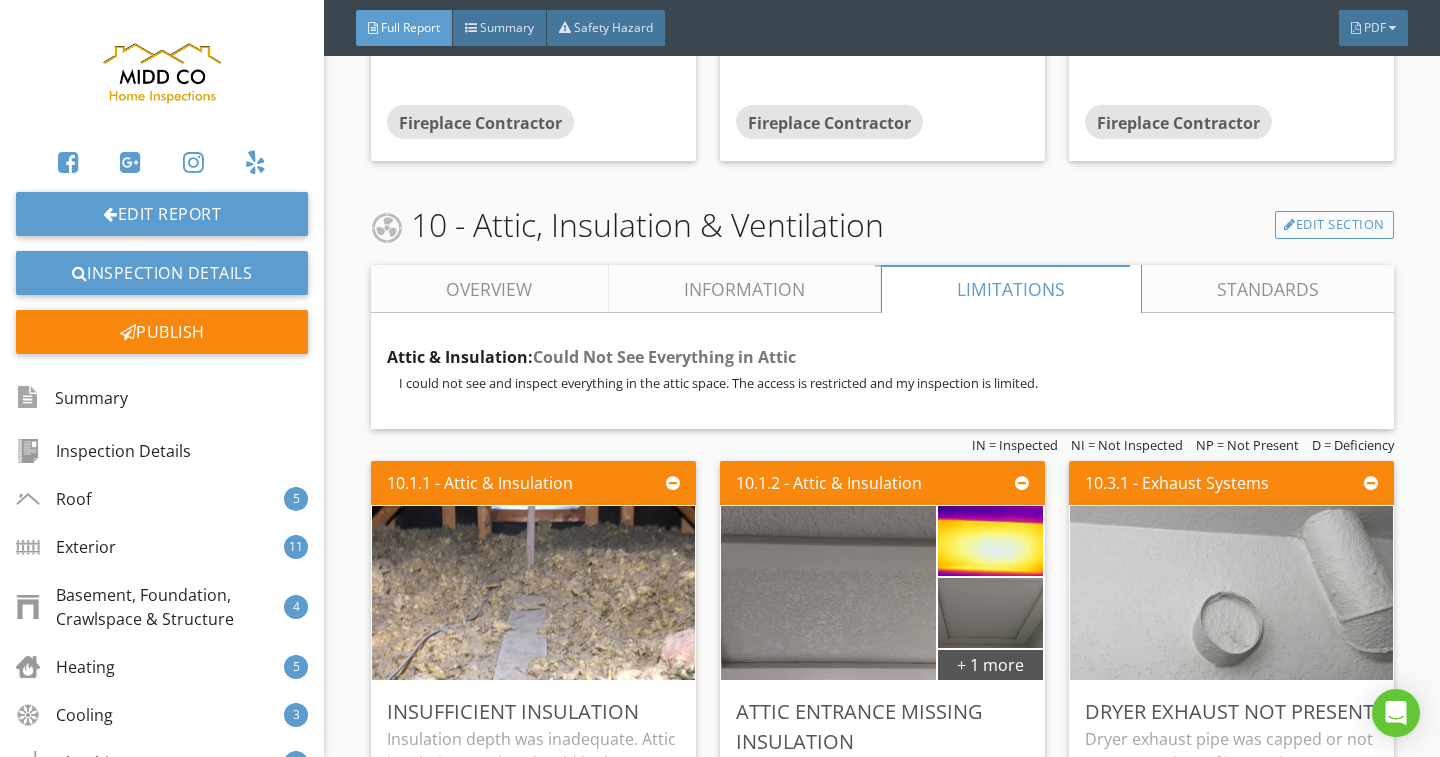 click on "Information" at bounding box center [744, 289] 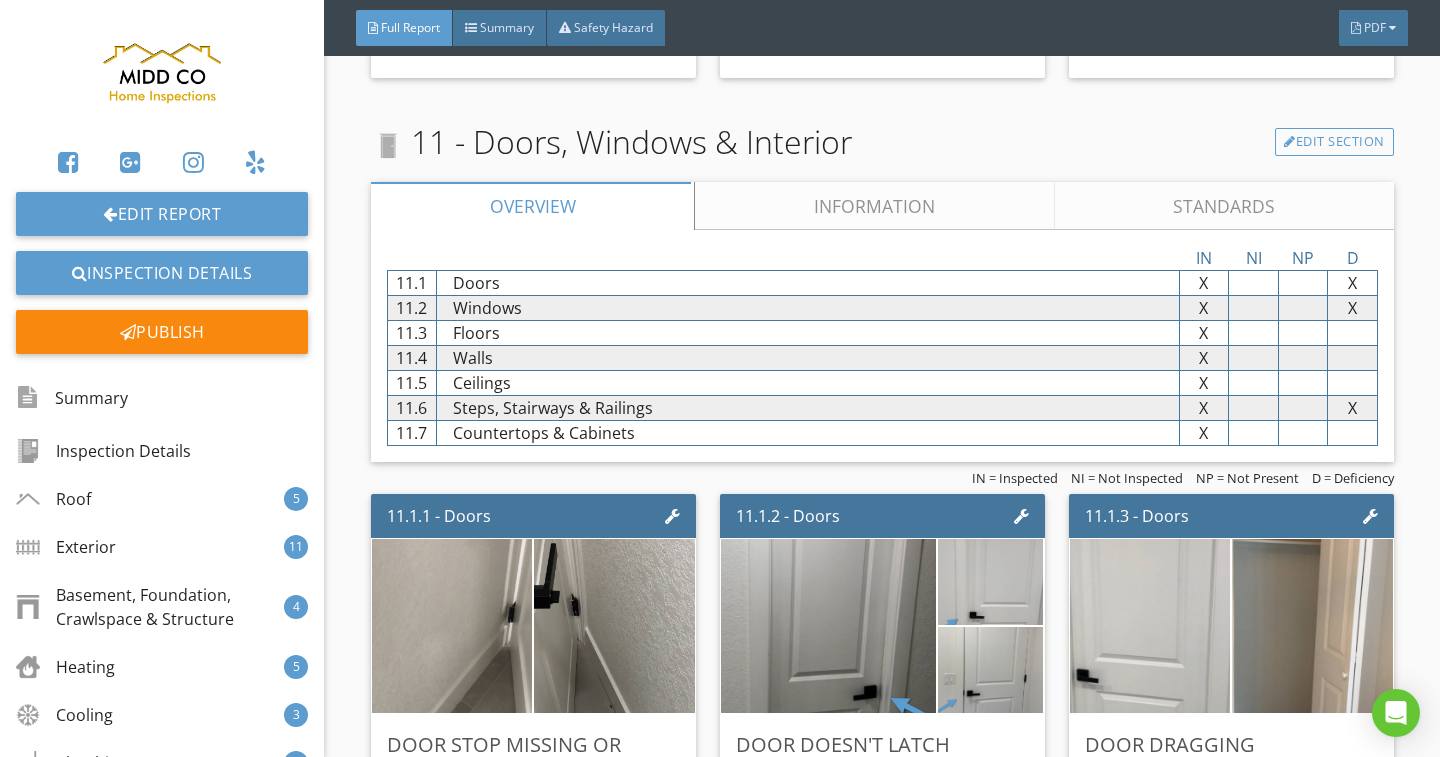 scroll, scrollTop: 27500, scrollLeft: 0, axis: vertical 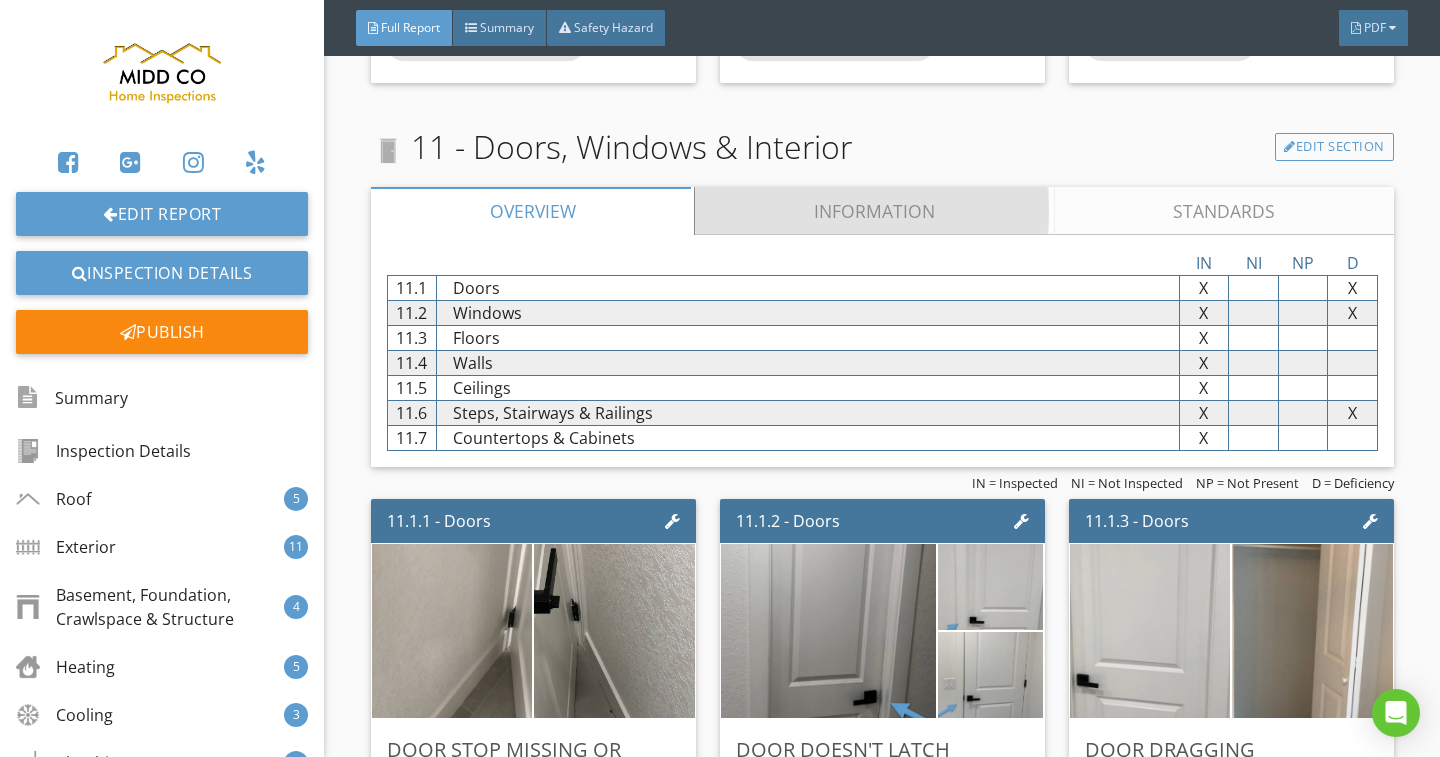 click on "Information" at bounding box center (874, 211) 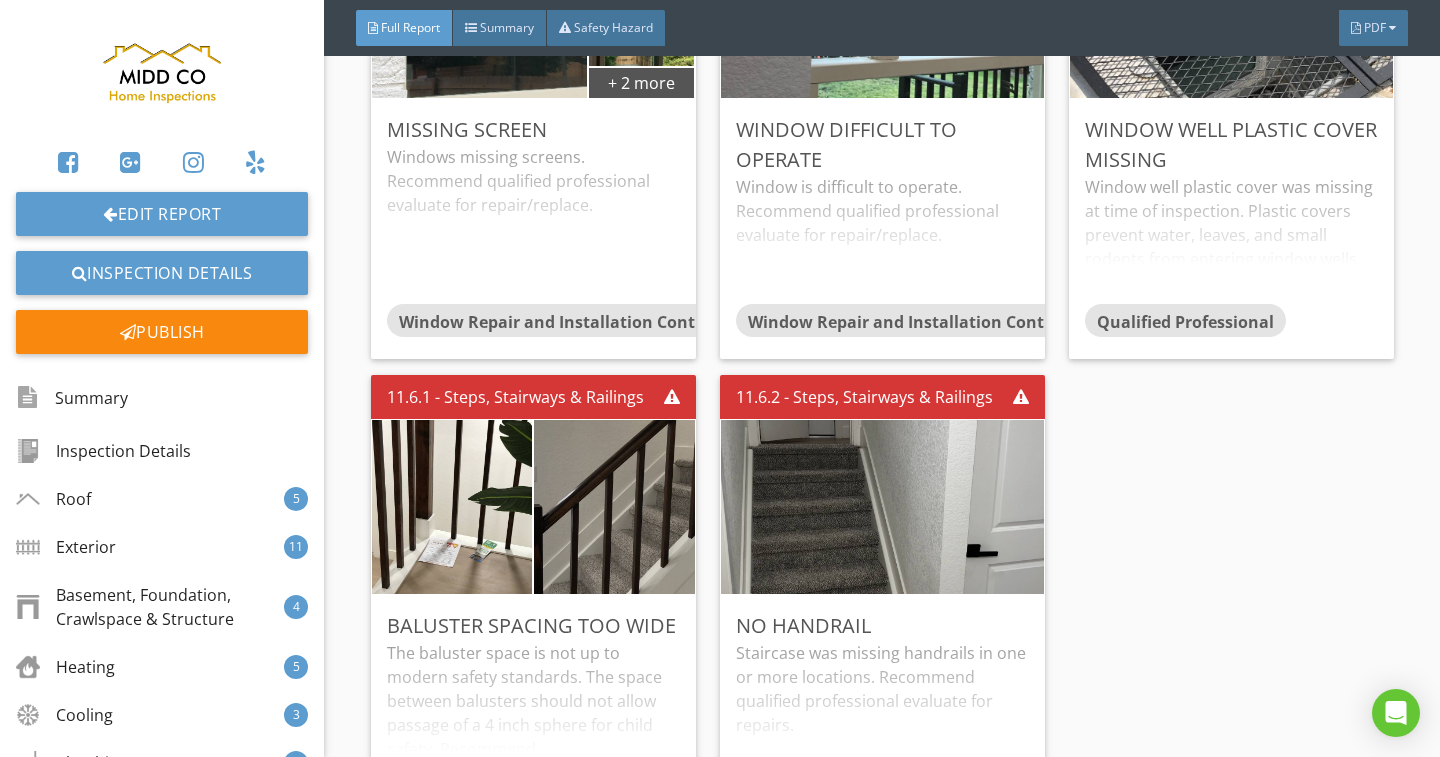 scroll, scrollTop: 30800, scrollLeft: 0, axis: vertical 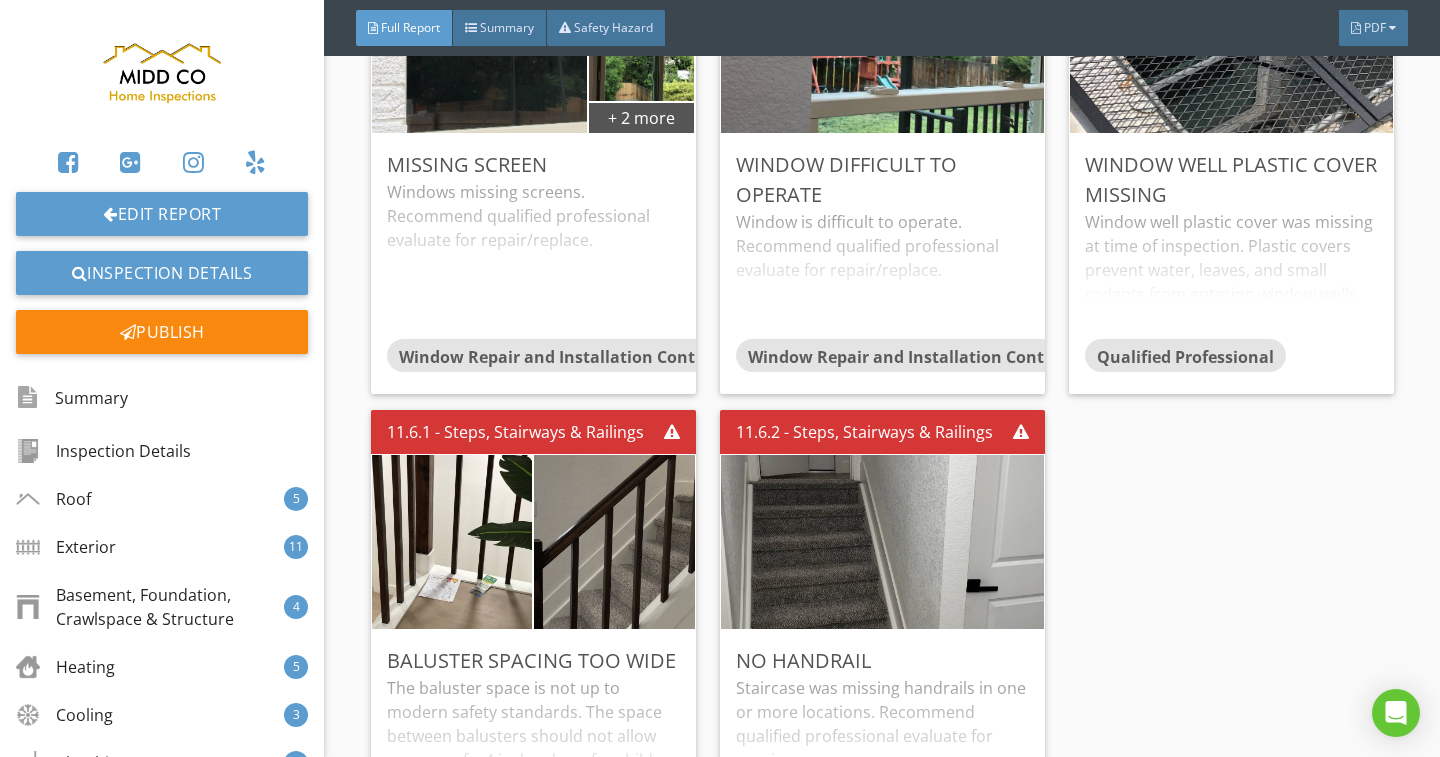 click on "Report Tools
1517 S Elkhart St
Aurora, CO 80012
08/01/2025  1:30 pm     Inspector   Kyle Middleton     InterNACHI Certified Home Inspector and Sewer Scope Inspector, Colorado Licensed Radon Measurement Professional     Agent   Nicholas Leifheit   eXp Realty, LLC             Full Report     Summary     Safety Hazard     PDF         82   Items Inspected   19   Maintenance Item   37   Recommendation   17   Safety Hazard           Items Inspected   Maintenance Item   Recommendation   Safety Hazard
1 -
Inspection Details
Edit Section
Information
Standards
In Attendance
Client, Client's Agent
Edit
Occupancy
Furnished, Vacant
Edit
Style
Multi-level
Edit
Temperature (approximate)
83
Edit" at bounding box center (882, -12590) 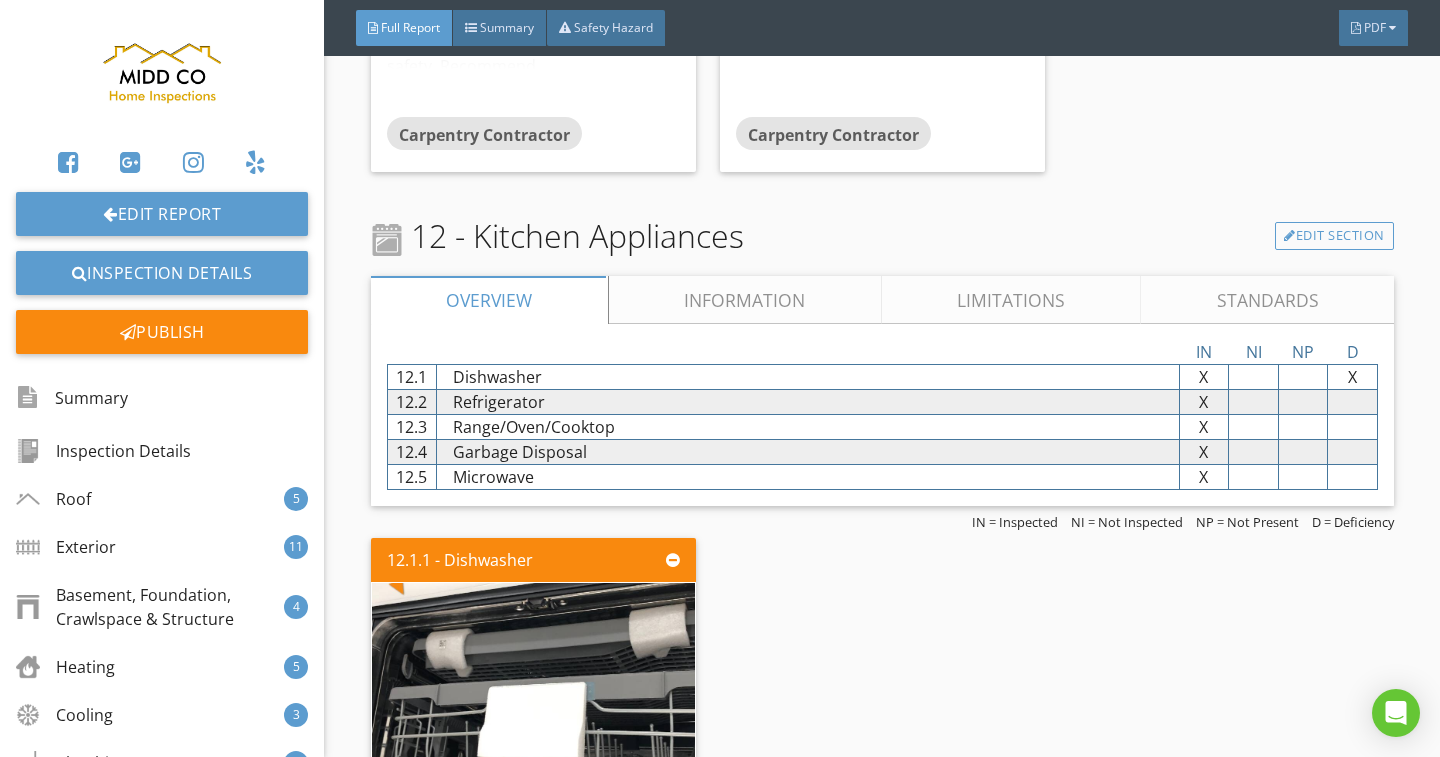 scroll, scrollTop: 31500, scrollLeft: 0, axis: vertical 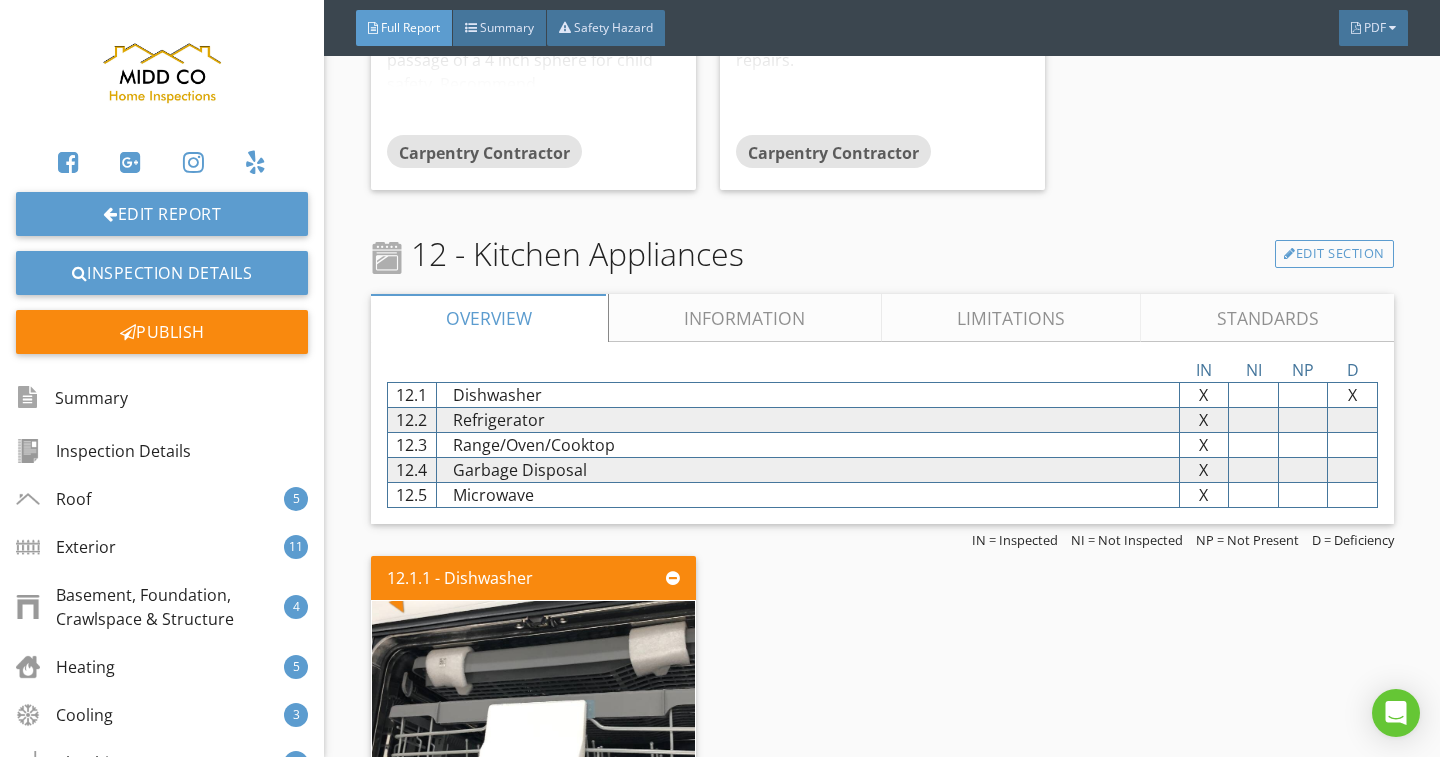 click on "Limitations" at bounding box center (1011, 318) 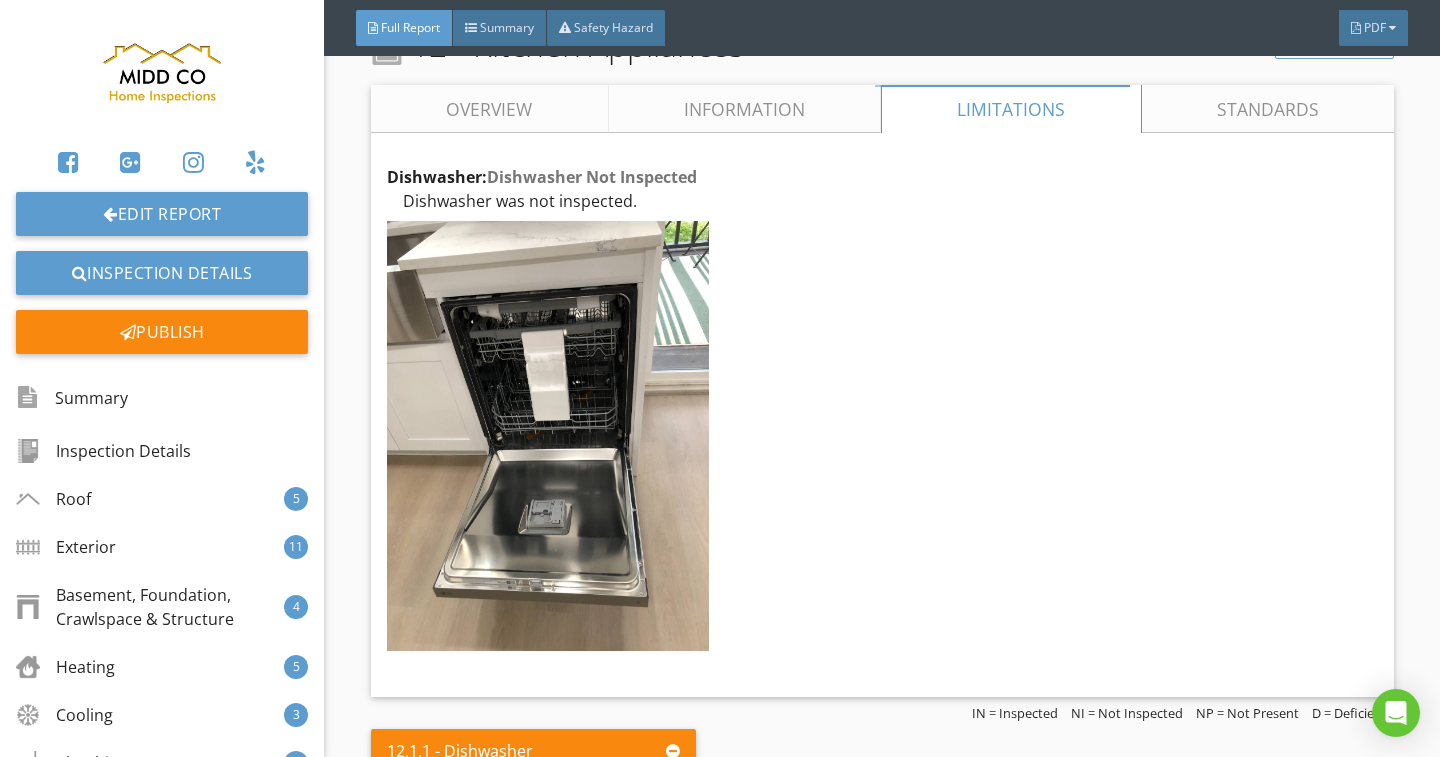 scroll, scrollTop: 31400, scrollLeft: 0, axis: vertical 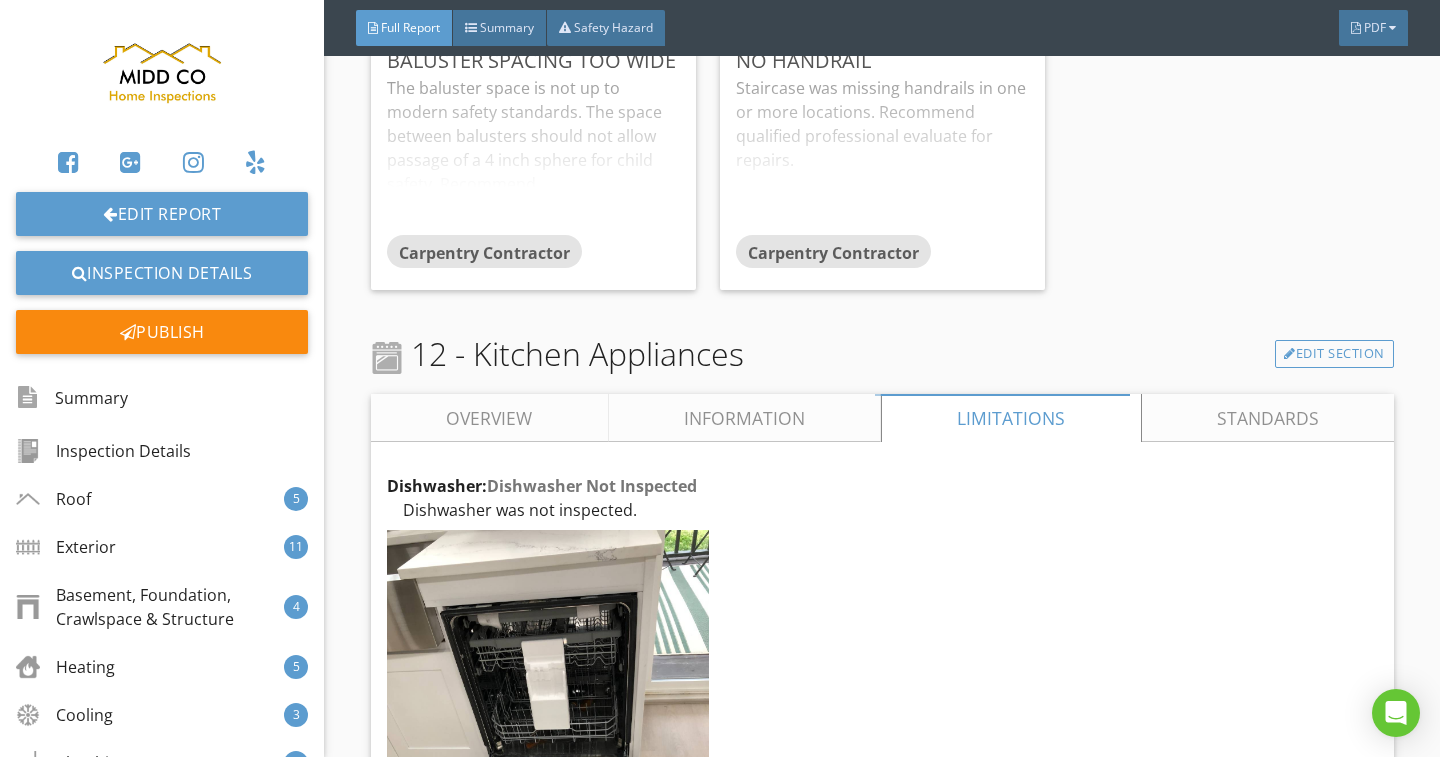 drag, startPoint x: 785, startPoint y: 309, endPoint x: 797, endPoint y: 312, distance: 12.369317 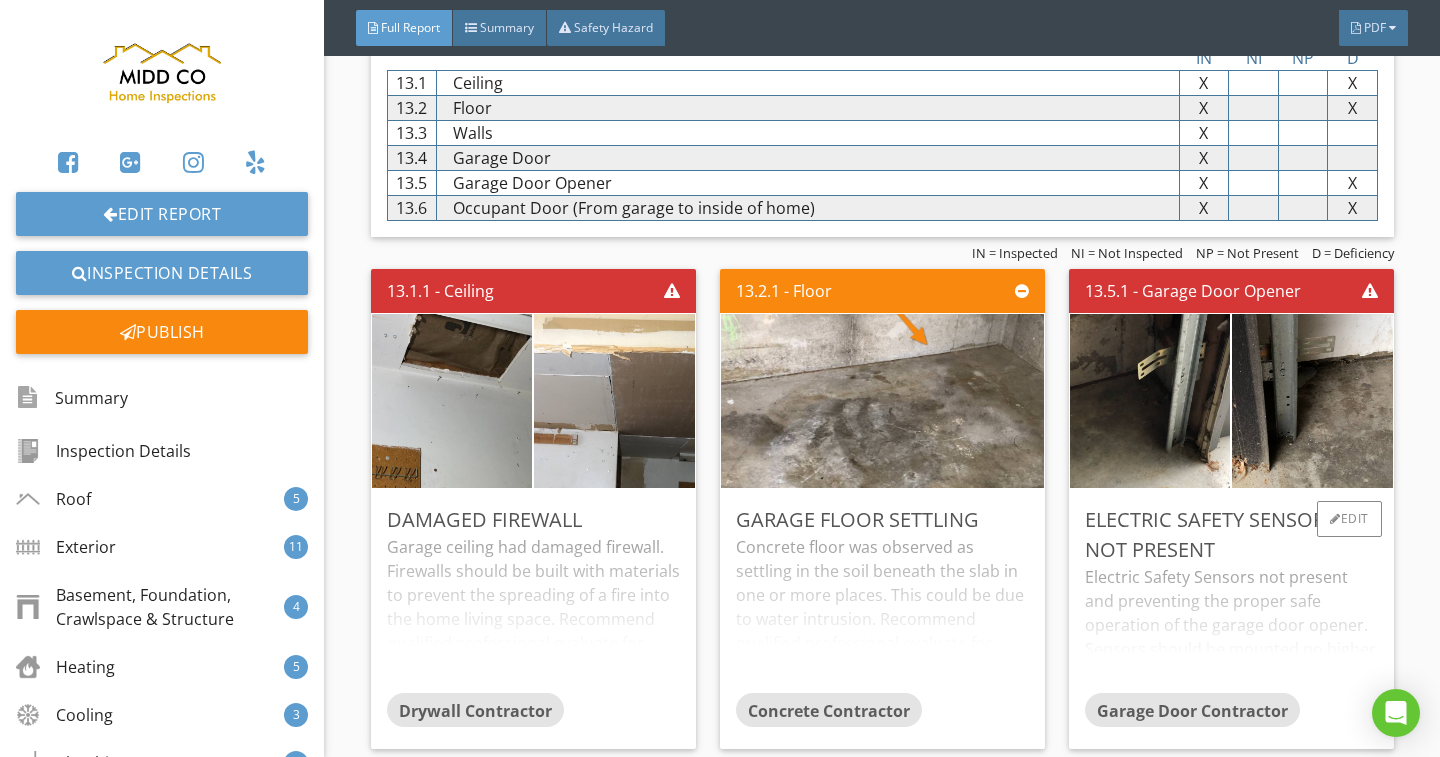 scroll, scrollTop: 34600, scrollLeft: 0, axis: vertical 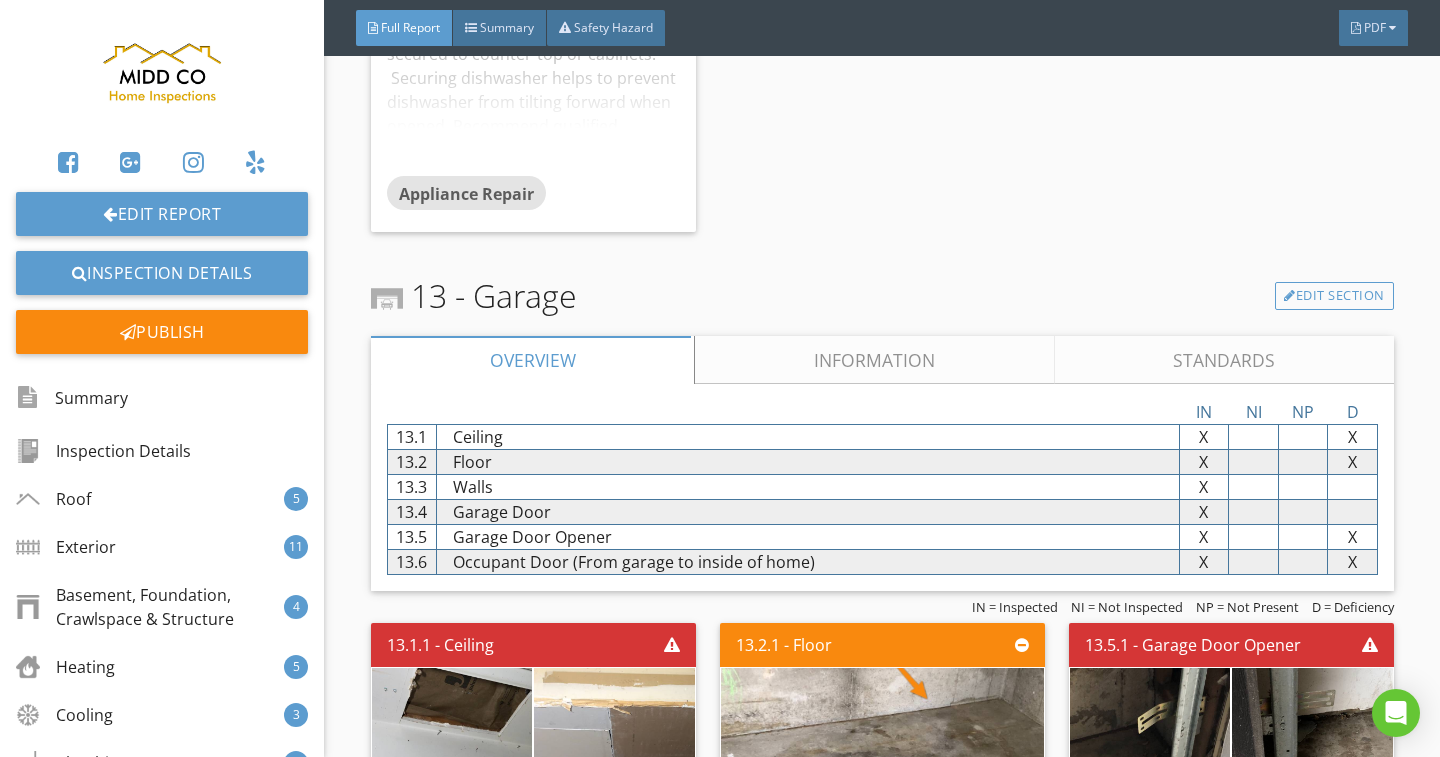 click on "Information" at bounding box center (874, 360) 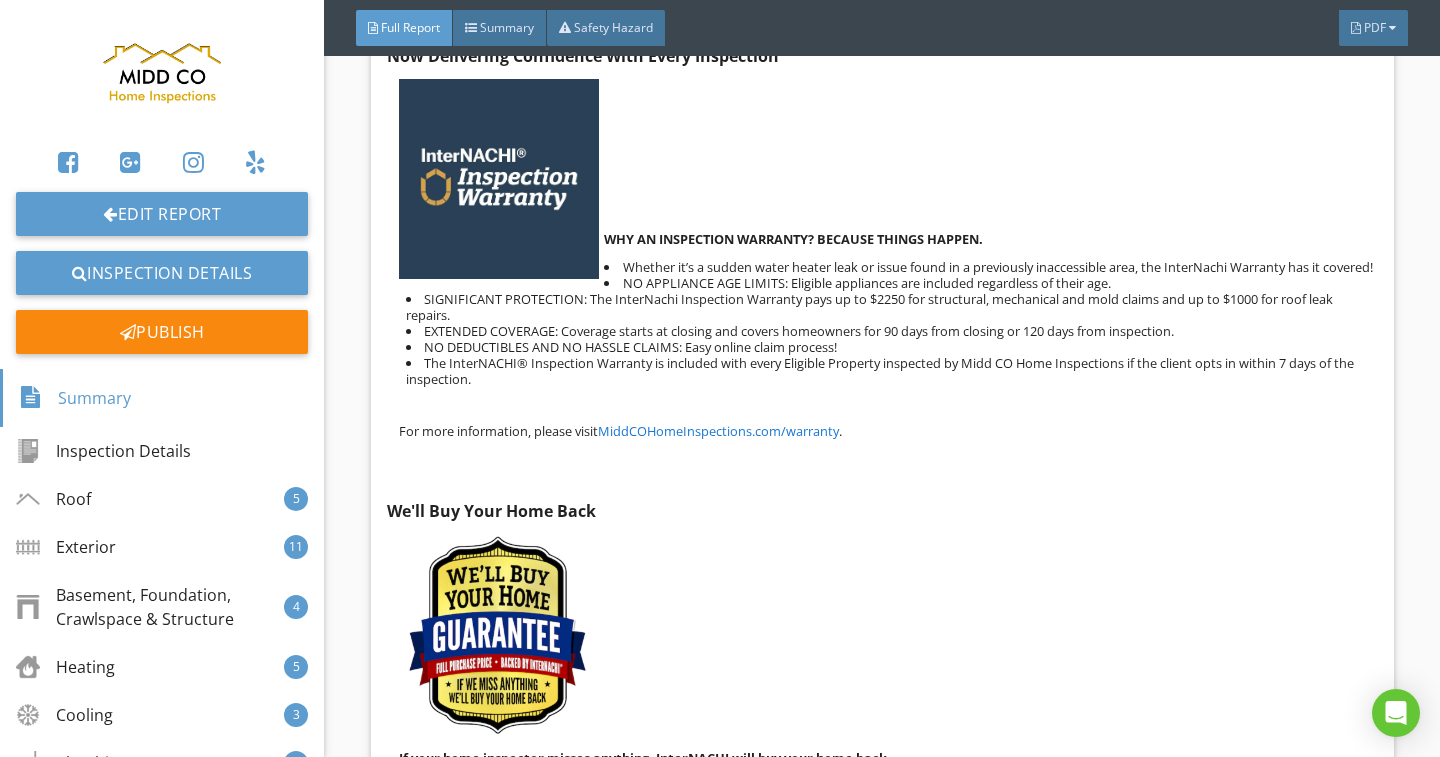 scroll, scrollTop: 36800, scrollLeft: 0, axis: vertical 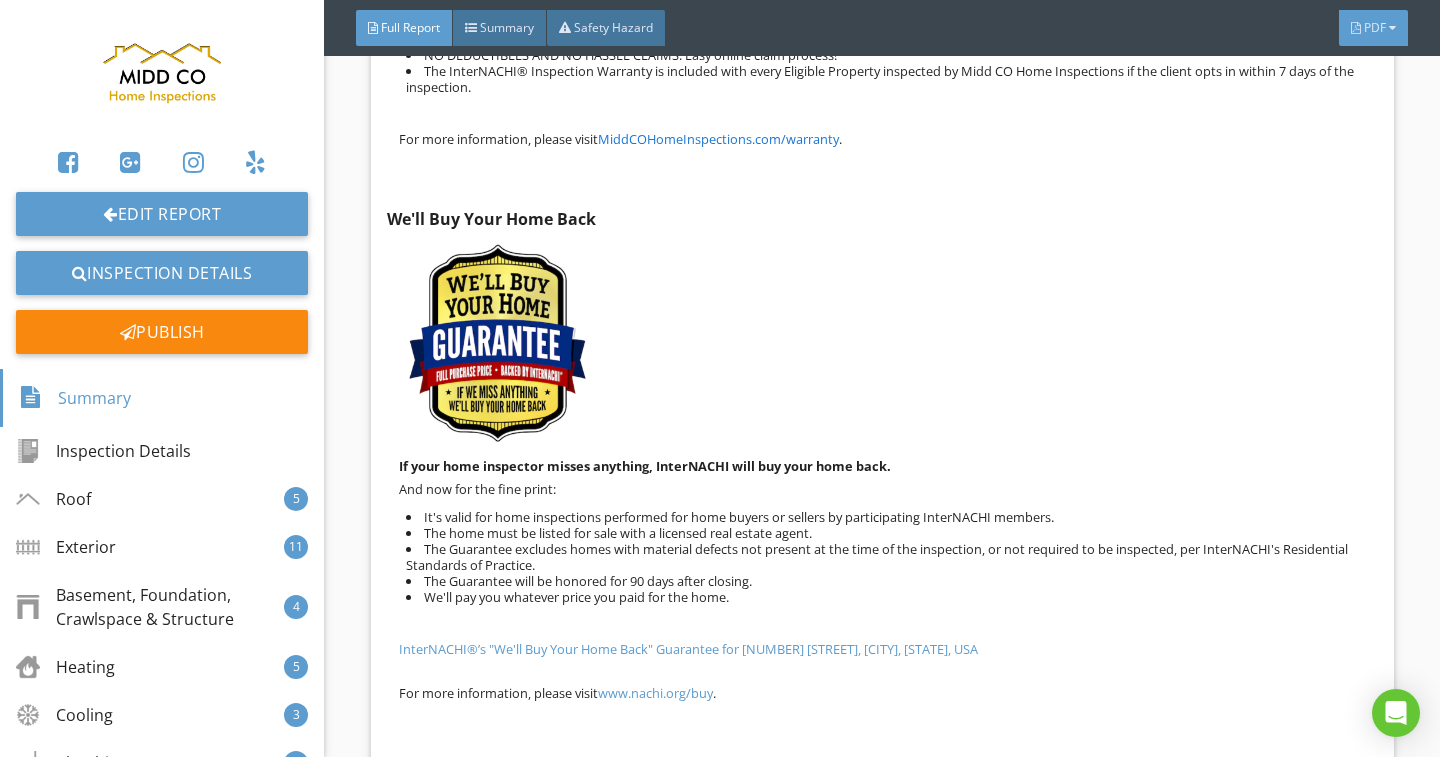 click on "PDF" at bounding box center (1373, 28) 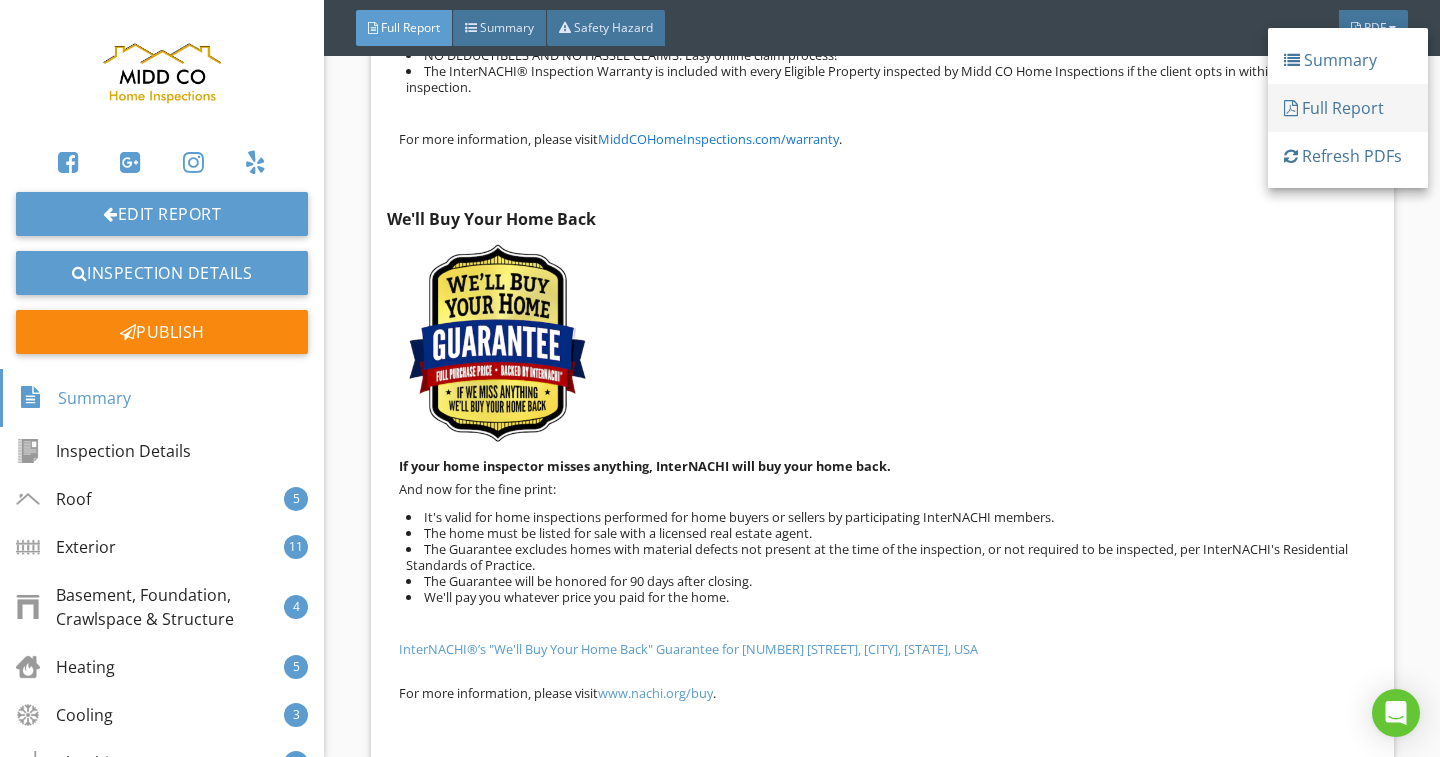 click on "Full Report" at bounding box center [1348, 108] 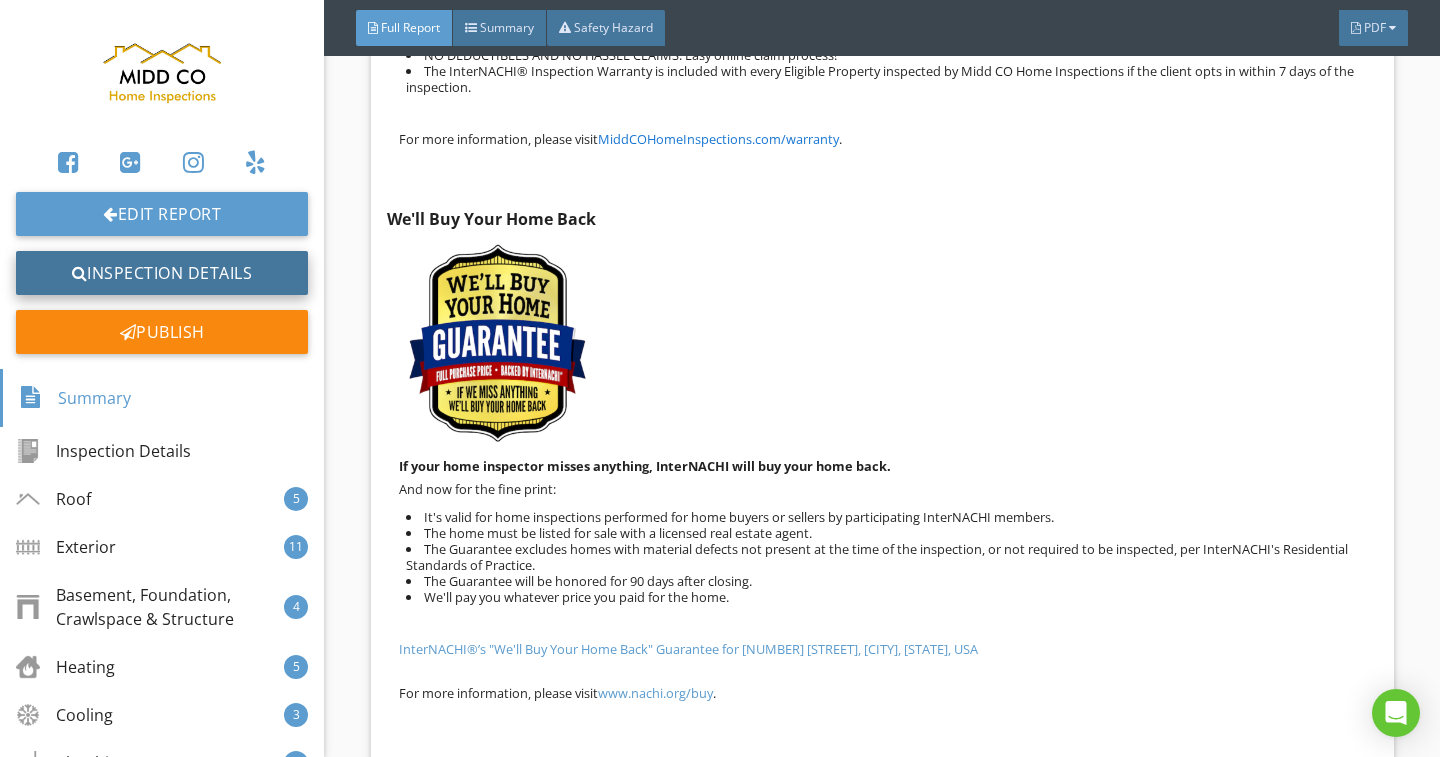 click on "Inspection Details" at bounding box center [162, 273] 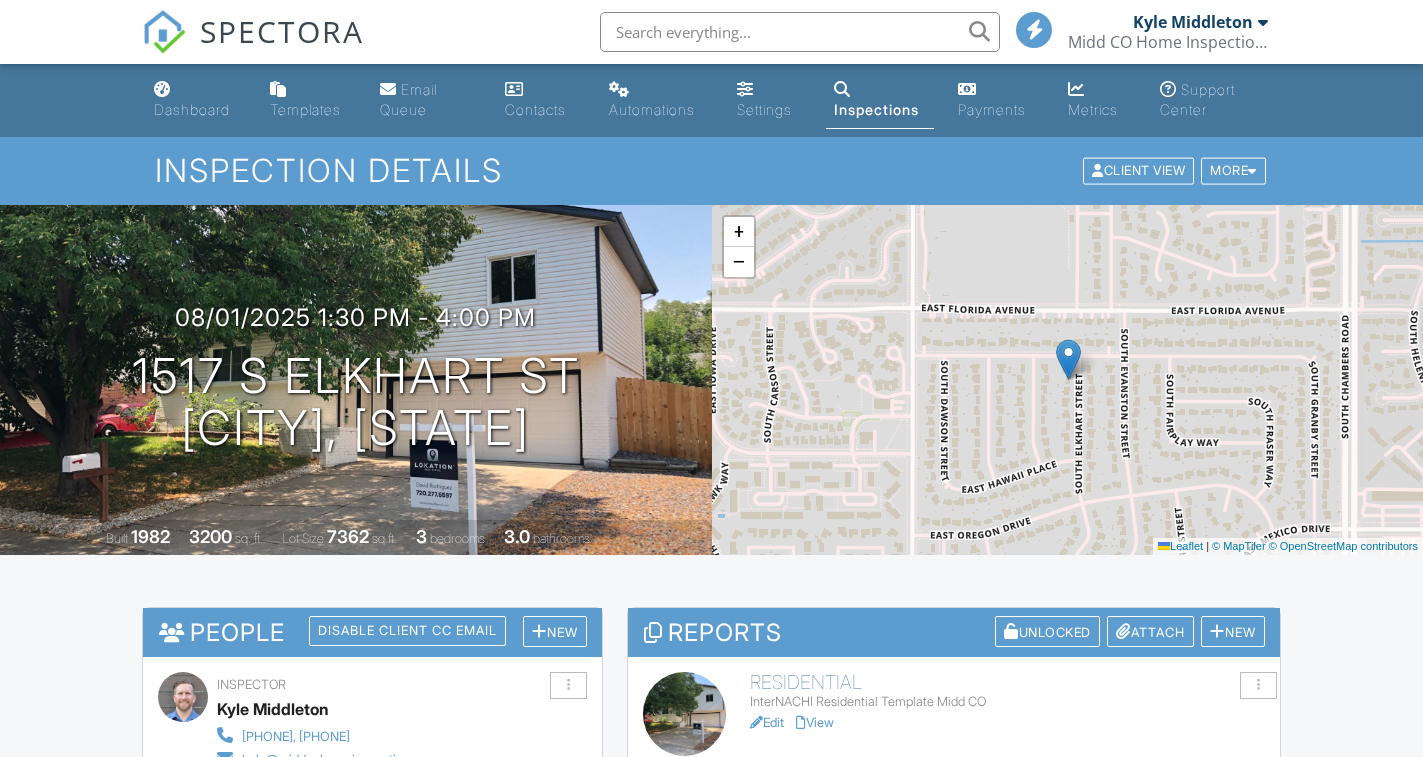 scroll, scrollTop: 0, scrollLeft: 0, axis: both 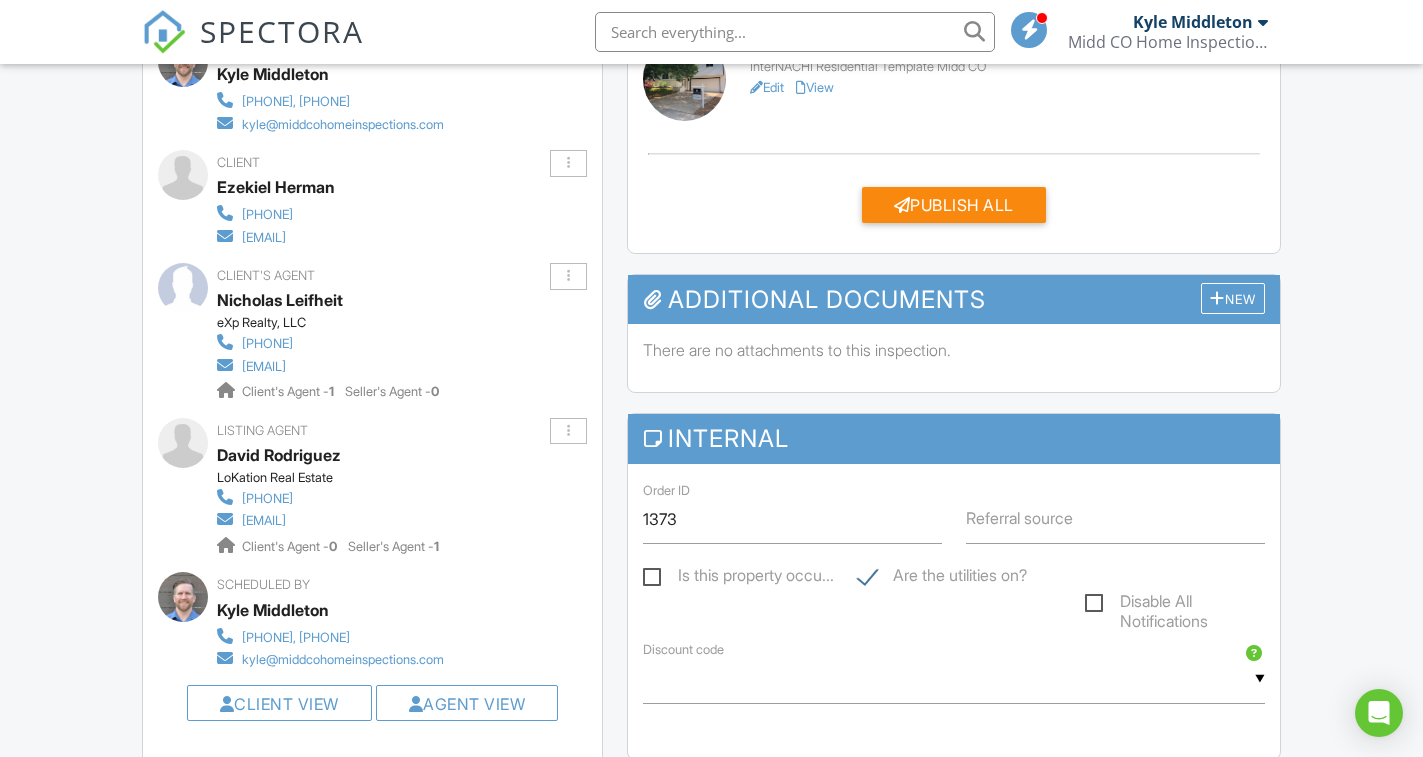 drag, startPoint x: 427, startPoint y: 238, endPoint x: 246, endPoint y: 238, distance: 181 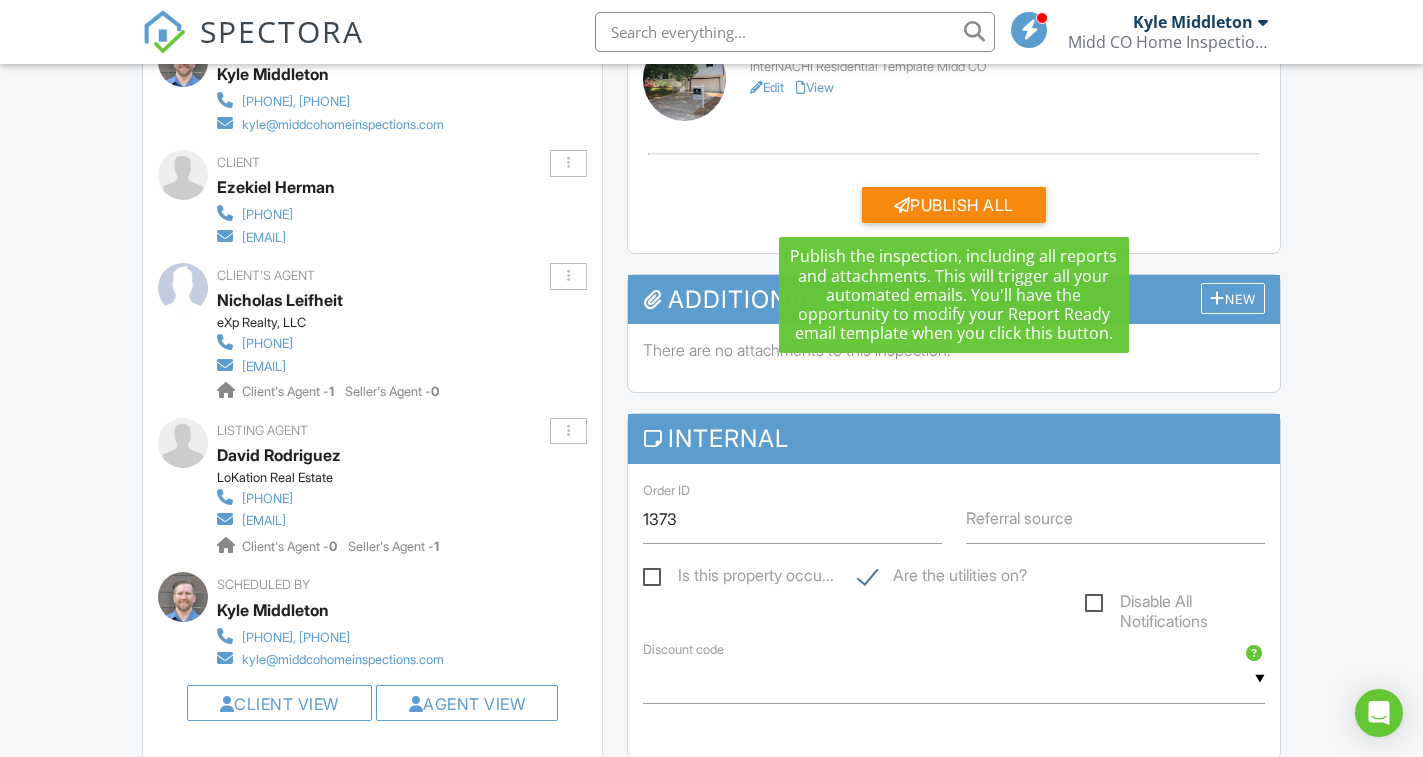 click on "Publish All" at bounding box center (954, 205) 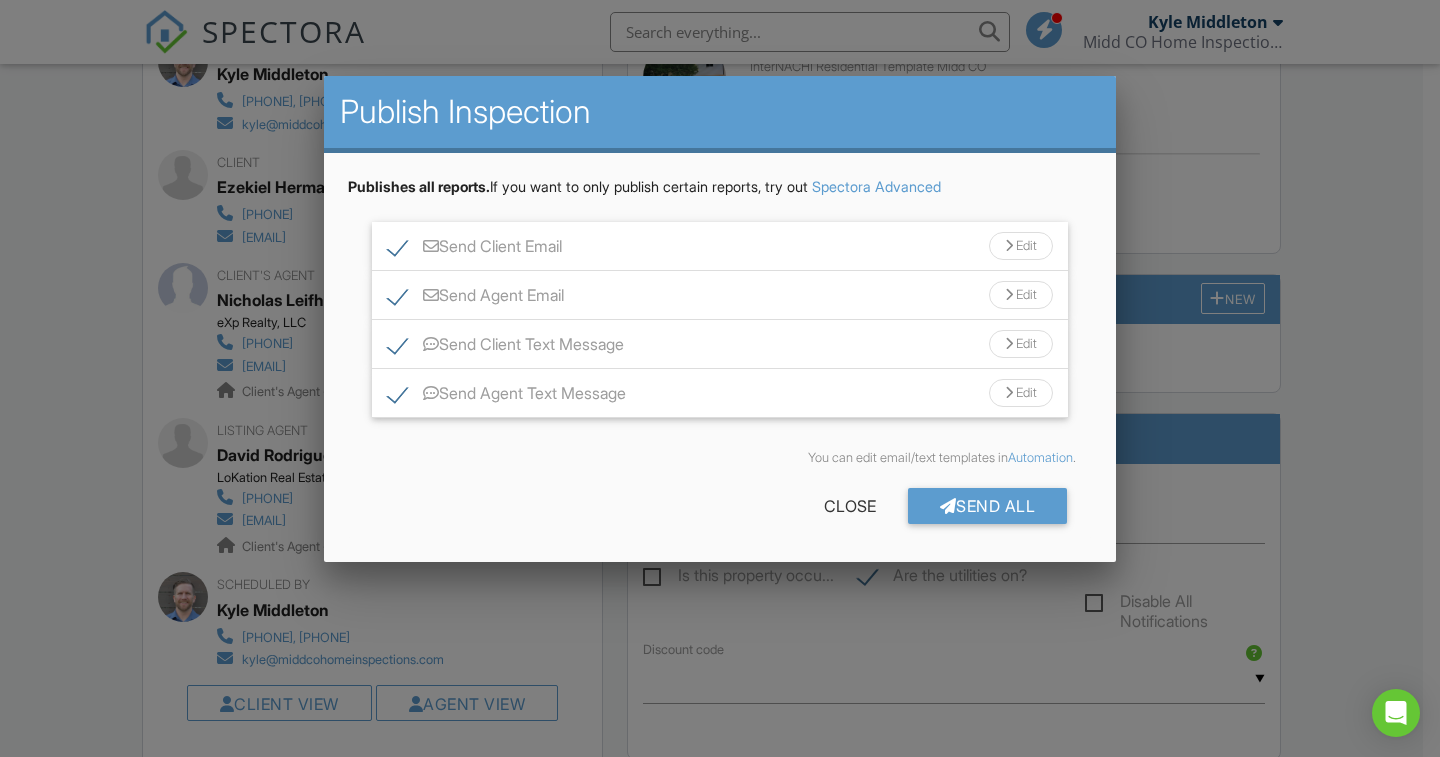 drag, startPoint x: 398, startPoint y: 402, endPoint x: 396, endPoint y: 372, distance: 30.066593 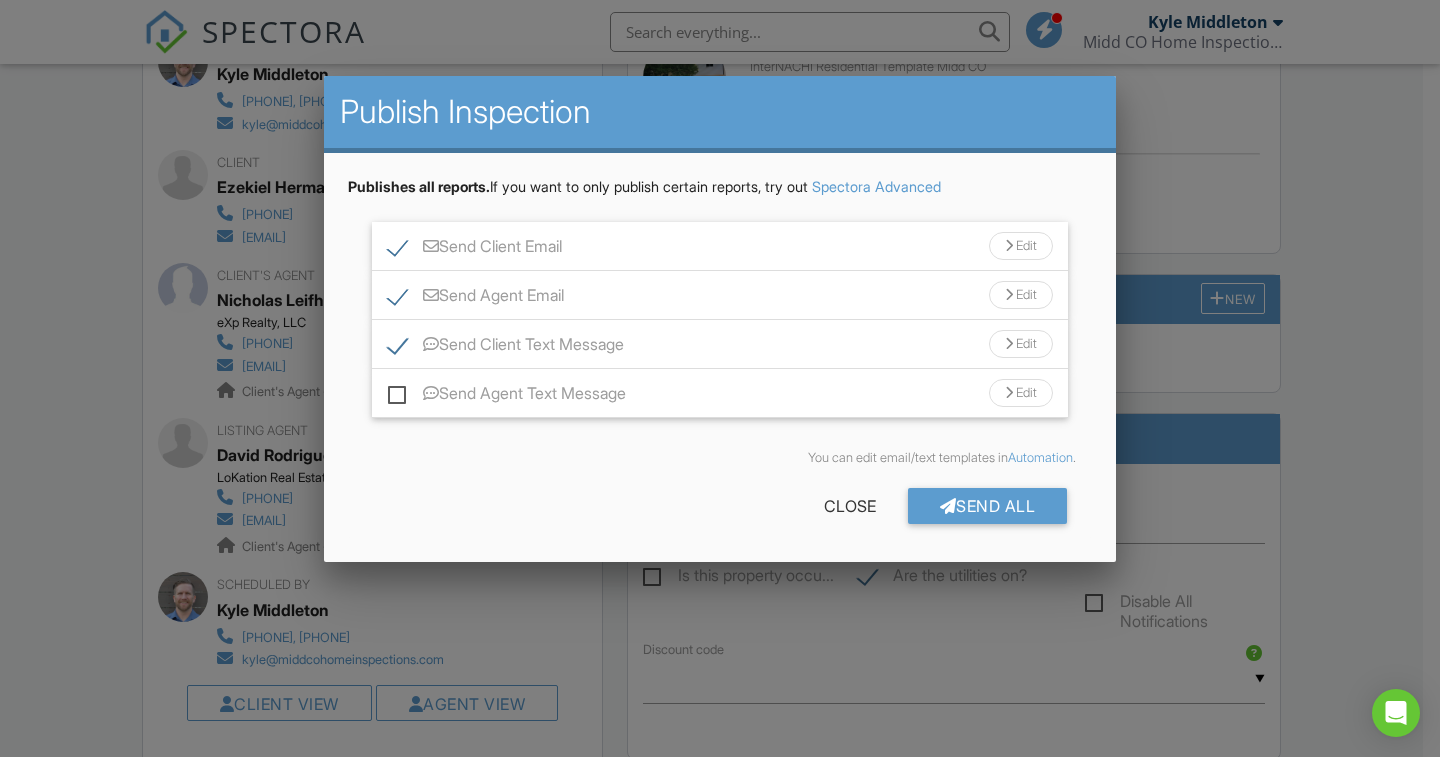 click on "Send Client Text Message" at bounding box center (506, 347) 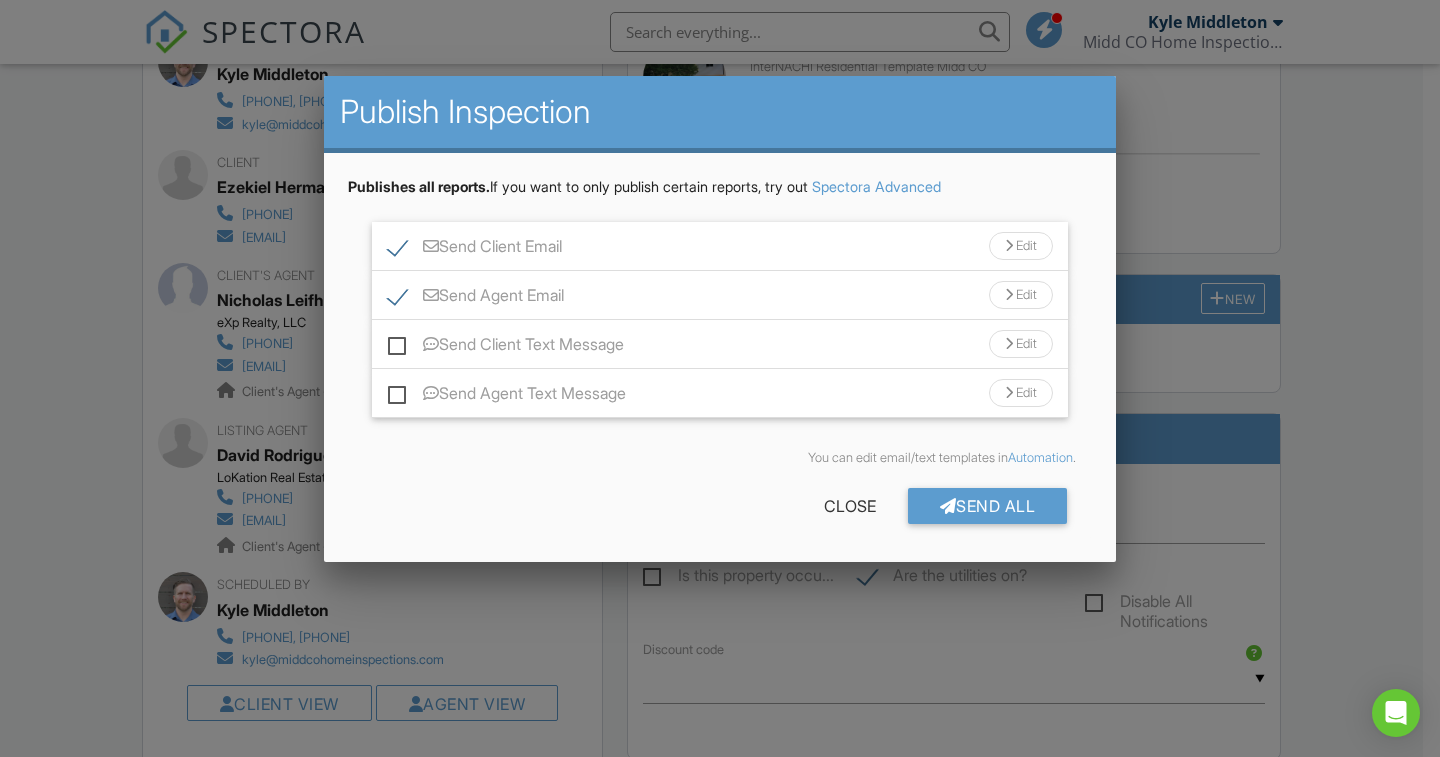 drag, startPoint x: 1024, startPoint y: 247, endPoint x: 1038, endPoint y: 259, distance: 18.439089 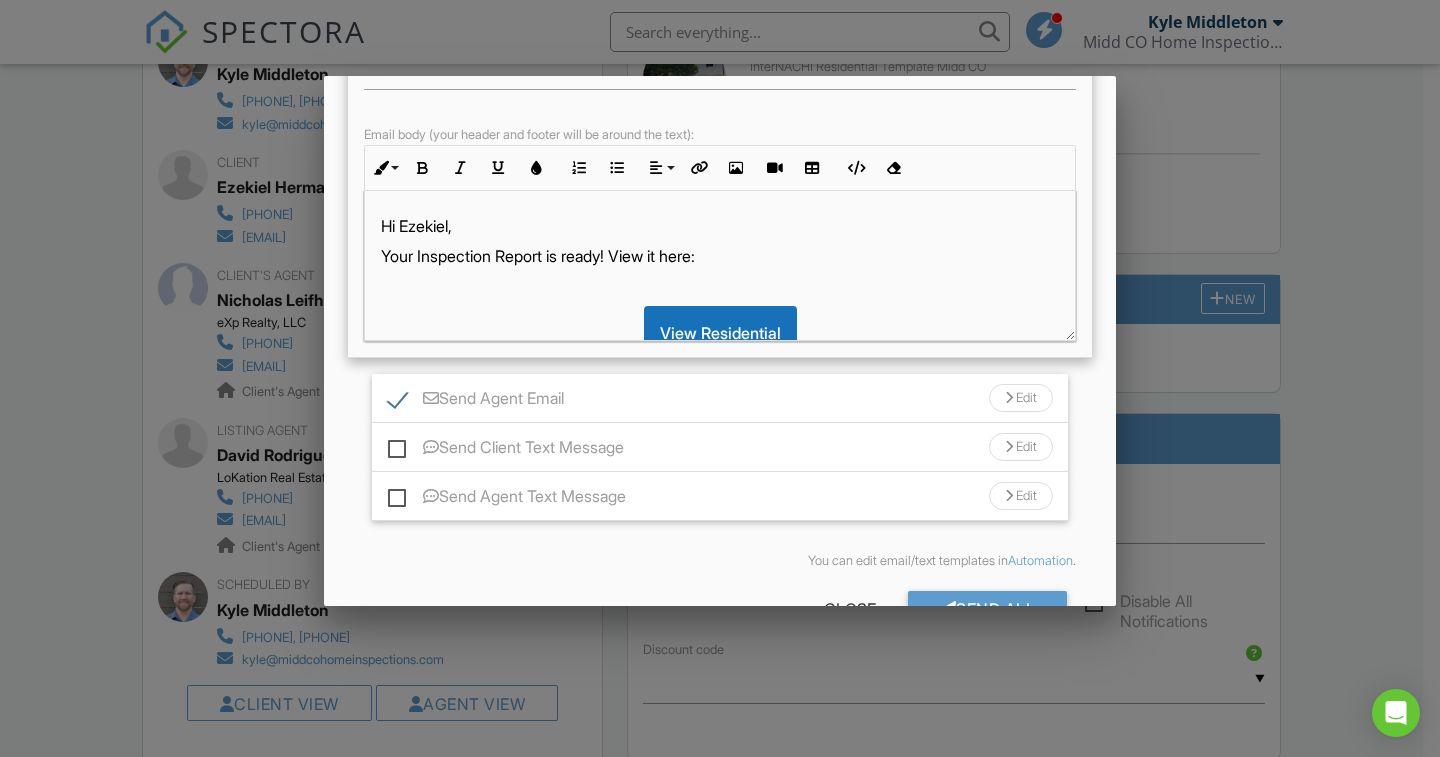 scroll, scrollTop: 300, scrollLeft: 0, axis: vertical 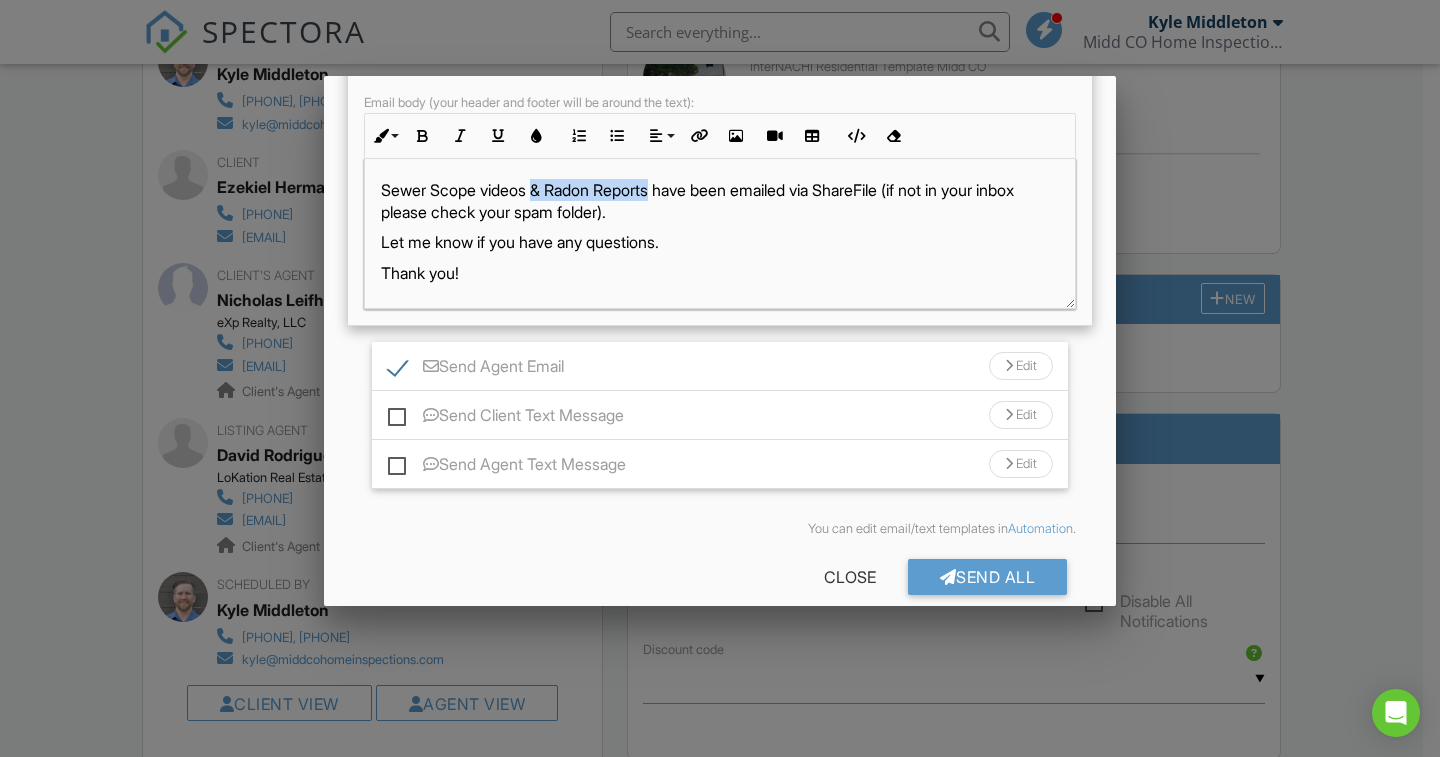 drag, startPoint x: 539, startPoint y: 190, endPoint x: 658, endPoint y: 194, distance: 119.06721 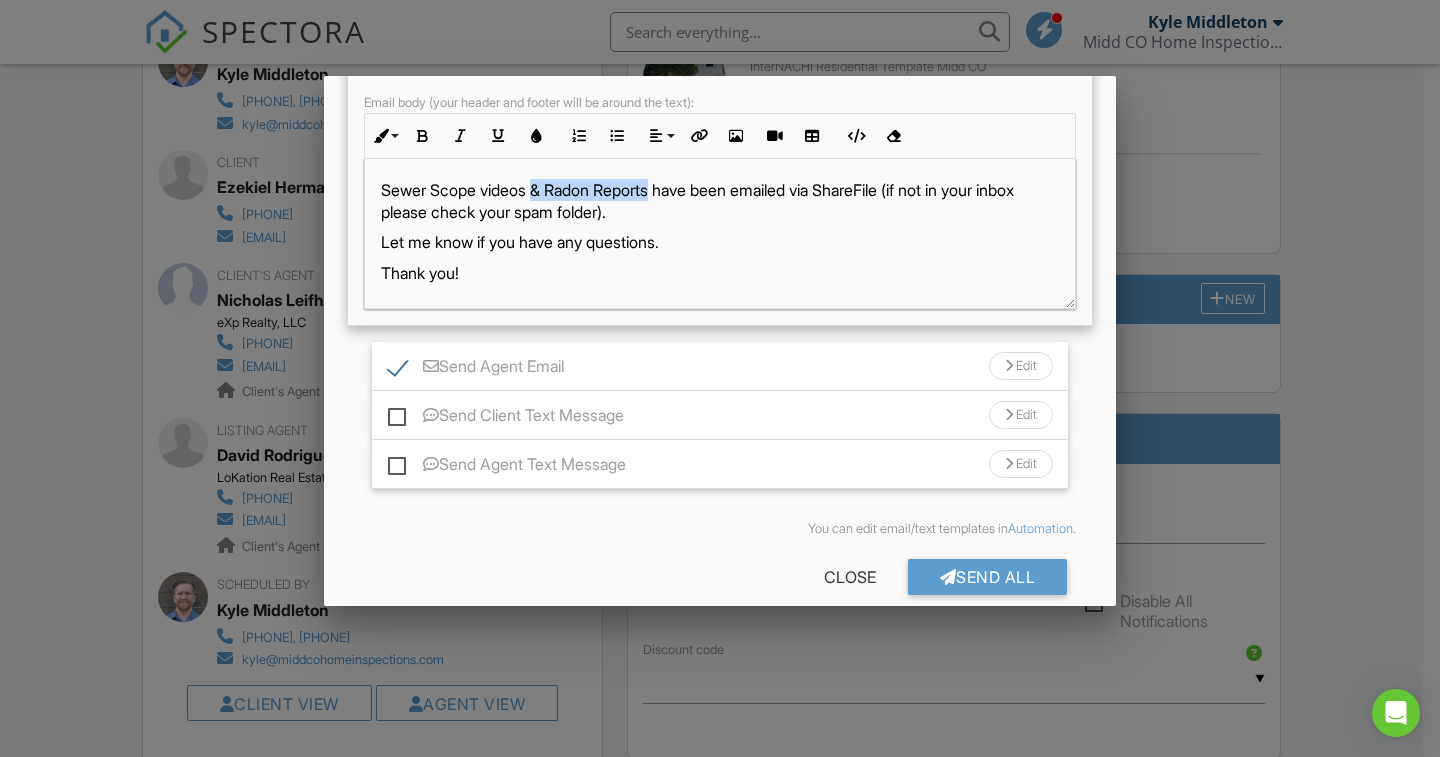 click on "Sewer Scope videos & Radon Reports have been emailed via ShareFile (if not in your inbox please check your spam folder)." at bounding box center [720, 201] 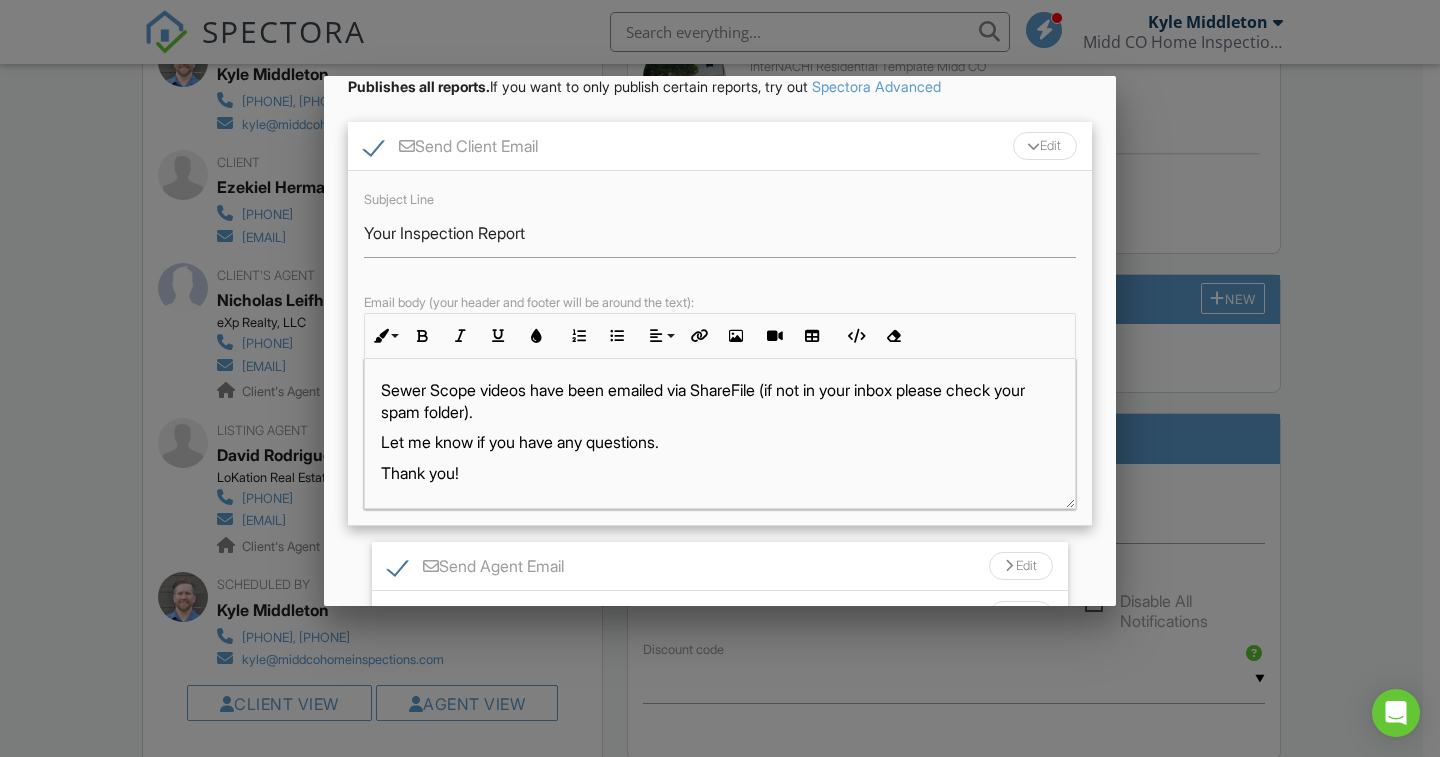 scroll, scrollTop: 0, scrollLeft: 0, axis: both 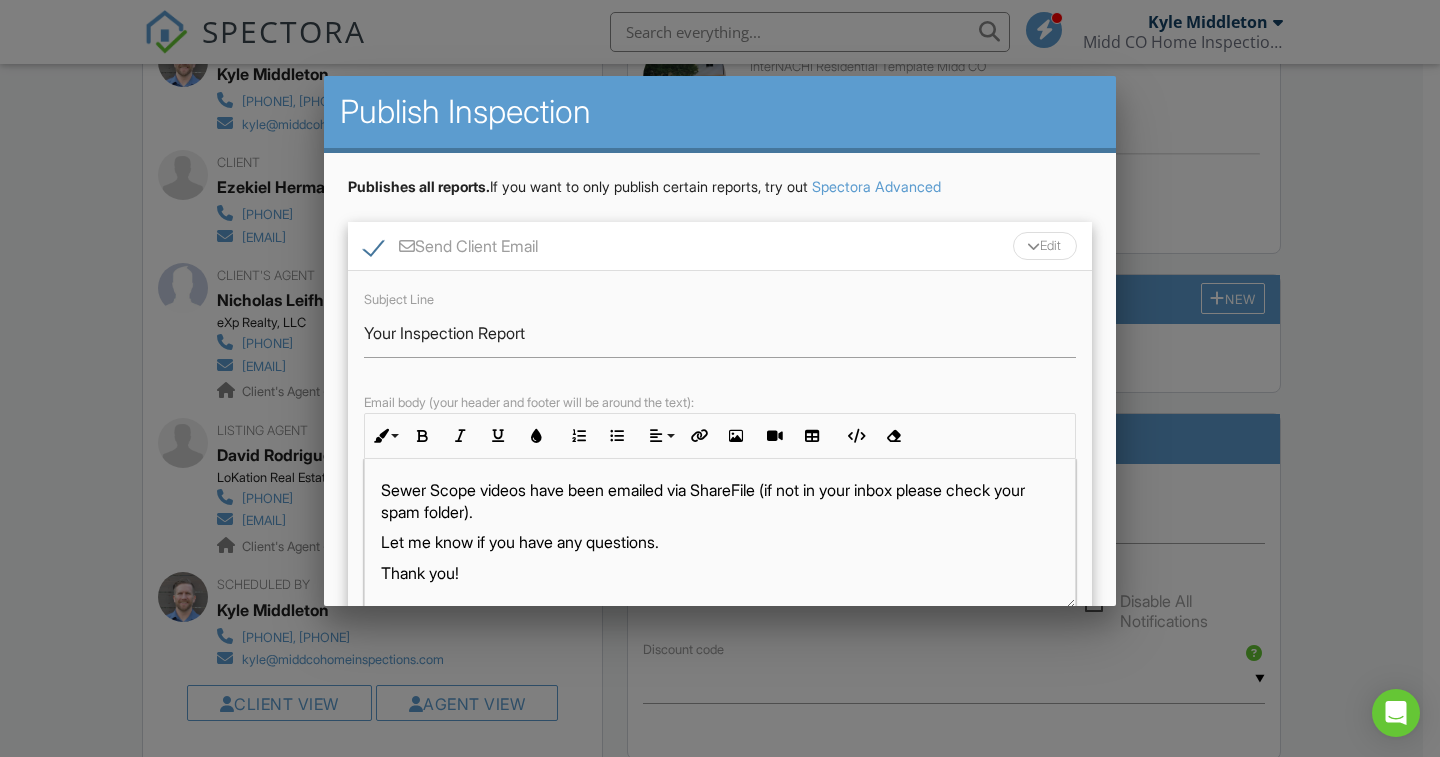 click on "Edit" at bounding box center [1045, 246] 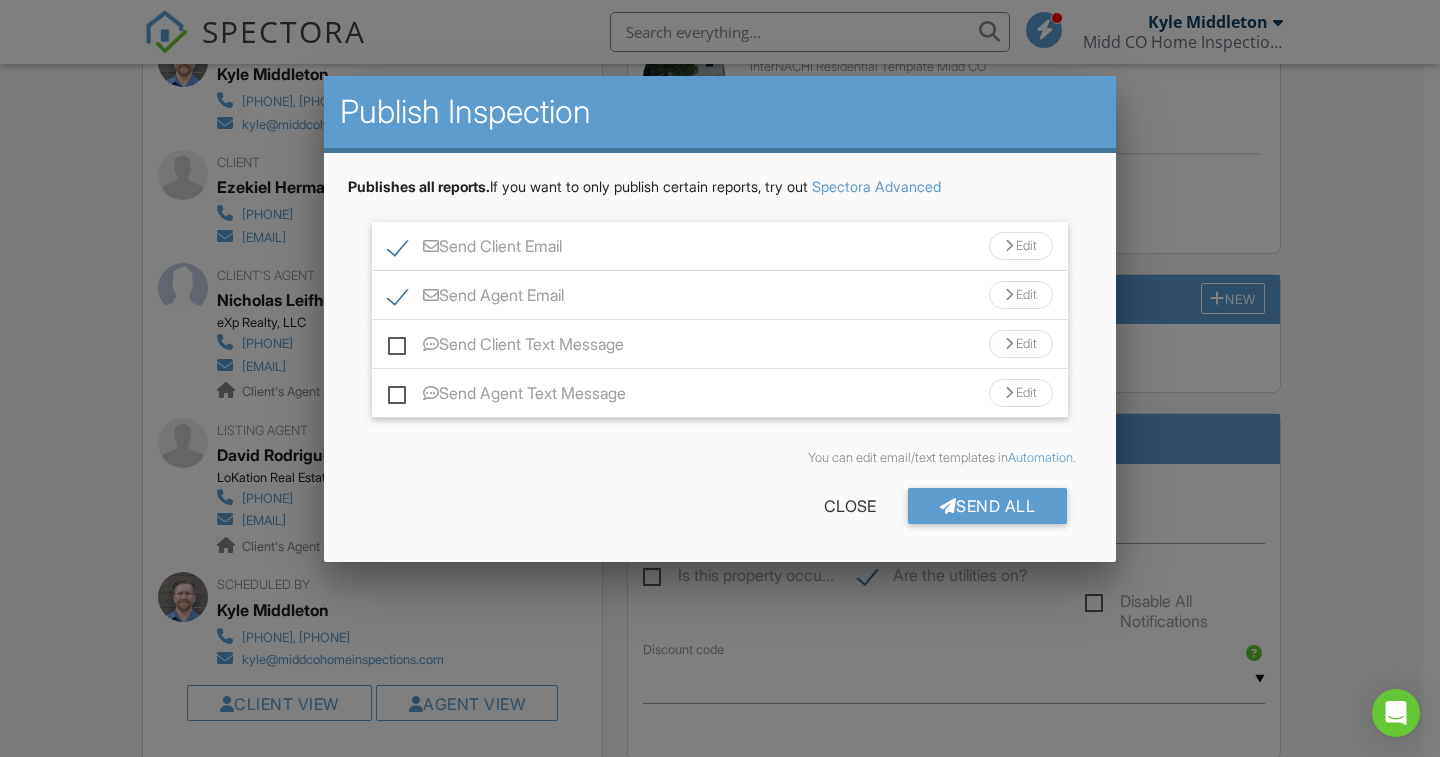 click on "Edit" at bounding box center (1021, 295) 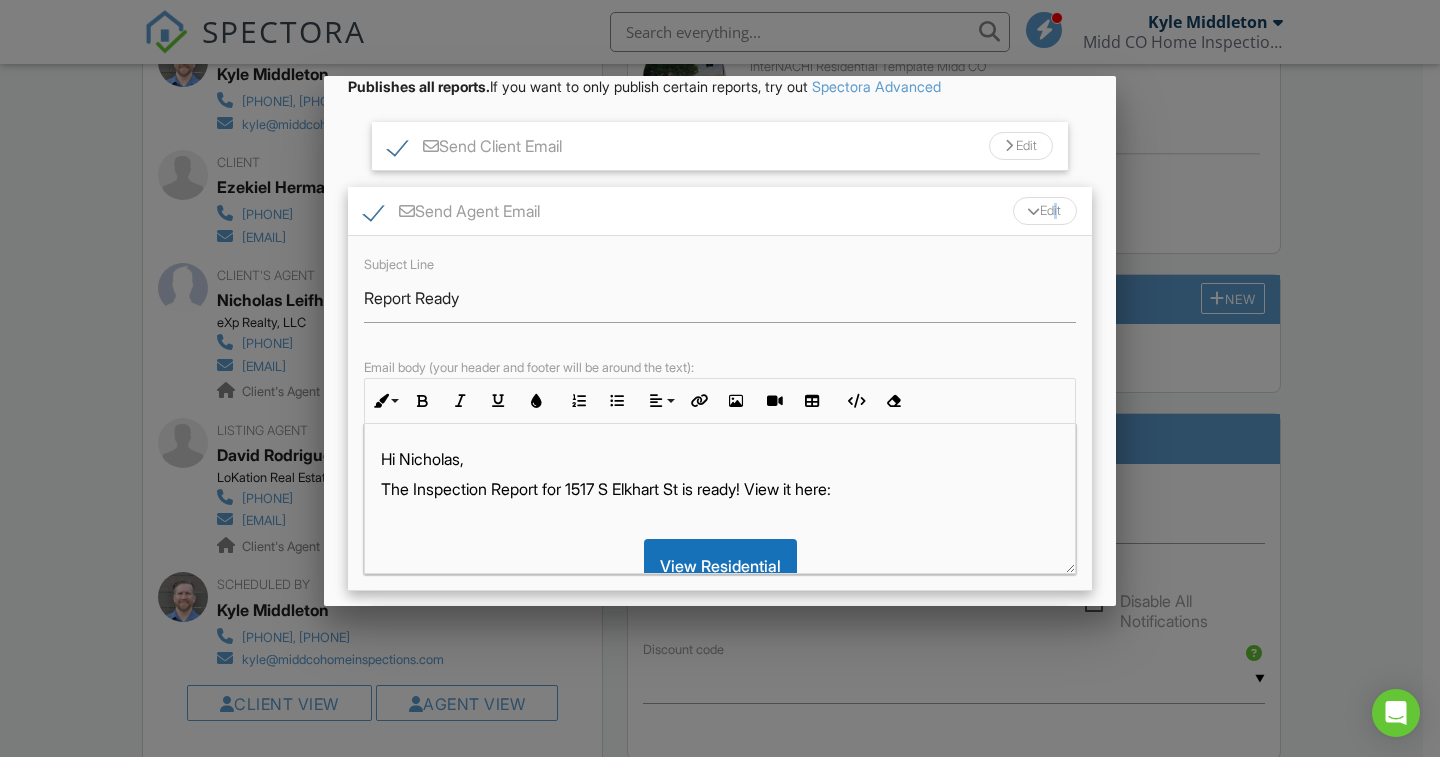 scroll, scrollTop: 200, scrollLeft: 0, axis: vertical 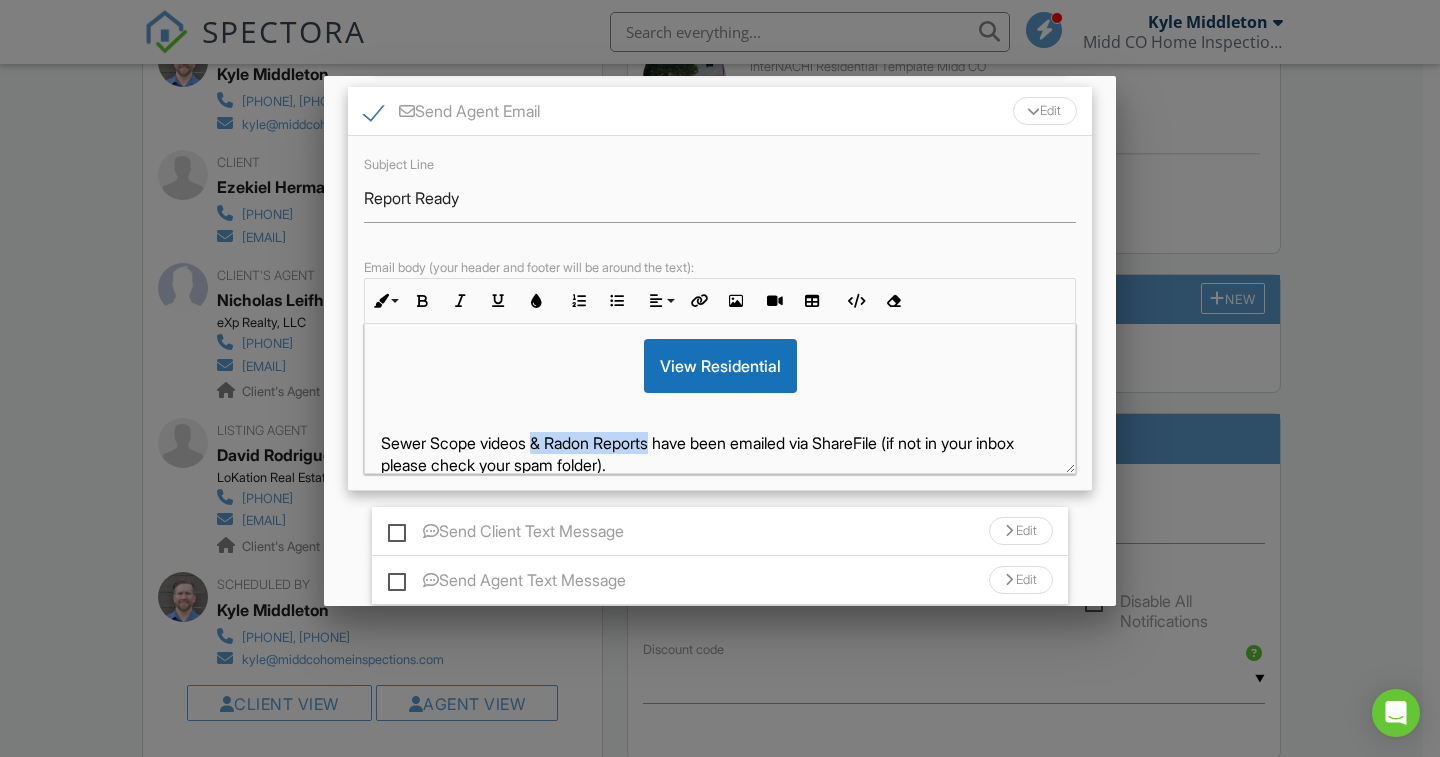 drag, startPoint x: 540, startPoint y: 442, endPoint x: 659, endPoint y: 446, distance: 119.06721 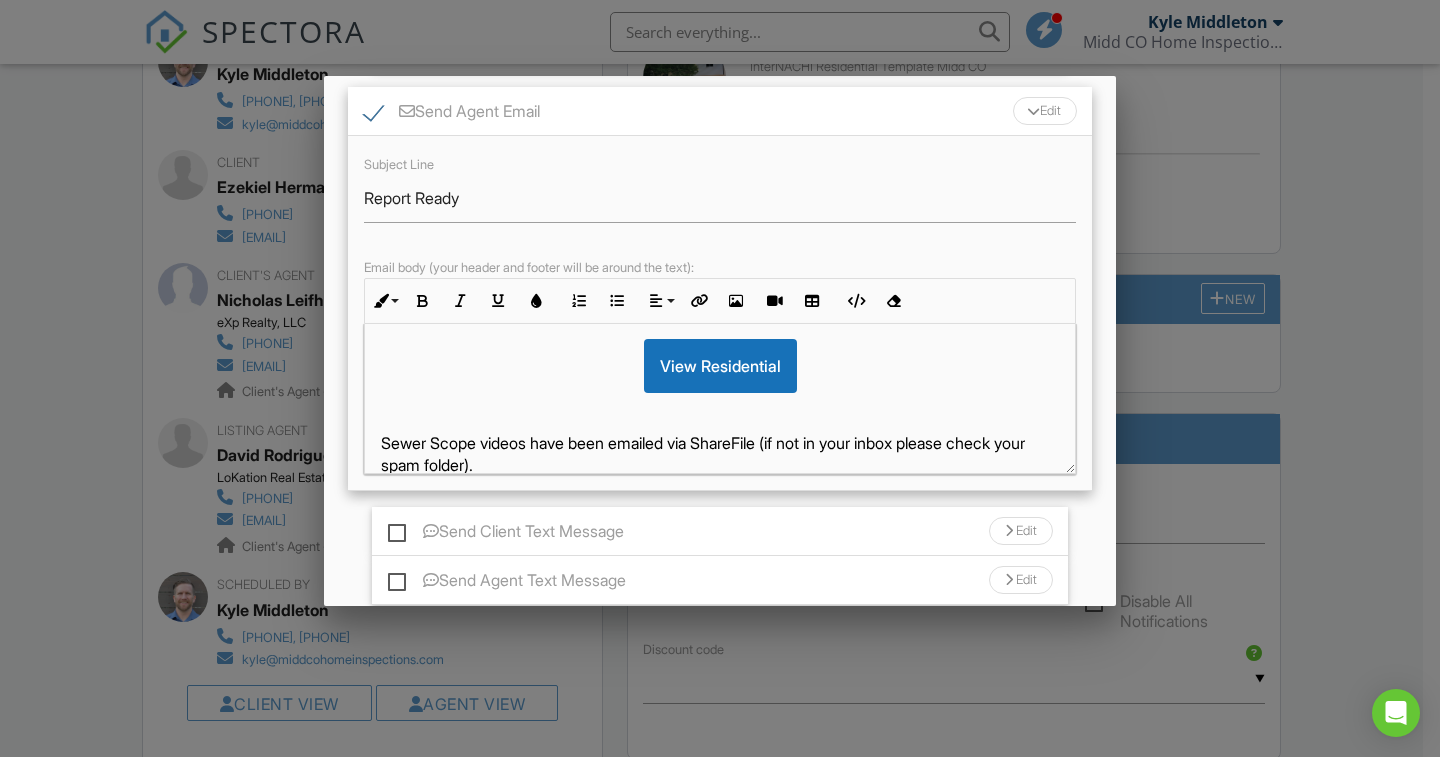 click on "Edit" at bounding box center [1045, 111] 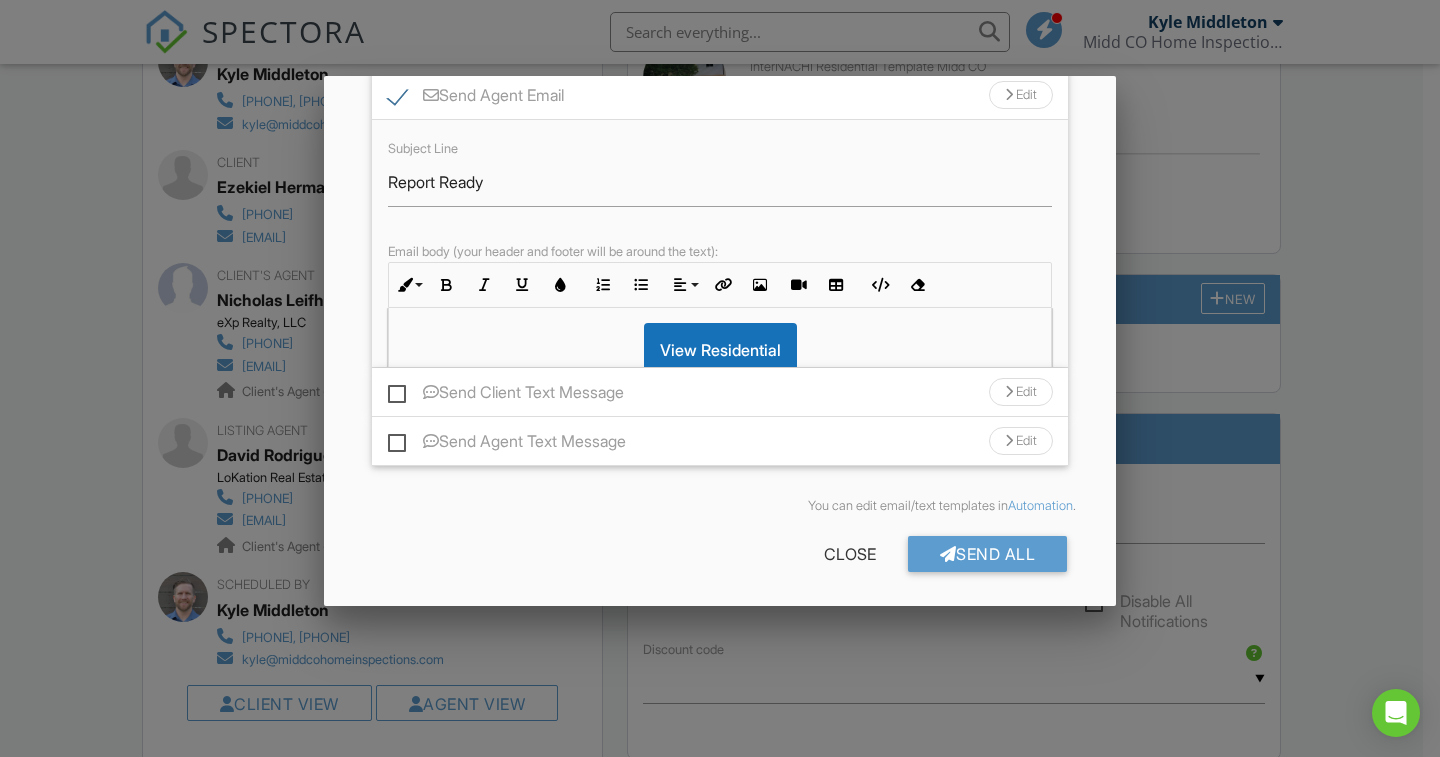 scroll, scrollTop: 0, scrollLeft: 0, axis: both 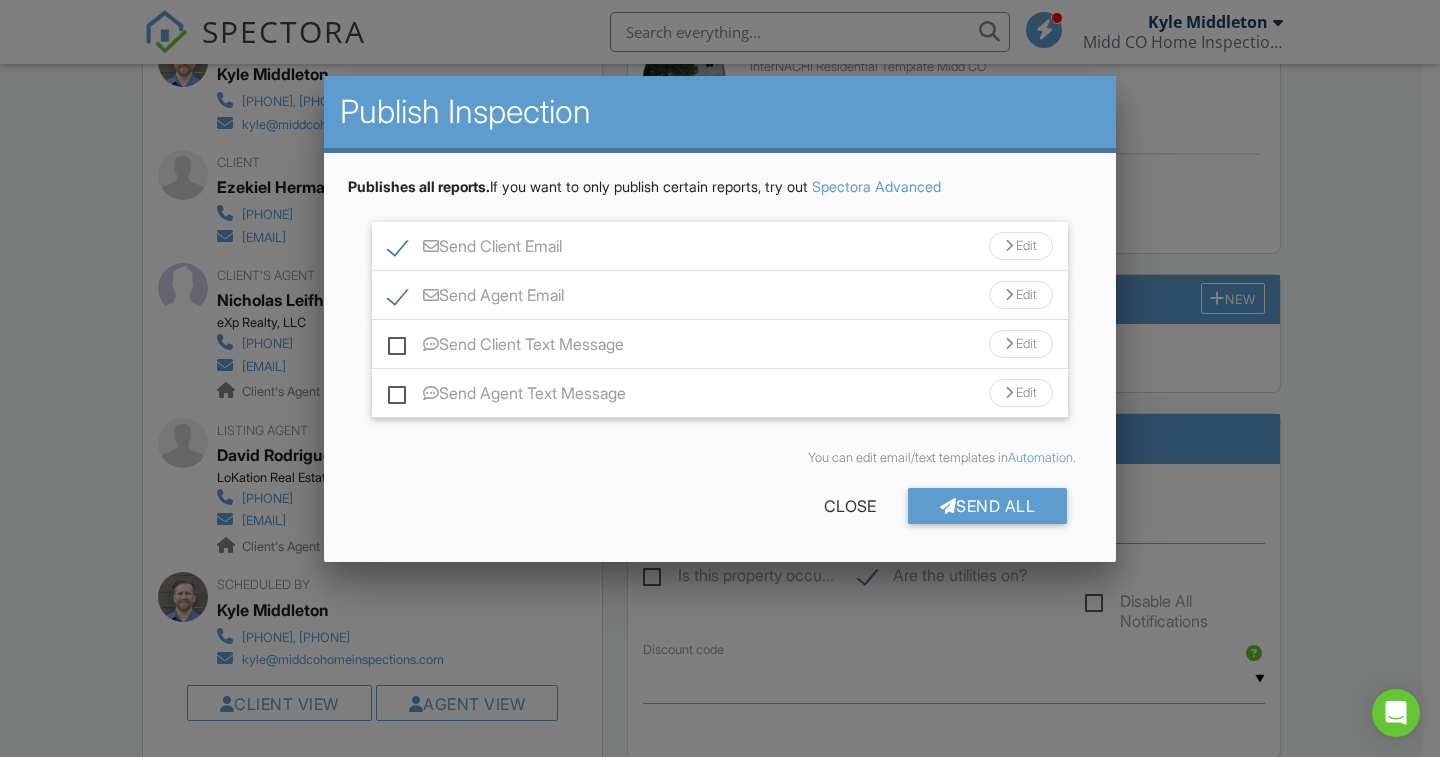 click on "Edit" at bounding box center (1021, 344) 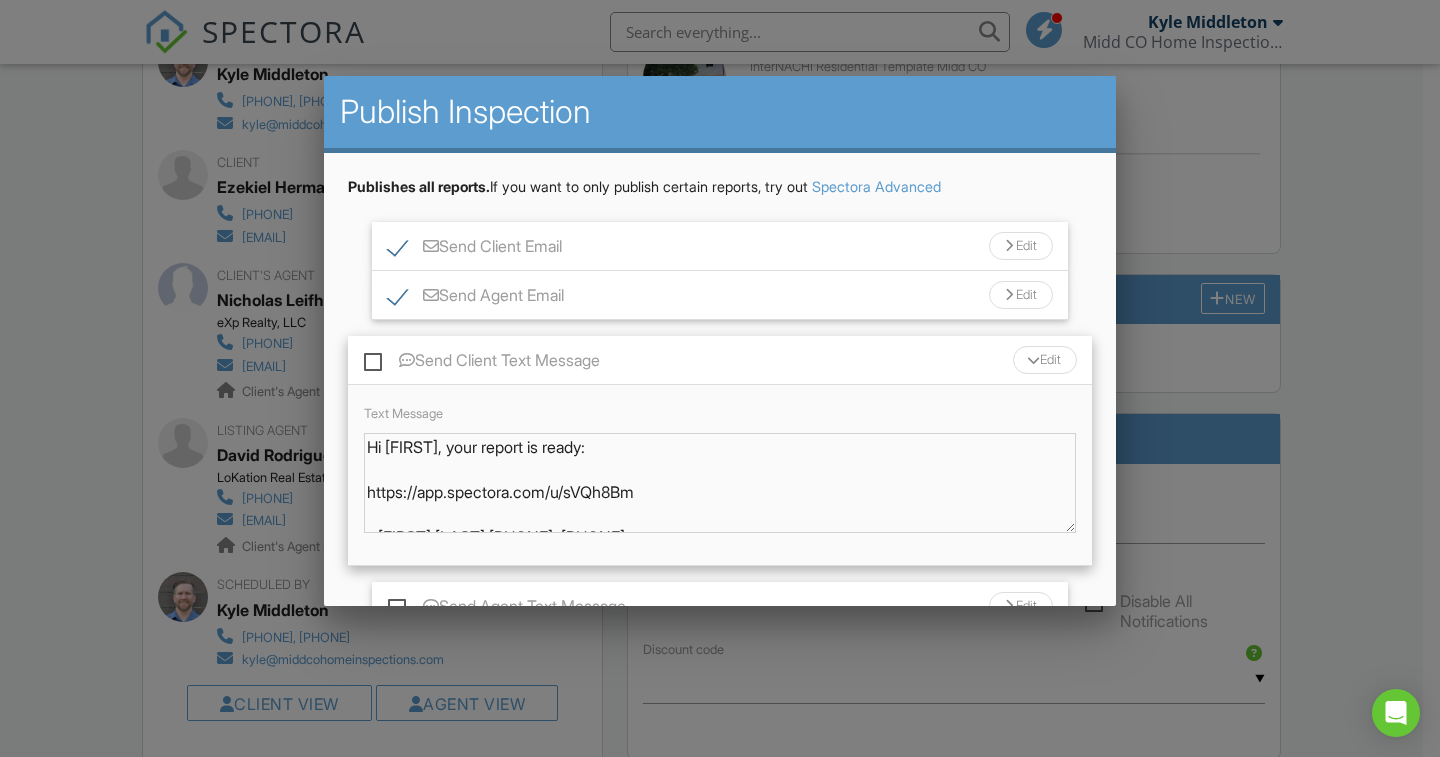 click on "Hi Ezekiel, your report is ready:
https://app.spectora.com/u/sVQh8Bm
- Kyle Middleton 303-947-4582, 719-650-9457" at bounding box center [720, 483] 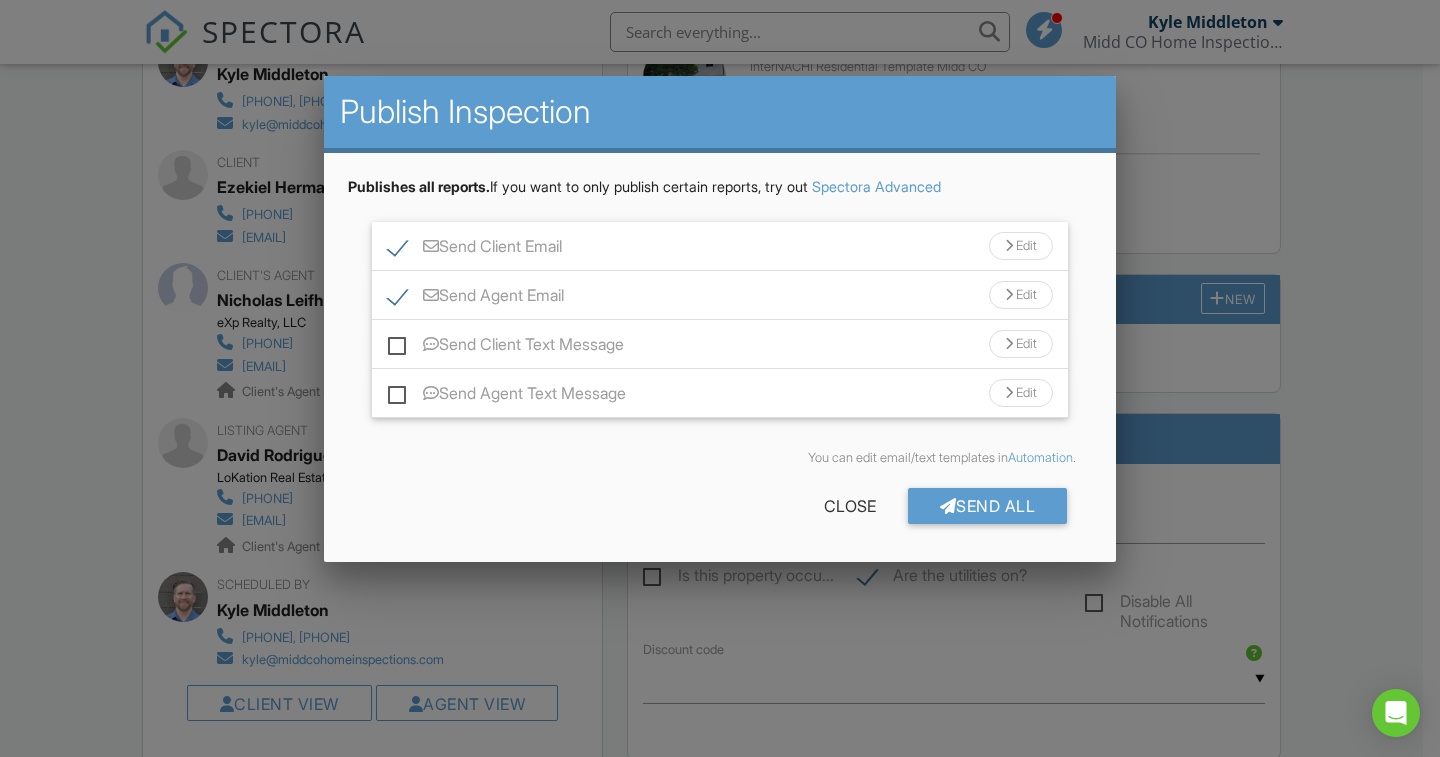 click on "Send All" at bounding box center [988, 506] 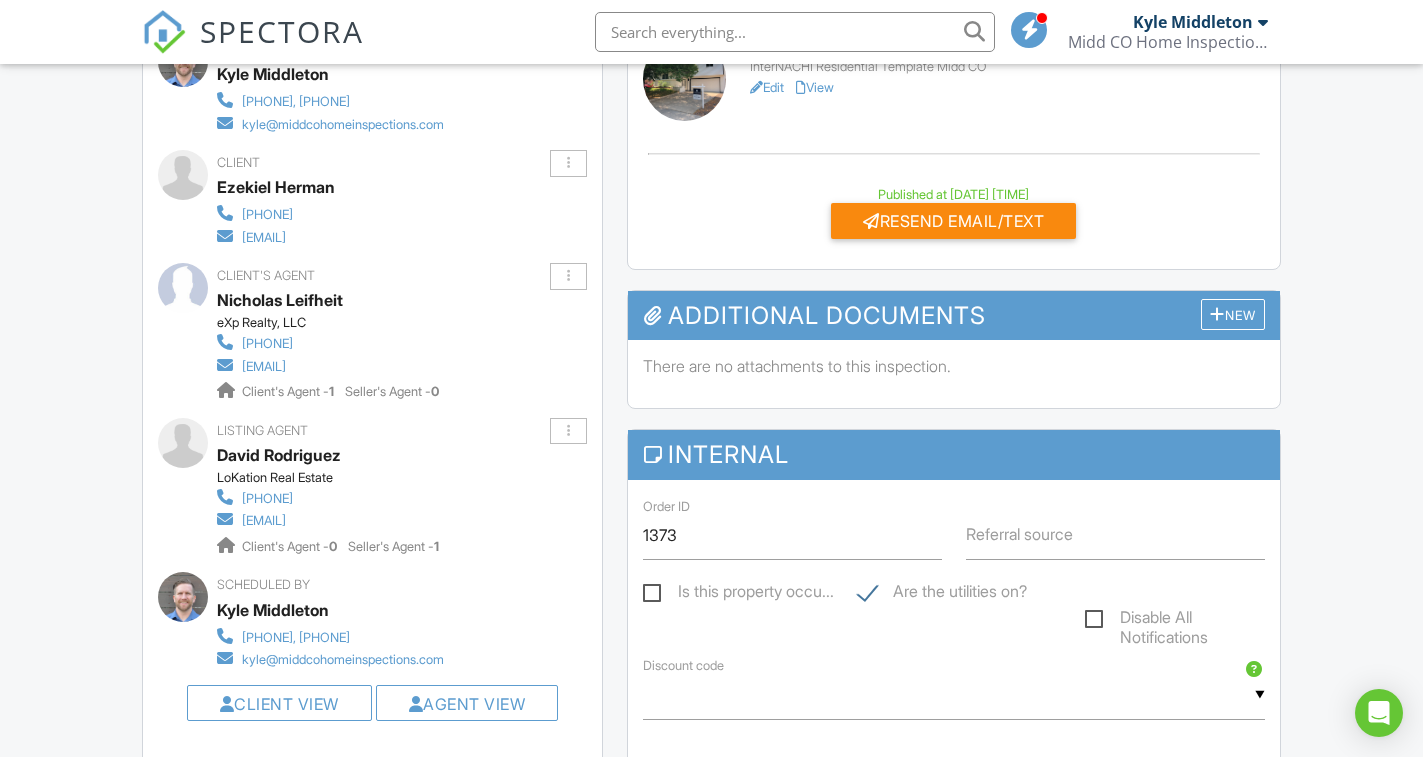 scroll, scrollTop: 635, scrollLeft: 0, axis: vertical 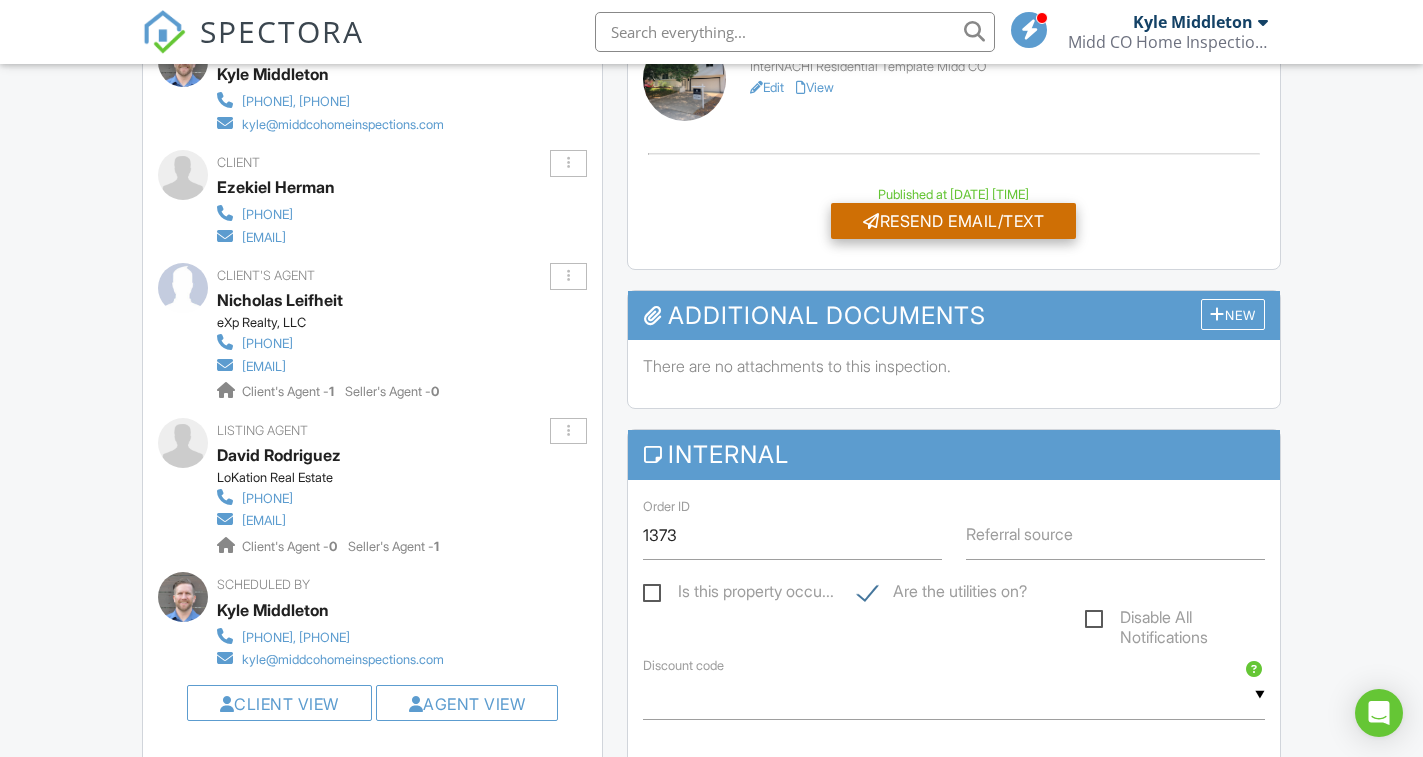 click on "Resend Email/Text" at bounding box center [953, 221] 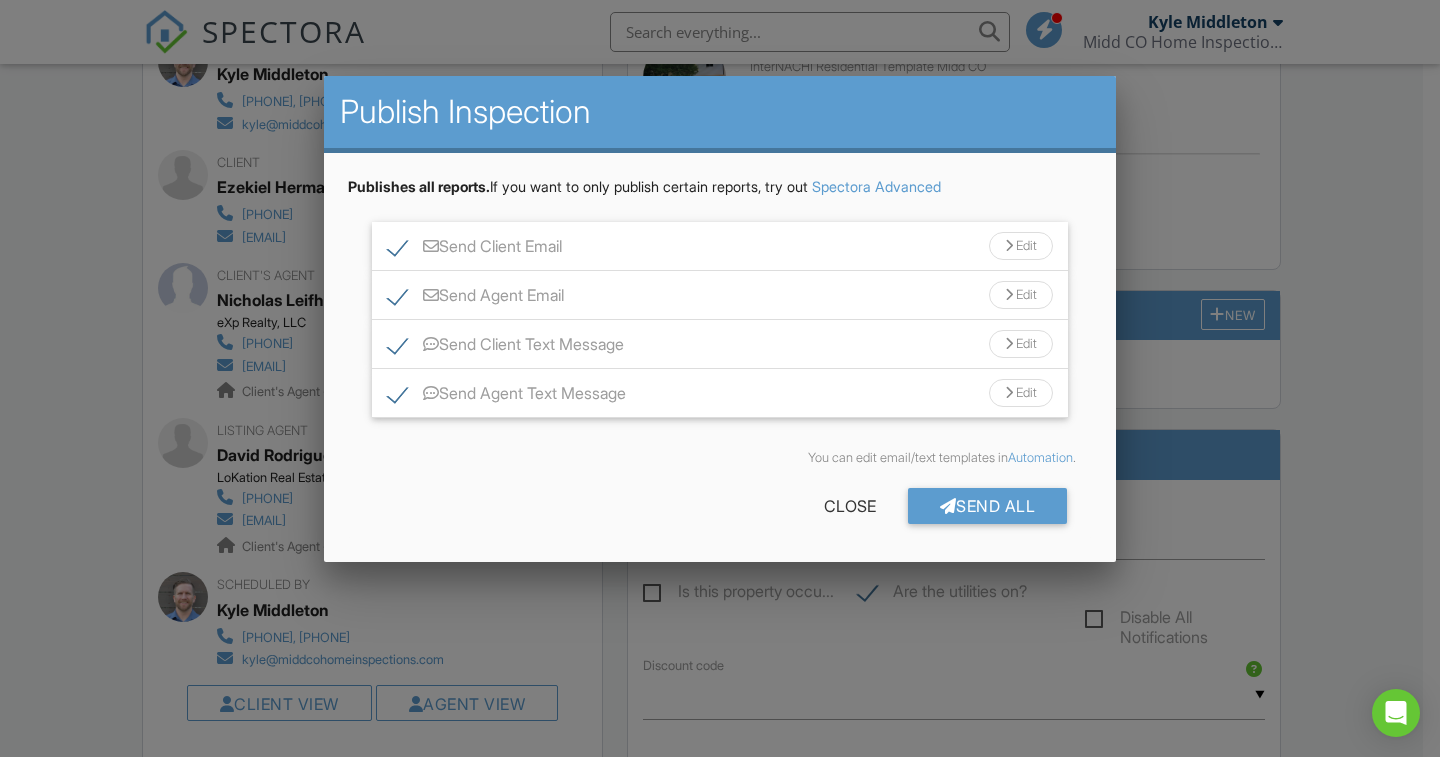 click on "Edit" at bounding box center [1021, 393] 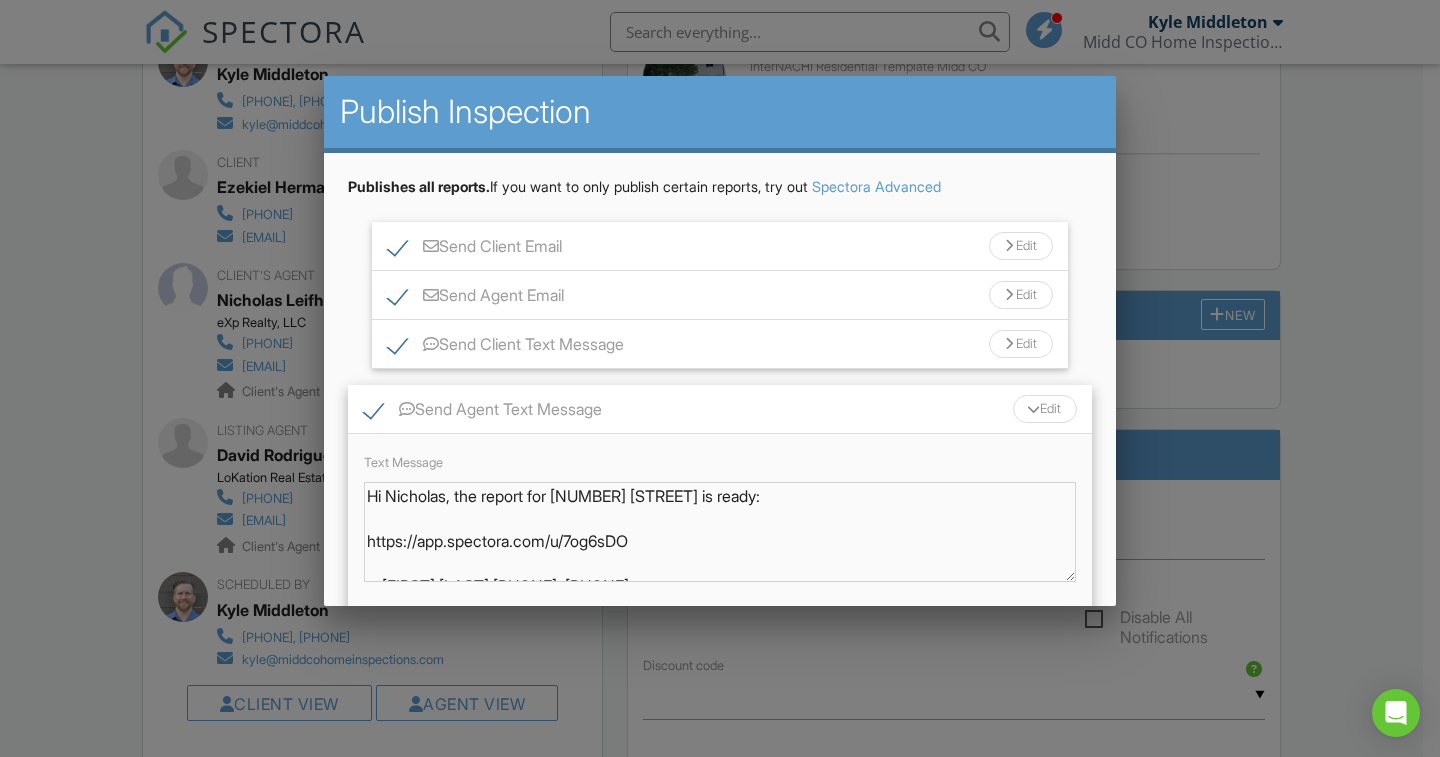 click on "Hi Nicholas, the report for [NUMBER] [STREET] is ready:
https://app.spectora.com/u/7og6sDO
- [FIRST] [LAST] [PHONE], [PHONE]" at bounding box center (720, 532) 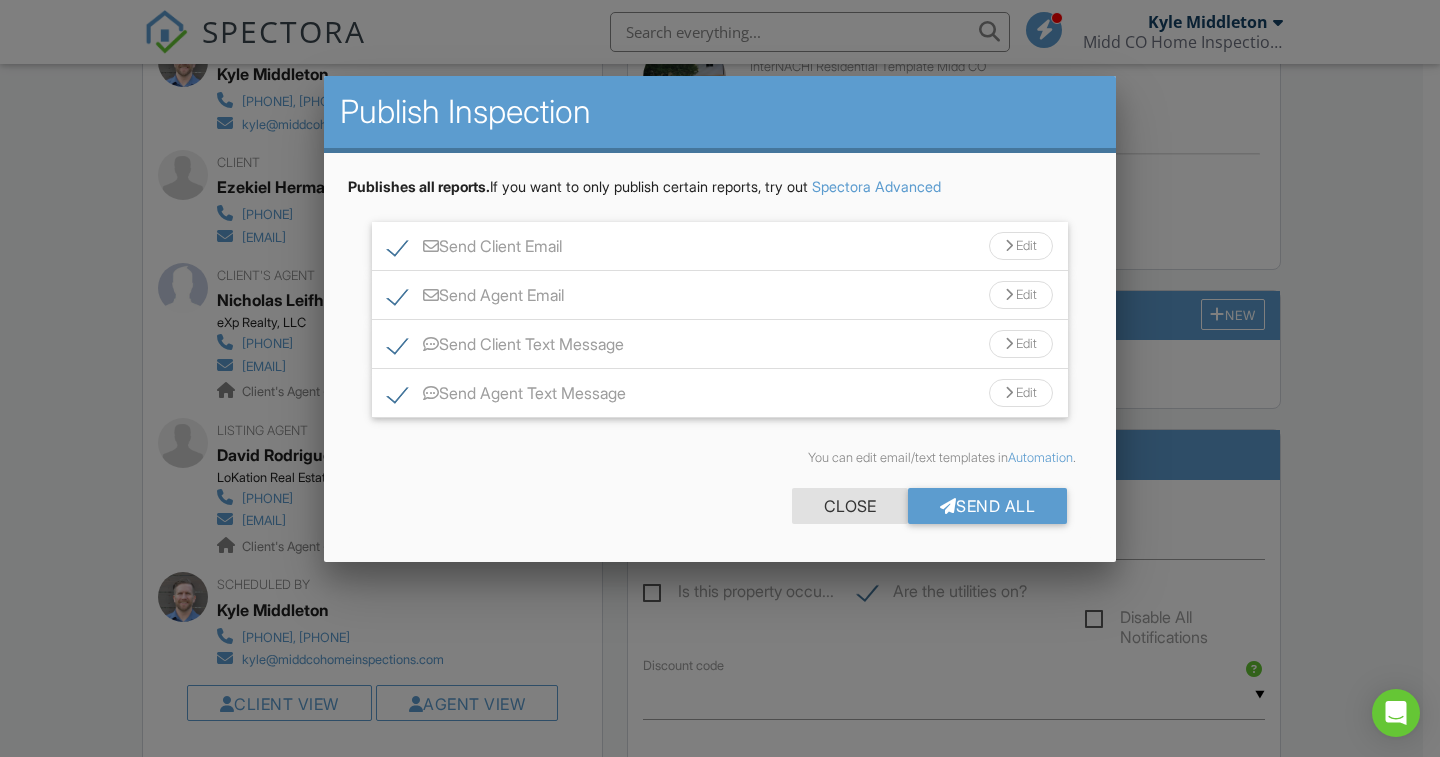 click on "Close" at bounding box center [850, 506] 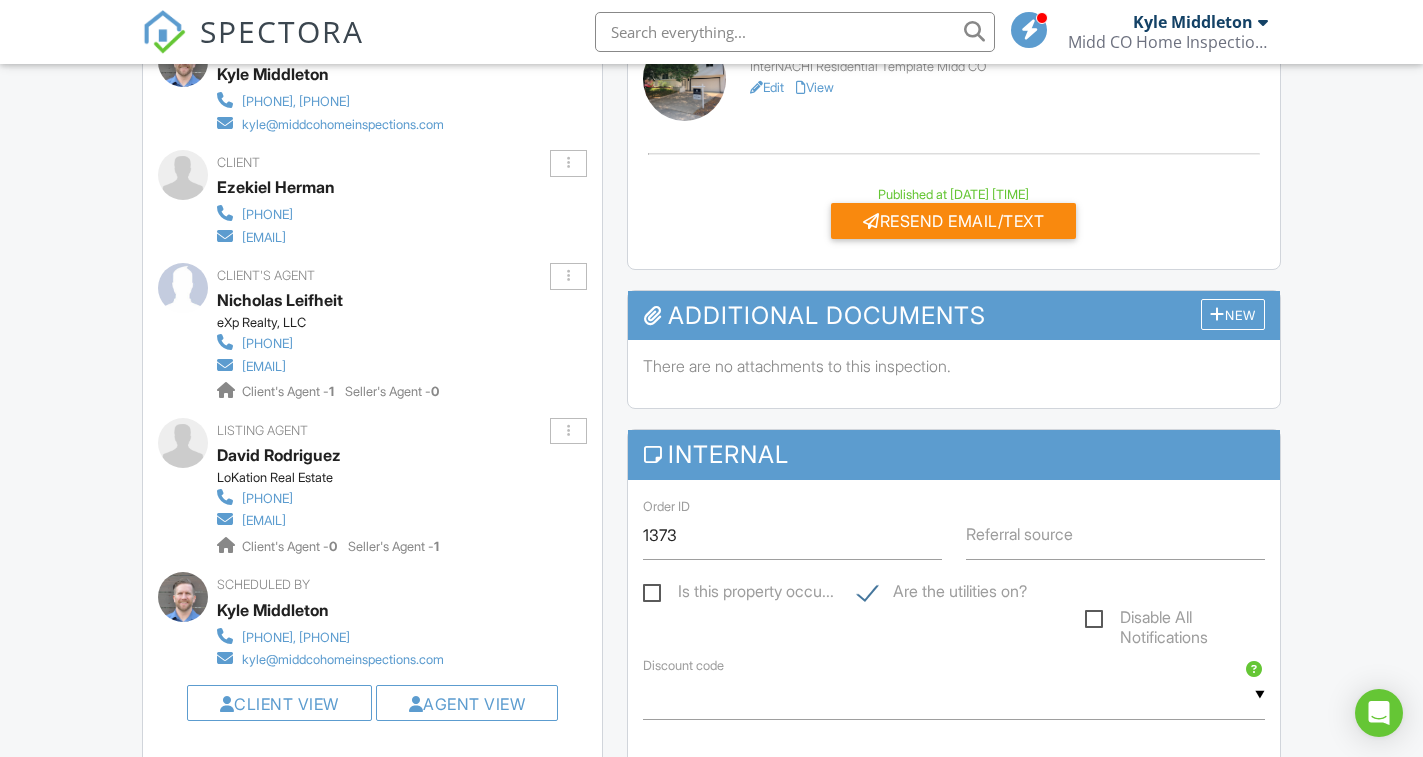 click at bounding box center [164, 32] 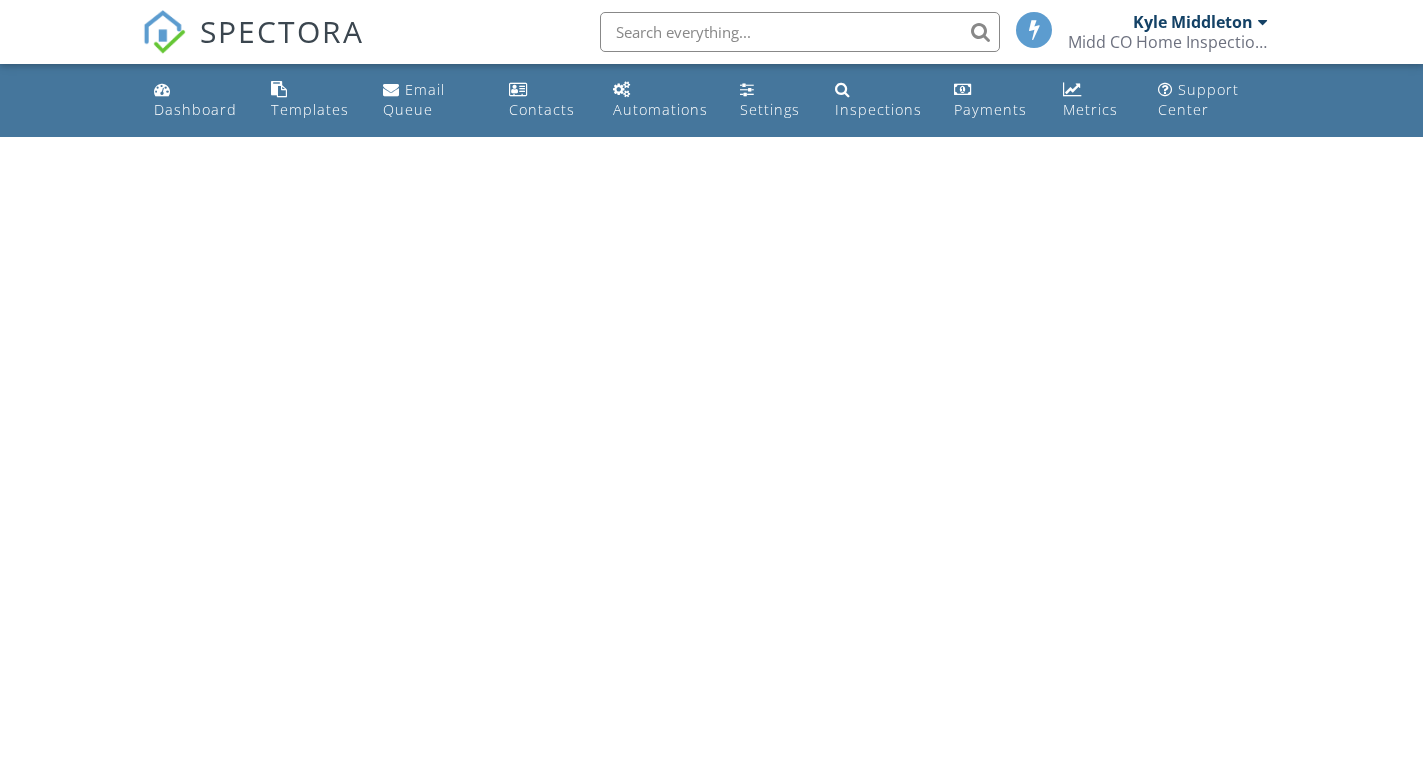 scroll, scrollTop: 0, scrollLeft: 0, axis: both 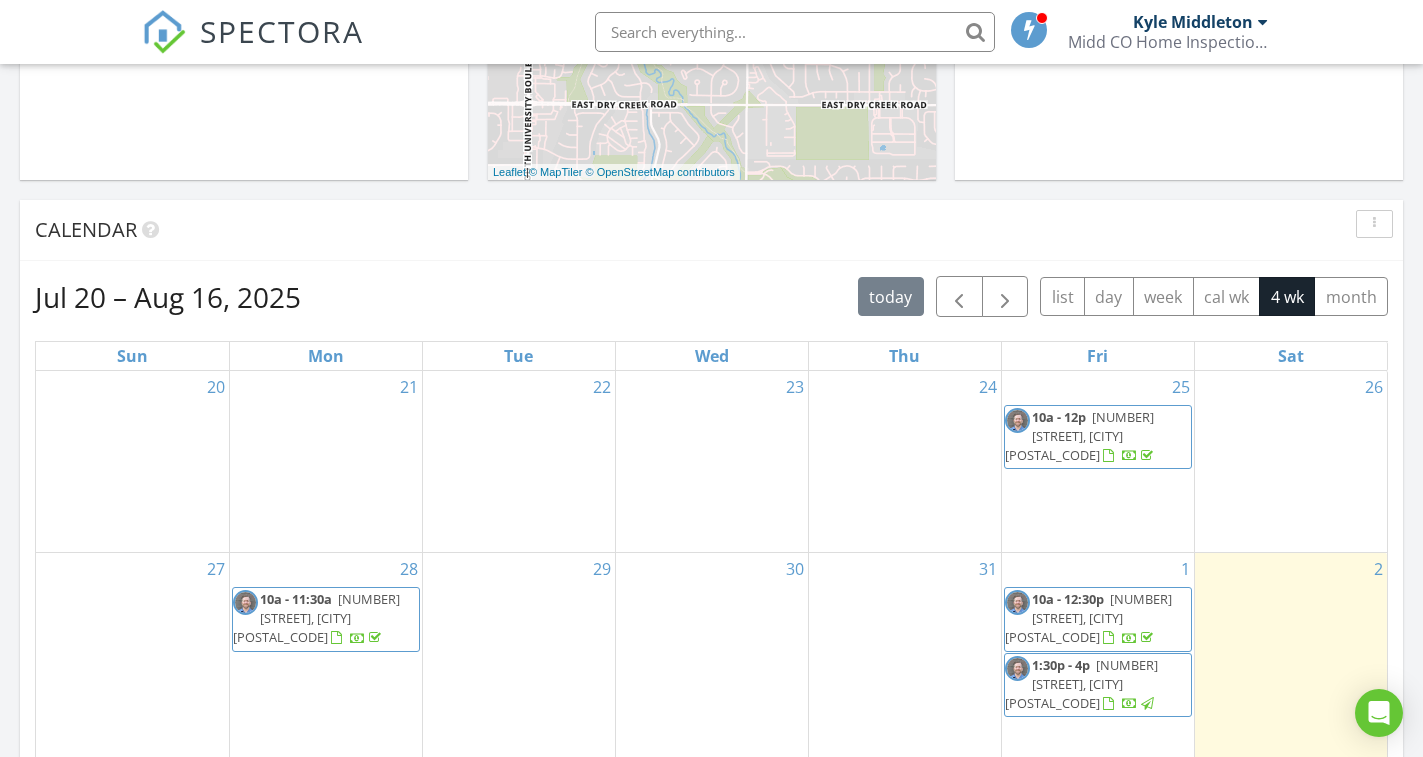 click on "[NUMBER] [STREET], [CITY] [POSTAL_CODE]" at bounding box center (1079, 436) 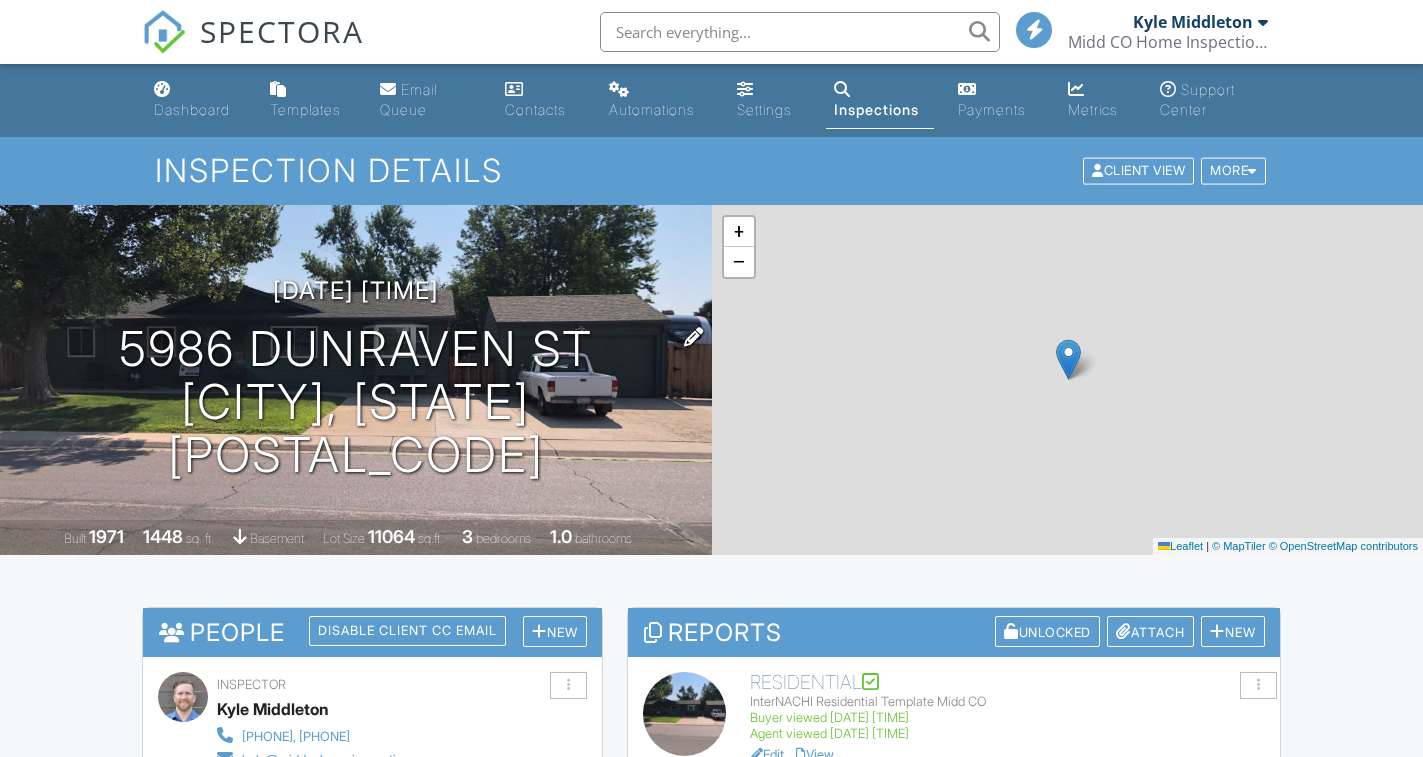 scroll, scrollTop: 0, scrollLeft: 0, axis: both 